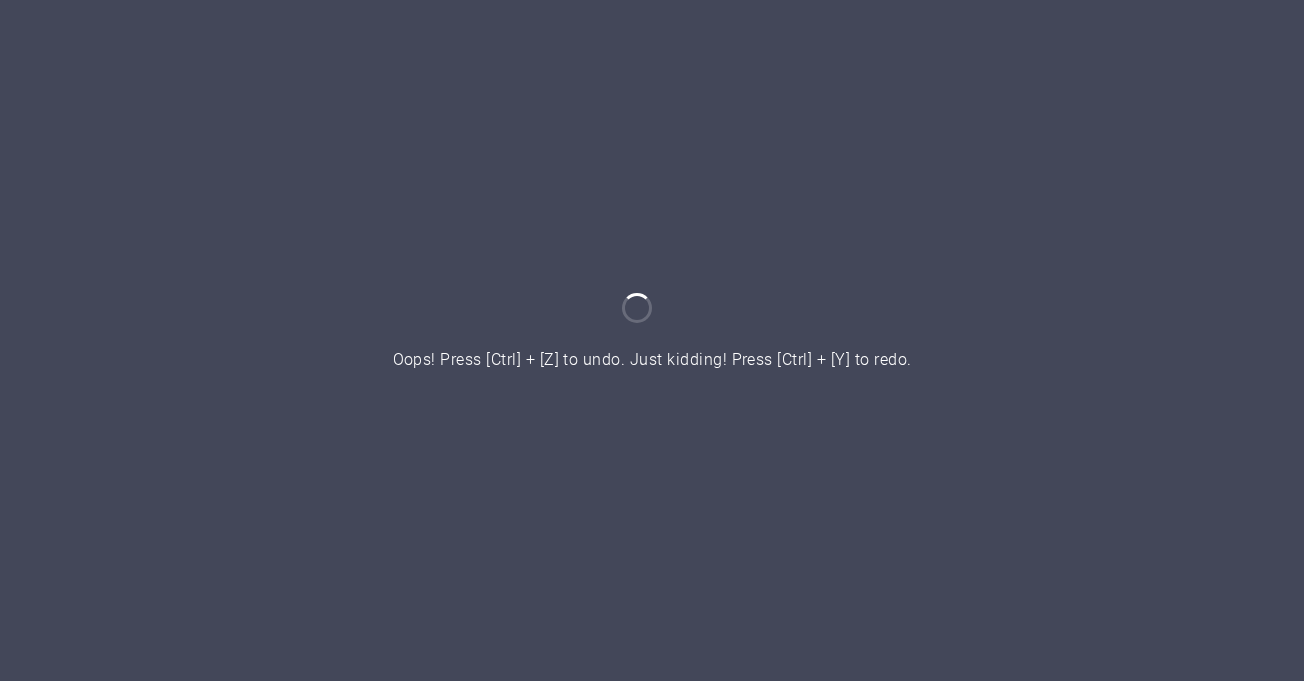 scroll, scrollTop: 0, scrollLeft: 0, axis: both 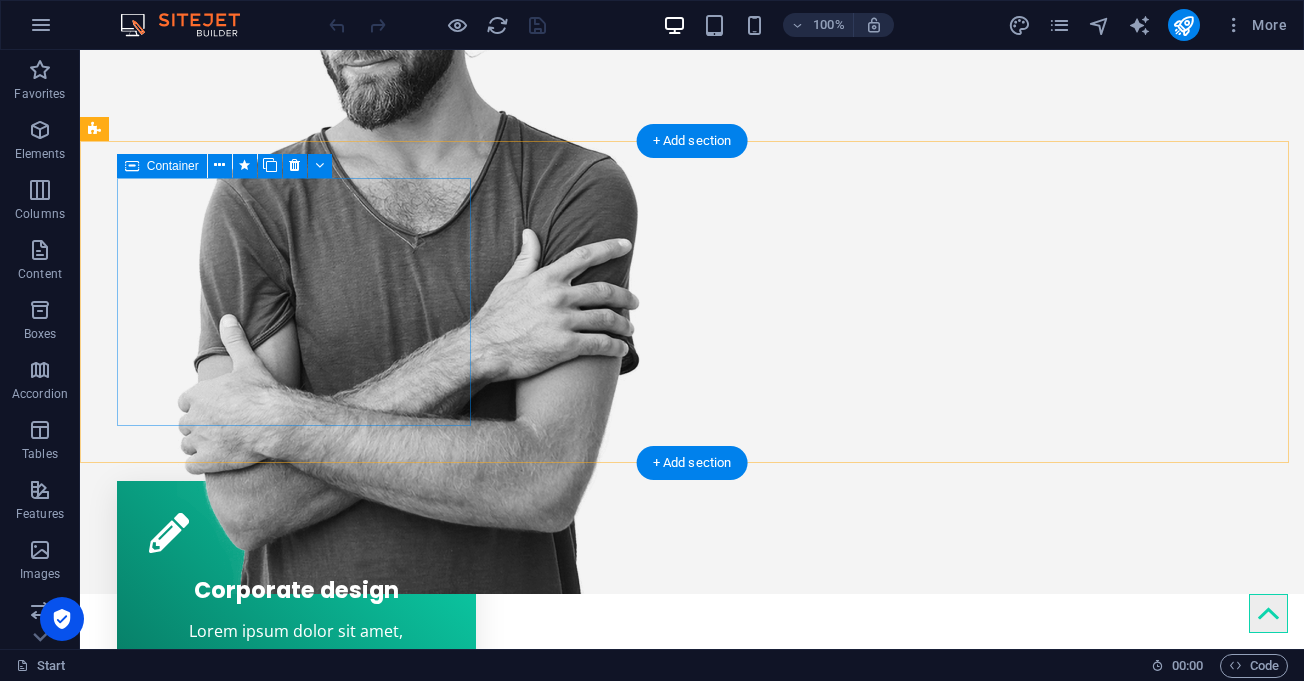 click on "Corporate design Lorem ipsum dolor sit amet, consectetur adipisicing elit. Veritatis dolorem!" at bounding box center (296, 605) 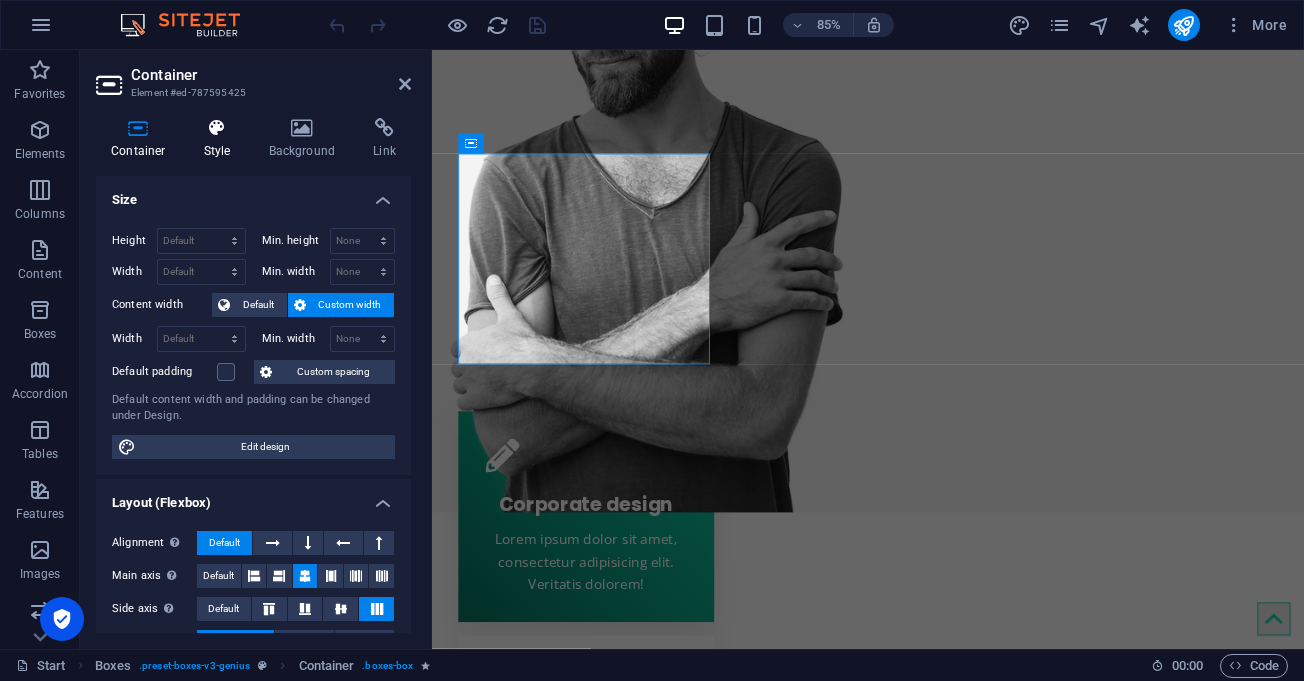 click at bounding box center (217, 128) 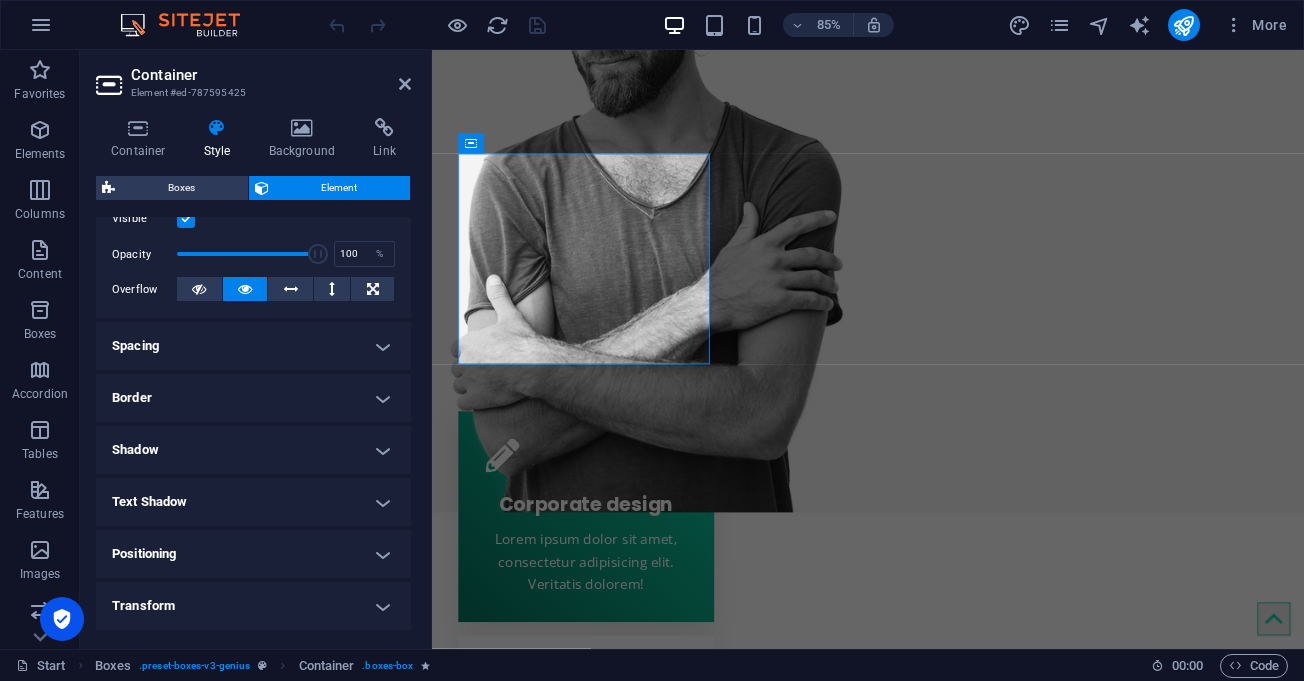 scroll, scrollTop: 300, scrollLeft: 0, axis: vertical 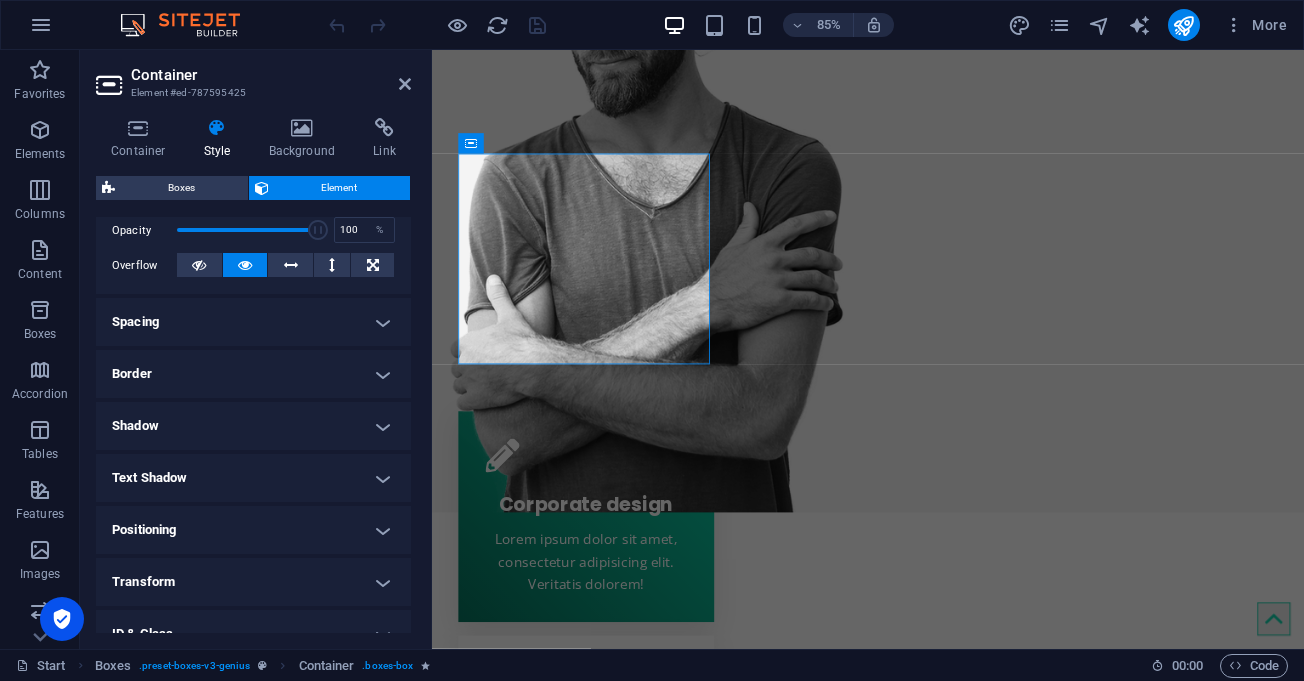click on "Spacing" at bounding box center [253, 322] 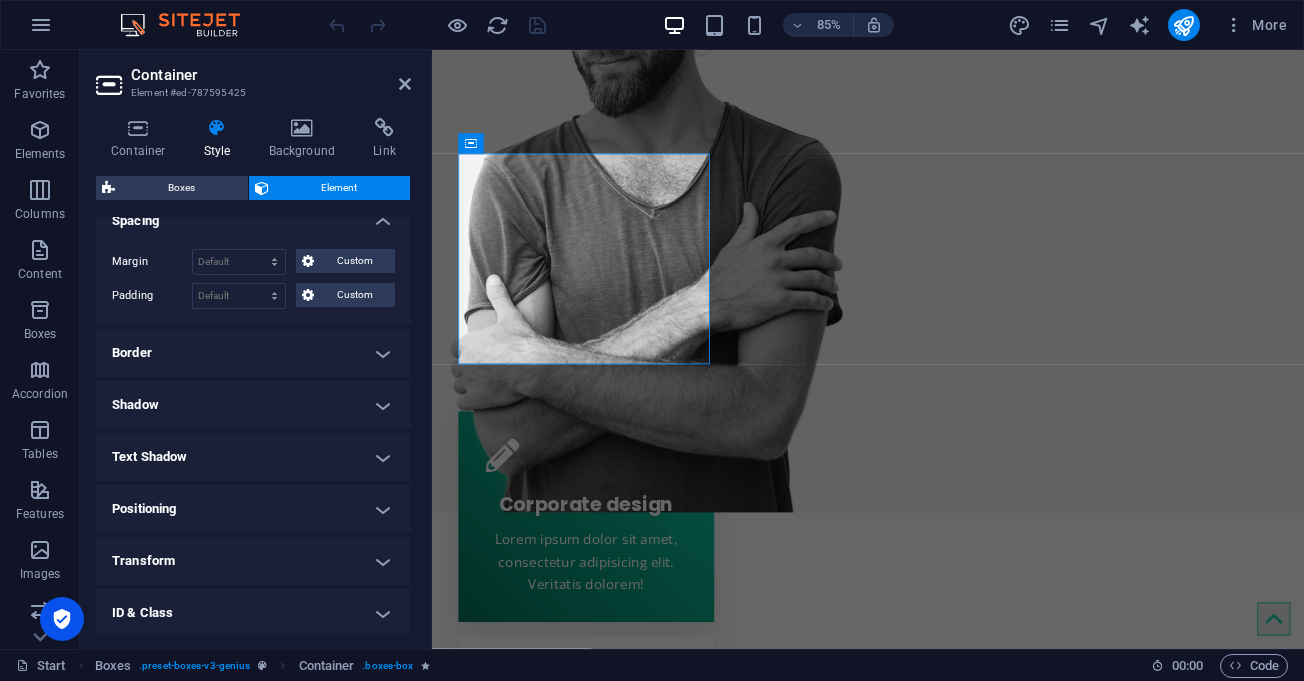 scroll, scrollTop: 509, scrollLeft: 0, axis: vertical 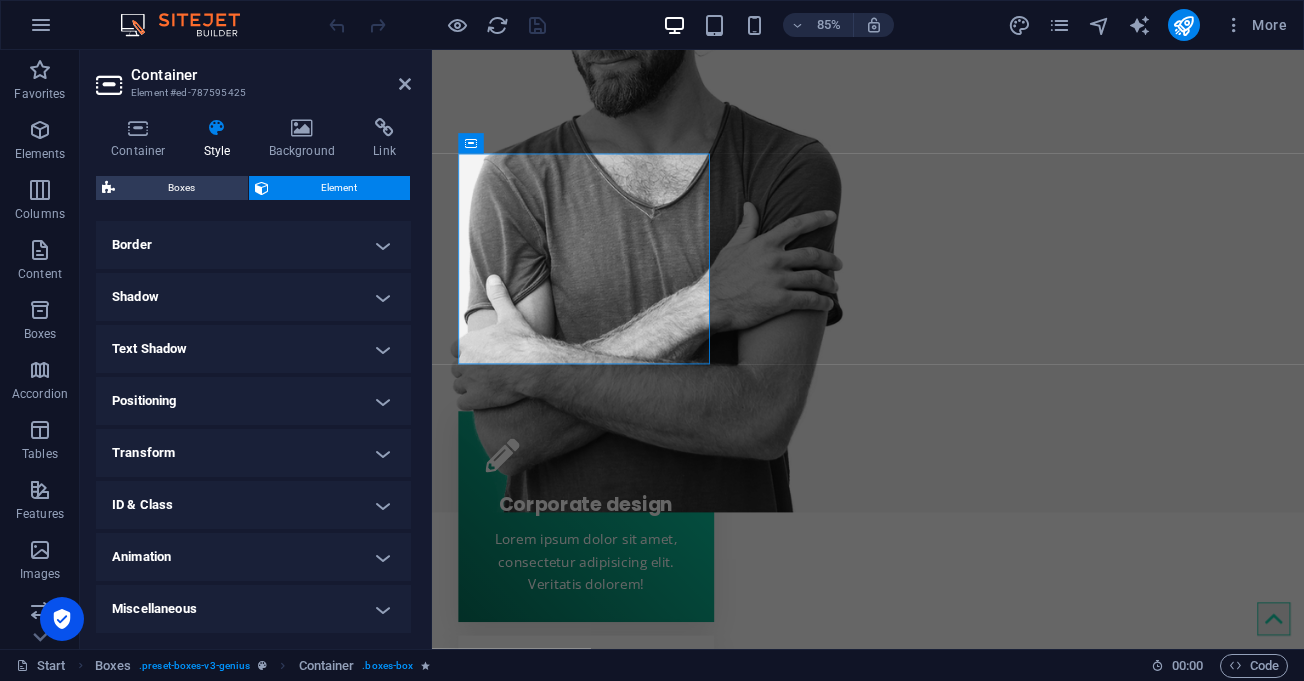 click on "Positioning" at bounding box center [253, 401] 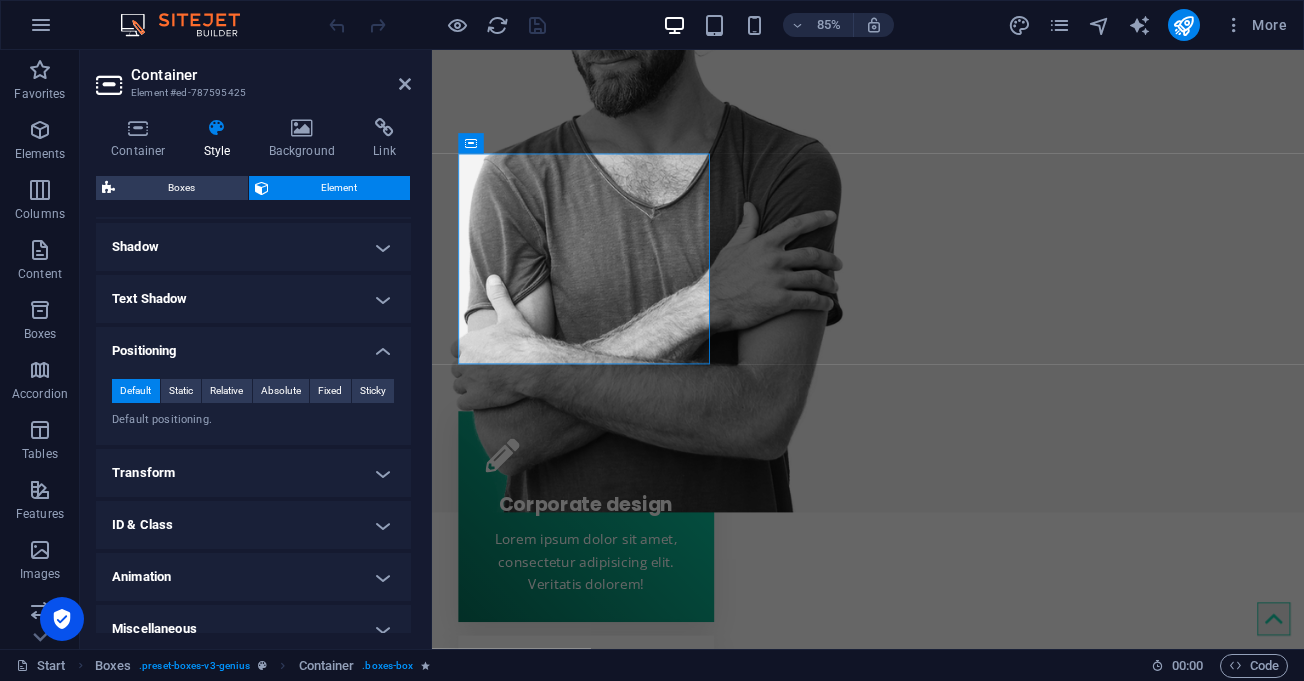 scroll, scrollTop: 579, scrollLeft: 0, axis: vertical 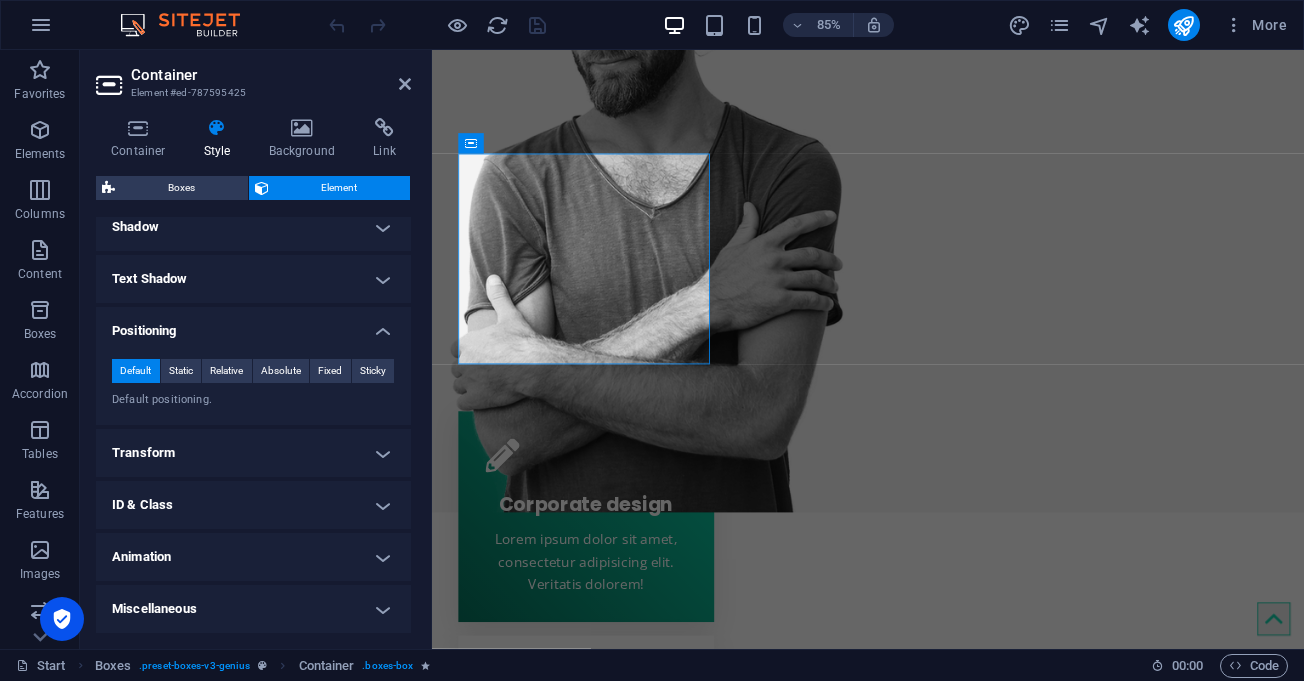 click on "Transform" at bounding box center (253, 453) 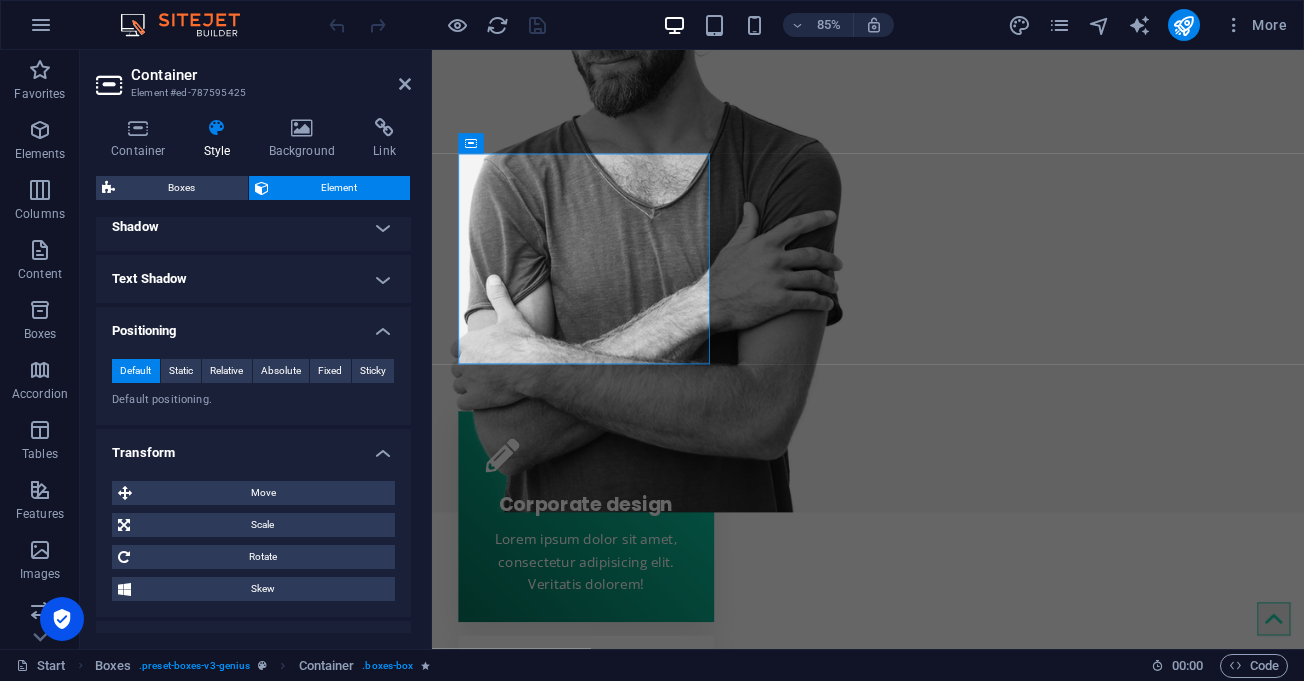 click on "Transform" at bounding box center [253, 447] 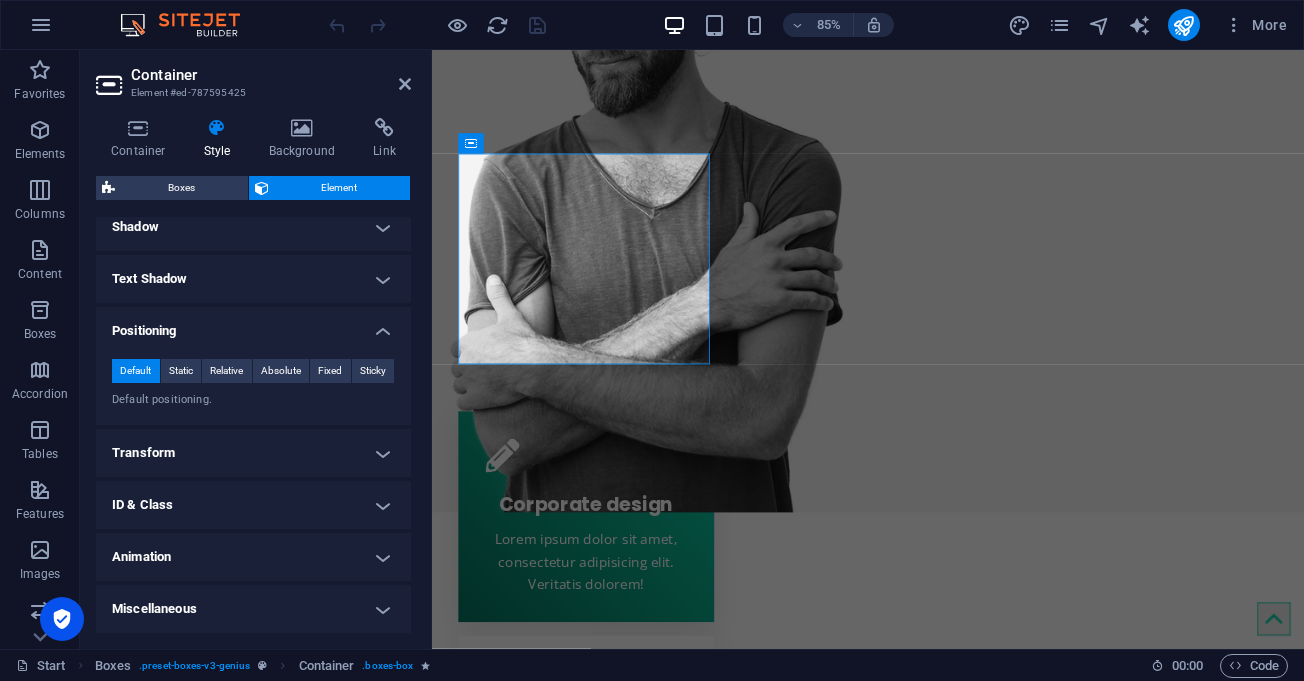 click on "ID & Class" at bounding box center [253, 505] 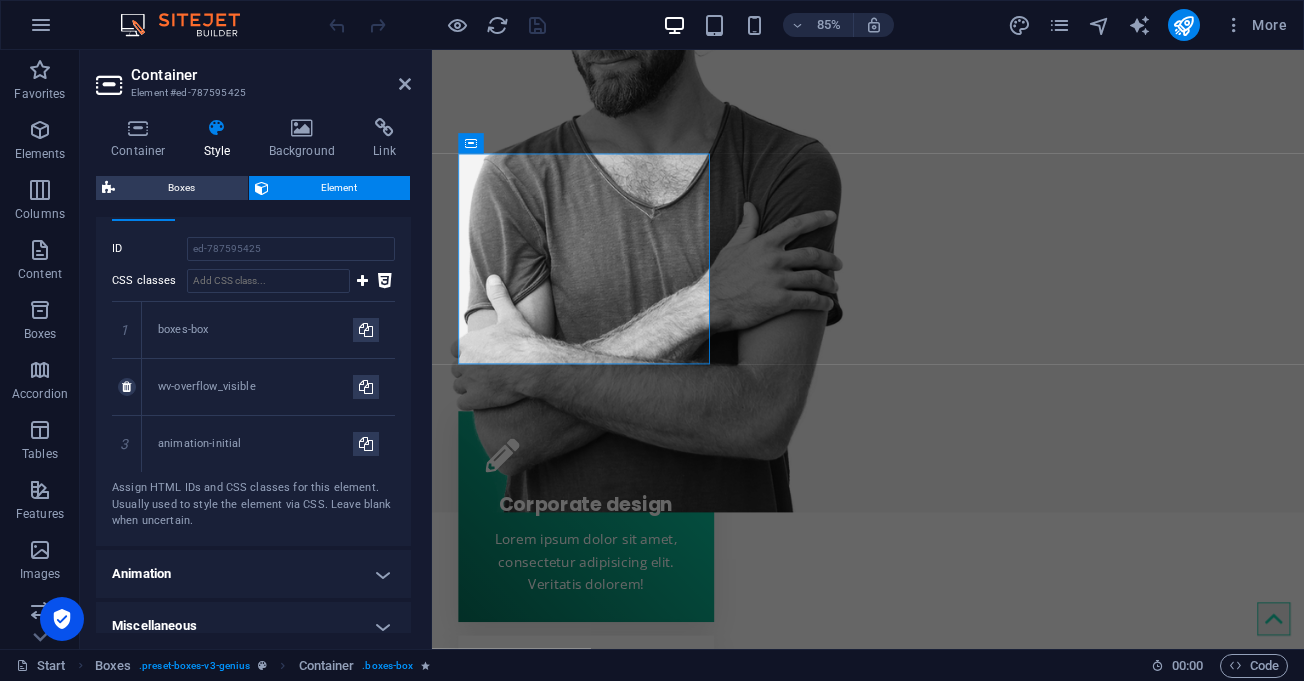 scroll, scrollTop: 929, scrollLeft: 0, axis: vertical 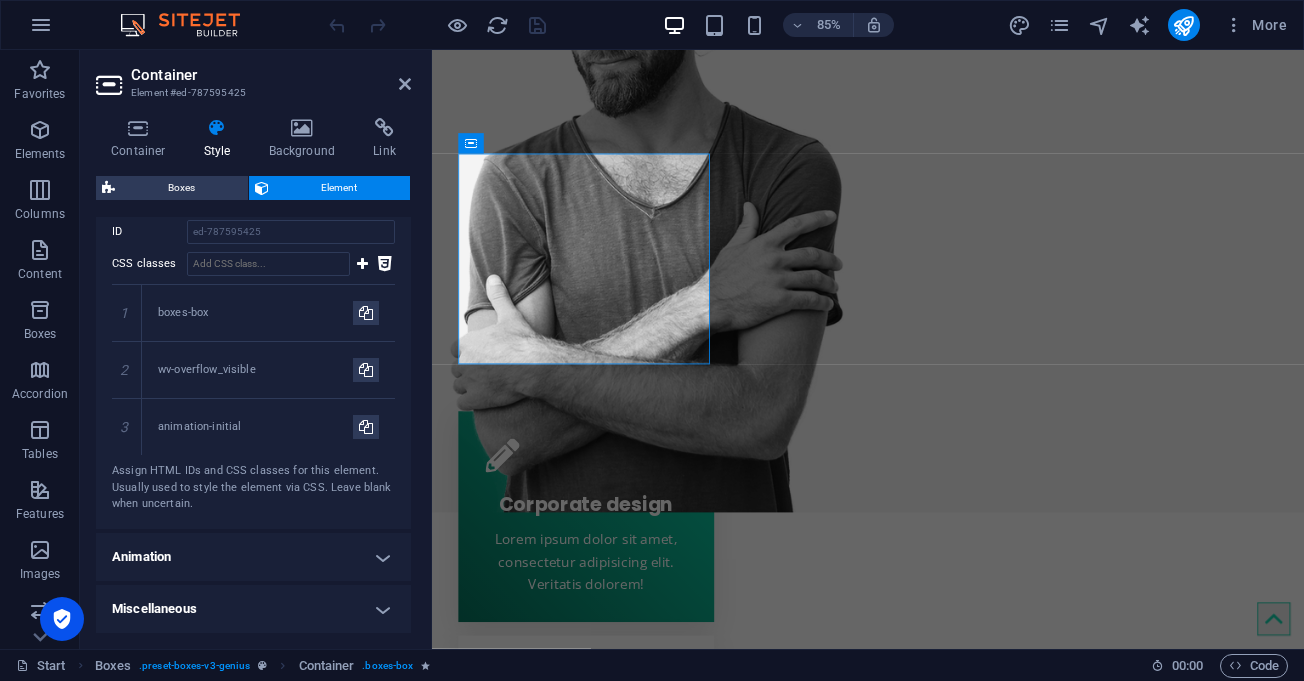 click on "Animation" at bounding box center [253, 557] 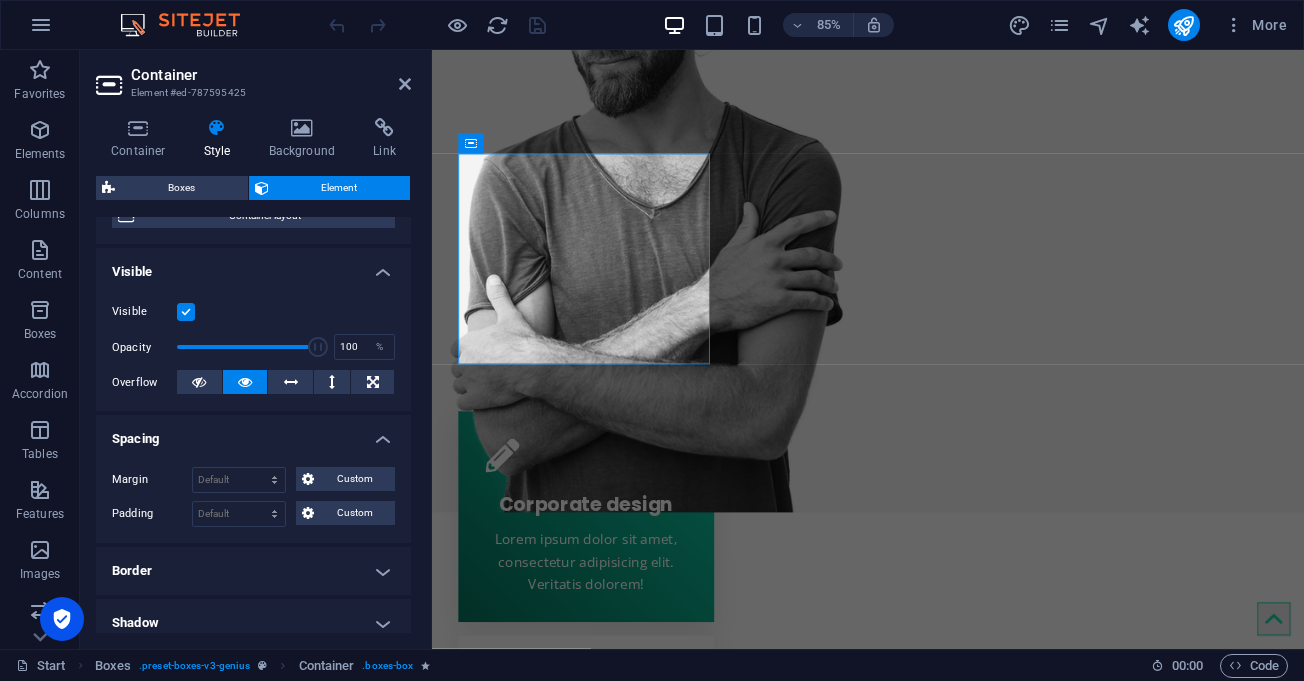 scroll, scrollTop: 0, scrollLeft: 0, axis: both 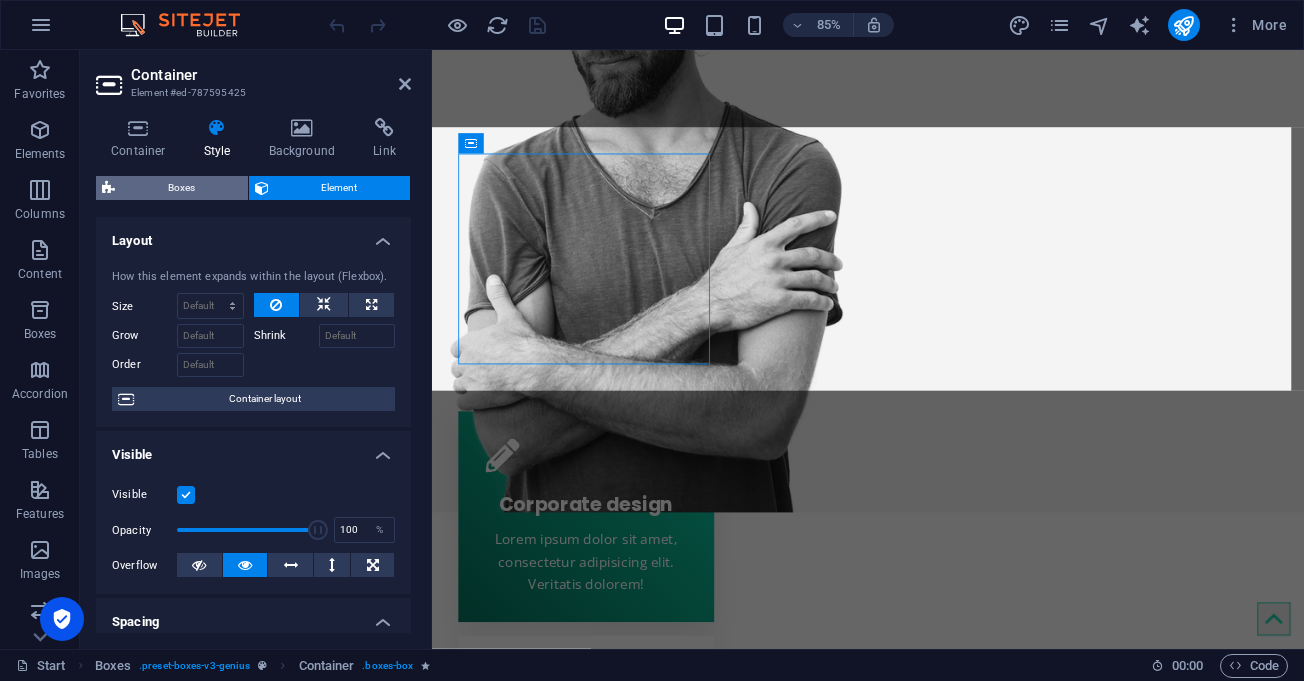 click on "Boxes" at bounding box center [181, 188] 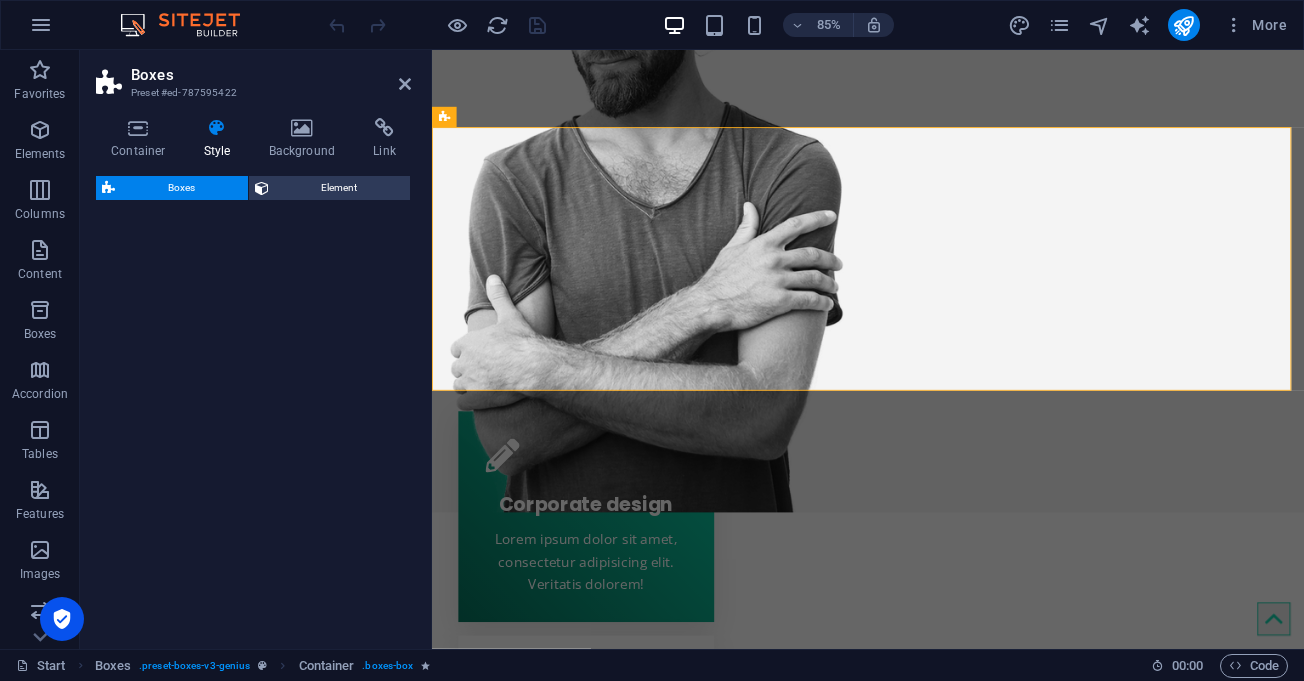 select on "vw" 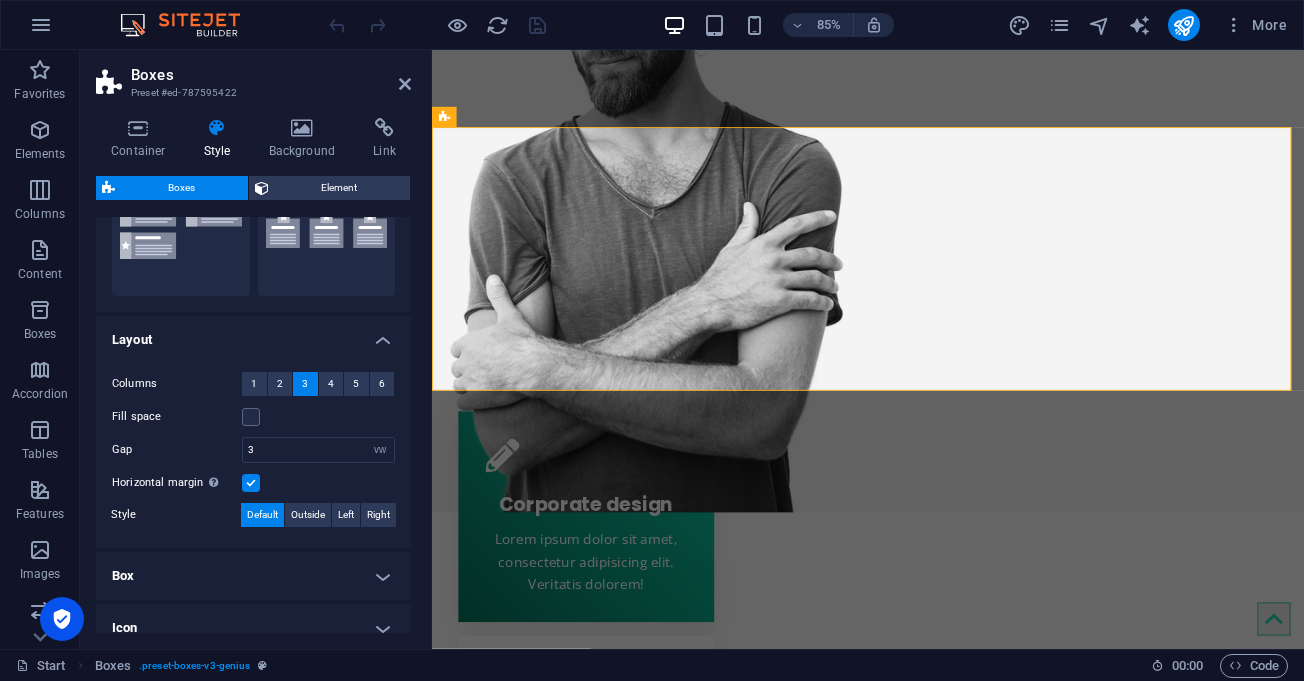 scroll, scrollTop: 344, scrollLeft: 0, axis: vertical 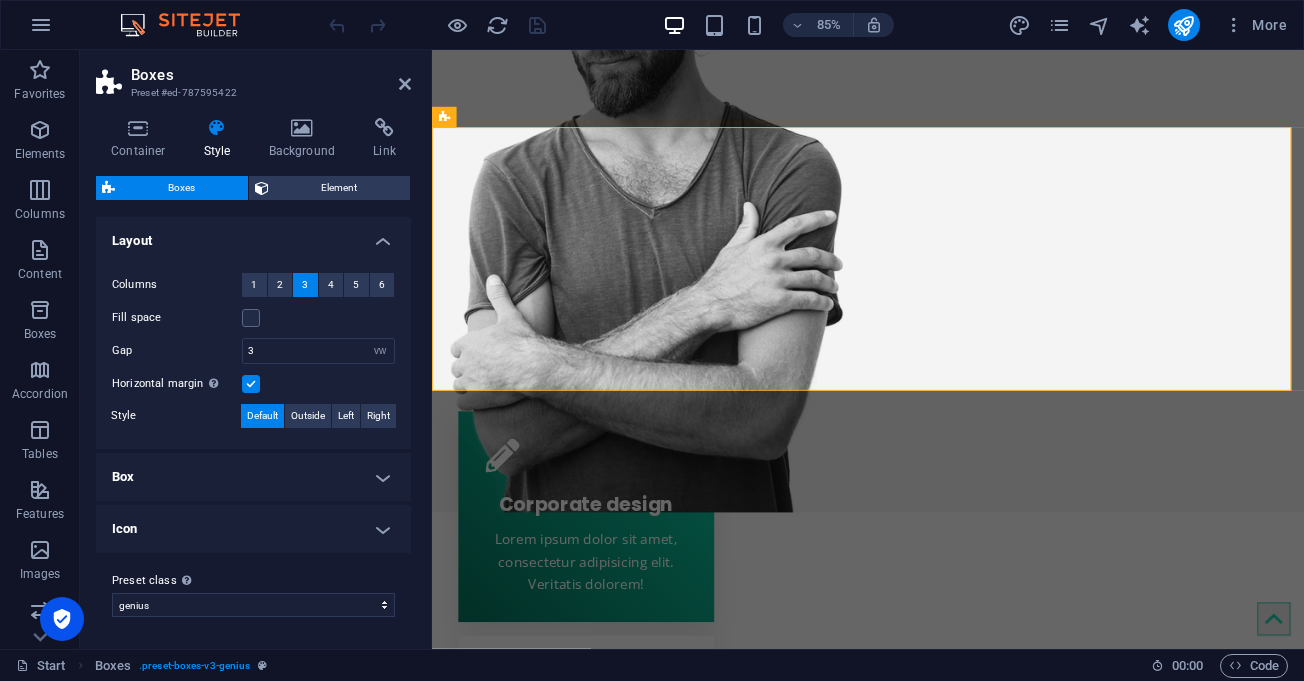 click on "Box" at bounding box center [253, 477] 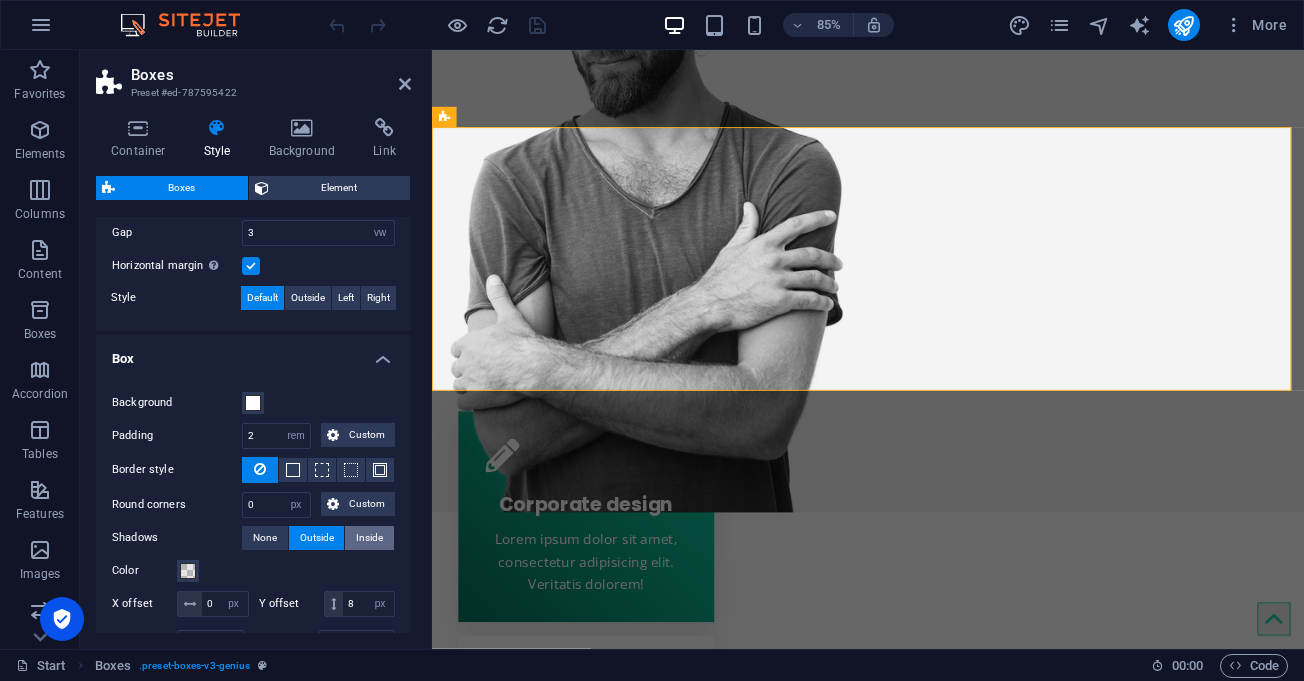 scroll, scrollTop: 544, scrollLeft: 0, axis: vertical 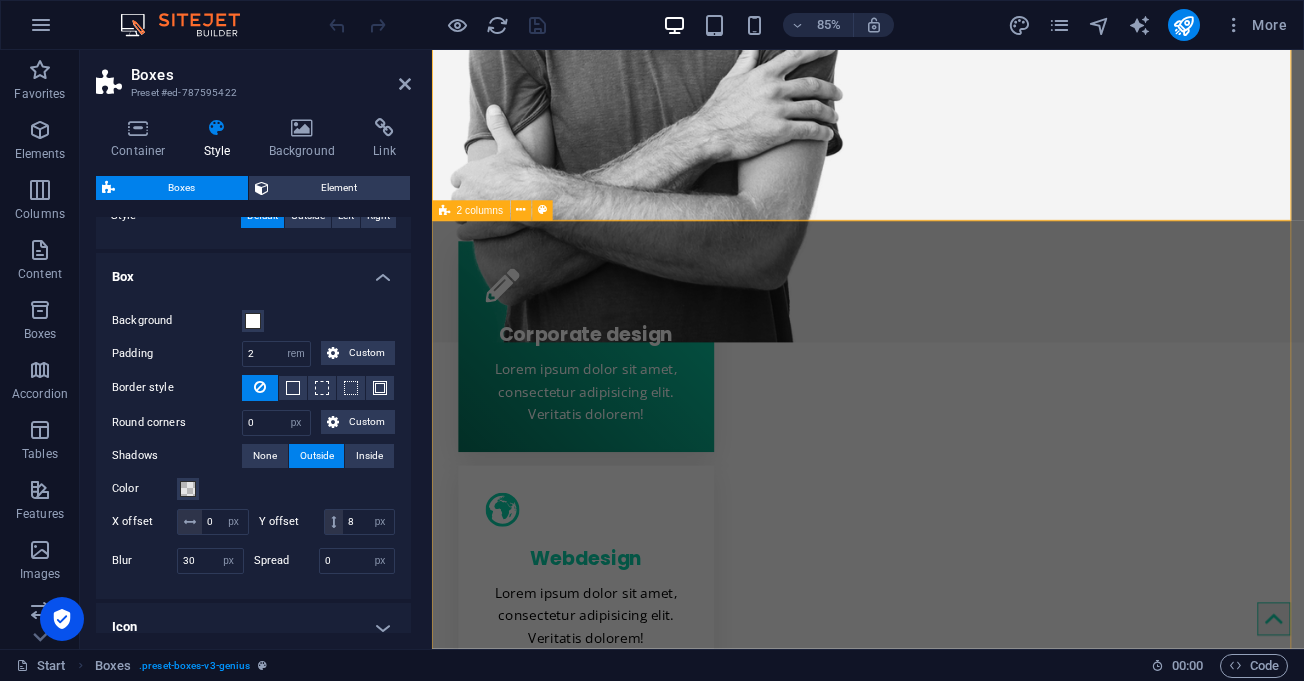 click on "Creative service Lorem ipsum dolor sit amet Lorem ipsum dolor sit amet, consectetur adipisicing elit. Repellat, maiores, a libero atque assumenda praesentium cum magni odio dolor accusantium explicabo repudiandae molestiae.  Cumque expo laboriosam nulla distinctio mollitia Molestias excepturi voluptatem veritatis iusto namut Praesentium magni odio dolor accusantium Ipsum dolor sit amet, consectetur adipisicing elit Sitejet 90%
Photoshop 70%
Illustrator 90%
HTML5 & CSS3 85%
JavaScript 45%" at bounding box center (945, 1556) 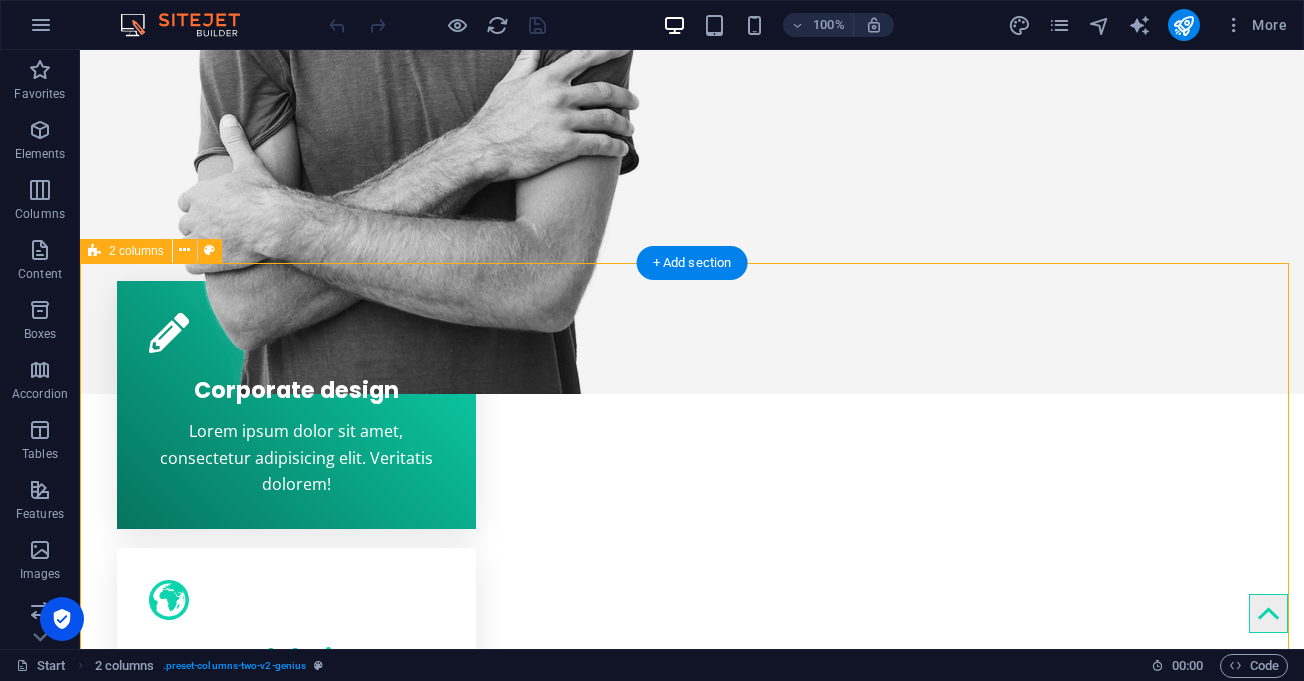 click on "Creative service Lorem ipsum dolor sit amet Lorem ipsum dolor sit amet, consectetur adipisicing elit. Repellat, maiores, a libero atque assumenda praesentium cum magni odio dolor accusantium explicabo repudiandae molestiae.  Cumque expo laboriosam nulla distinctio mollitia Molestias excepturi voluptatem veritatis iusto namut Praesentium magni odio dolor accusantium Ipsum dolor sit amet, consectetur adipisicing elit Sitejet 90%
Photoshop 70%
Illustrator 90%
HTML5 & CSS3 85%
JavaScript 45%" at bounding box center (692, 1561) 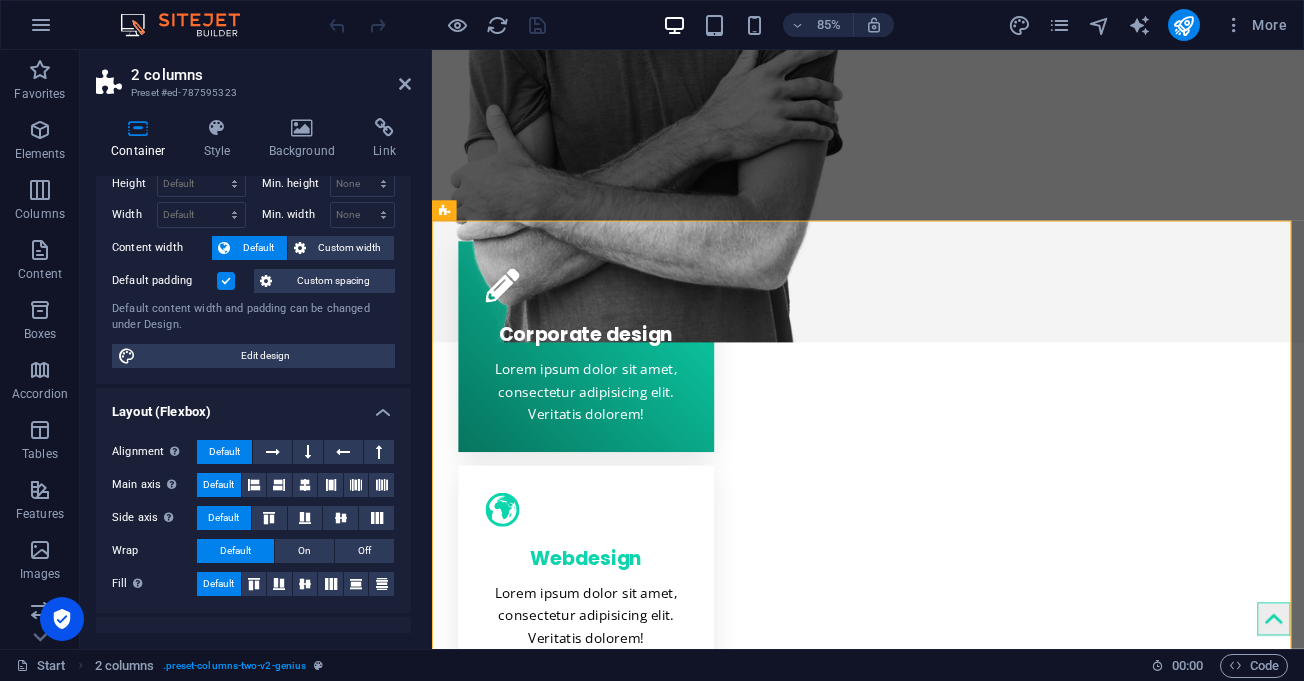 scroll, scrollTop: 0, scrollLeft: 0, axis: both 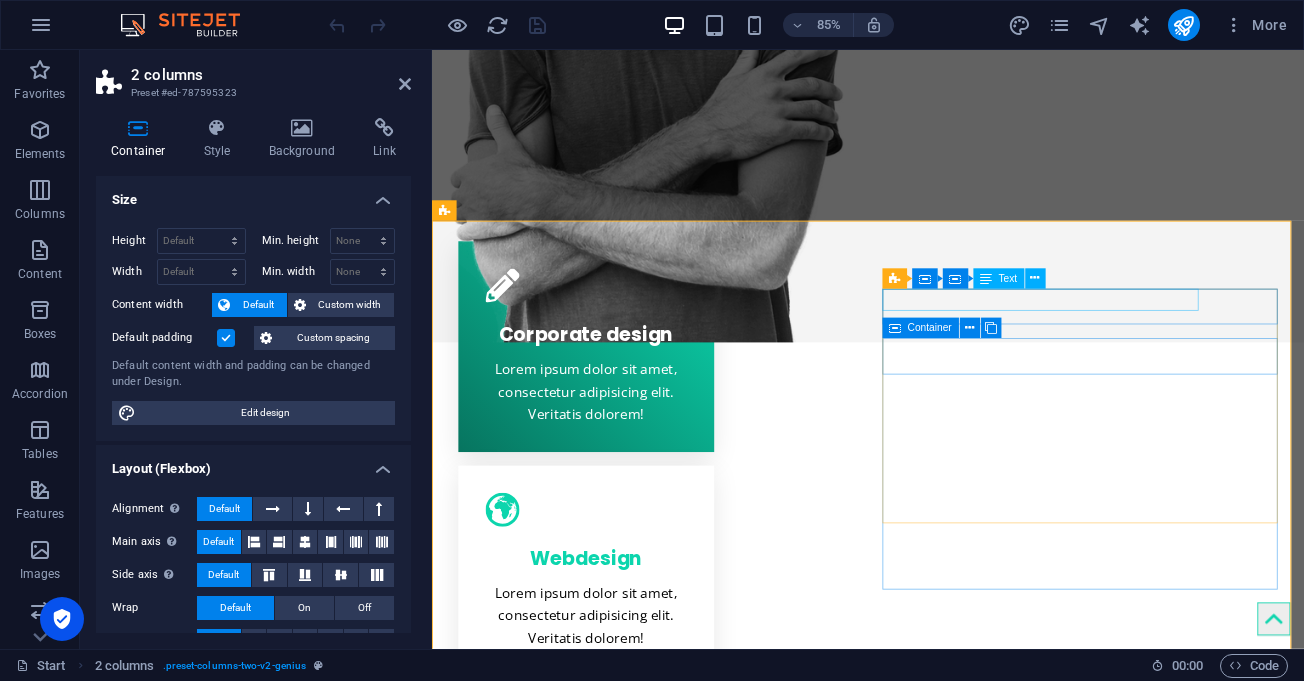 click on "Sitejet" at bounding box center (684, 1557) 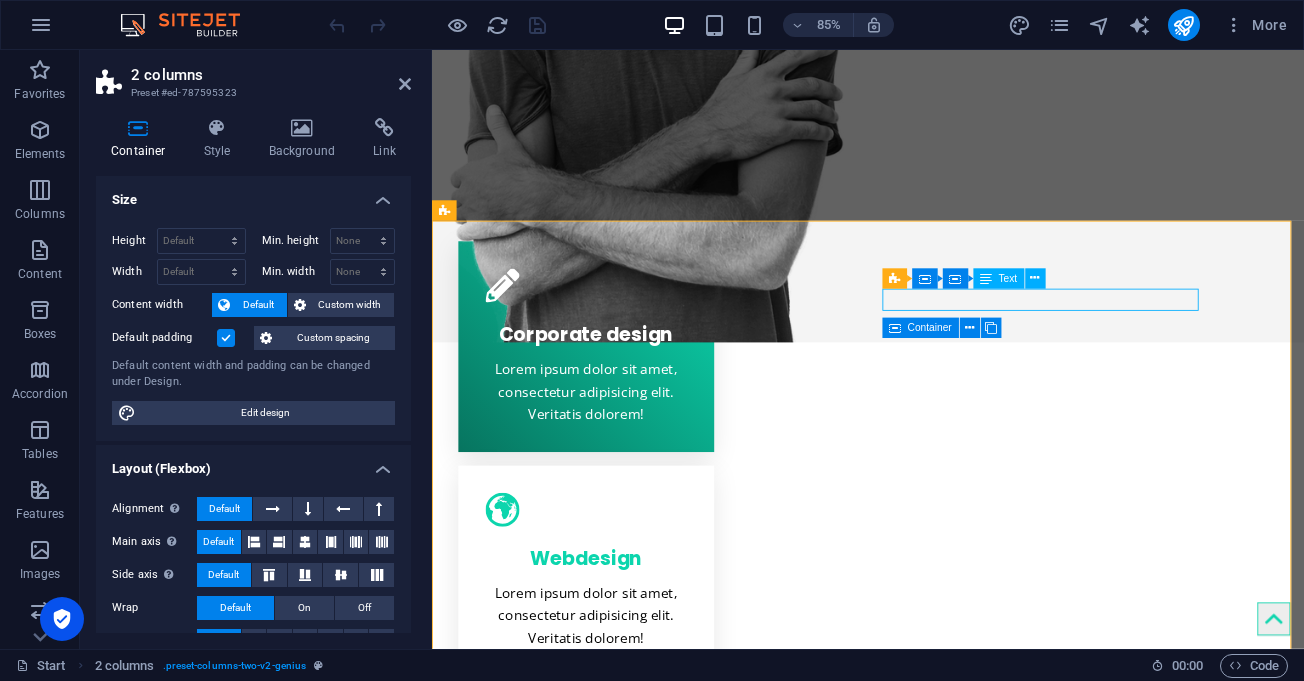 click on "Sitejet" at bounding box center [684, 1557] 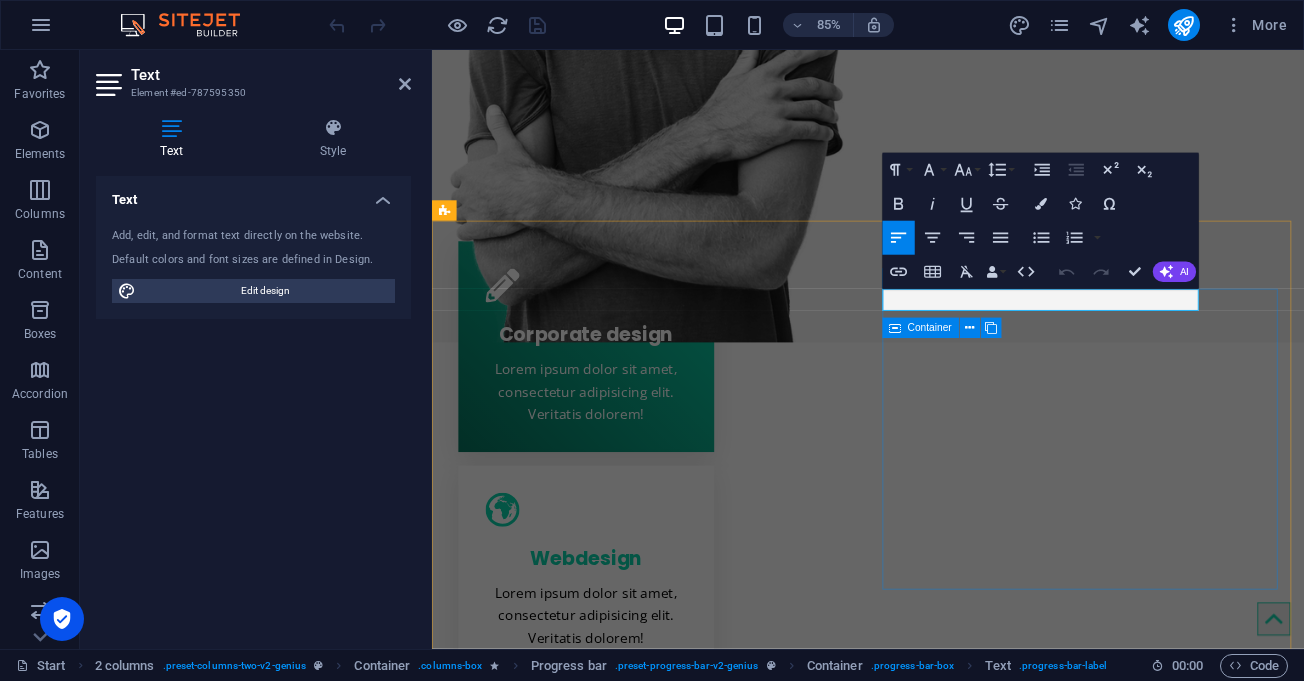 click on "Sitejet 90%
Photoshop 70%
Illustrator 90%
HTML5 & CSS3 85%
JavaScript 45%" at bounding box center (684, 1748) 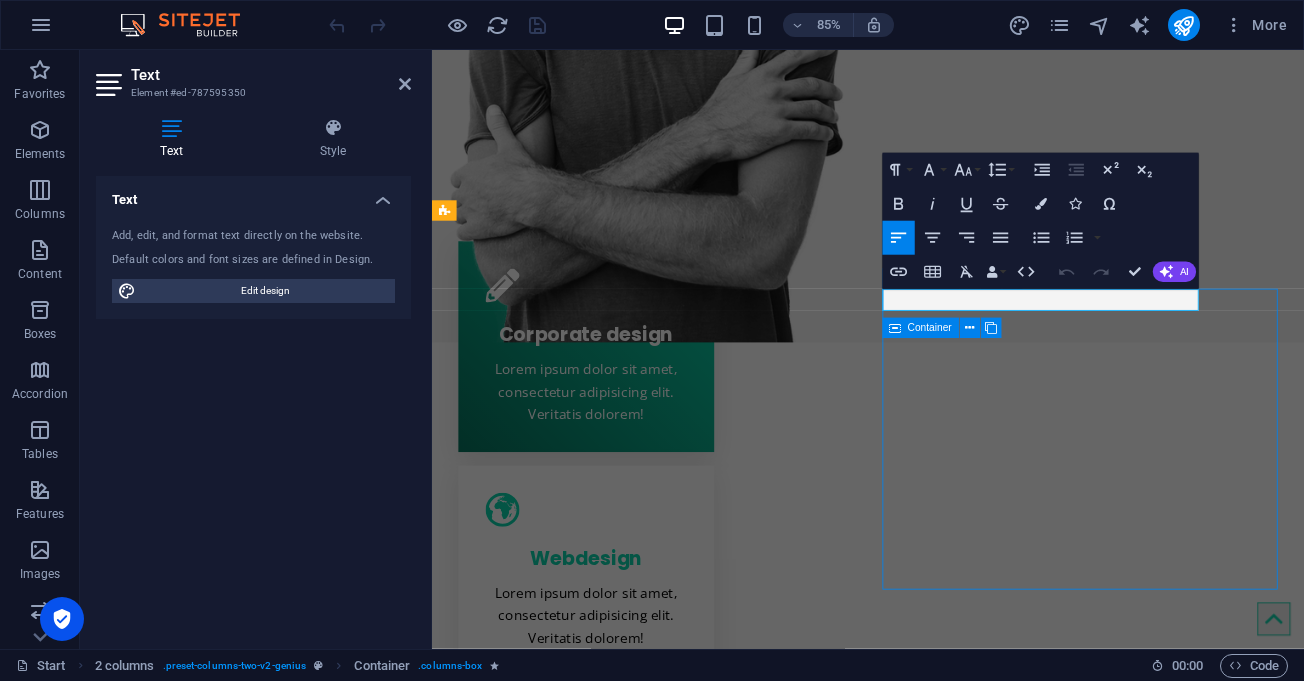 click on "JavaScript" at bounding box center (684, 1896) 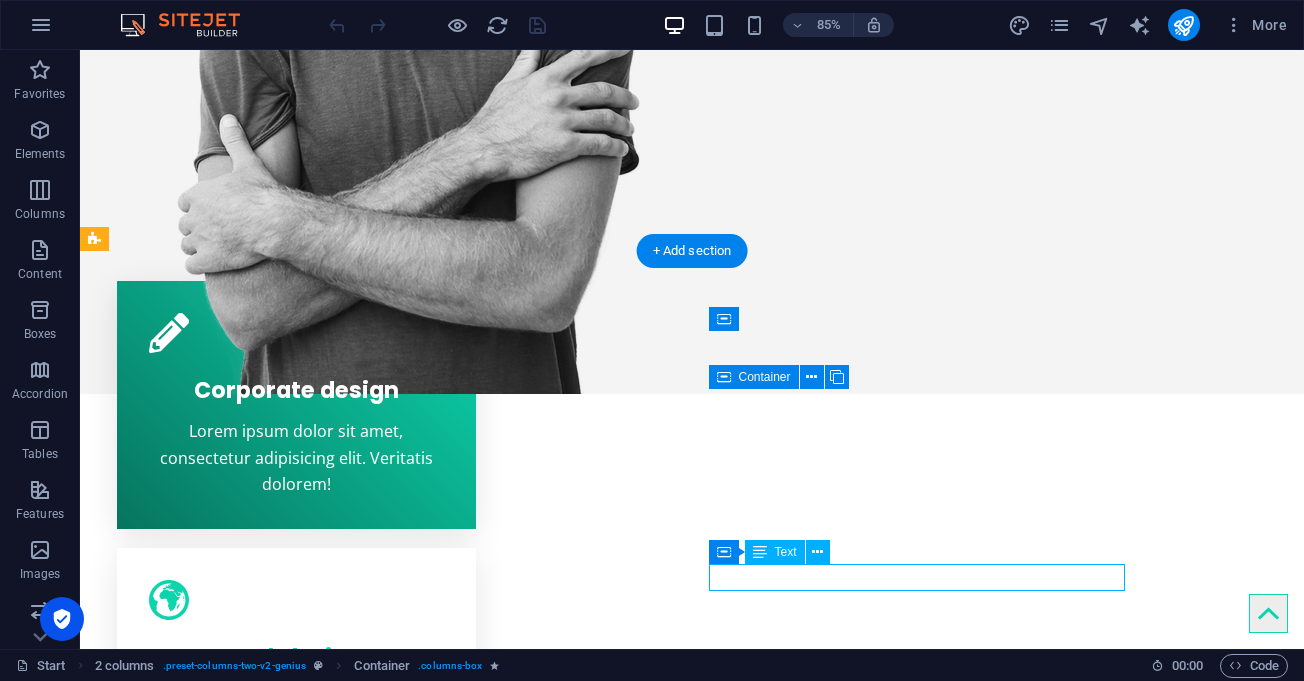 scroll, scrollTop: 812, scrollLeft: 0, axis: vertical 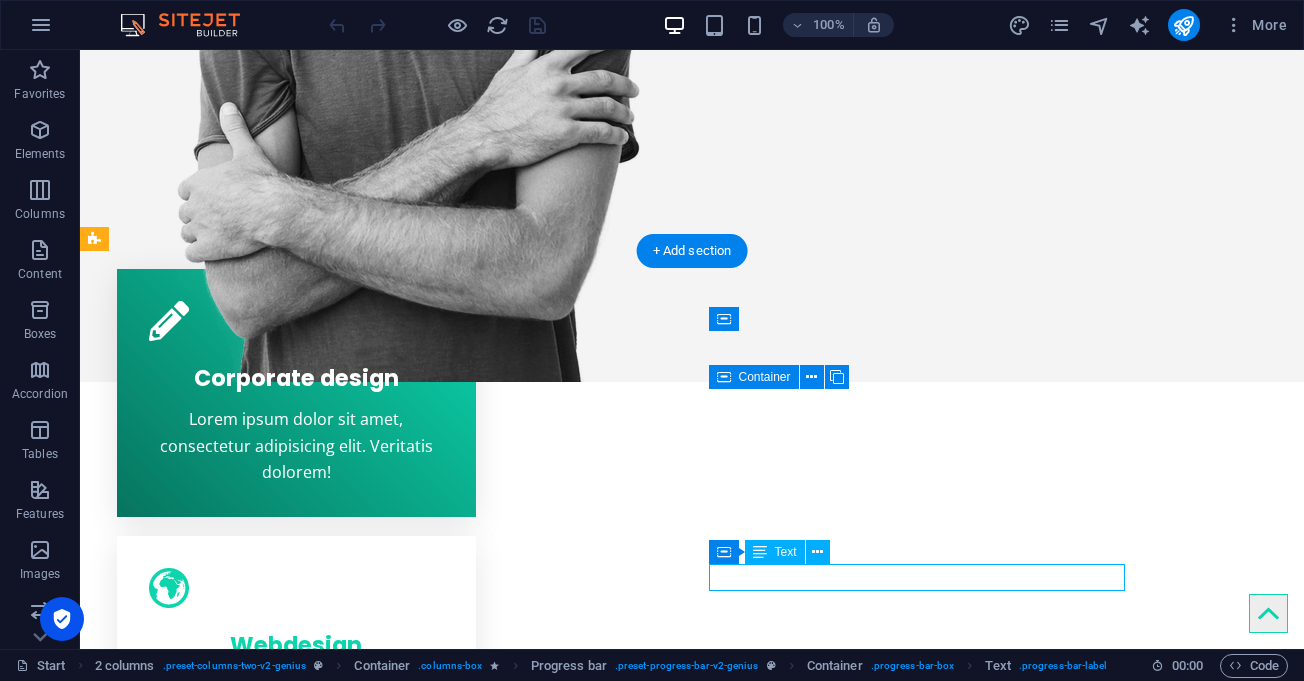 click on "JavaScript" at bounding box center (356, 1875) 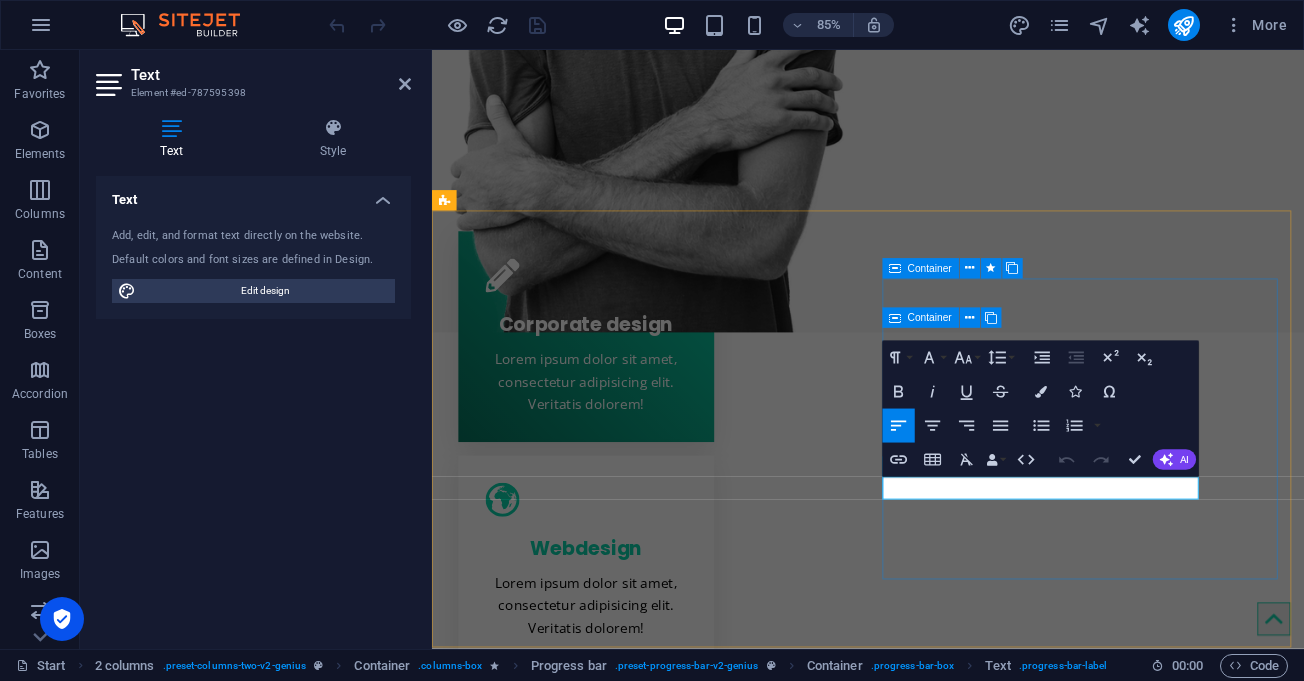 click on "Sitejet 90%
Photoshop 70%
Illustrator 90%
HTML5 & CSS3 85%
JavaScript 45%" at bounding box center (684, 1736) 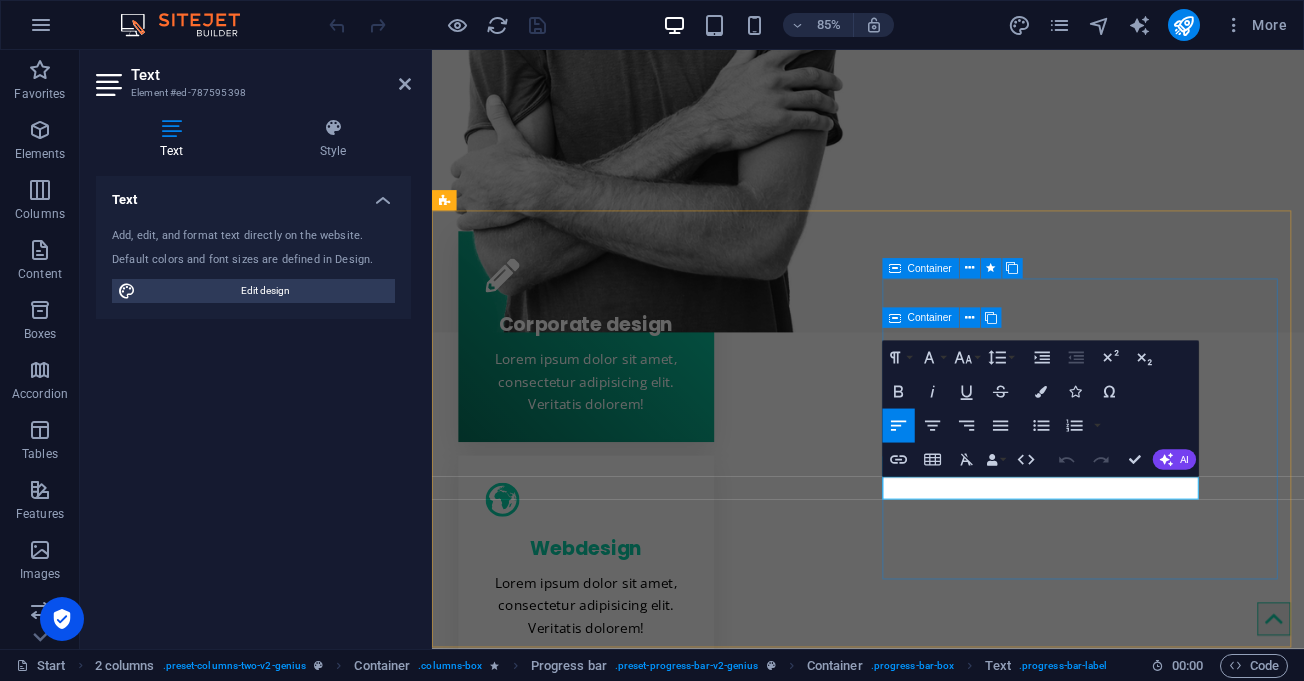 click on "Sitejet 90%
Photoshop 70%
Illustrator 90%
HTML5 & CSS3 85%
JavaScript 45%" at bounding box center (684, 1736) 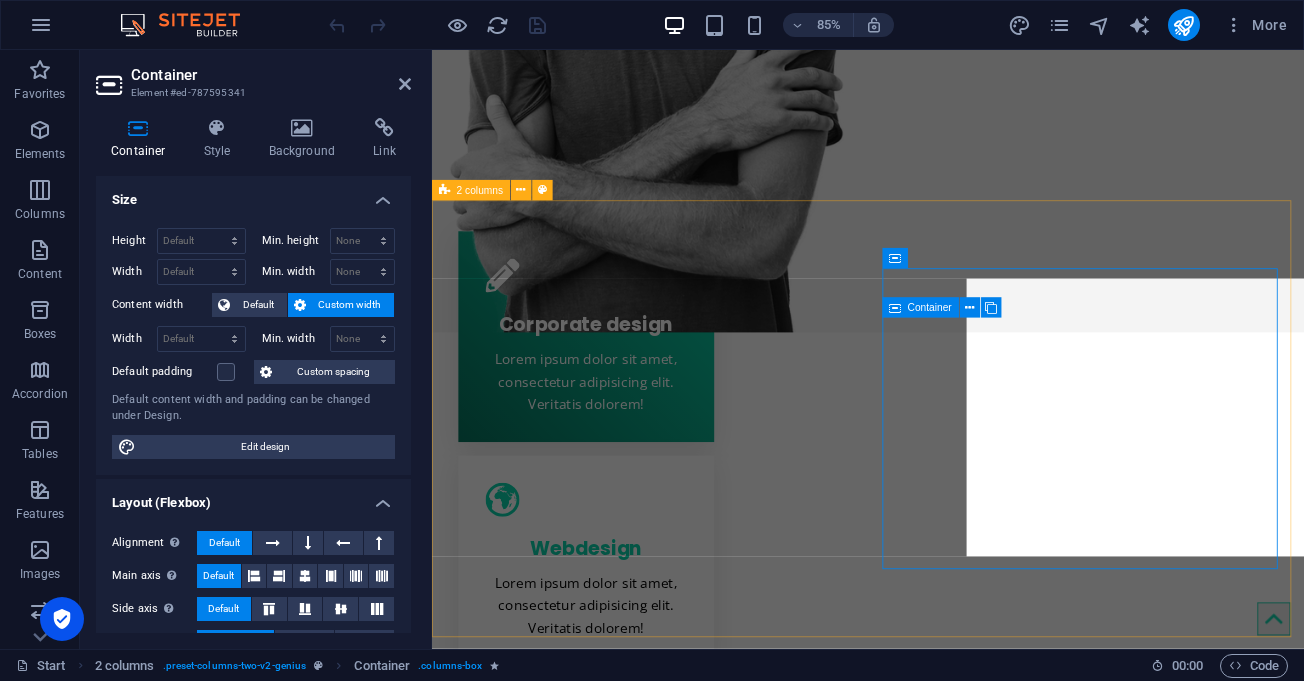 scroll, scrollTop: 824, scrollLeft: 0, axis: vertical 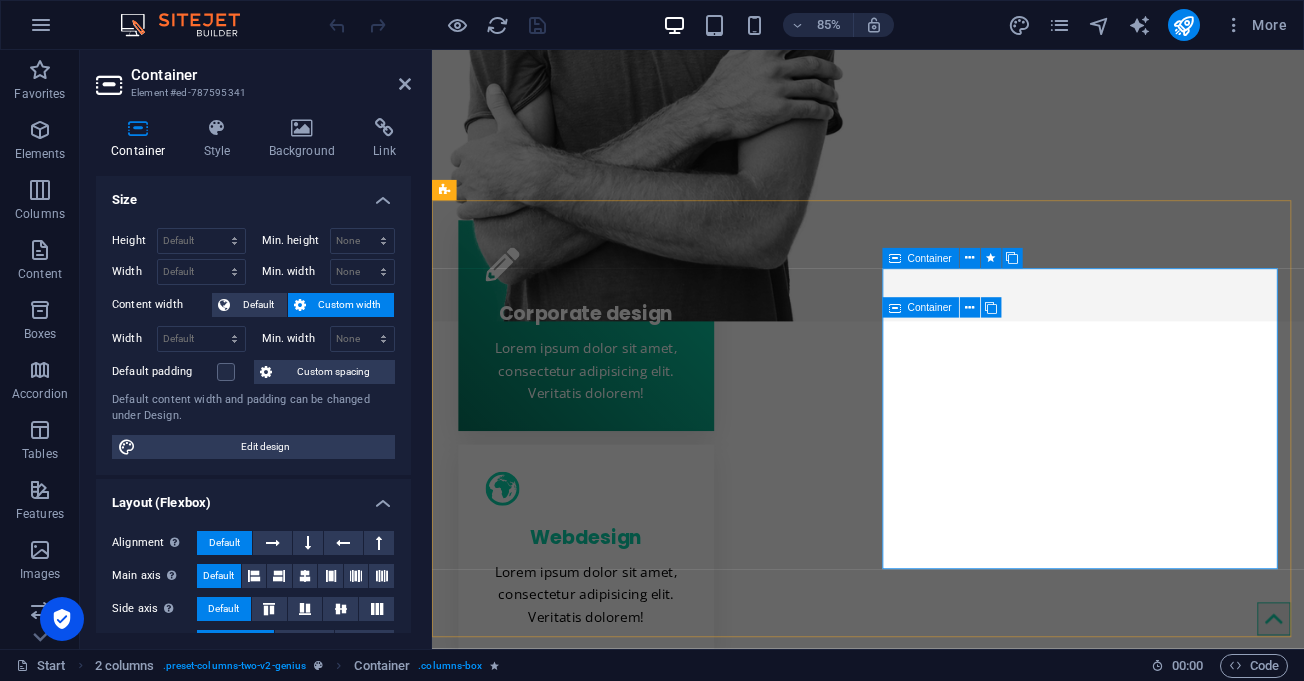 click on "Sitejet 90%
Photoshop 70%
Illustrator 90%
HTML5 & CSS3 85%
JavaScript 45%" at bounding box center (684, 1724) 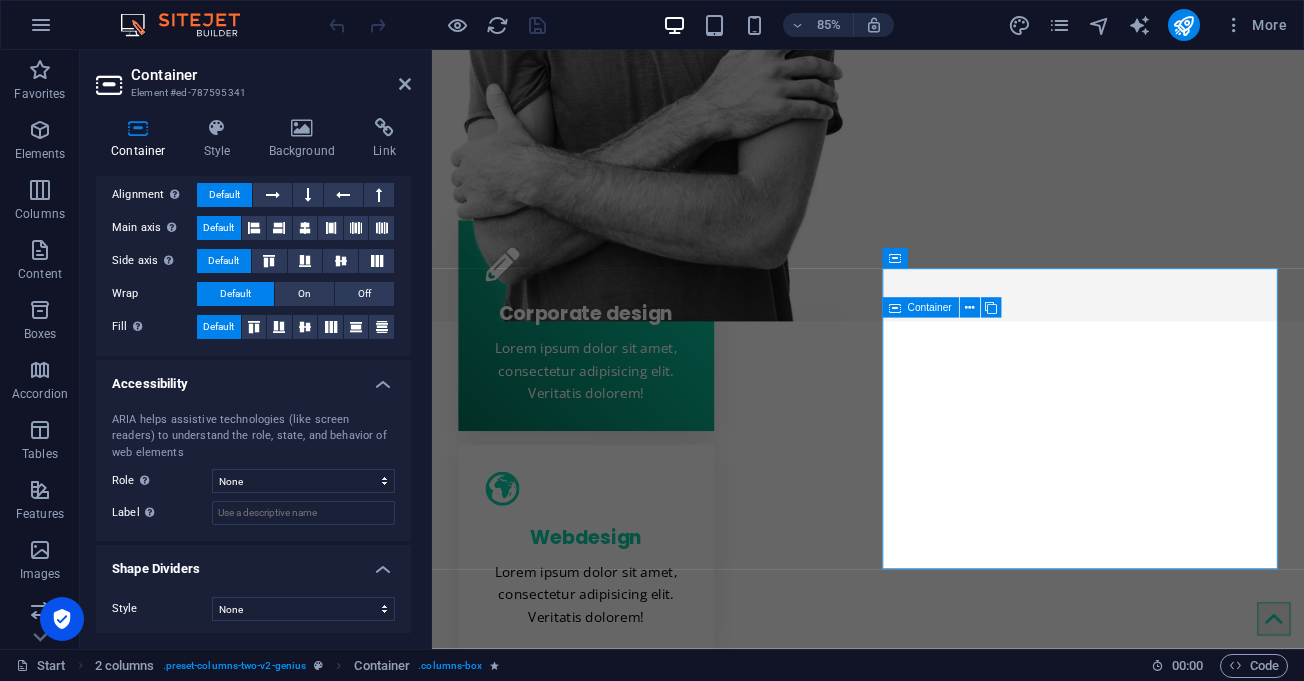 scroll, scrollTop: 352, scrollLeft: 0, axis: vertical 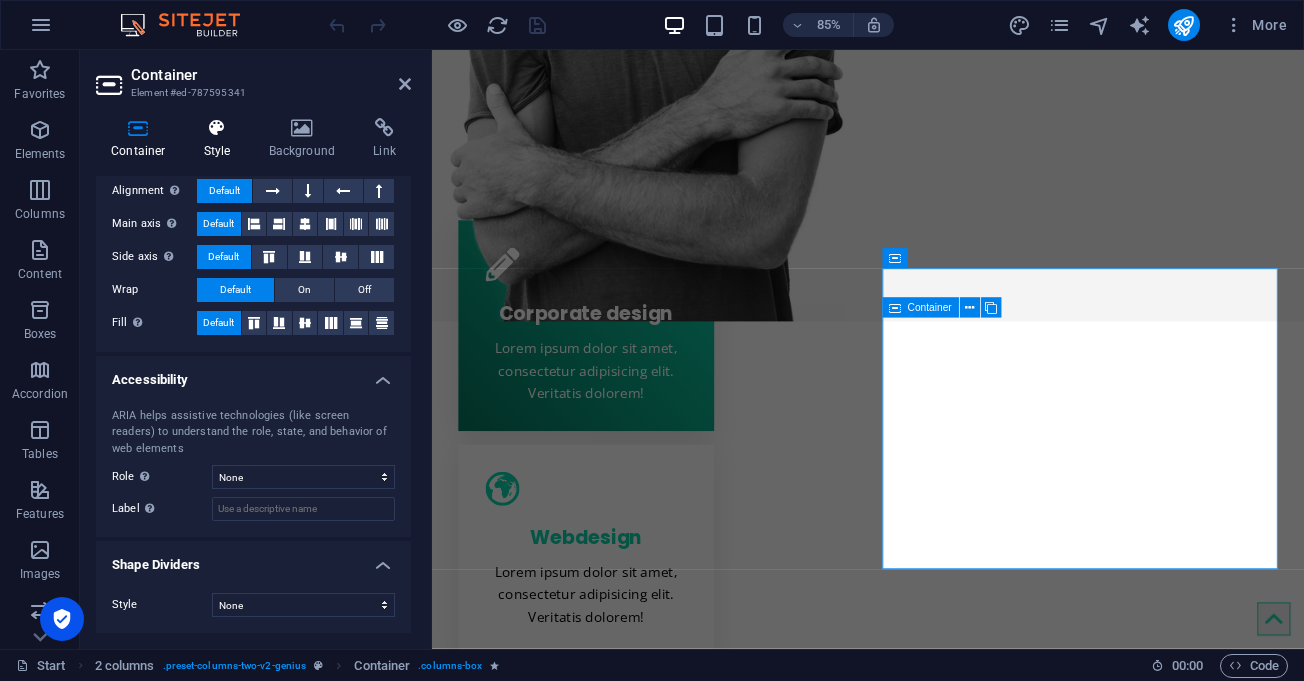 click on "Style" at bounding box center (221, 139) 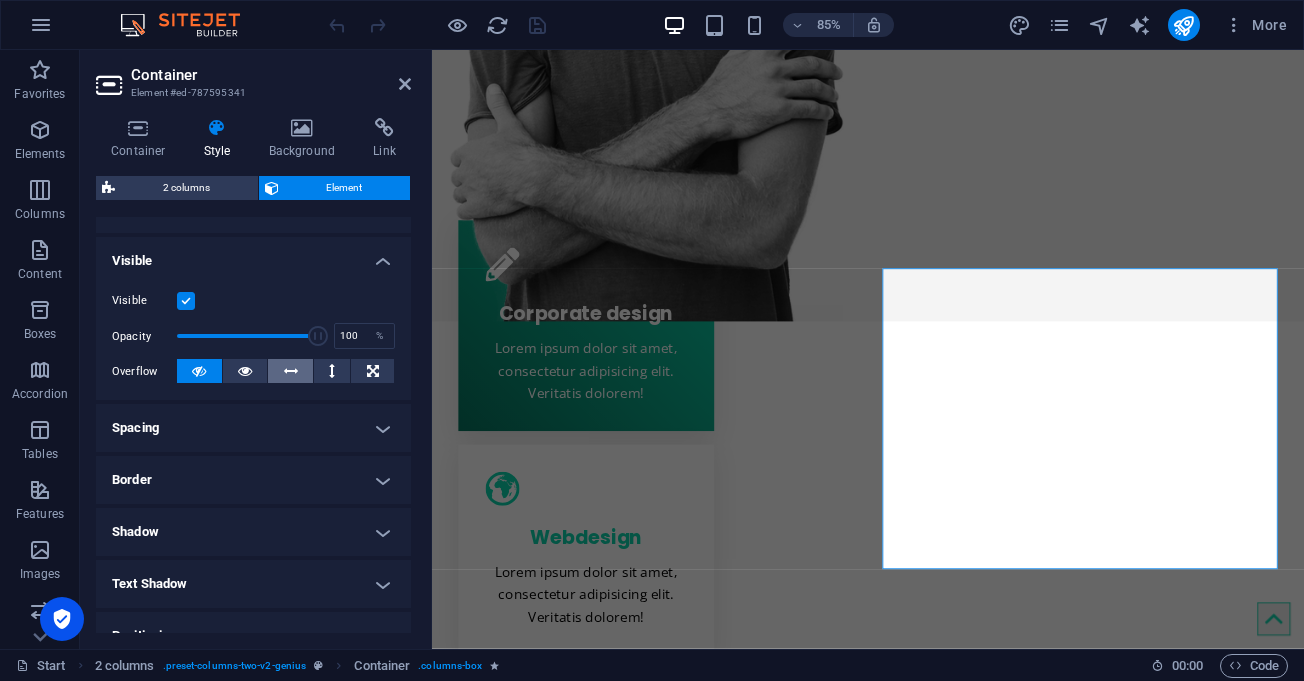 scroll, scrollTop: 200, scrollLeft: 0, axis: vertical 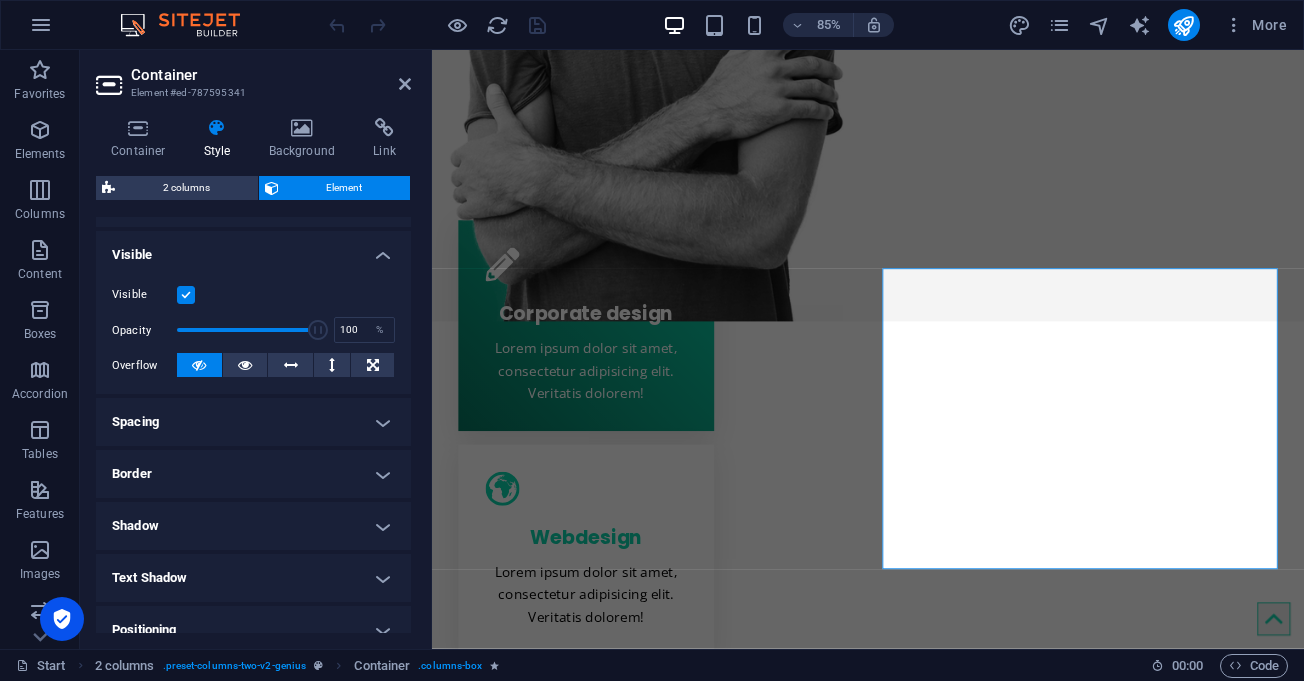 click on "Spacing" at bounding box center [253, 422] 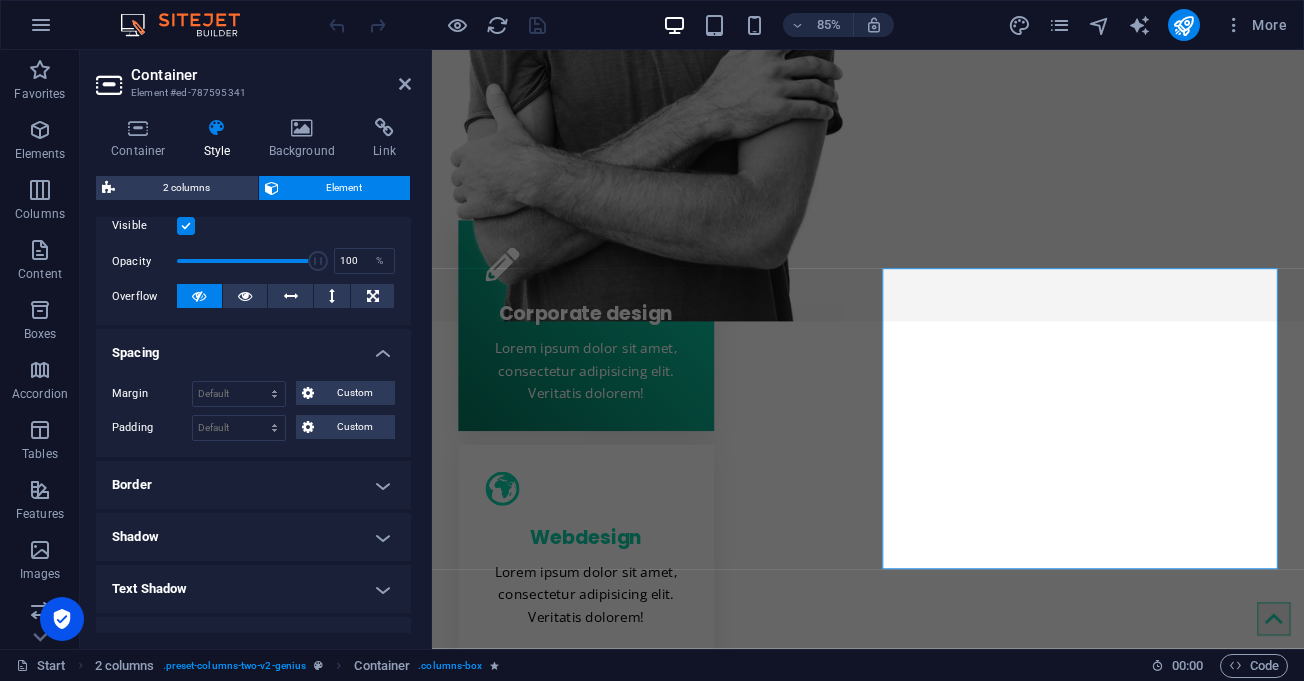 scroll, scrollTop: 300, scrollLeft: 0, axis: vertical 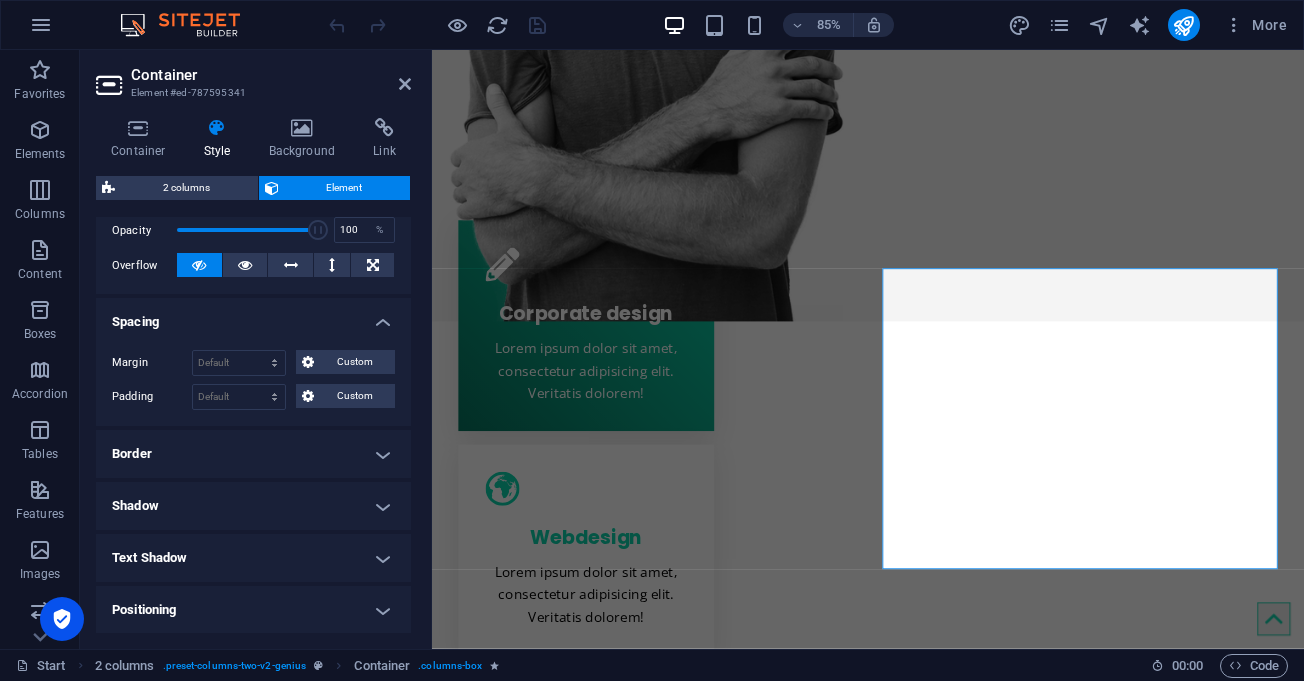 click on "Border" at bounding box center (253, 454) 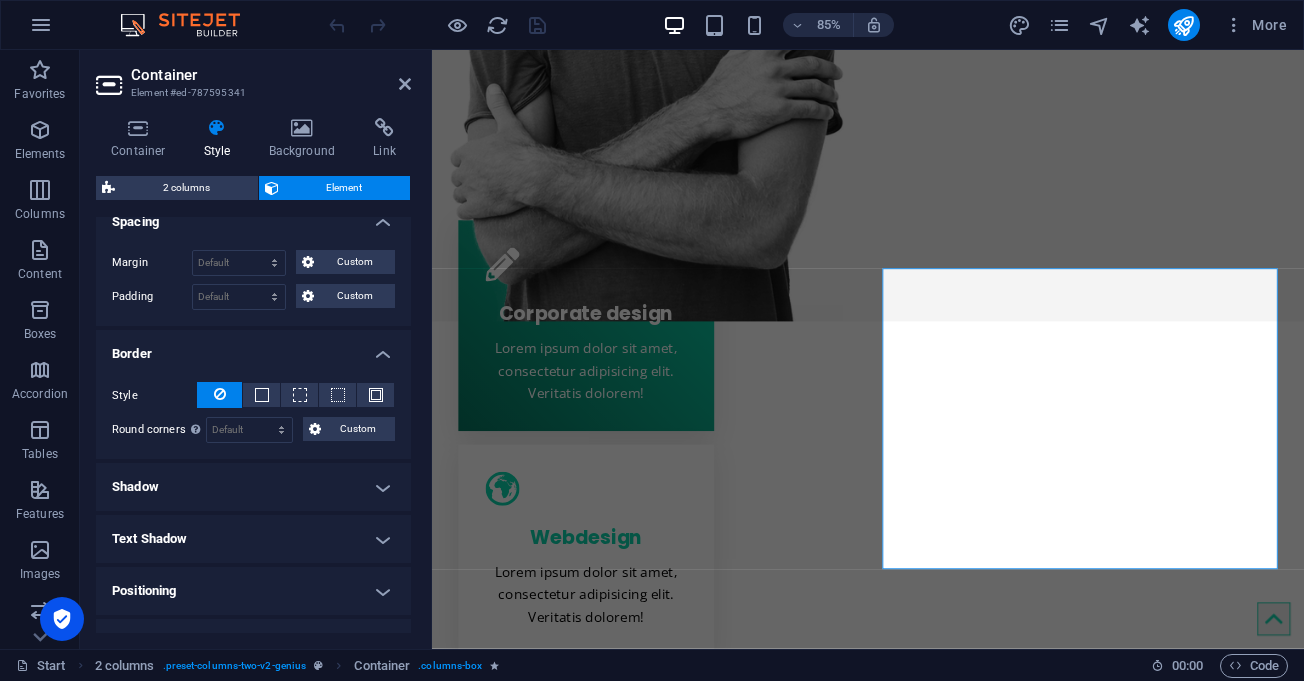 click on "Shadow" at bounding box center (253, 487) 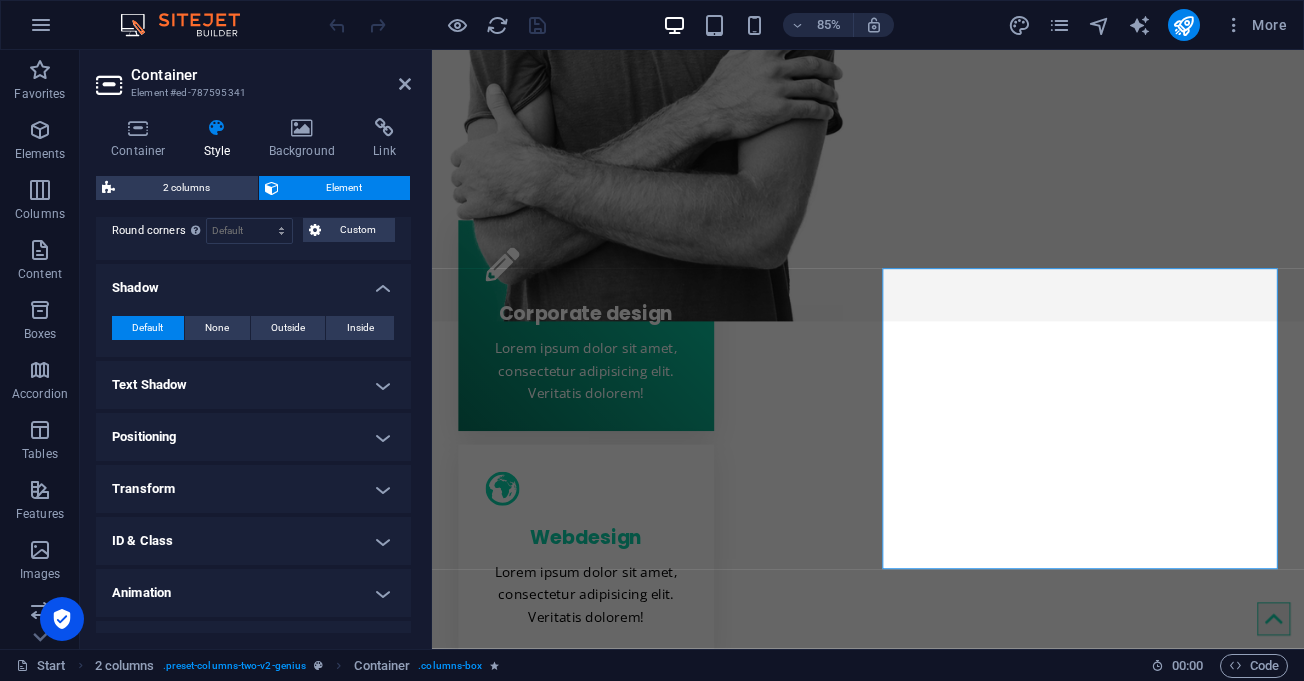 scroll, scrollTop: 635, scrollLeft: 0, axis: vertical 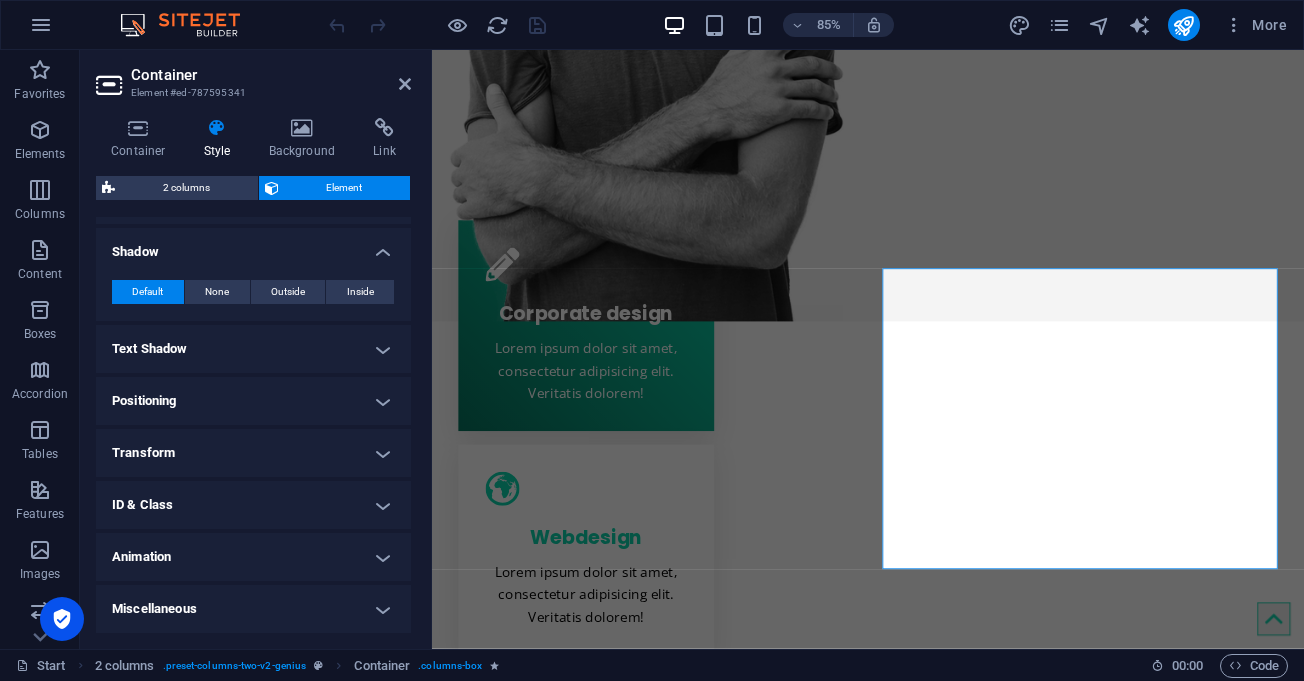 click on "Positioning" at bounding box center (253, 401) 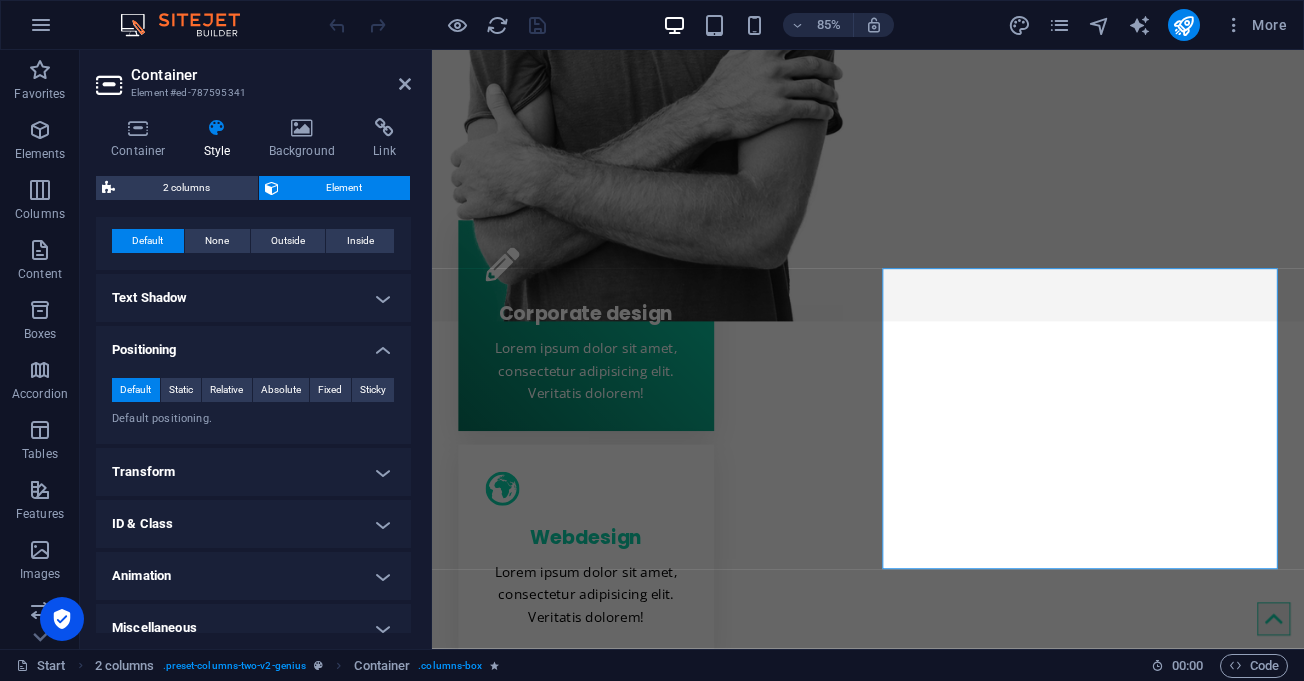 scroll, scrollTop: 705, scrollLeft: 0, axis: vertical 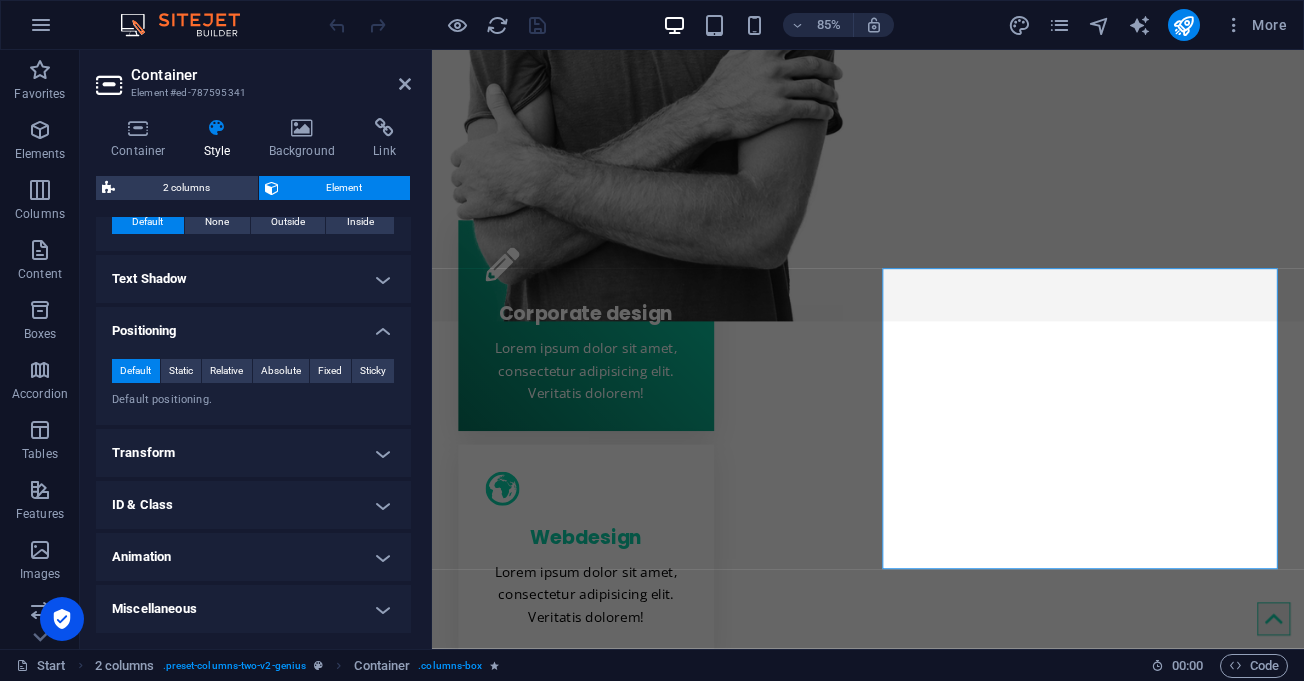 click on "Animation" at bounding box center (253, 557) 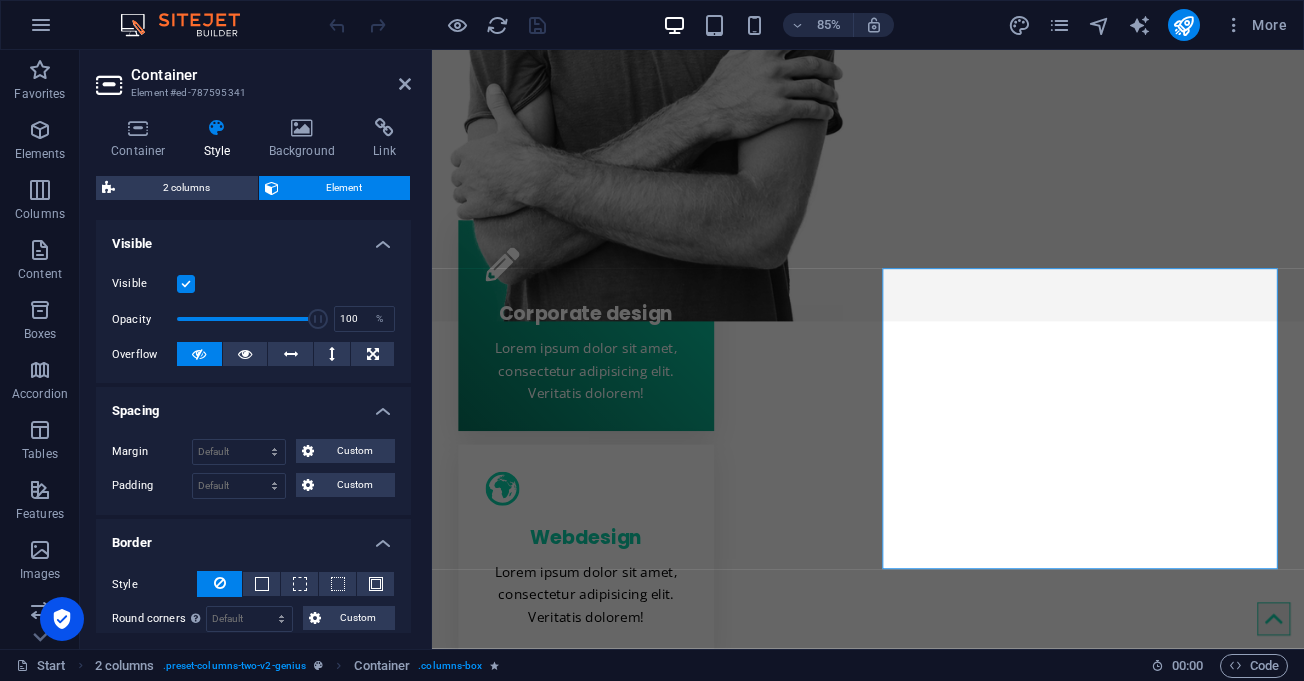 scroll, scrollTop: 0, scrollLeft: 0, axis: both 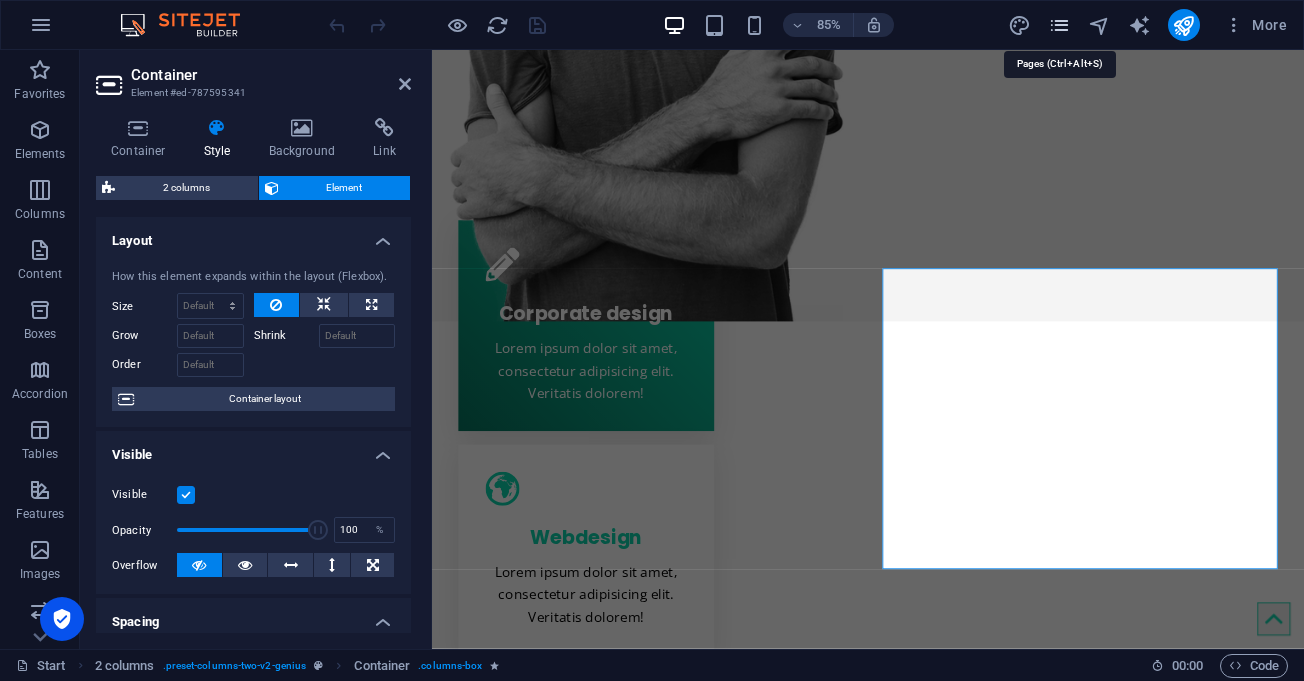 click at bounding box center [1059, 25] 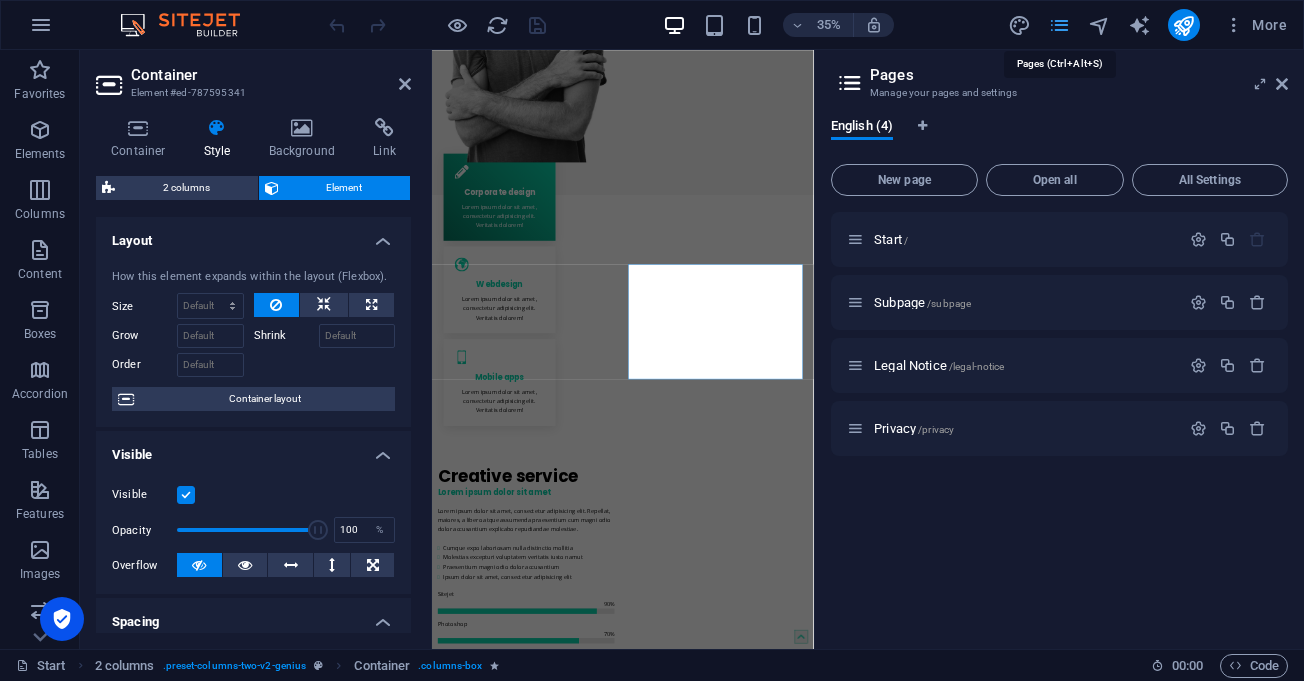 click at bounding box center (1059, 25) 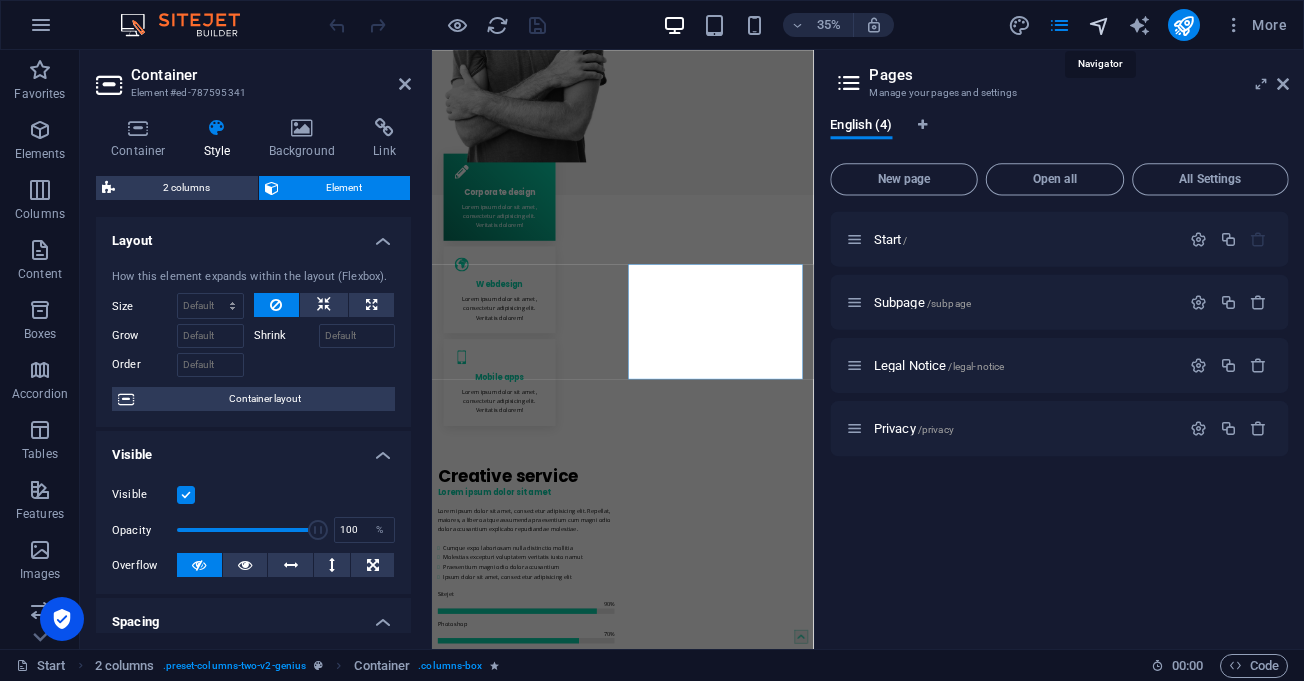 click at bounding box center (1099, 25) 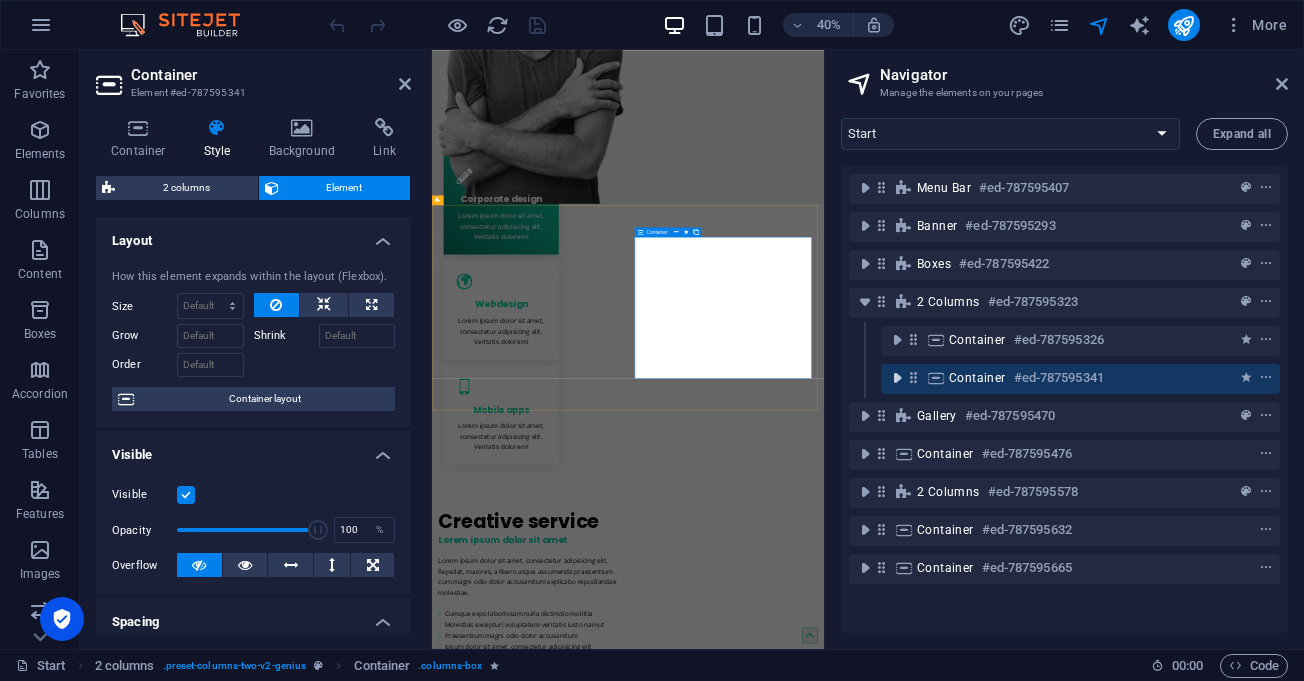 click at bounding box center (897, 378) 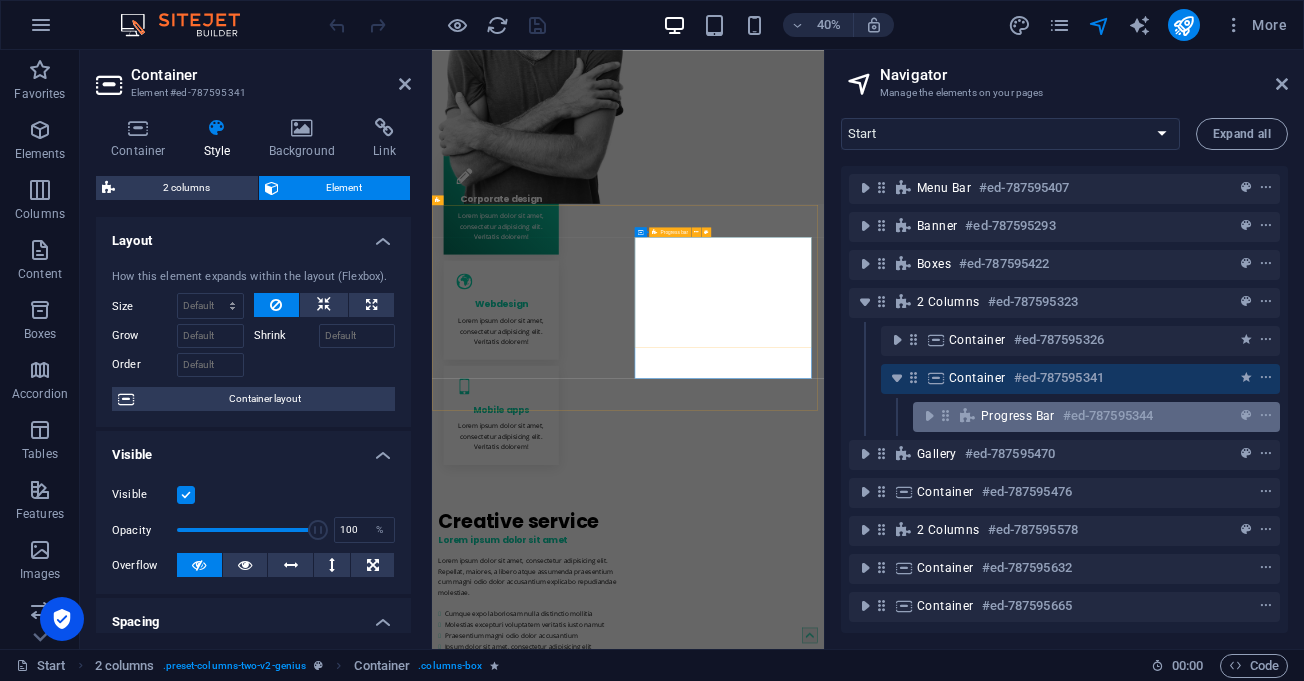 click on "Progress bar" at bounding box center (1018, 416) 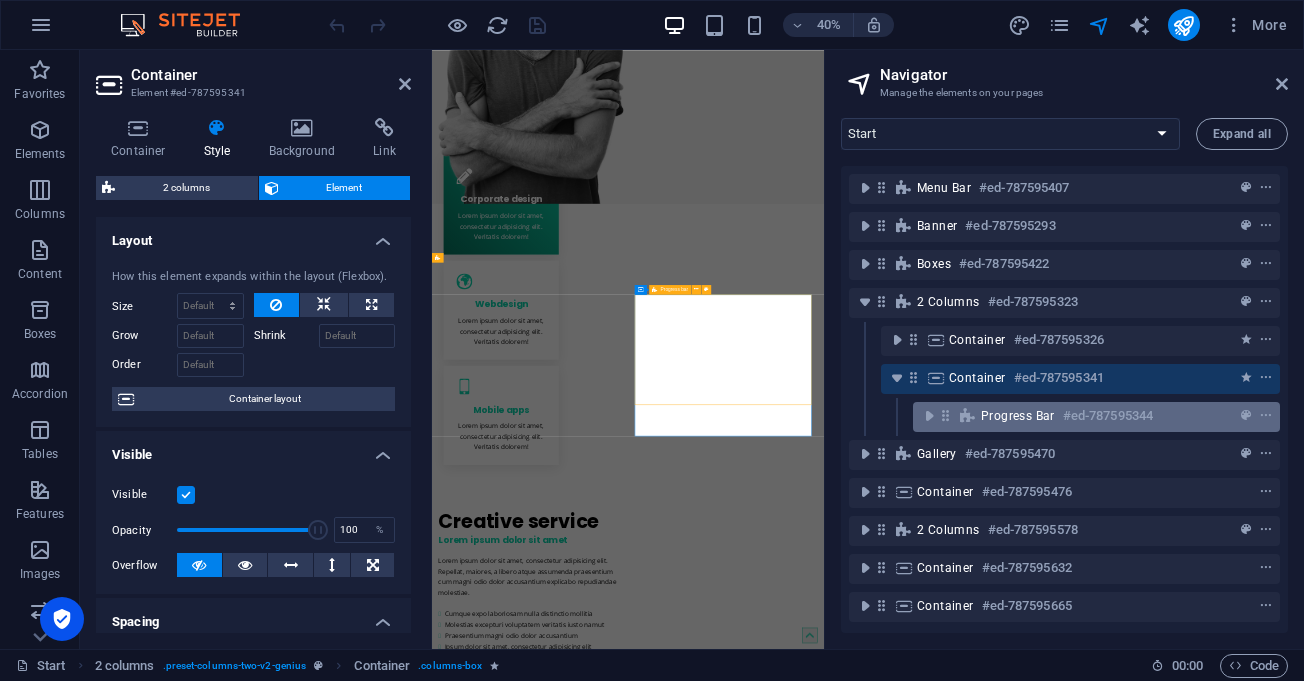 scroll, scrollTop: 680, scrollLeft: 0, axis: vertical 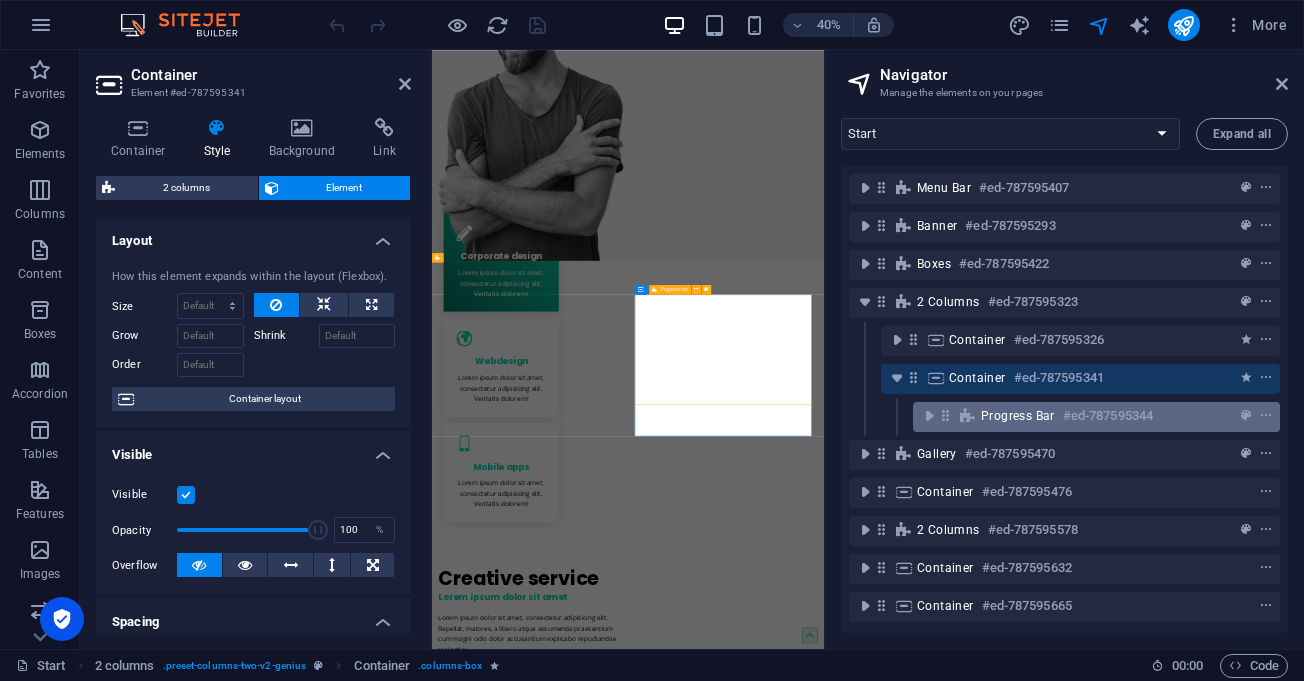 click on "Progress bar" at bounding box center (1018, 416) 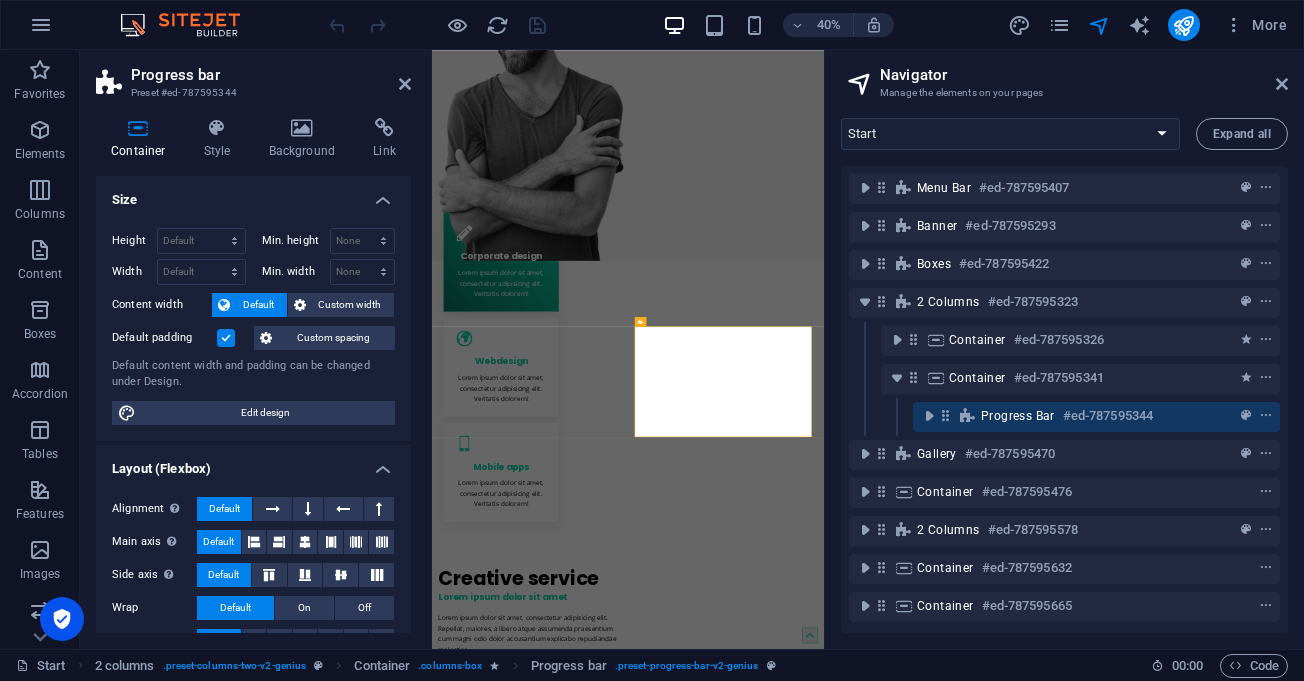 scroll, scrollTop: 600, scrollLeft: 0, axis: vertical 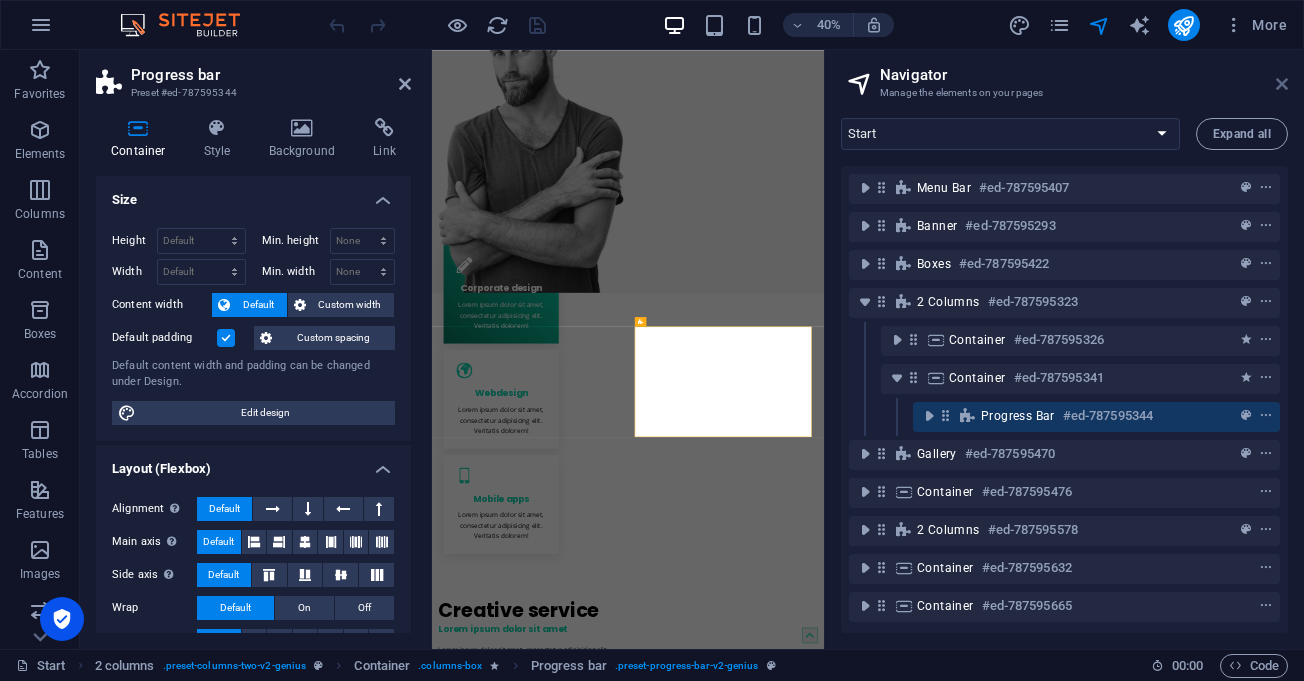 click at bounding box center (1282, 84) 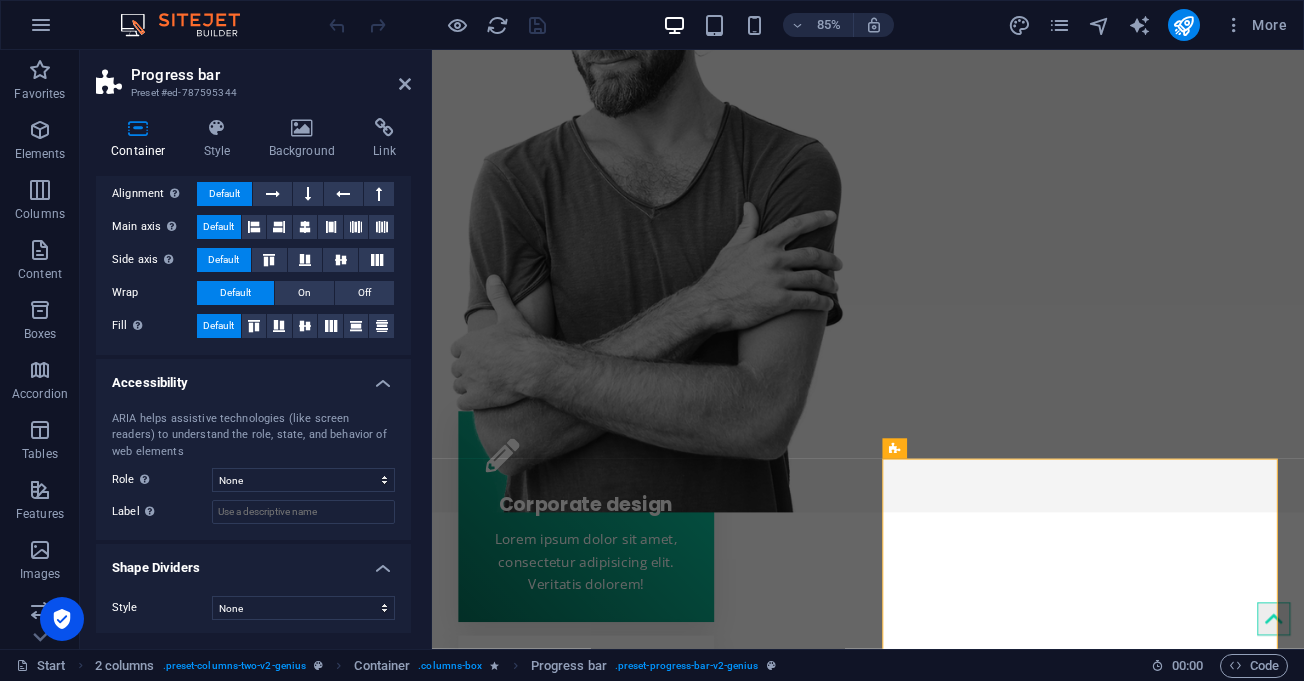 scroll, scrollTop: 318, scrollLeft: 0, axis: vertical 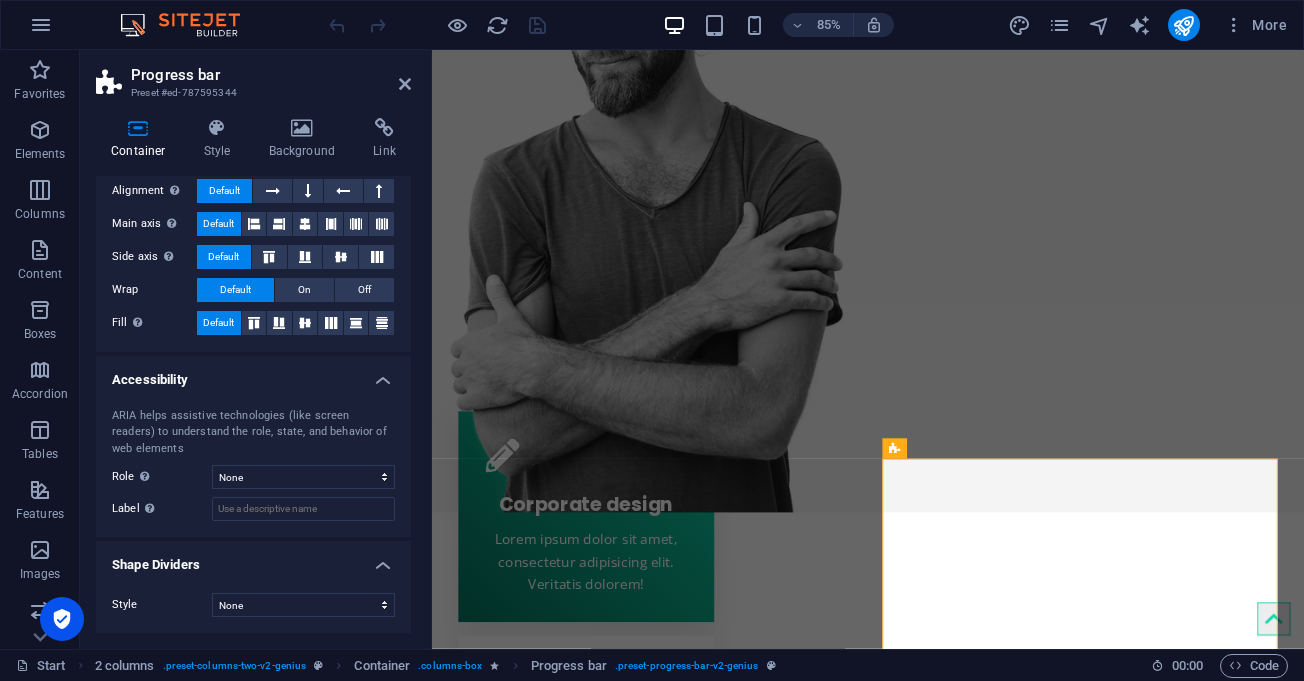 click on "Container Style Background Link Size Height Default px rem % vh vw Min. height None px rem % vh vw Width Default px rem % em vh vw Min. width None px rem % vh vw Content width Default Custom width Width Default px rem % em vh vw Min. width None px rem % vh vw Default padding Custom spacing Default content width and padding can be changed under Design. Edit design Layout (Flexbox) Alignment Determines the flex direction. Default Main axis Determine how elements should behave along the main axis inside this container (justify content). Default Side axis Control the vertical direction of the element inside of the container (align items). Default Wrap Default On Off Fill Controls the distances and direction of elements on the y-axis across several lines (align content). Default Accessibility ARIA helps assistive technologies (like screen readers) to understand the role, state, and behavior of web elements Role The ARIA role defines the purpose of an element.  None Alert Article Banner Comment Fan" at bounding box center (253, 375) 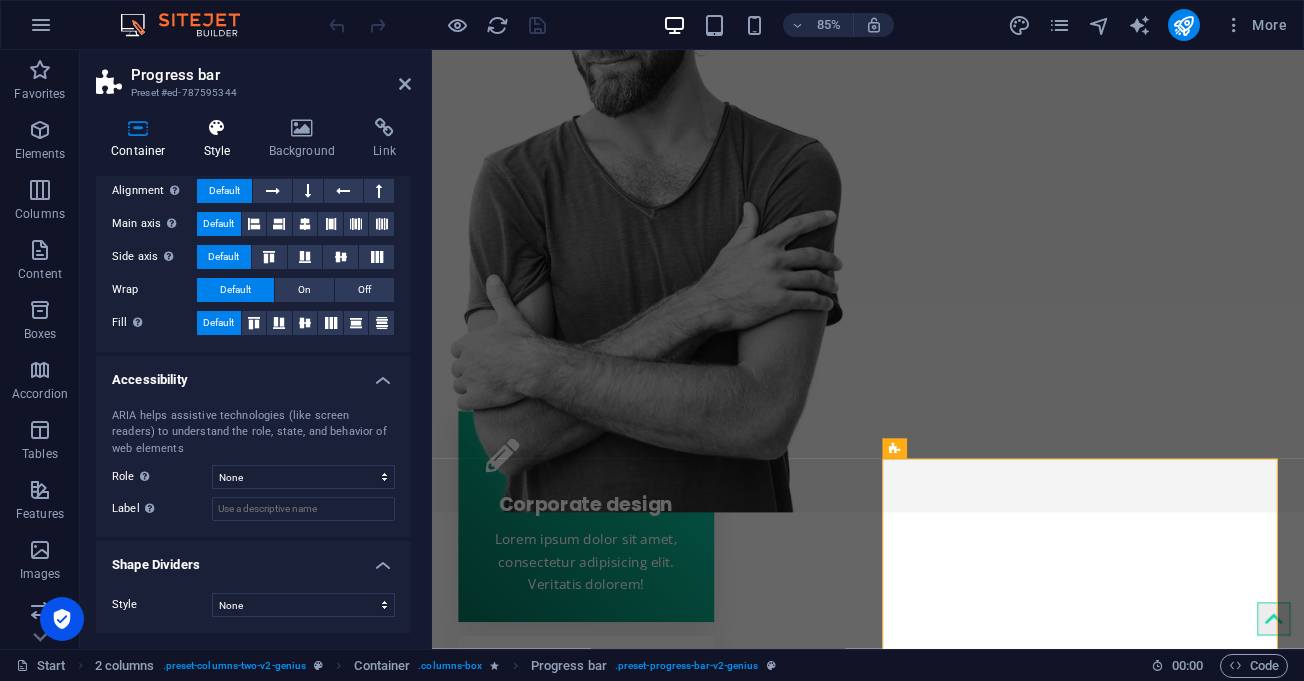 click at bounding box center (217, 128) 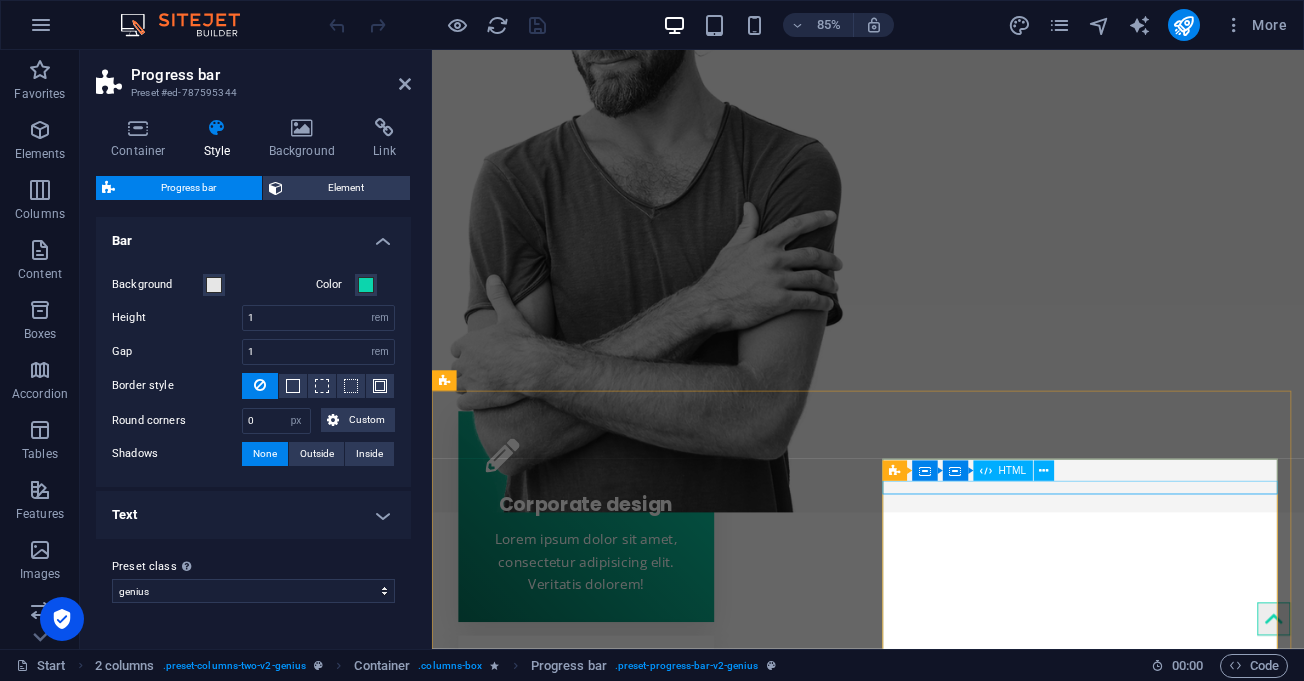 click at bounding box center (684, 1804) 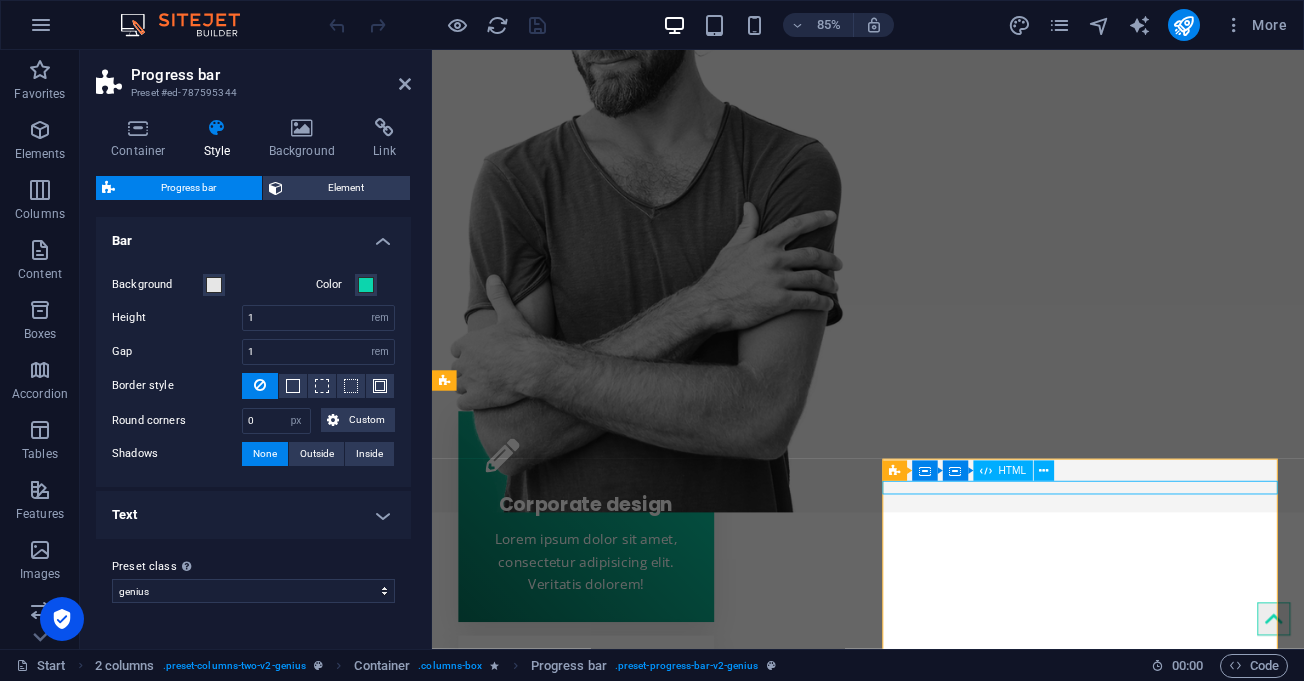 click at bounding box center [684, 1804] 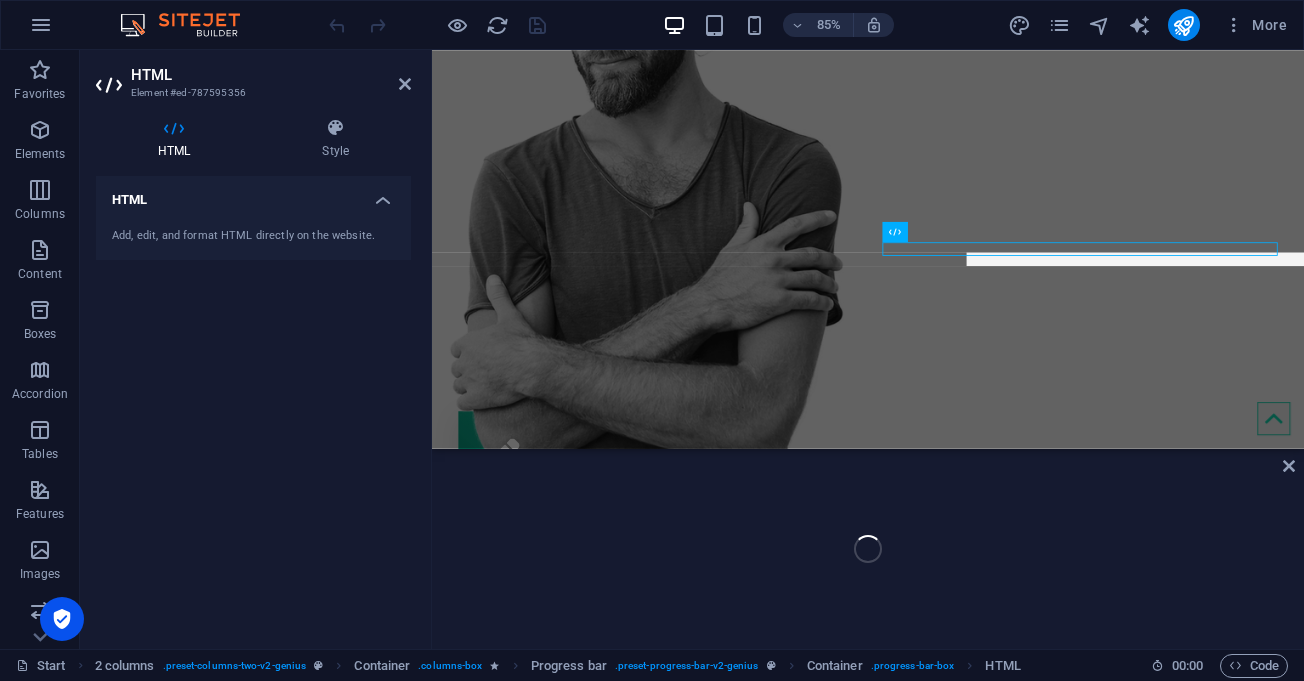 scroll, scrollTop: 881, scrollLeft: 0, axis: vertical 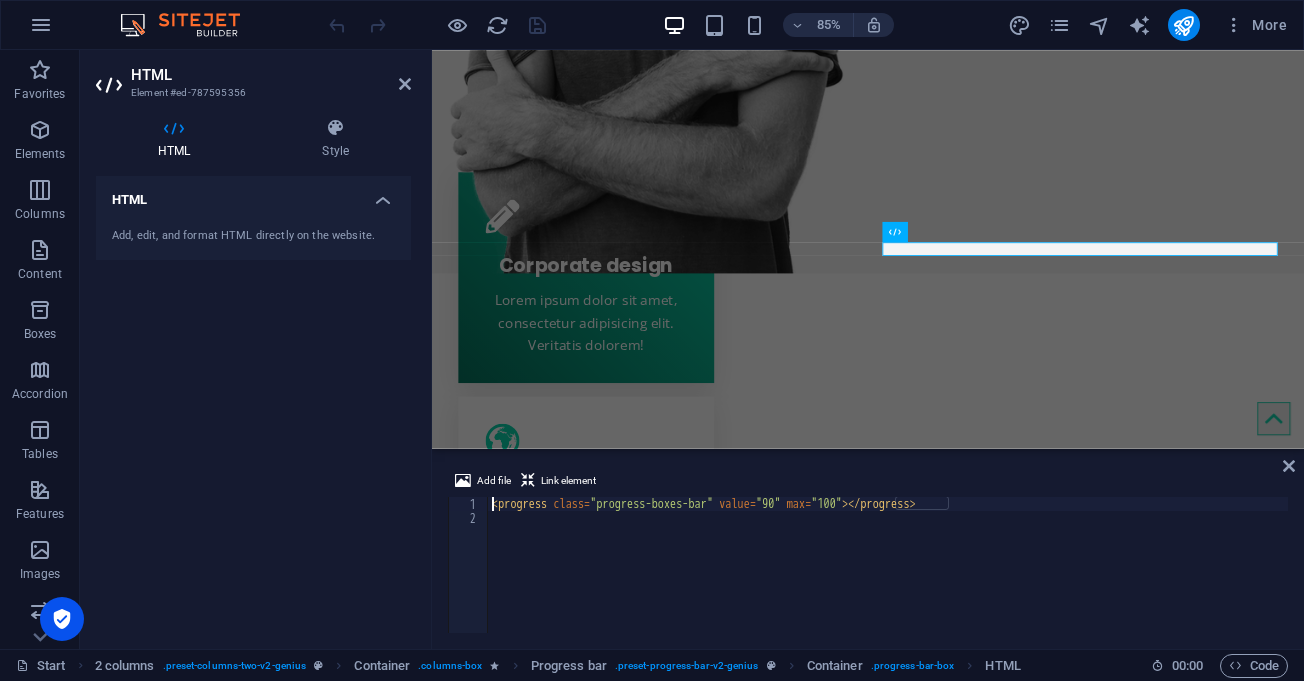 click on "HTML Style HTML Add, edit, and format HTML directly on the website. Progress bar Element Layout How this element expands within the layout (Flexbox). Size Default auto px % 1/1 1/2 1/3 1/4 1/5 1/6 1/7 1/8 1/9 1/10 Grow Shrink Order Container layout Visible Visible Opacity 100 % Overflow Spacing Margin Default auto px % rem vw vh Custom Custom auto px % rem vw vh auto px % rem vw vh auto px % rem vw vh auto px % rem vw vh Padding Default px rem % vh vw Custom Custom px rem % vh vw px rem % vh vw px rem % vh vw px rem % vh vw Border Style              - Width 1 auto px rem % vh vw Custom Custom 1 auto px rem % vh vw 1 auto px rem % vh vw 1 auto px rem % vh vw 1 auto px rem % vh vw  - Color Round corners Default px rem % vh vw Custom Custom px rem % vh vw px rem % vh vw px rem % vh vw px rem % vh vw Shadow Default None Outside Inside Color X offset 0 px rem vh vw Y offset 0 px rem vh vw Blur 0 px rem % vh vw Spread 0 px rem vh vw Text Shadow Default None Outside Color X offset 0 px rem vh vw Y offset 0" at bounding box center (253, 375) 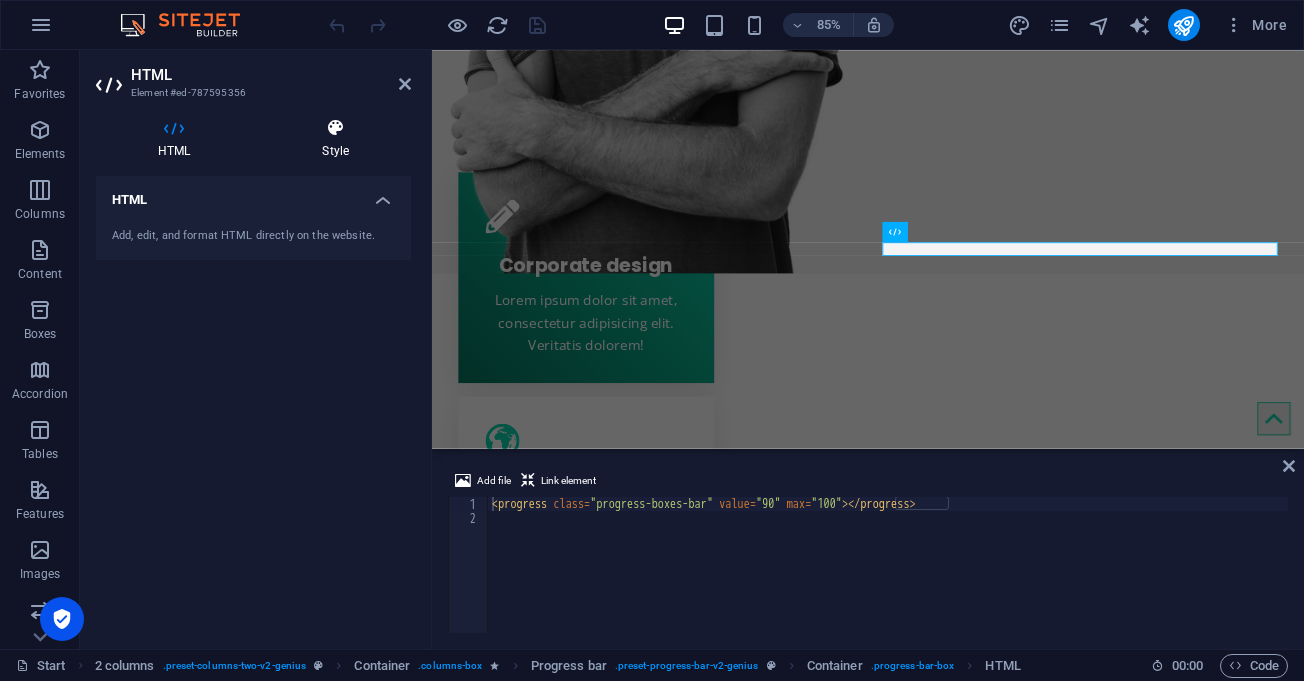 click at bounding box center (335, 128) 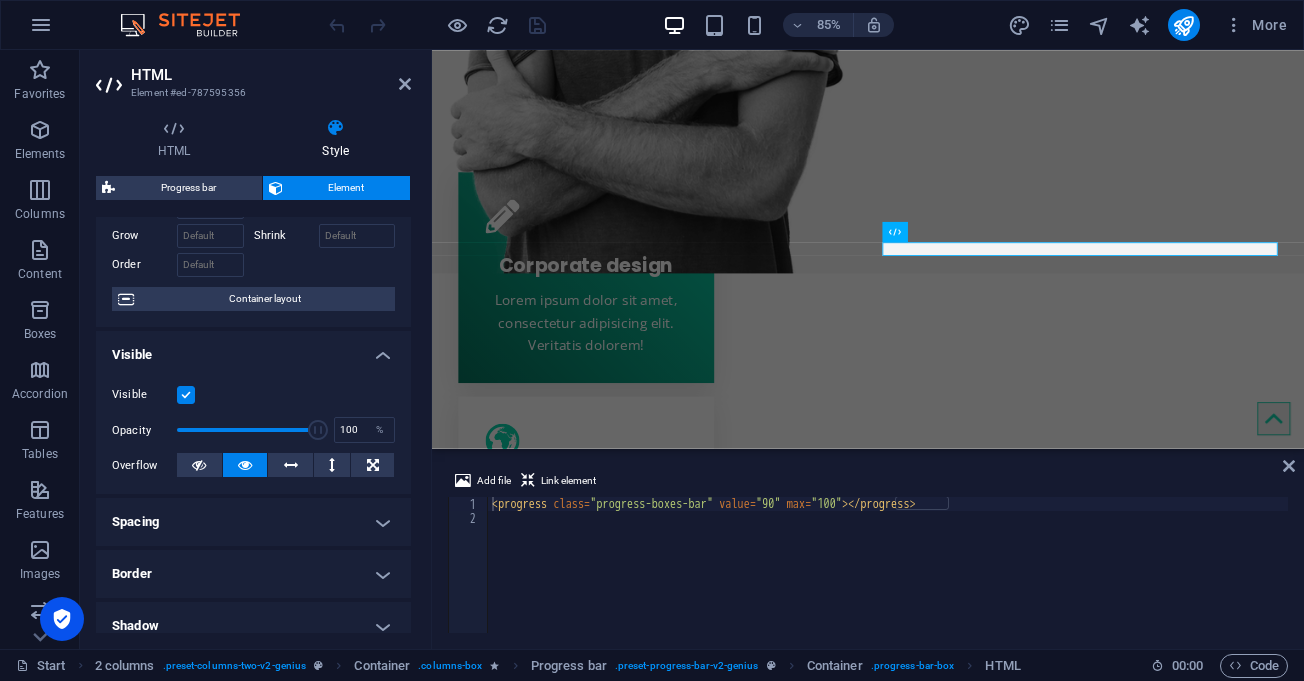 scroll, scrollTop: 200, scrollLeft: 0, axis: vertical 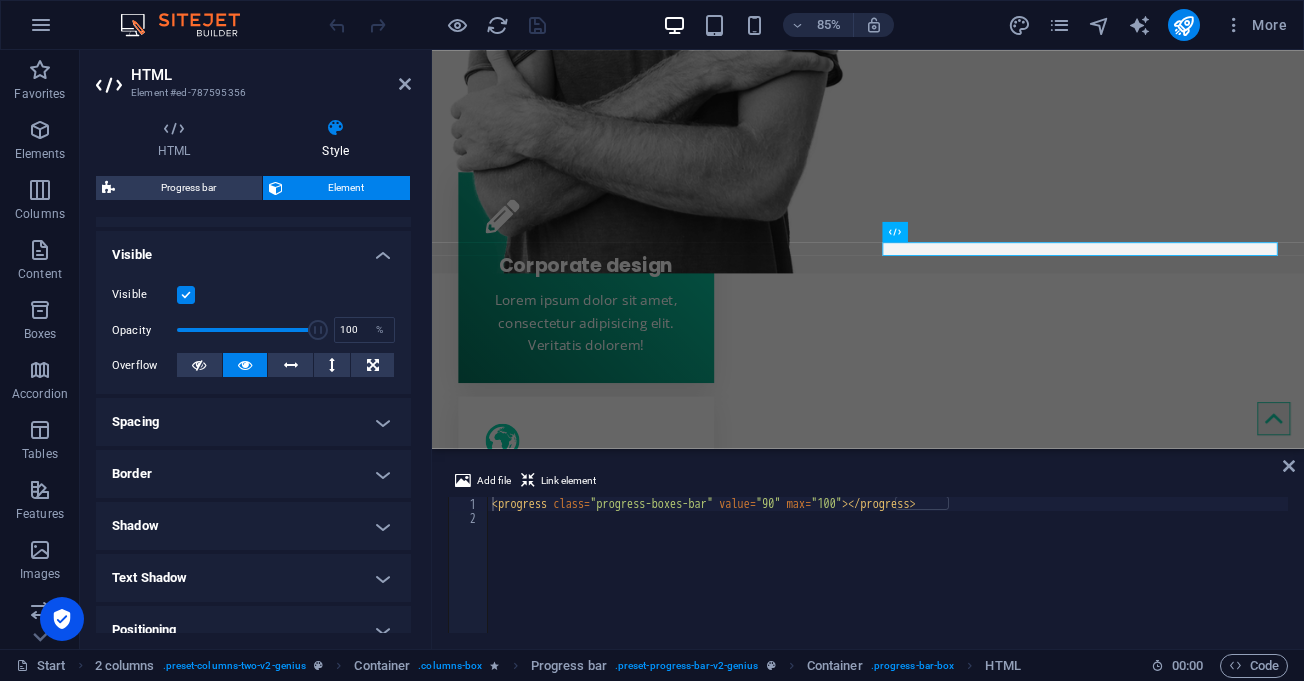 click on "Spacing" at bounding box center [253, 422] 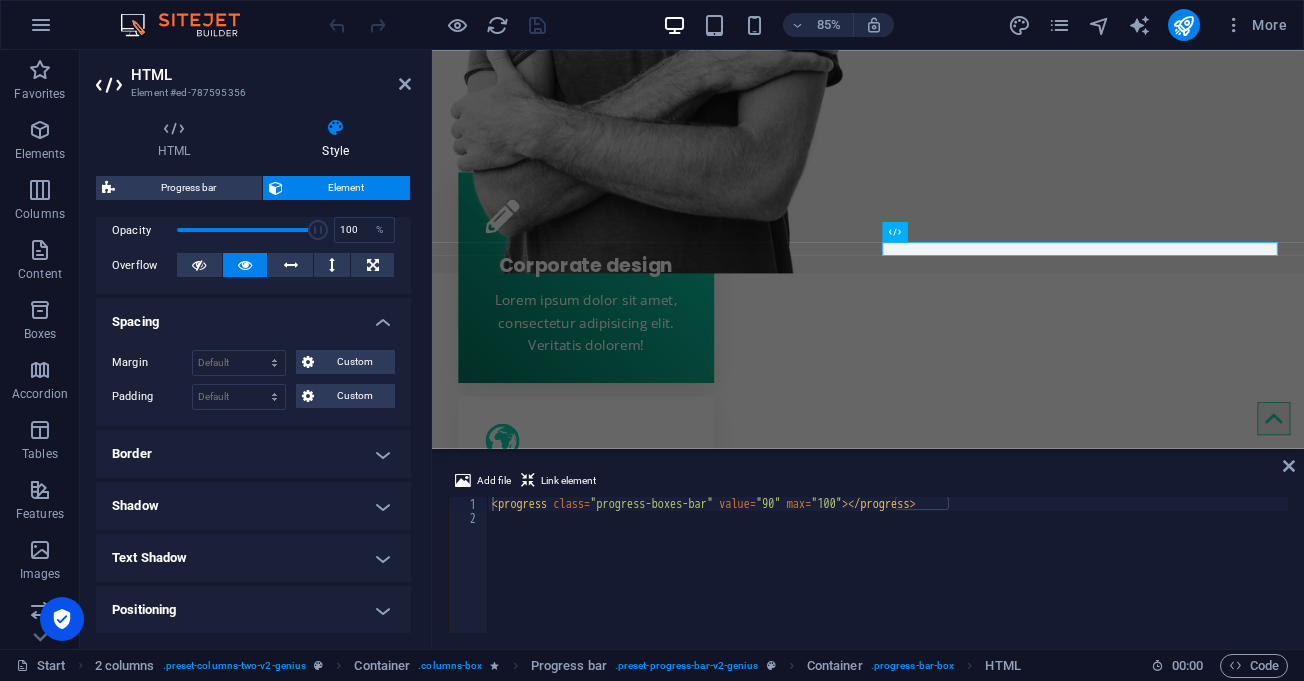 click on "Border" at bounding box center [253, 454] 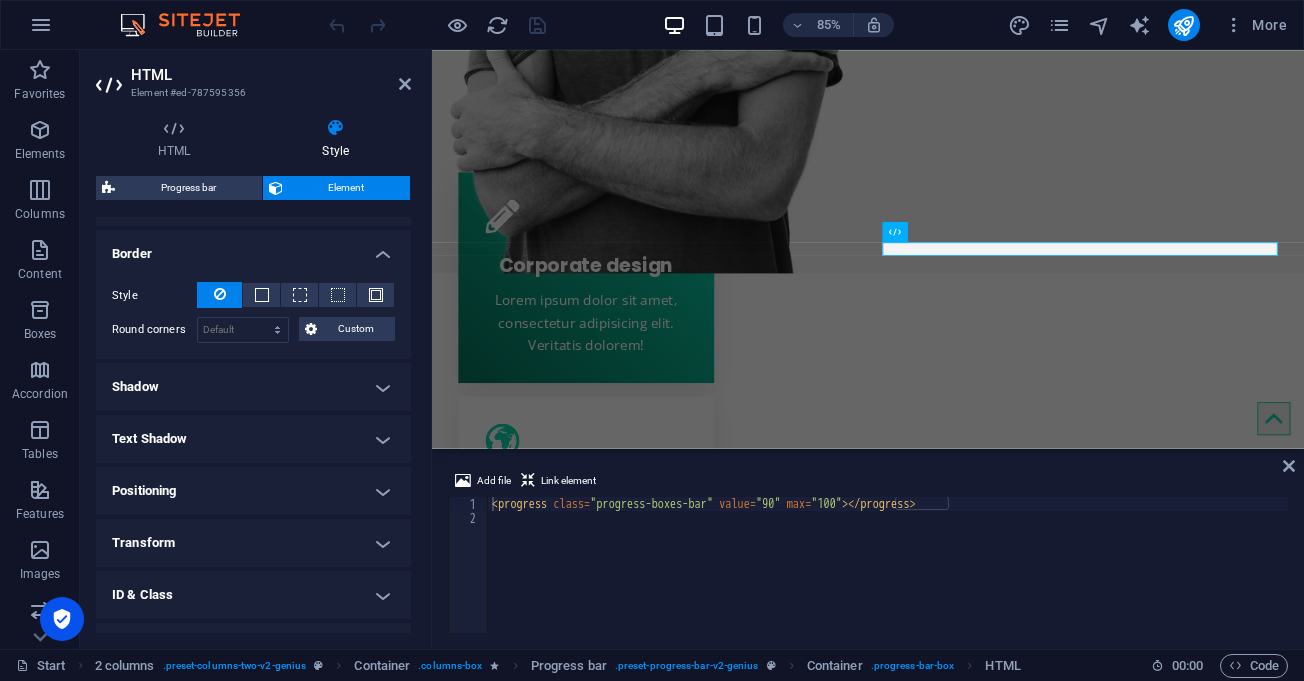 click on "Shadow" at bounding box center (253, 387) 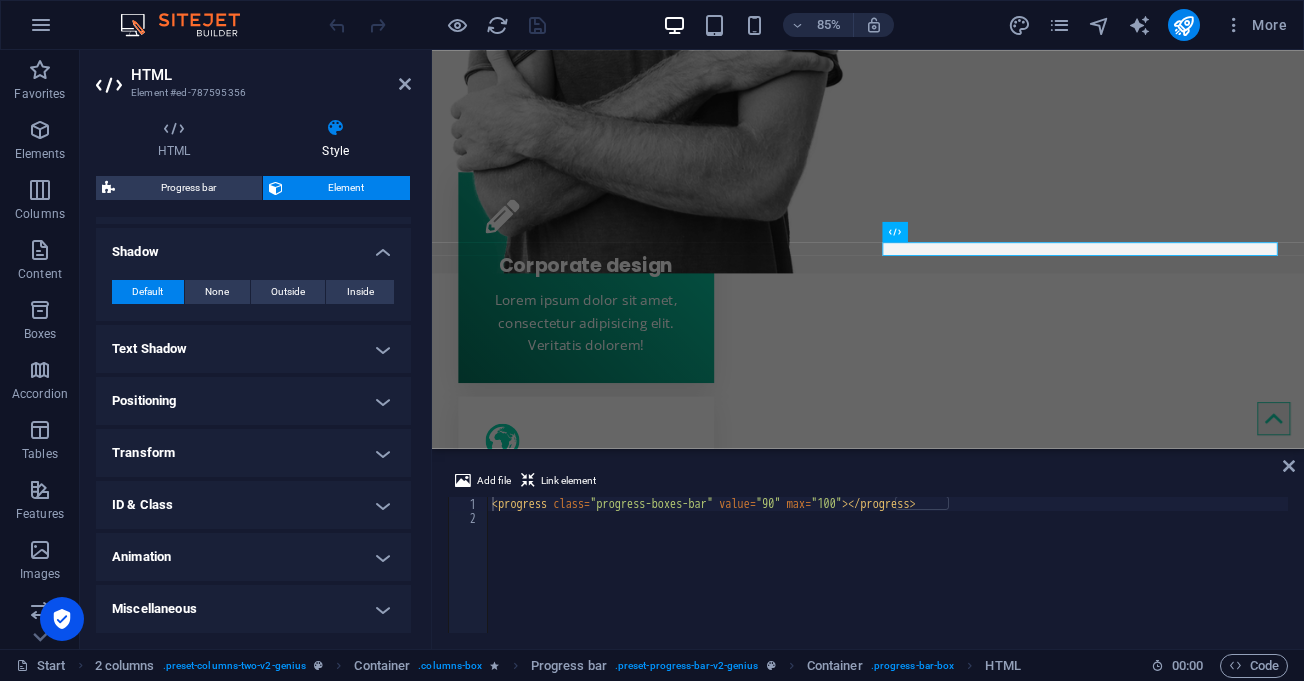 click on "Text Shadow" at bounding box center [253, 349] 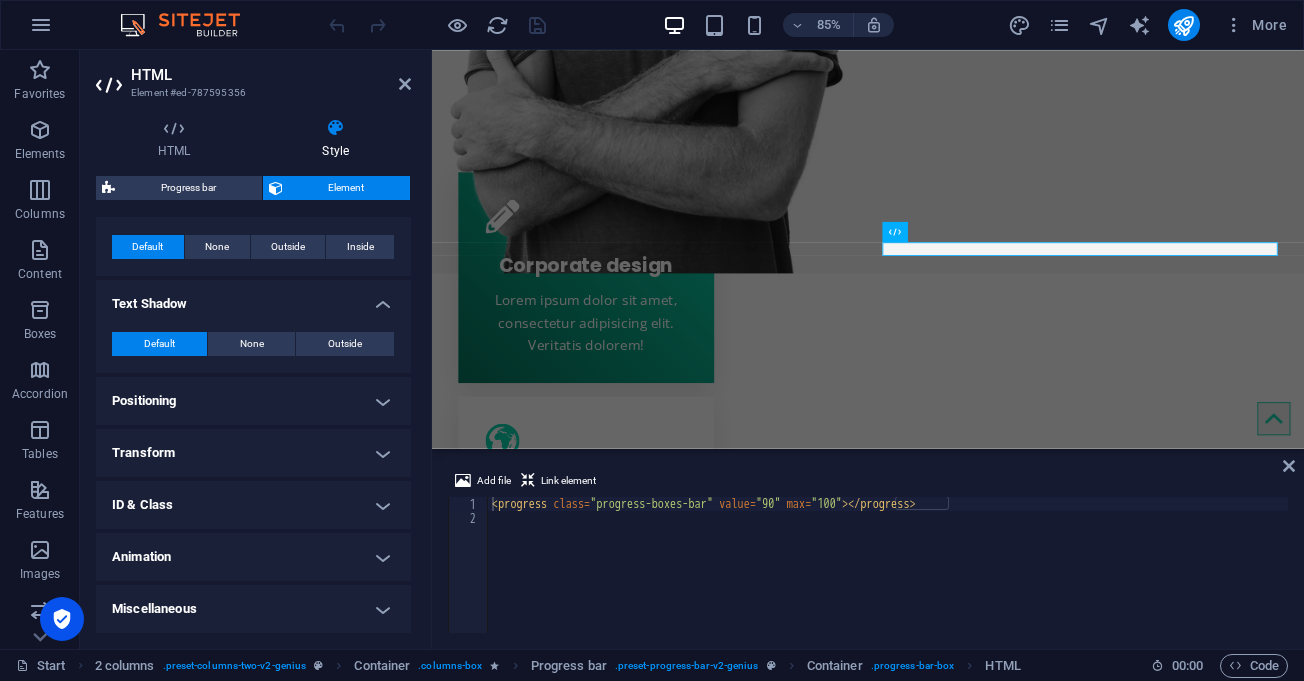 click on "Positioning" at bounding box center (253, 401) 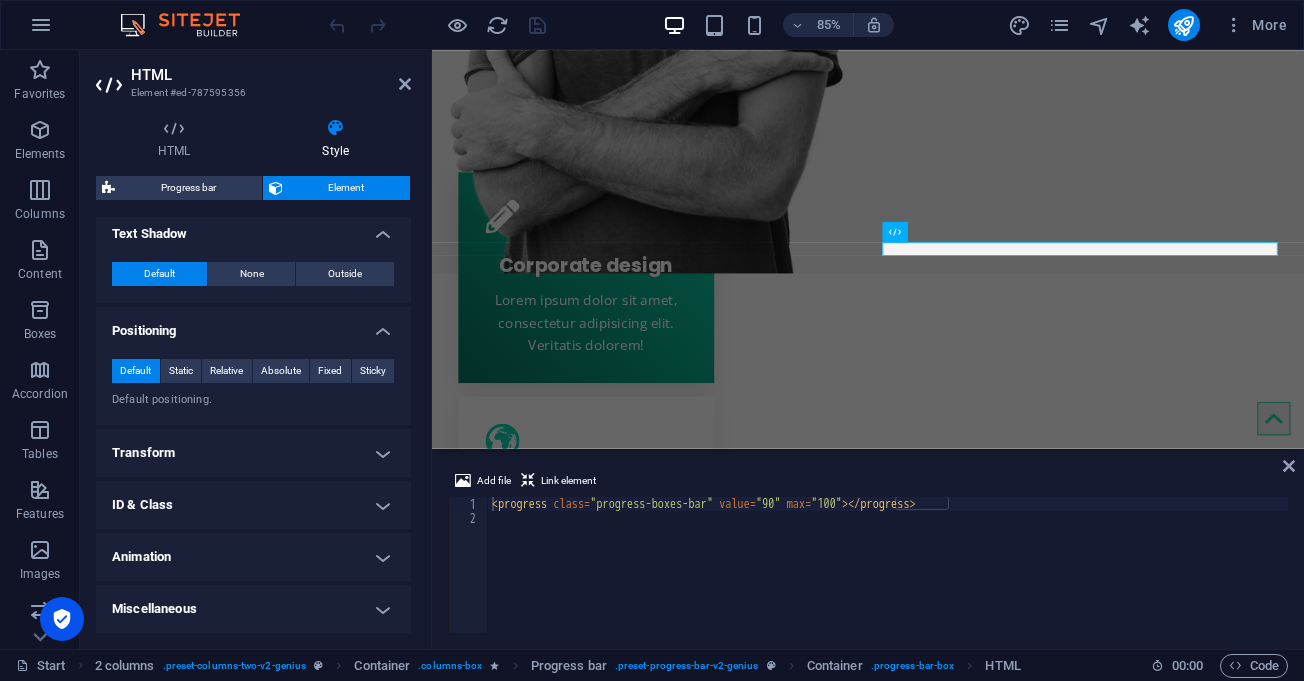 click on "Transform" at bounding box center (253, 453) 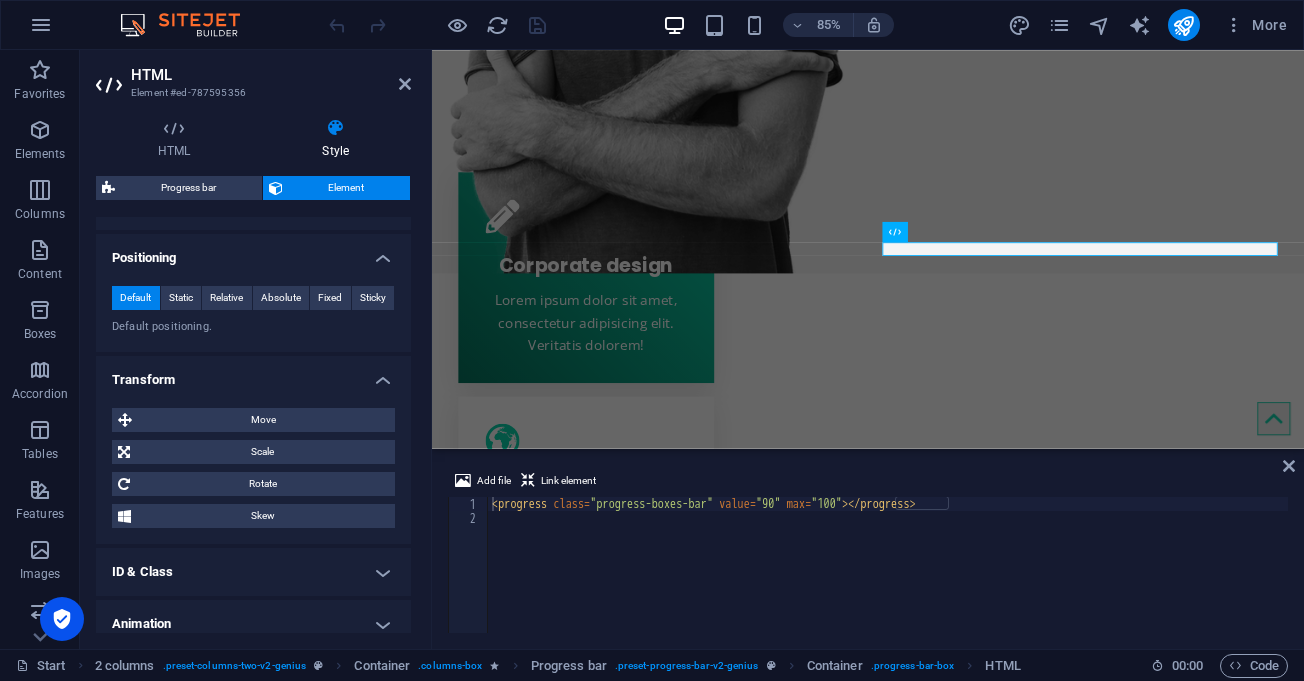 scroll, scrollTop: 890, scrollLeft: 0, axis: vertical 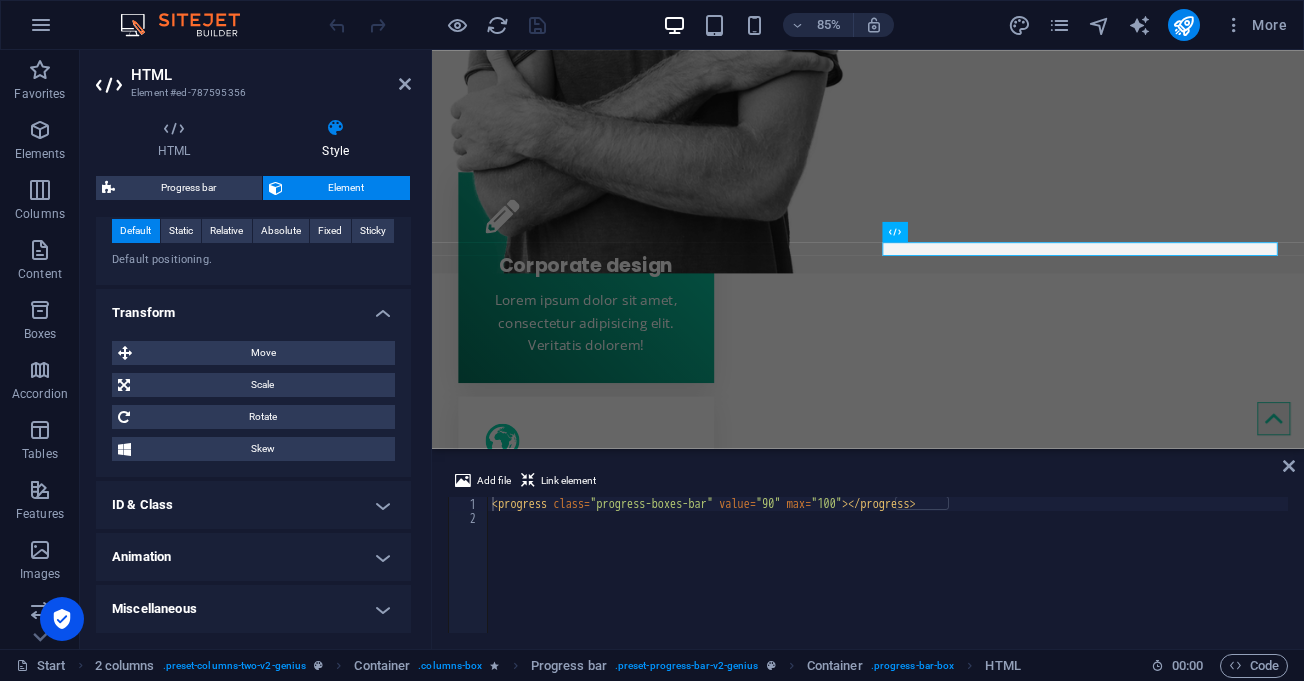 click on "ID & Class" at bounding box center [253, 505] 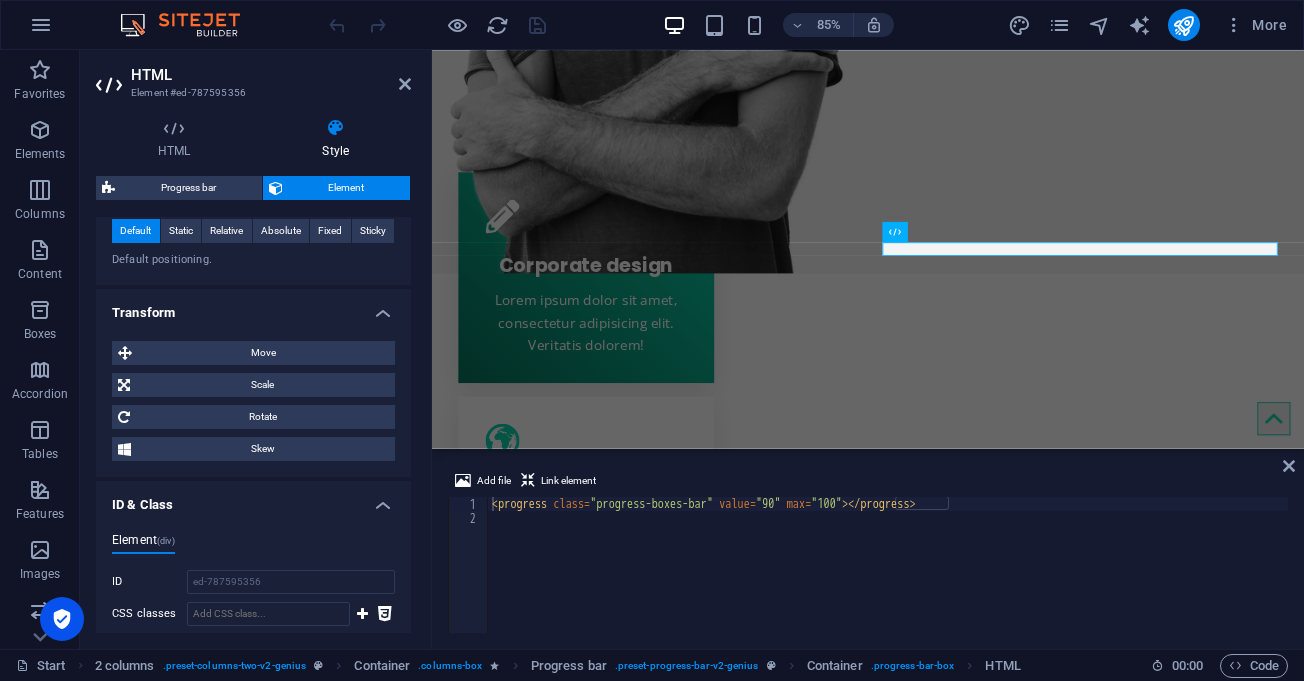 scroll, scrollTop: 1070, scrollLeft: 0, axis: vertical 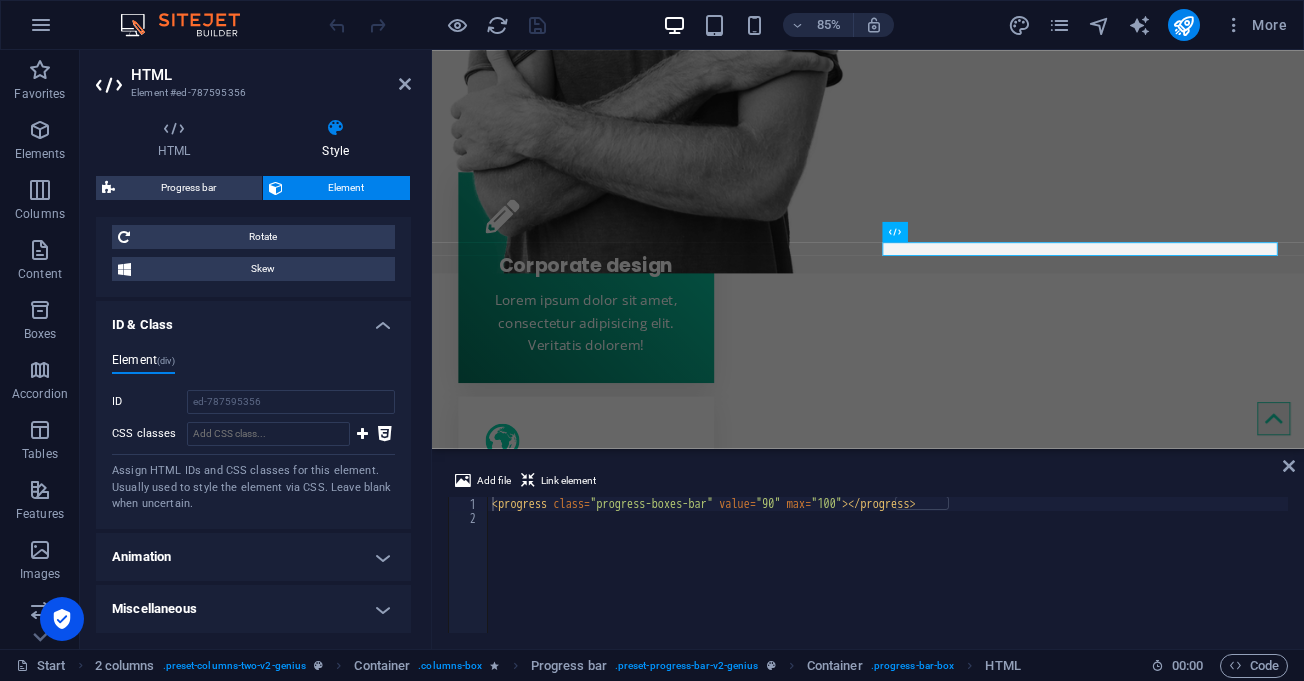 click on "Animation" at bounding box center (253, 557) 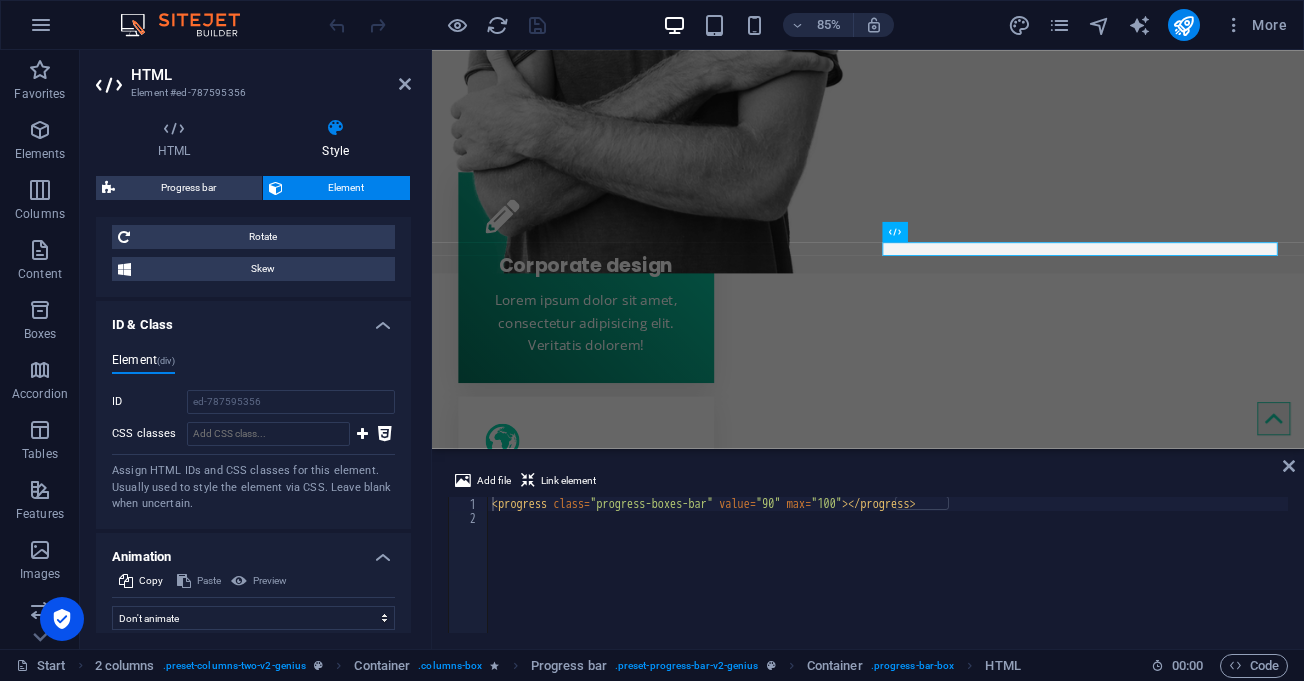 scroll, scrollTop: 1135, scrollLeft: 0, axis: vertical 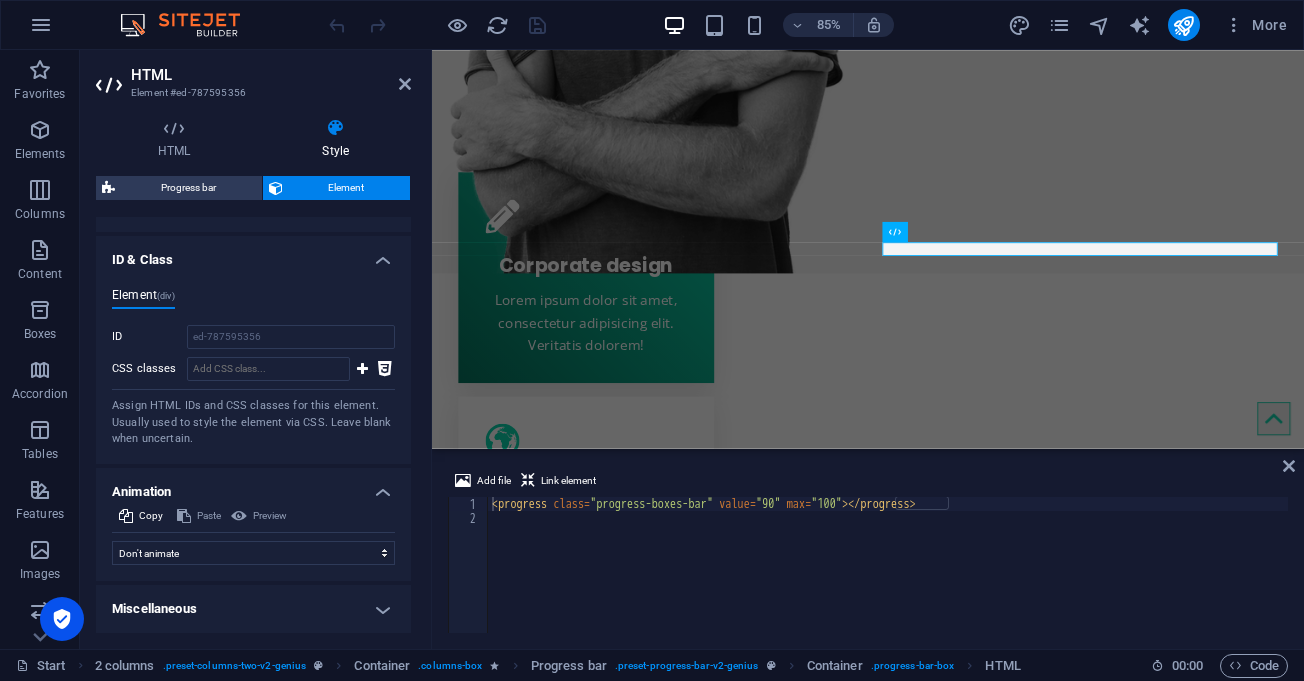 click on "Miscellaneous" at bounding box center (253, 609) 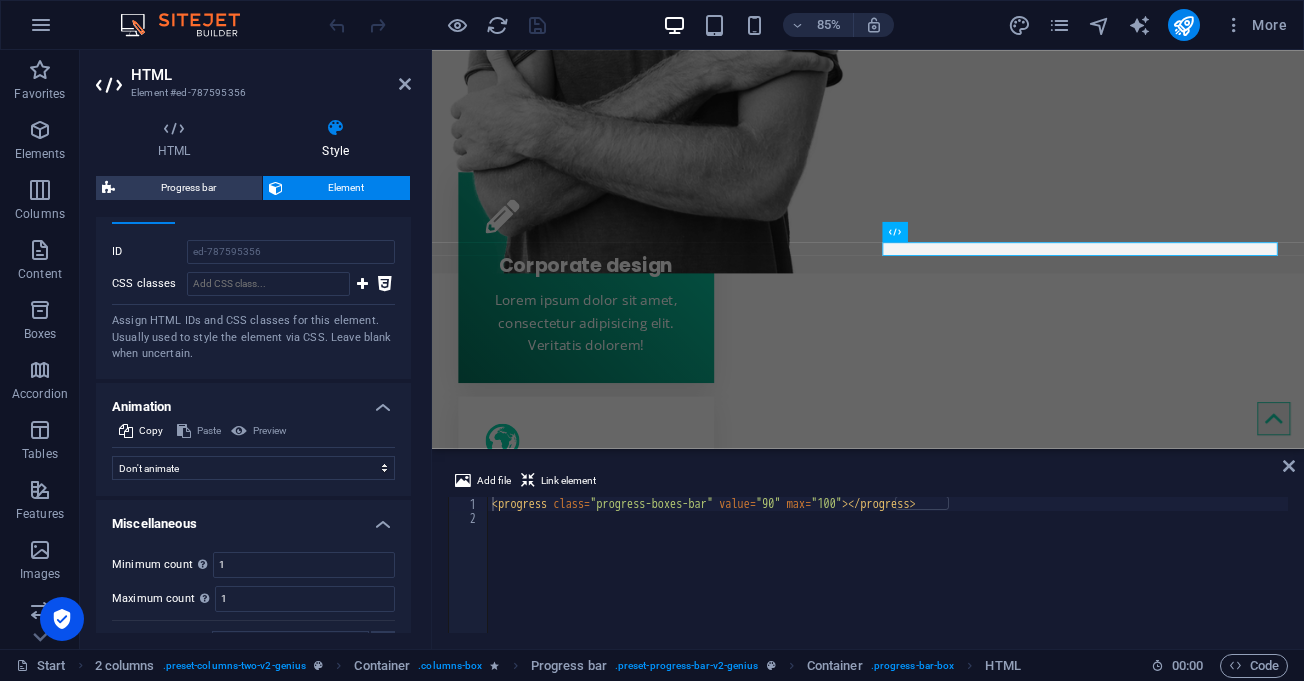 scroll, scrollTop: 1259, scrollLeft: 0, axis: vertical 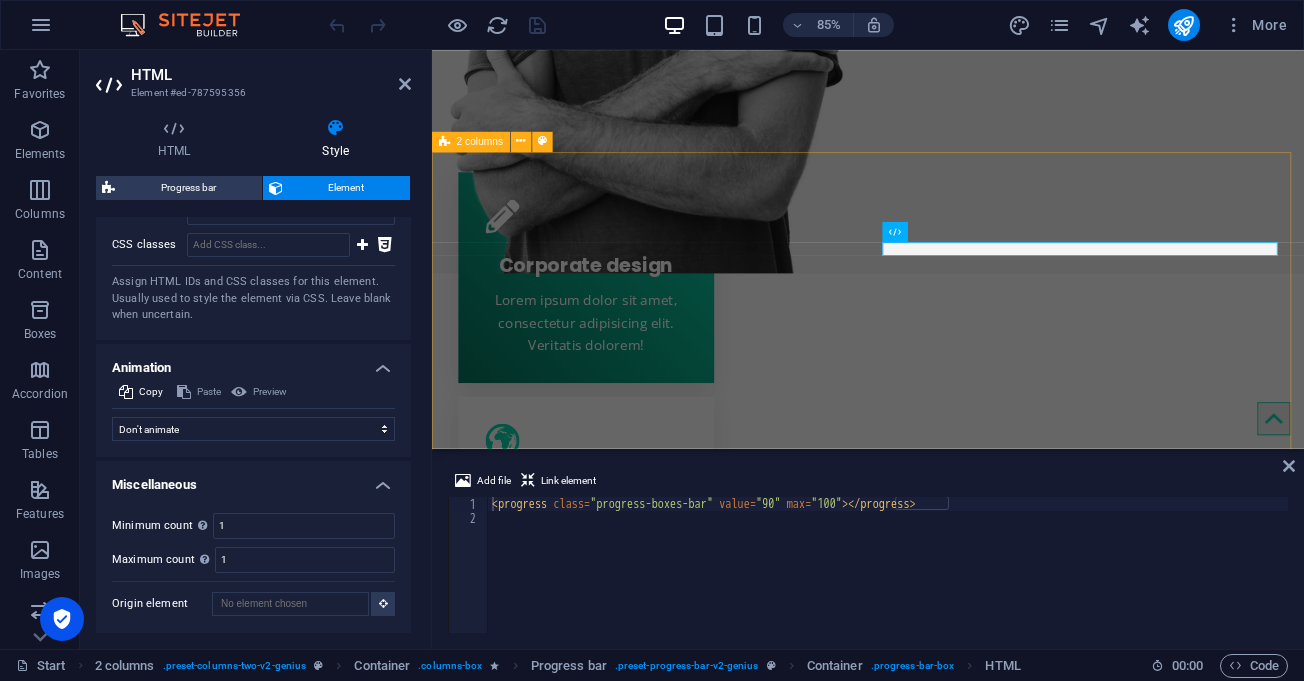 click on "Creative service Lorem ipsum dolor sit amet Lorem ipsum dolor sit amet, consectetur adipisicing elit. Repellat, maiores, a libero atque assumenda praesentium cum magni odio dolor accusantium explicabo repudiandae molestiae.  Cumque expo laboriosam nulla distinctio mollitia Molestias excepturi voluptatem veritatis iusto namut Praesentium magni odio dolor accusantium Ipsum dolor sit amet, consectetur adipisicing elit Sitejet 90%
Photoshop 70%
Illustrator 90%
HTML5 & CSS3 85%
JavaScript 45%" at bounding box center (945, 1475) 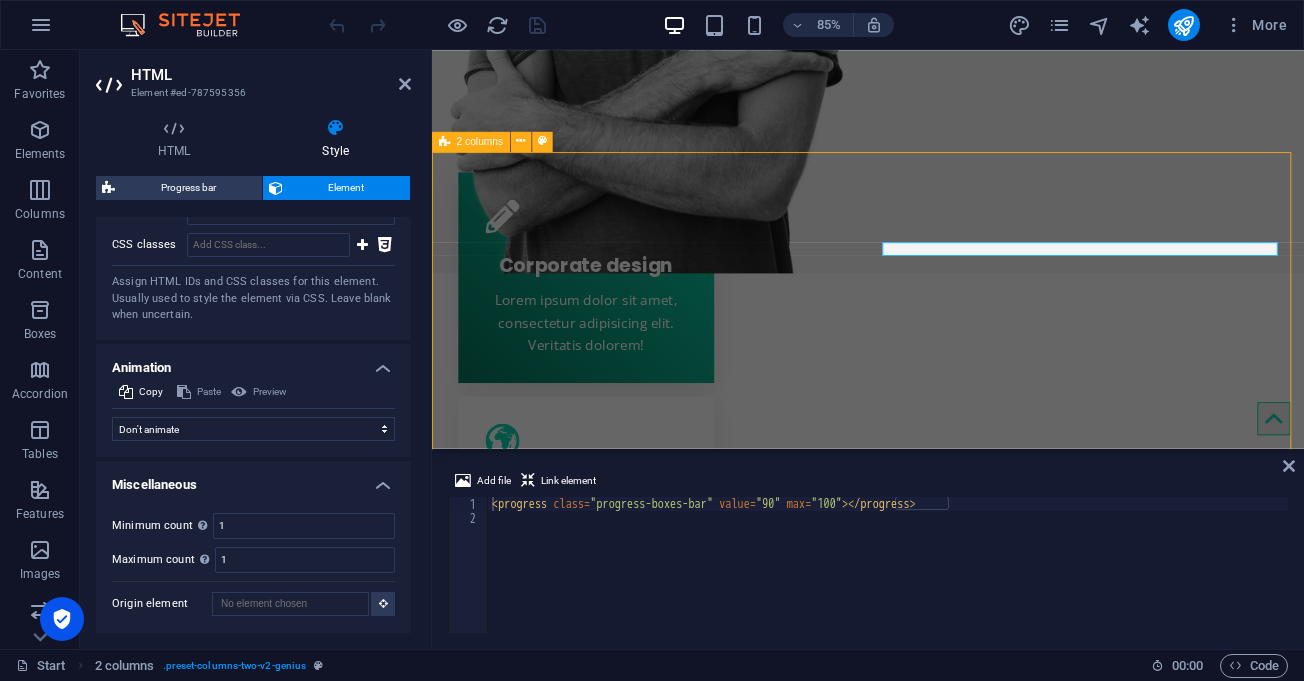 click on "Creative service Lorem ipsum dolor sit amet Lorem ipsum dolor sit amet, consectetur adipisicing elit. Repellat, maiores, a libero atque assumenda praesentium cum magni odio dolor accusantium explicabo repudiandae molestiae.  Cumque expo laboriosam nulla distinctio mollitia Molestias excepturi voluptatem veritatis iusto namut Praesentium magni odio dolor accusantium Ipsum dolor sit amet, consectetur adipisicing elit Sitejet 90%
Photoshop 70%
Illustrator 90%
HTML5 & CSS3 85%
JavaScript 45%" at bounding box center (945, 1475) 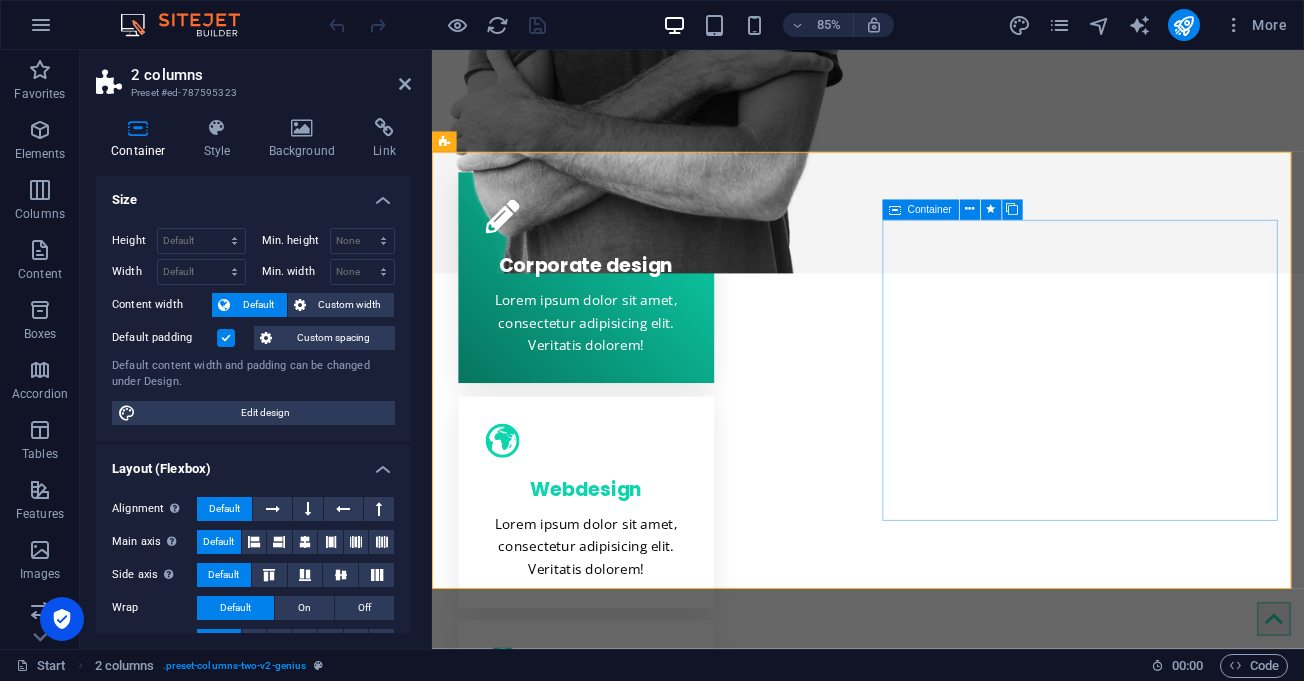 click on "Sitejet 90%
Photoshop 70%
Illustrator 90%
HTML5 & CSS3 85%
JavaScript 45%" at bounding box center [684, 1667] 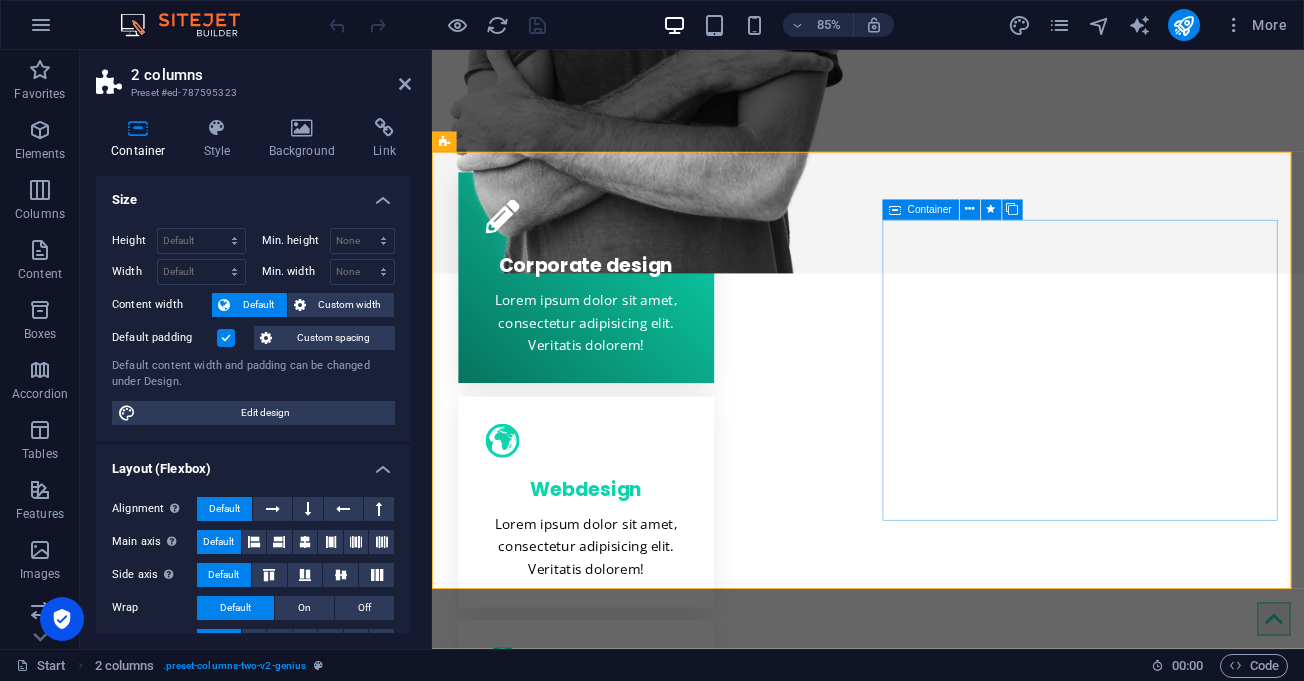 click on "Sitejet 90%
Photoshop 70%
Illustrator 90%
HTML5 & CSS3 85%
JavaScript 45%" at bounding box center [684, 1667] 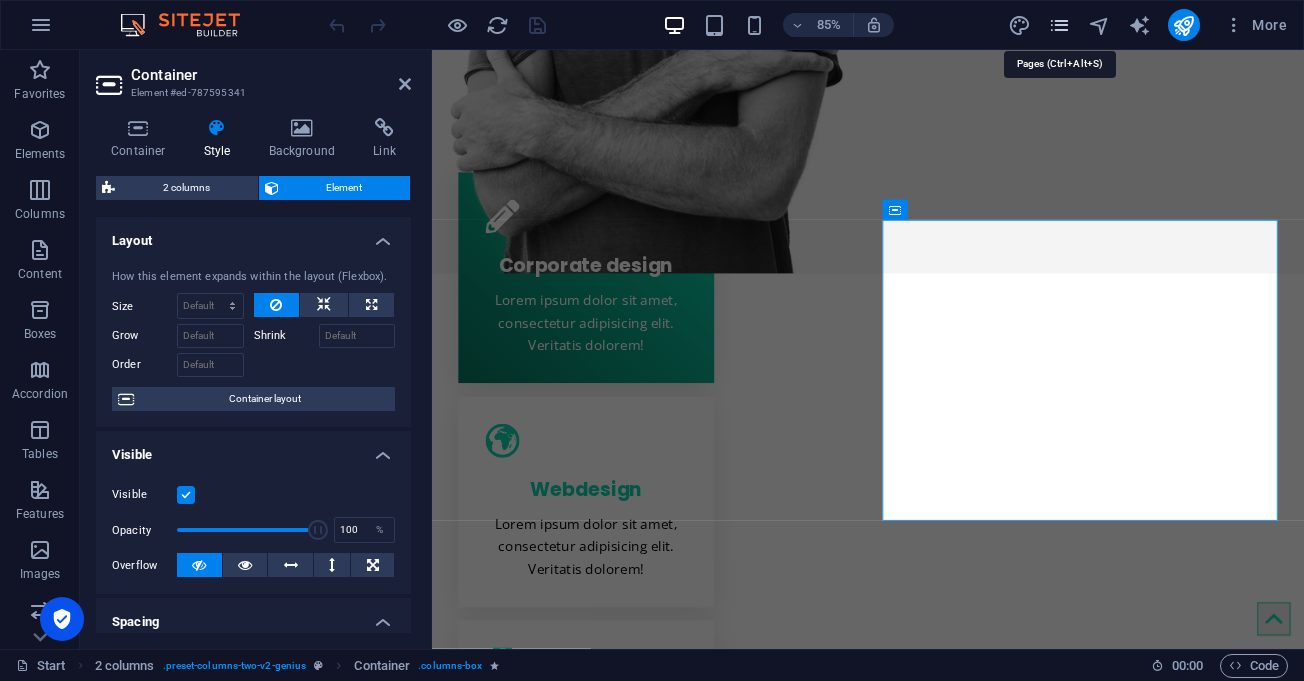 click at bounding box center [1059, 25] 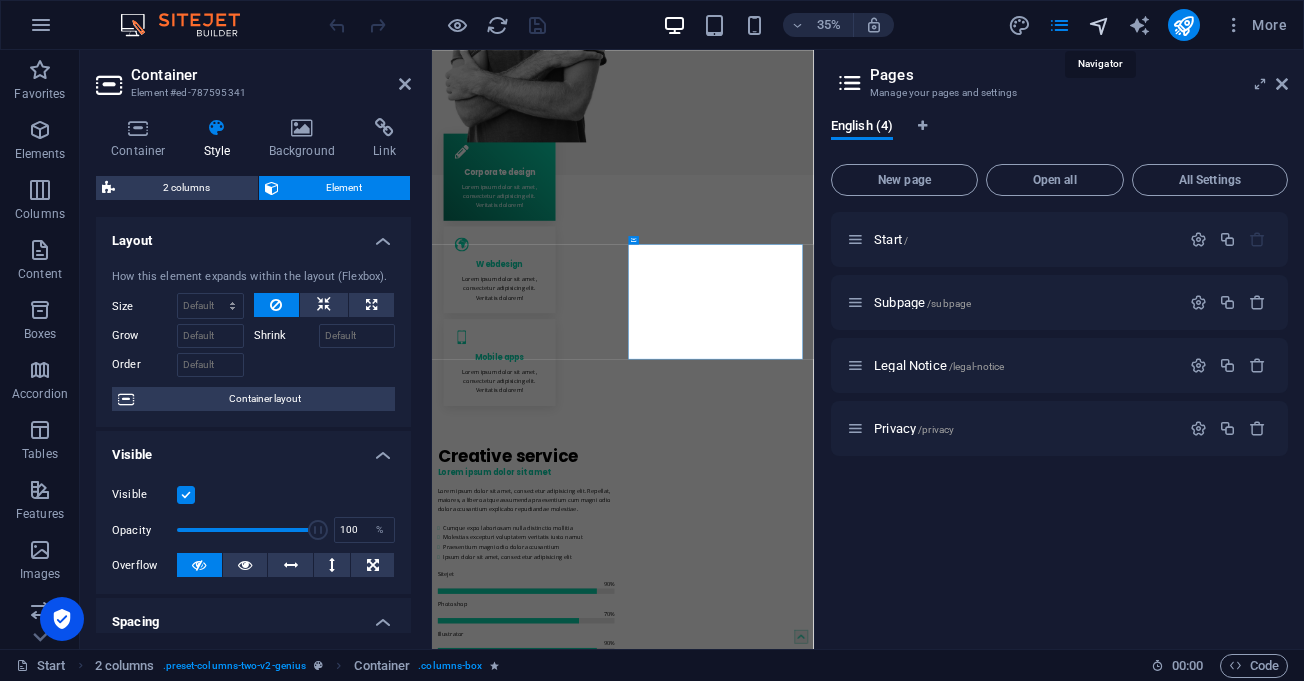 click at bounding box center [1099, 25] 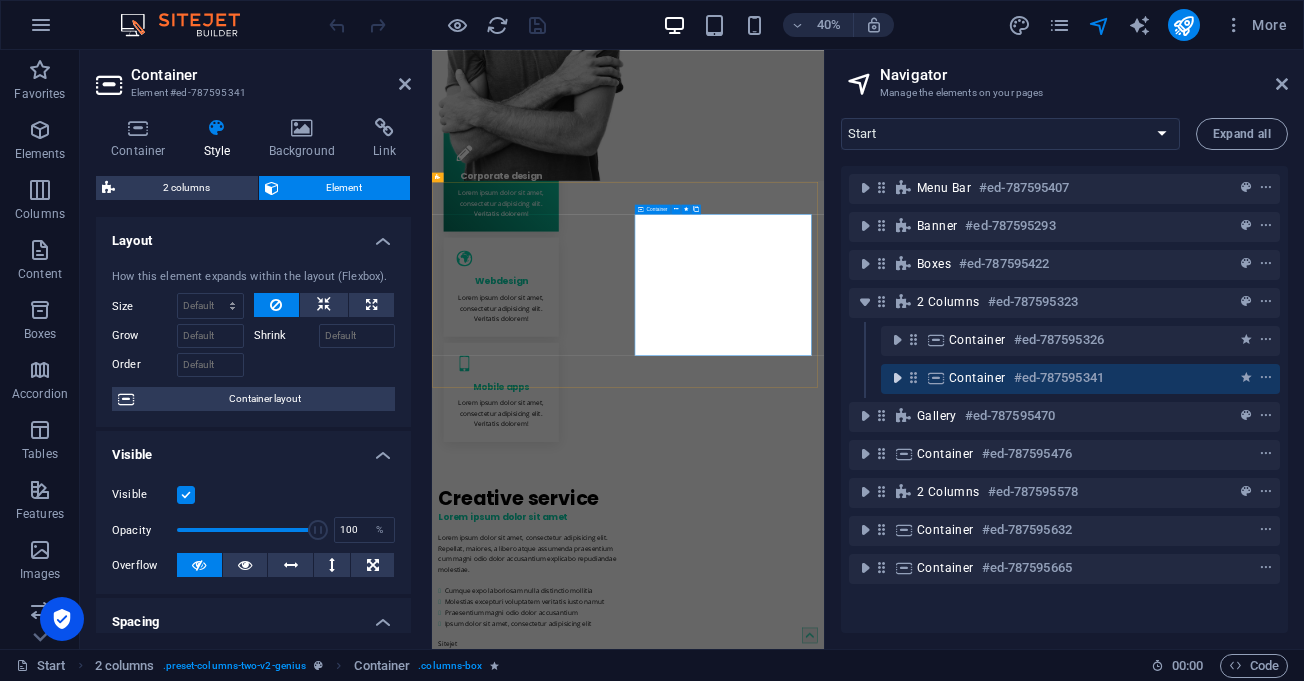 click at bounding box center (897, 378) 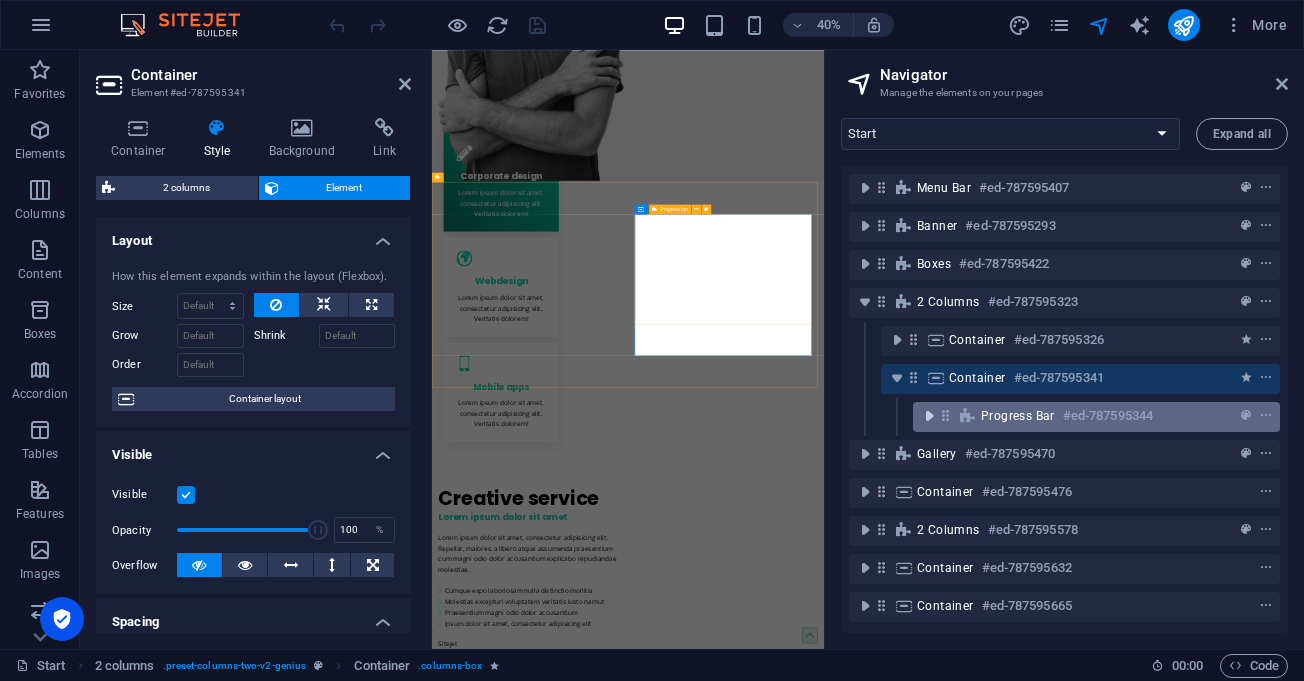 click at bounding box center [929, 416] 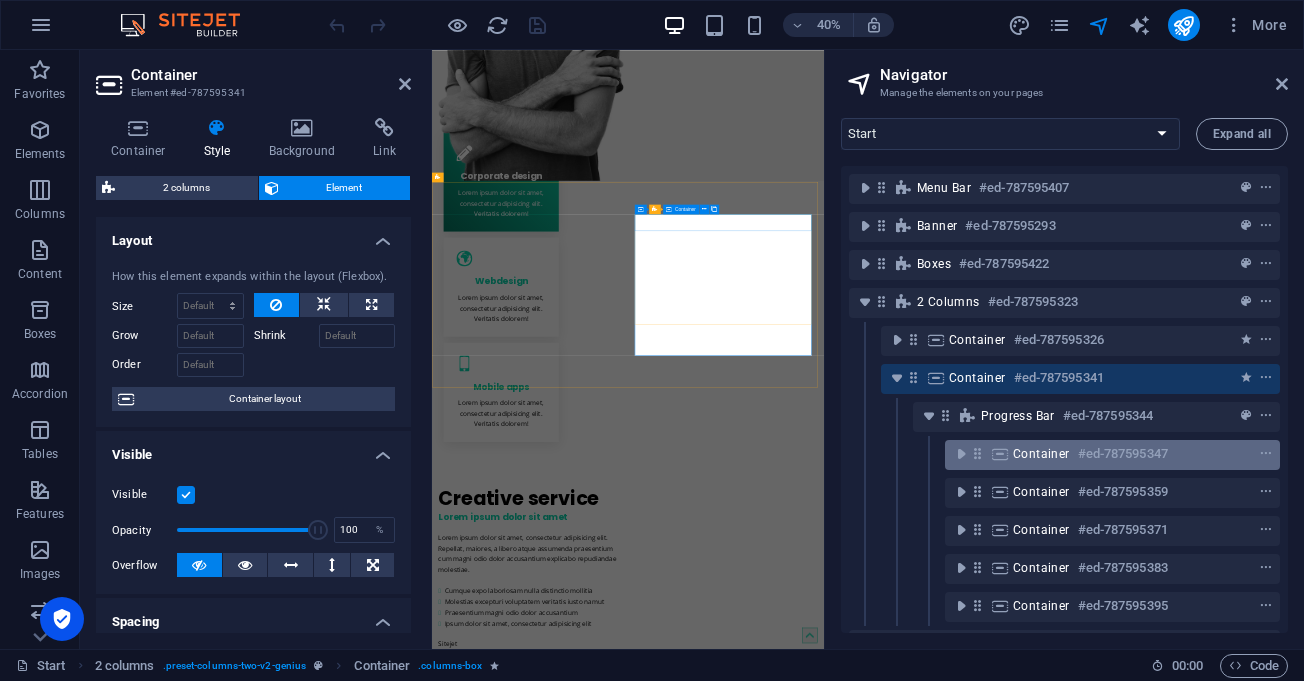 click on "Container" at bounding box center (1041, 454) 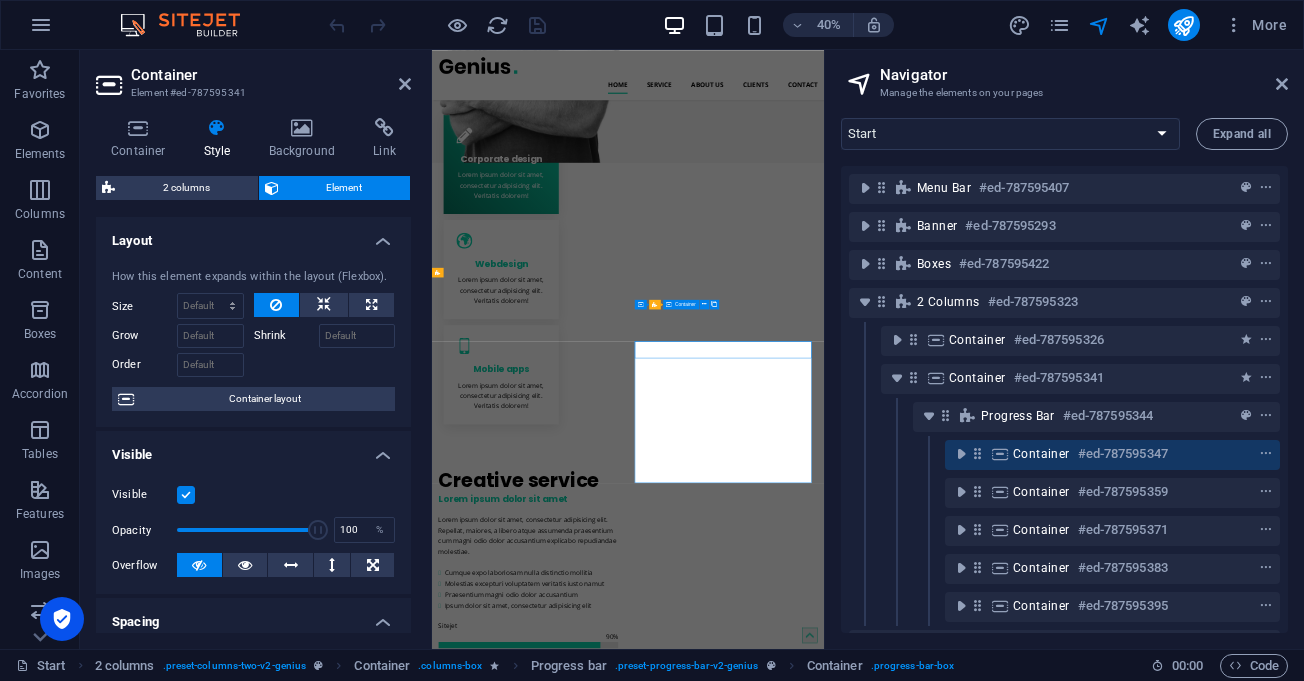 scroll, scrollTop: 563, scrollLeft: 0, axis: vertical 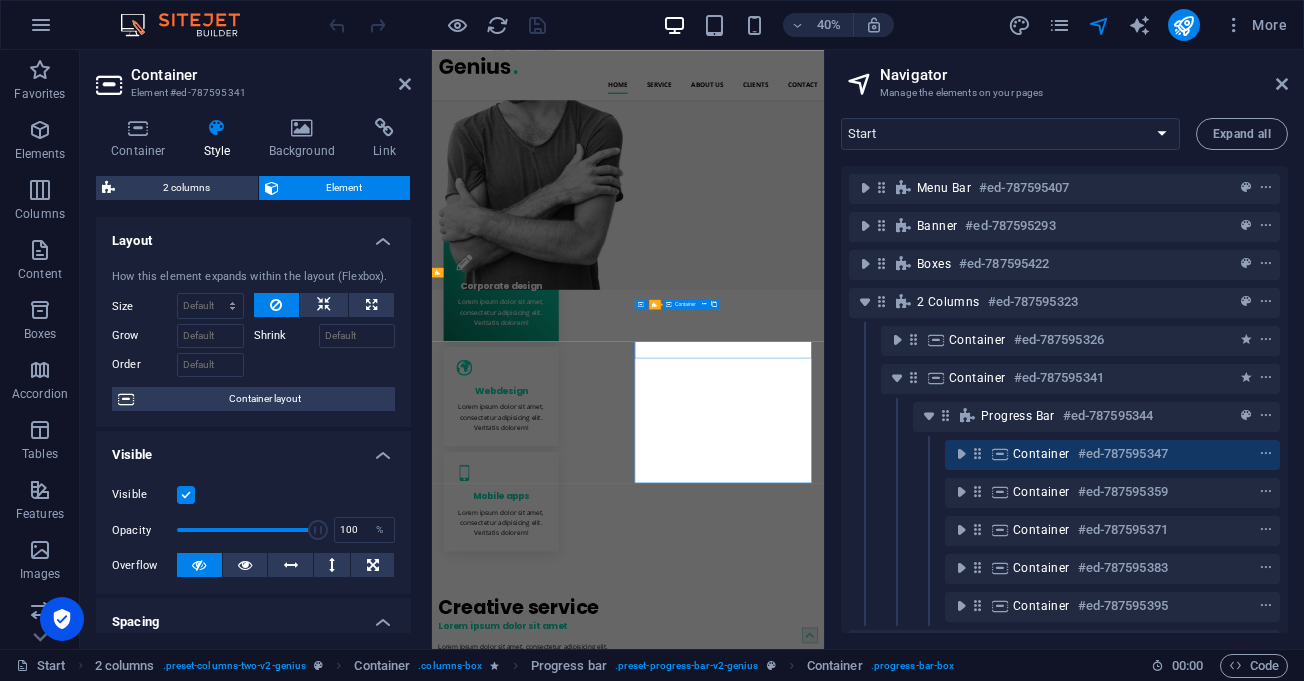 drag, startPoint x: 1046, startPoint y: 452, endPoint x: 515, endPoint y: 1010, distance: 770.27594 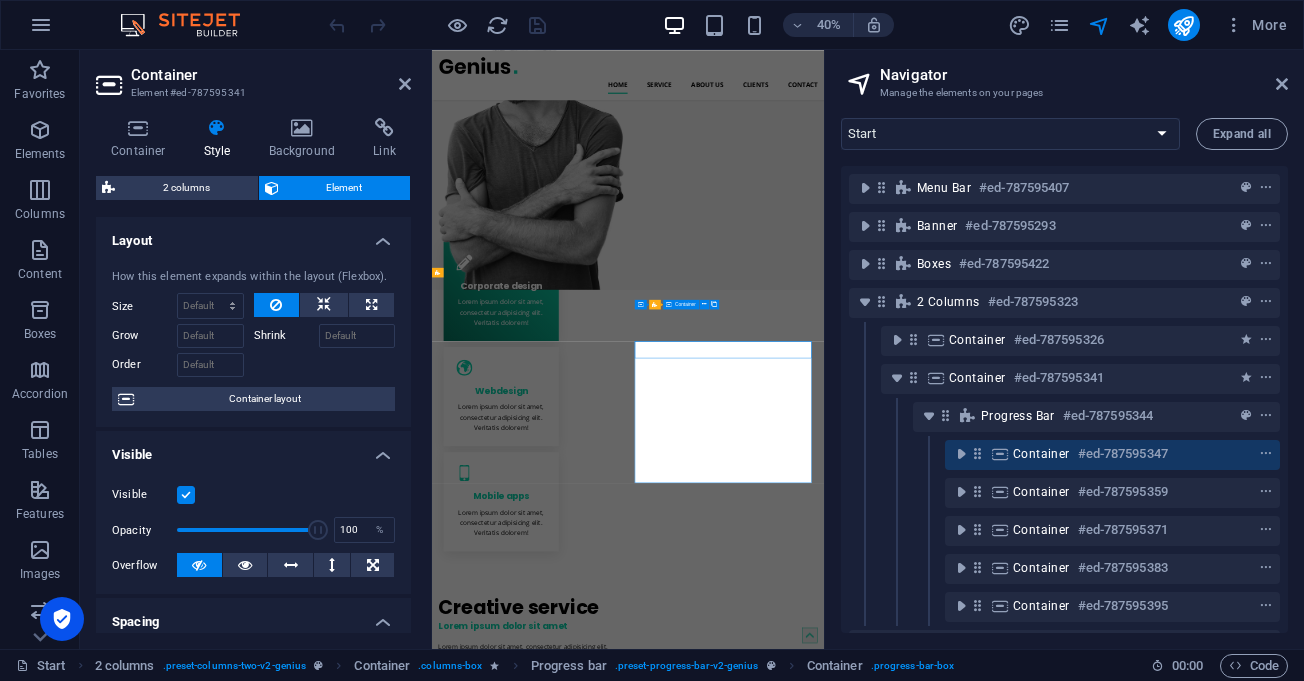 click on "Container" at bounding box center [1041, 454] 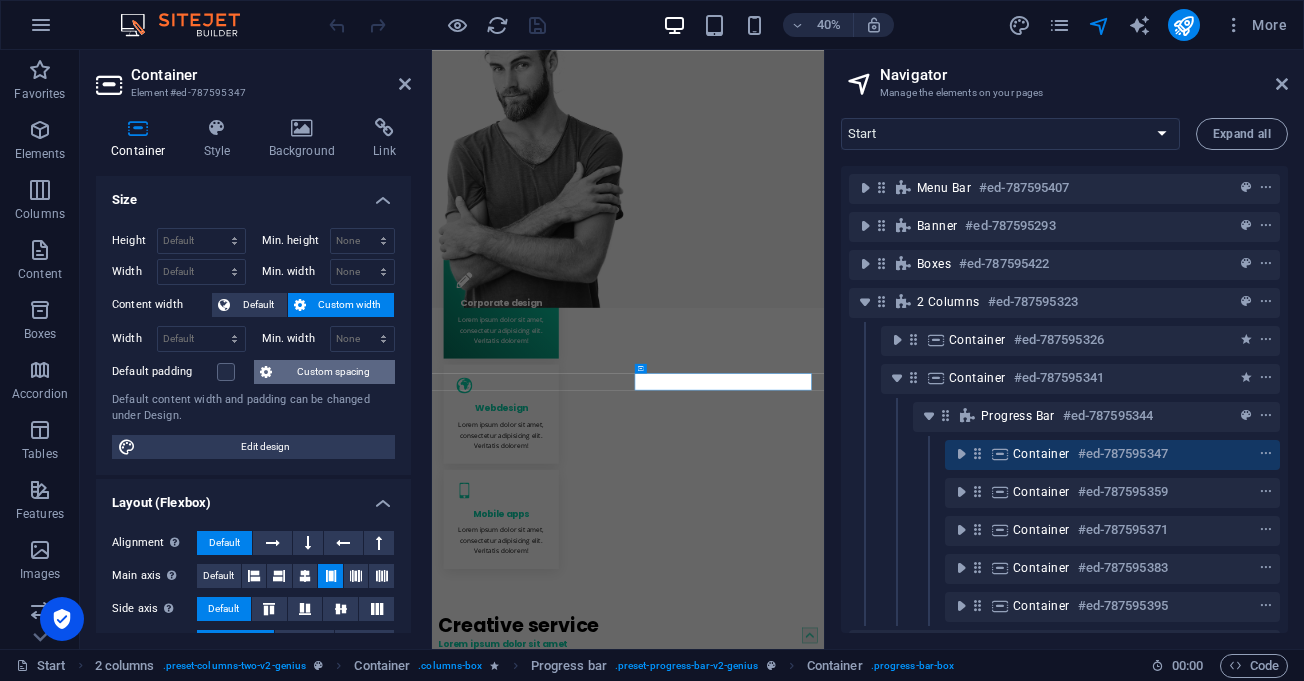 scroll, scrollTop: 483, scrollLeft: 0, axis: vertical 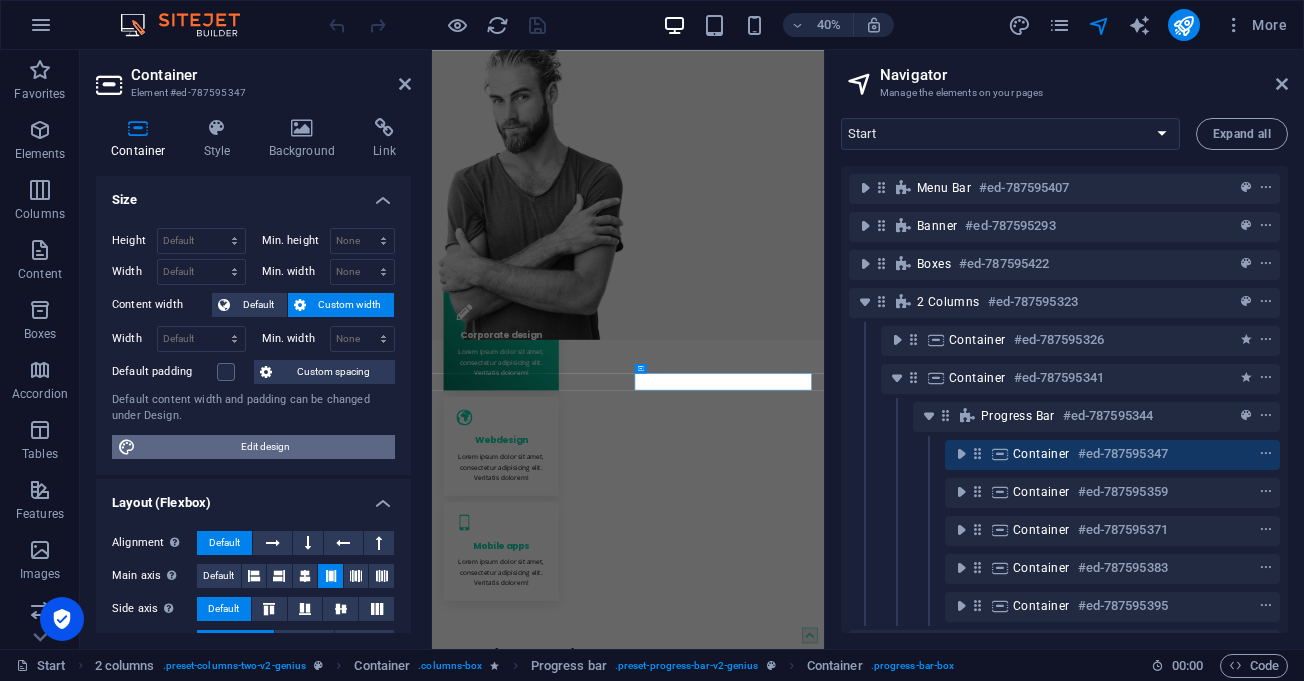 click on "Edit design" at bounding box center (265, 447) 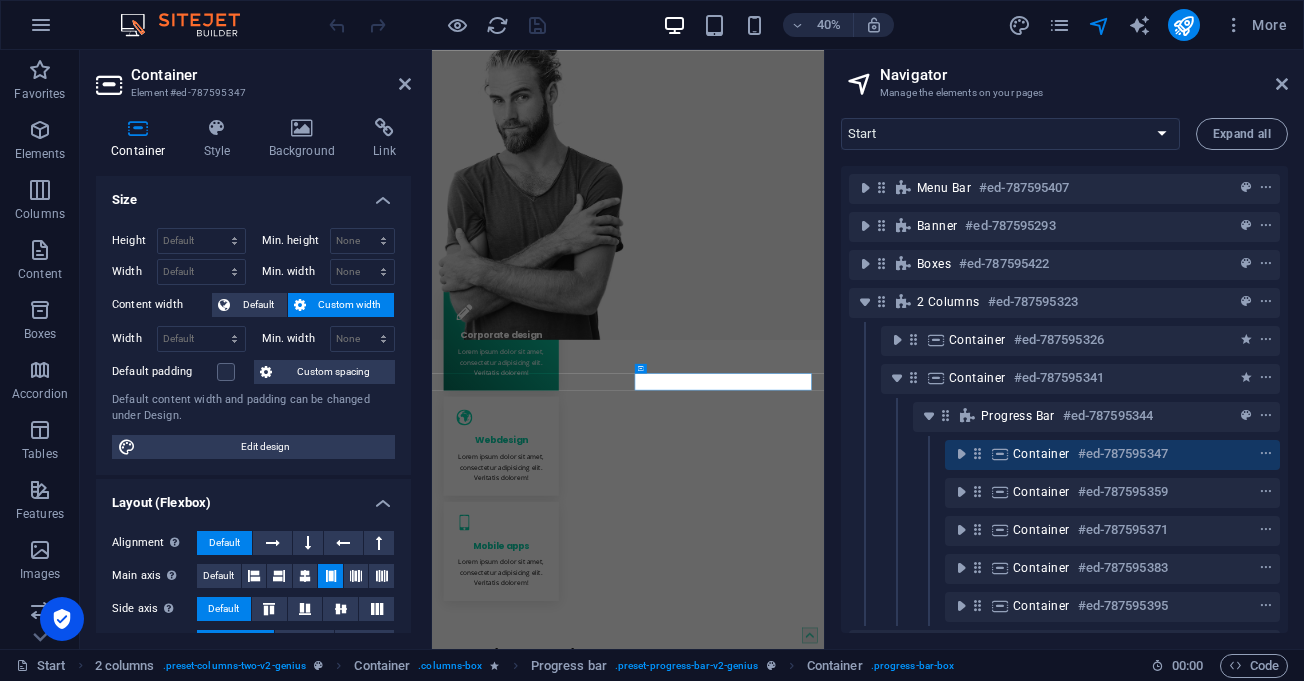 select on "px" 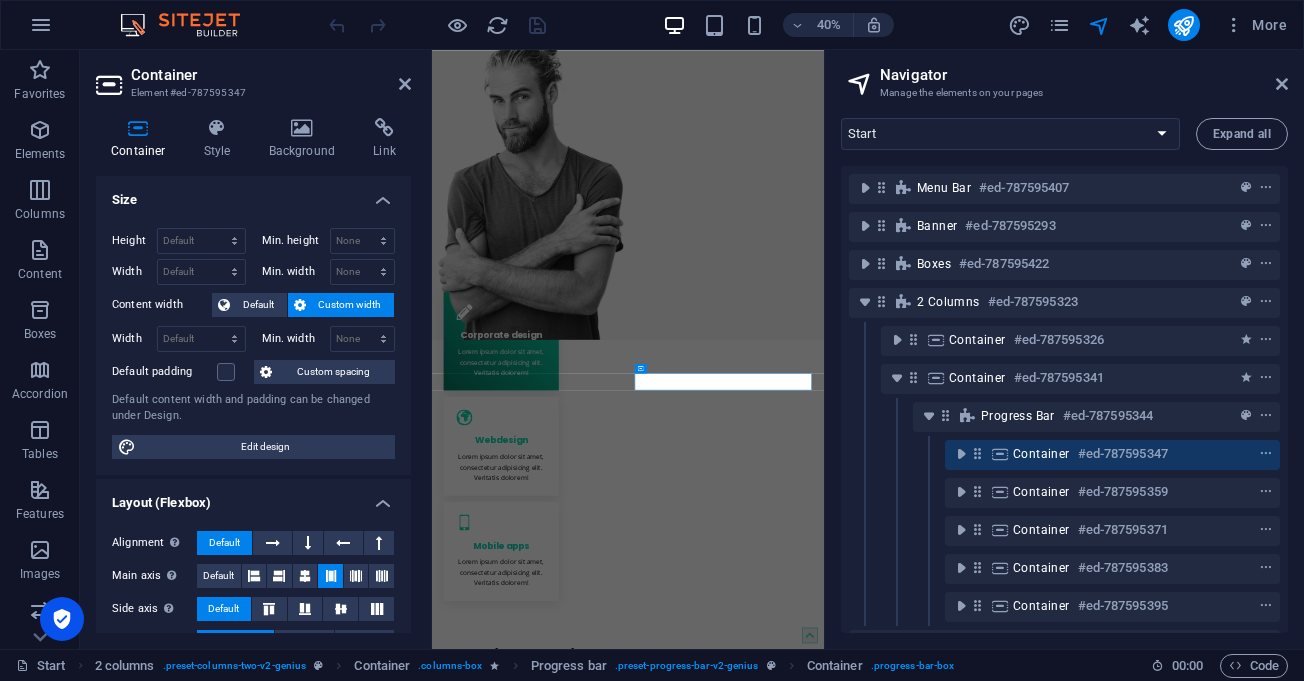 select on "400" 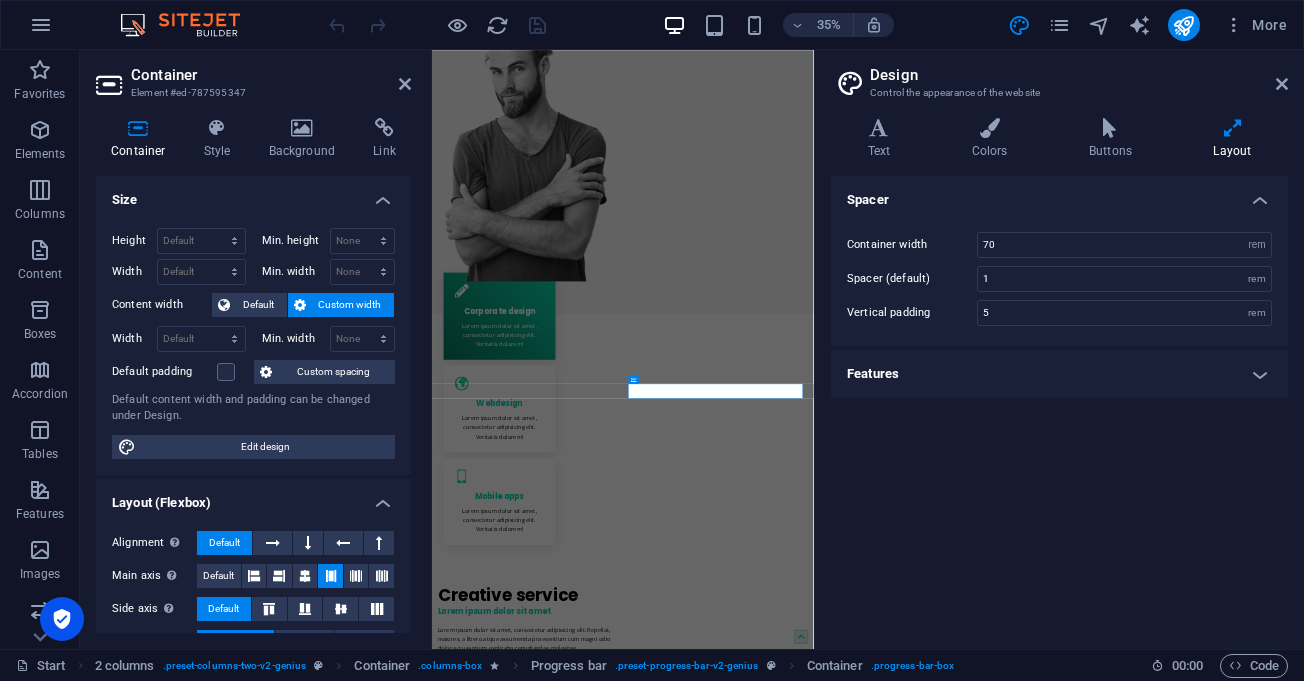 click on "Design Control the appearance of the website Variants  Text  Colors  Buttons  Layout Text Standard Bold Links Font color Font Open Sans Font size 16 rem px Line height 1.65 Font weight To display the font weight correctly, it may need to be enabled.  Manage Fonts Thin, 100 Extra-light, 200 Light, 300 Regular, 400 Medium, 500 Semi-bold, 600 Bold, 700 Extra-bold, 800 Black, 900 Letter spacing 0 rem px Font style Text transform Tt TT tt Text align Font weight To display the font weight correctly, it may need to be enabled.  Manage Fonts Thin, 100 Extra-light, 200 Light, 300 Regular, 400 Medium, 500 Semi-bold, 600 Bold, 700 Extra-bold, 800 Black, 900 Default Hover / Active Font color Font color Decoration Decoration Transition duration 0.3 s Transition function Ease Ease In Ease Out Ease In/Ease Out Linear Headlines All H1 / Textlogo H2 H3 H4 H5 H6 Font color Font Poppins Line height 1.3 Font weight To display the font weight correctly, it may need to be enabled.  Manage Fonts Thin, 100 Extra-light, 200 Bold, 700" at bounding box center (1059, 349) 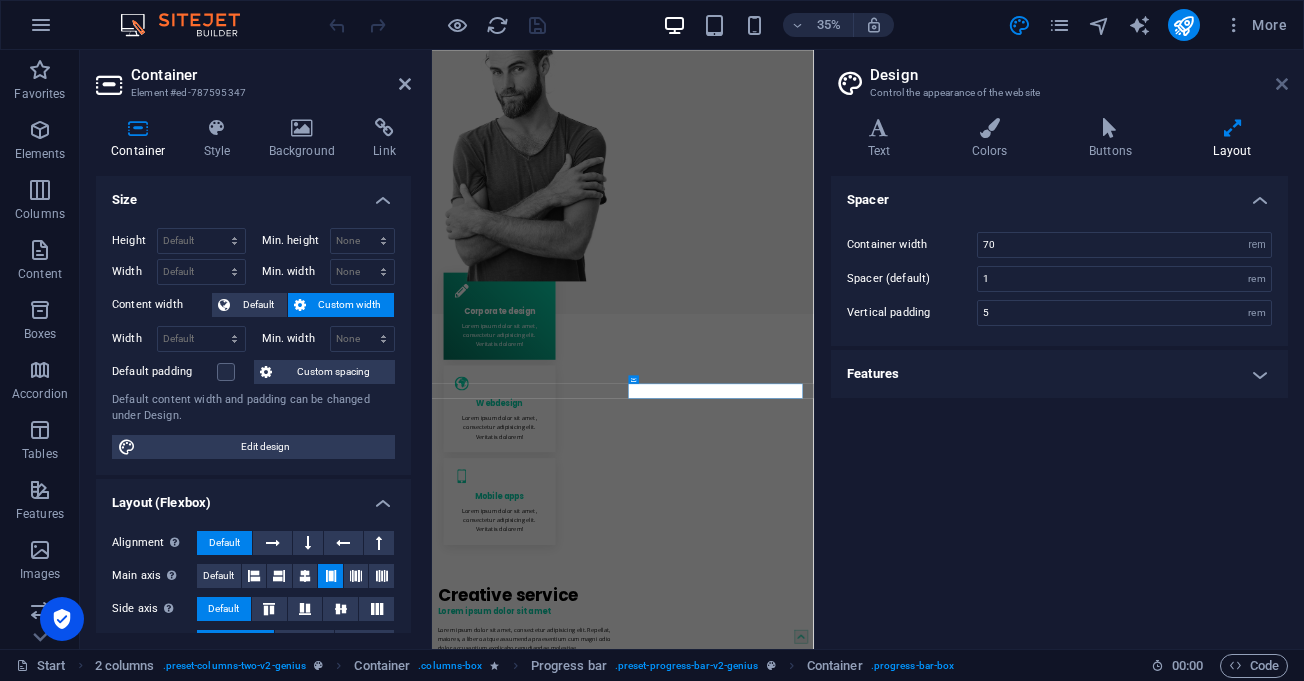 click at bounding box center [1282, 84] 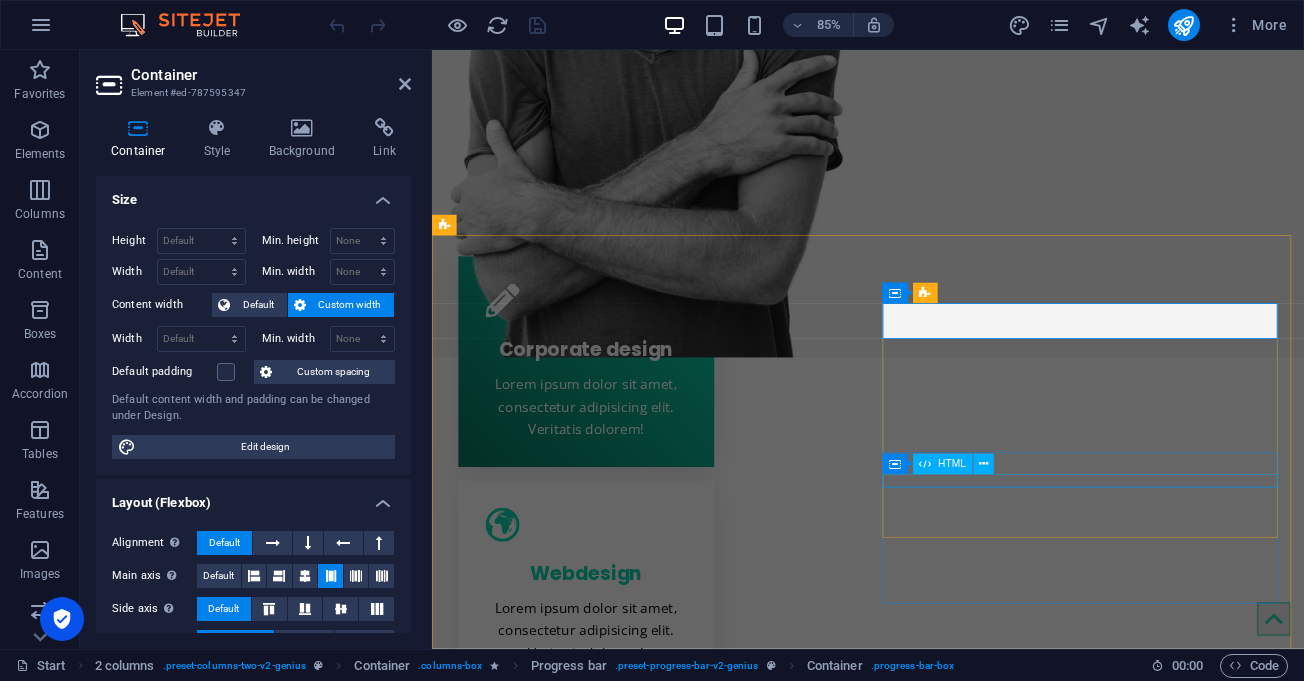 scroll, scrollTop: 783, scrollLeft: 0, axis: vertical 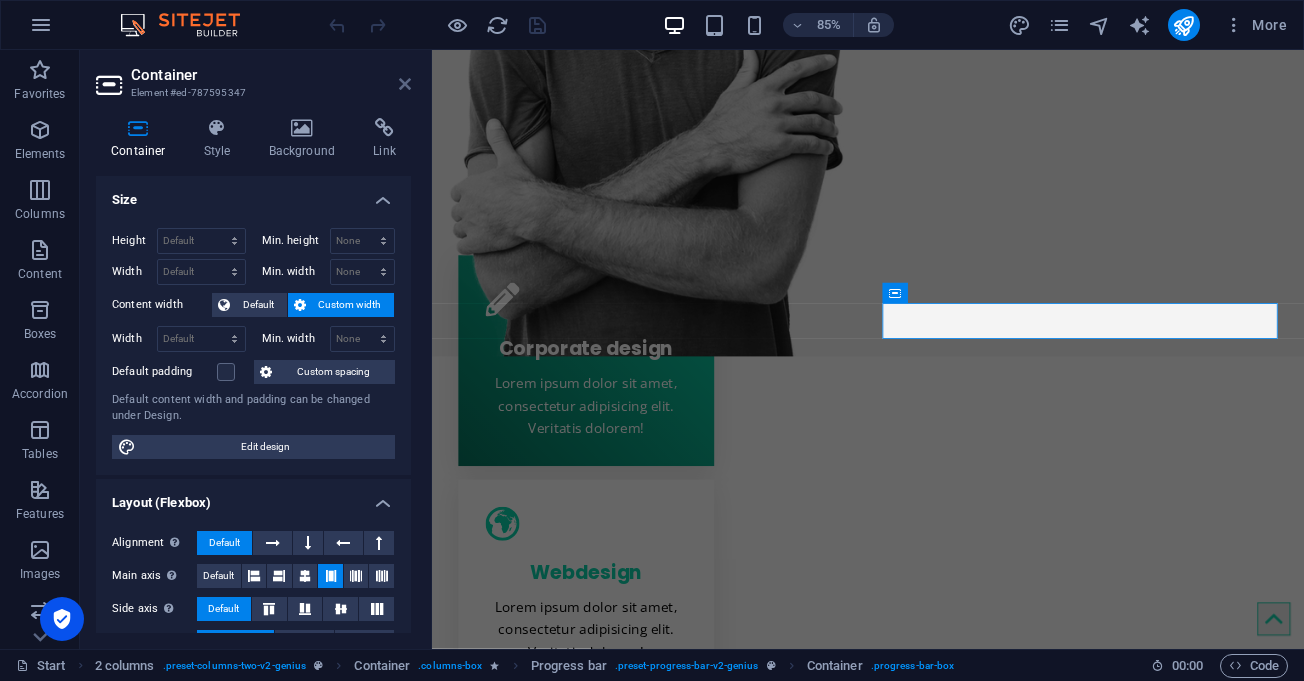 click at bounding box center (405, 84) 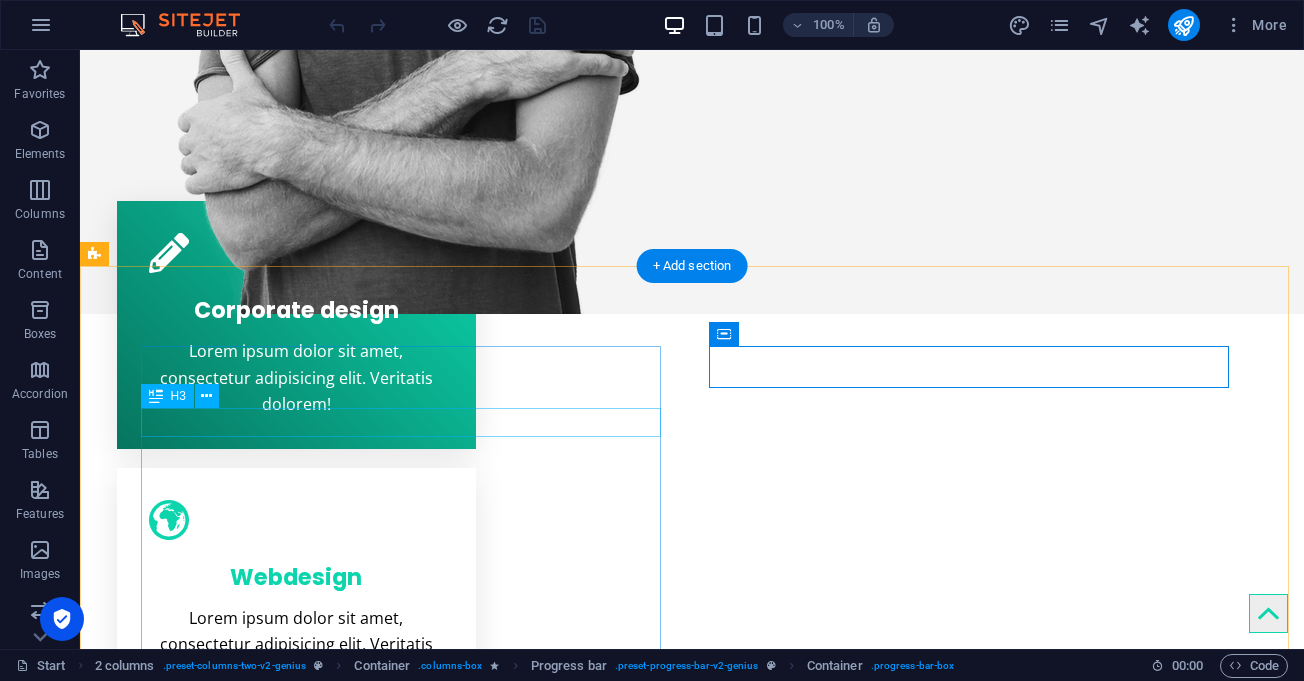scroll, scrollTop: 883, scrollLeft: 0, axis: vertical 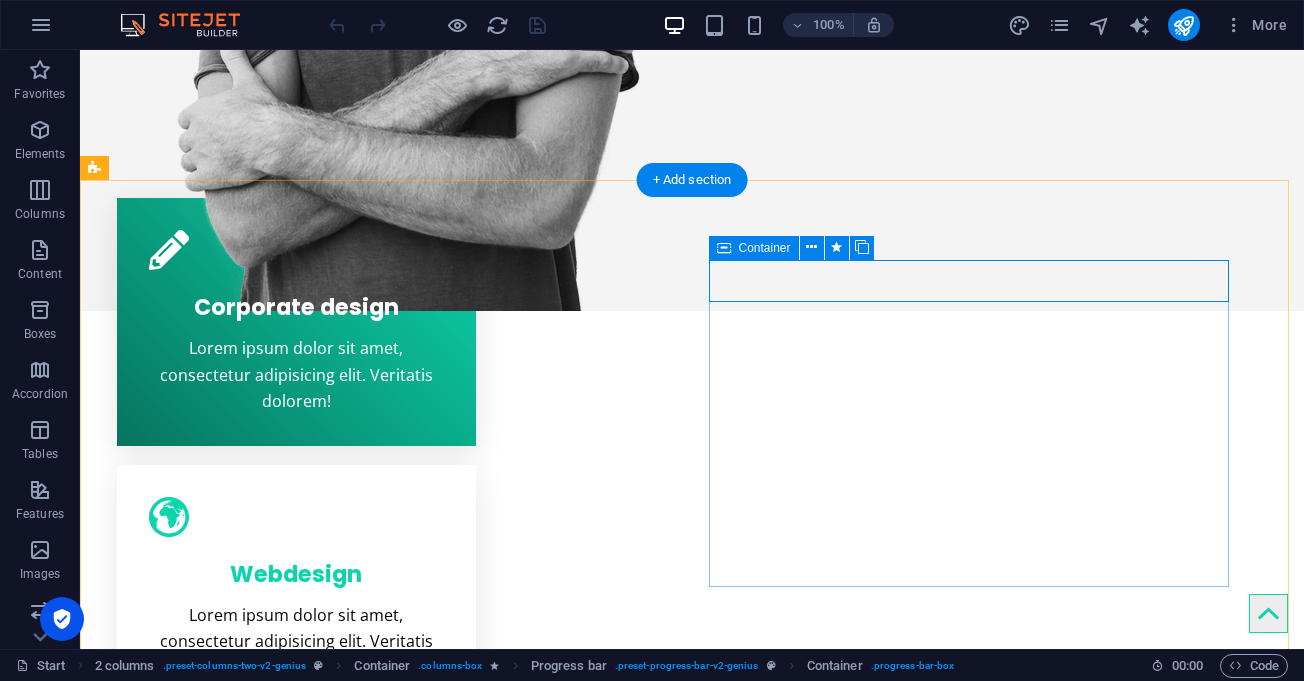 click on "Sitejet 90%
Photoshop 70%
Illustrator 90%
HTML5 & CSS3 85%
JavaScript 45%" at bounding box center (356, 1656) 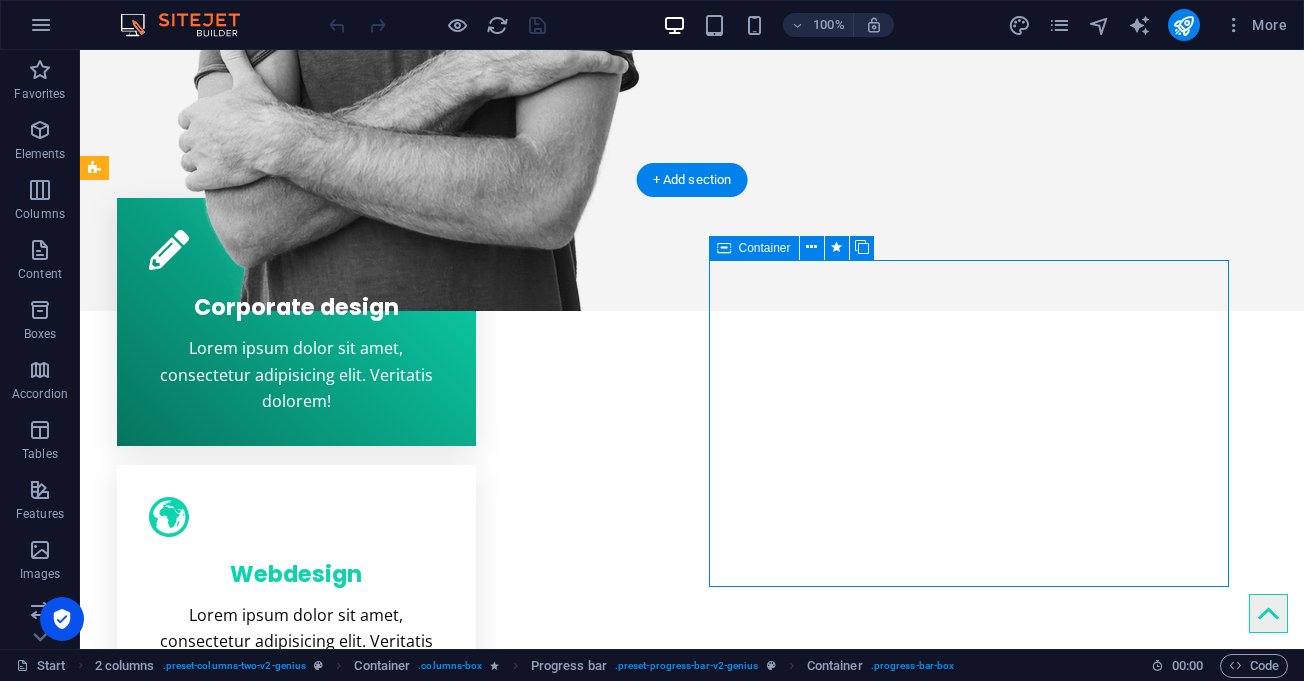 click on "Sitejet 90%
Photoshop 70%
Illustrator 90%
HTML5 & CSS3 85%
JavaScript 45%" at bounding box center (356, 1656) 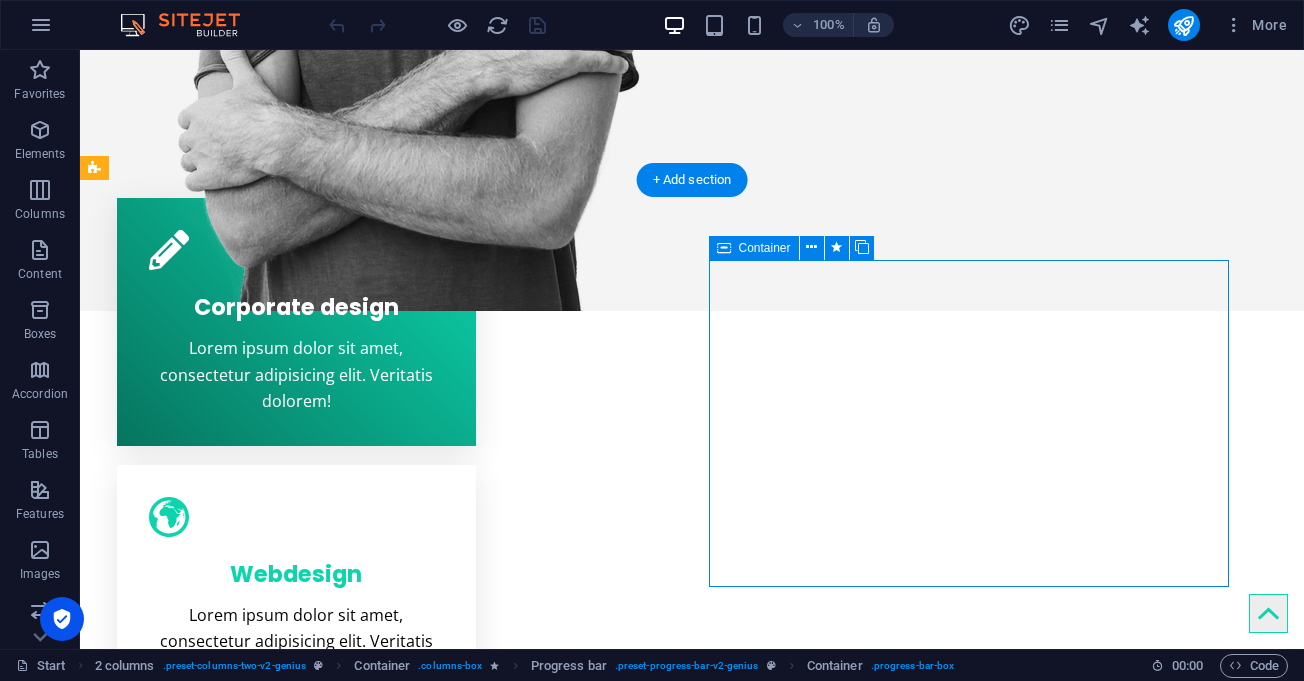 select on "s" 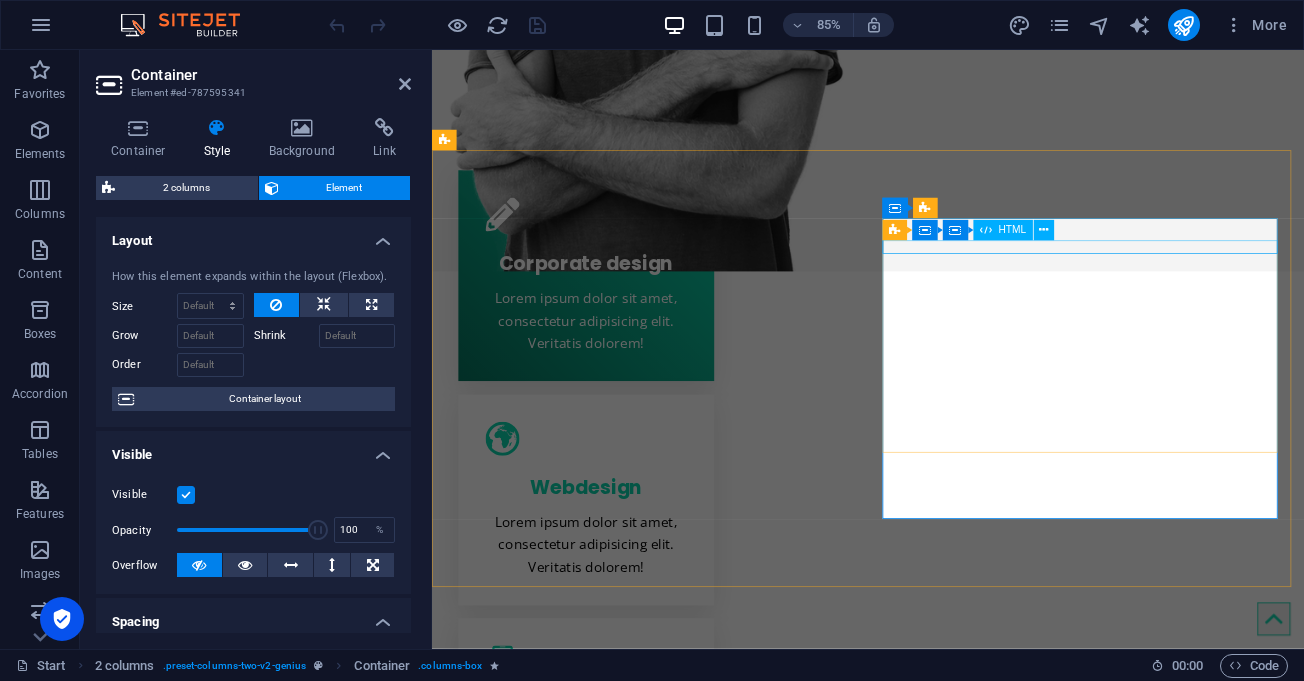 click at bounding box center (684, 1521) 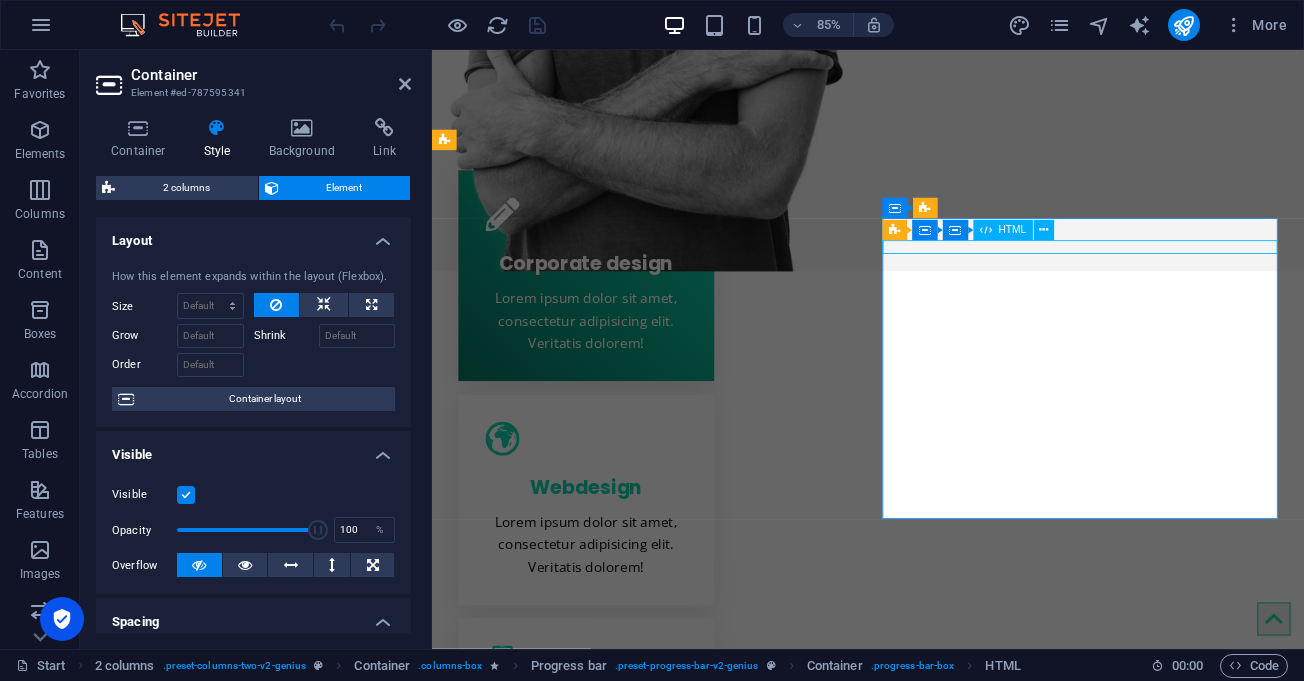 click at bounding box center (684, 1521) 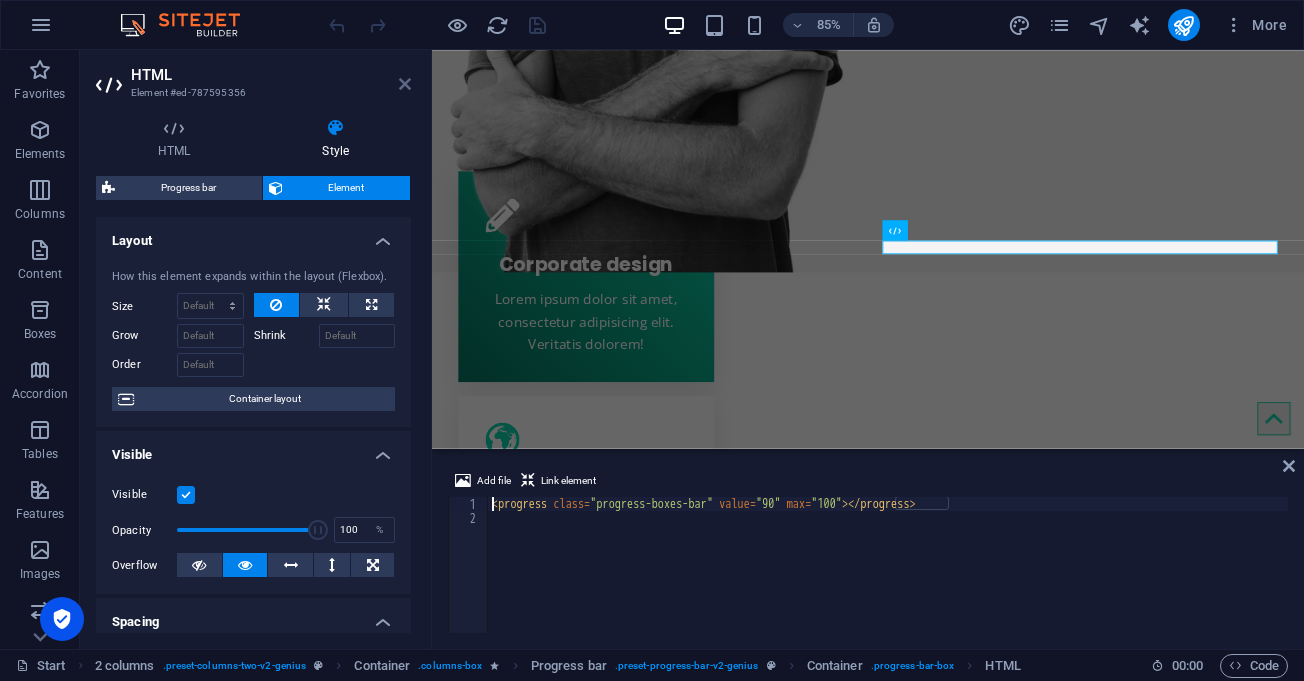 click at bounding box center (405, 84) 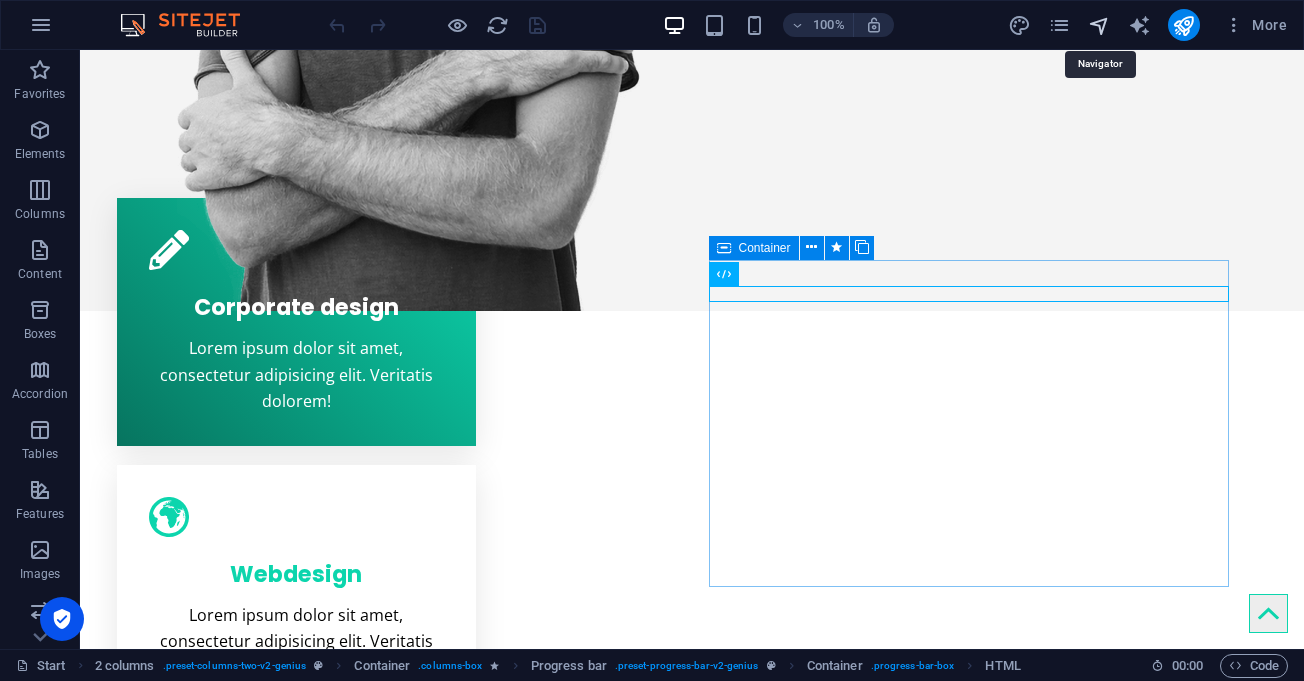 click at bounding box center (1099, 25) 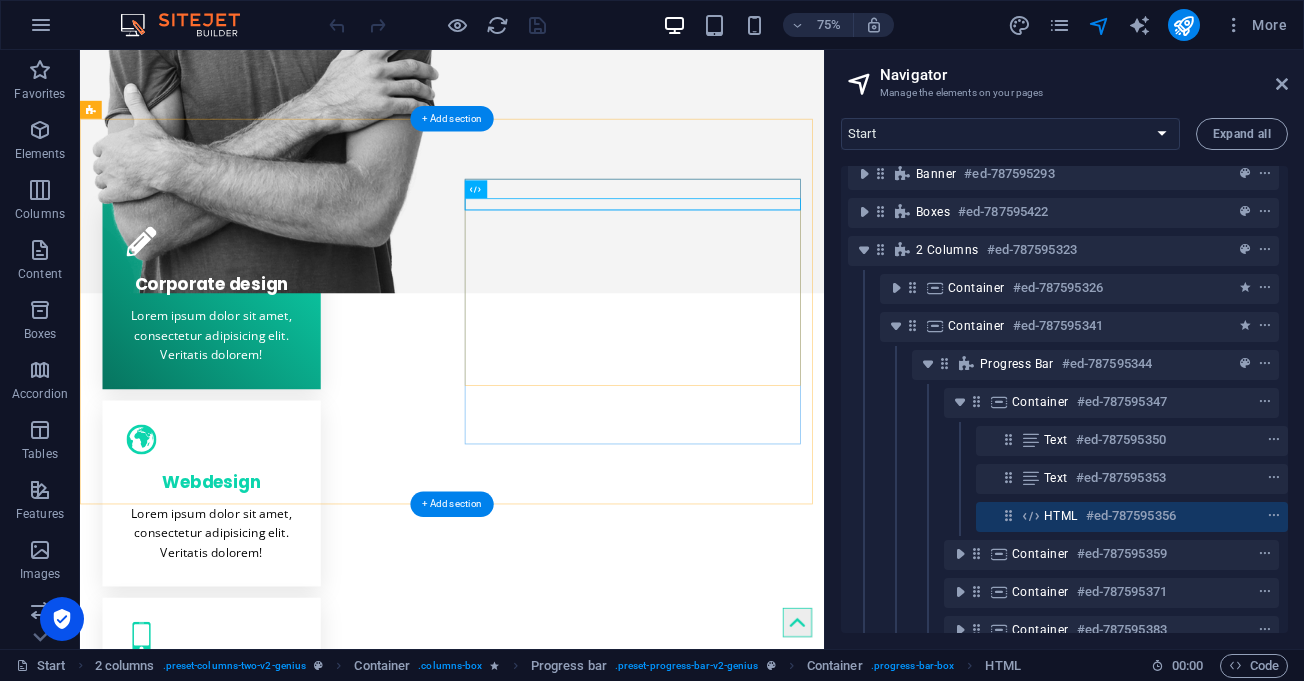 scroll, scrollTop: 177, scrollLeft: 5, axis: both 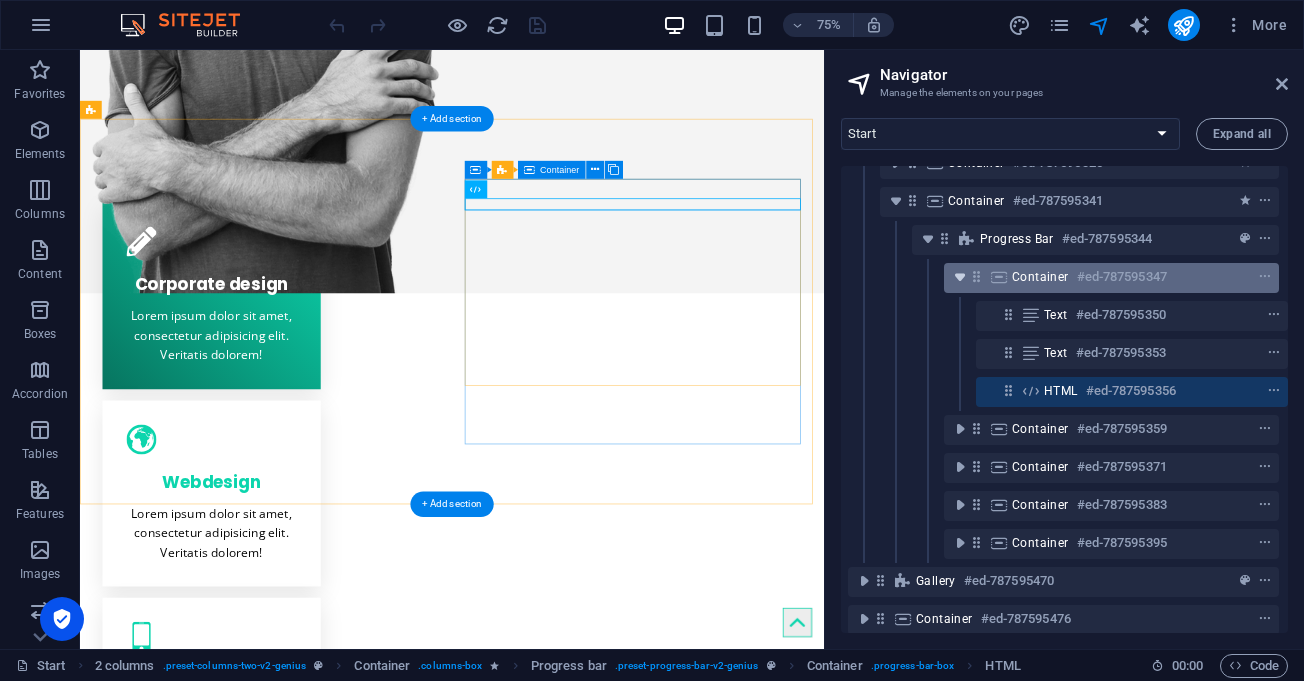click at bounding box center [960, 277] 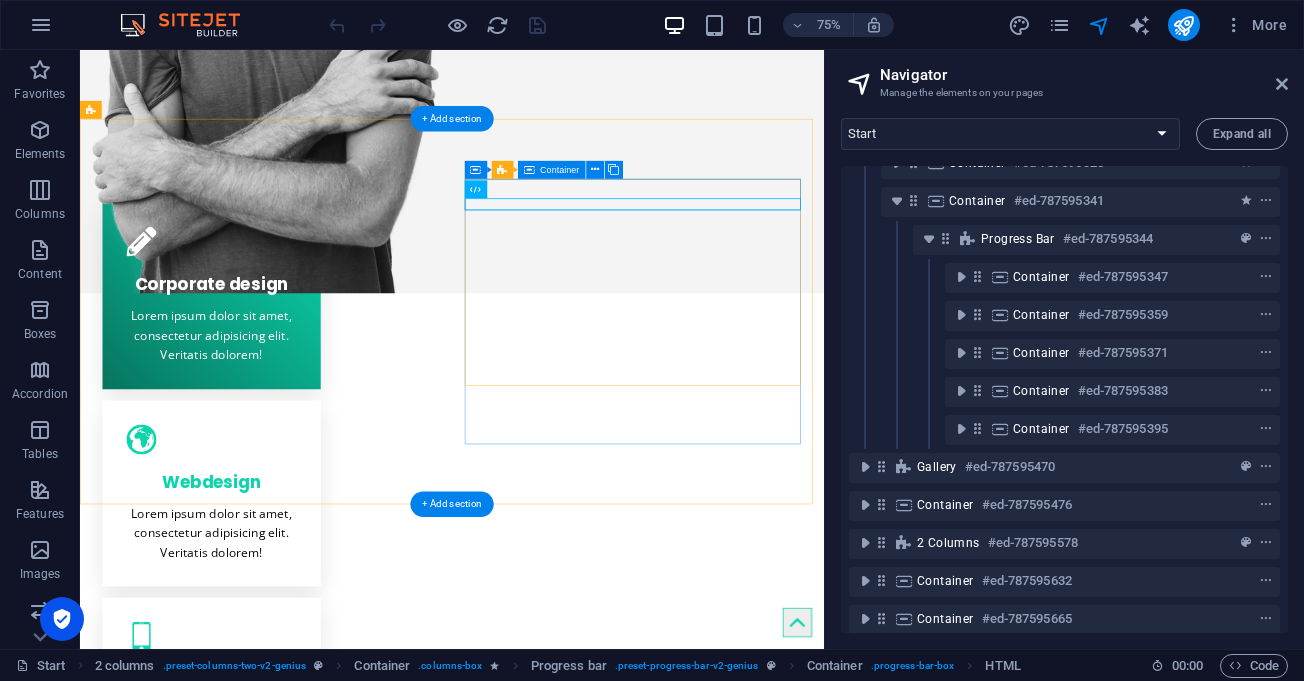 scroll, scrollTop: 177, scrollLeft: 0, axis: vertical 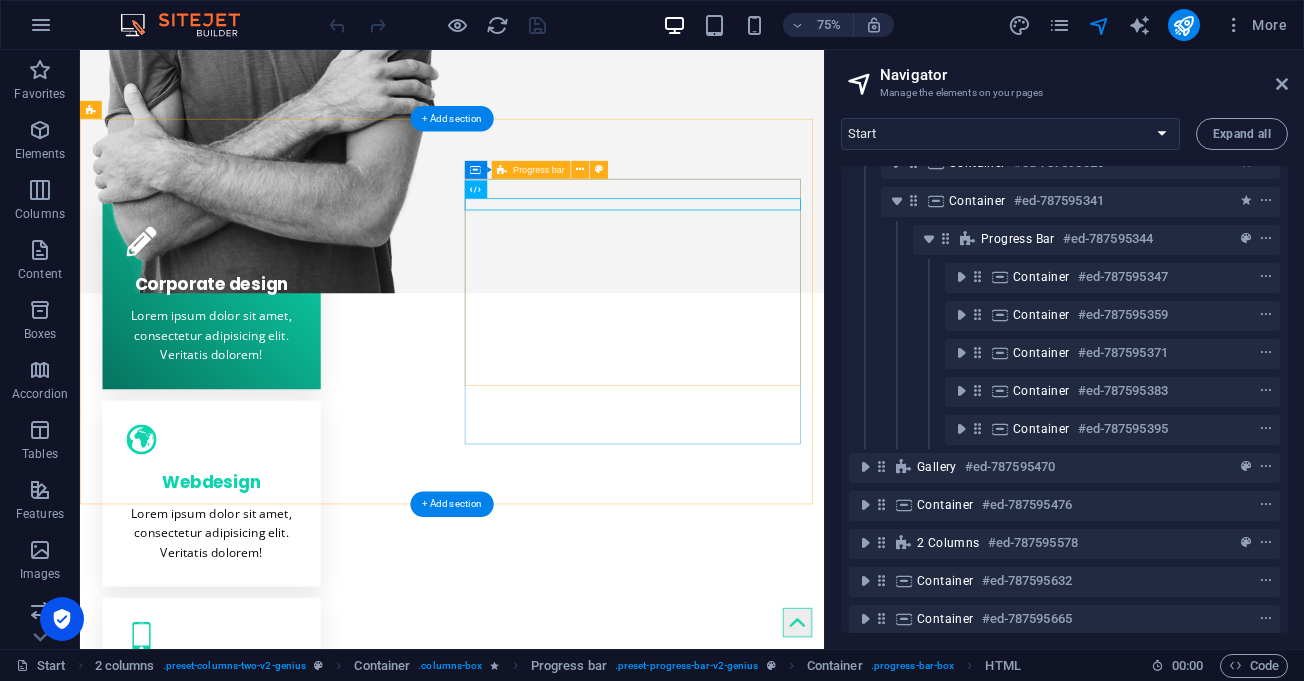 click at bounding box center [929, 239] 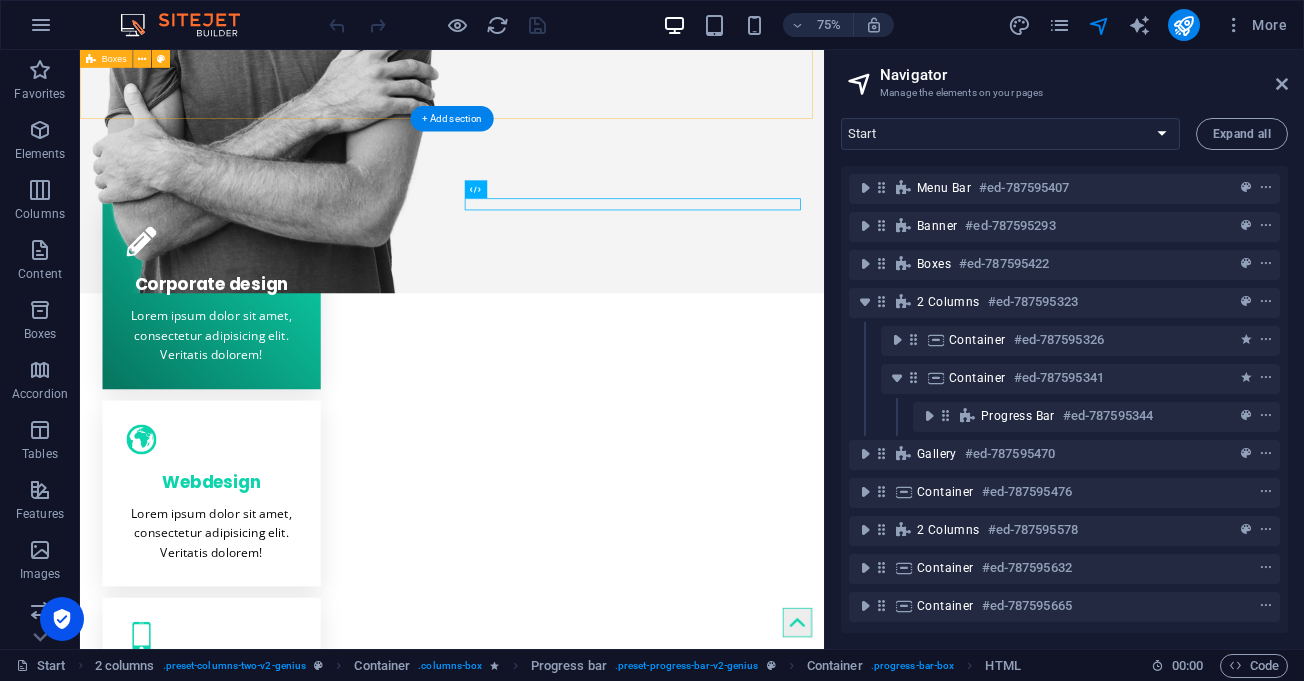scroll, scrollTop: 12, scrollLeft: 0, axis: vertical 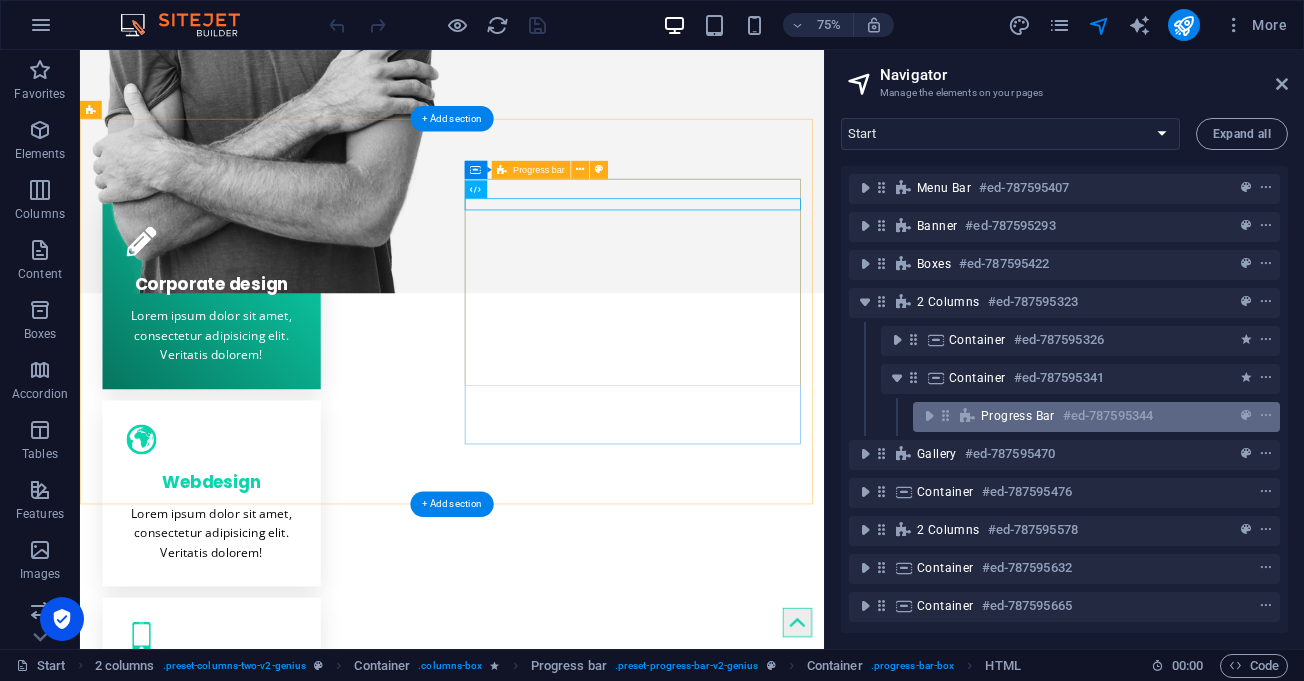 click on "Progress bar" at bounding box center [1018, 416] 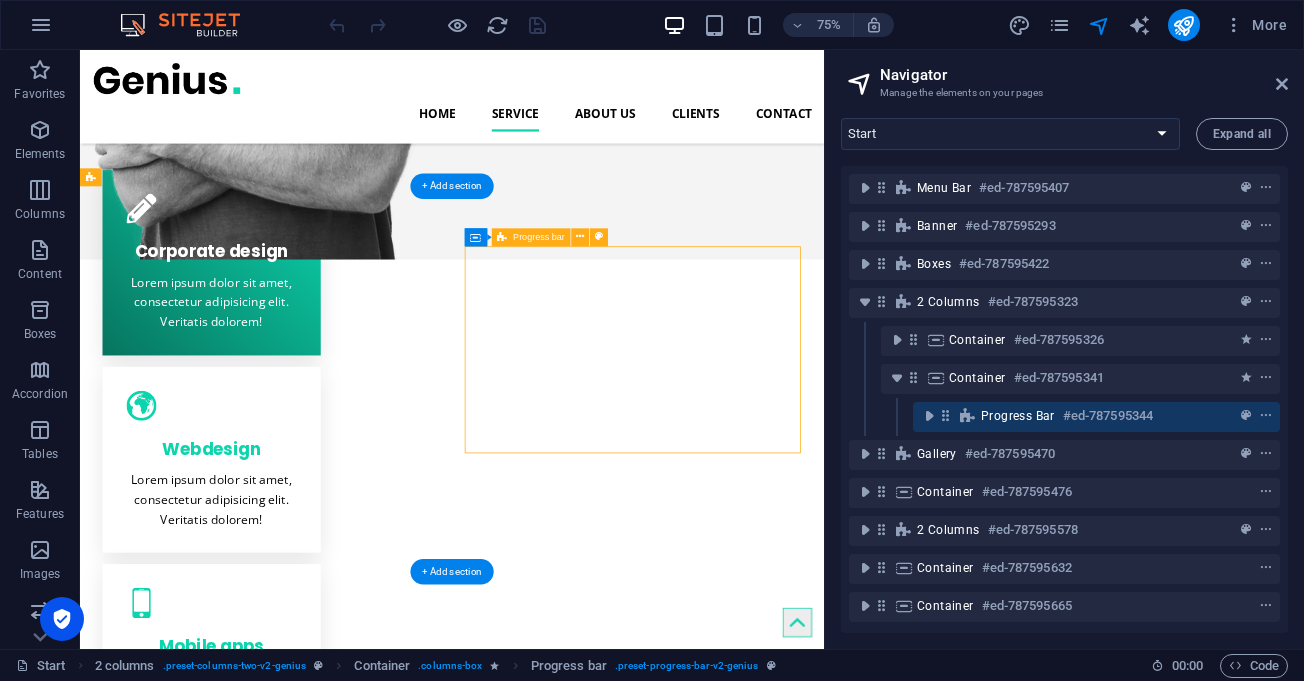 scroll, scrollTop: 793, scrollLeft: 0, axis: vertical 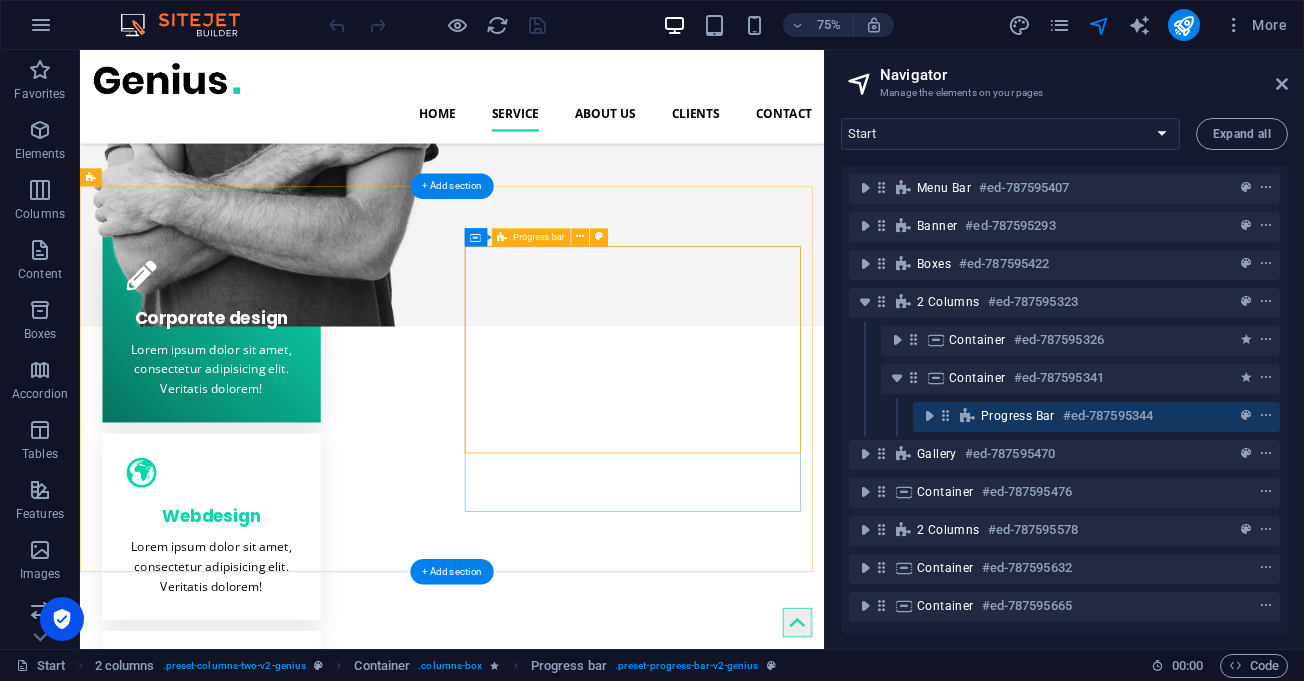 click on "Progress bar #ed-787595344" at bounding box center (1096, 417) 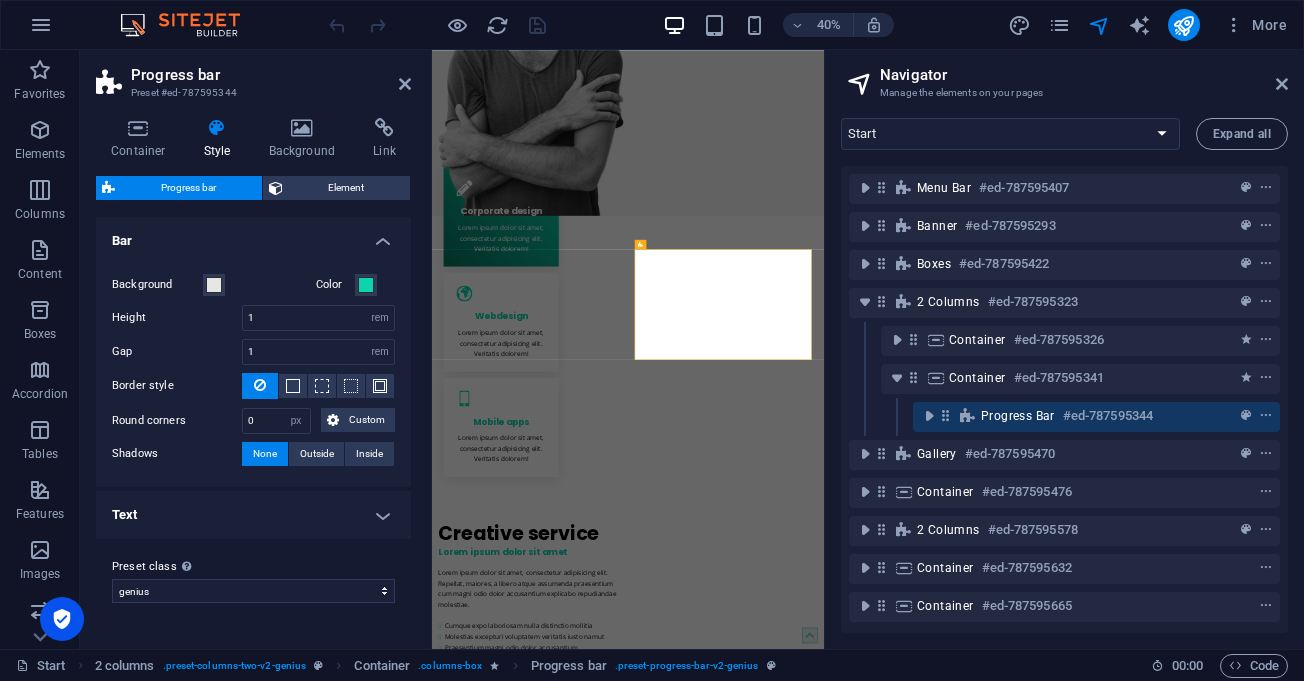click on "Text" at bounding box center (253, 515) 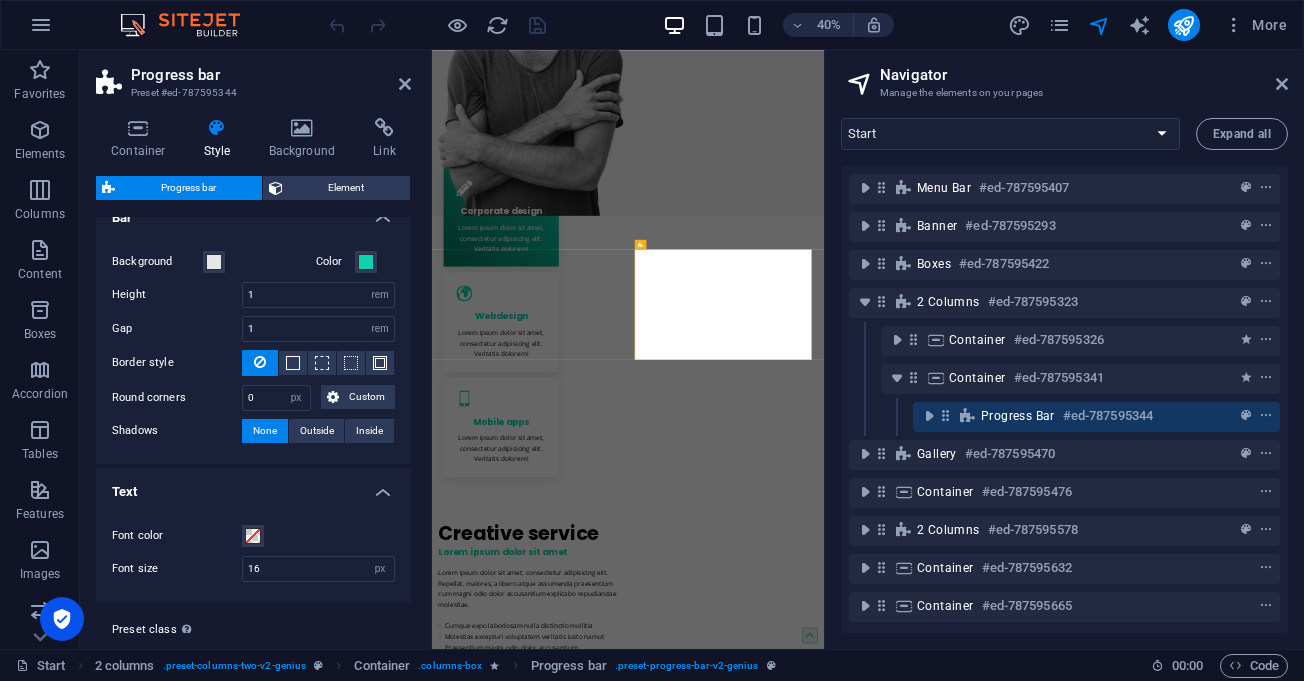 scroll, scrollTop: 0, scrollLeft: 0, axis: both 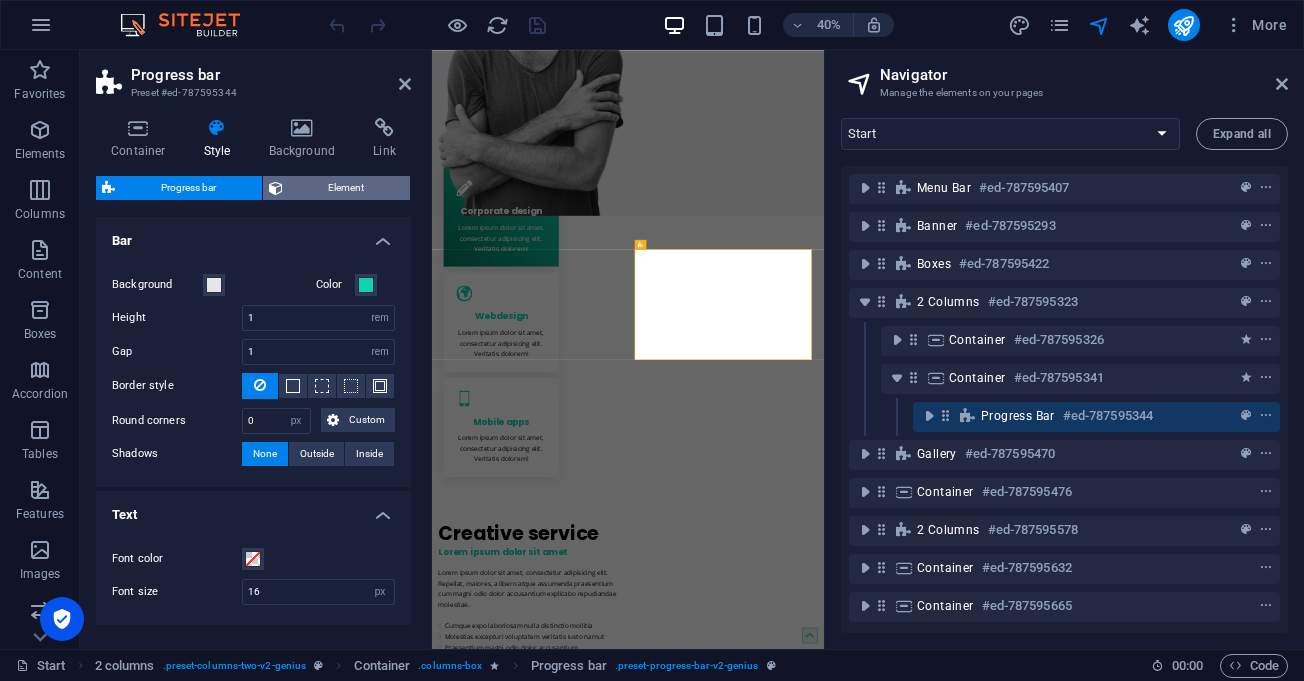 click on "Element" at bounding box center (347, 188) 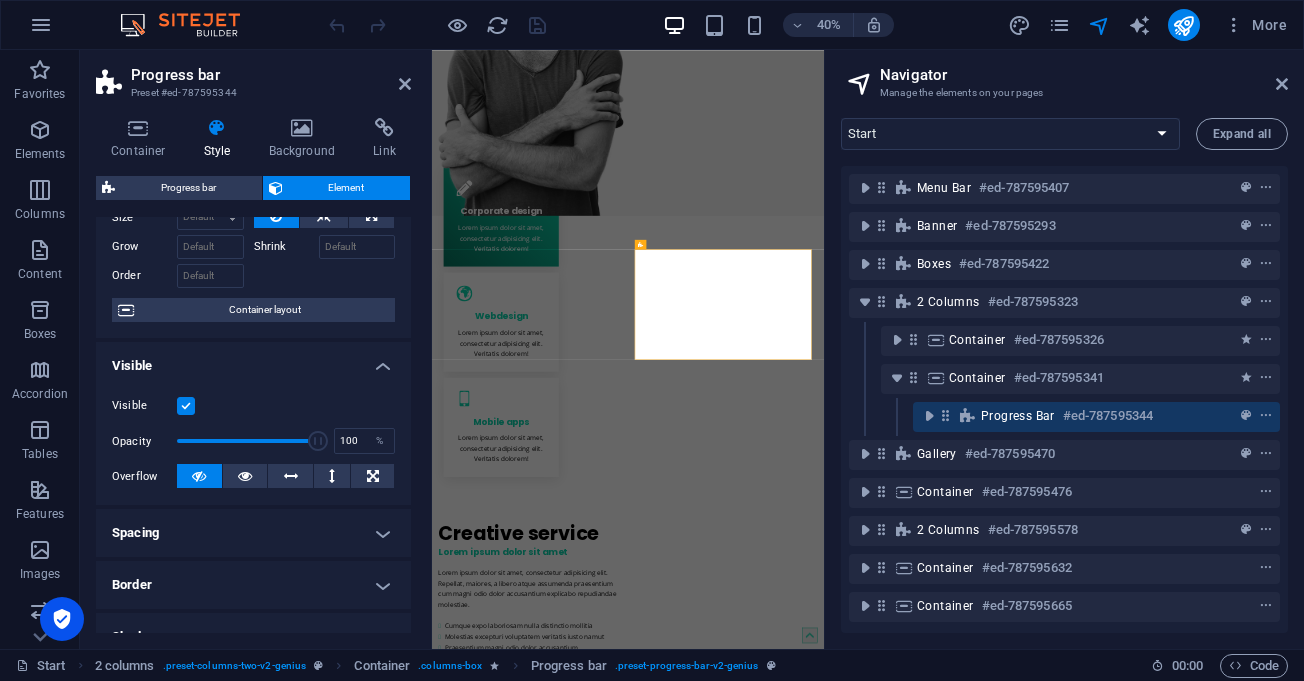 scroll, scrollTop: 200, scrollLeft: 0, axis: vertical 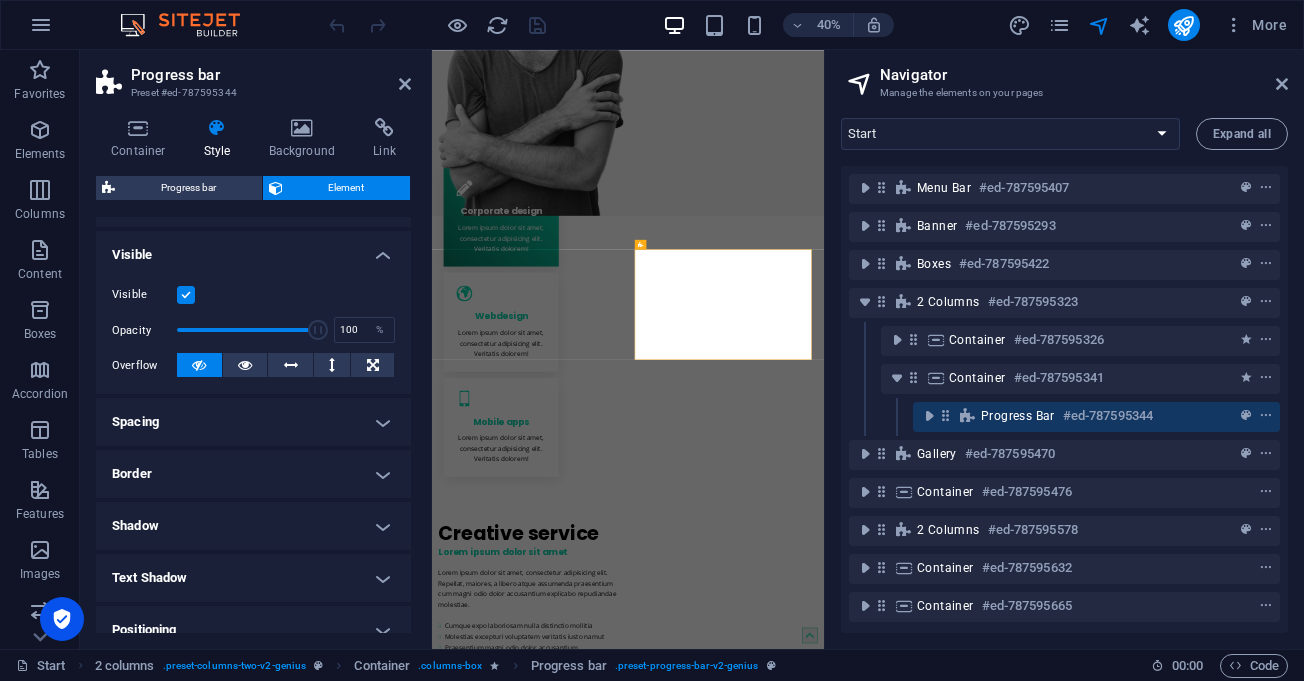 click on "Spacing" at bounding box center (253, 422) 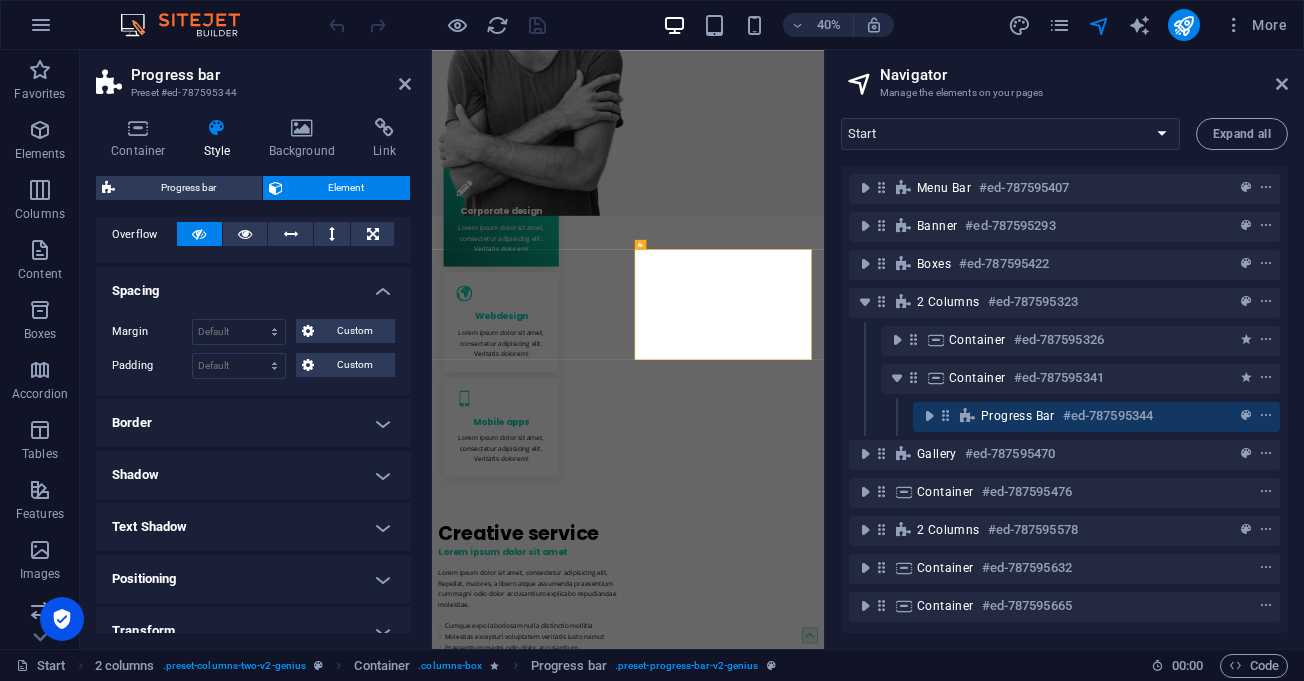 scroll, scrollTop: 300, scrollLeft: 0, axis: vertical 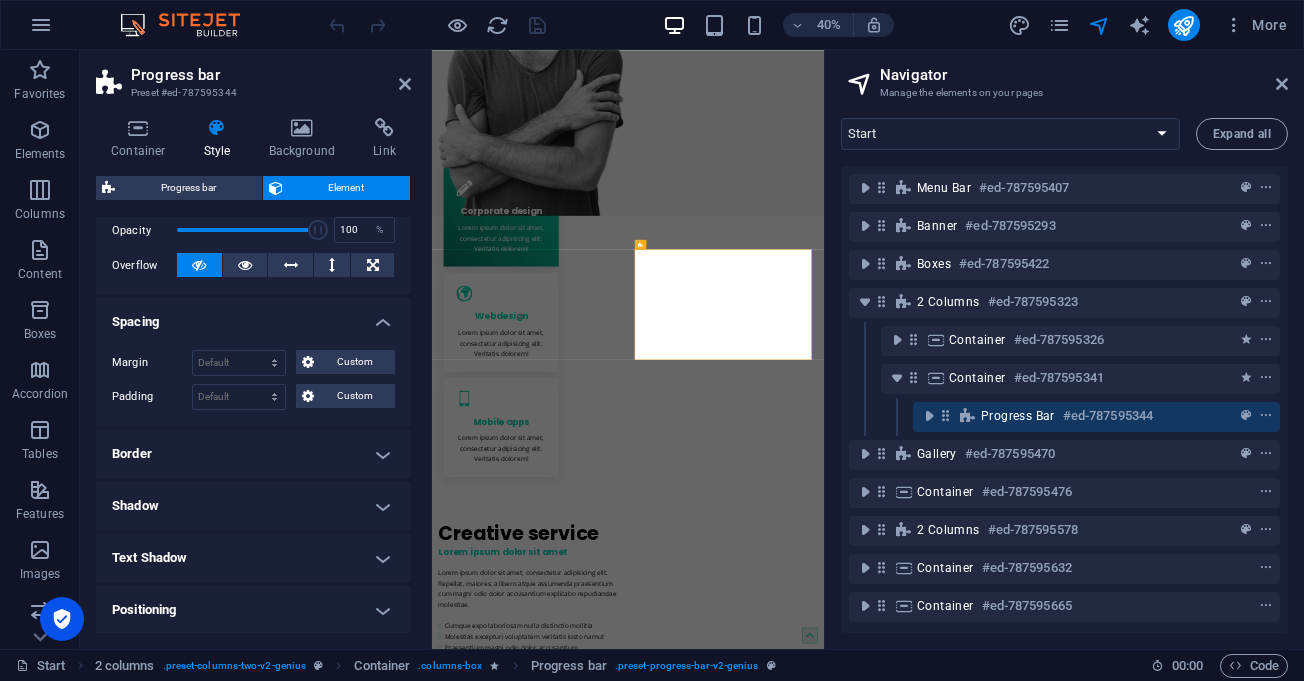 click on "Border" at bounding box center [253, 454] 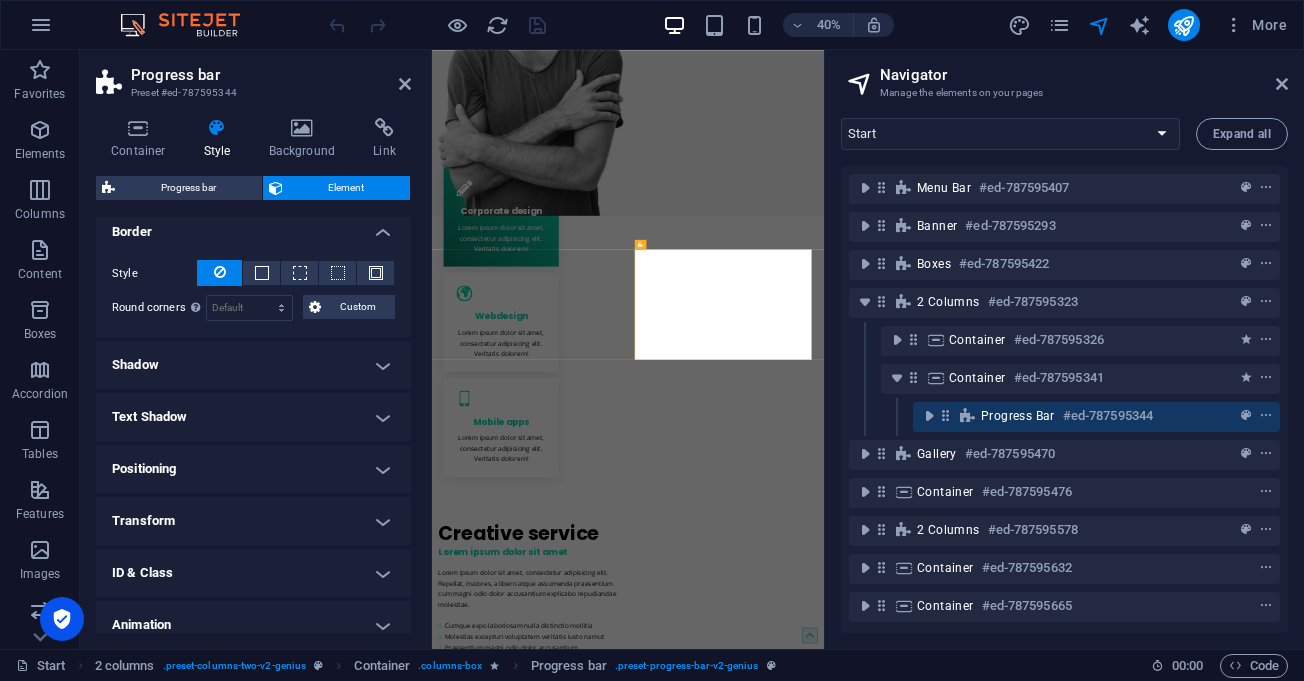 scroll, scrollTop: 590, scrollLeft: 0, axis: vertical 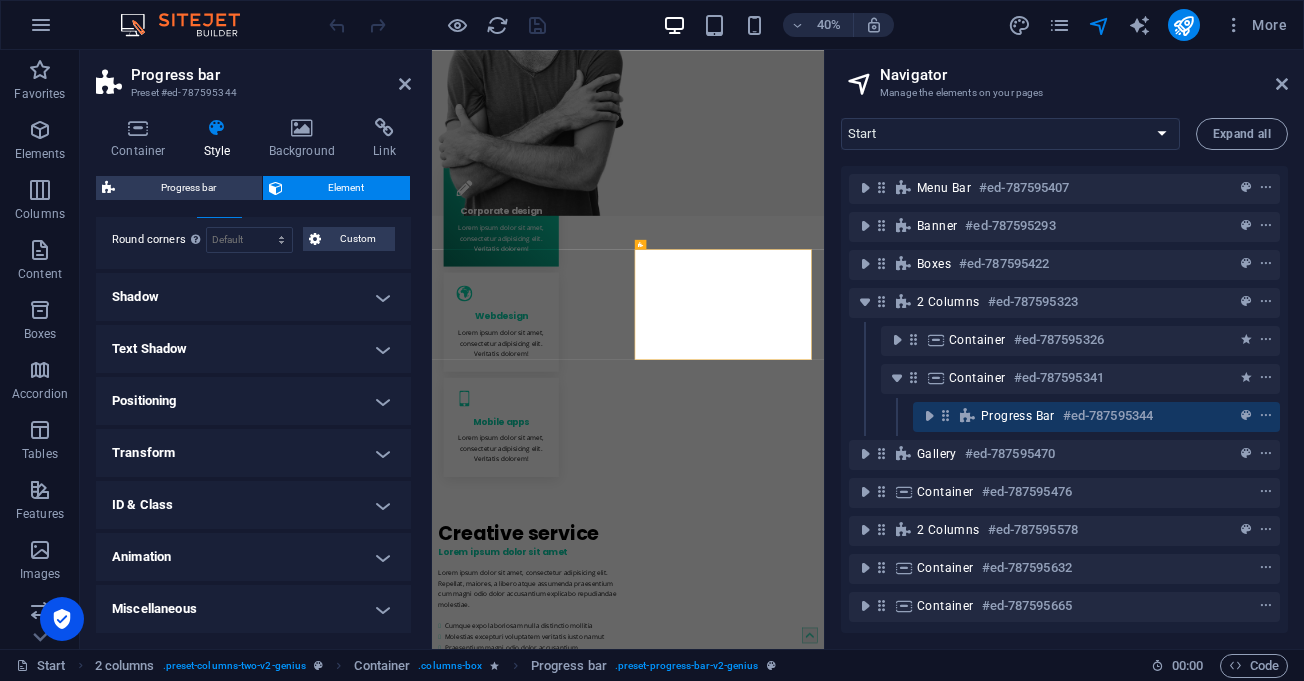 click on "Positioning" at bounding box center (253, 401) 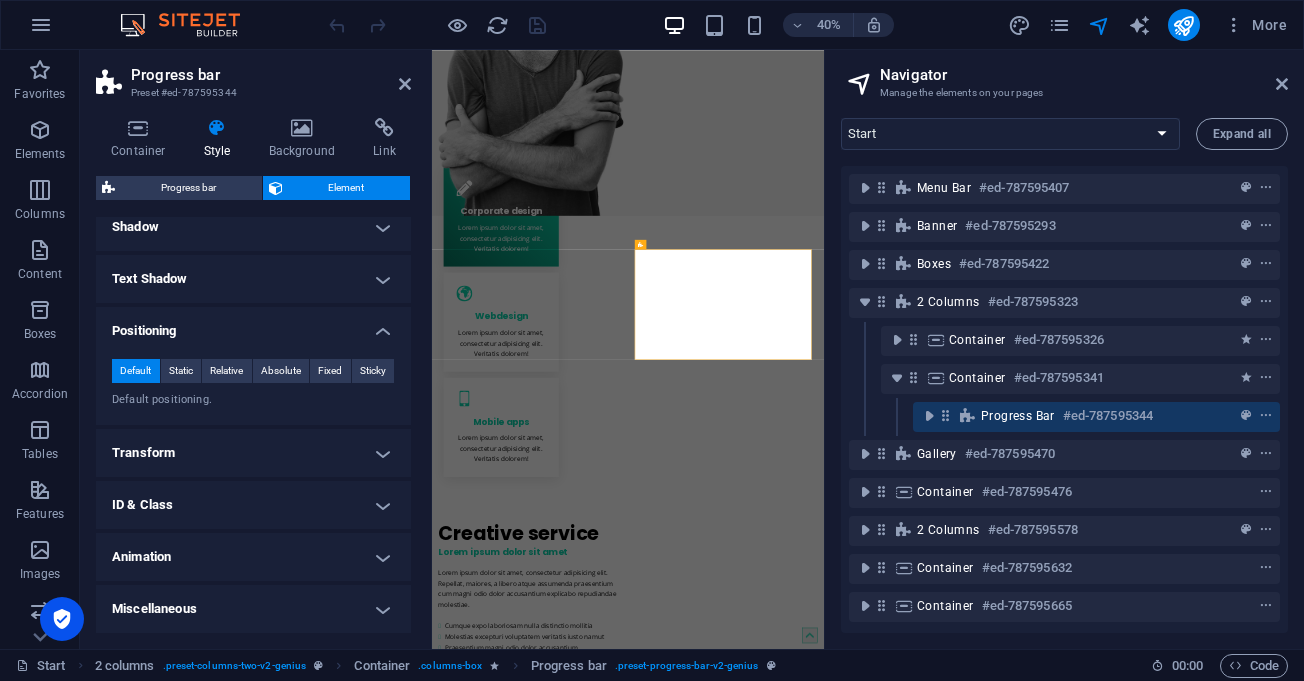 click on "Transform" at bounding box center [253, 453] 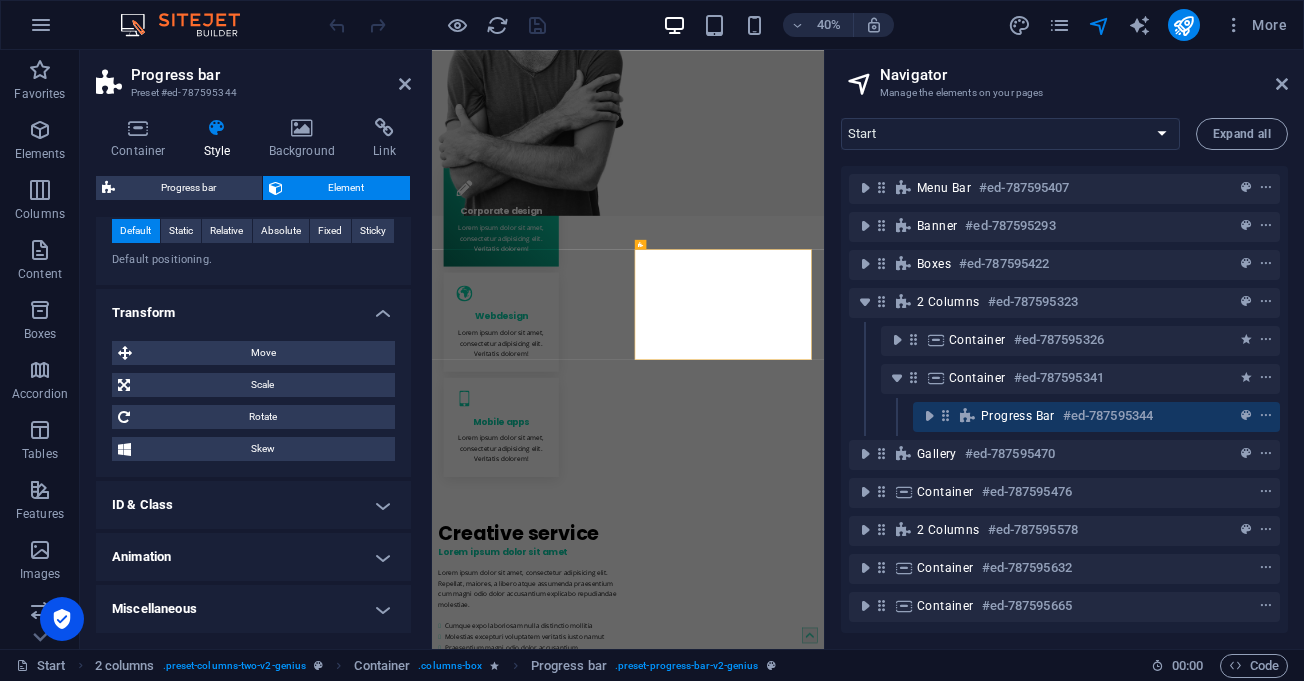 click on "ID & Class" at bounding box center (253, 505) 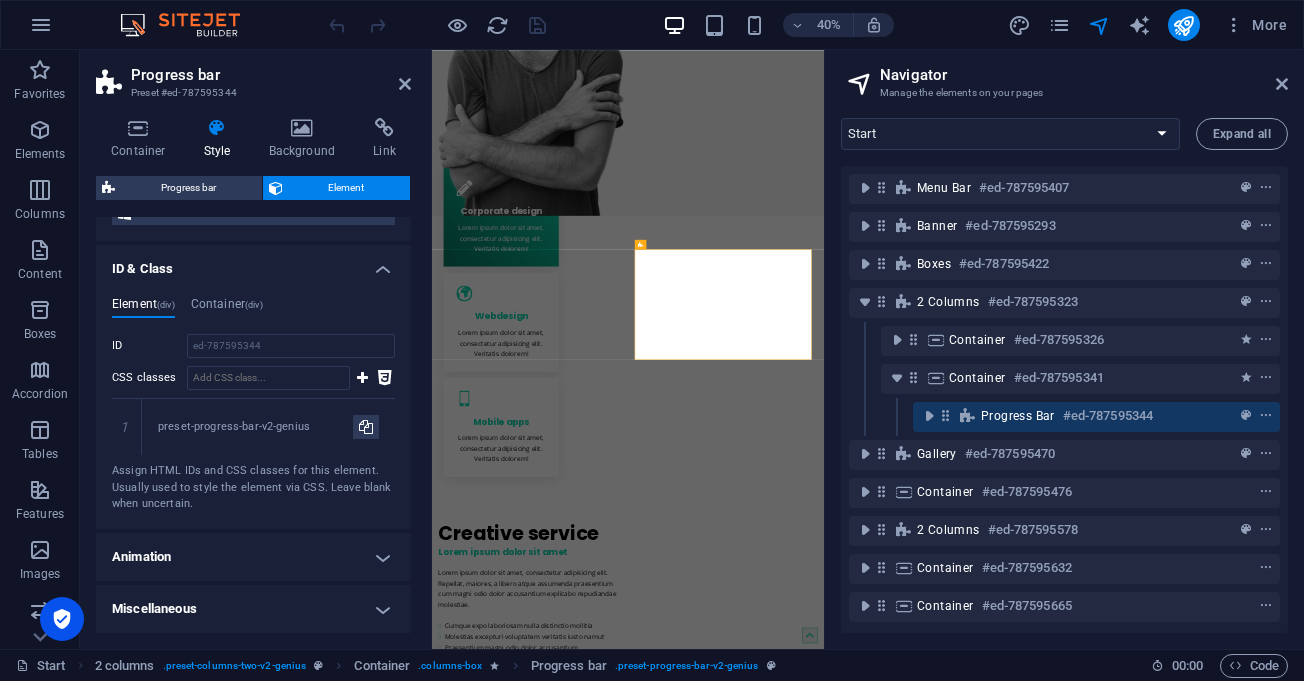 click on "Animation" at bounding box center [253, 557] 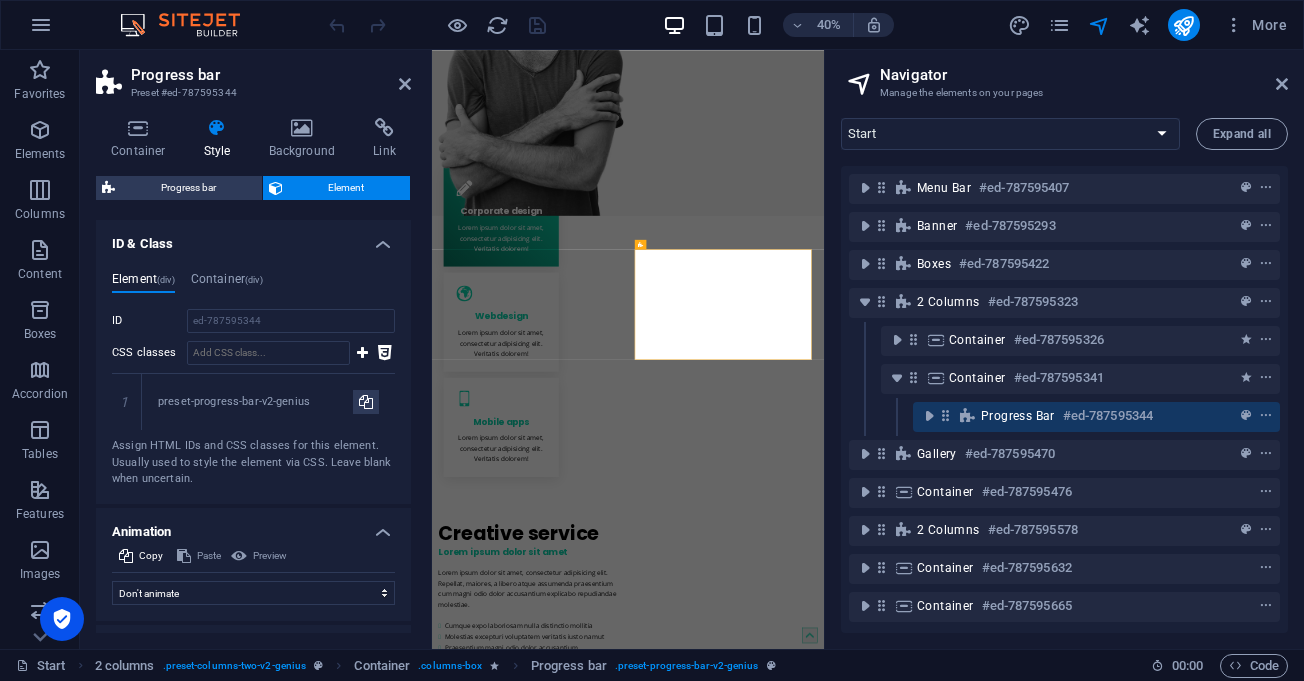 scroll, scrollTop: 1101, scrollLeft: 0, axis: vertical 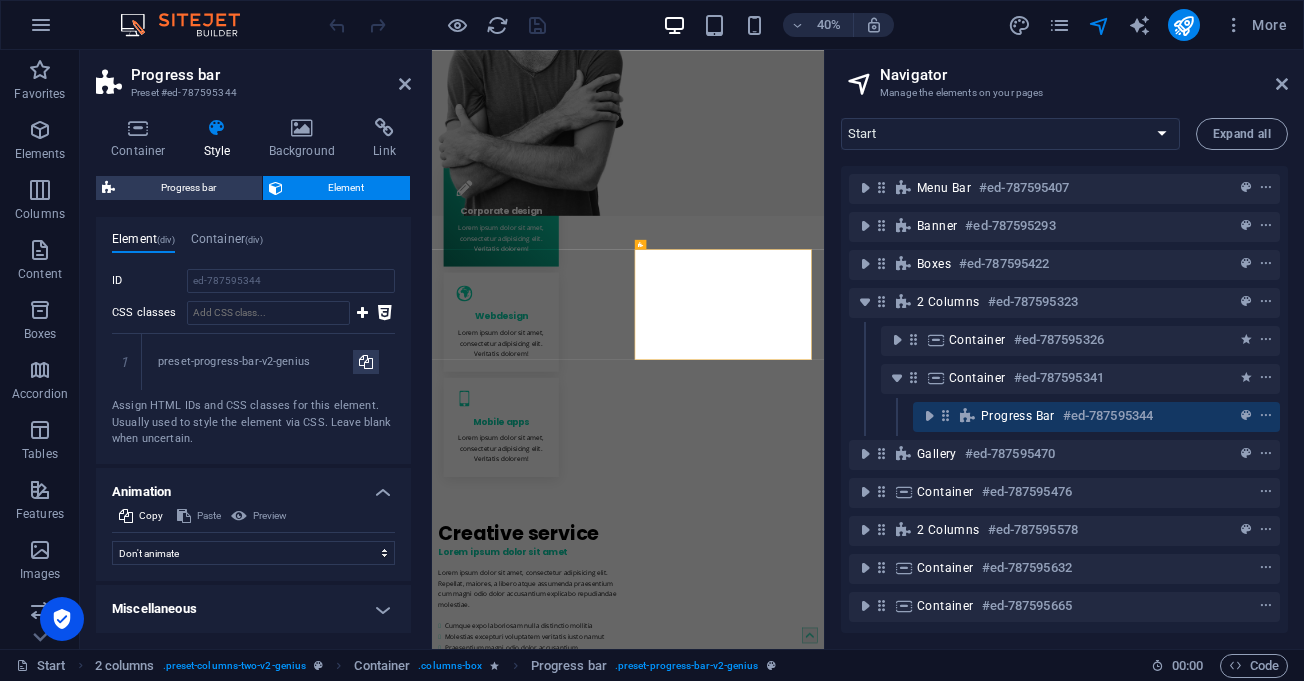 click on "Miscellaneous" at bounding box center (253, 609) 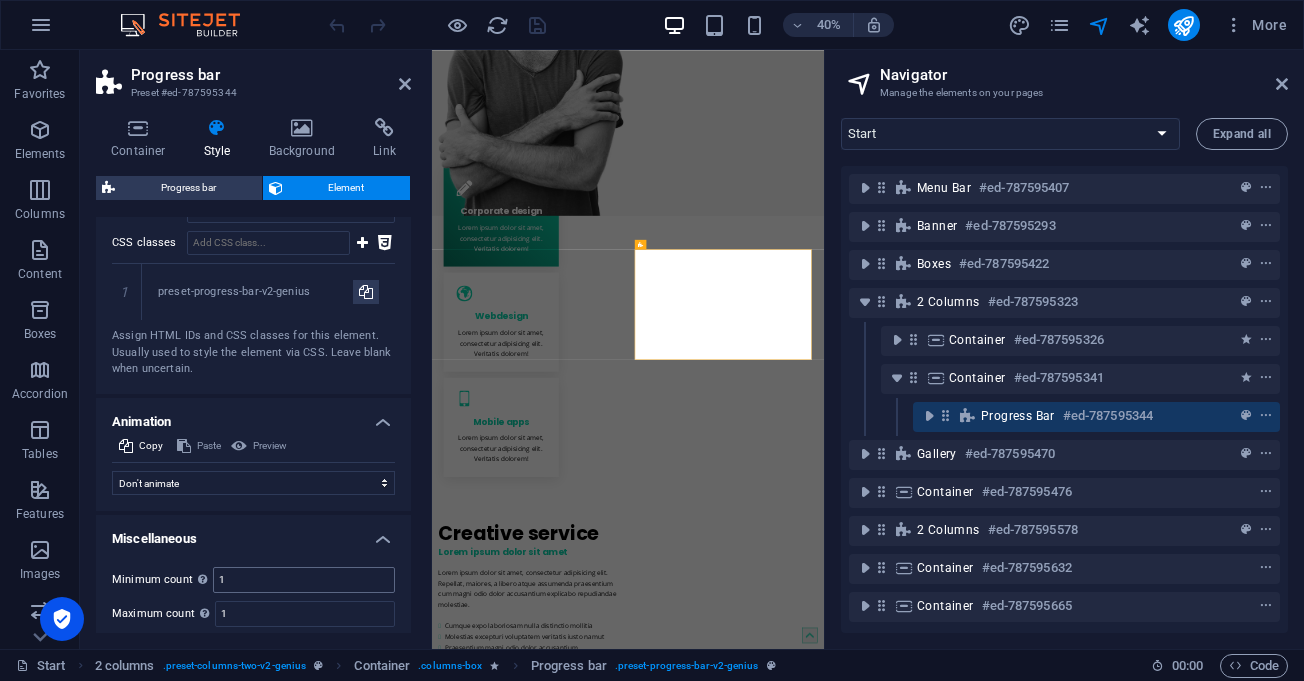 scroll, scrollTop: 1225, scrollLeft: 0, axis: vertical 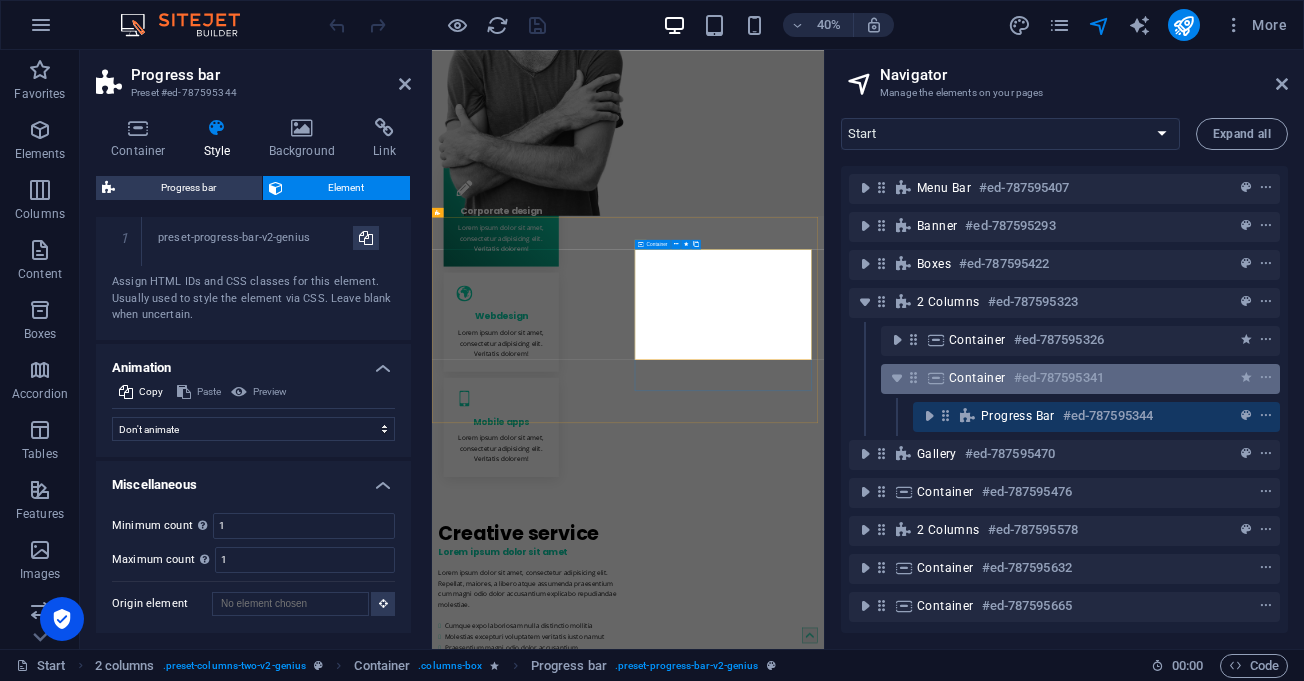 click on "Container #ed-787595341" at bounding box center [1064, 378] 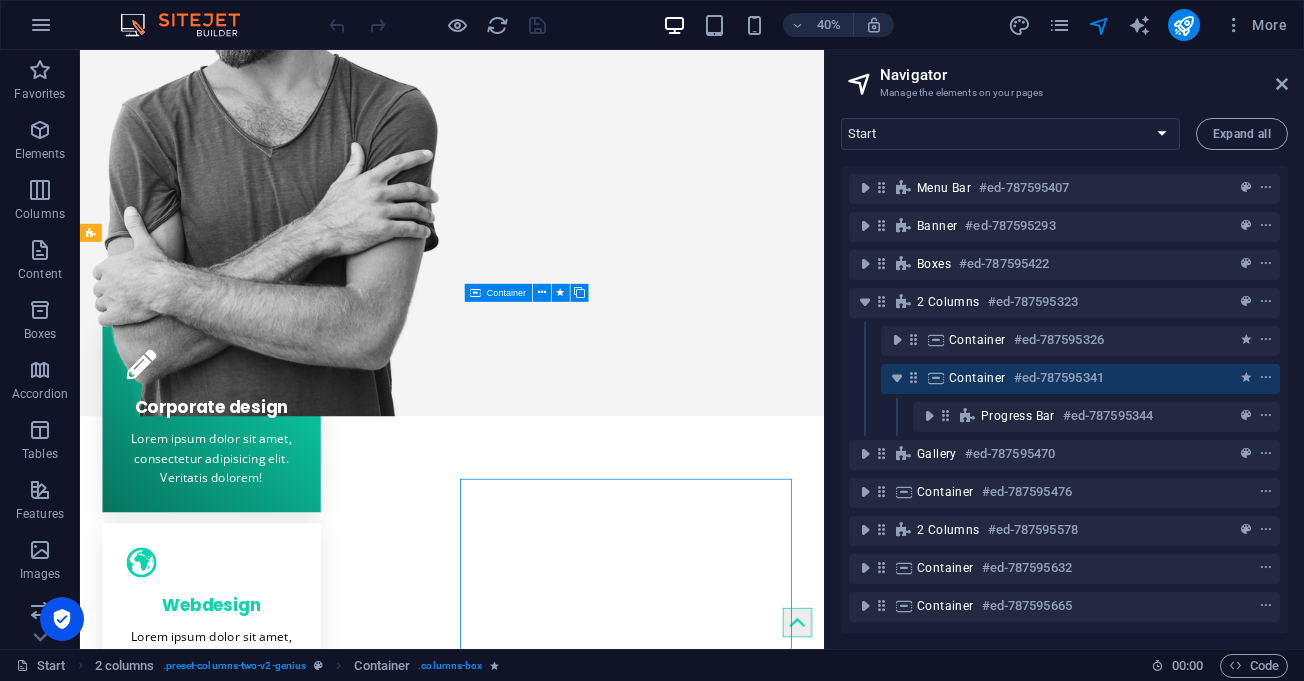 click on "Container" at bounding box center [977, 378] 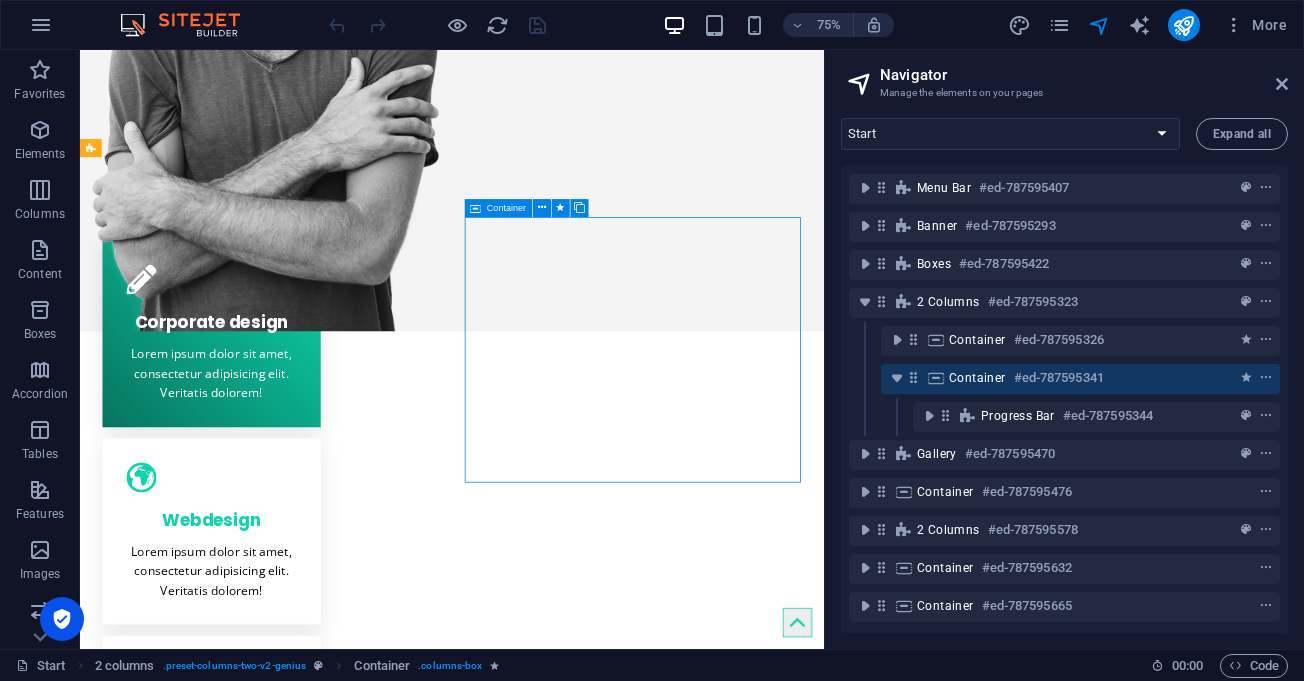 click on "Container" at bounding box center (977, 378) 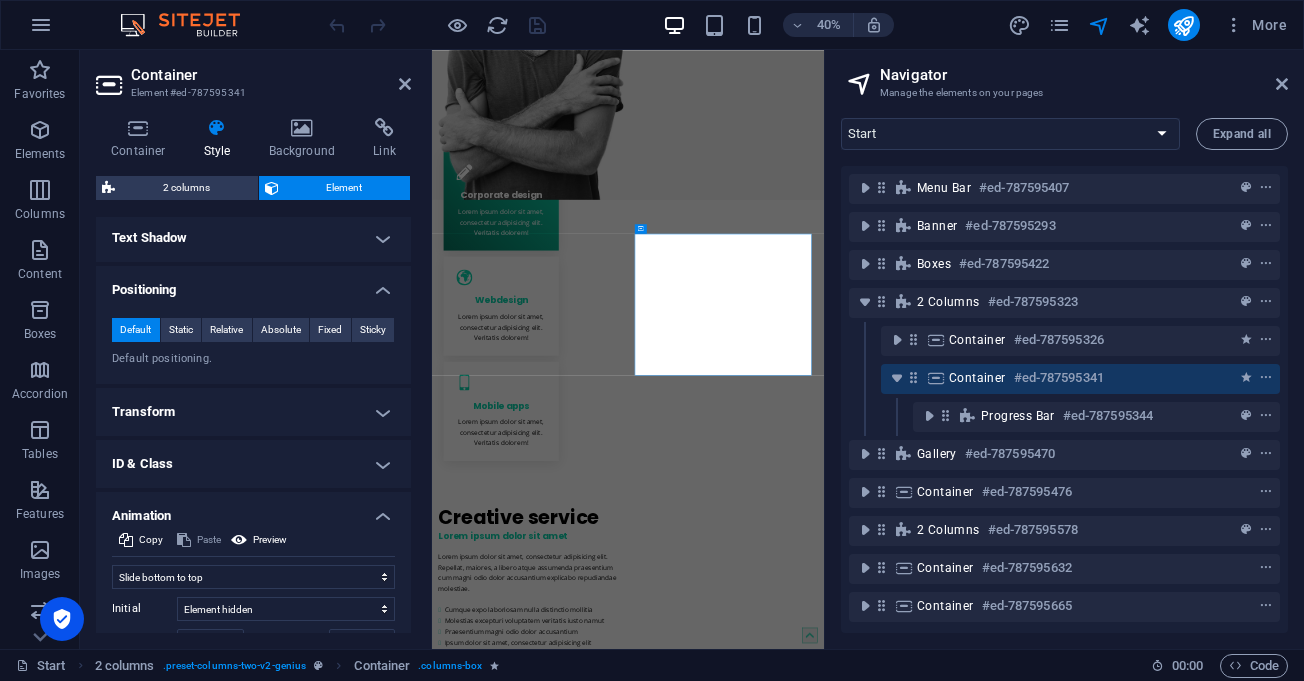 scroll, scrollTop: 900, scrollLeft: 0, axis: vertical 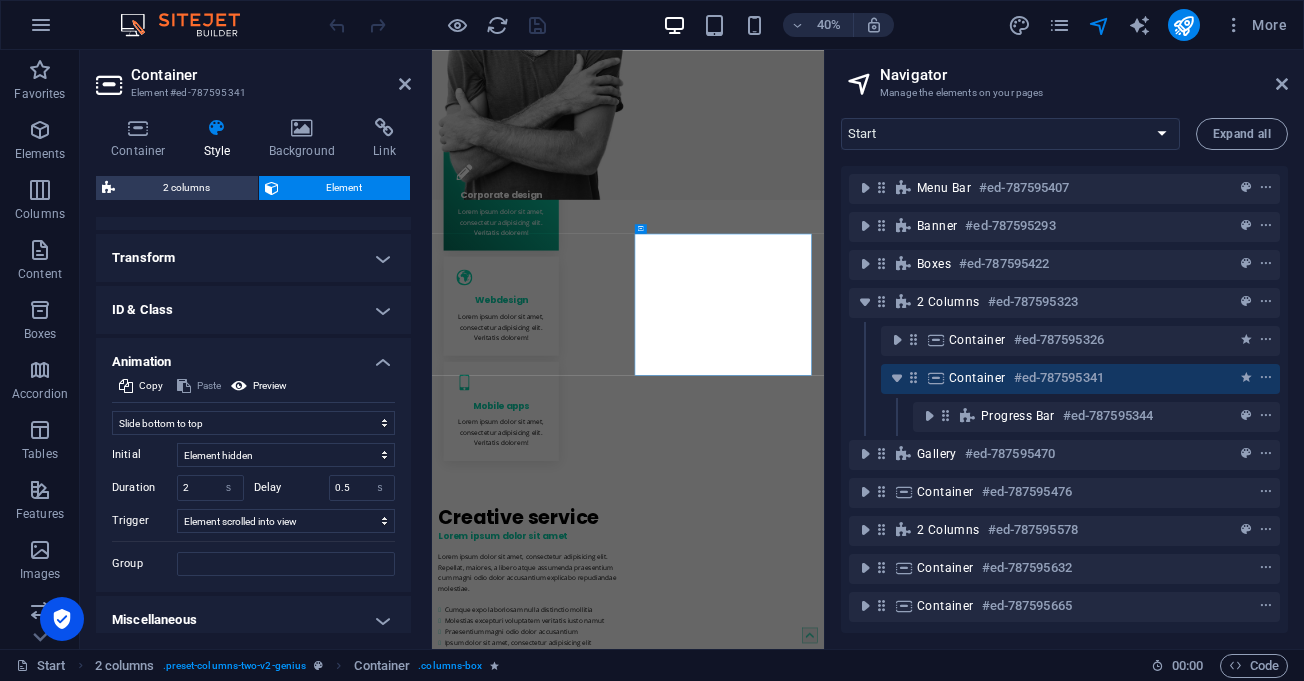 click on "Transform" at bounding box center [253, 258] 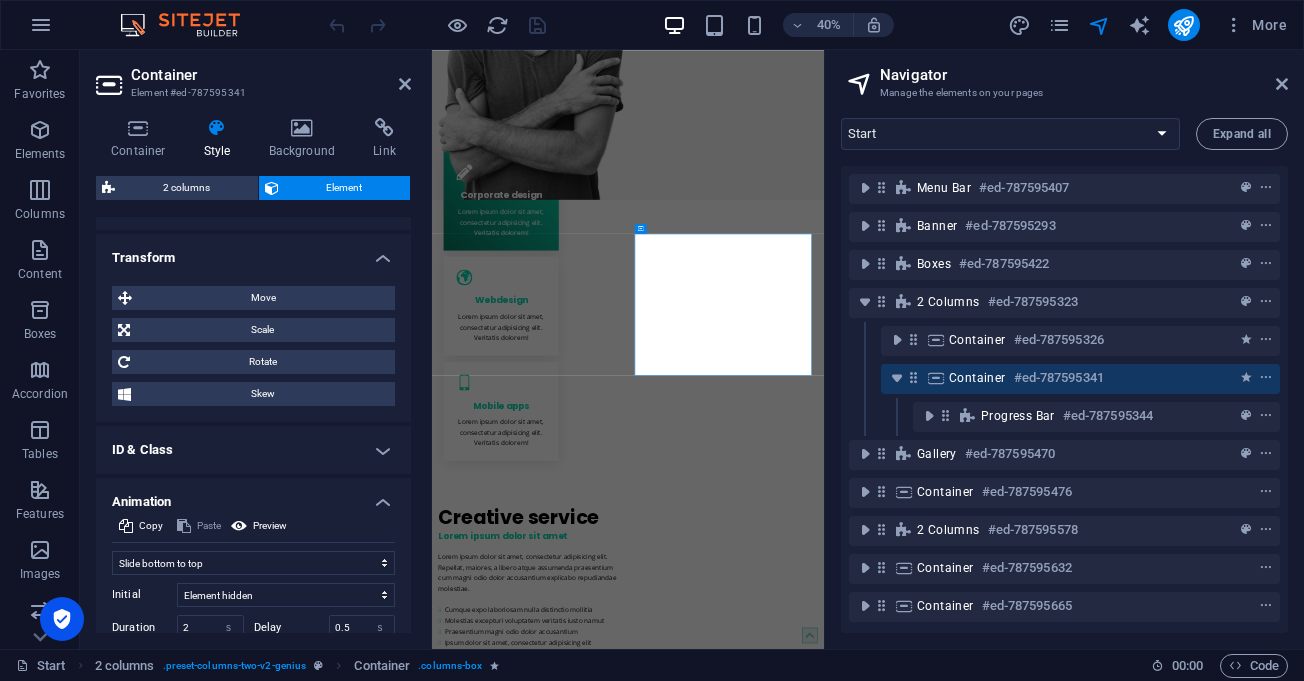 click on "Transform" at bounding box center [253, 252] 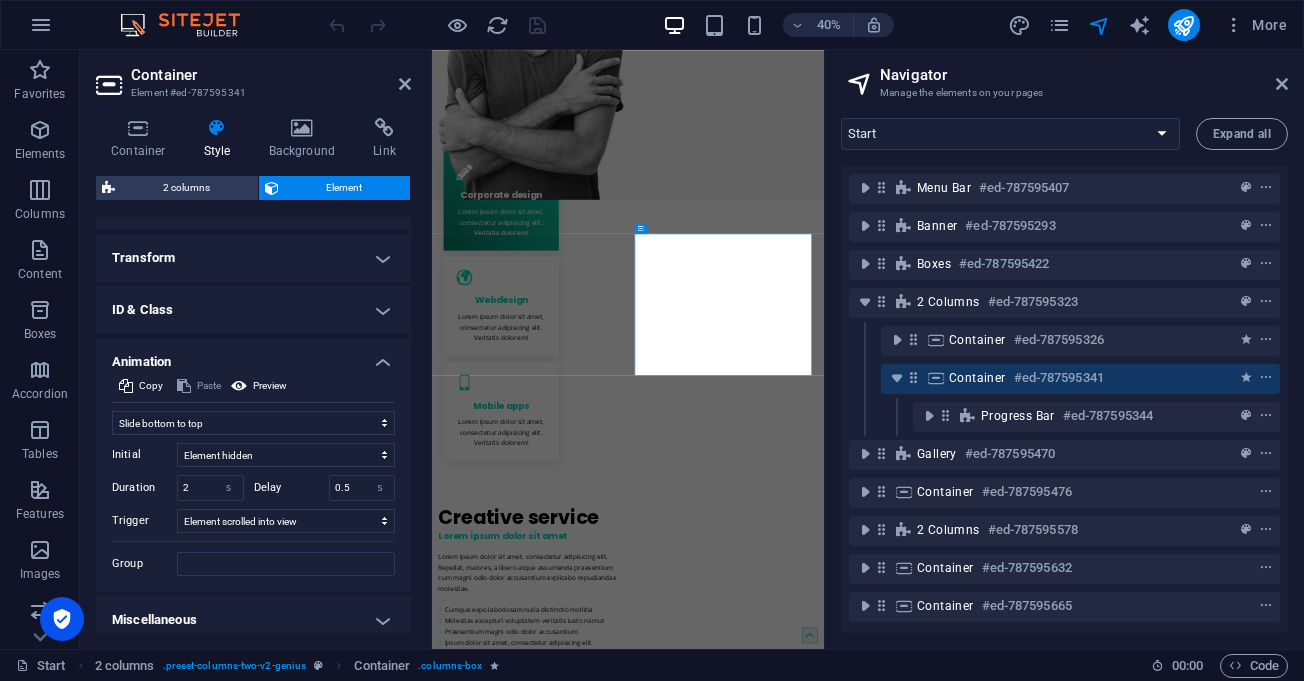 click on "ID & Class" at bounding box center [253, 310] 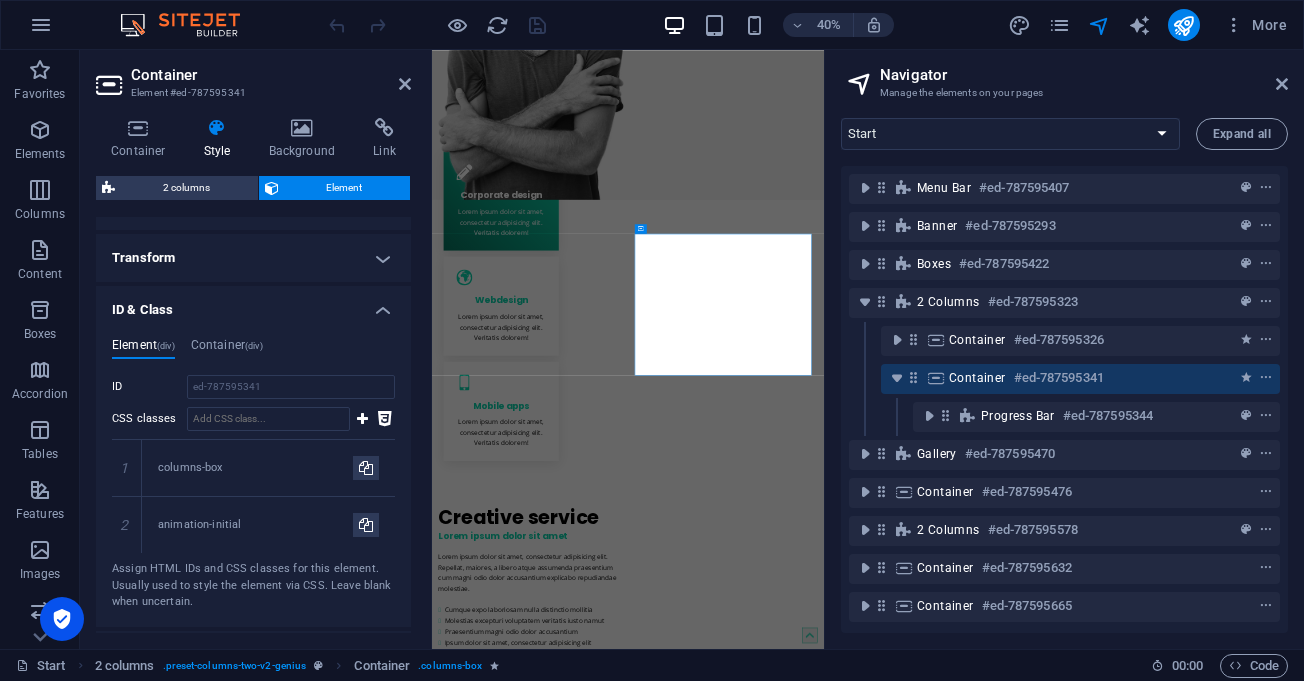click on "ID & Class" at bounding box center (253, 304) 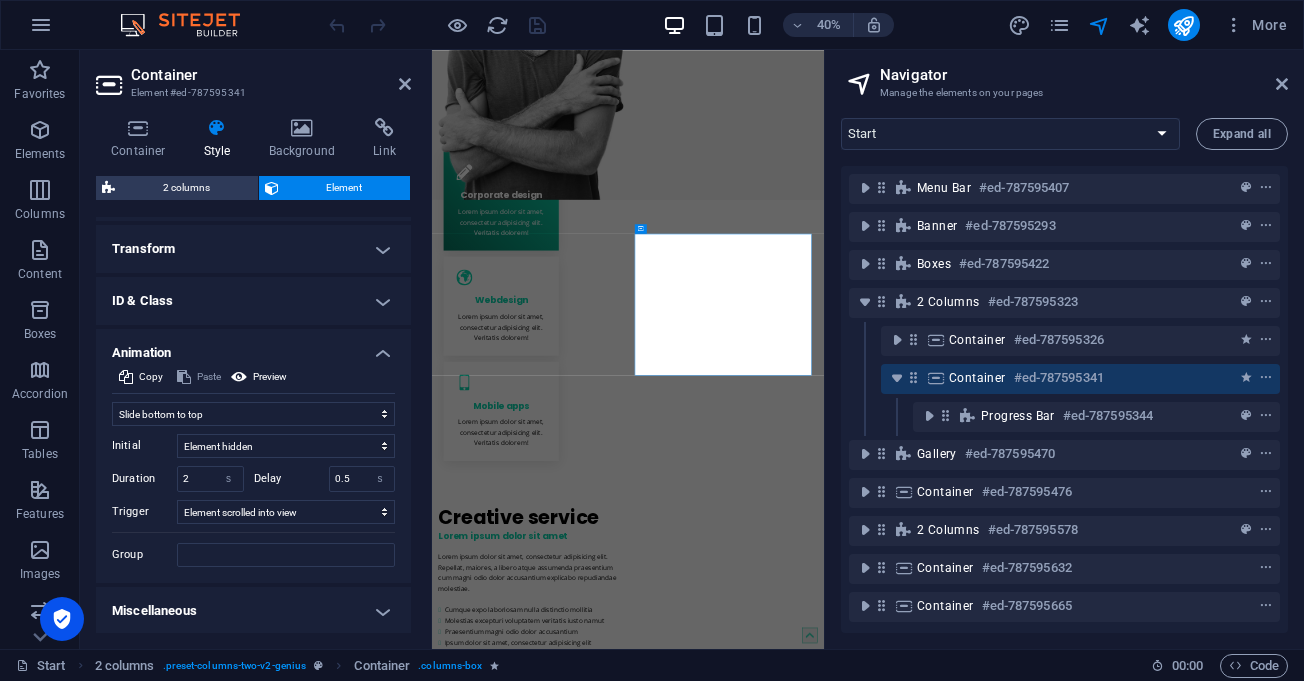 scroll, scrollTop: 911, scrollLeft: 0, axis: vertical 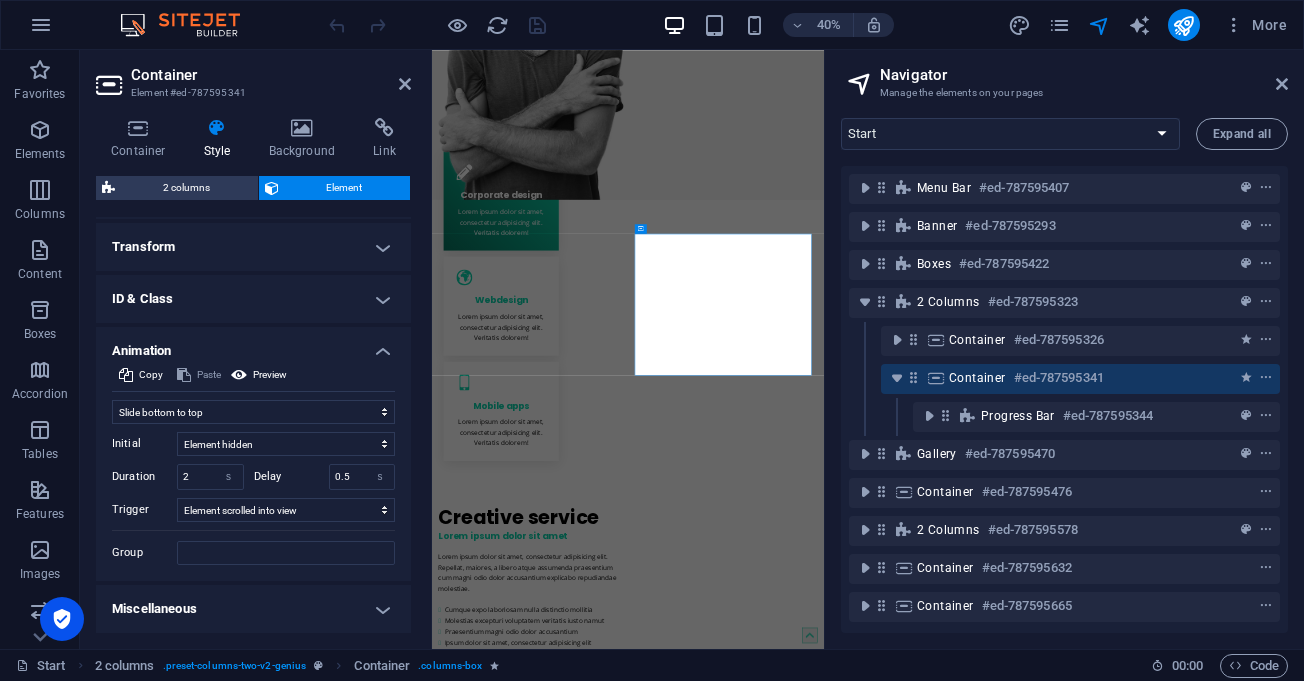 click on "Miscellaneous" at bounding box center (253, 609) 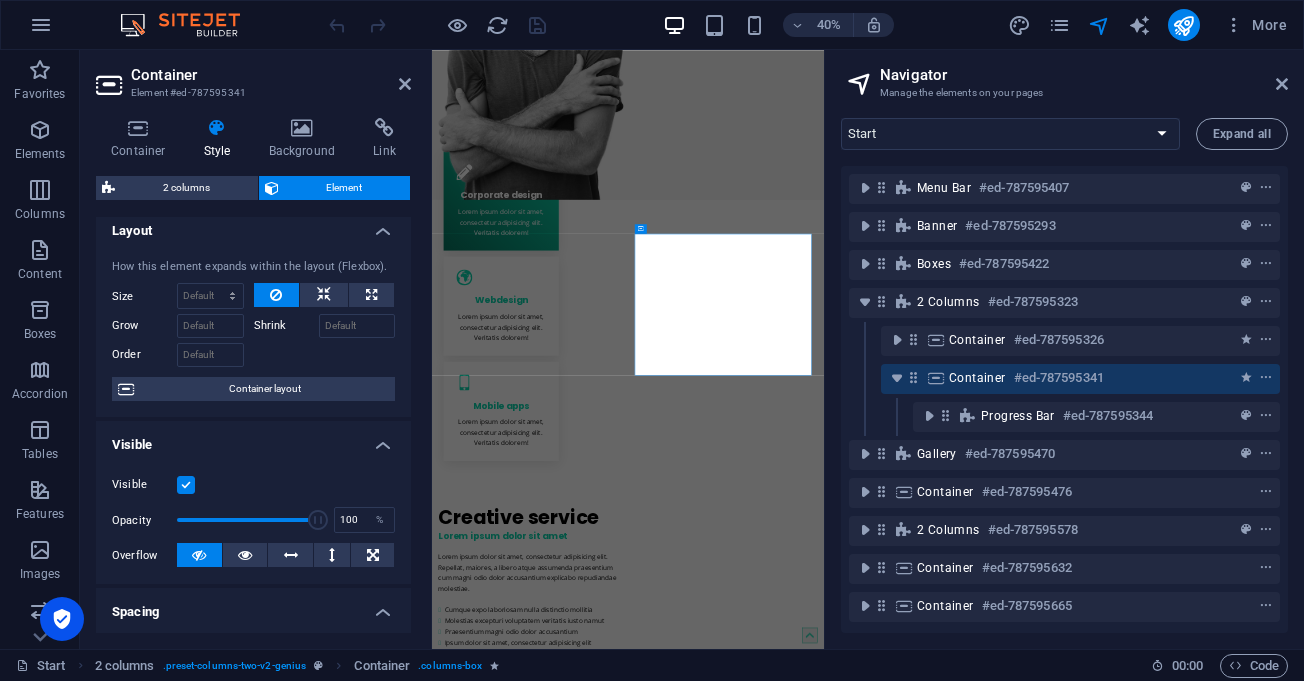 scroll, scrollTop: 0, scrollLeft: 0, axis: both 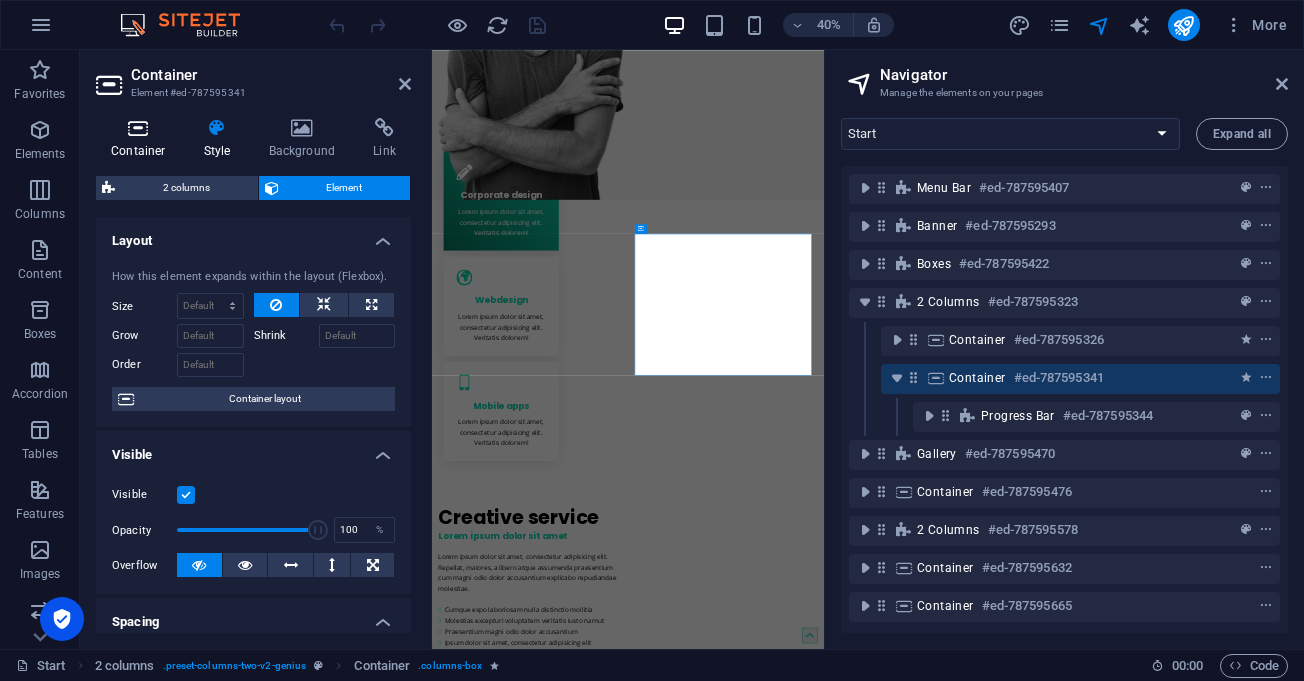 click on "Container" at bounding box center [142, 139] 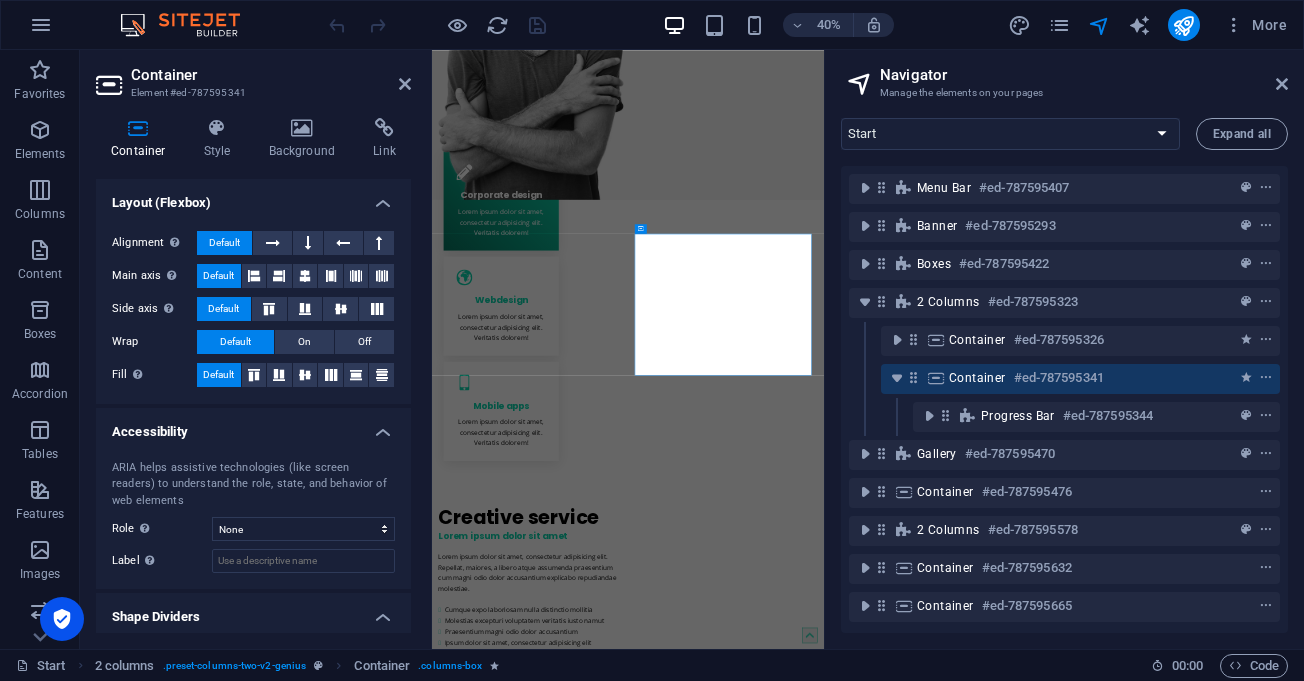 scroll, scrollTop: 352, scrollLeft: 0, axis: vertical 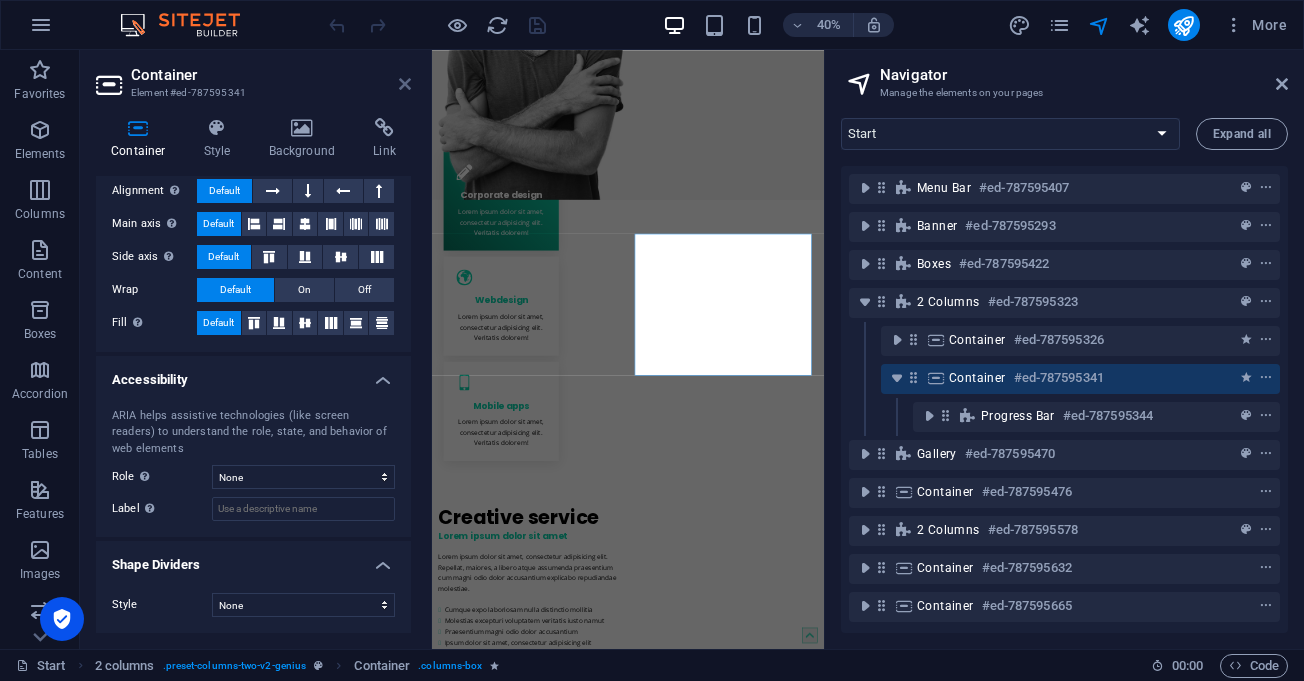 click at bounding box center [405, 84] 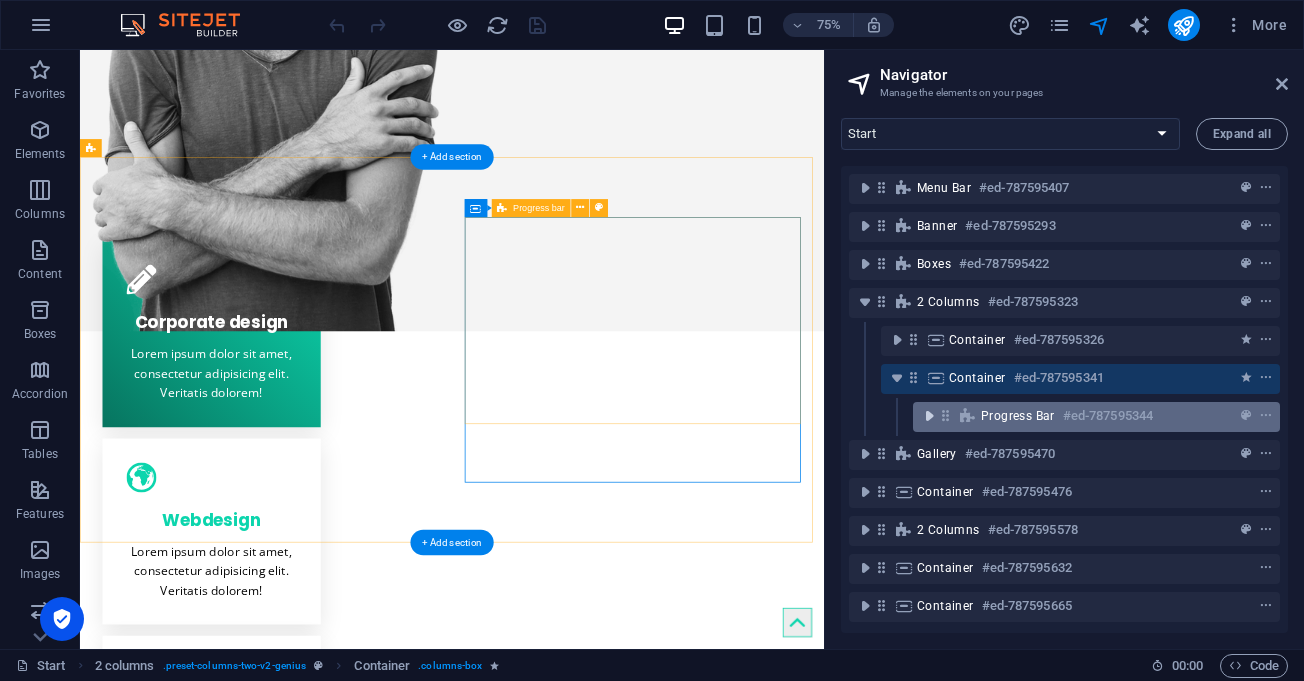 click at bounding box center (929, 416) 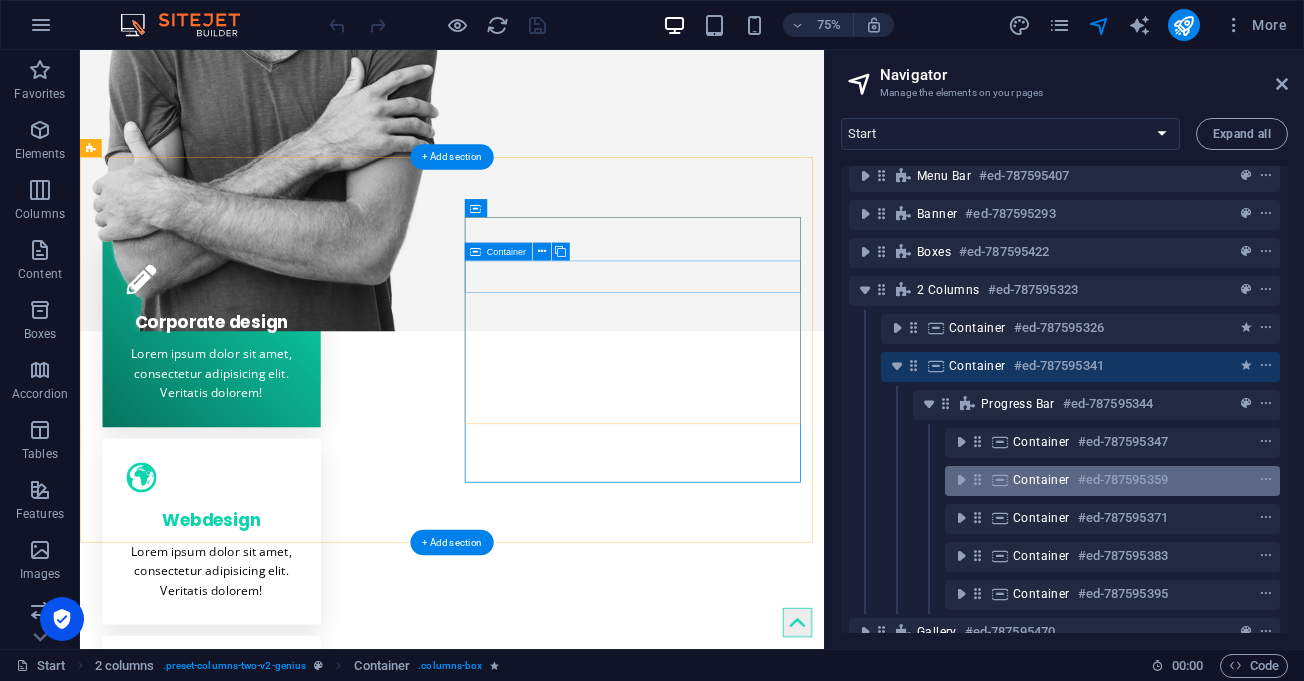 click on "Container" at bounding box center [1041, 480] 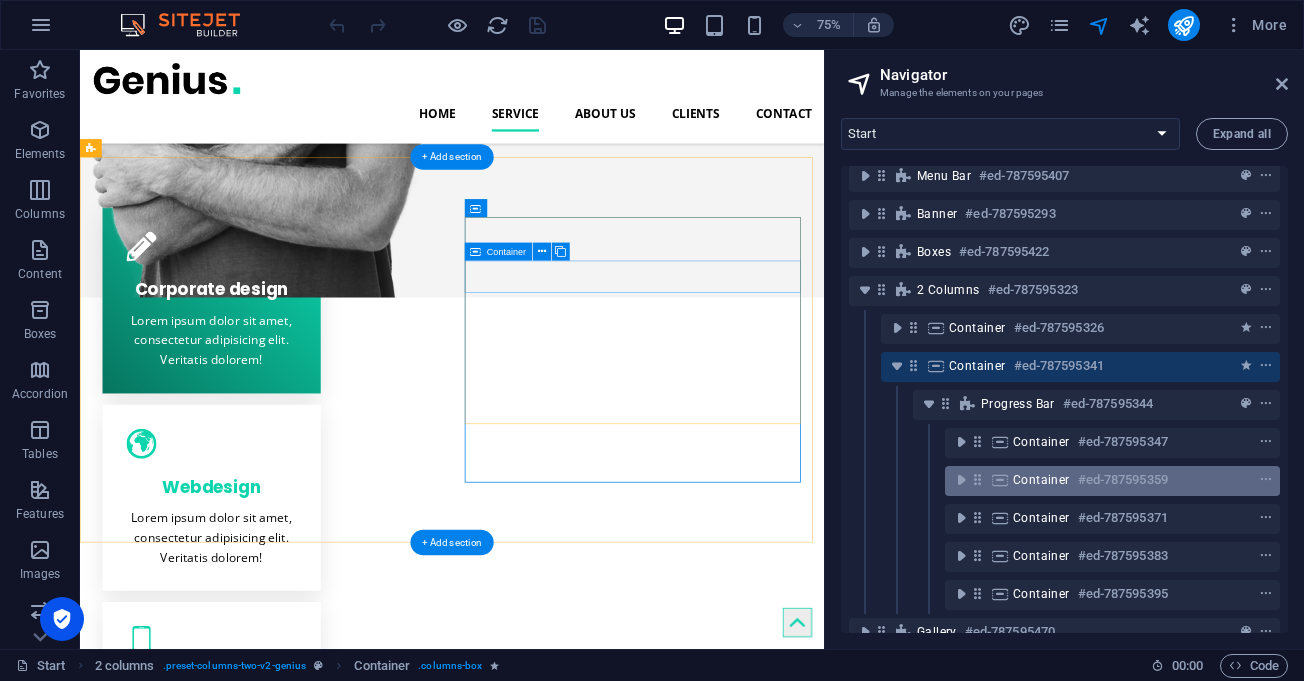 scroll, scrollTop: 735, scrollLeft: 0, axis: vertical 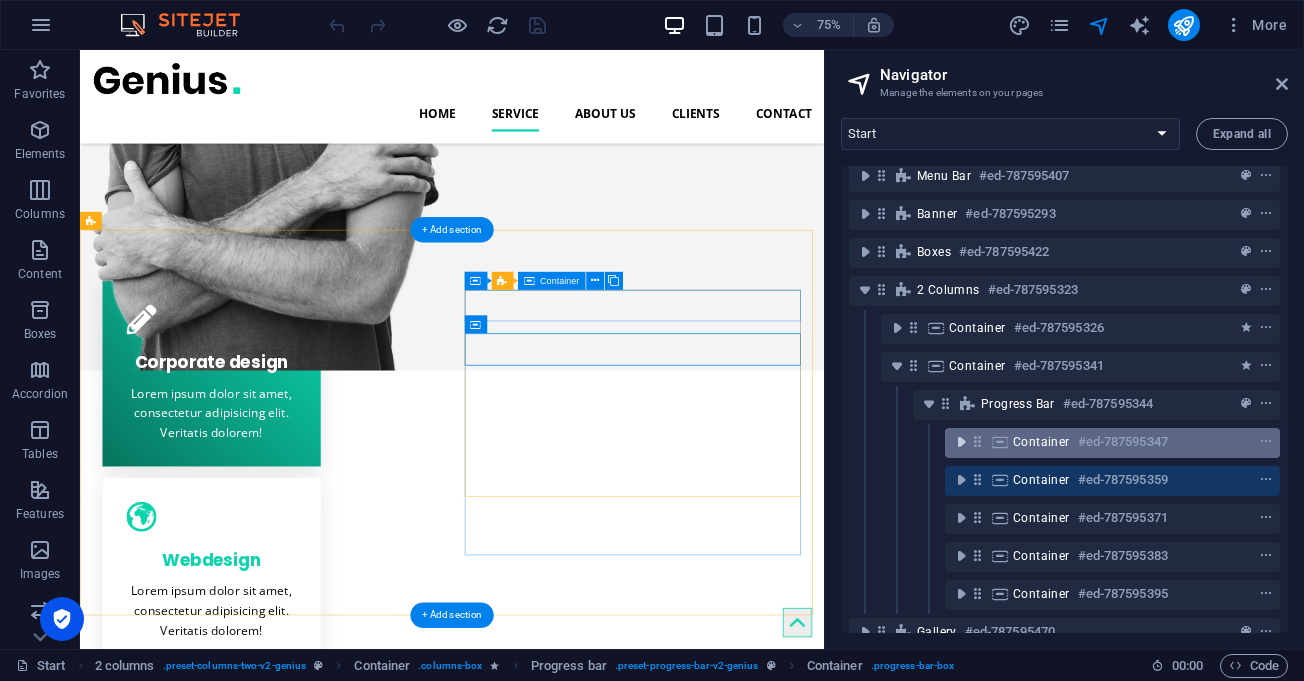click at bounding box center [961, 442] 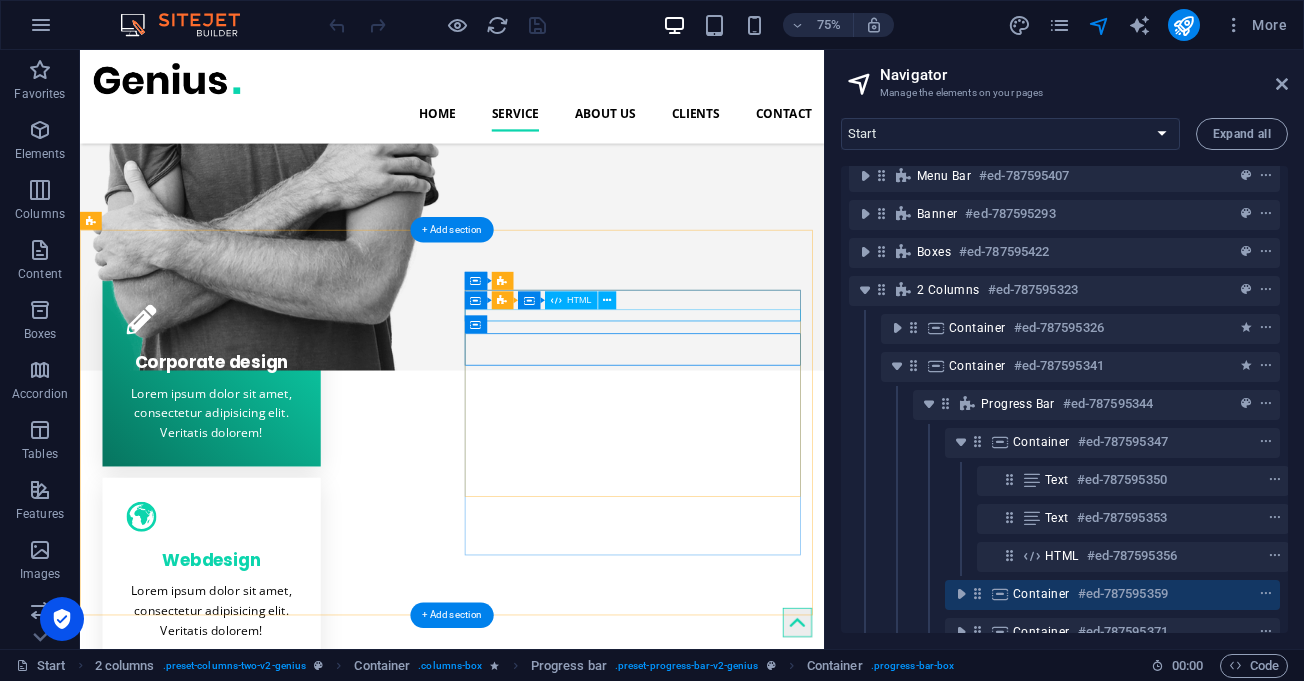 click at bounding box center [324, 1684] 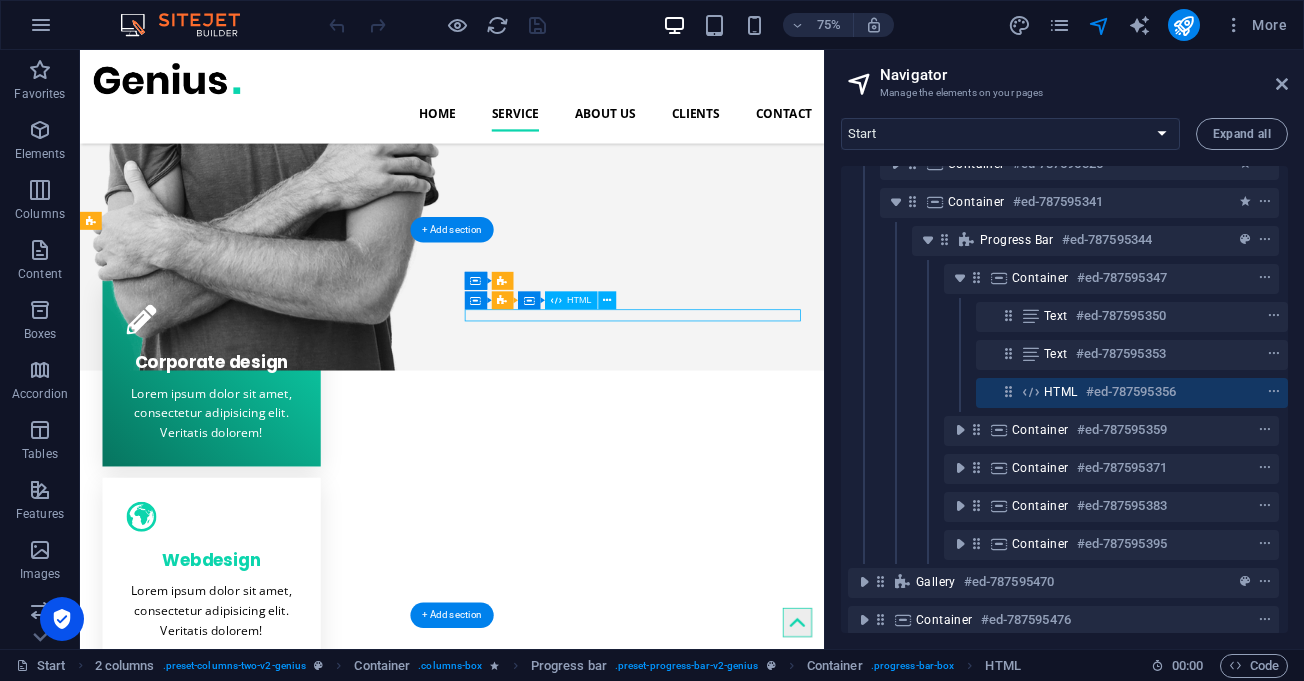 scroll, scrollTop: 177, scrollLeft: 5, axis: both 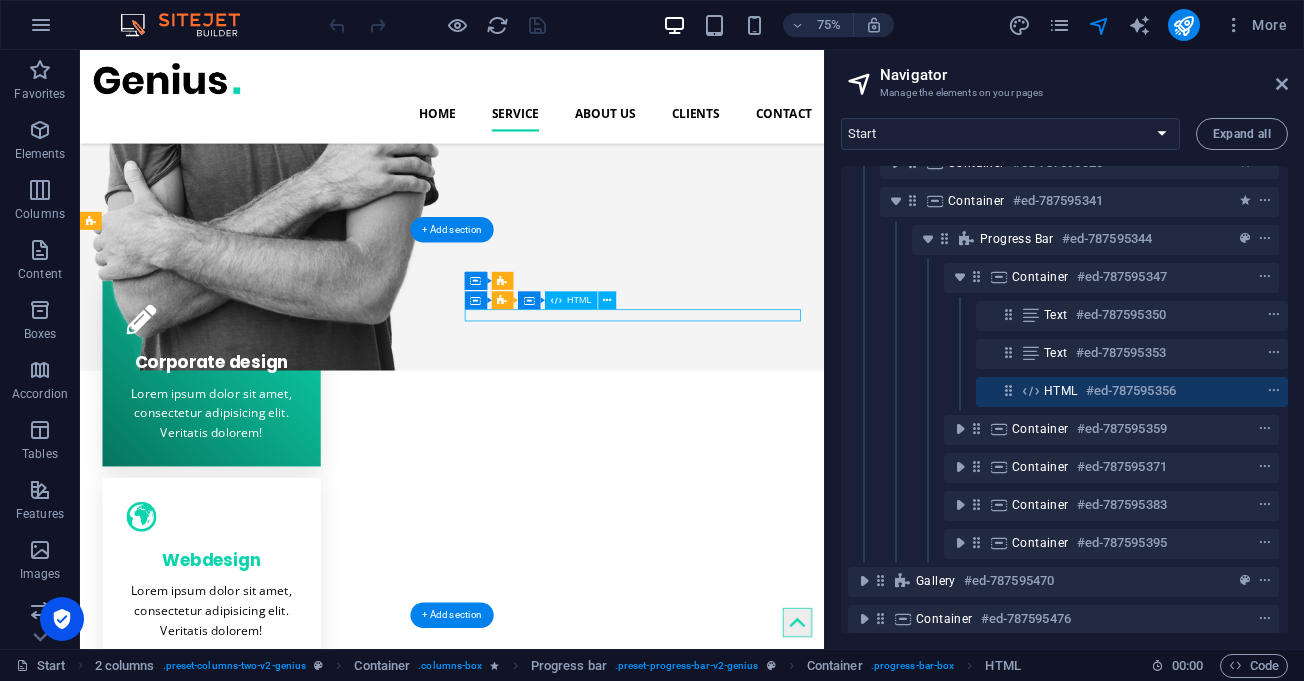 click at bounding box center (324, 1684) 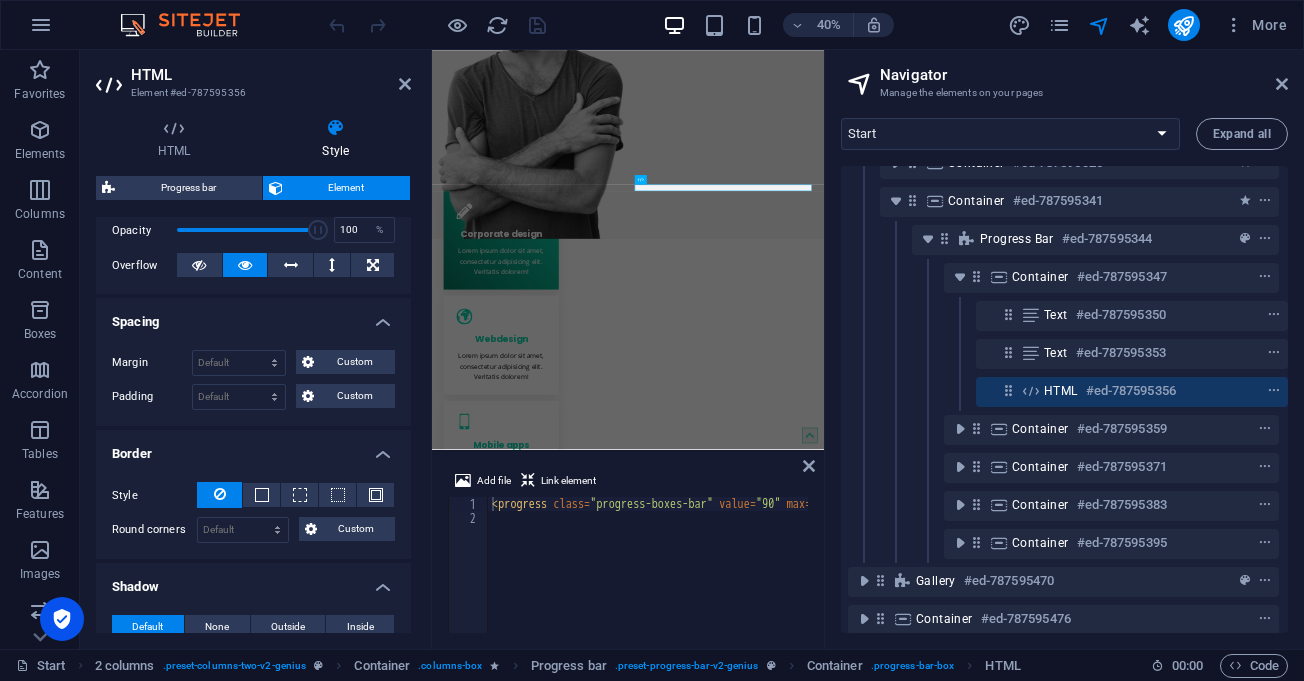 scroll, scrollTop: 0, scrollLeft: 0, axis: both 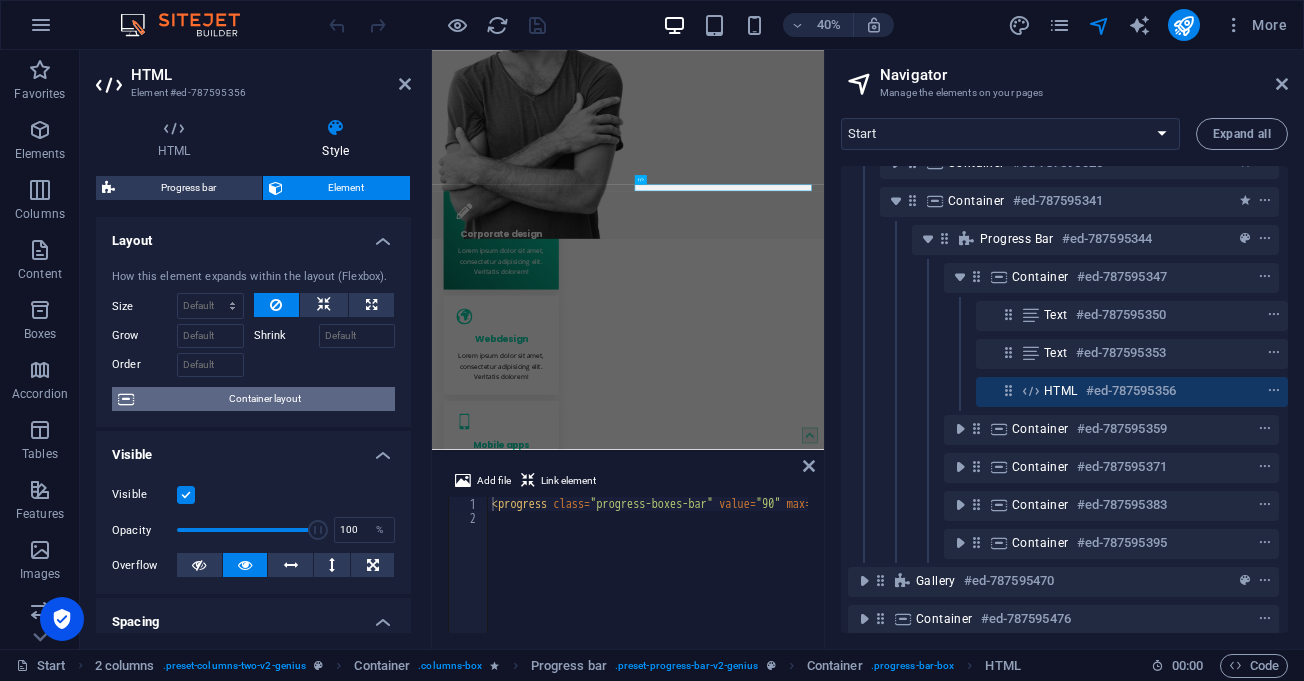 click on "Container layout" at bounding box center (264, 399) 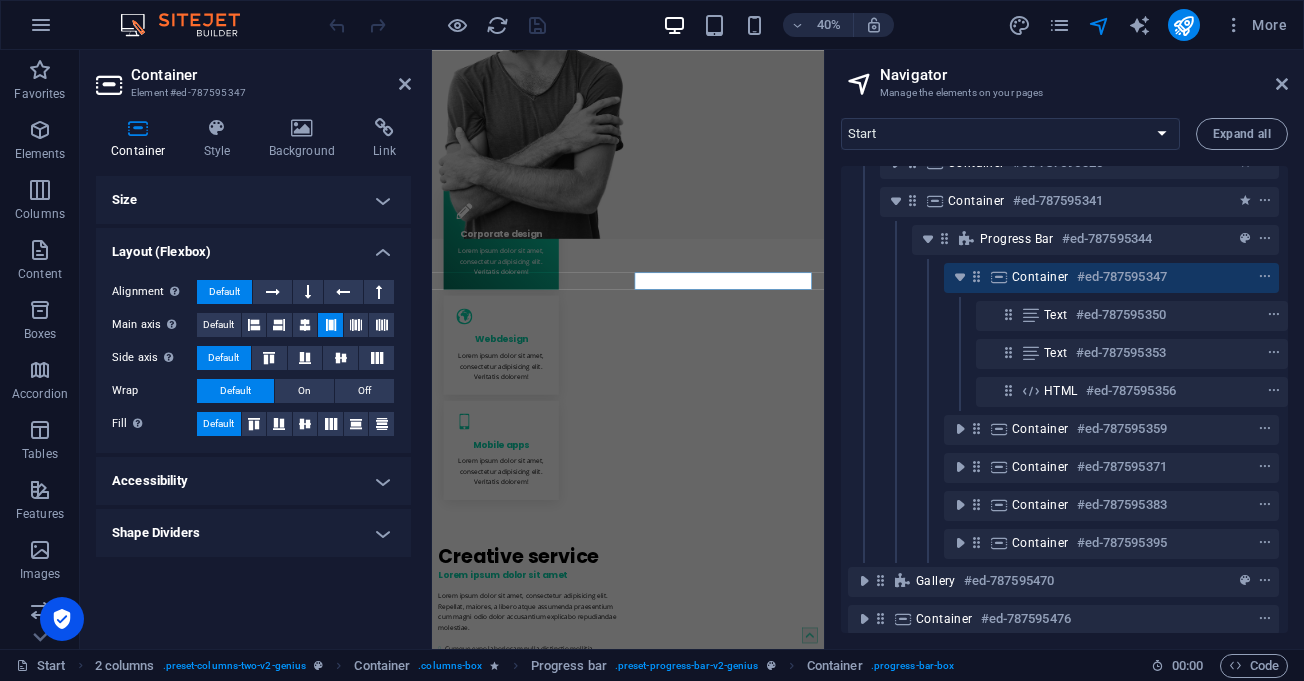 click on "Size" at bounding box center [253, 200] 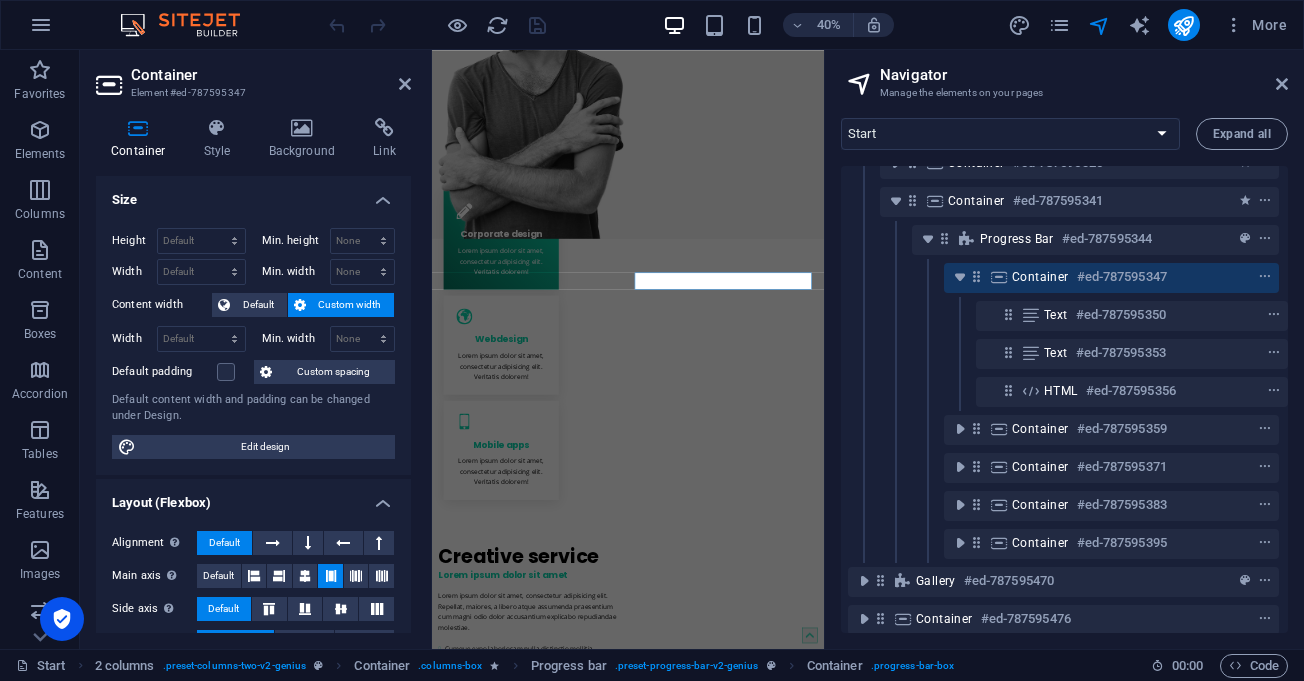 click on "Custom width" at bounding box center (350, 305) 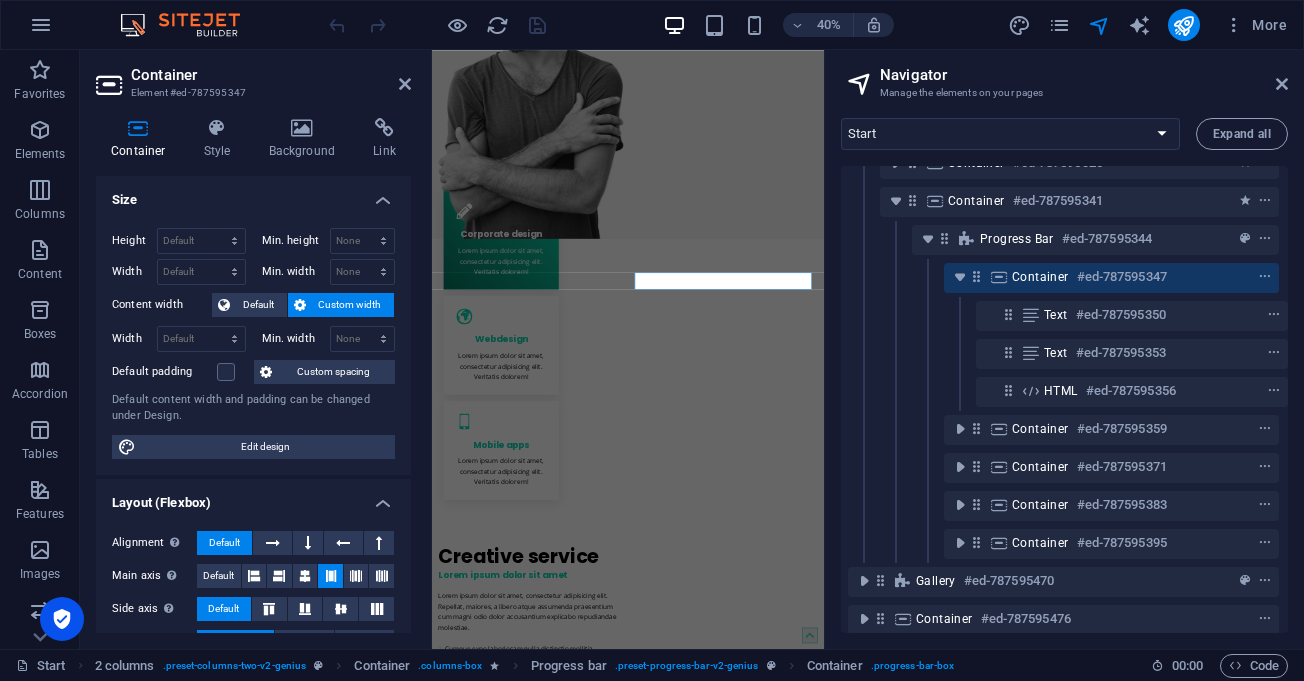 click on "Custom width" at bounding box center [350, 305] 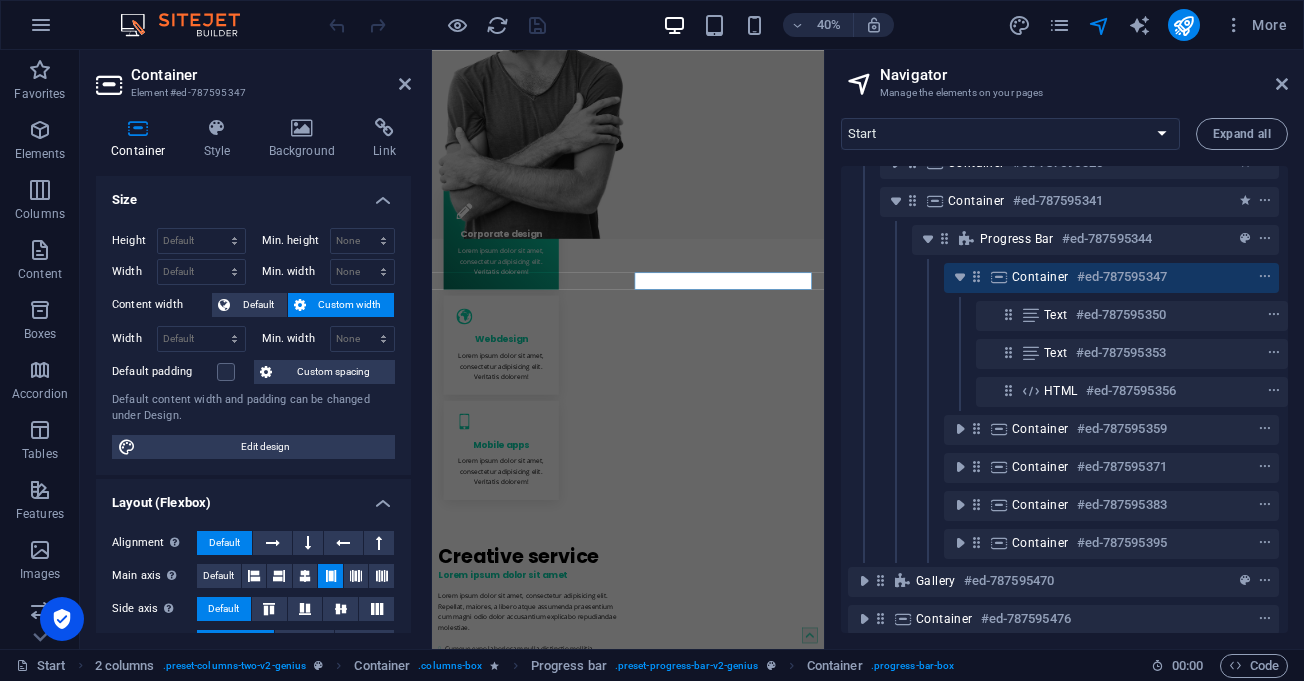 click on "Custom width" at bounding box center [350, 305] 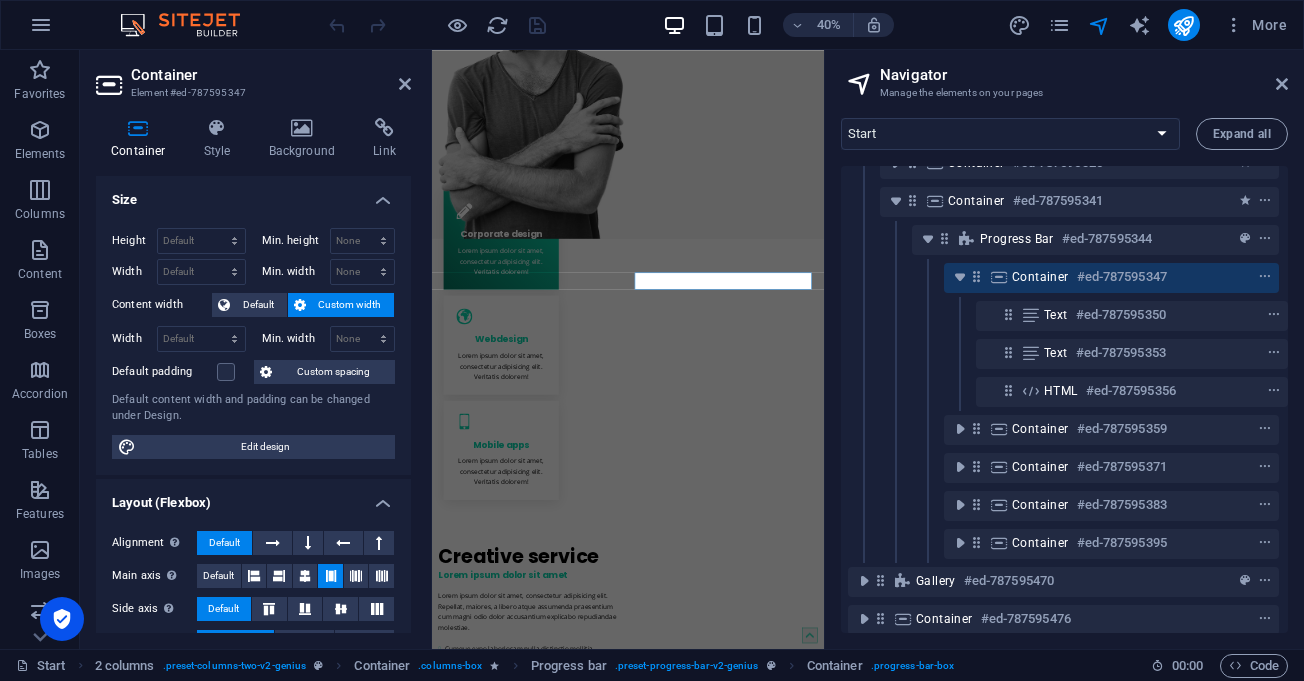 click on "Custom width" at bounding box center [350, 305] 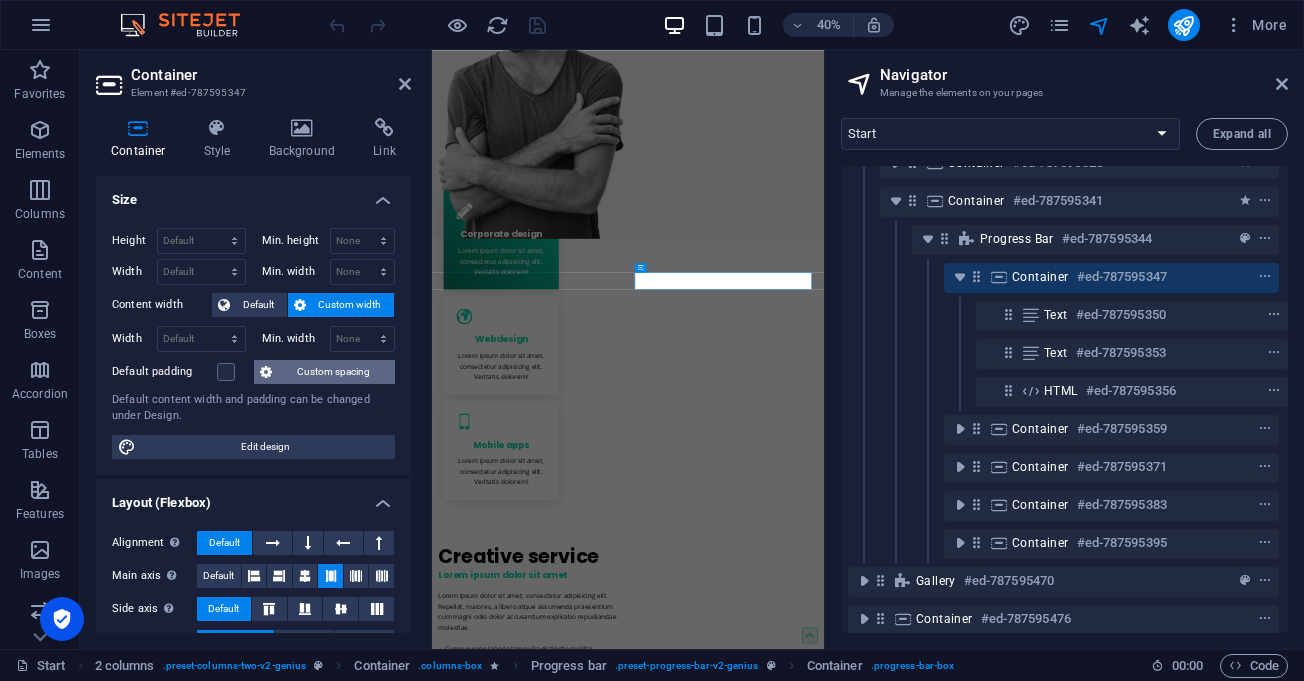 click on "Custom spacing" at bounding box center (333, 372) 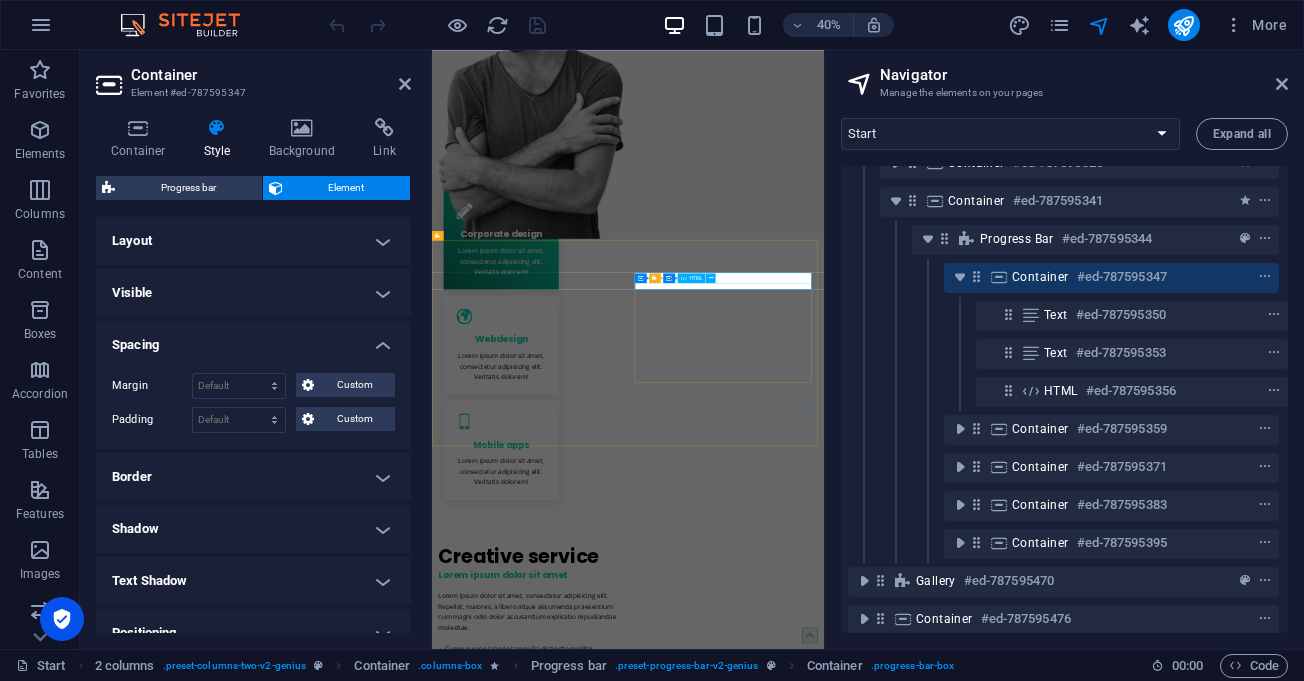 click at bounding box center [673, 1728] 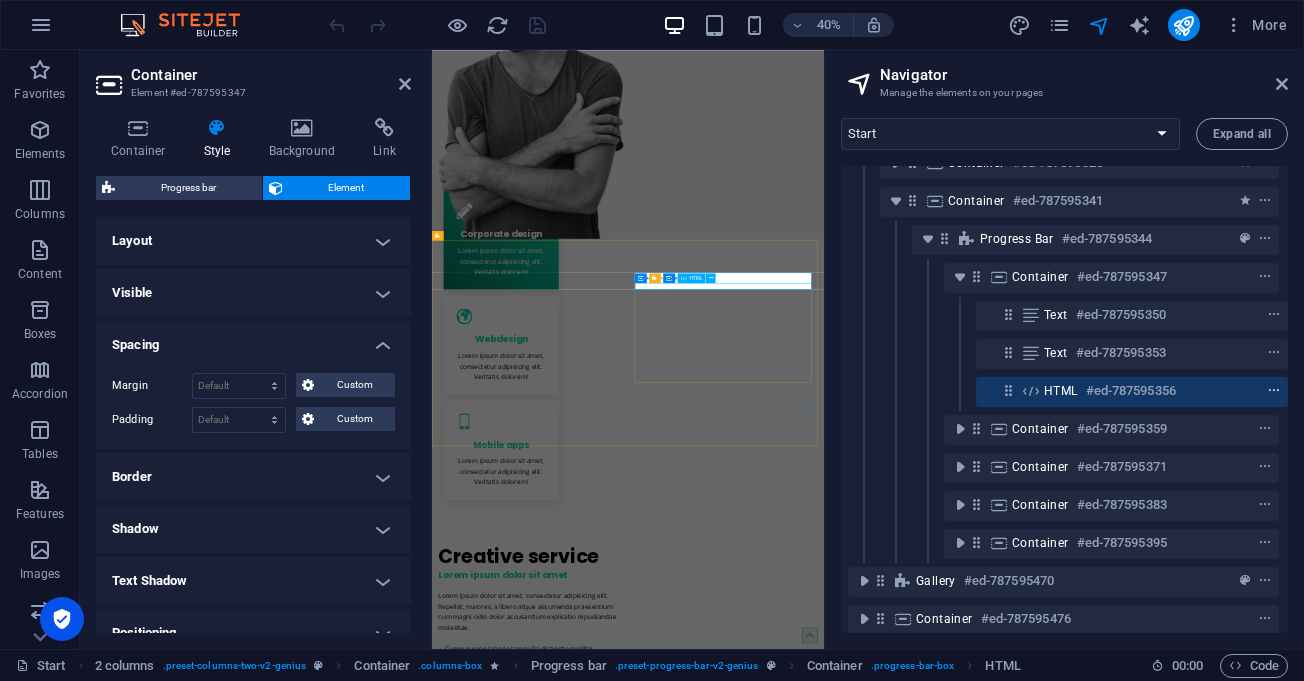 click at bounding box center (1274, 391) 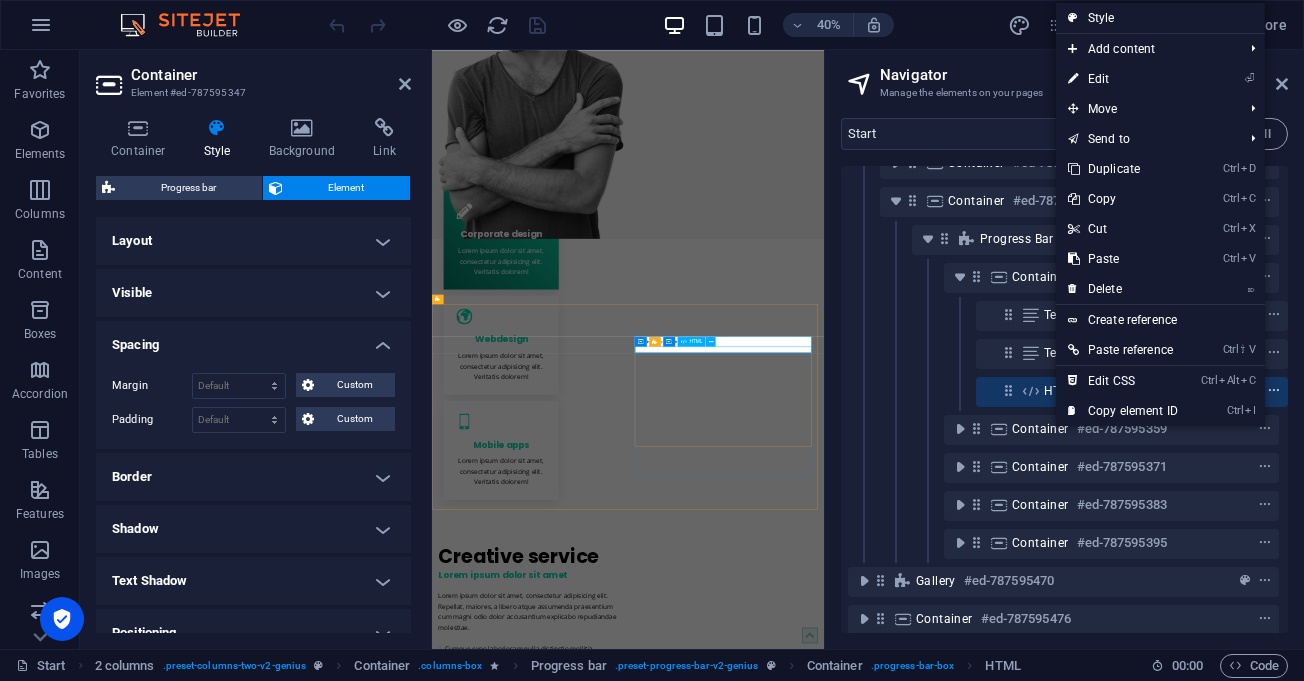 scroll, scrollTop: 576, scrollLeft: 0, axis: vertical 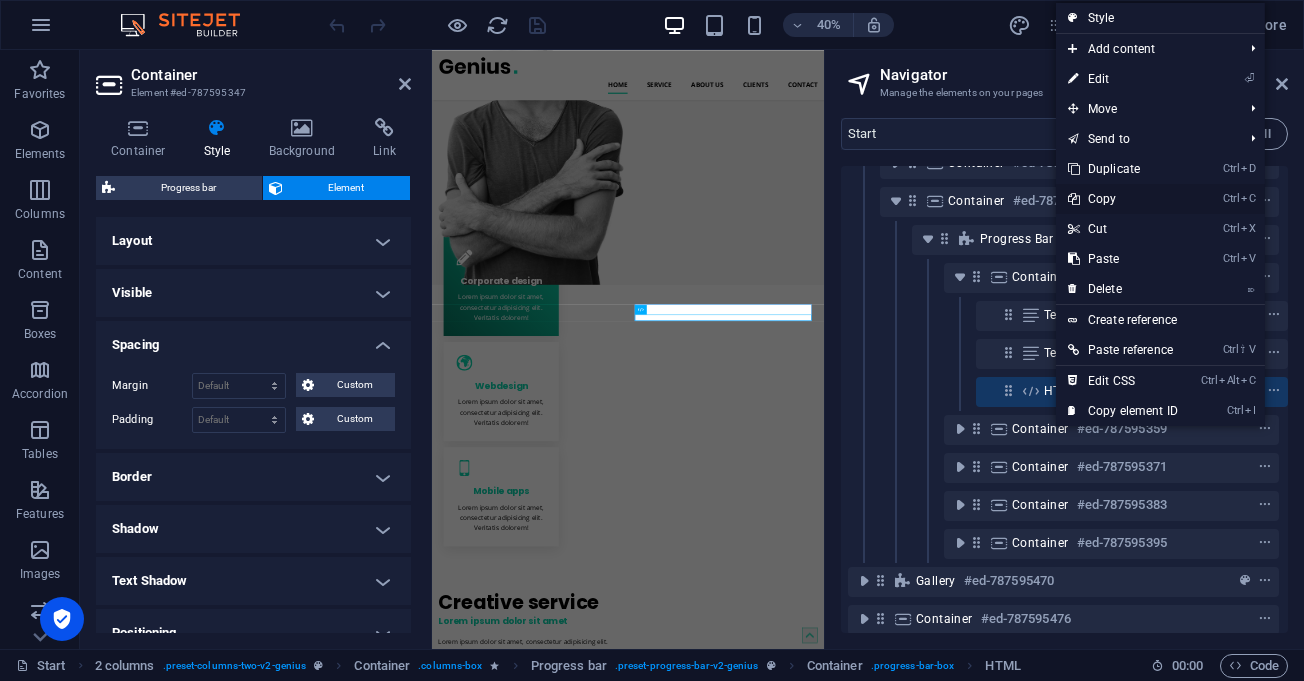 click on "Ctrl C  Copy" at bounding box center (1123, 199) 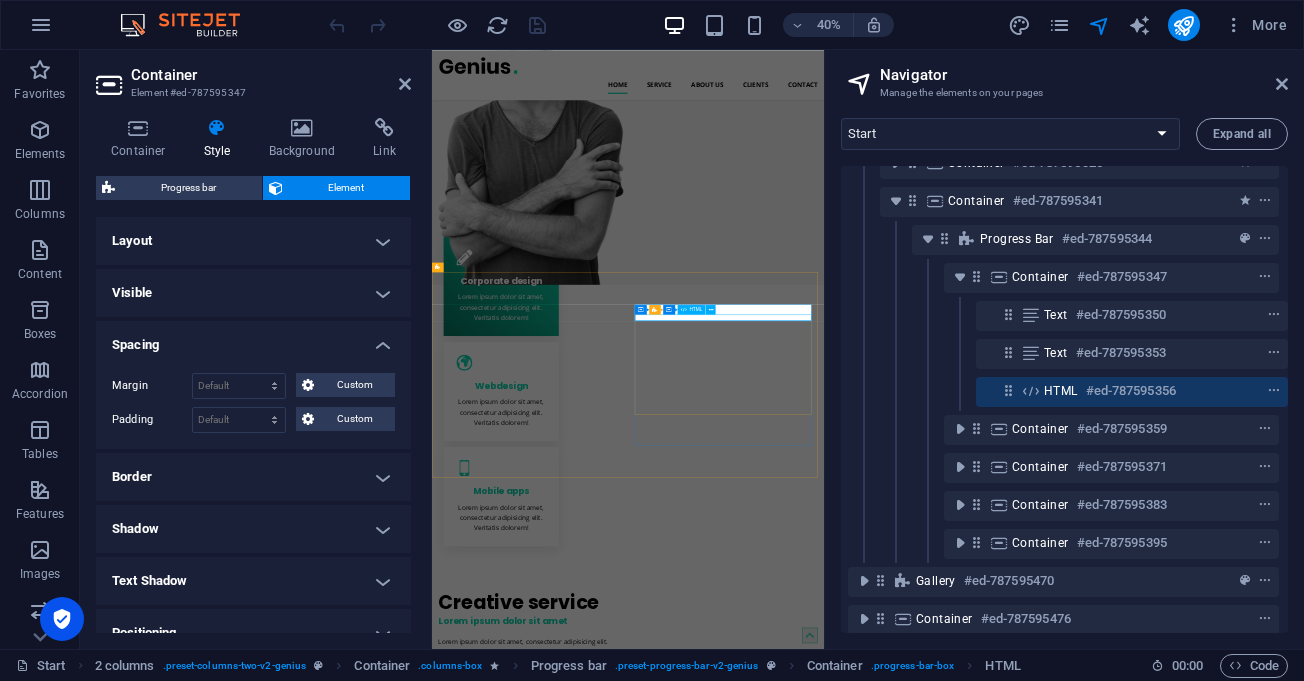 click on "HTML" at bounding box center [1061, 391] 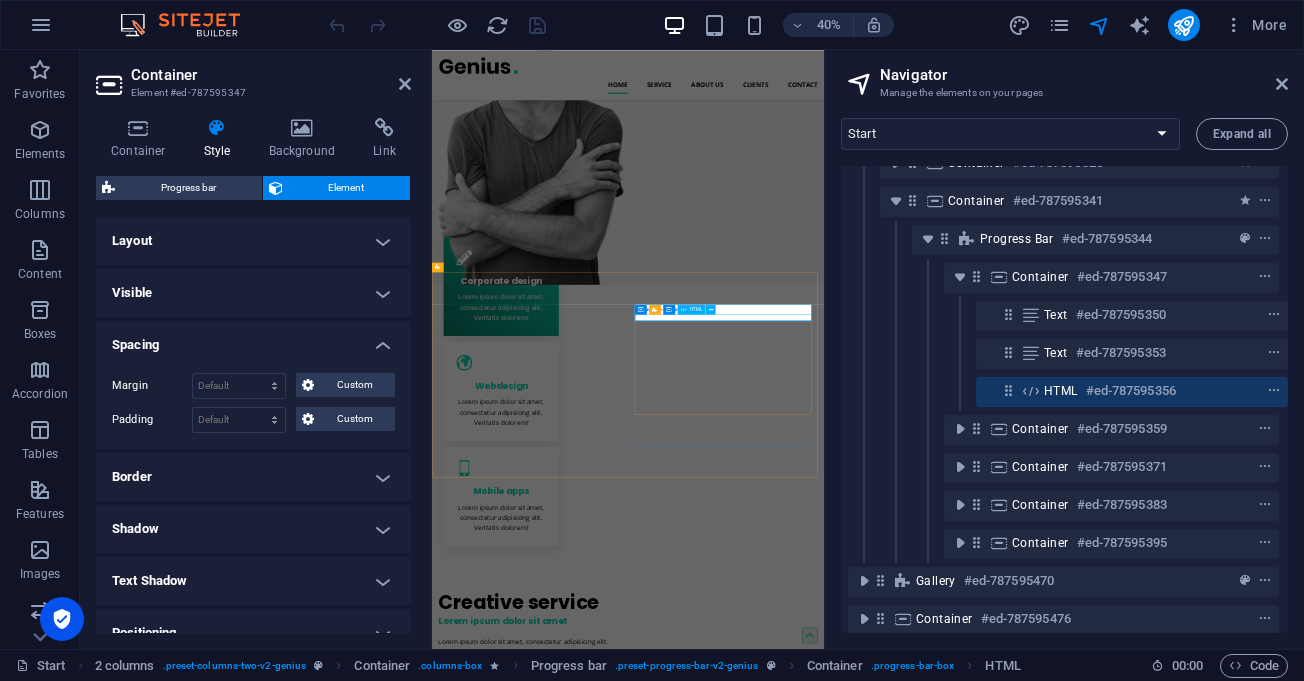 scroll, scrollTop: 496, scrollLeft: 0, axis: vertical 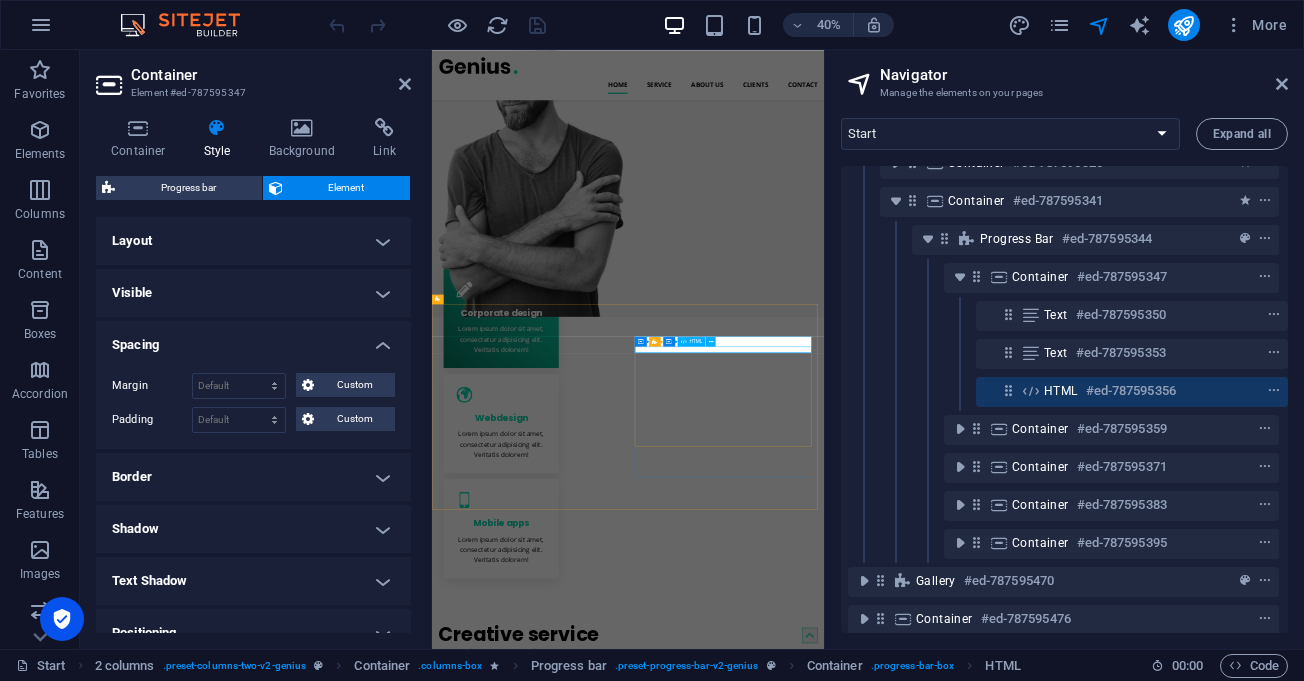 drag, startPoint x: 1066, startPoint y: 391, endPoint x: 345, endPoint y: 682, distance: 777.51013 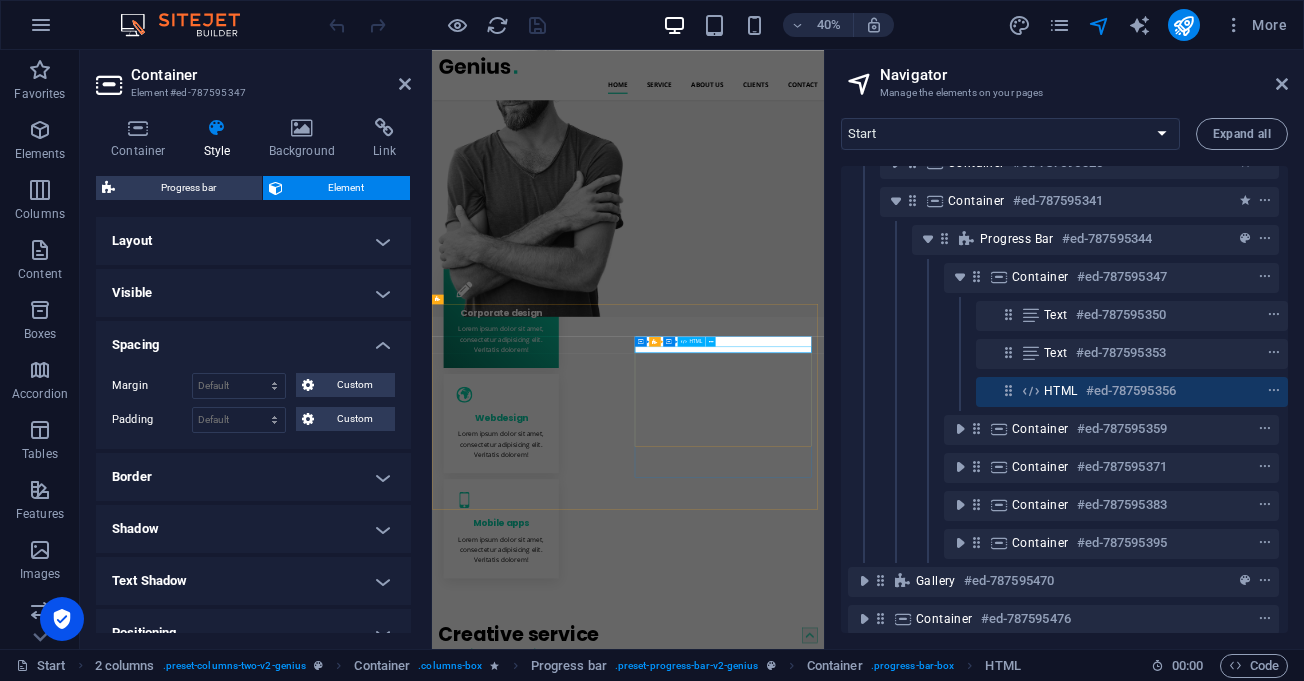click on "HTML" at bounding box center (1061, 391) 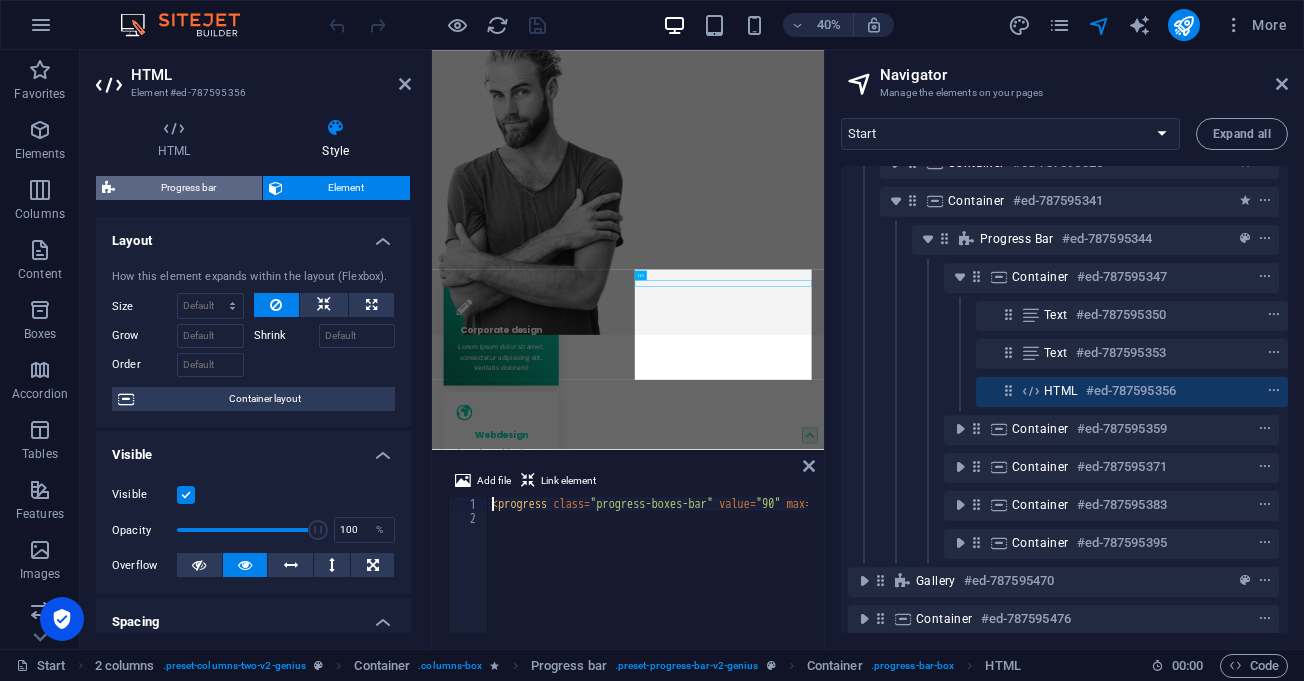 click on "Progress bar" at bounding box center (188, 188) 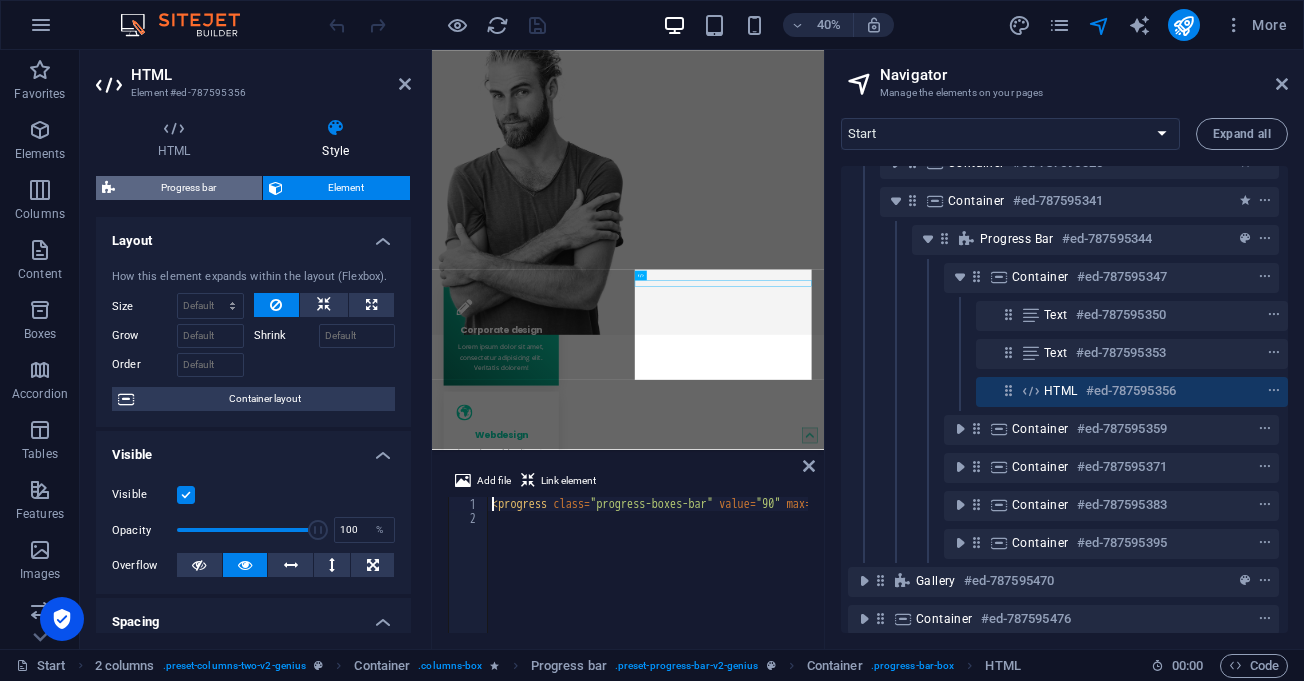 select on "rem" 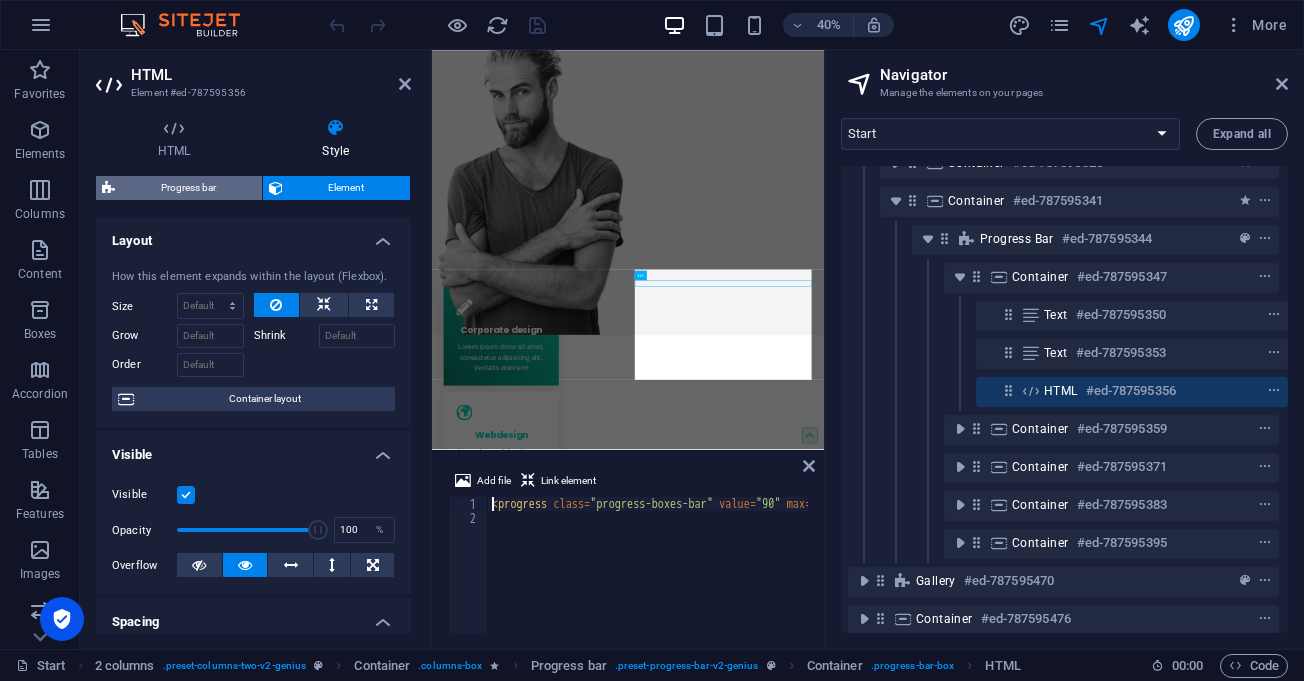 select on "px" 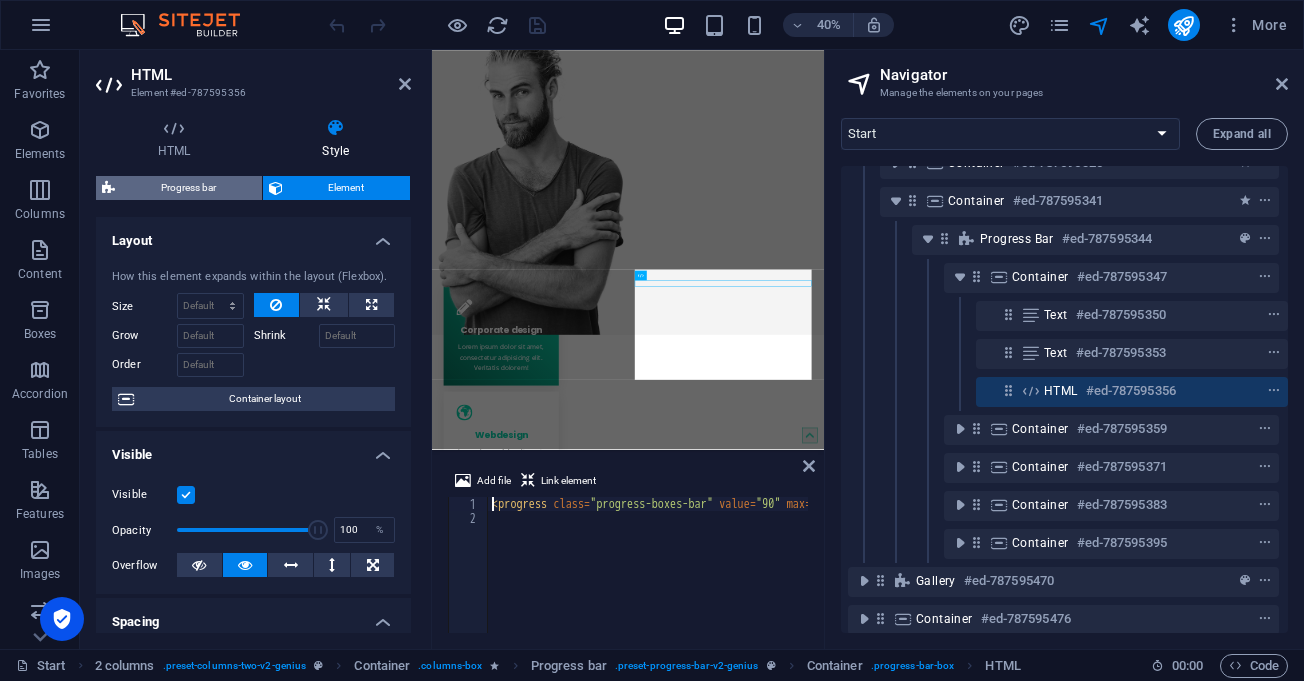 select on "px" 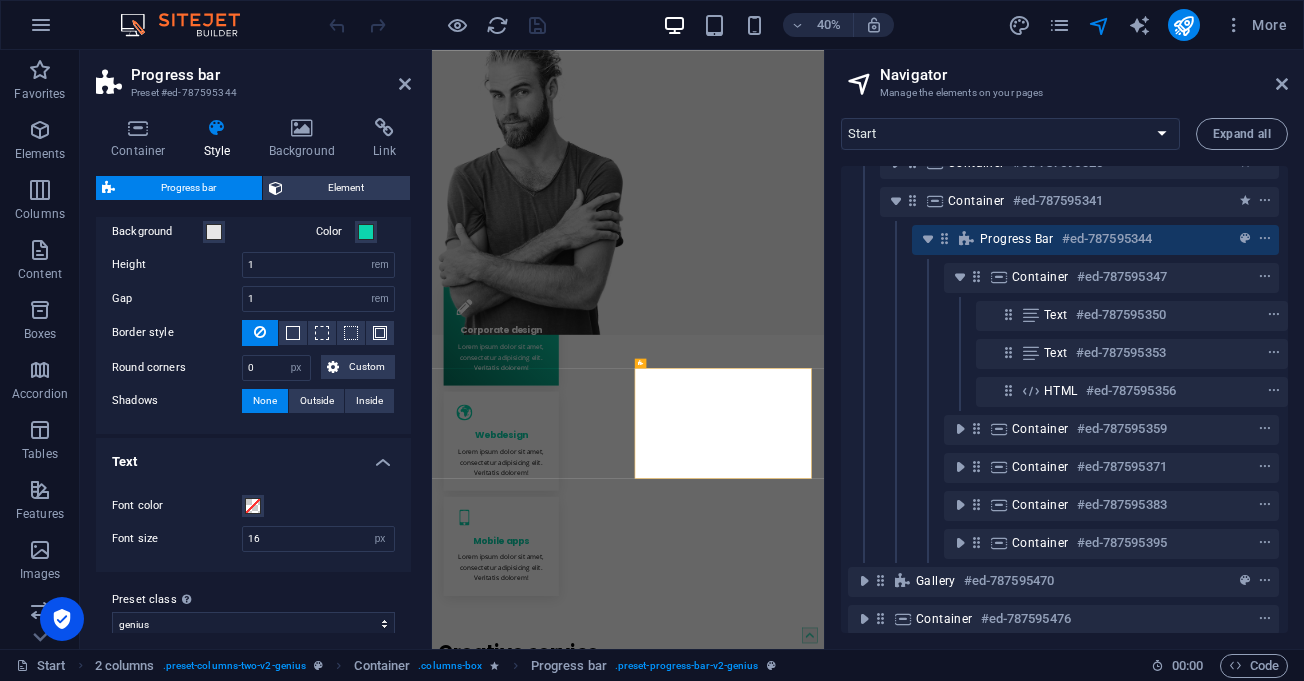 scroll, scrollTop: 72, scrollLeft: 0, axis: vertical 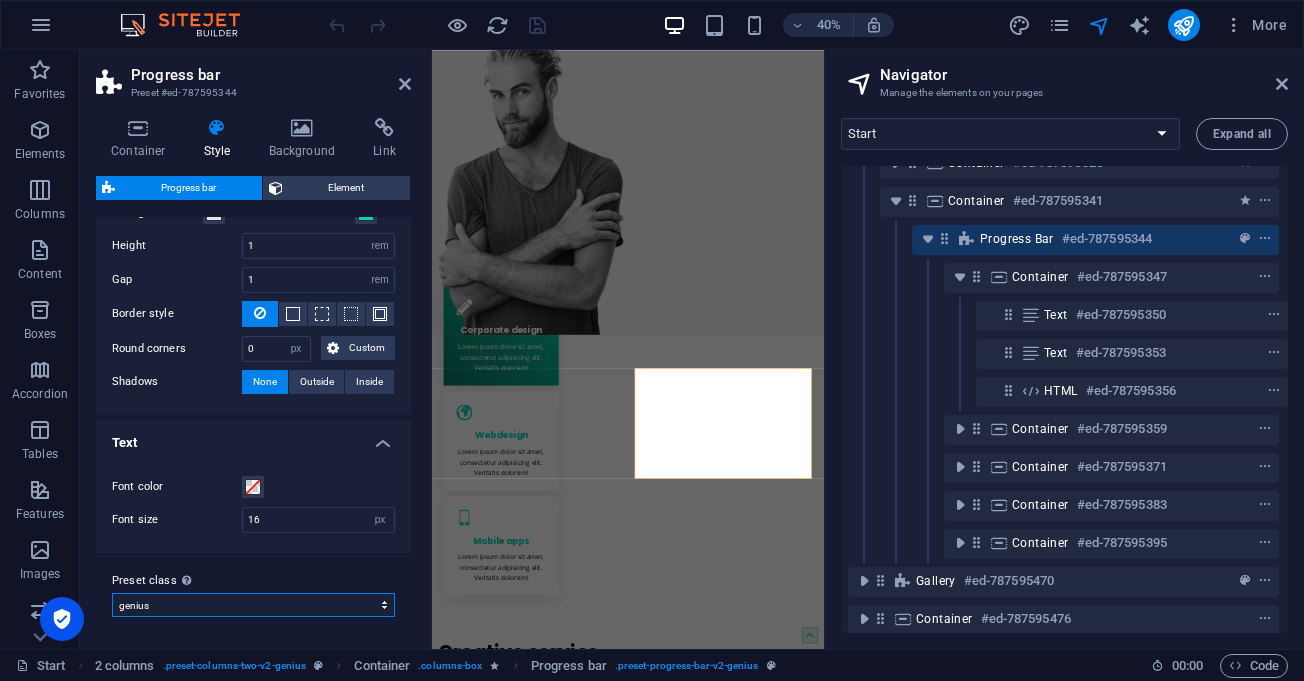 click on "genius Add preset class" at bounding box center [253, 605] 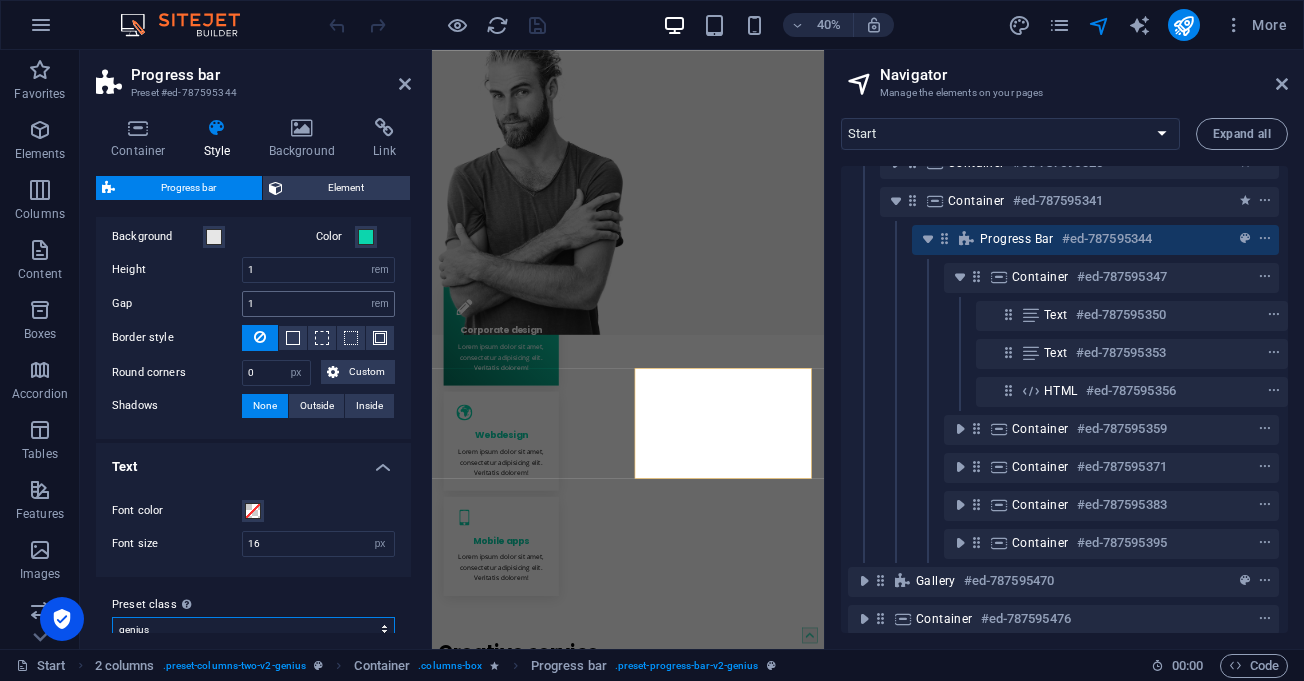 scroll, scrollTop: 72, scrollLeft: 0, axis: vertical 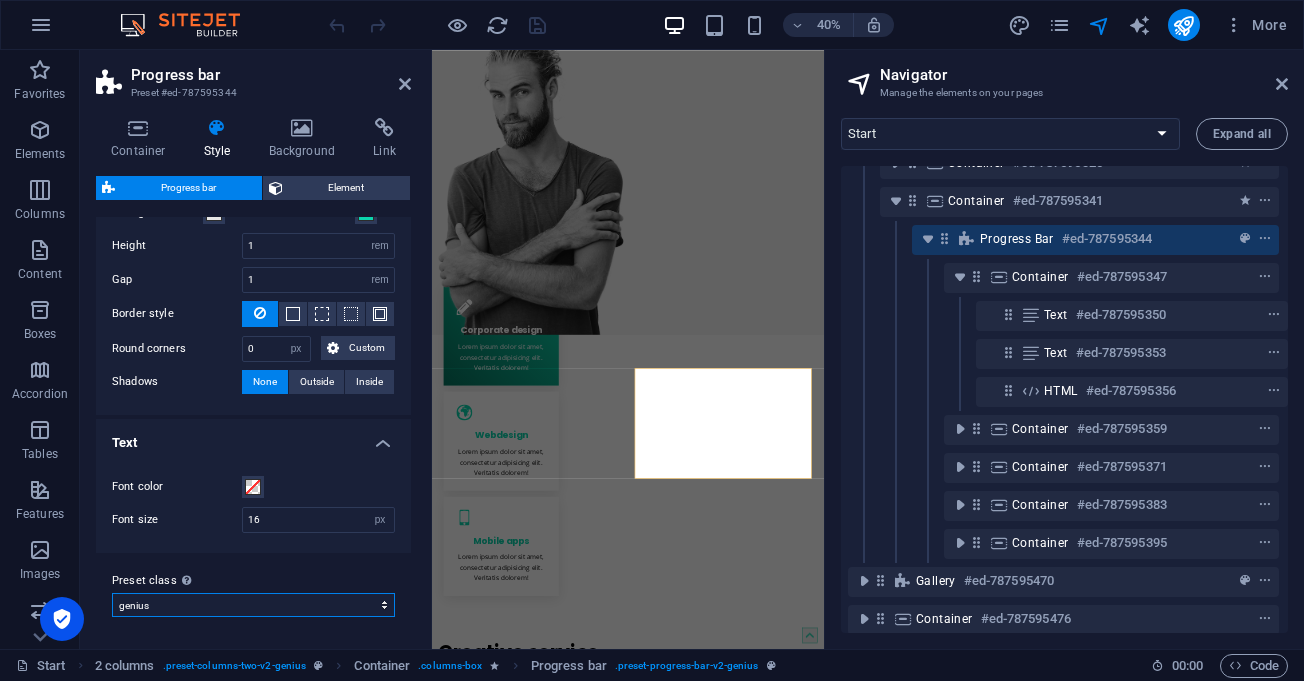 click on "genius Add preset class" at bounding box center (253, 605) 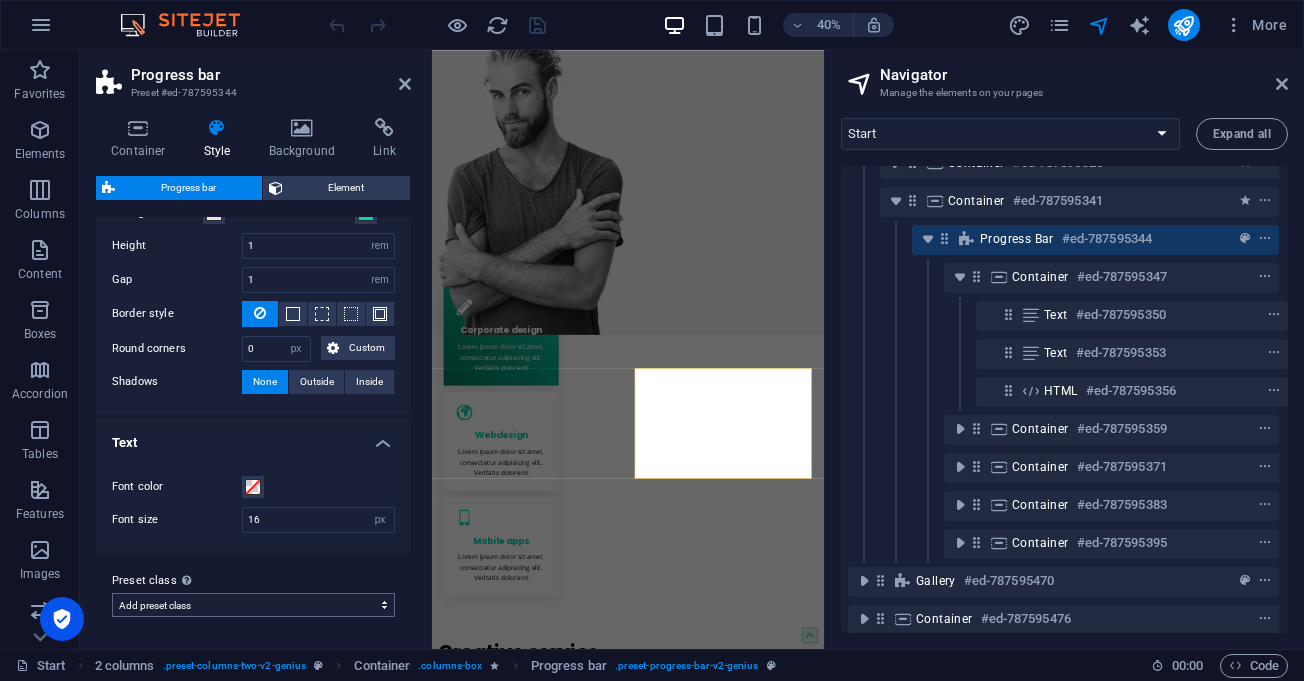 click on "genius Add preset class" at bounding box center (253, 605) 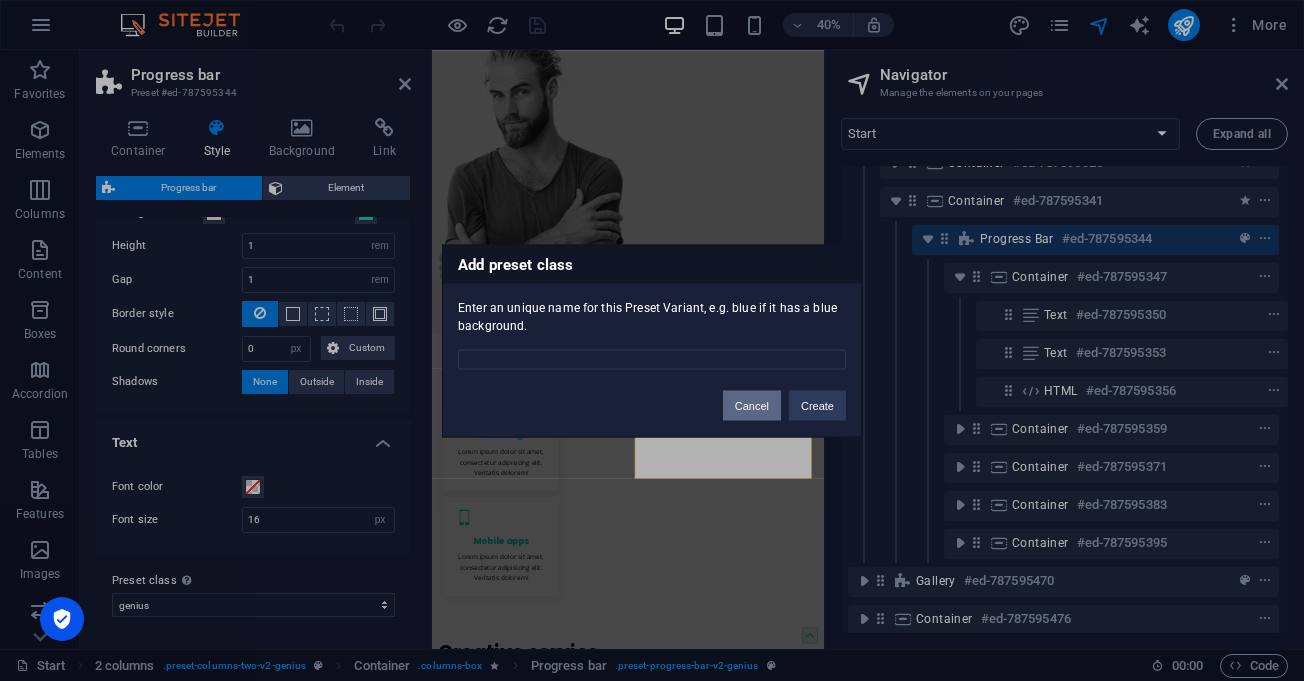 click on "Cancel" at bounding box center [752, 405] 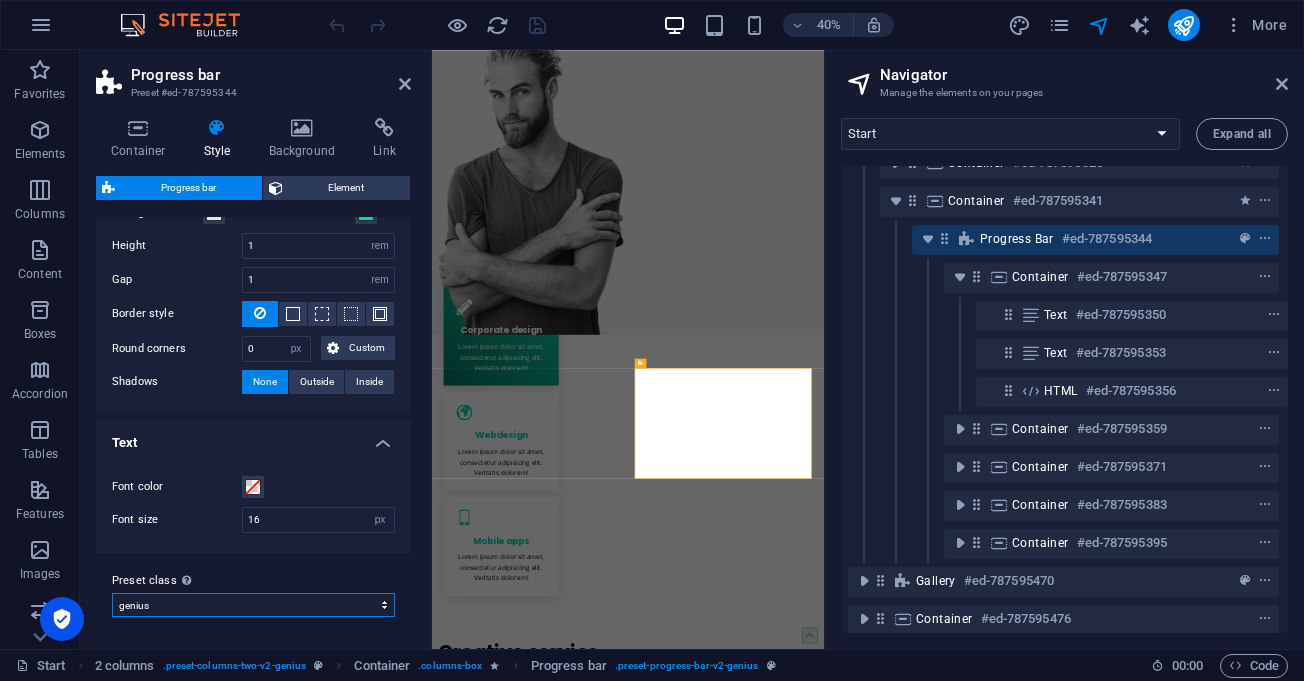click on "genius Add preset class" at bounding box center (253, 605) 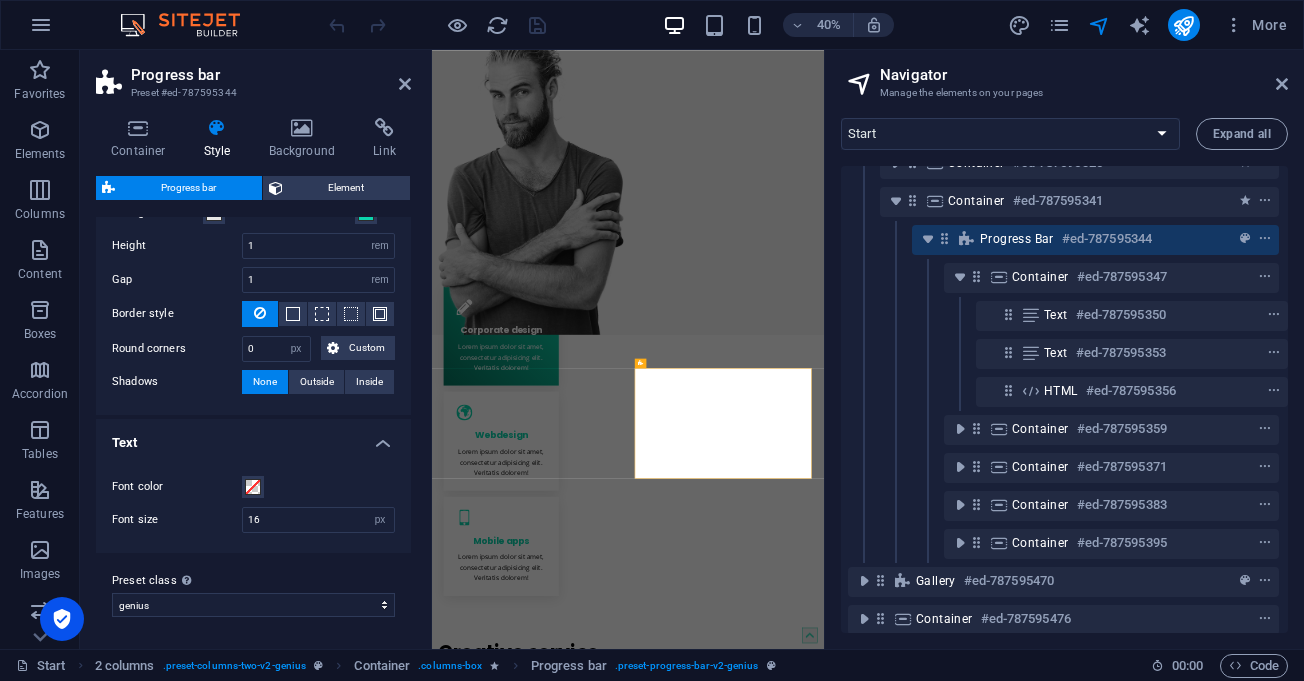 click on "Preset class Above chosen variant and settings affect all elements which carry this preset class. genius Add preset class" at bounding box center [253, 593] 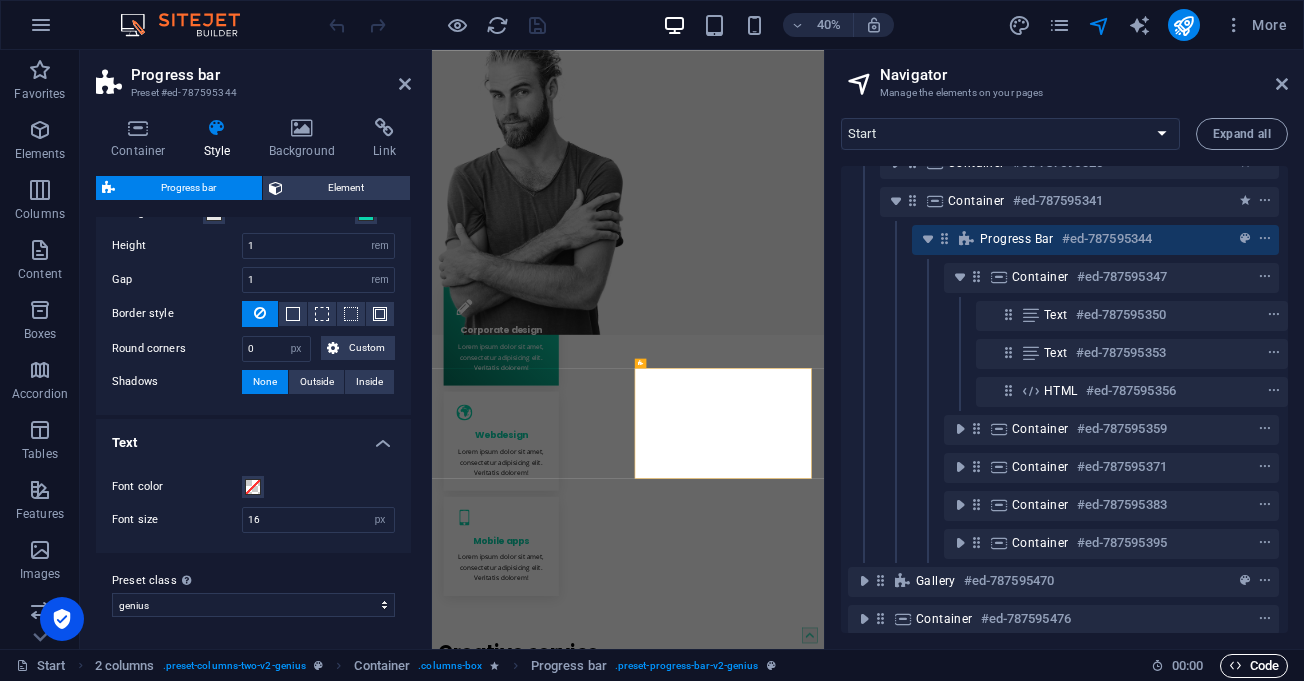 click on "Code" at bounding box center (1254, 666) 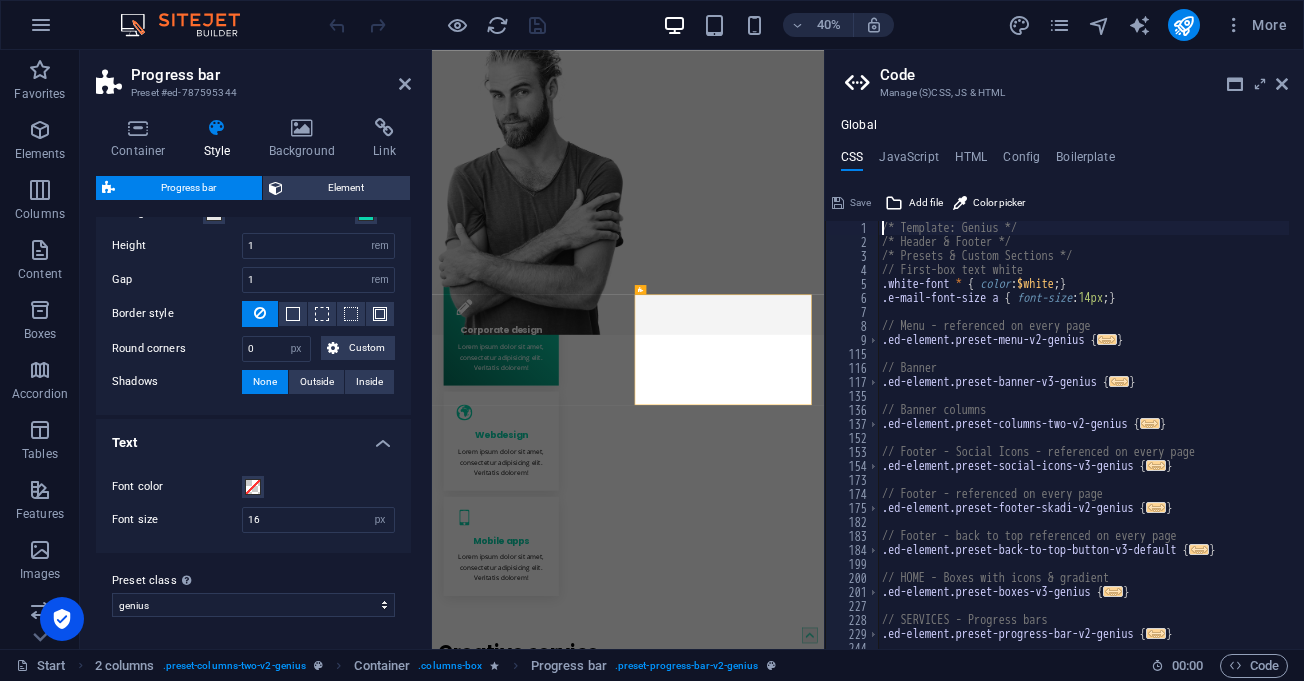 scroll, scrollTop: 680, scrollLeft: 0, axis: vertical 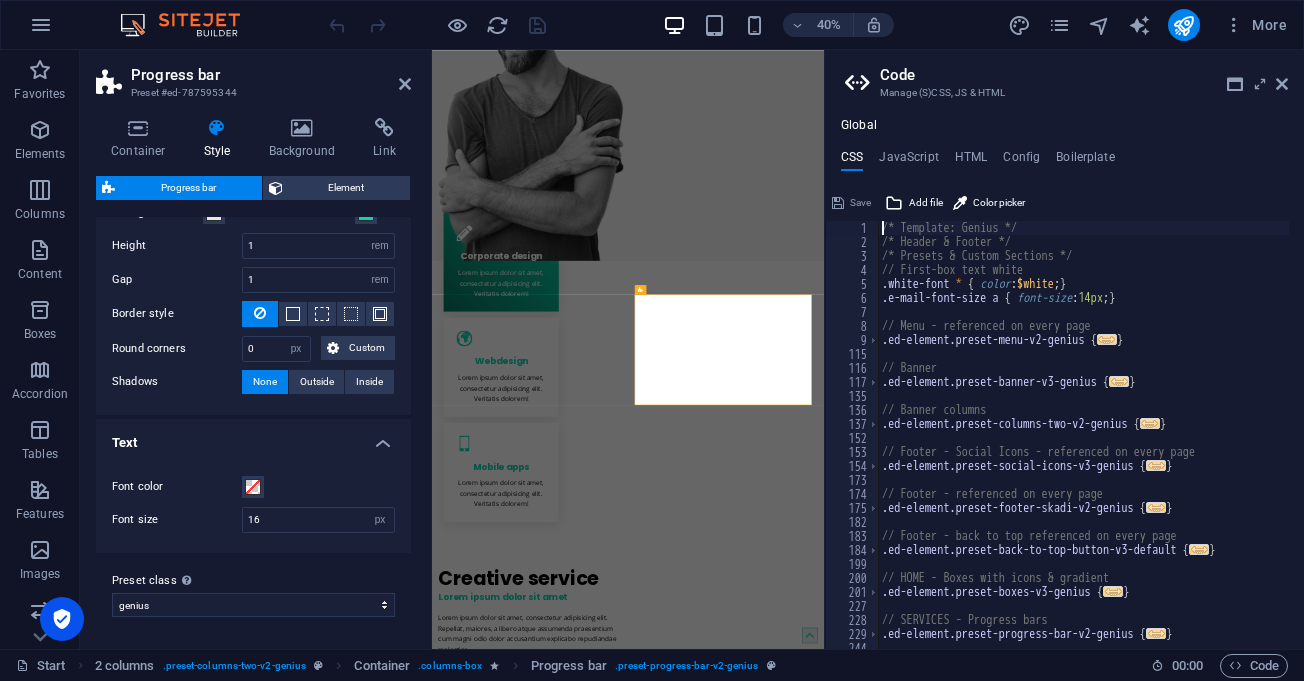 click on "/* Template: Genius */ /* Header & Footer */ /* Presets & Custom Sections */ // First-box text white .white-font   *   {   color :  $white ;  } .e-mail-font-size   a   {   font-size :  14px ;  } // Menu - referenced on every page .ed-element.preset-menu-v2-genius   { ... } // Banner .ed-element.preset-banner-v3-genius   { ... } // Banner columns  .ed-element.preset-columns-two-v2-genius   { ... } // Footer - Social Icons - referenced on every page .ed-element.preset-social-icons-v3-genius   { ... } // Footer - referenced on every page .ed-element.preset-footer-skadi-v2-genius   { ... } // Footer - back to top referenced on every page .ed-element.preset-back-to-top-button-v3-default   { ... } // HOME - Boxes with icons & gradient .ed-element.preset-boxes-v3-genius   { ... } // SERVICES - Progress bars .ed-element.preset-progress-bar-v2-genius   { ... } // SERVICES - Gallery" at bounding box center (1083, 449) 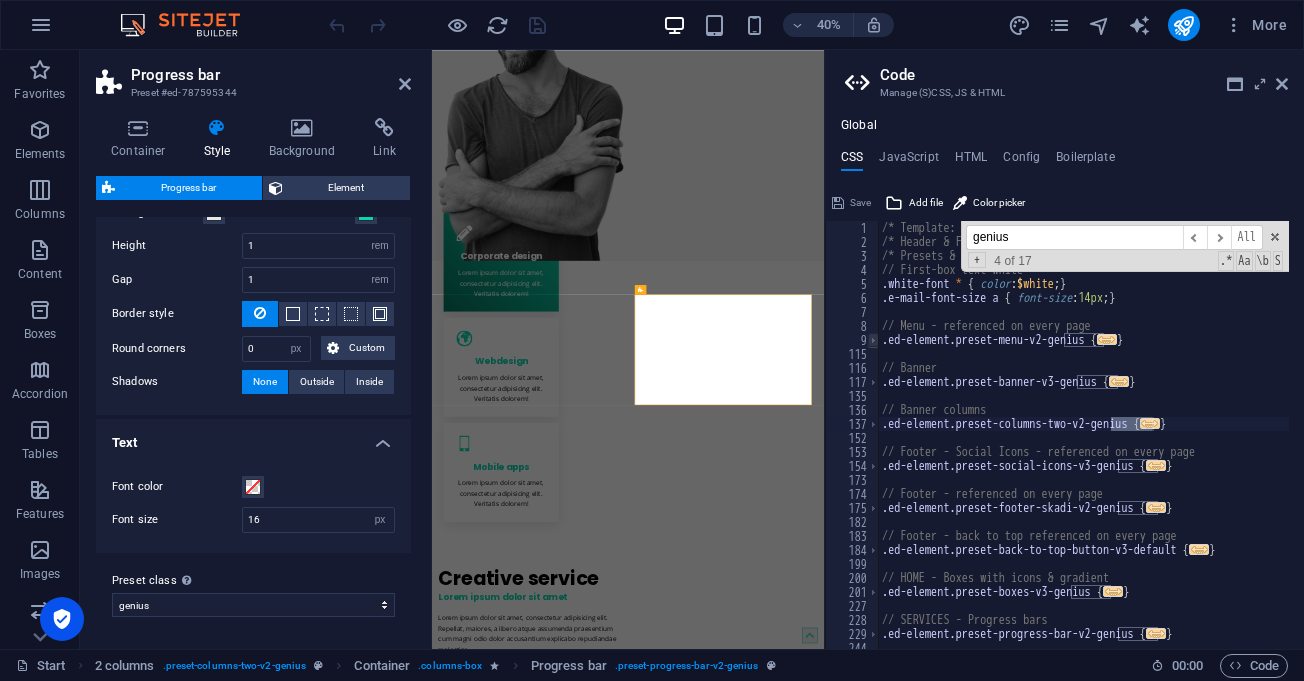 type on "genius" 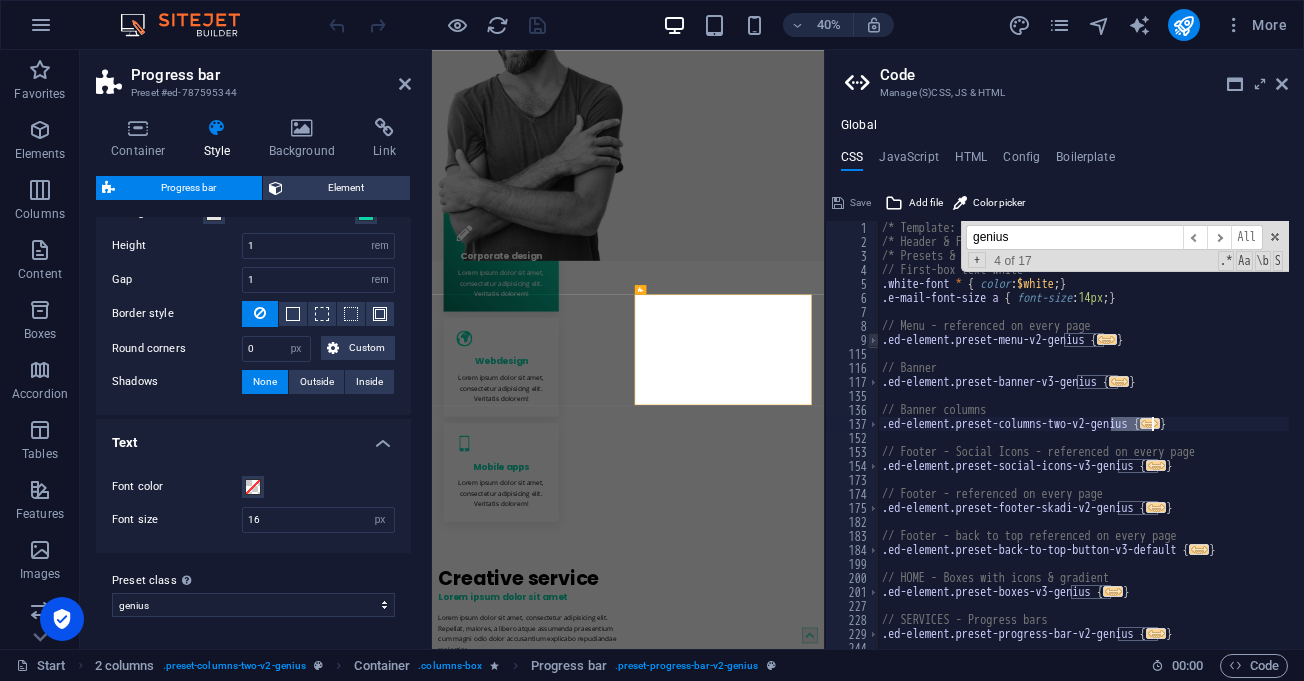 click at bounding box center [873, 340] 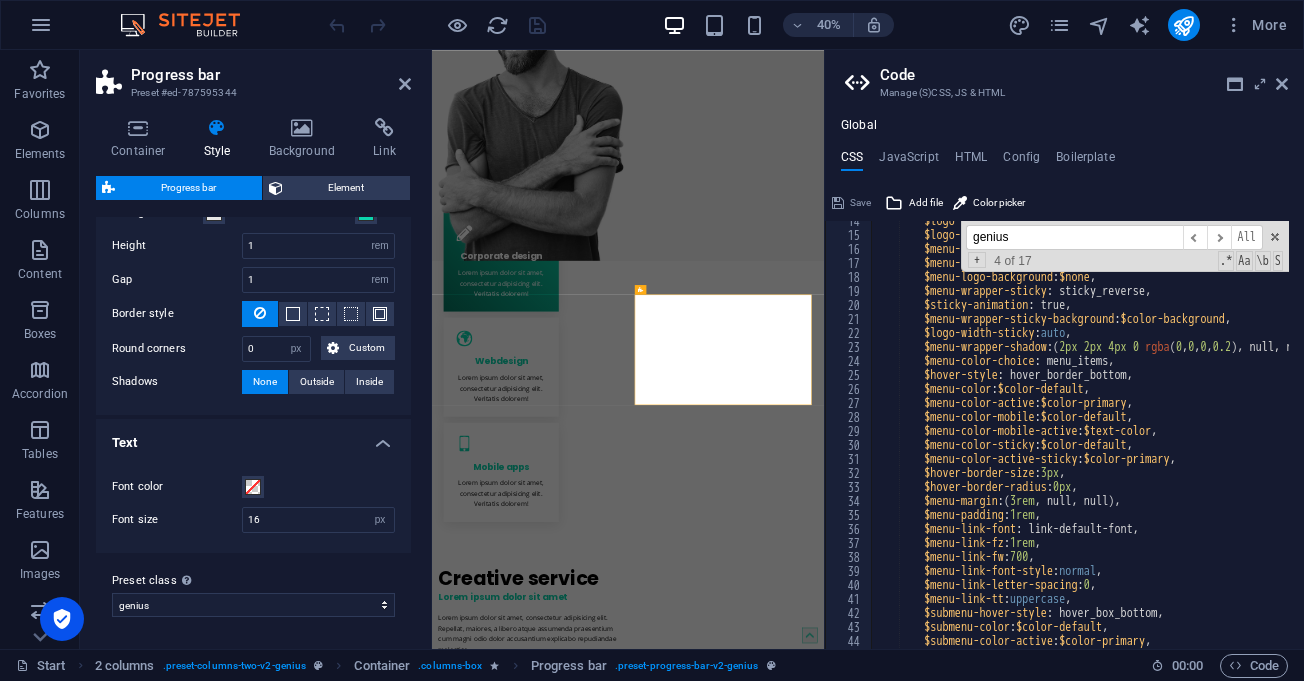 scroll, scrollTop: 0, scrollLeft: 0, axis: both 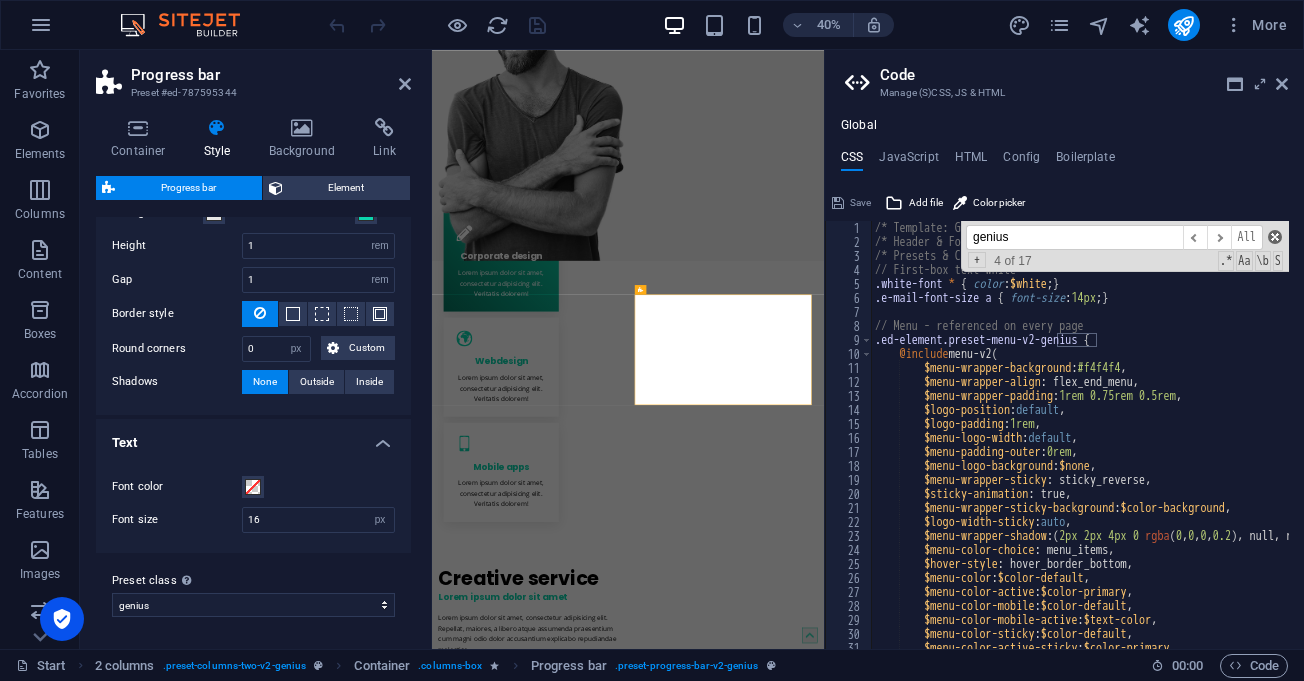 click at bounding box center (1275, 237) 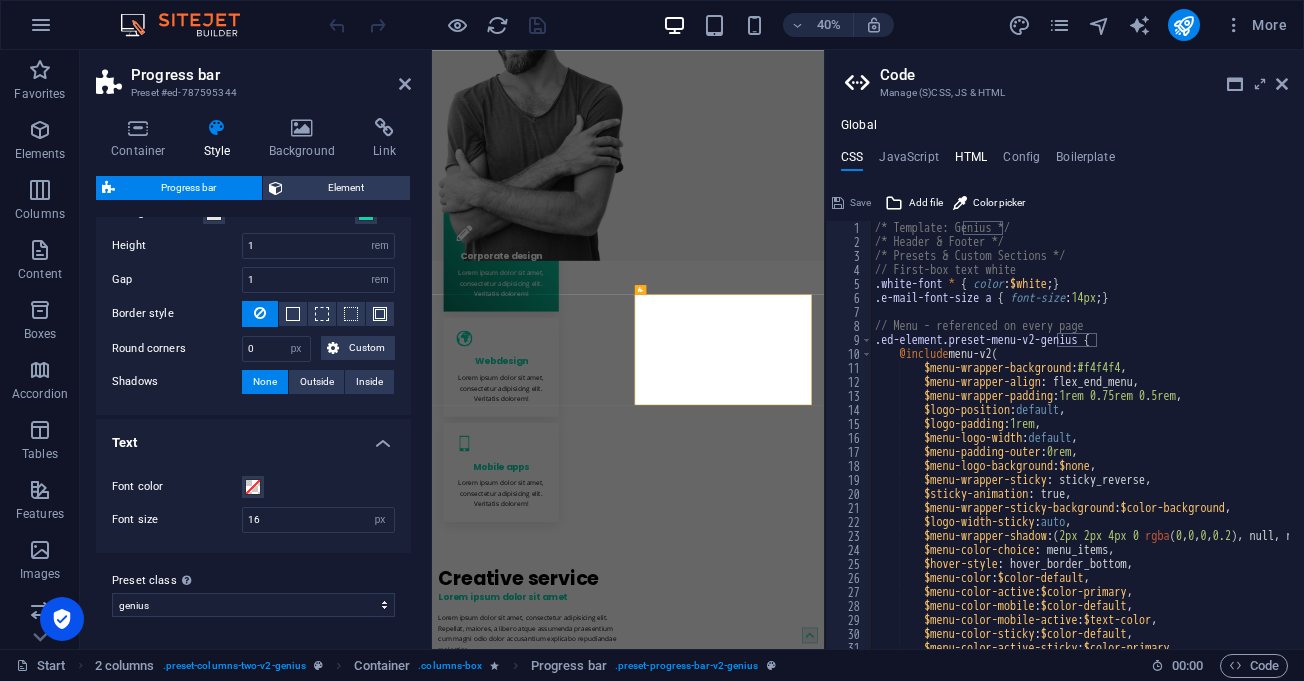 click on "HTML" at bounding box center [971, 161] 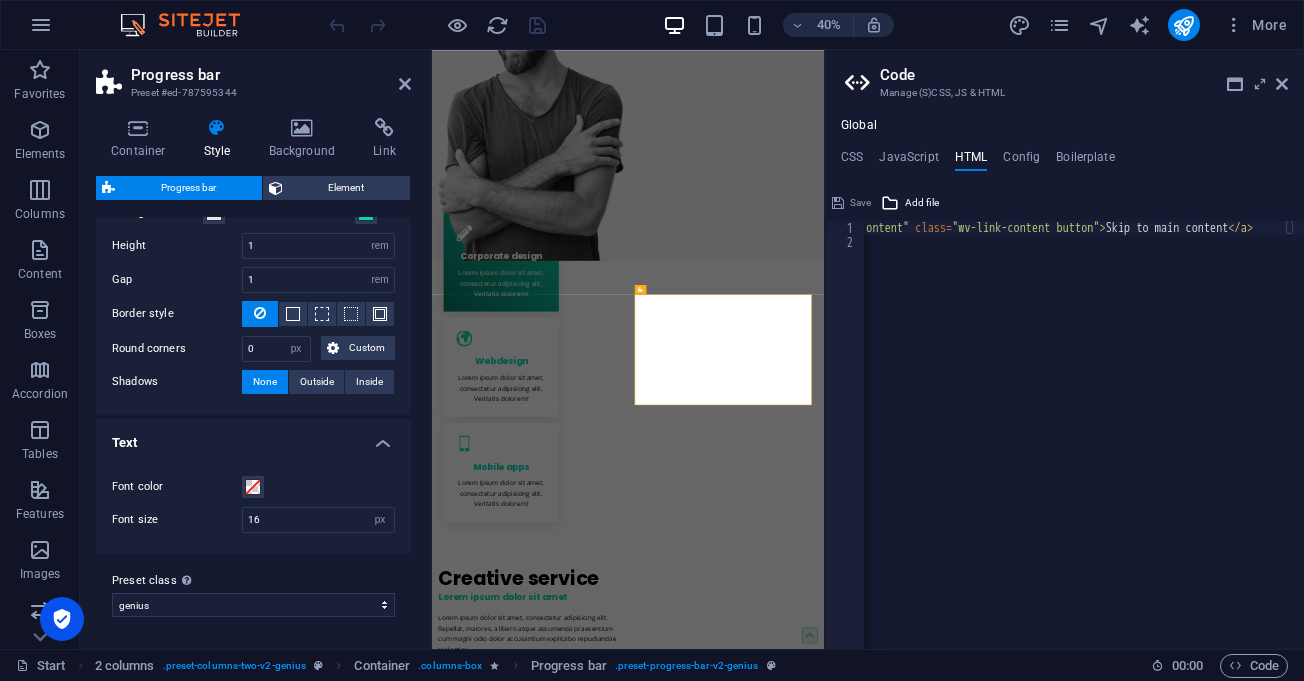 scroll, scrollTop: 0, scrollLeft: 0, axis: both 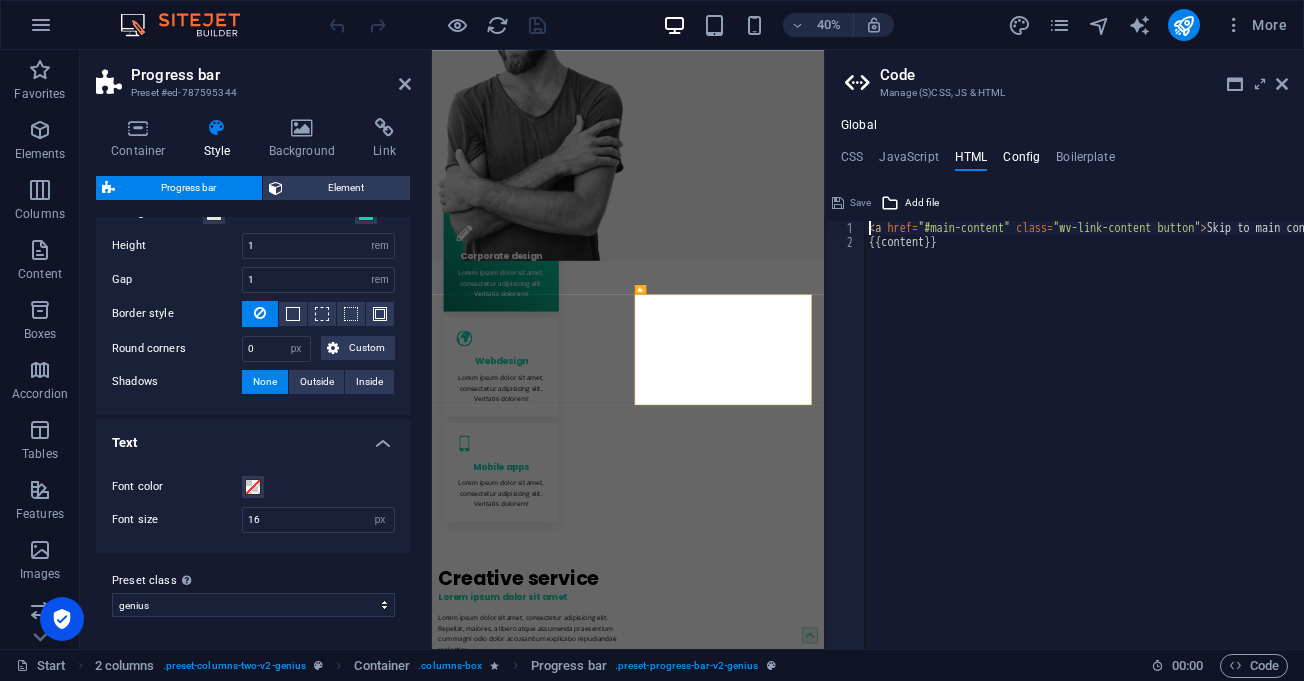 click on "Config" at bounding box center (1021, 161) 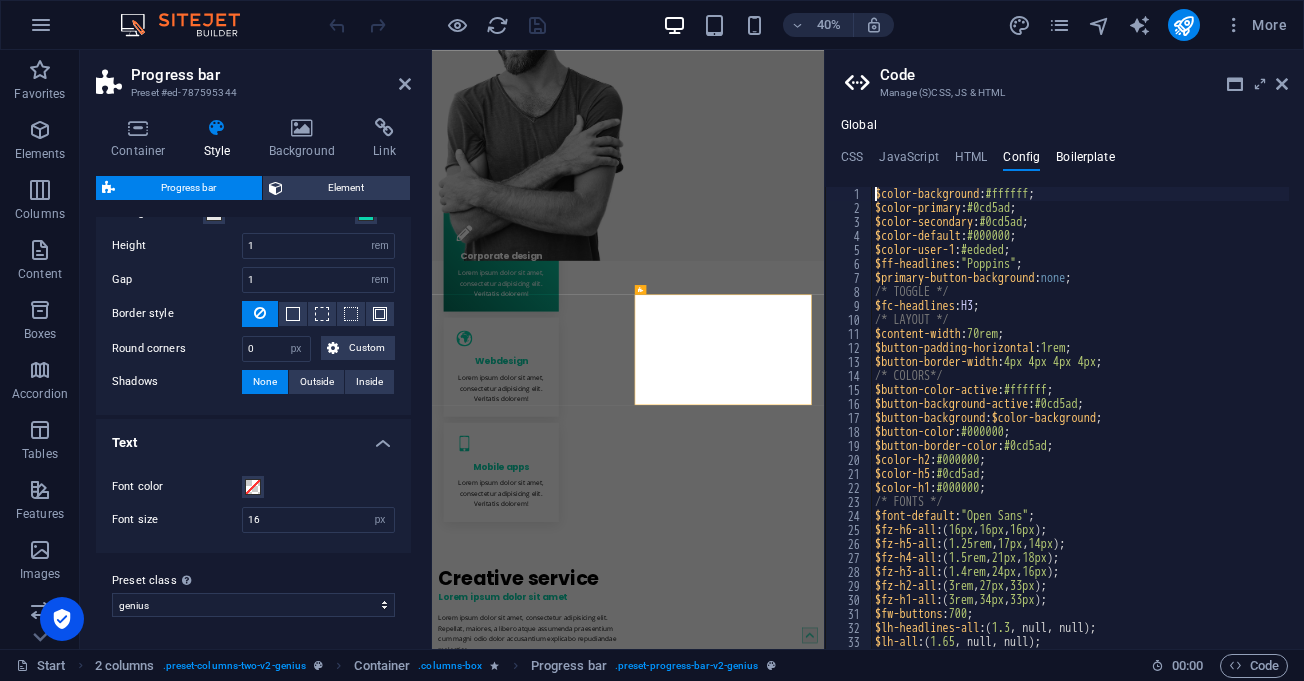 click on "Boilerplate" at bounding box center [1085, 161] 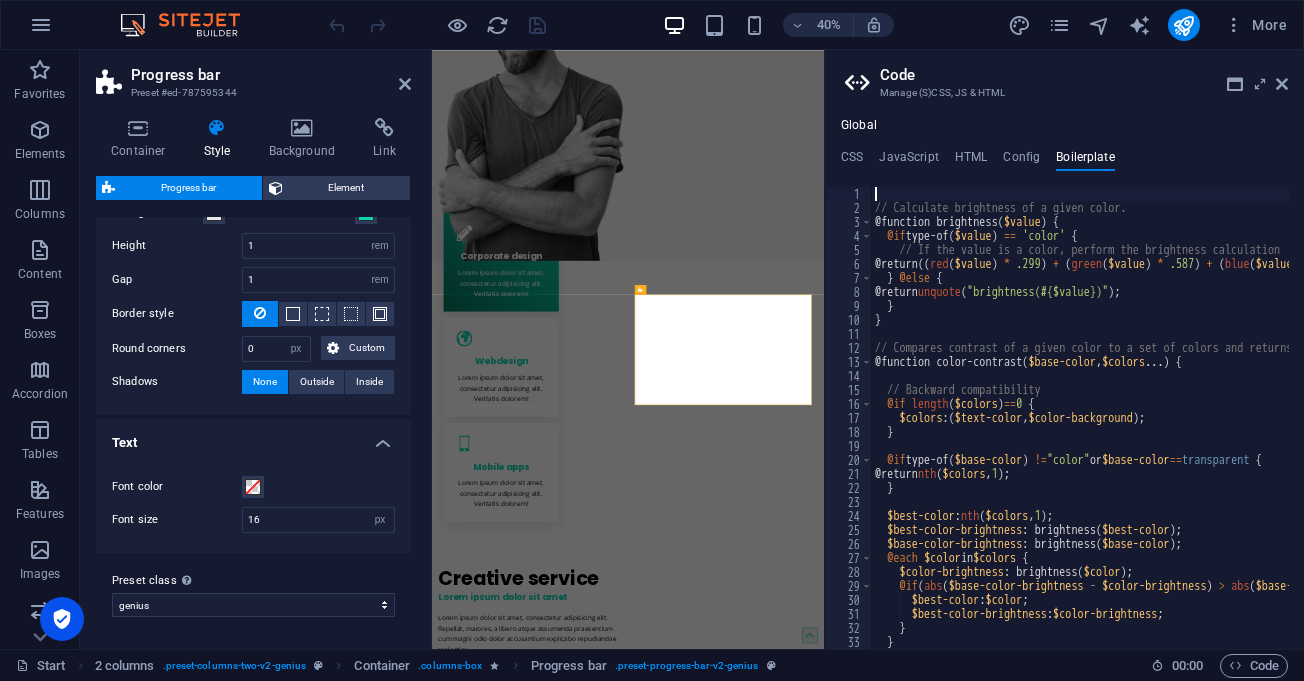 click on "CSS JavaScript HTML Config Boilerplate" at bounding box center (1064, 161) 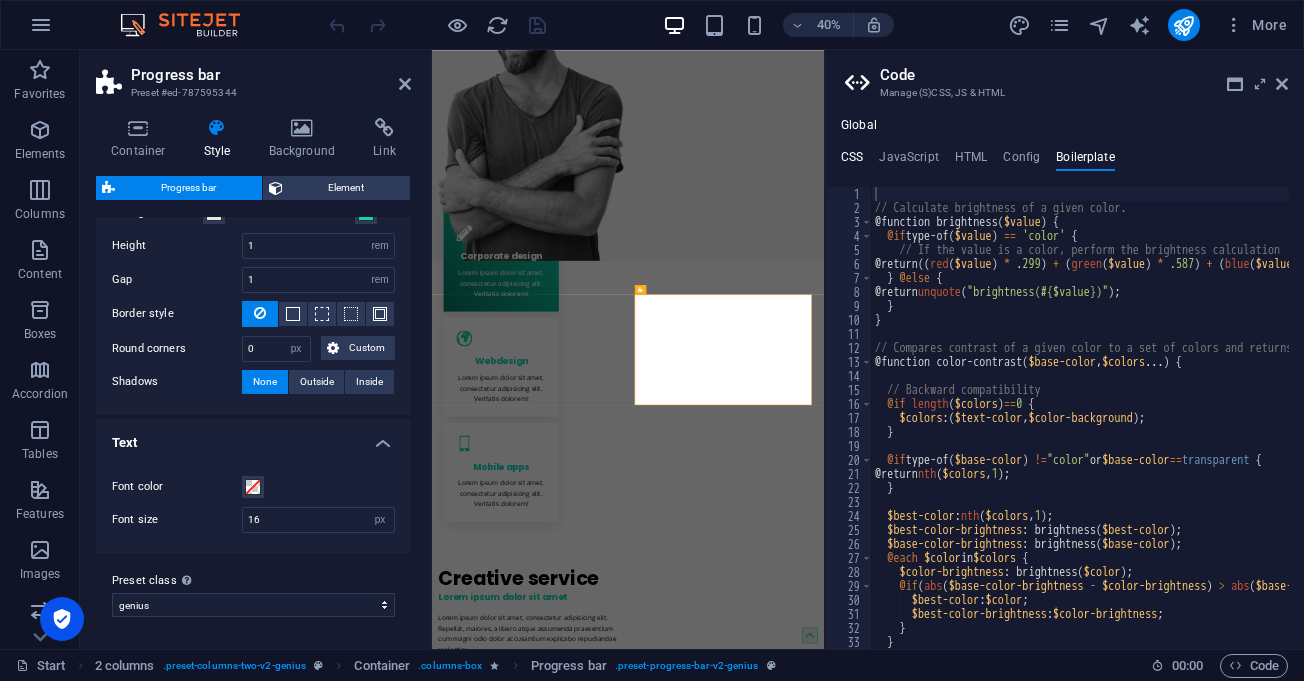 click on "CSS" at bounding box center (852, 161) 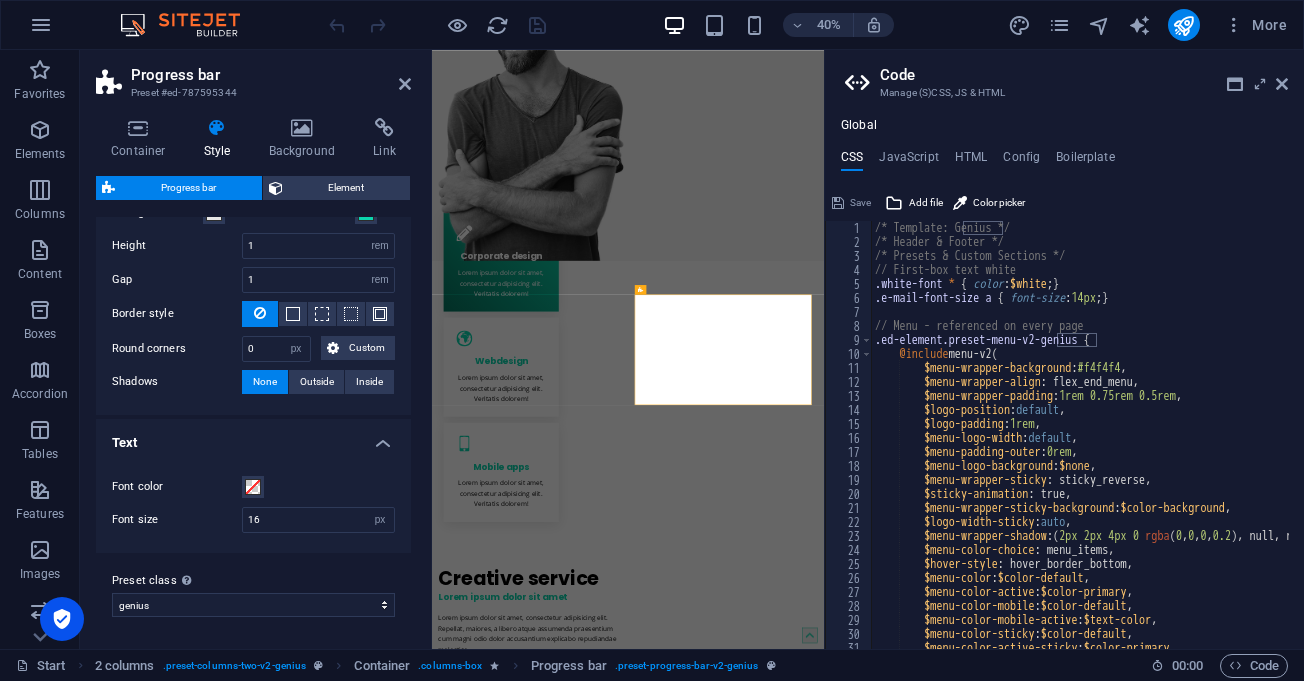 click on "/* Template: Genius */ /* Header & Footer */ /* Presets & Custom Sections */ // First-box text white .white-font   *   {   color :  $white ;  } .e-mail-font-size   a   {   font-size :  14px ;  } // Menu - referenced on every page .ed-element.preset-menu-v2-genius   {      @include  menu-v2 (           $menu-wrapper-background :  #f4f4f4 ,            $menu-wrapper-align : flex_end_menu,            $menu-wrapper-padding :  1rem   0.75rem   0.5rem ,            $logo-position :  default ,            $logo-padding :  1rem ,            $menu-logo-width :  default ,            $menu-padding-outer :  0rem ,            $menu-logo-background :  $none ,            $menu-wrapper-sticky : sticky_reverse,            $sticky-animation : true,            $menu-wrapper-sticky-background :  $color-background ,            $logo-width-sticky :  auto ,            $menu-wrapper-shadow :  ( 2px   2px   4px   0   rgba ( 0 , 0 , 0 , 0.2 ) , null, null ) ,            $menu-color-choice : menu_items,            $hover-style" at bounding box center [1127, 441] 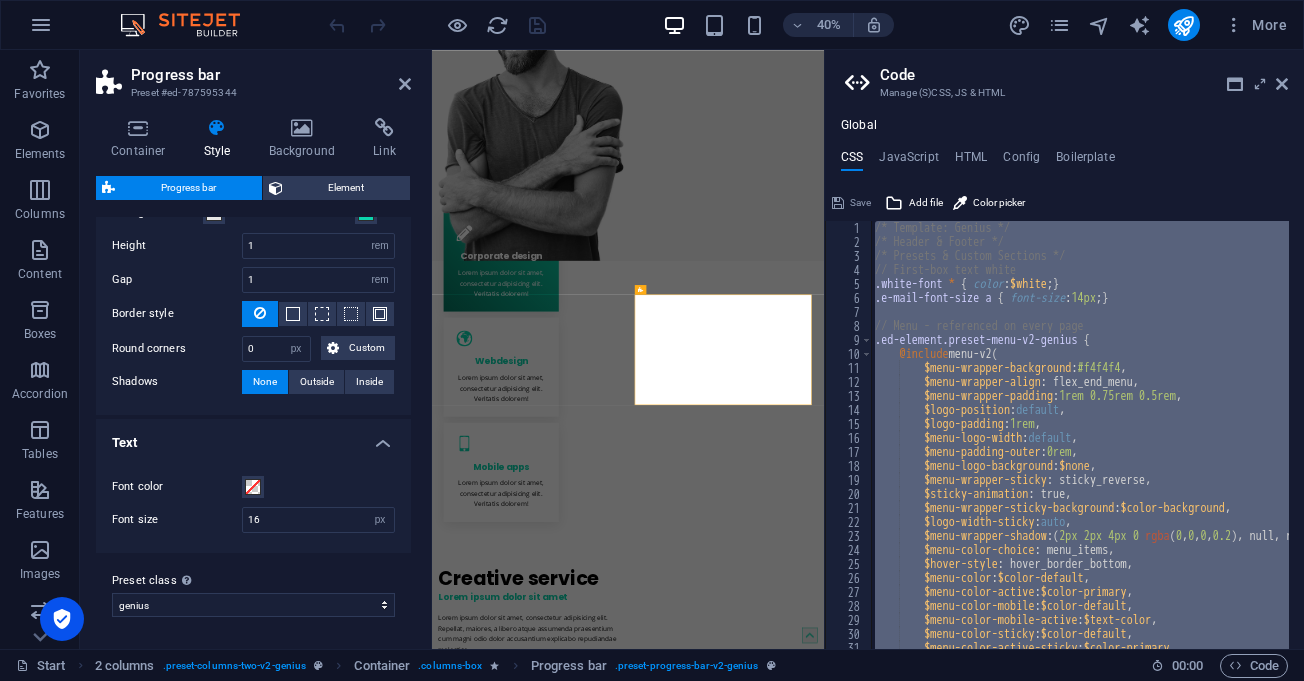 click on "/* Template: Genius */ /* Header & Footer */ /* Presets & Custom Sections */ // First-box text white .white-font   *   {   color :  $white ;  } .e-mail-font-size   a   {   font-size :  14px ;  } // Menu - referenced on every page .ed-element.preset-menu-v2-genius   {      @include  menu-v2 (           $menu-wrapper-background :  #f4f4f4 ,            $menu-wrapper-align : flex_end_menu,            $menu-wrapper-padding :  1rem   0.75rem   0.5rem ,            $logo-position :  default ,            $logo-padding :  1rem ,            $menu-logo-width :  default ,            $menu-padding-outer :  0rem ,            $menu-logo-background :  $none ,            $menu-wrapper-sticky : sticky_reverse,            $sticky-animation : true,            $menu-wrapper-sticky-background :  $color-background ,            $logo-width-sticky :  auto ,            $menu-wrapper-shadow :  ( 2px   2px   4px   0   rgba ( 0 , 0 , 0 , 0.2 ) , null, null ) ,            $menu-color-choice : menu_items,            $hover-style           +" at bounding box center [1080, 435] 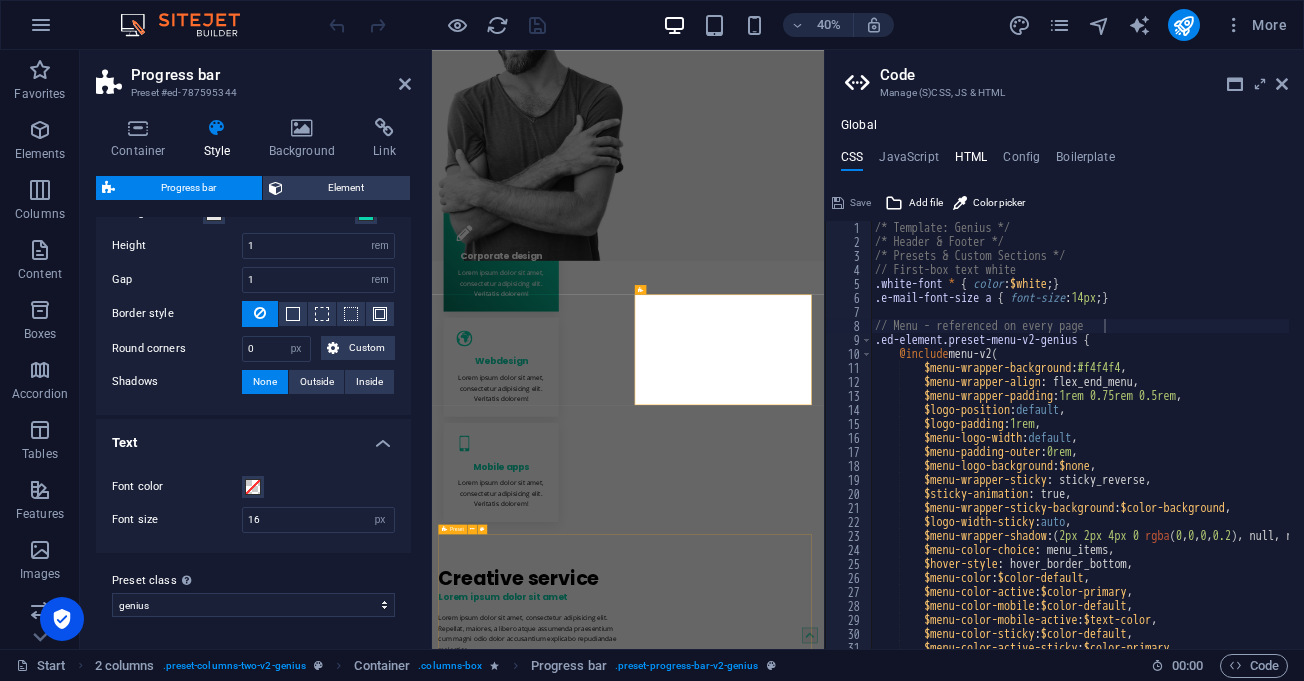 click on "HTML" at bounding box center [971, 161] 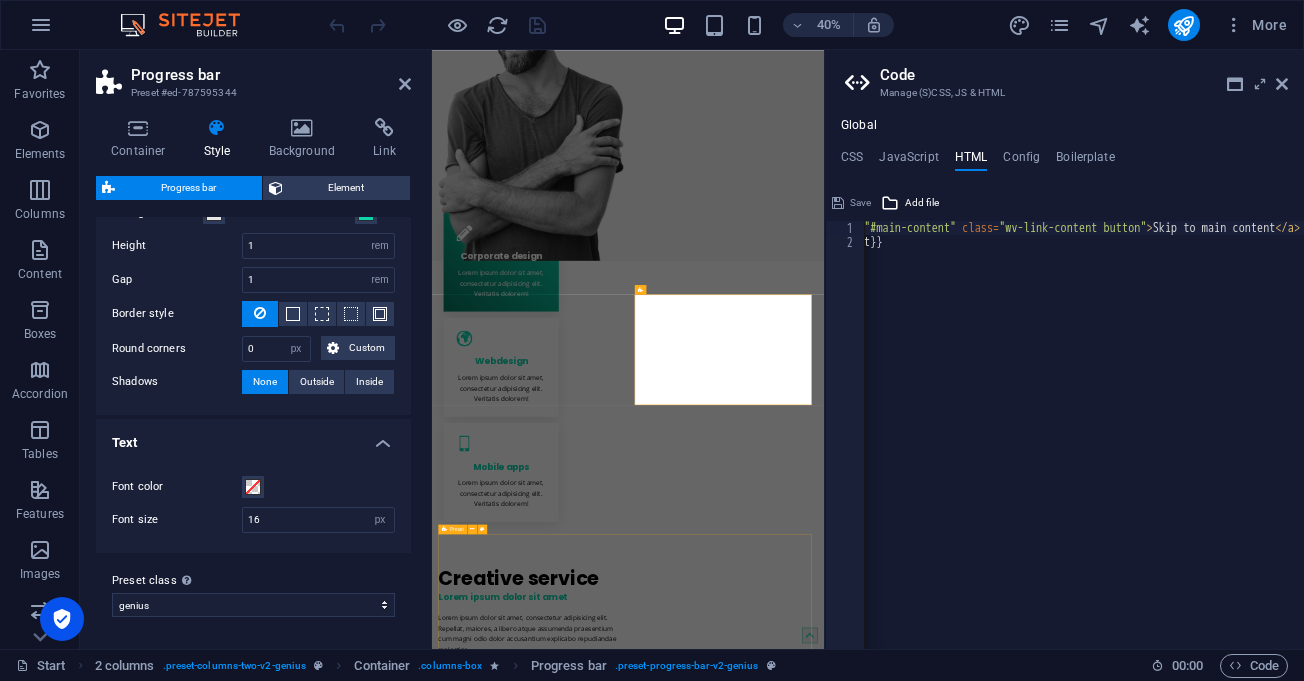 scroll, scrollTop: 0, scrollLeft: 101, axis: horizontal 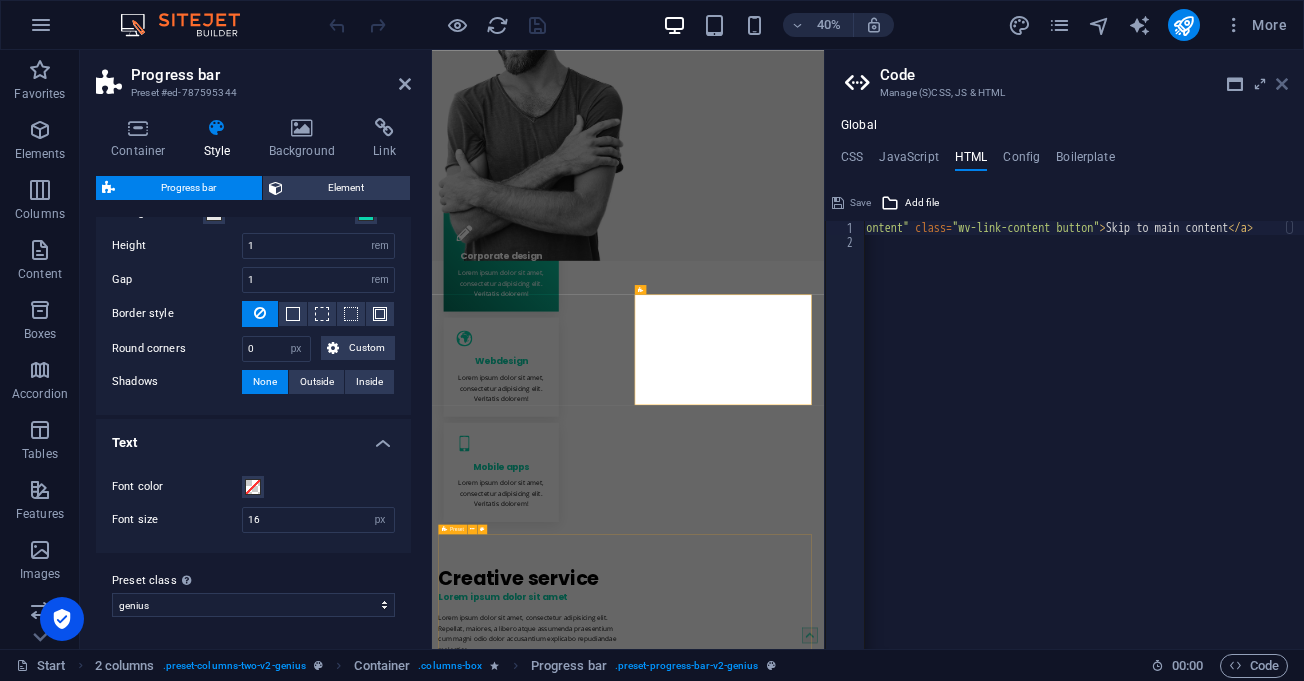 click at bounding box center [1282, 84] 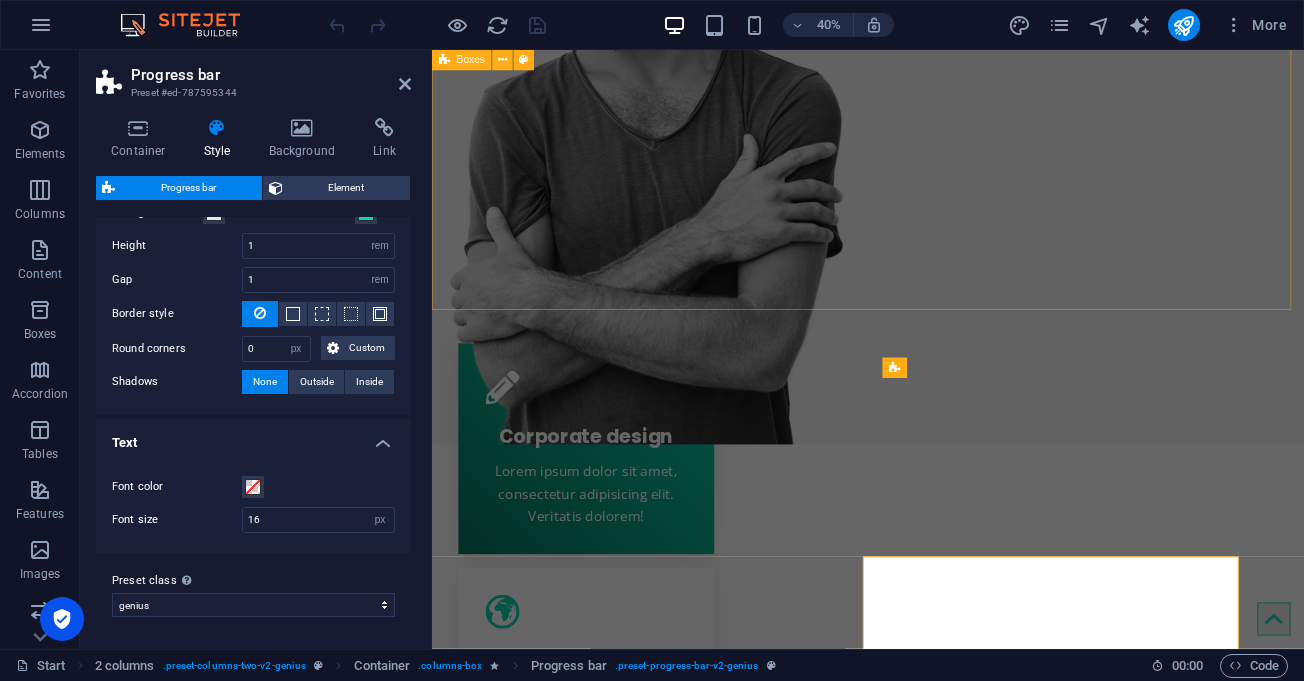 scroll, scrollTop: 695, scrollLeft: 0, axis: vertical 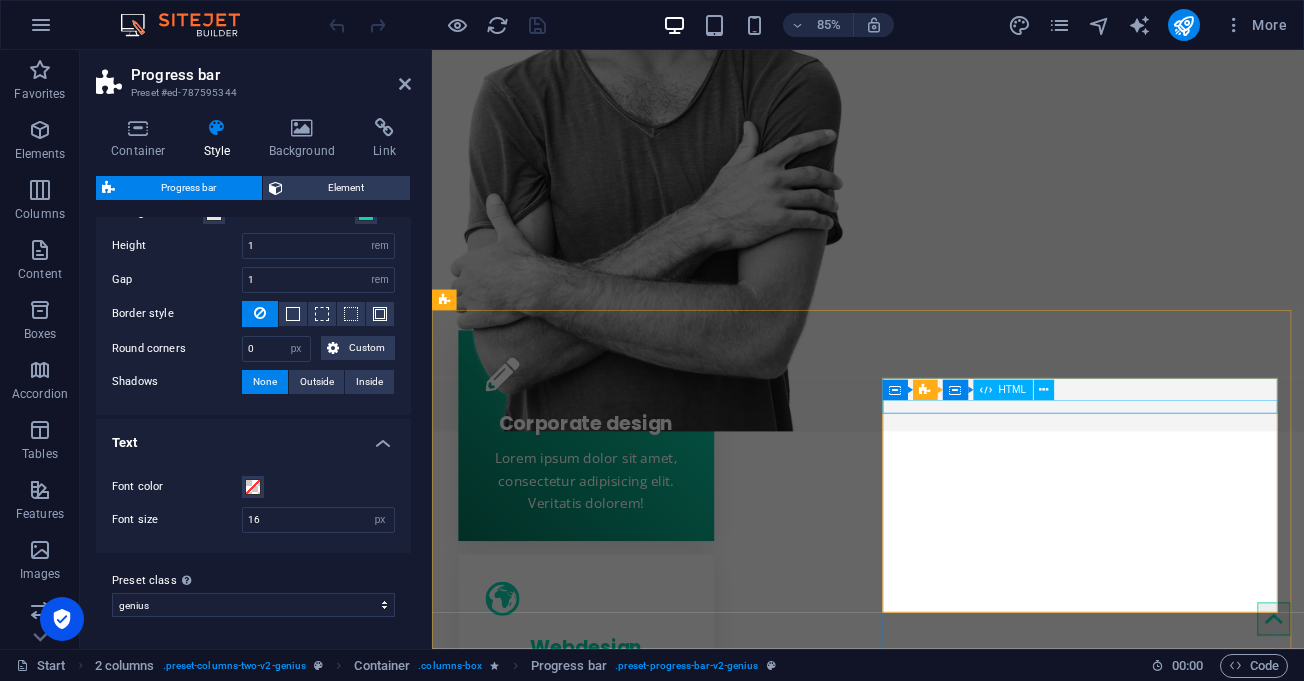 click at bounding box center (684, 1709) 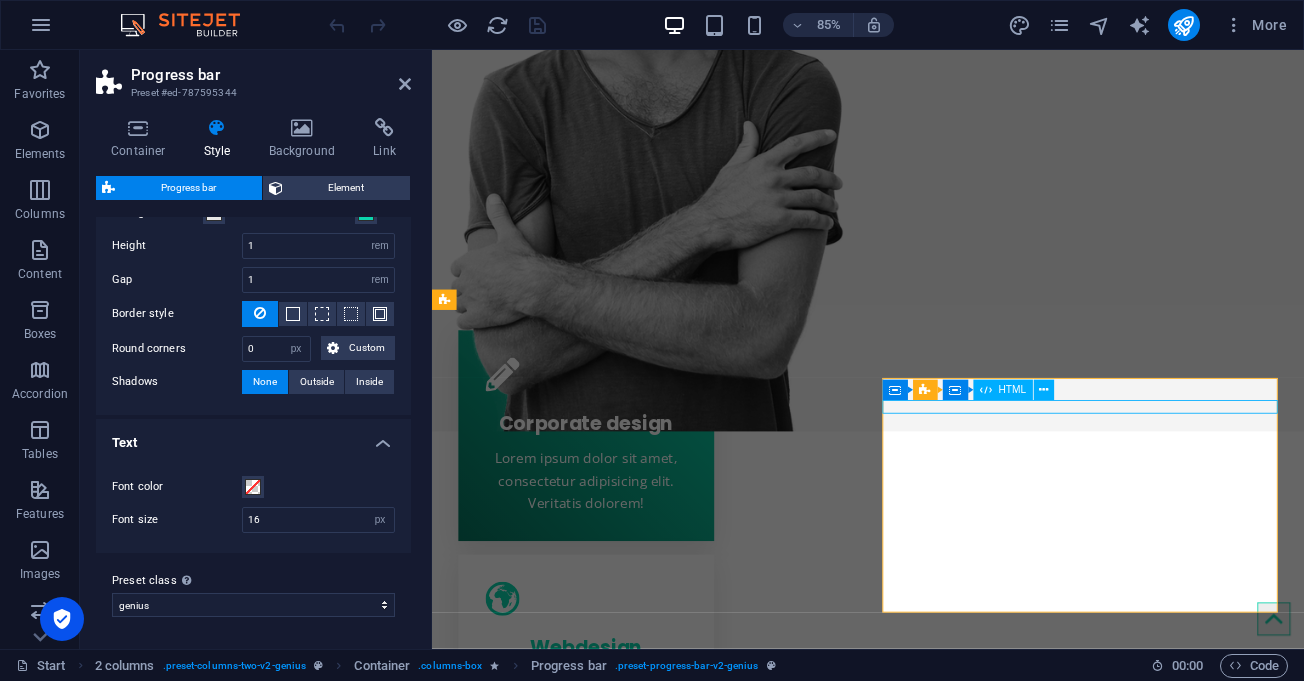 click at bounding box center (684, 1709) 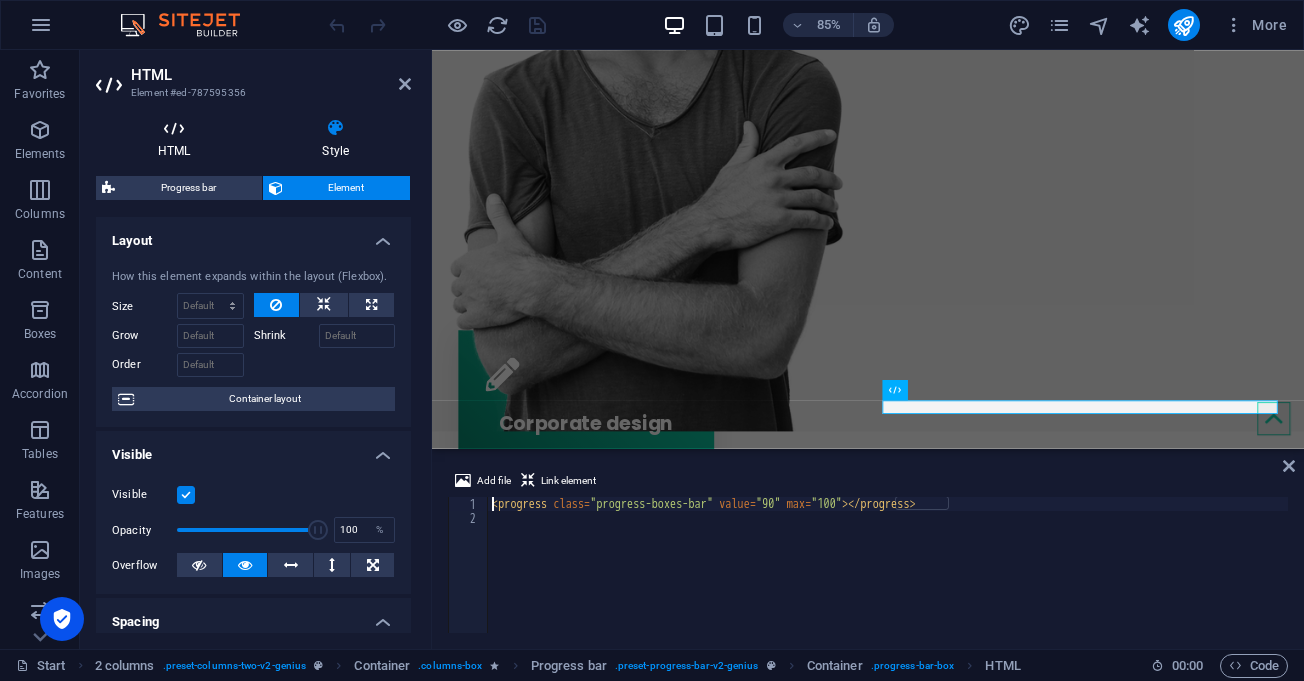 click on "HTML" at bounding box center (178, 139) 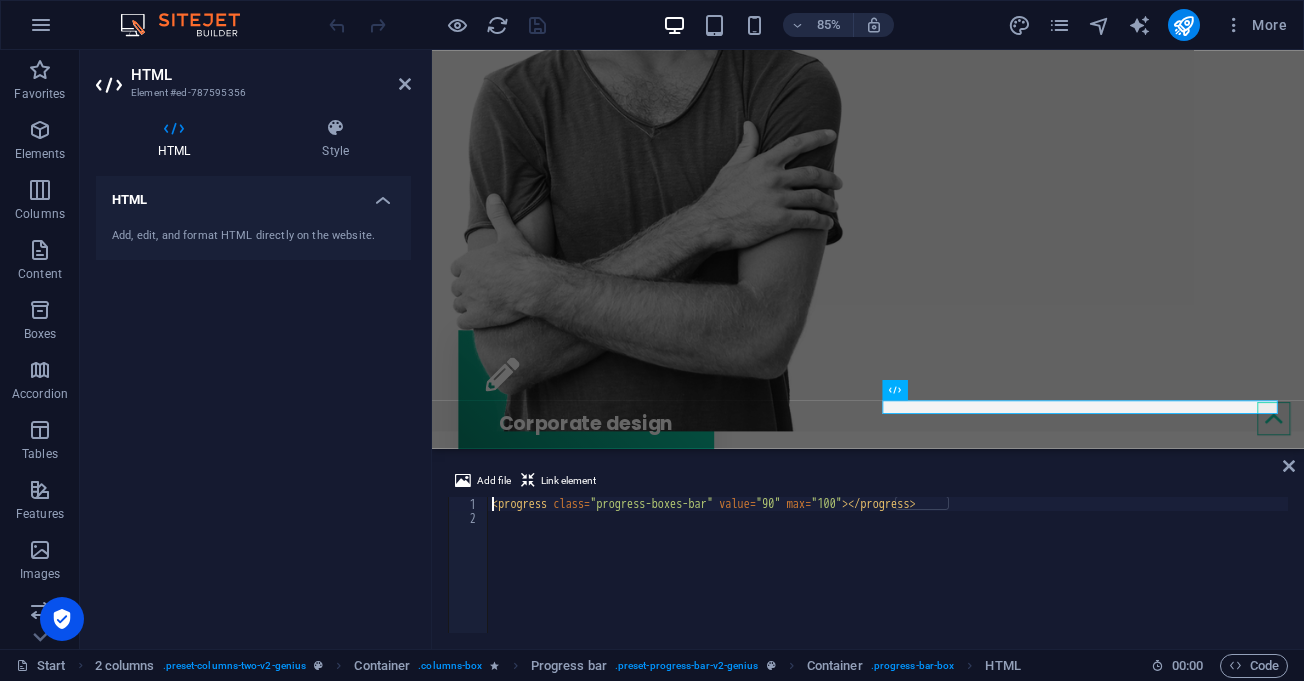 click on "HTML" at bounding box center [253, 194] 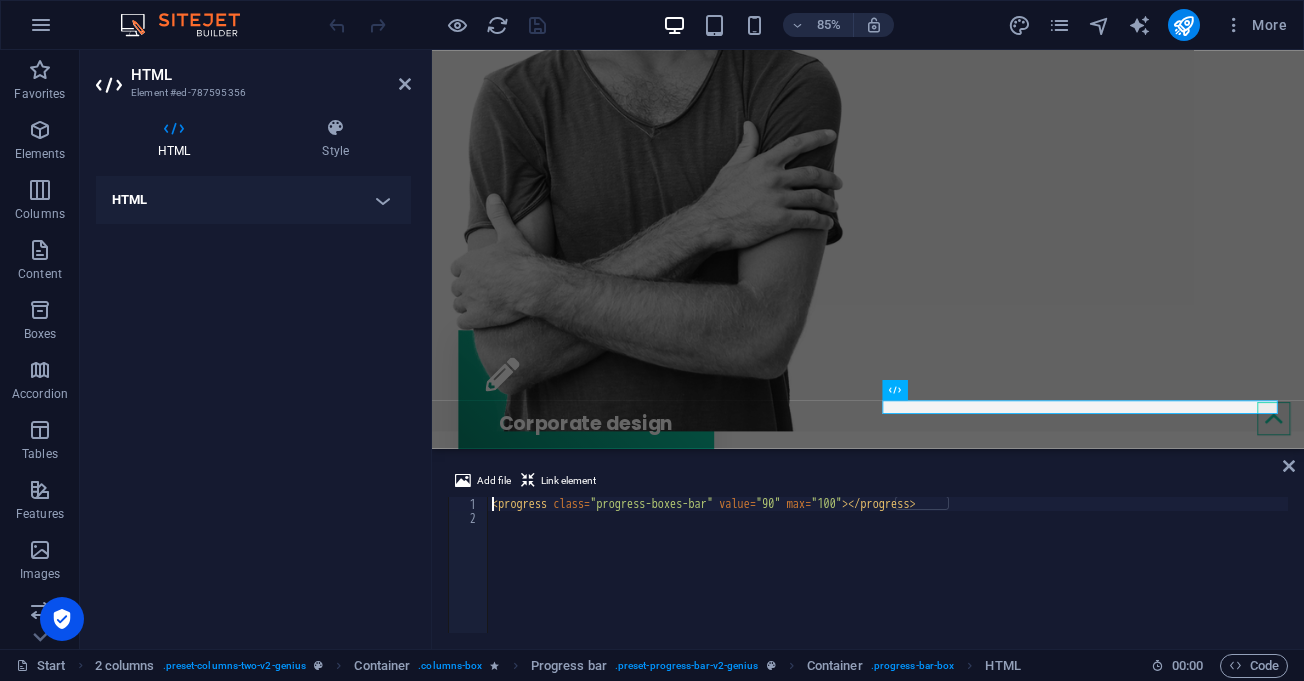 click on "HTML" at bounding box center [253, 200] 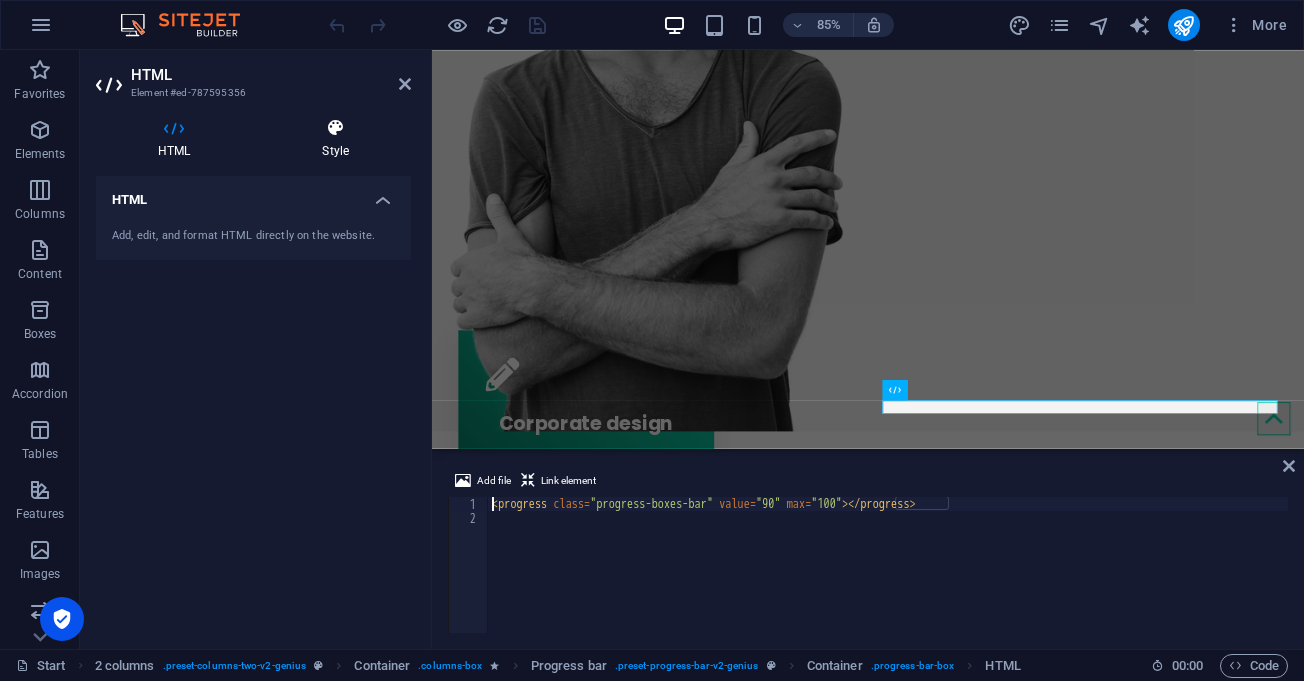 click at bounding box center (335, 128) 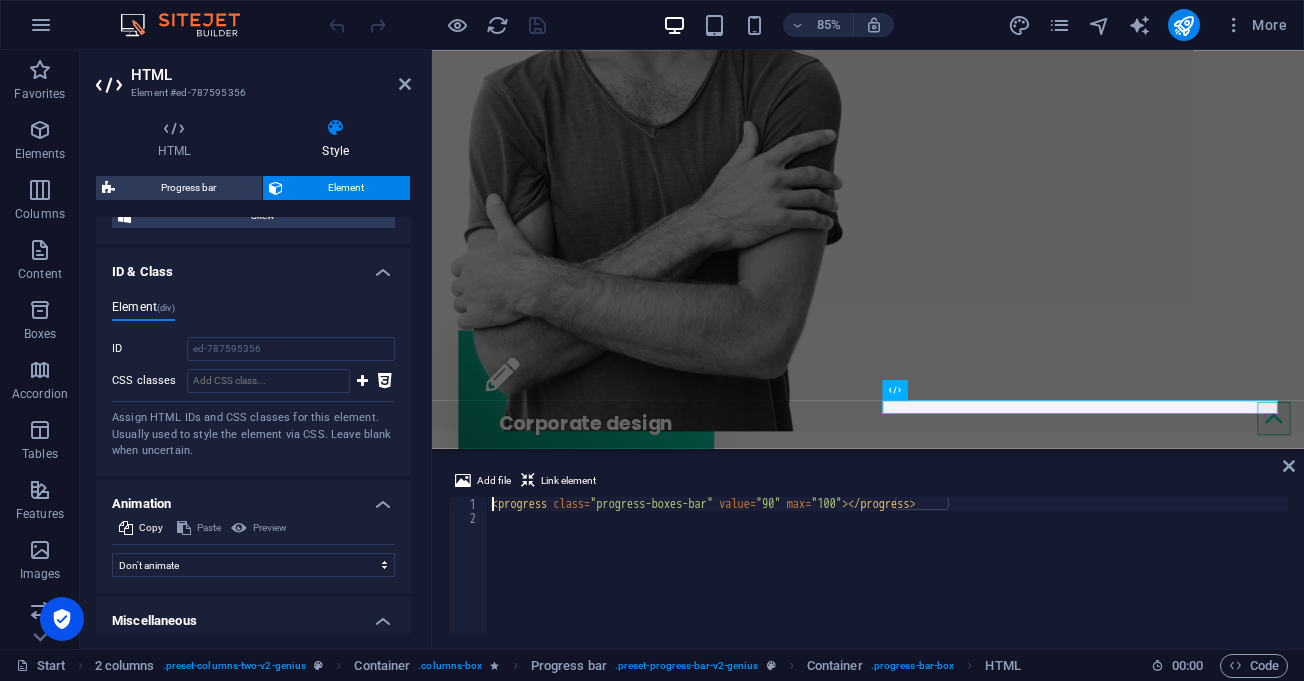 scroll, scrollTop: 1259, scrollLeft: 0, axis: vertical 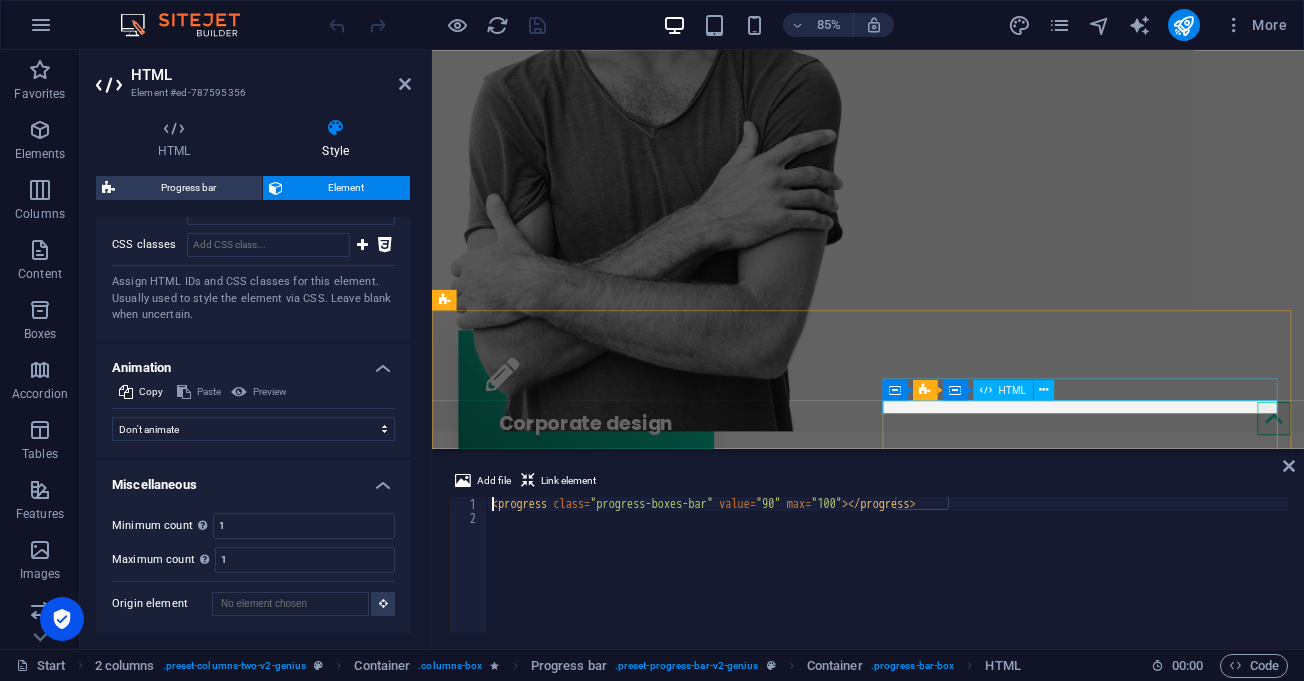 click at bounding box center [684, 1709] 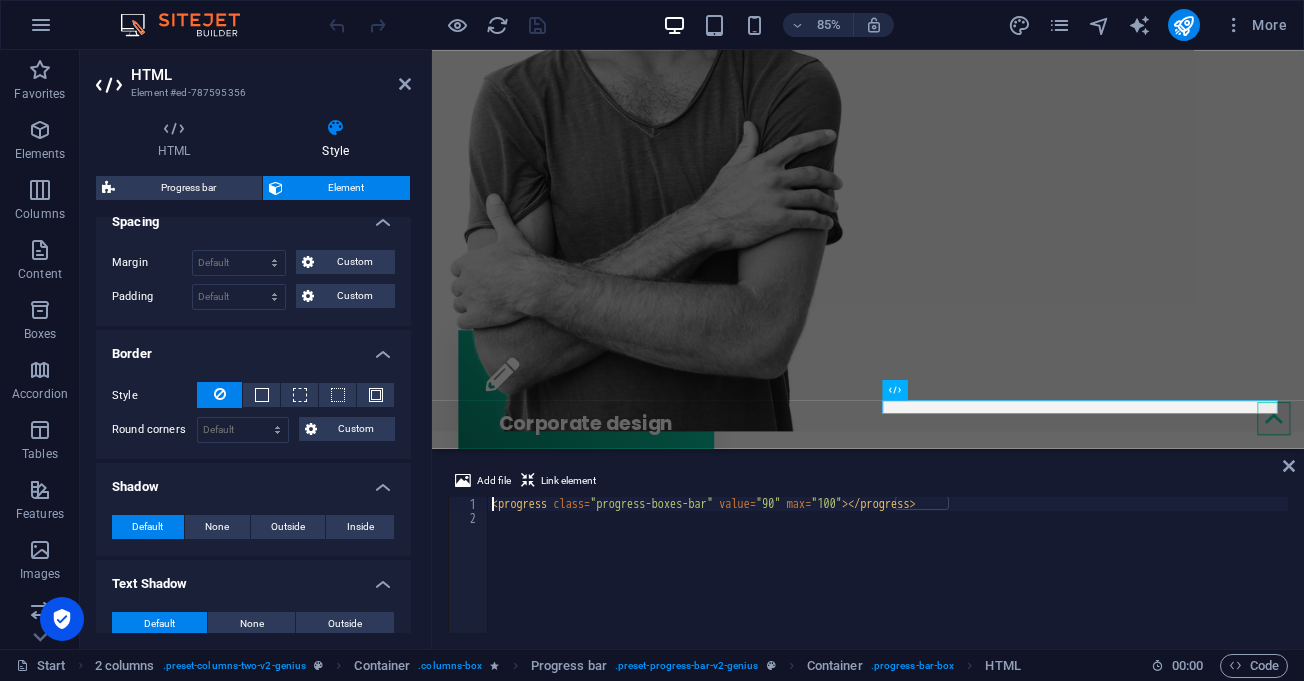 scroll, scrollTop: 0, scrollLeft: 0, axis: both 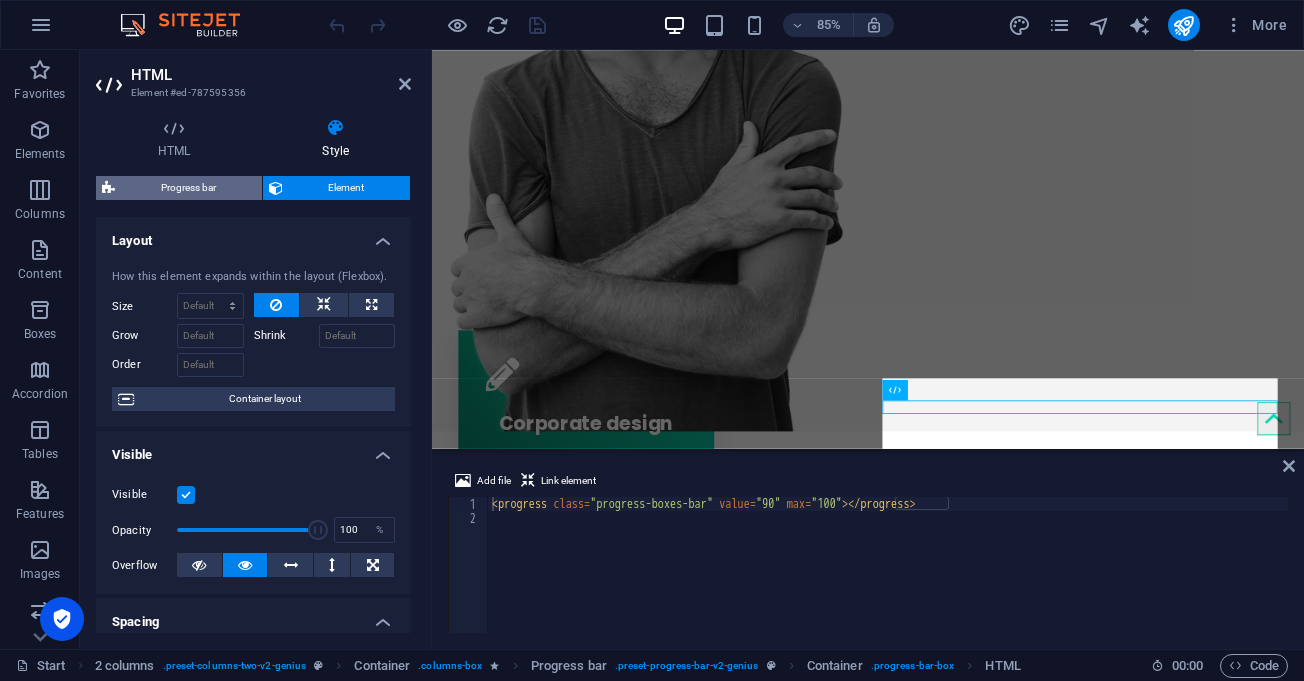 click on "Progress bar" at bounding box center (188, 188) 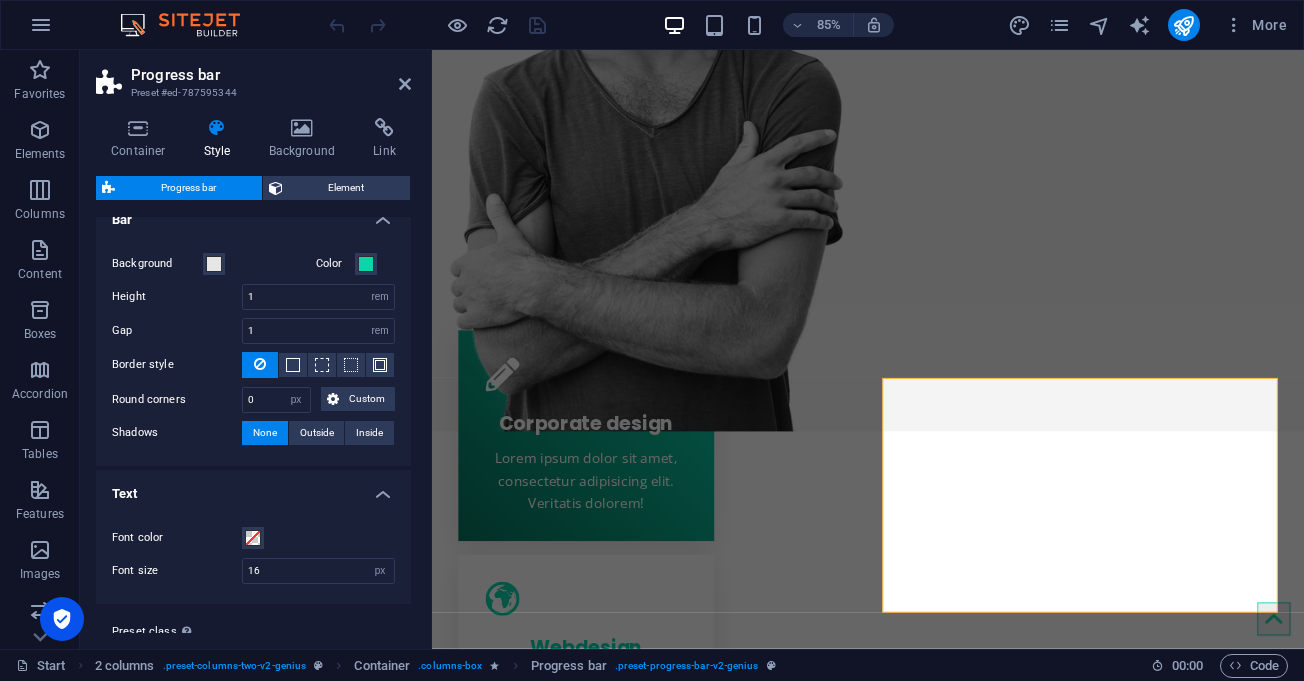 scroll, scrollTop: 0, scrollLeft: 0, axis: both 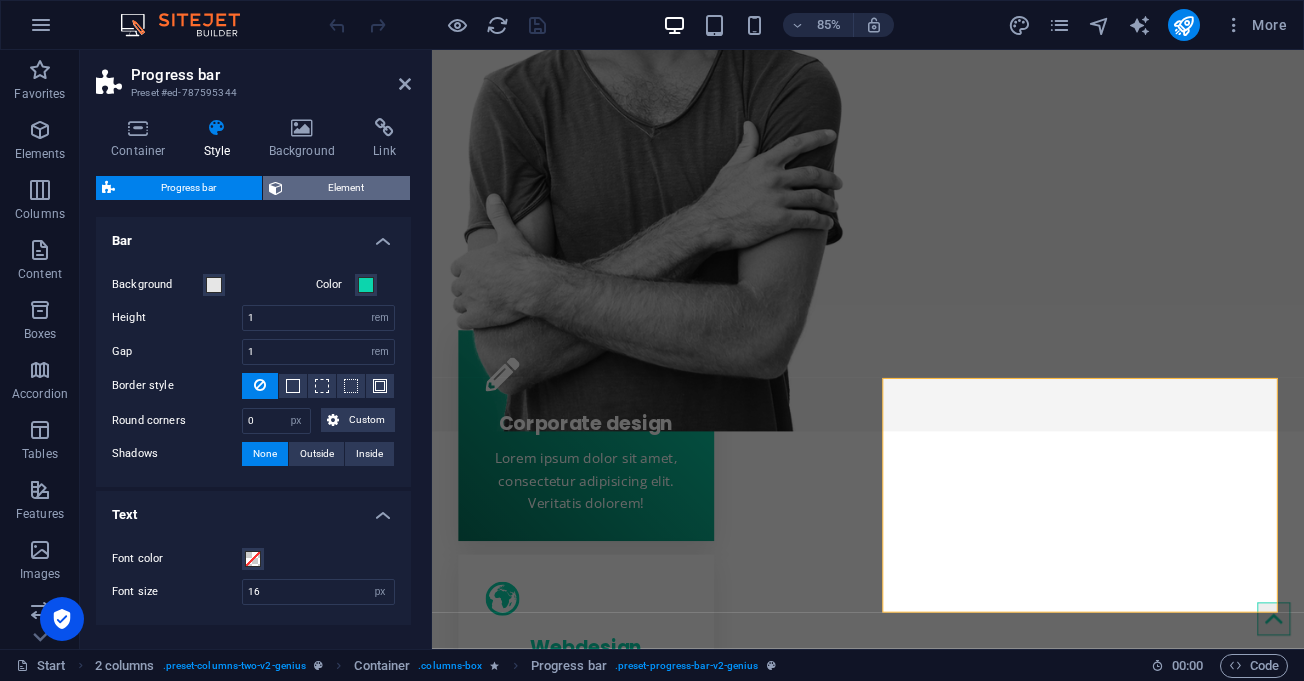 click on "Element" at bounding box center [347, 188] 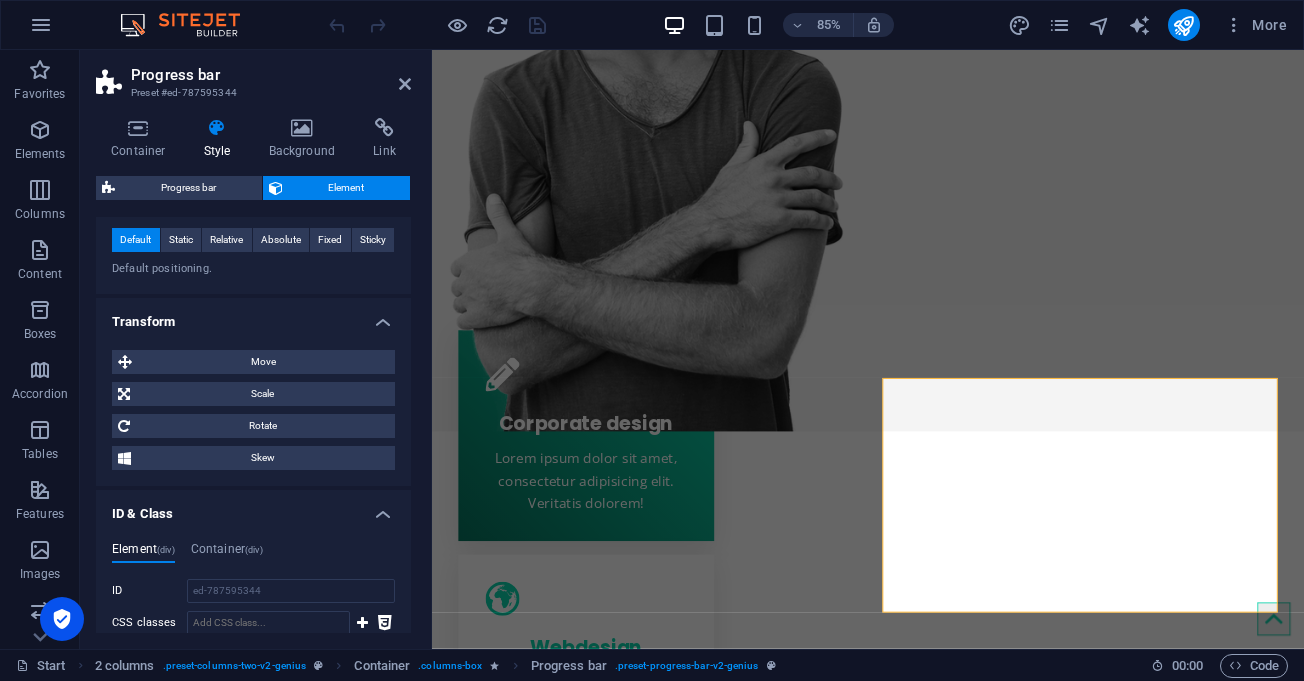 scroll, scrollTop: 800, scrollLeft: 0, axis: vertical 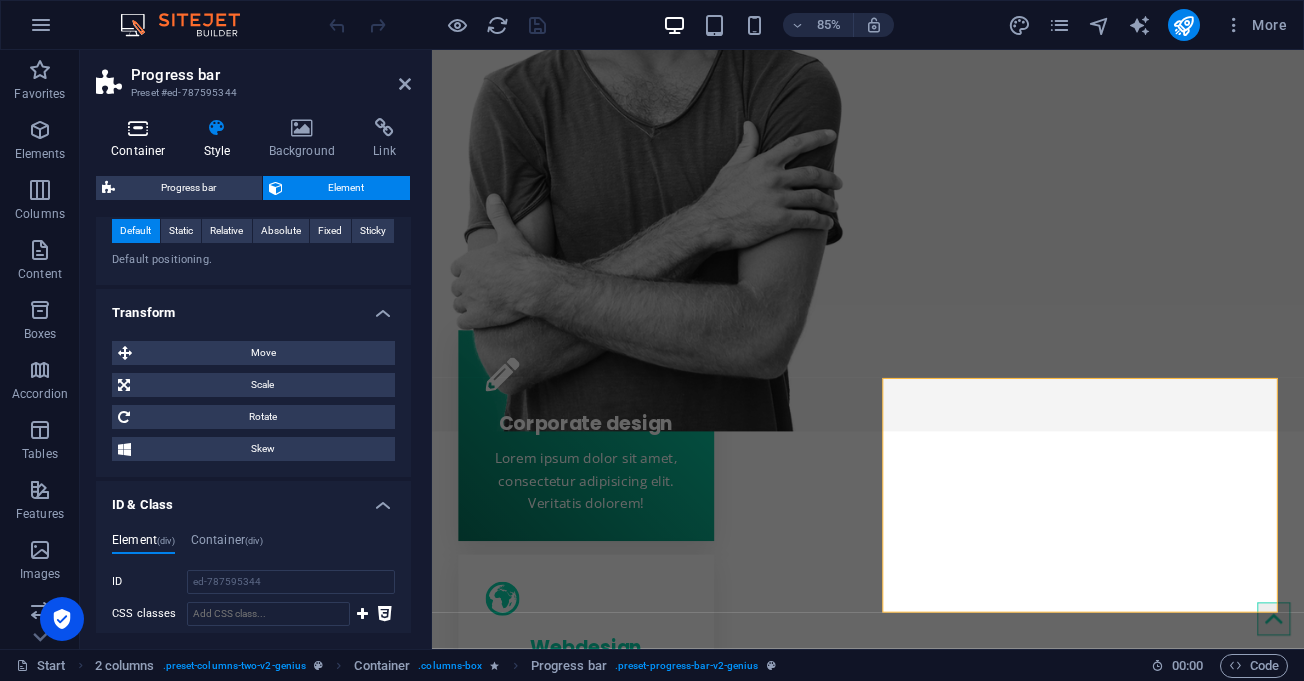 click at bounding box center [138, 128] 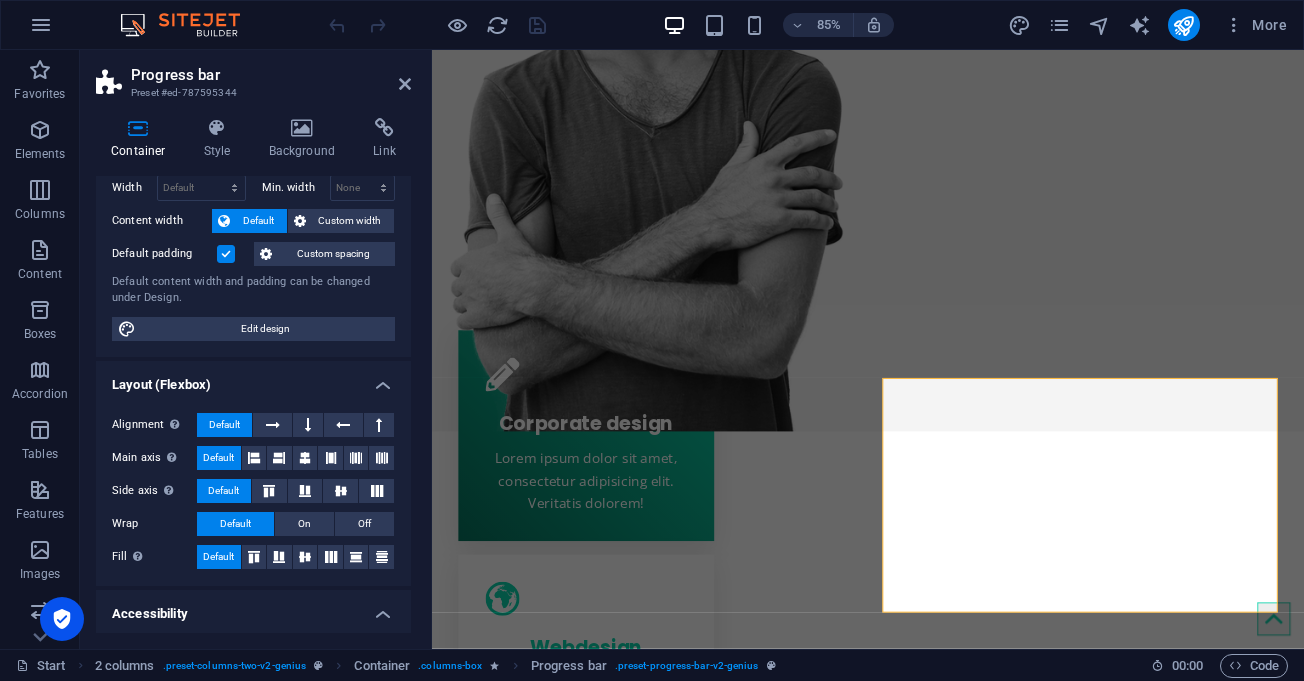 scroll, scrollTop: 200, scrollLeft: 0, axis: vertical 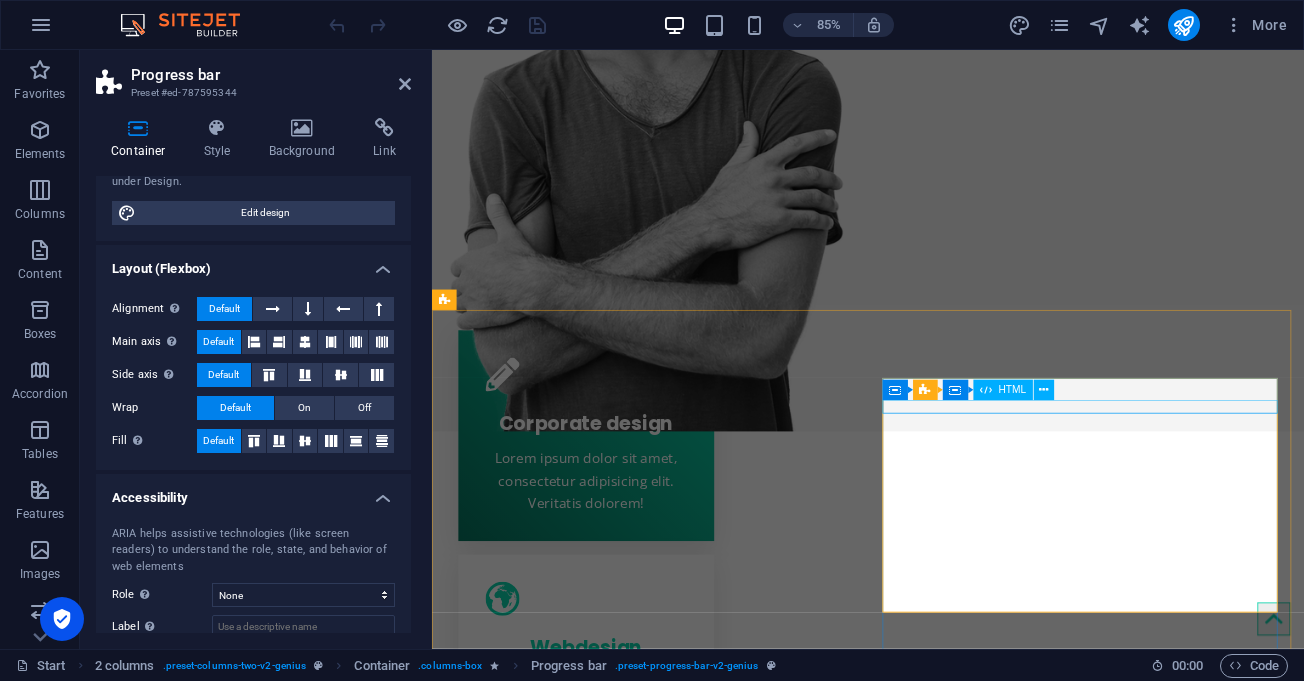click at bounding box center [684, 1709] 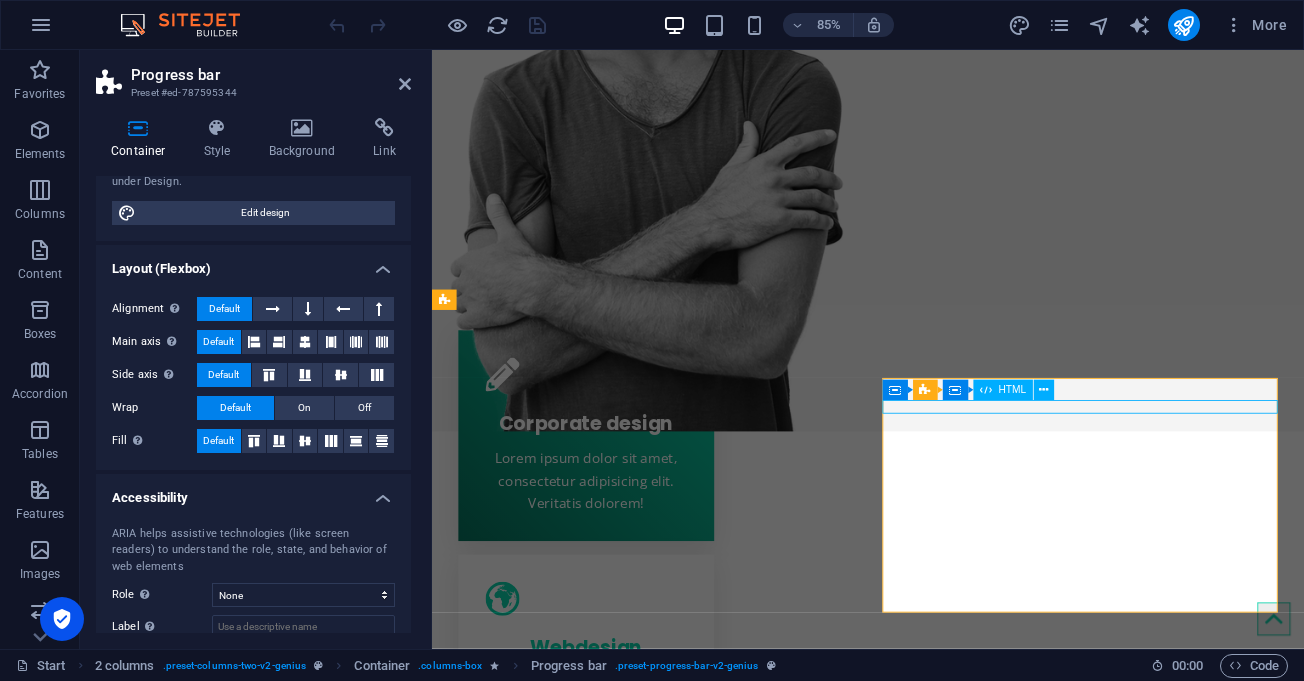 click at bounding box center [684, 1709] 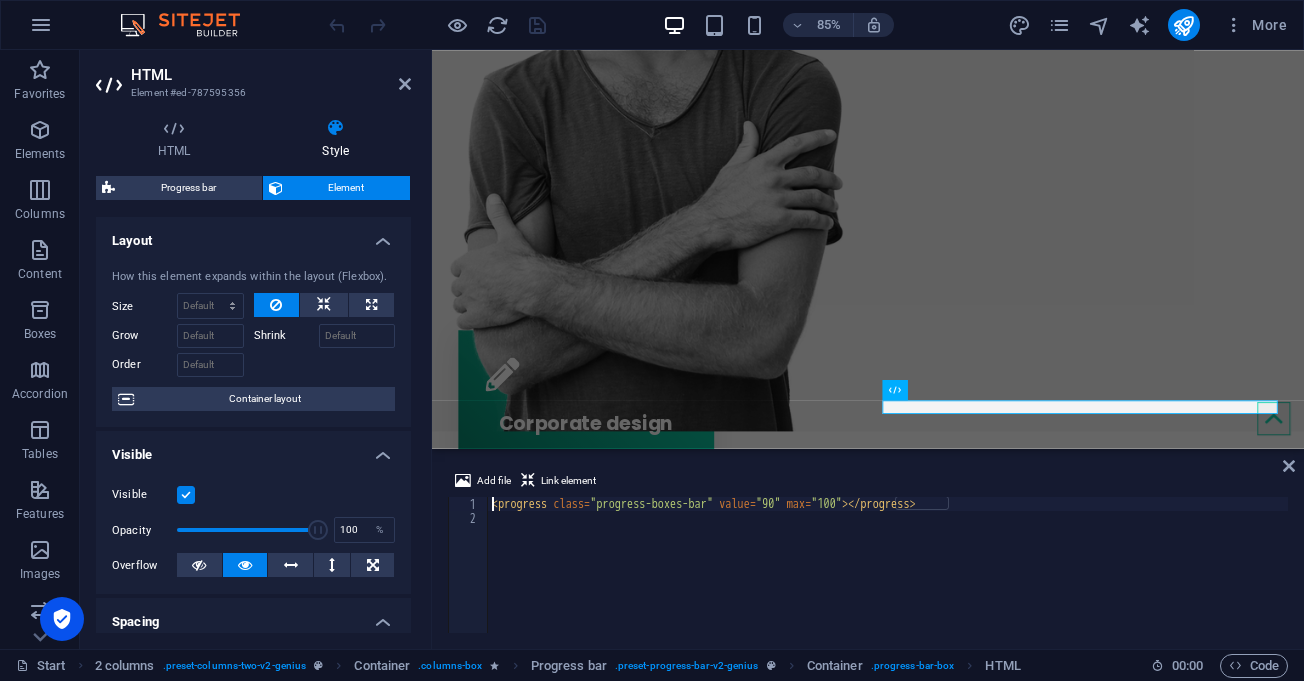 scroll, scrollTop: 200, scrollLeft: 0, axis: vertical 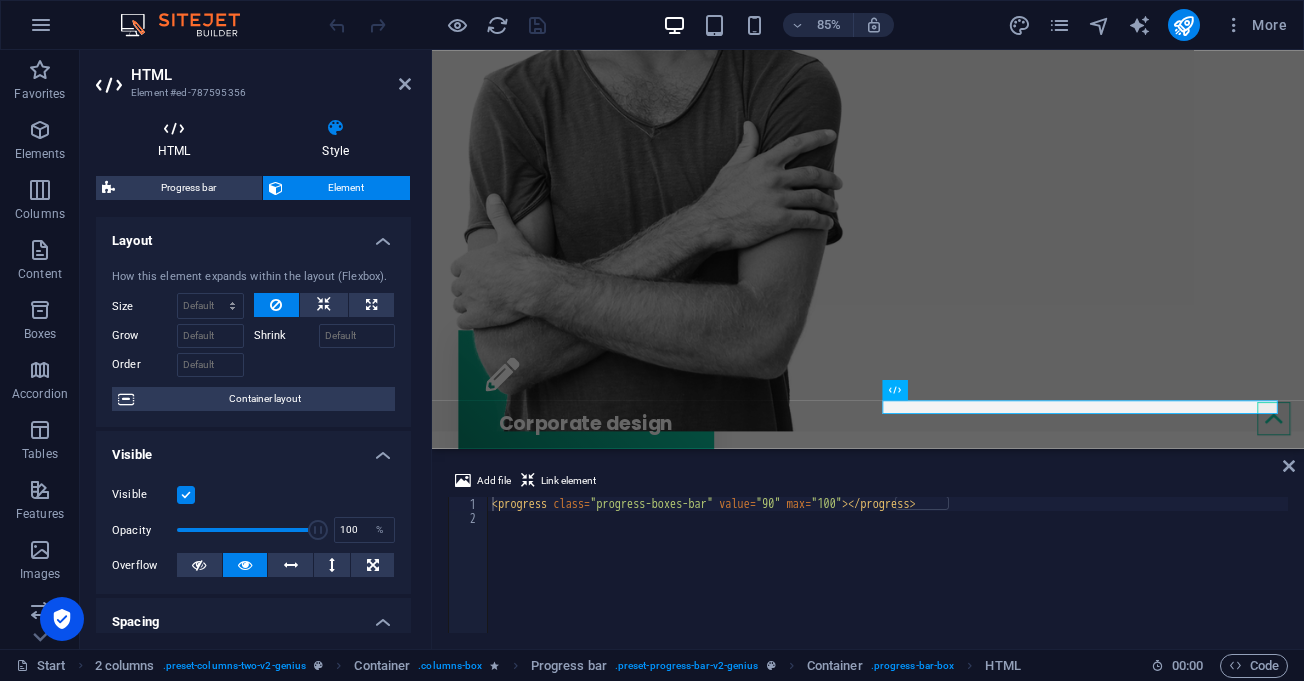click on "HTML" at bounding box center [178, 139] 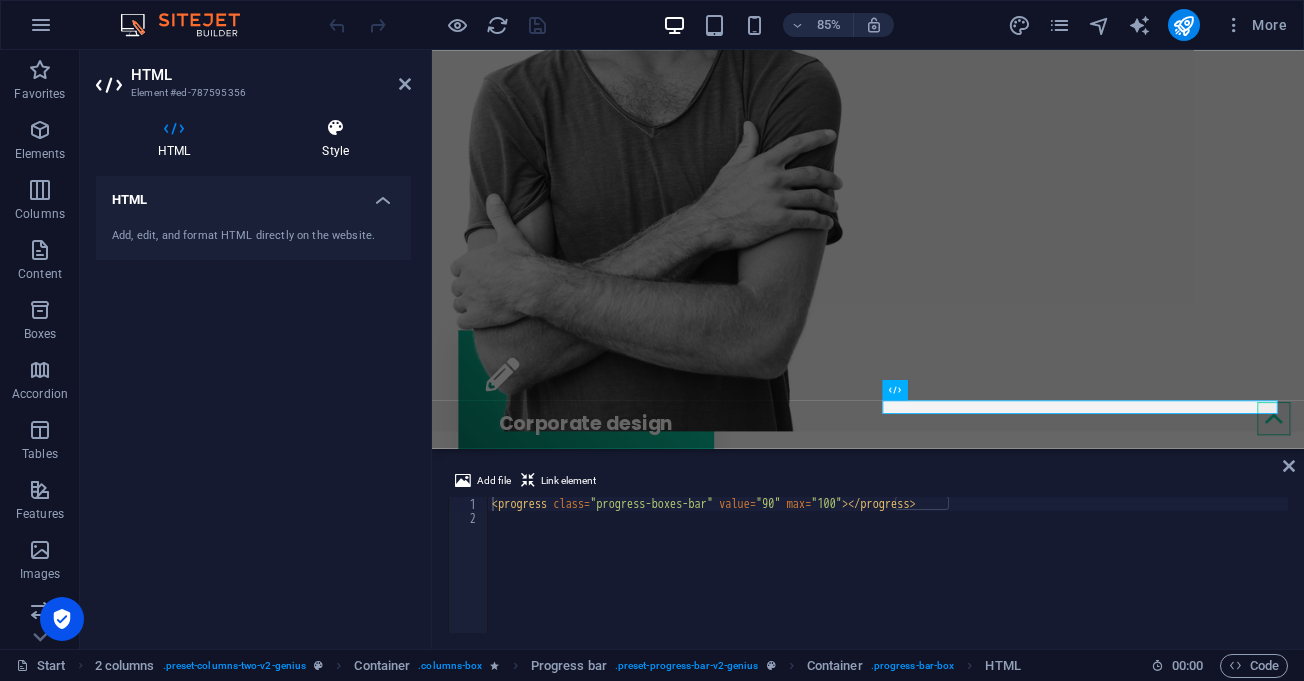 click on "Style" at bounding box center (335, 139) 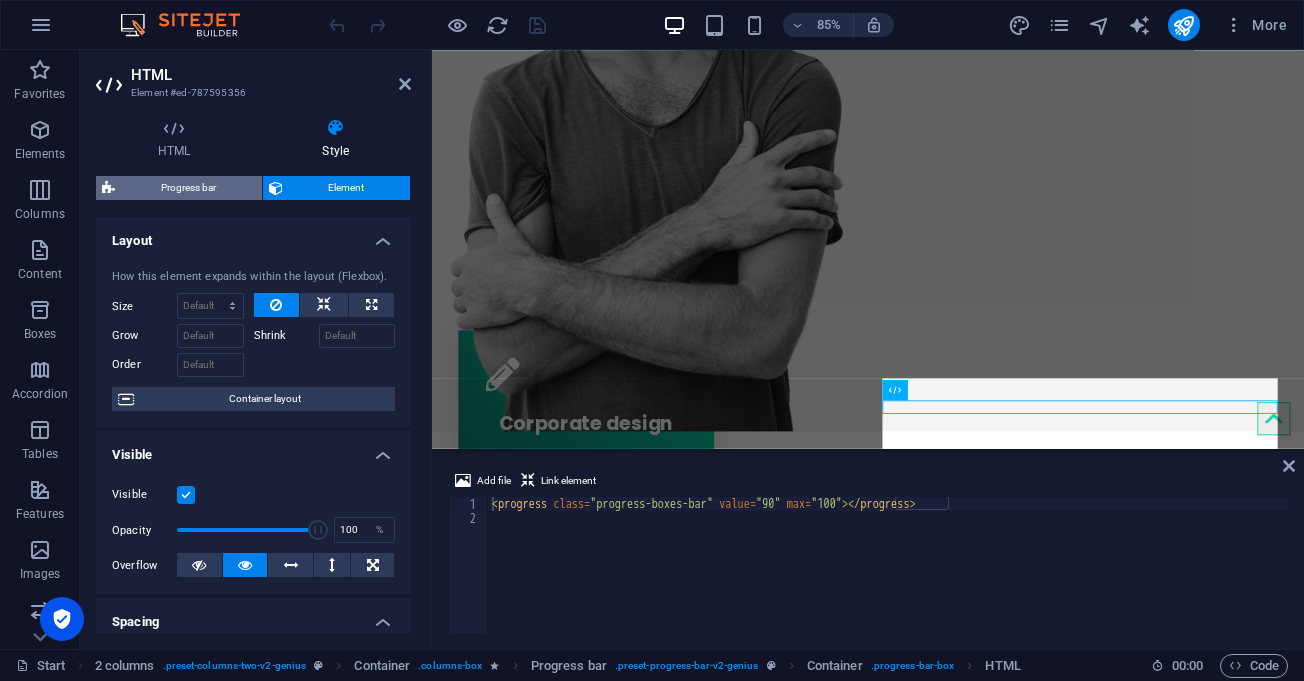 click on "Progress bar" at bounding box center [188, 188] 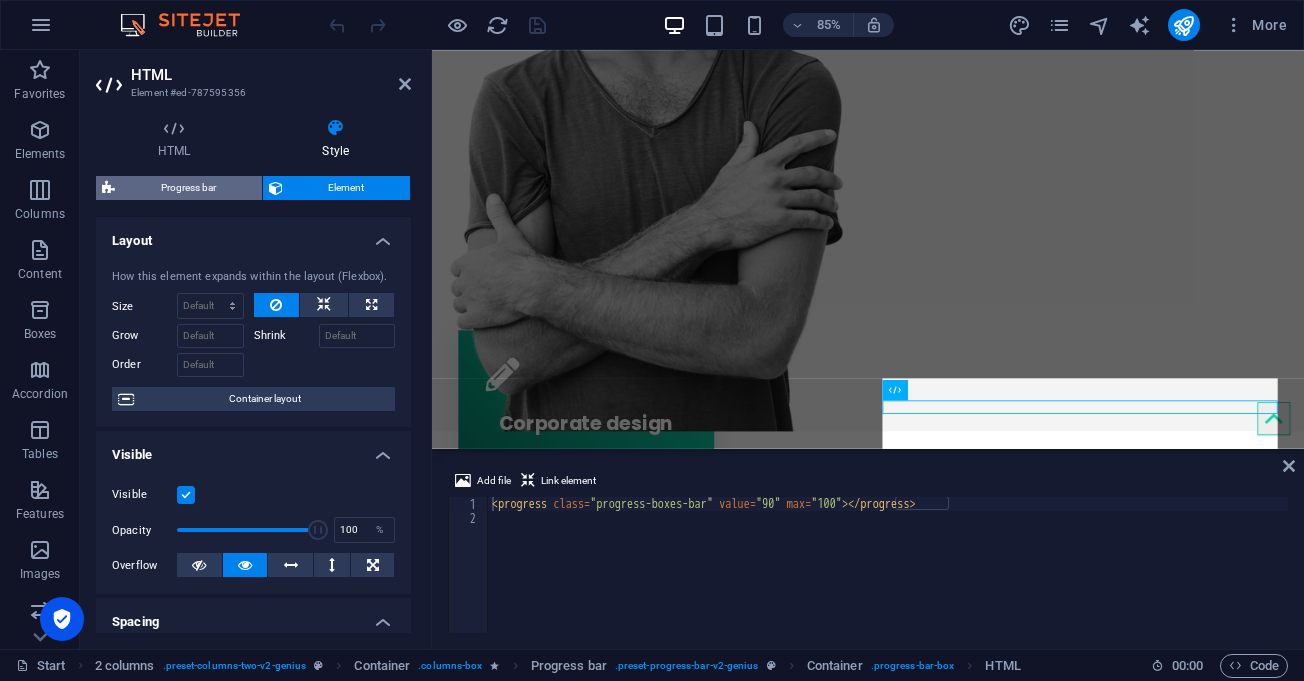 select on "px" 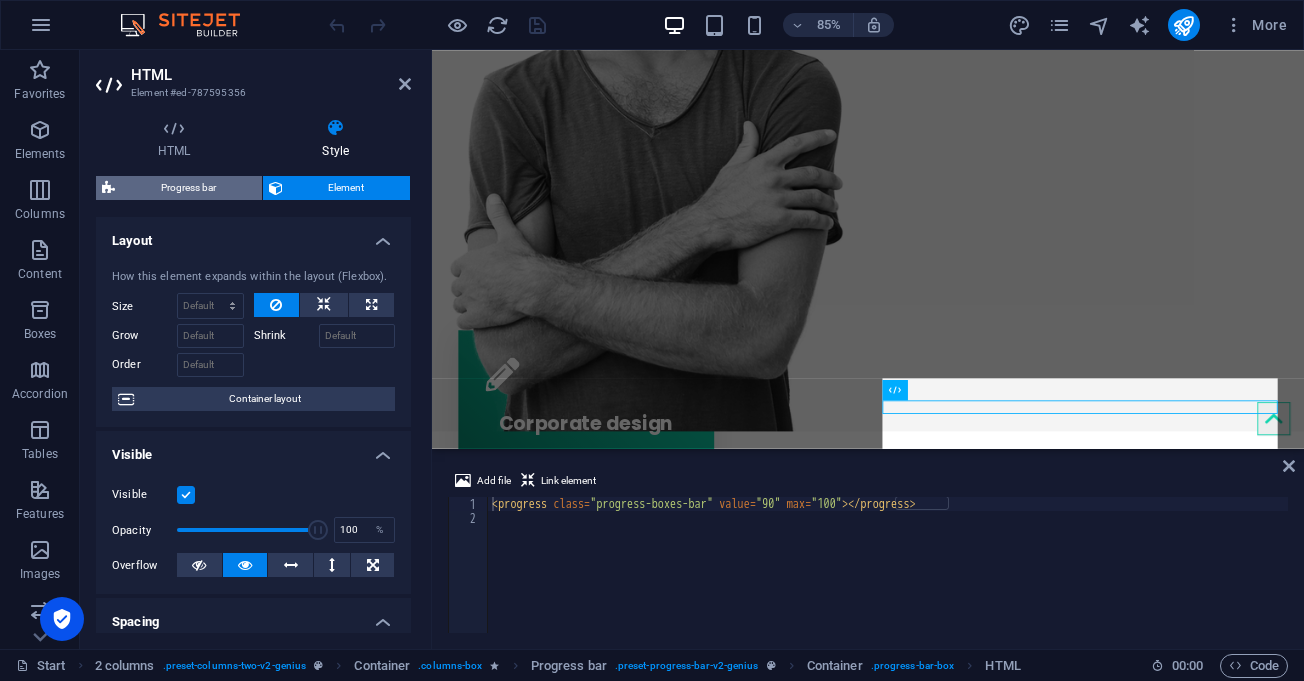 select on "px" 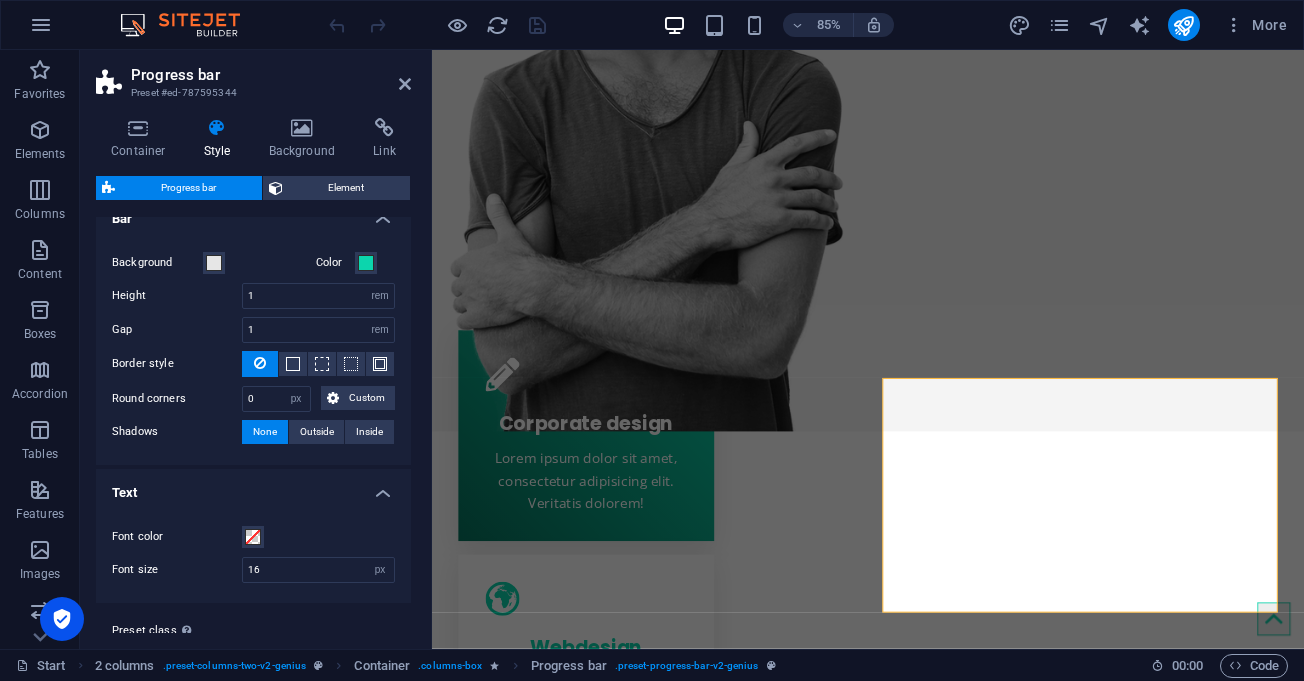 scroll, scrollTop: 0, scrollLeft: 0, axis: both 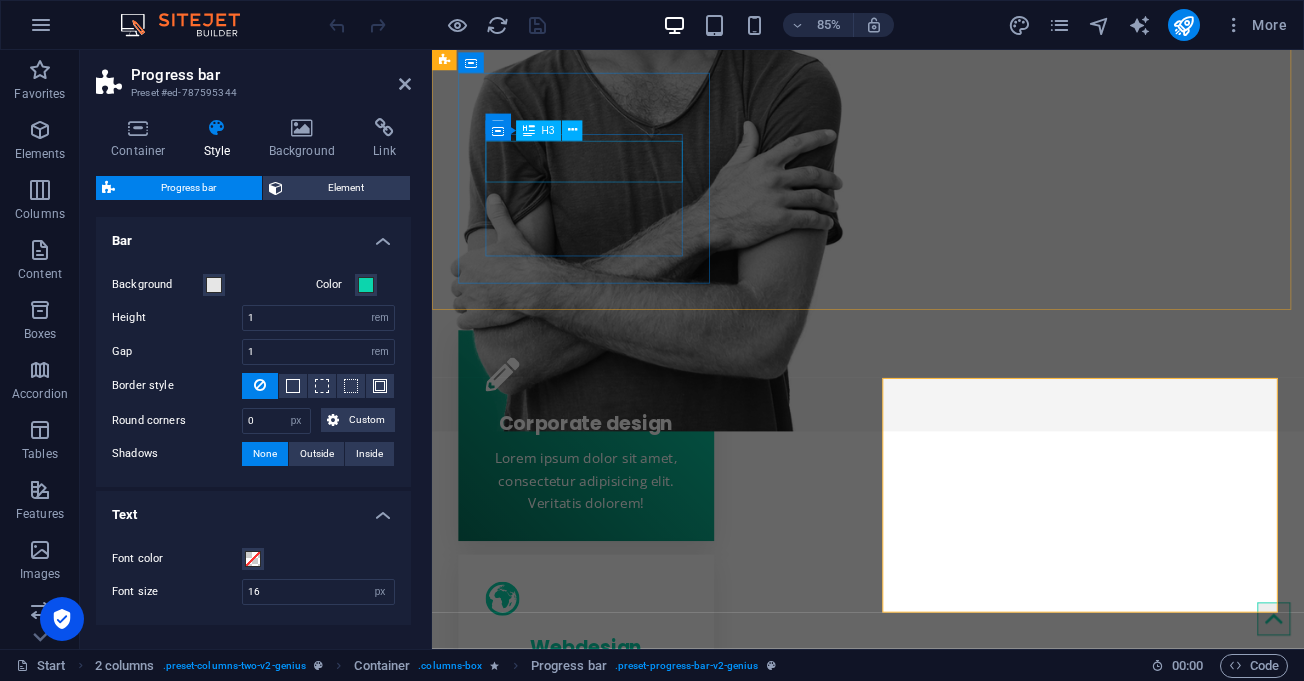 click on "Corporate design" at bounding box center (613, 484) 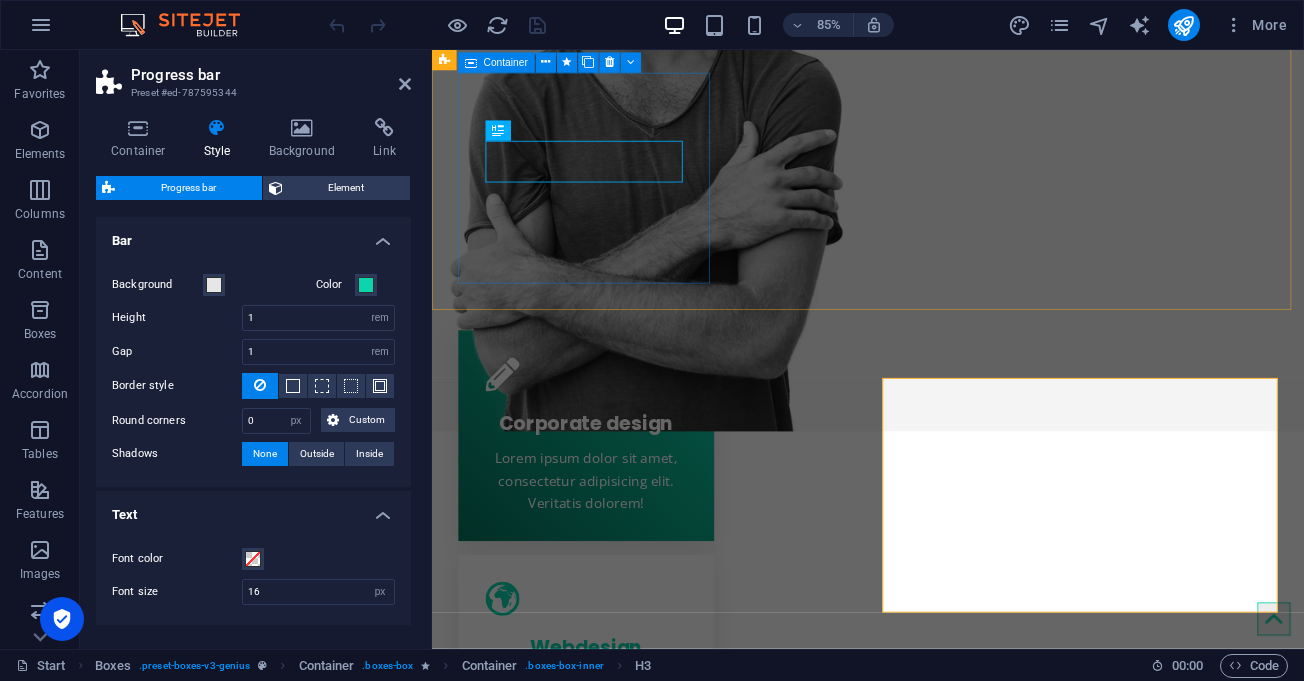 click on "Webdesign Lorem ipsum dolor sit amet, consectetur adipisicing elit. Veritatis dolorem!" at bounding box center (613, 768) 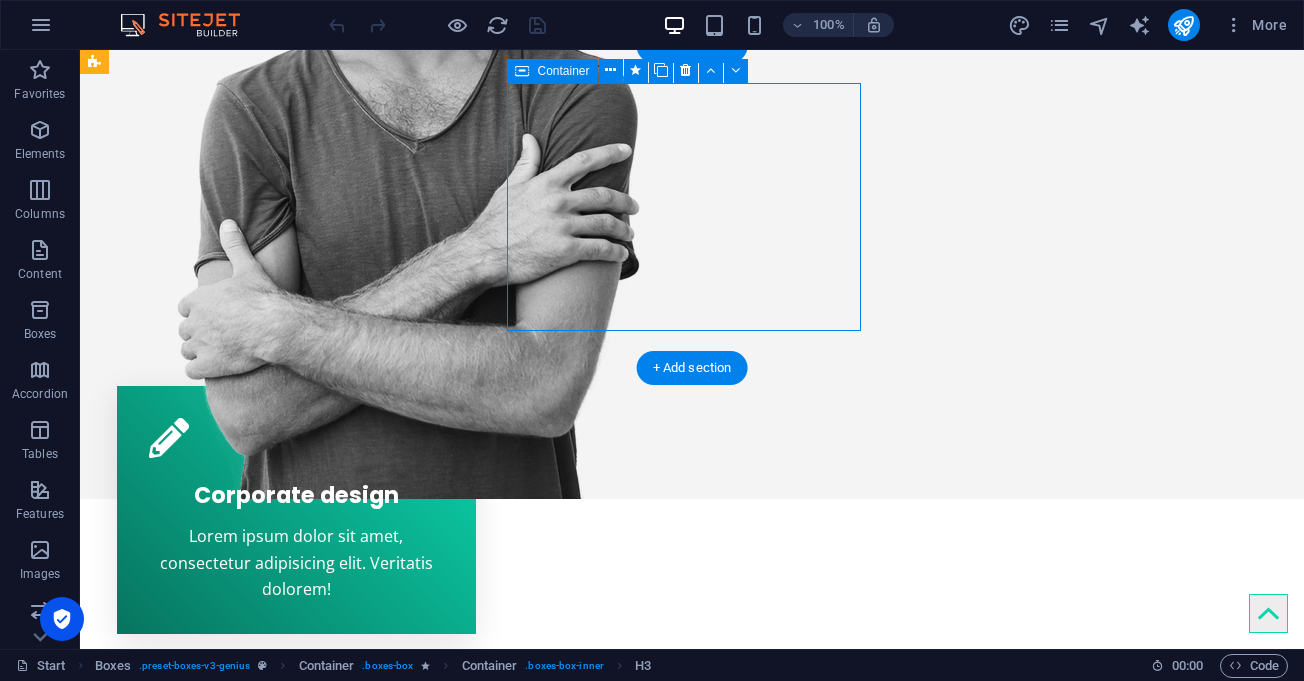 click on "Webdesign Lorem ipsum dolor sit amet, consectetur adipisicing elit. Veritatis dolorem!" at bounding box center [296, 777] 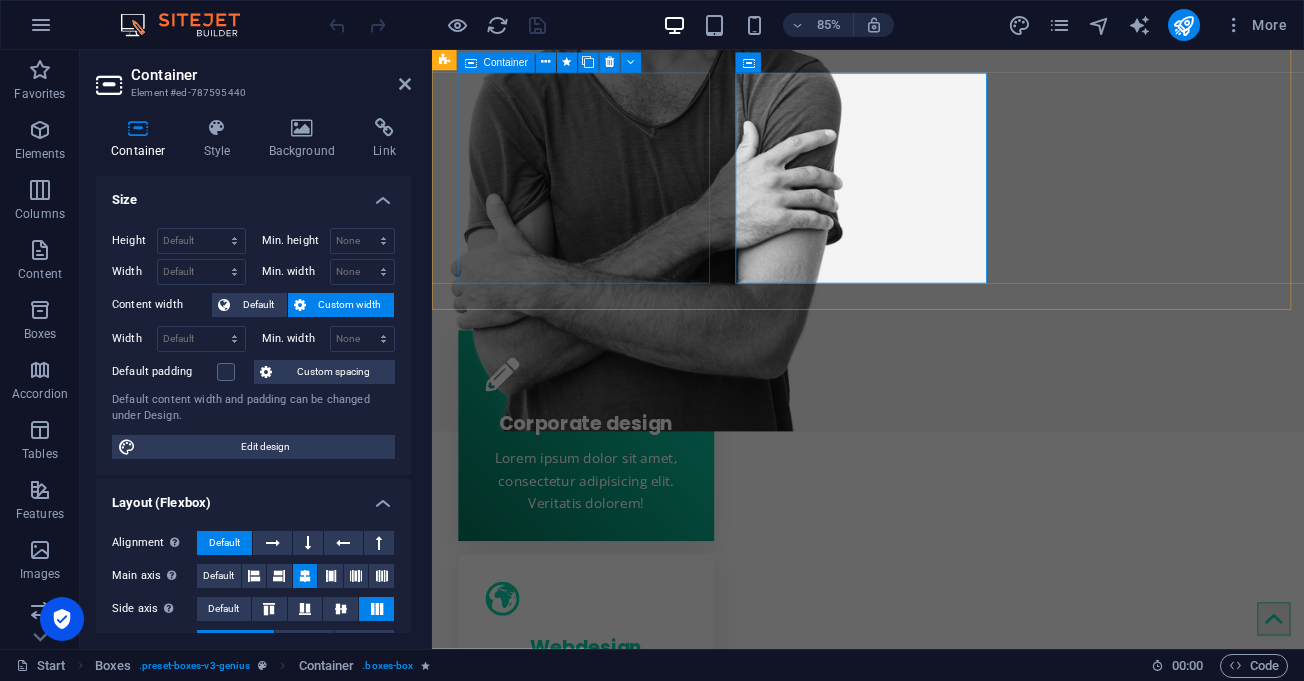 click on "Corporate design Lorem ipsum dolor sit amet, consectetur adipisicing elit. Veritatis dolorem!" at bounding box center [613, 504] 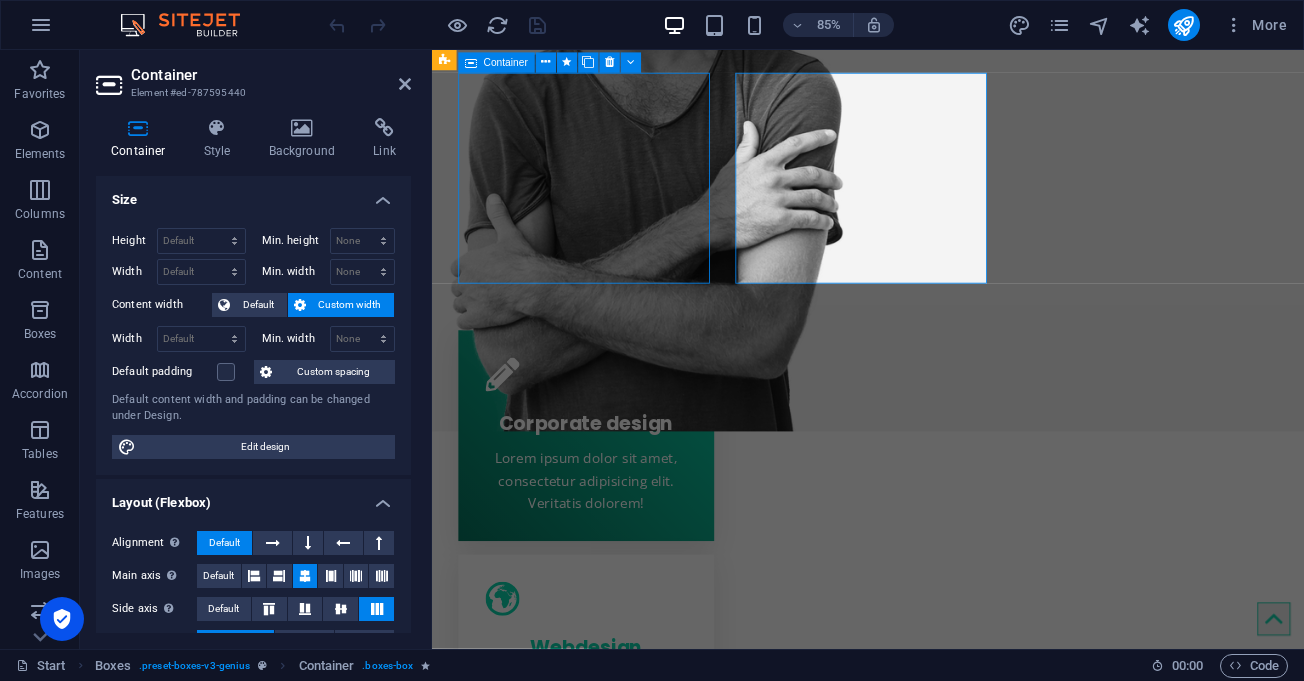 click on "Corporate design Lorem ipsum dolor sit amet, consectetur adipisicing elit. Veritatis dolorem!" at bounding box center (613, 504) 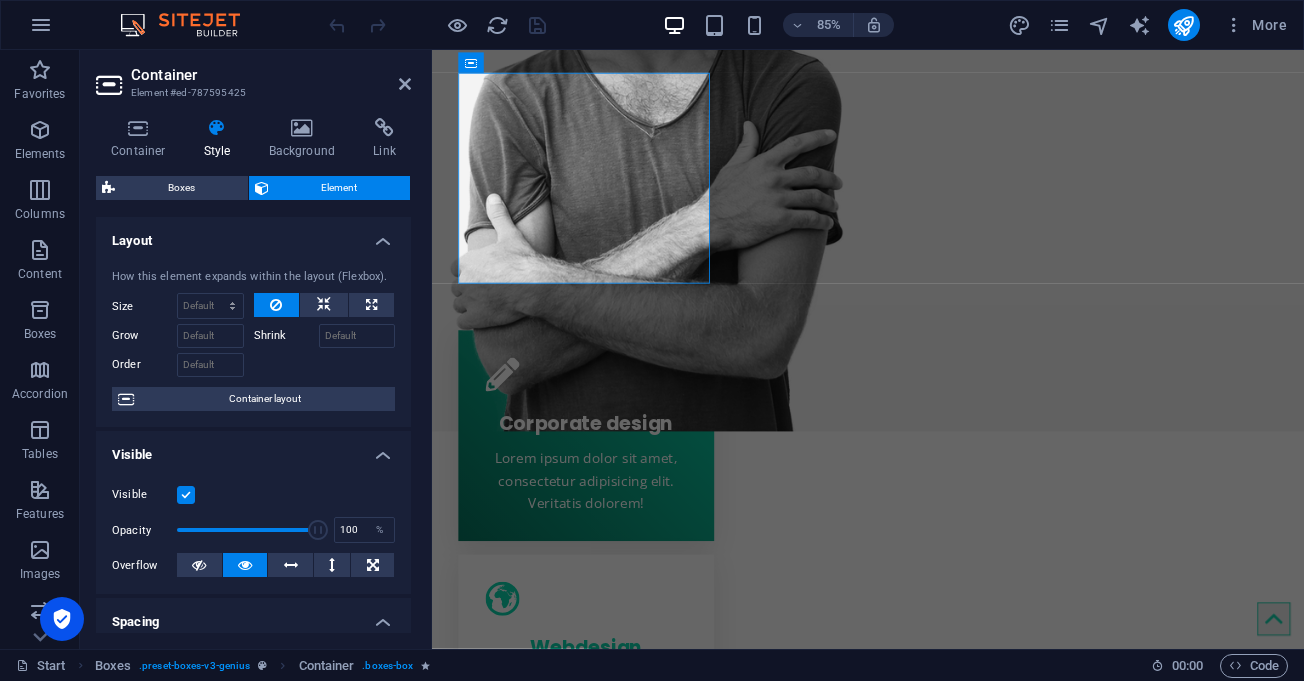 click on "85% More" at bounding box center (810, 25) 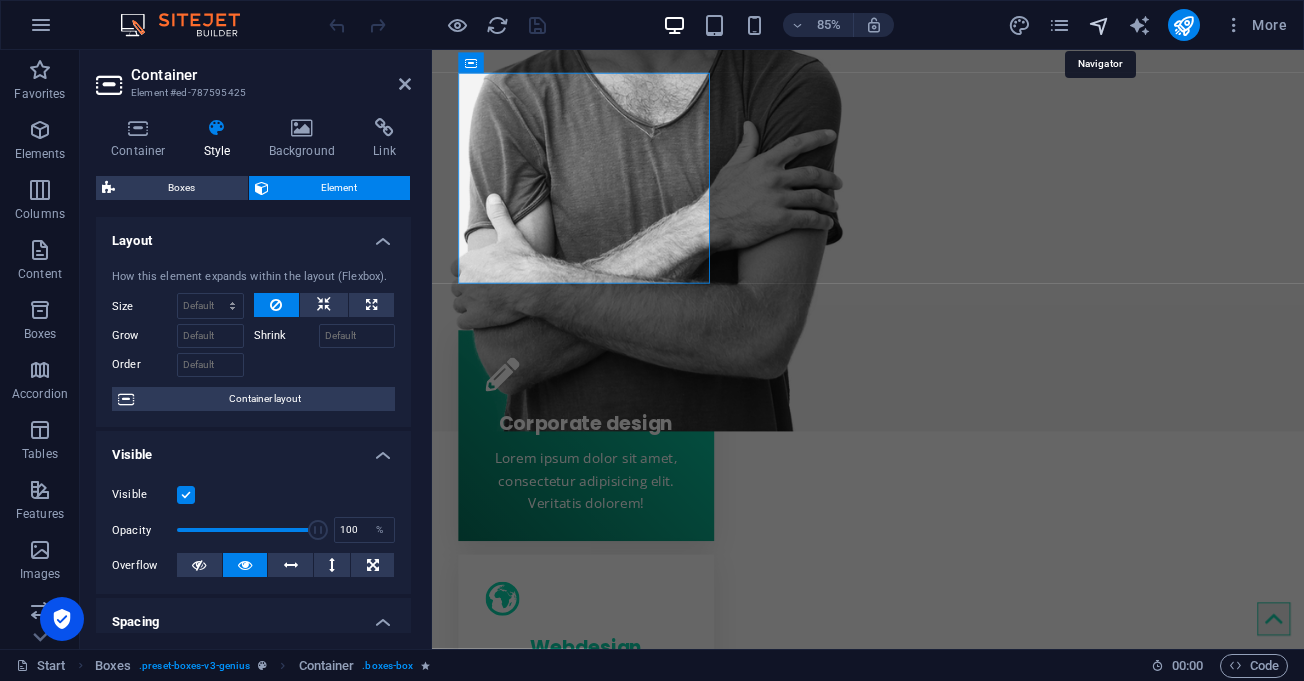 click at bounding box center [1099, 25] 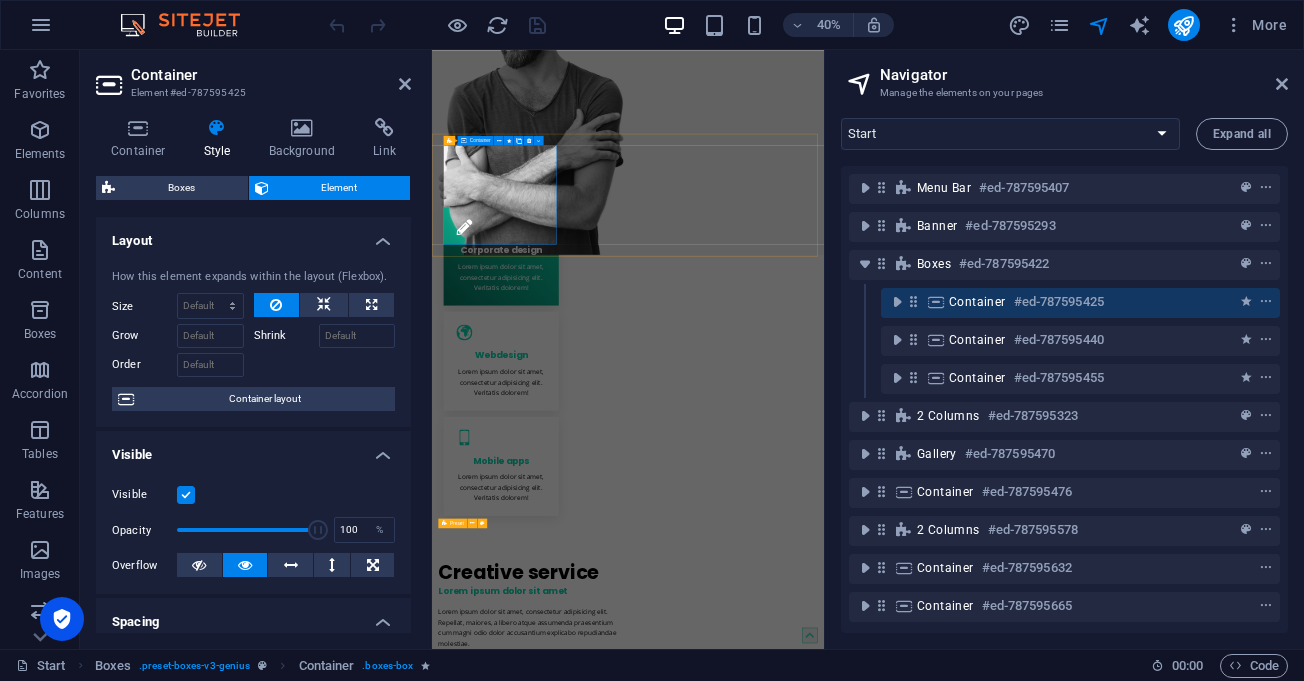 click on "Container" at bounding box center [977, 302] 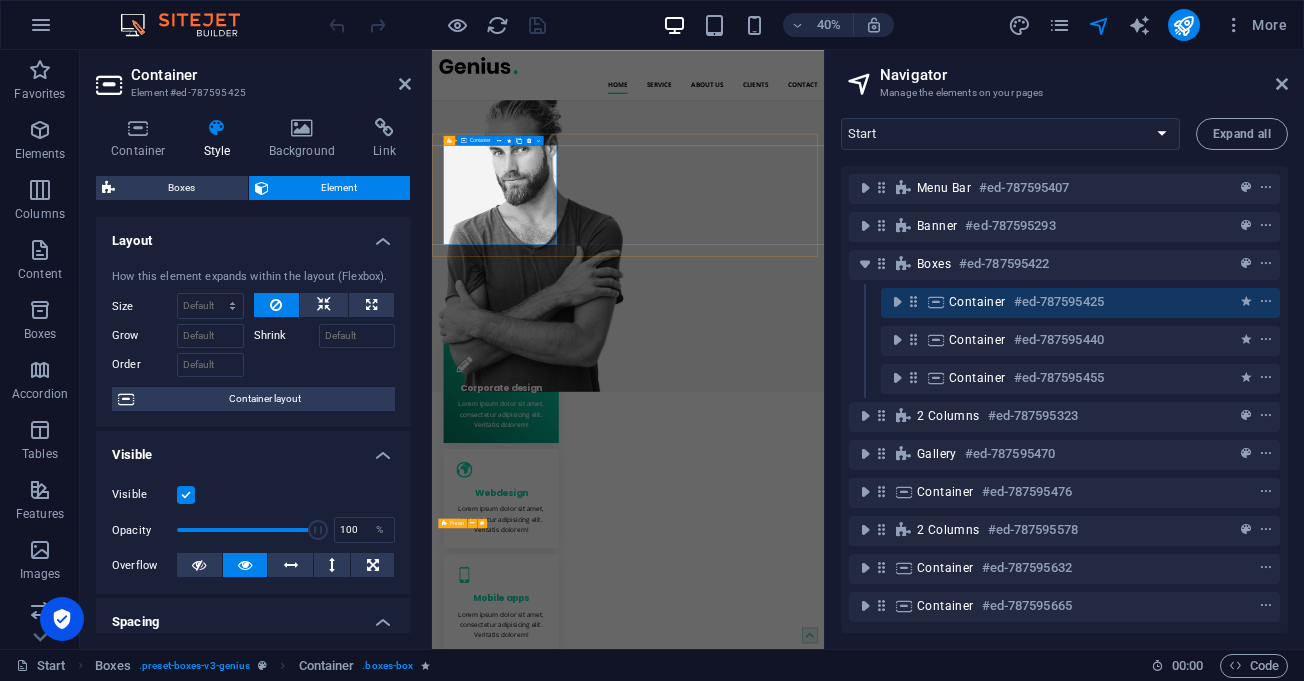 click on "Container" at bounding box center [977, 302] 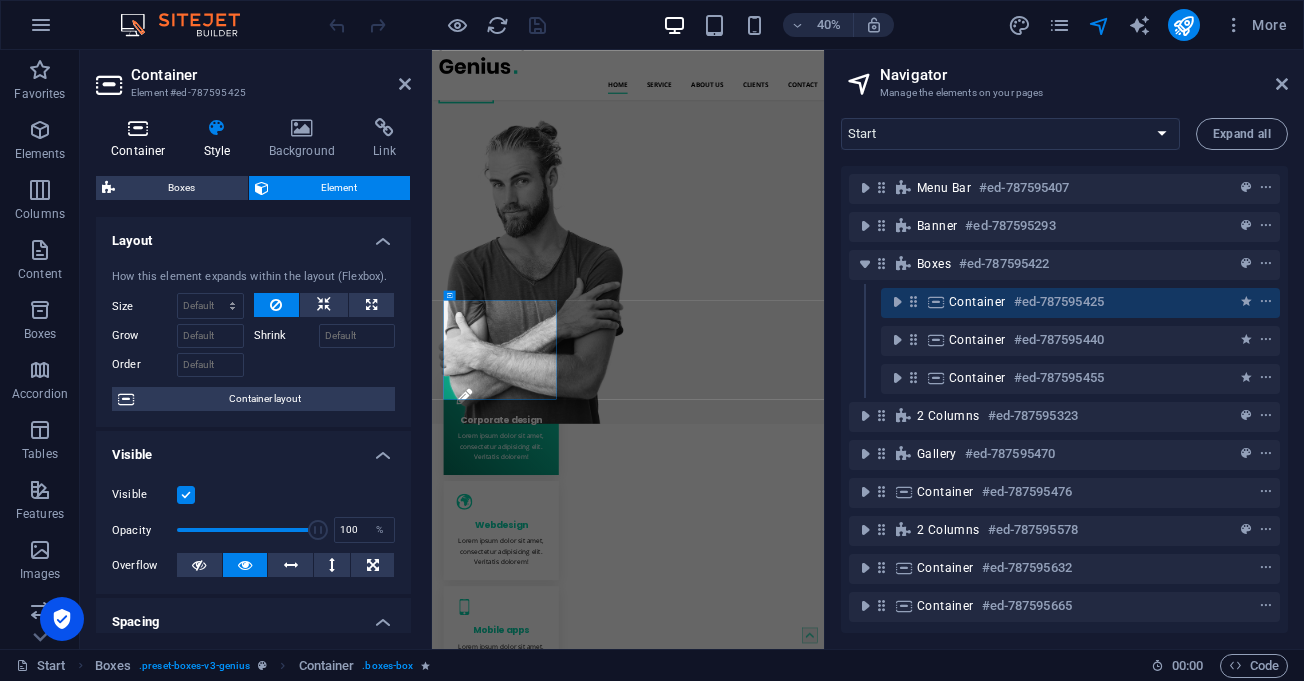 click at bounding box center [138, 128] 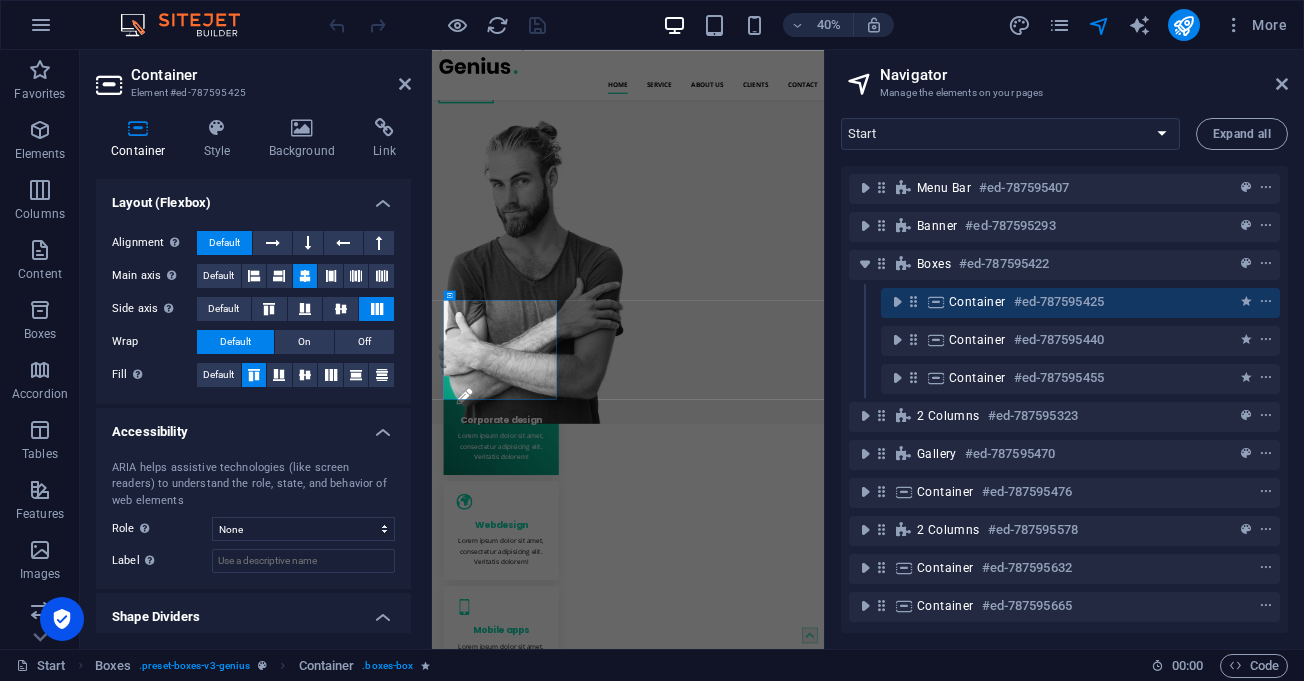 scroll, scrollTop: 352, scrollLeft: 0, axis: vertical 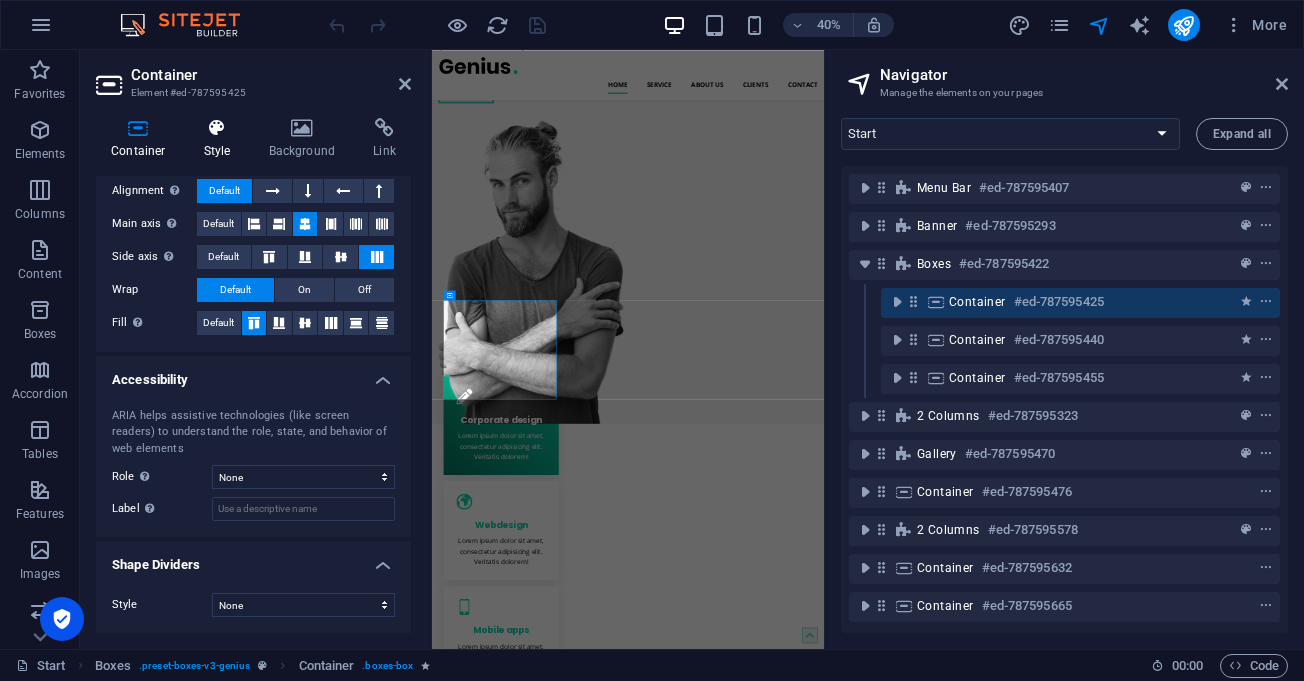 click at bounding box center (217, 128) 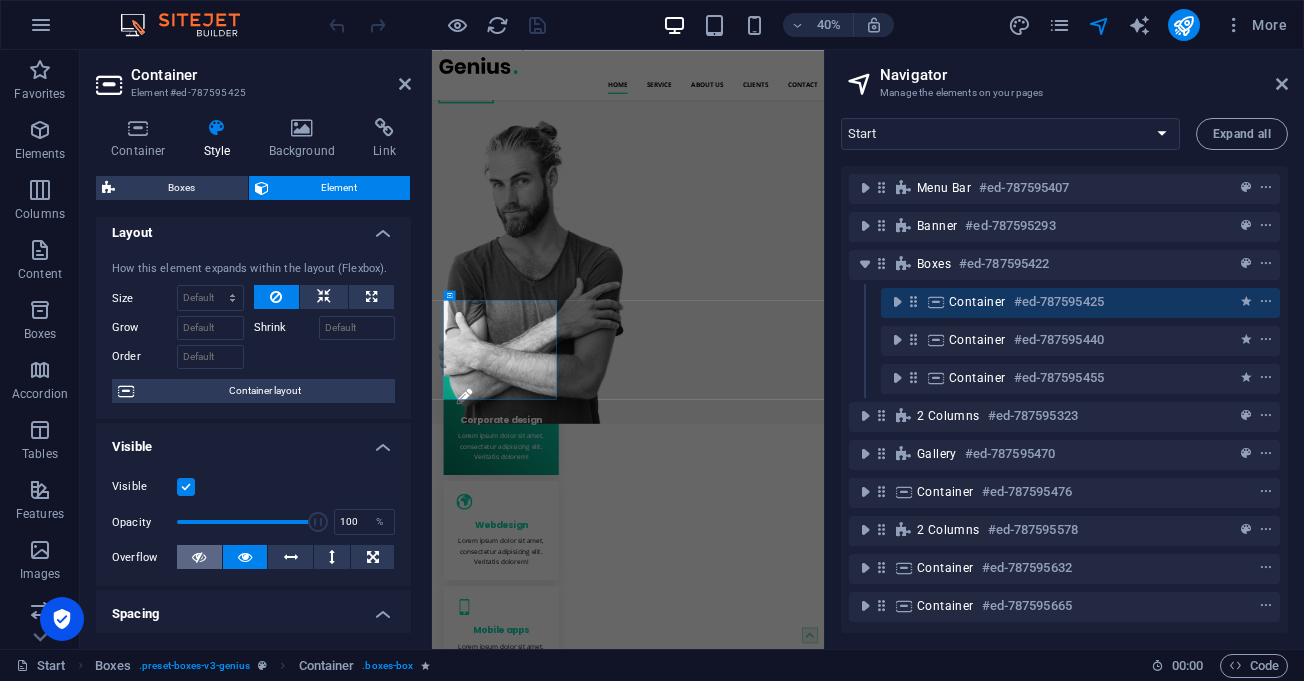 scroll, scrollTop: 0, scrollLeft: 0, axis: both 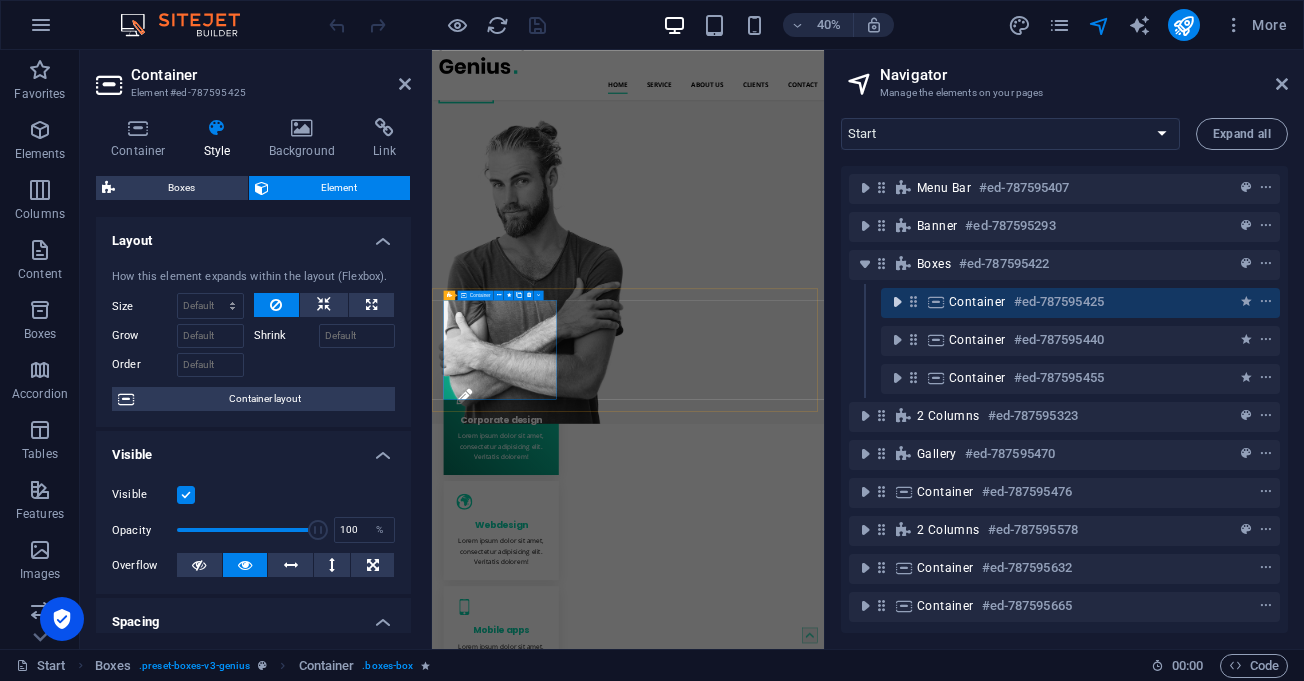 click at bounding box center (897, 302) 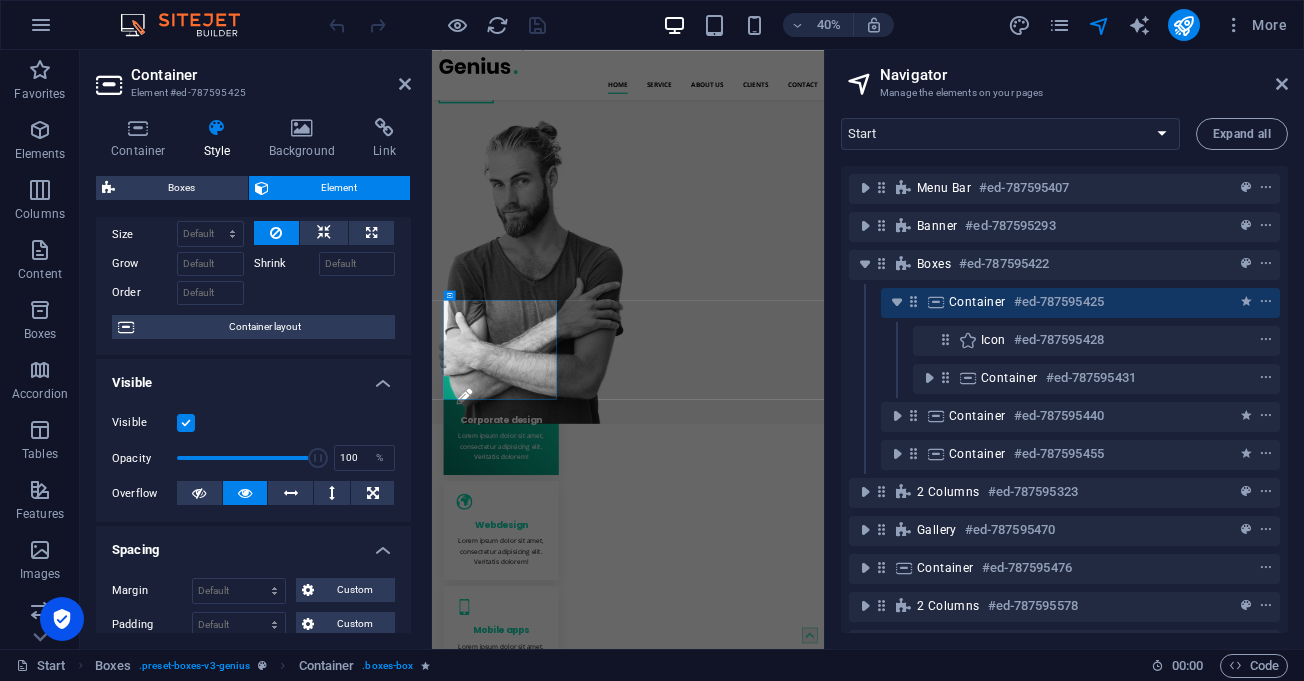 scroll, scrollTop: 100, scrollLeft: 0, axis: vertical 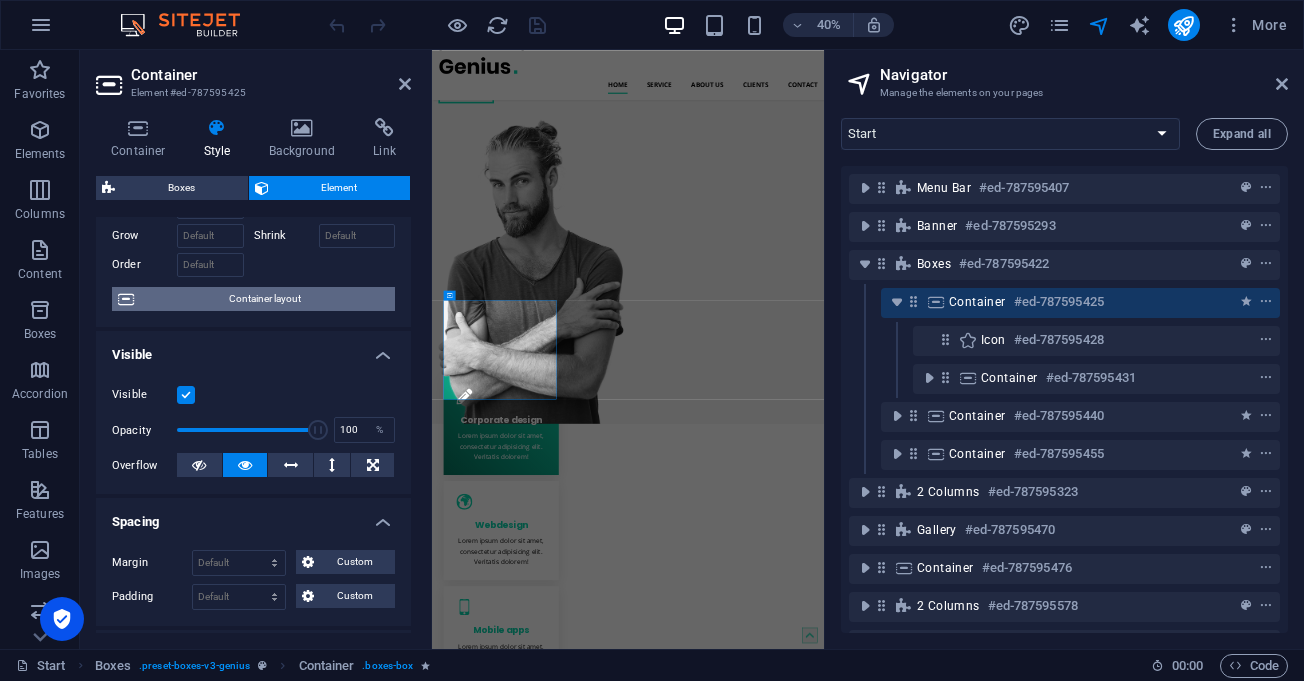 click on "Container layout" at bounding box center (264, 299) 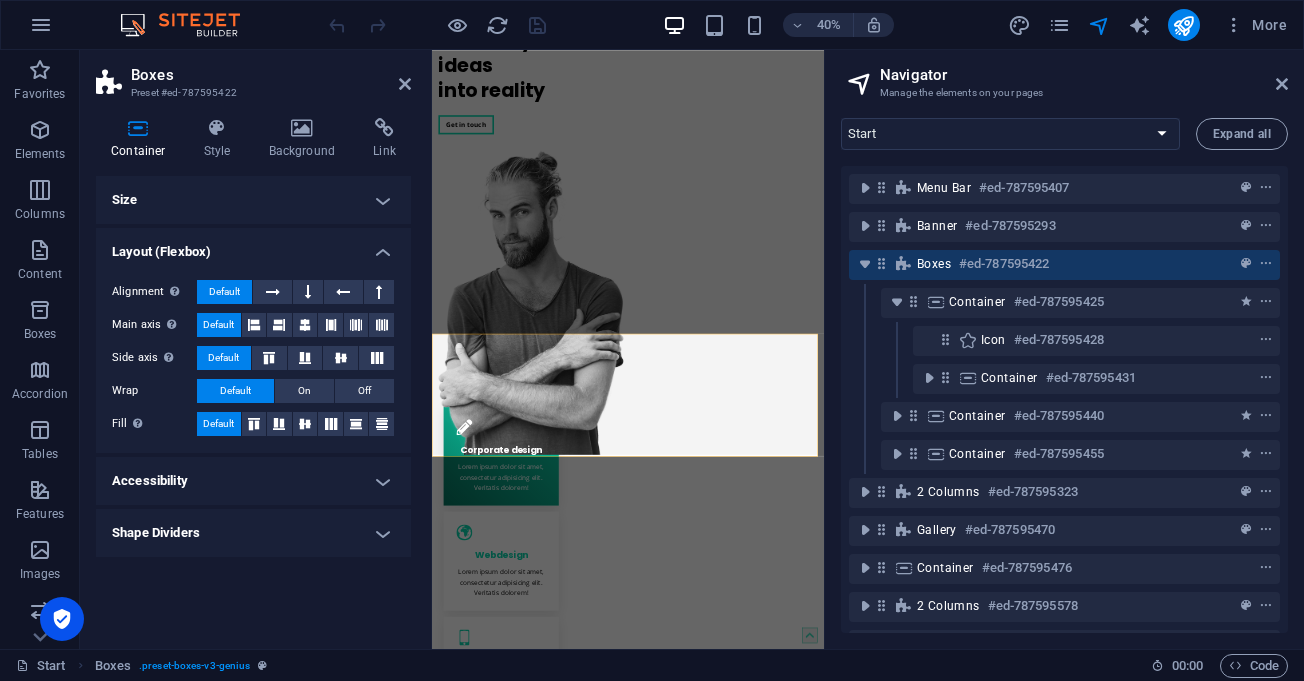 click on "Accessibility" at bounding box center [253, 481] 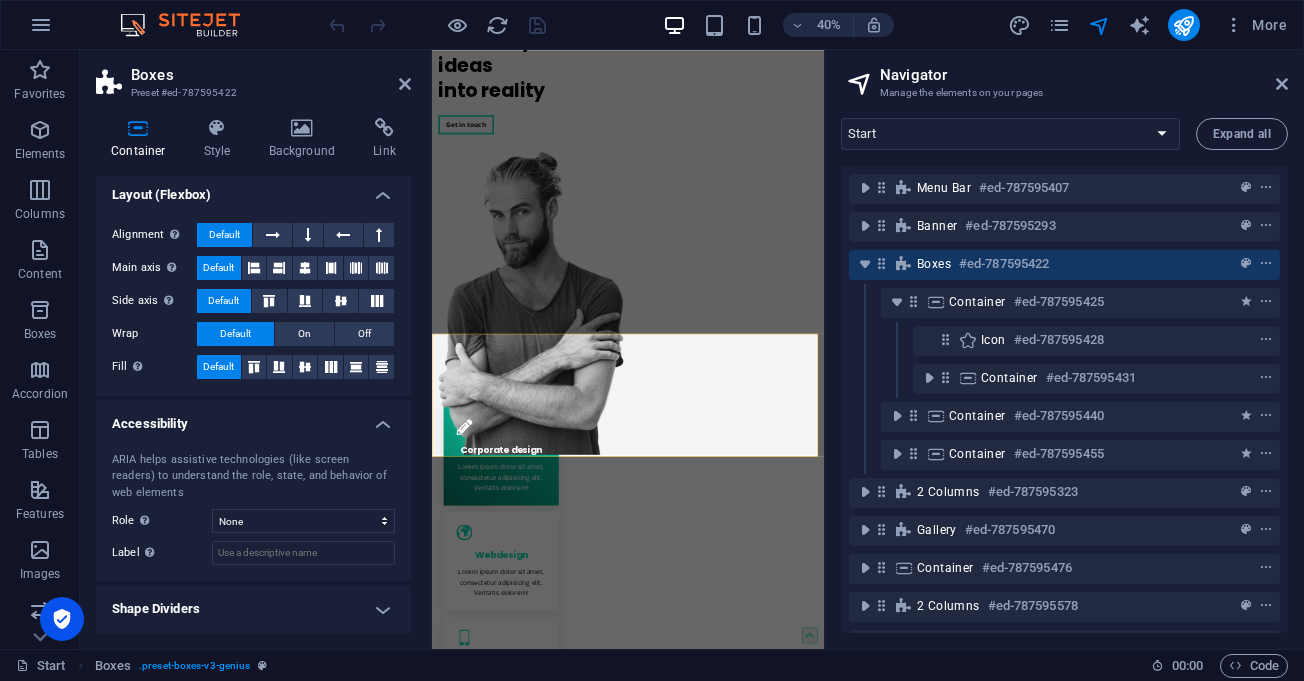 click on "Shape Dividers" at bounding box center [253, 609] 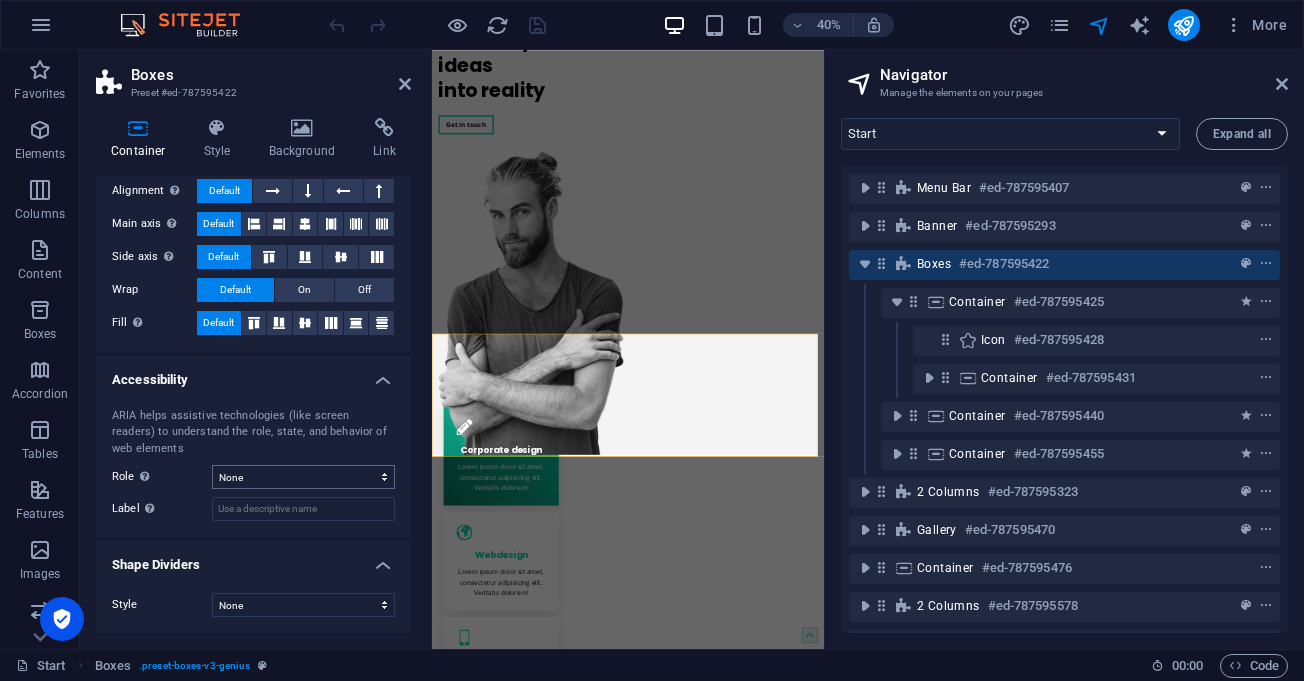 scroll, scrollTop: 0, scrollLeft: 0, axis: both 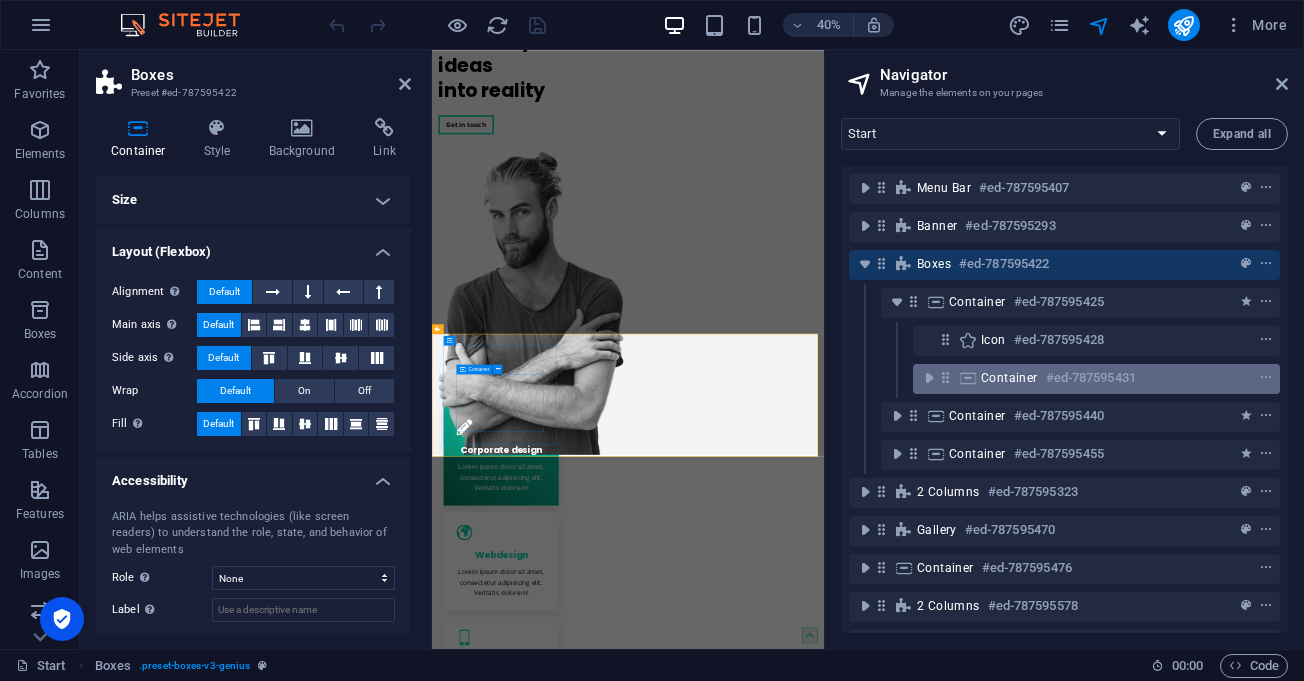 click on "#ed-787595431" at bounding box center (1091, 378) 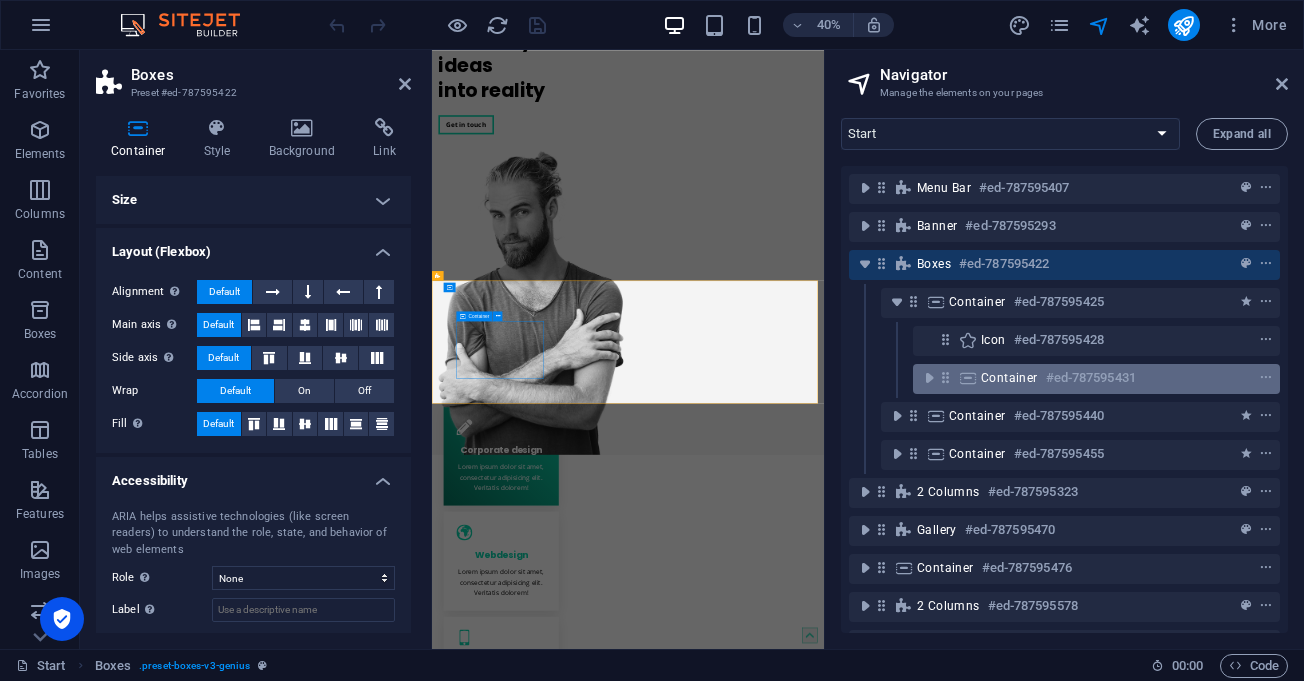 scroll, scrollTop: 328, scrollLeft: 0, axis: vertical 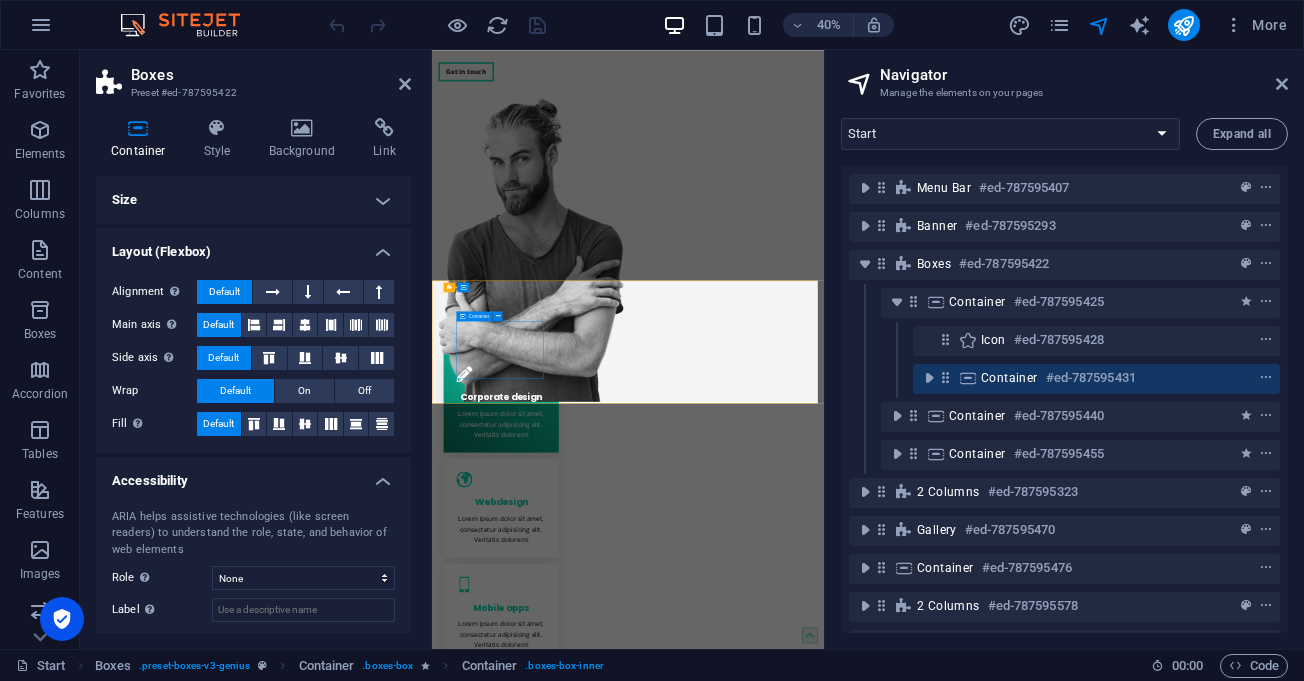 click on "#ed-787595431" at bounding box center [1091, 378] 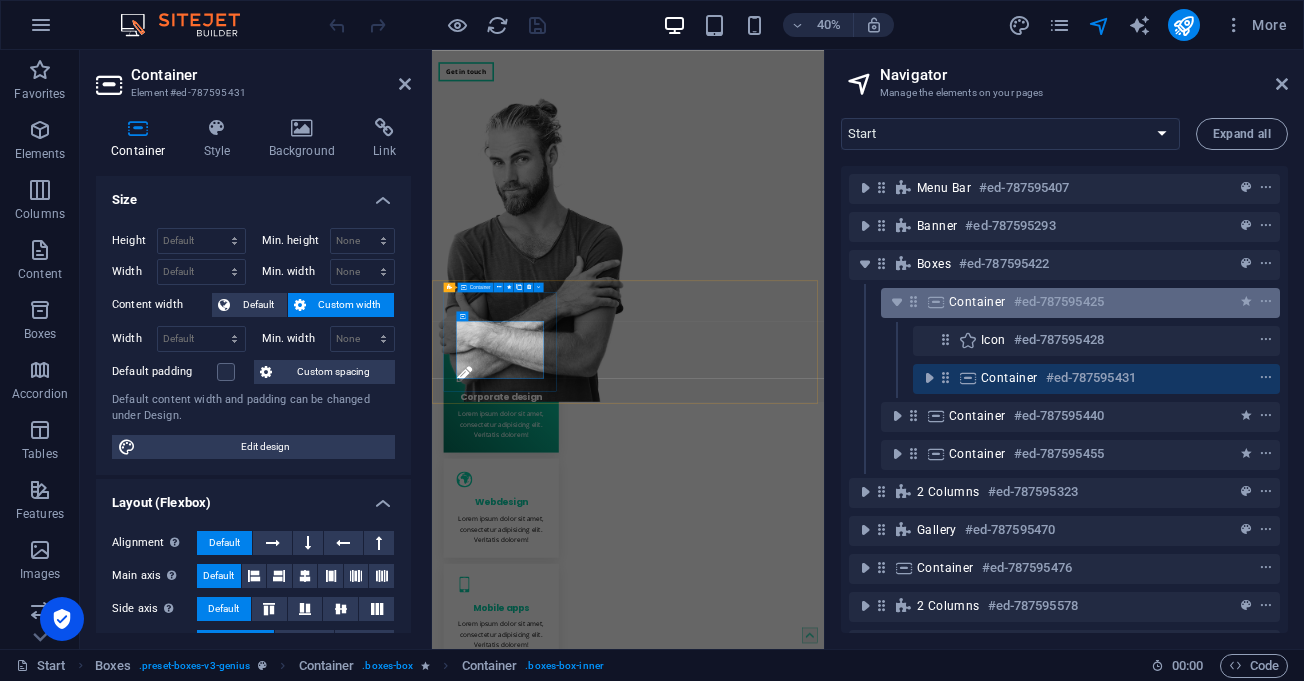 click on "#ed-787595425" at bounding box center (1059, 302) 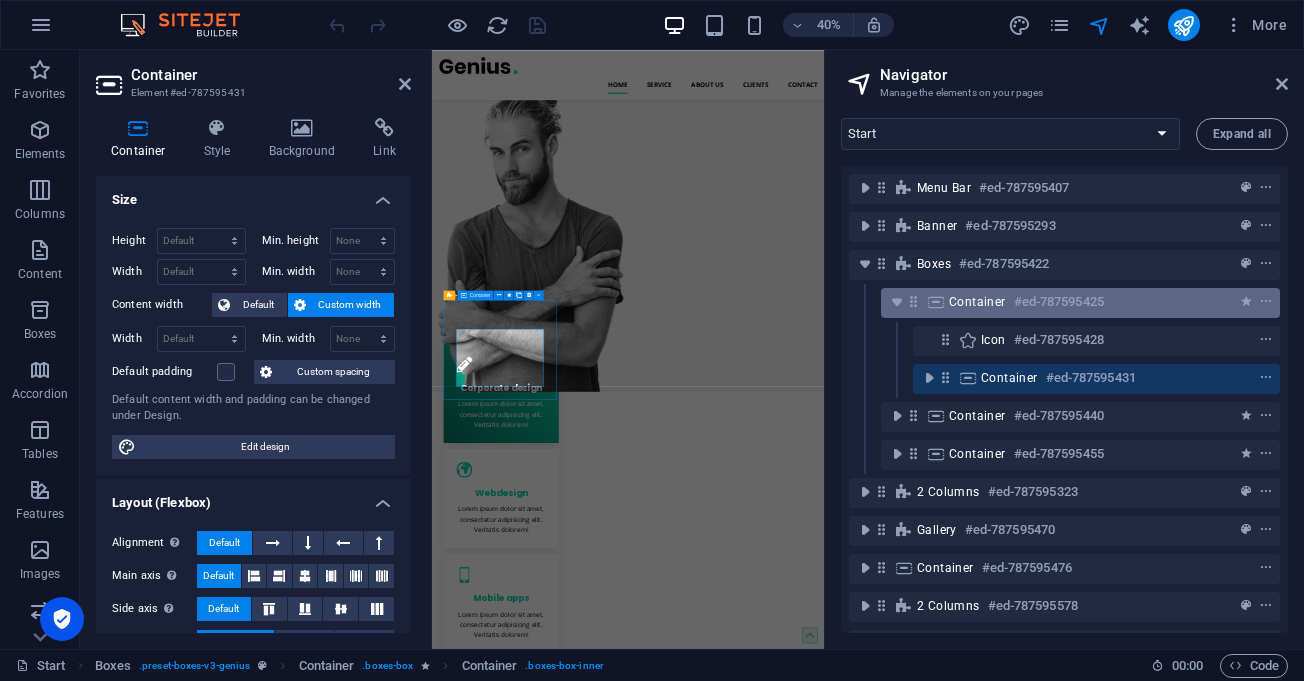 click on "#ed-787595425" at bounding box center [1059, 302] 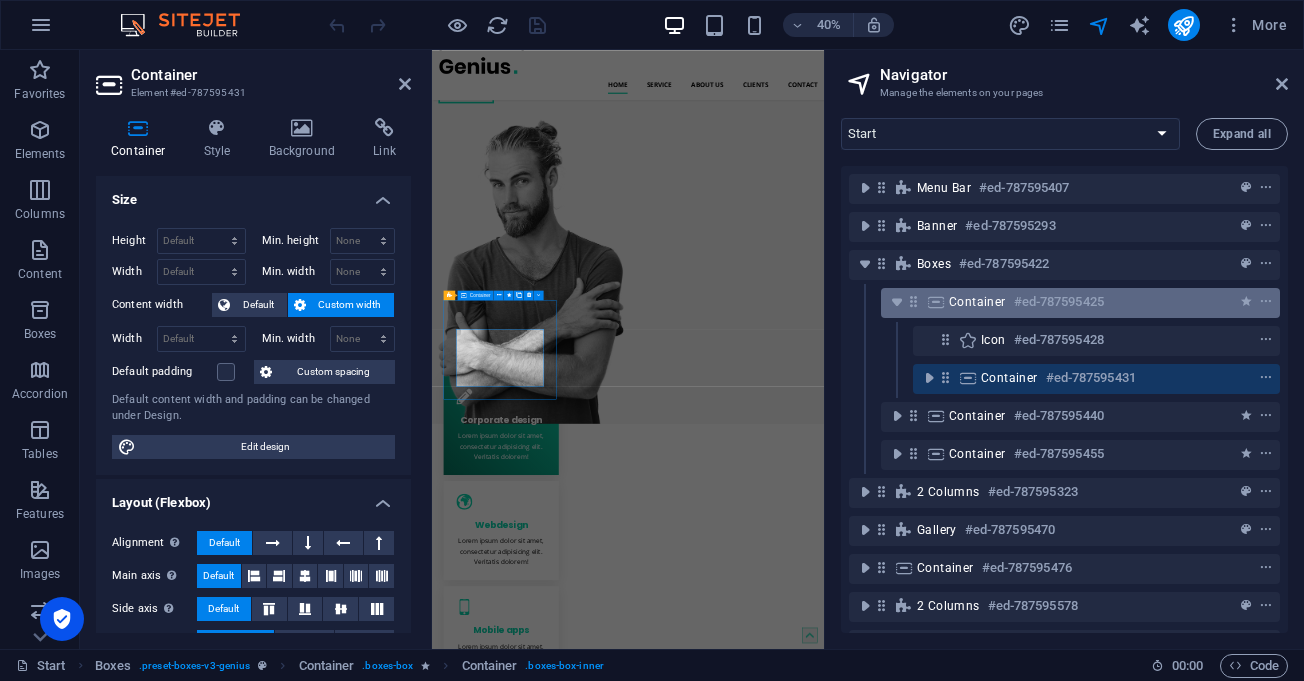 select on "move-left-to-right" 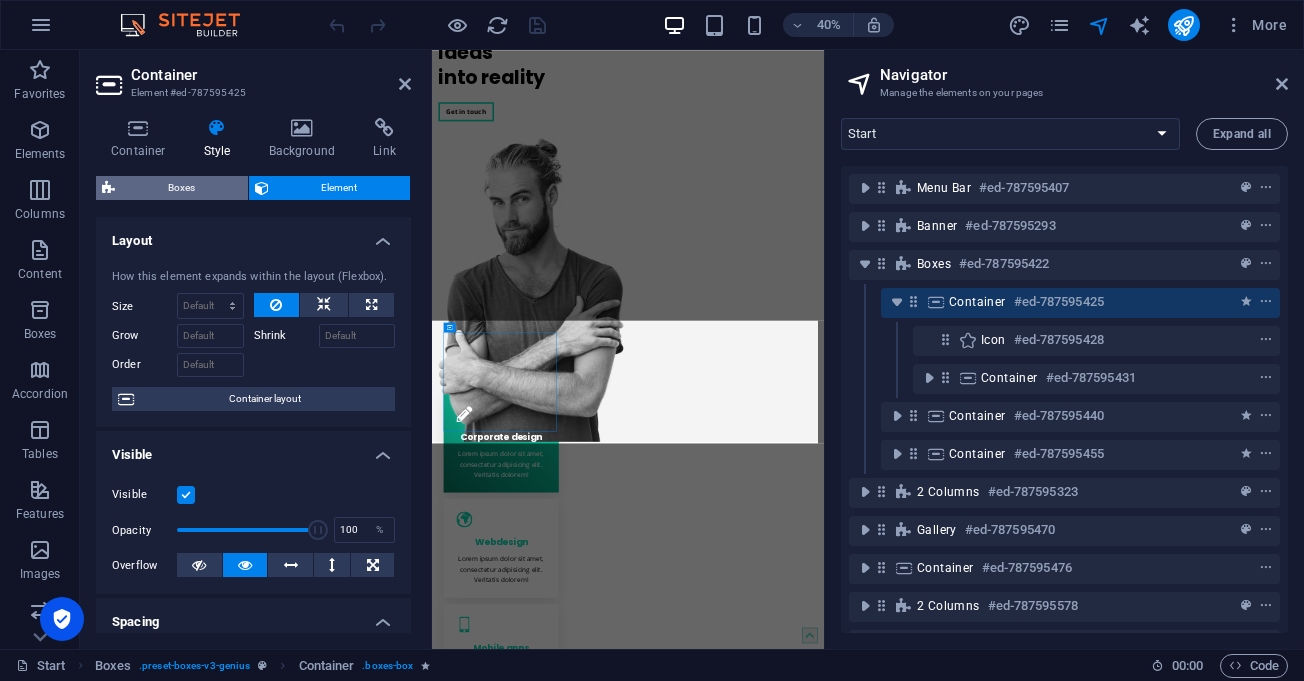 click on "Boxes" at bounding box center (181, 188) 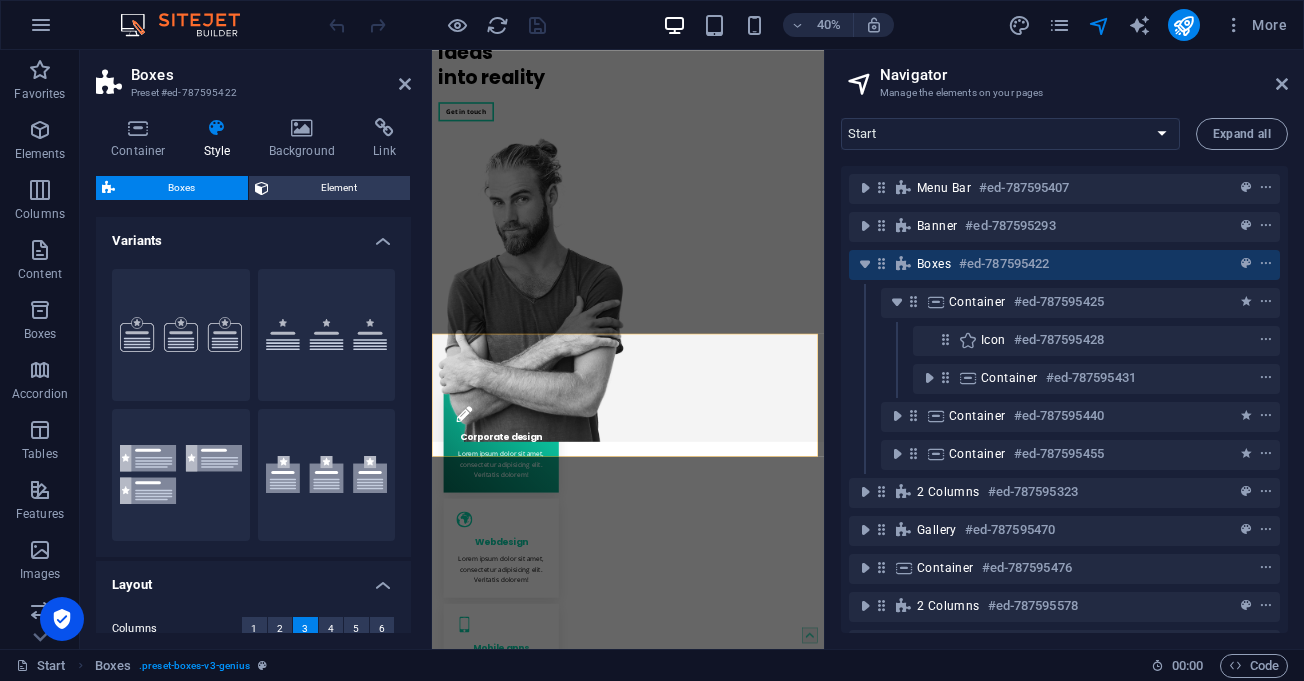scroll, scrollTop: 195, scrollLeft: 0, axis: vertical 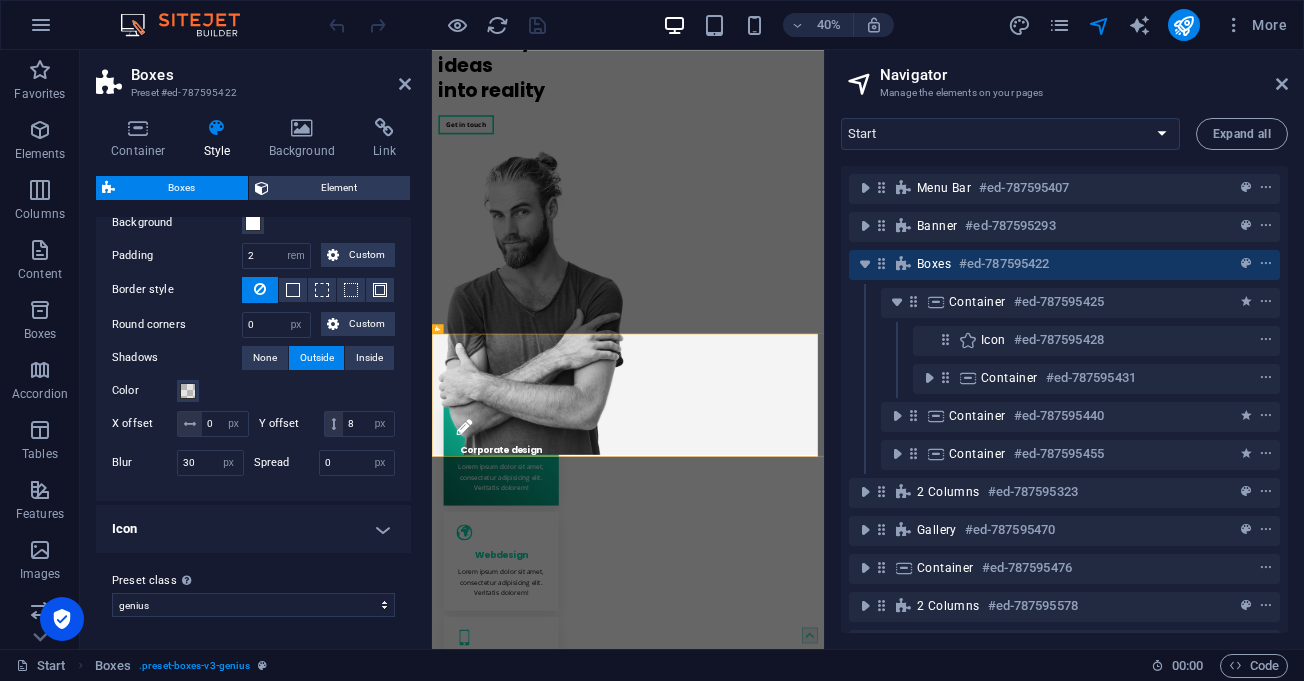 click on "Icon" at bounding box center [253, 529] 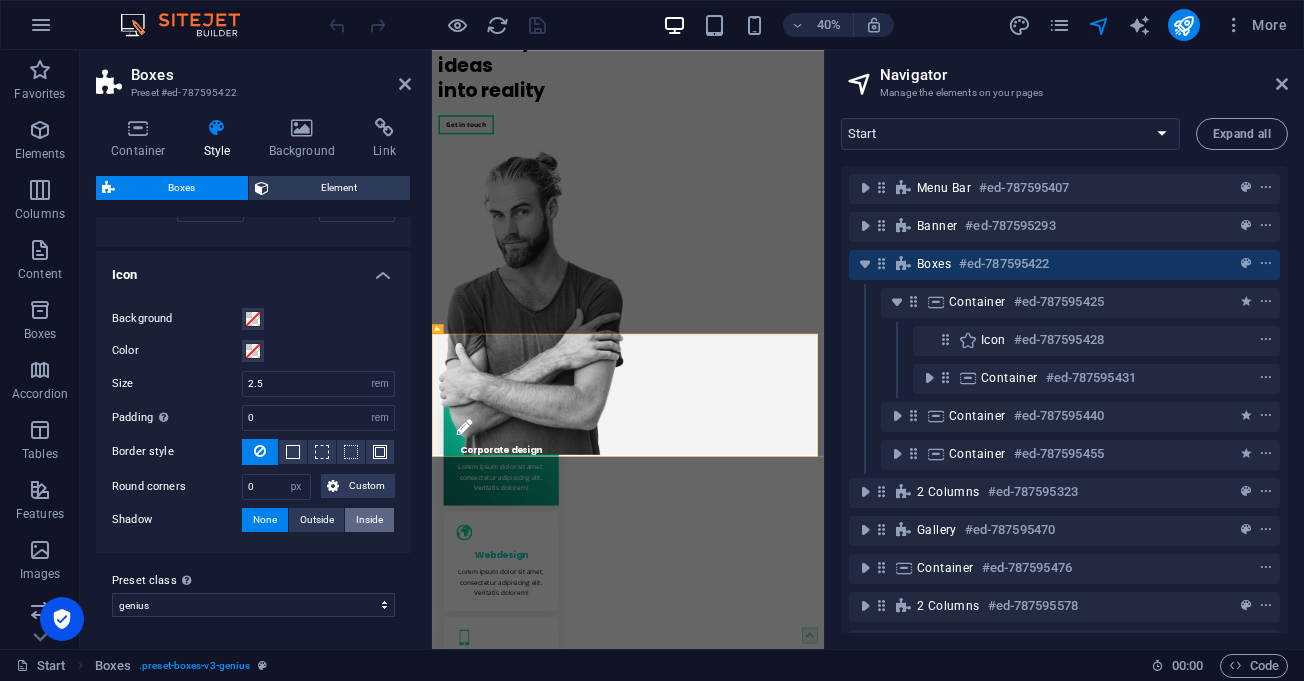 scroll, scrollTop: 922, scrollLeft: 0, axis: vertical 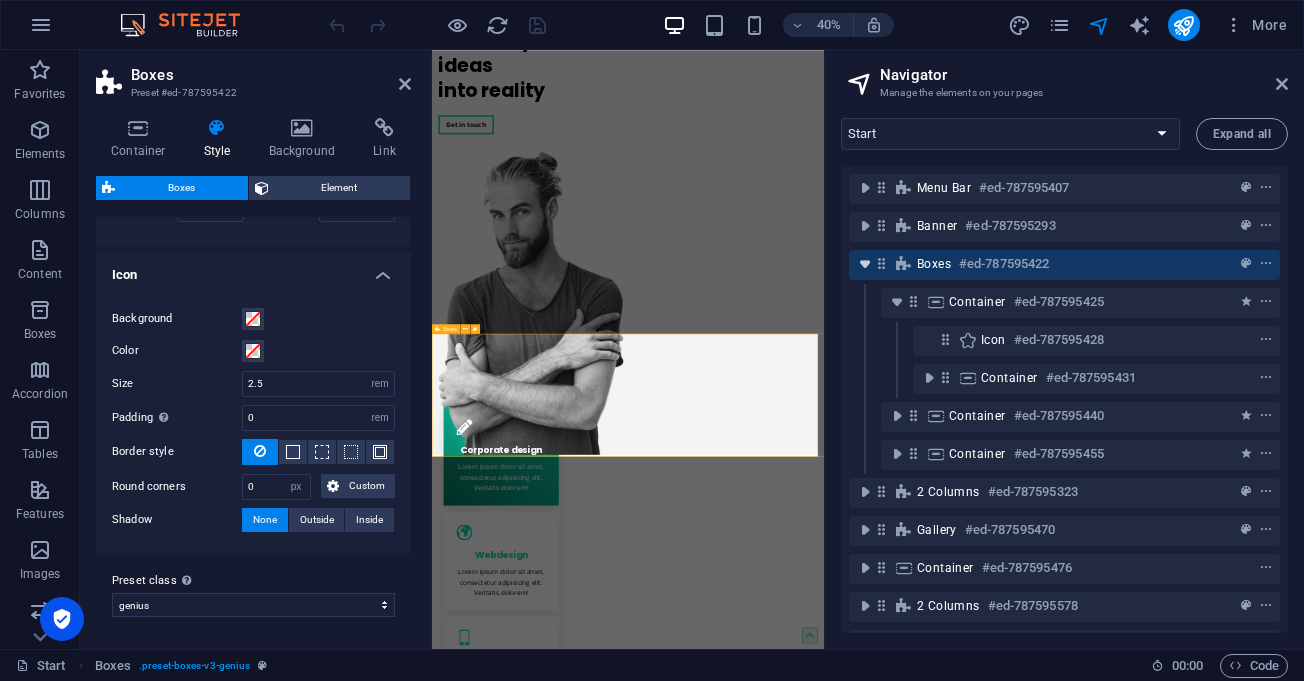 click at bounding box center (865, 264) 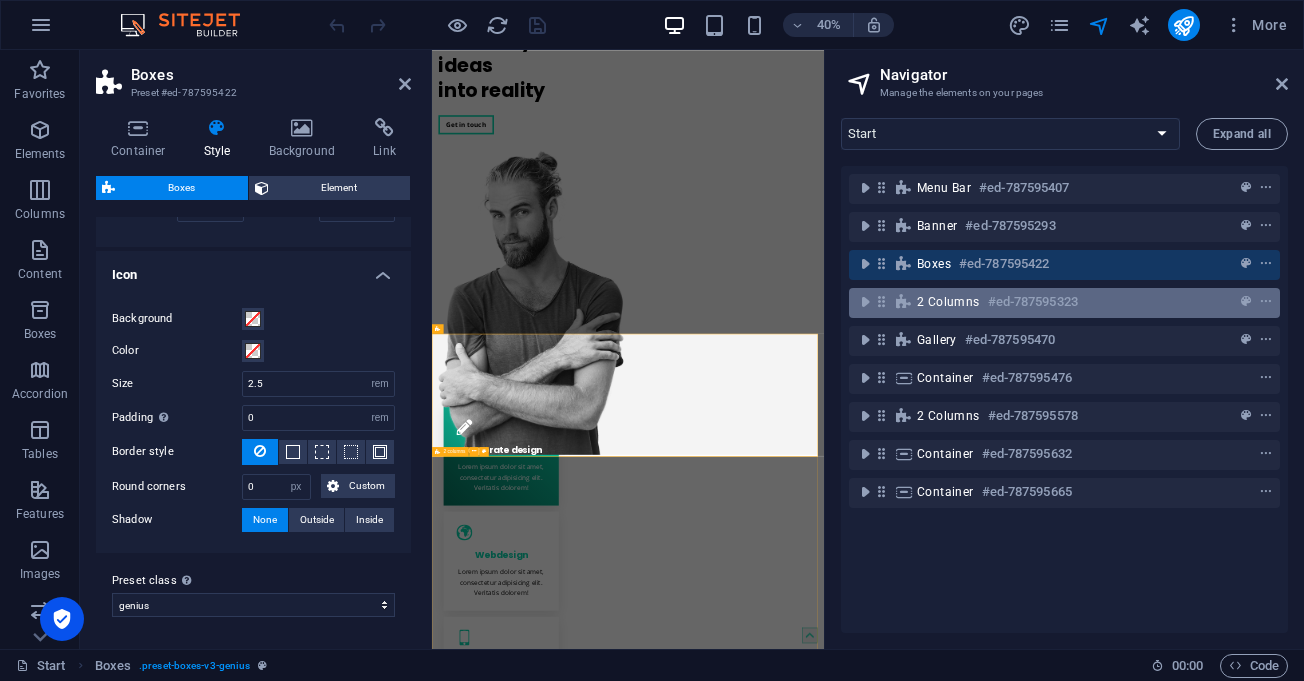 click on "2 columns" at bounding box center (948, 302) 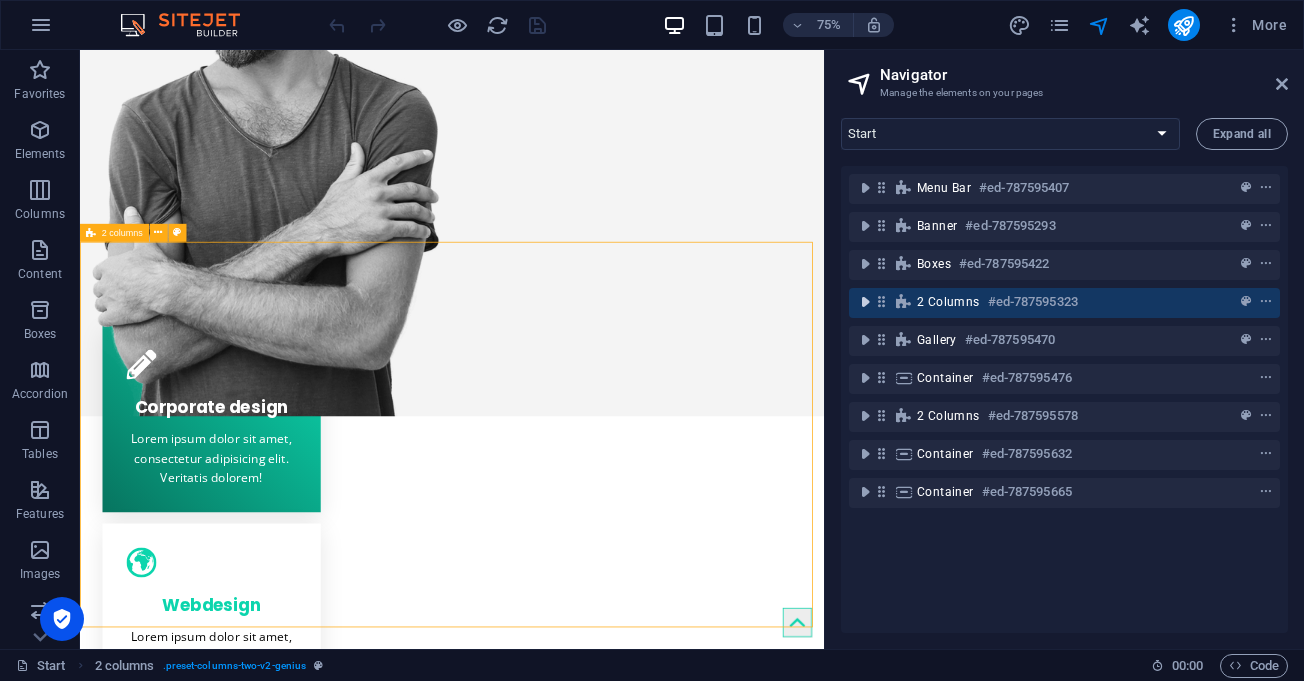 click at bounding box center [865, 302] 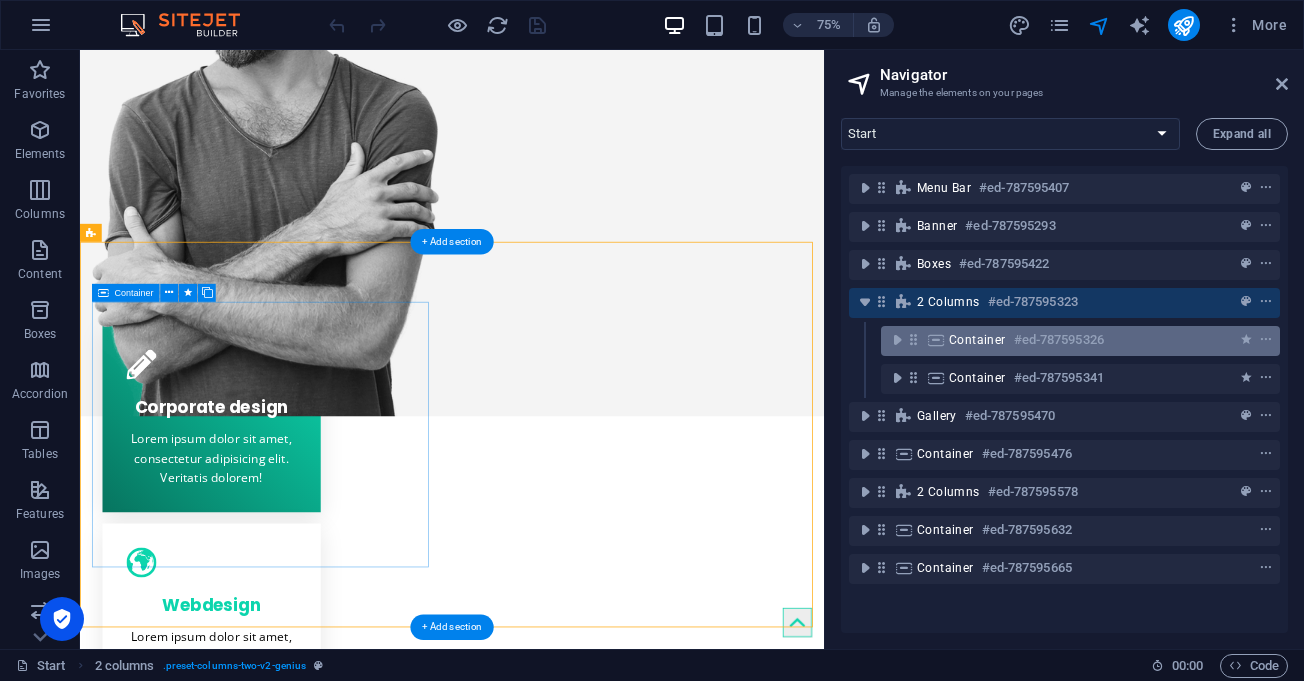 click on "Container" at bounding box center (977, 340) 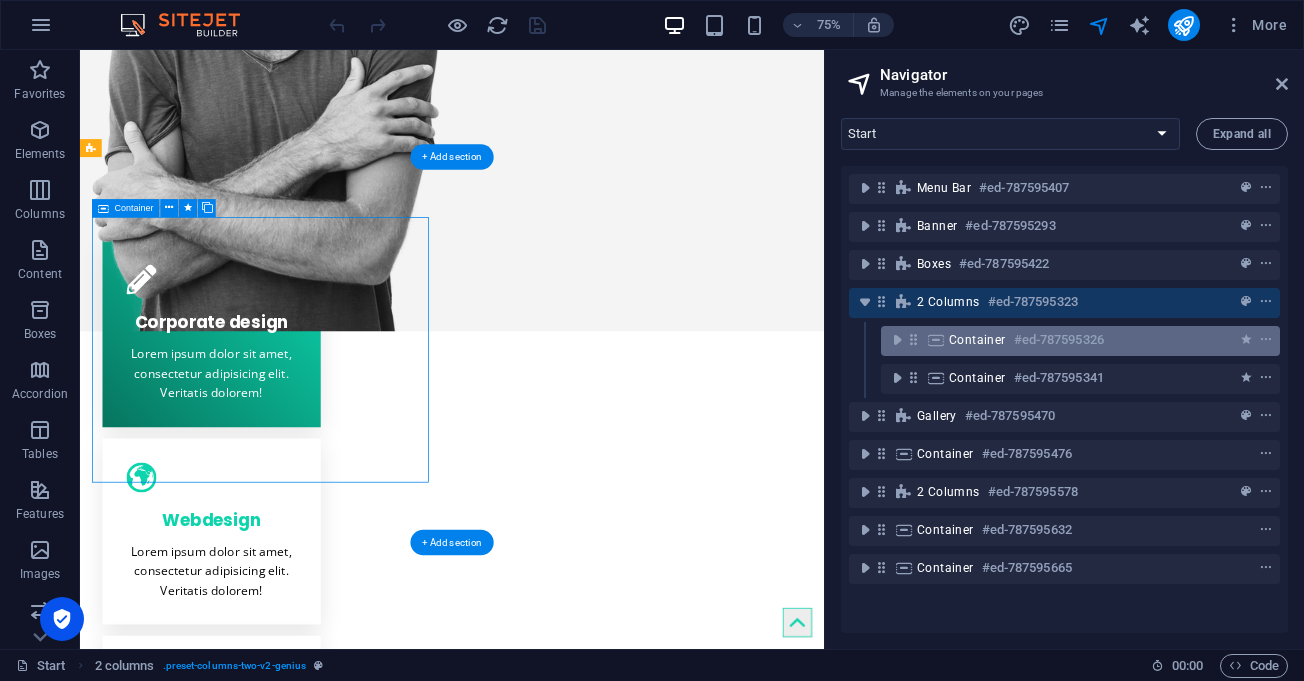click on "Container" at bounding box center (977, 340) 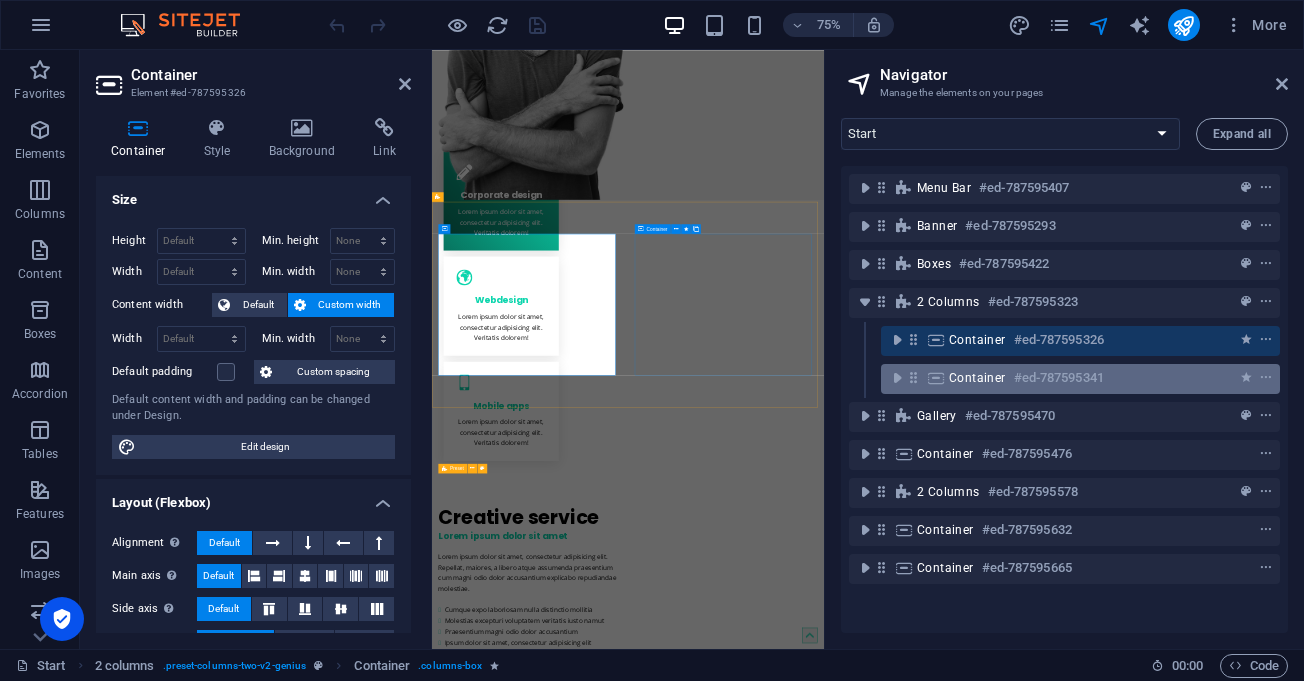click on "Container" at bounding box center [977, 378] 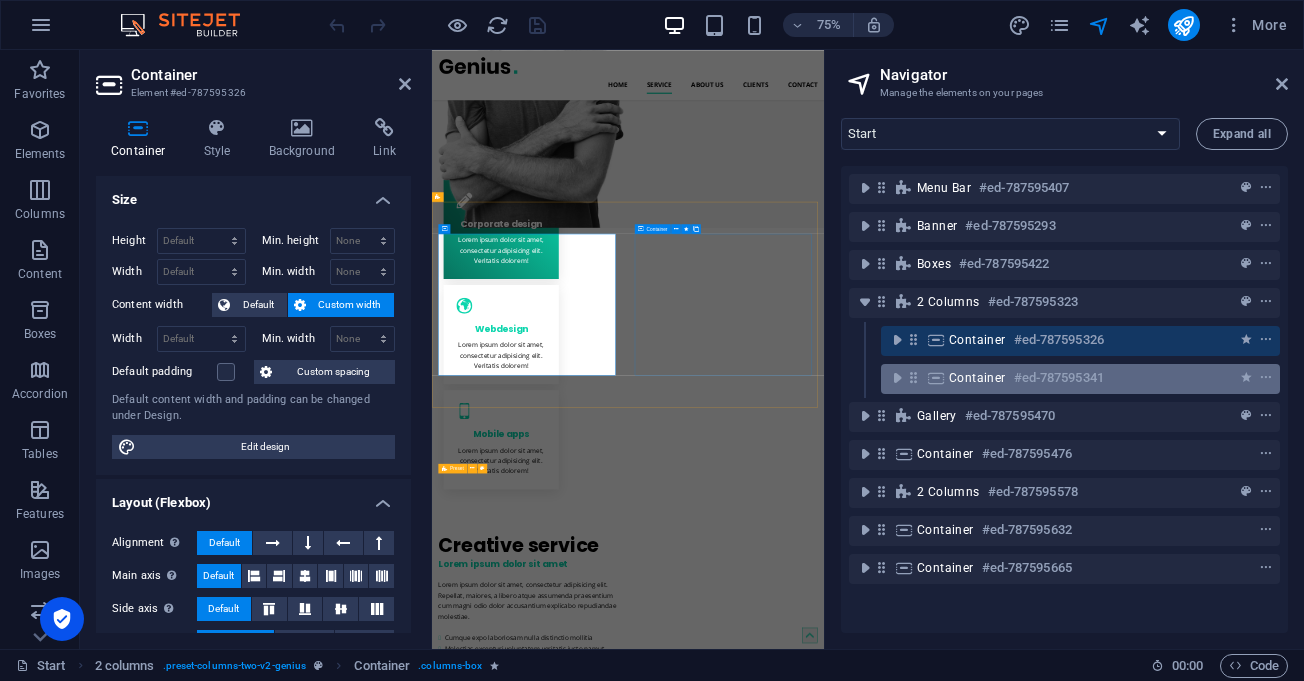 click on "Container" at bounding box center (977, 378) 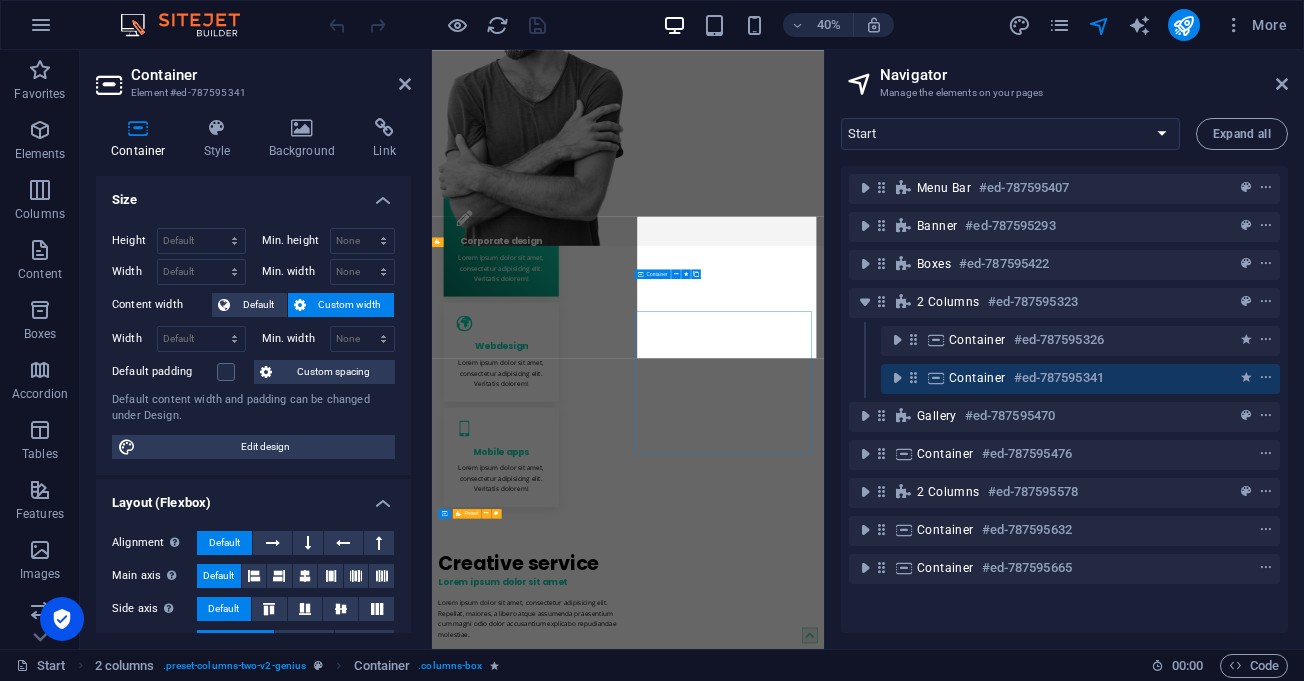 scroll, scrollTop: 639, scrollLeft: 0, axis: vertical 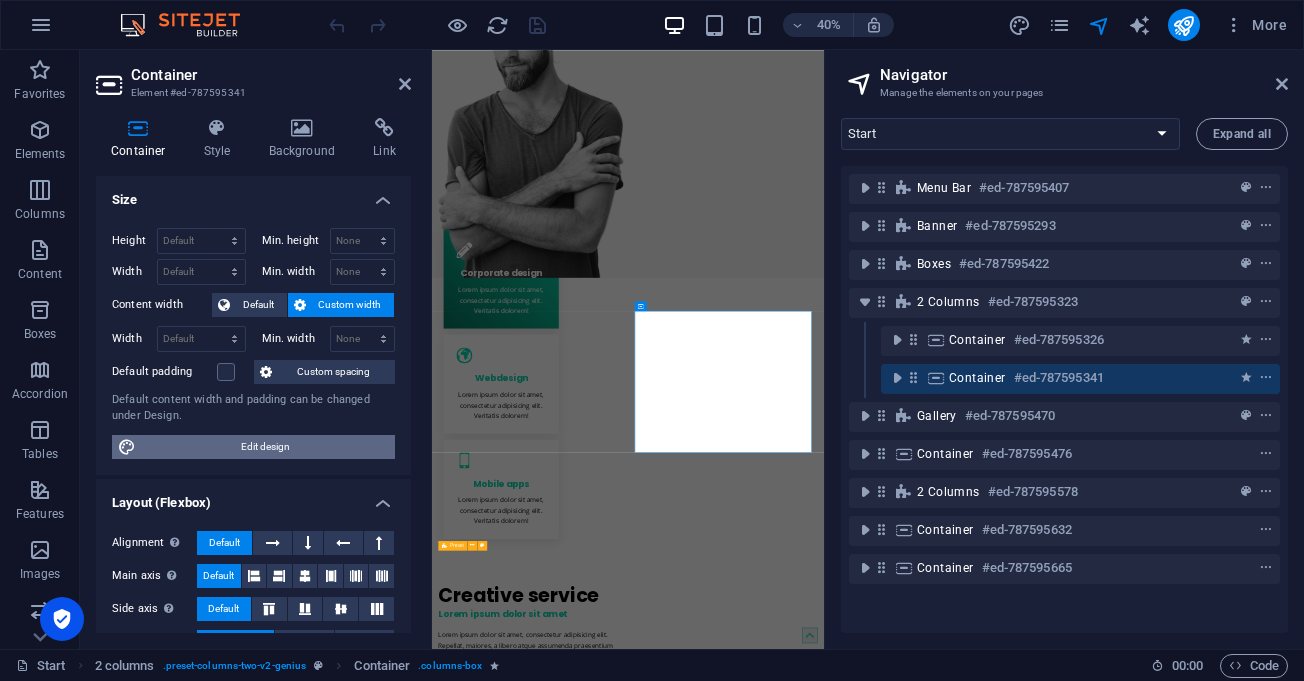 click on "Edit design" at bounding box center [265, 447] 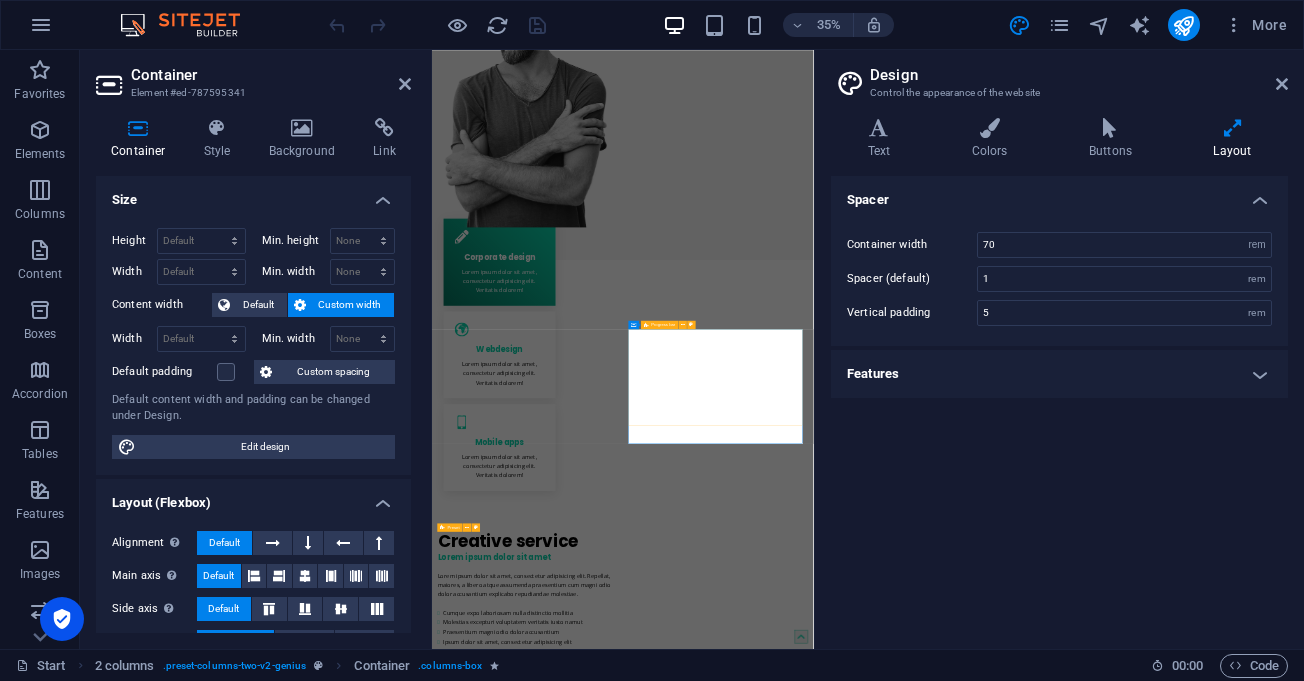 click on "Custom width" at bounding box center [350, 305] 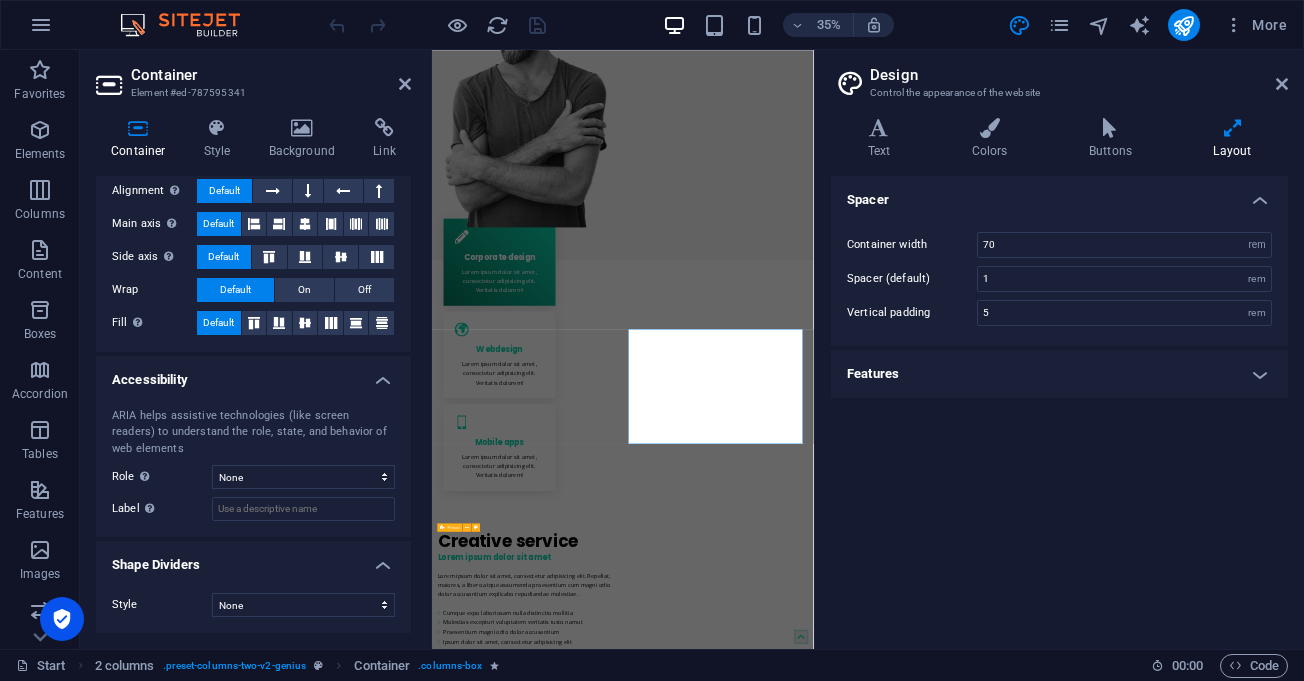 scroll, scrollTop: 0, scrollLeft: 0, axis: both 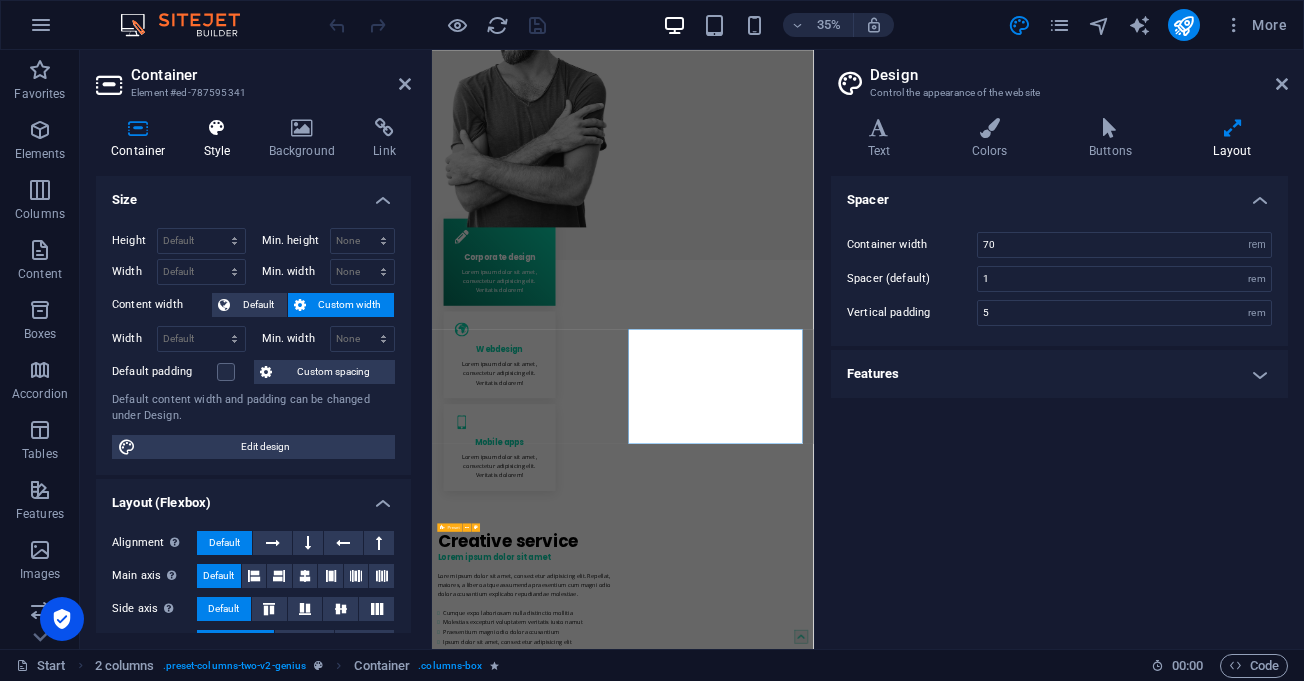 click at bounding box center [217, 128] 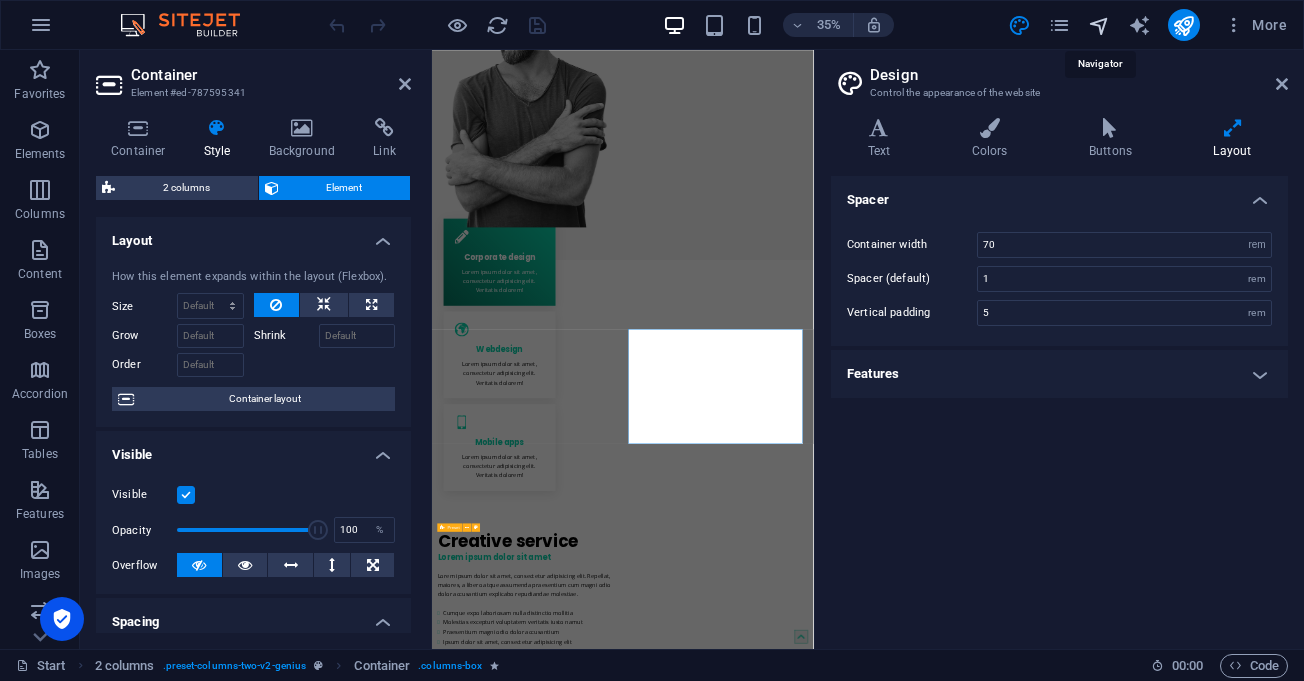 click at bounding box center (1099, 25) 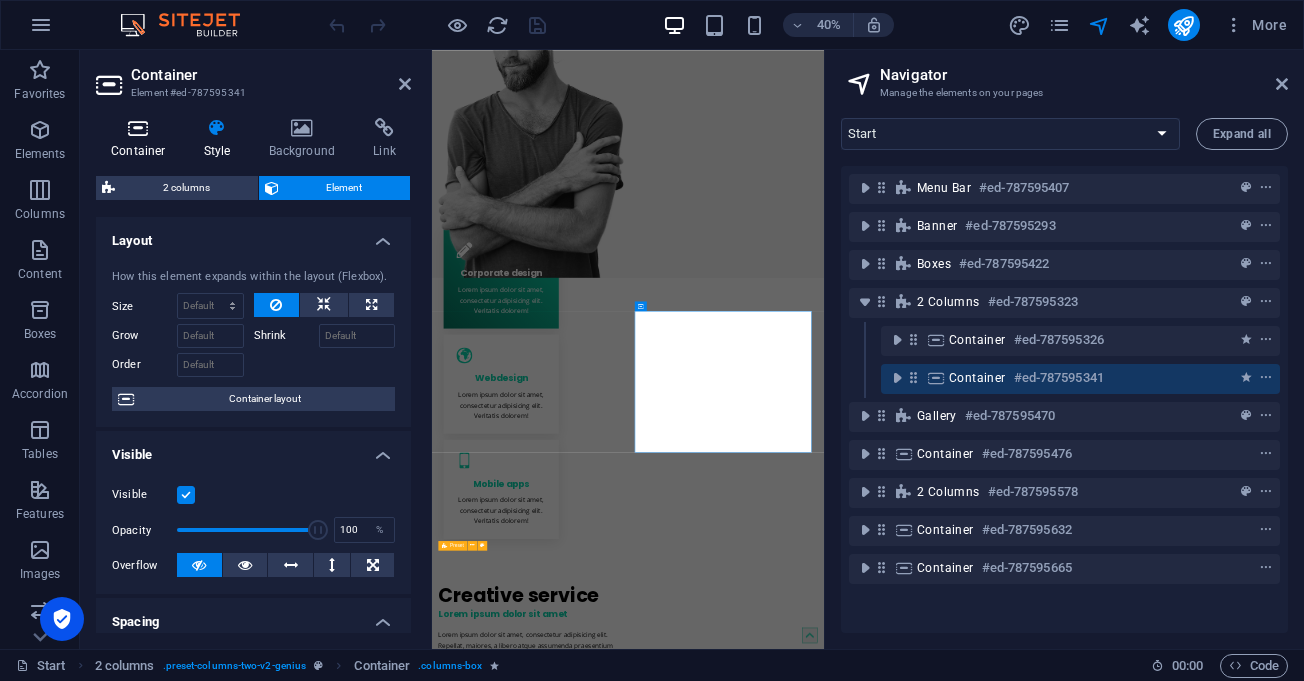 click on "Container" at bounding box center (142, 139) 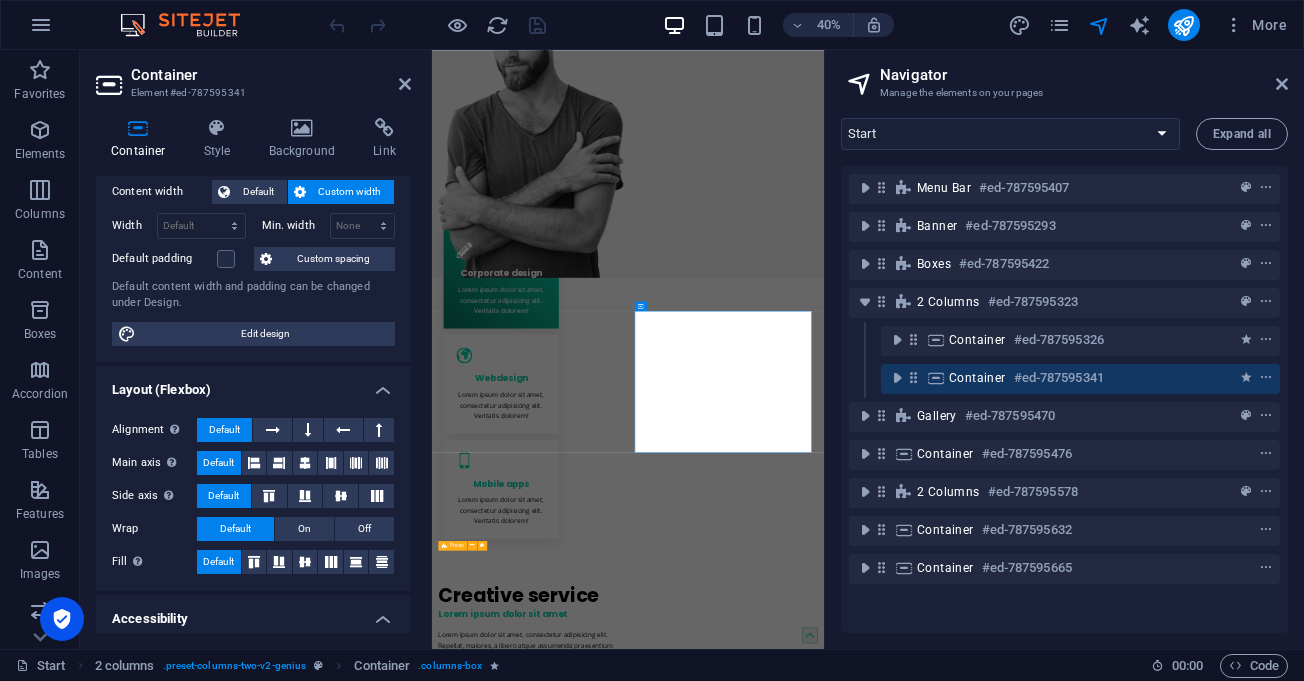scroll, scrollTop: 0, scrollLeft: 0, axis: both 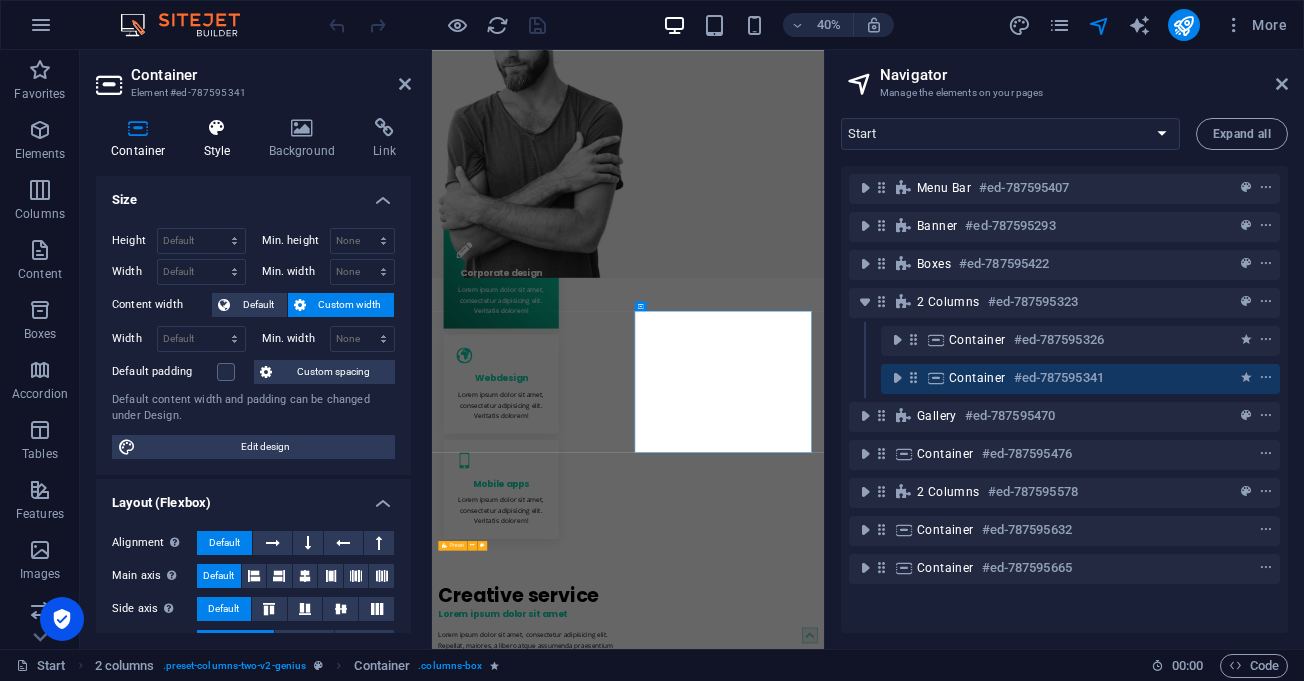click at bounding box center [217, 128] 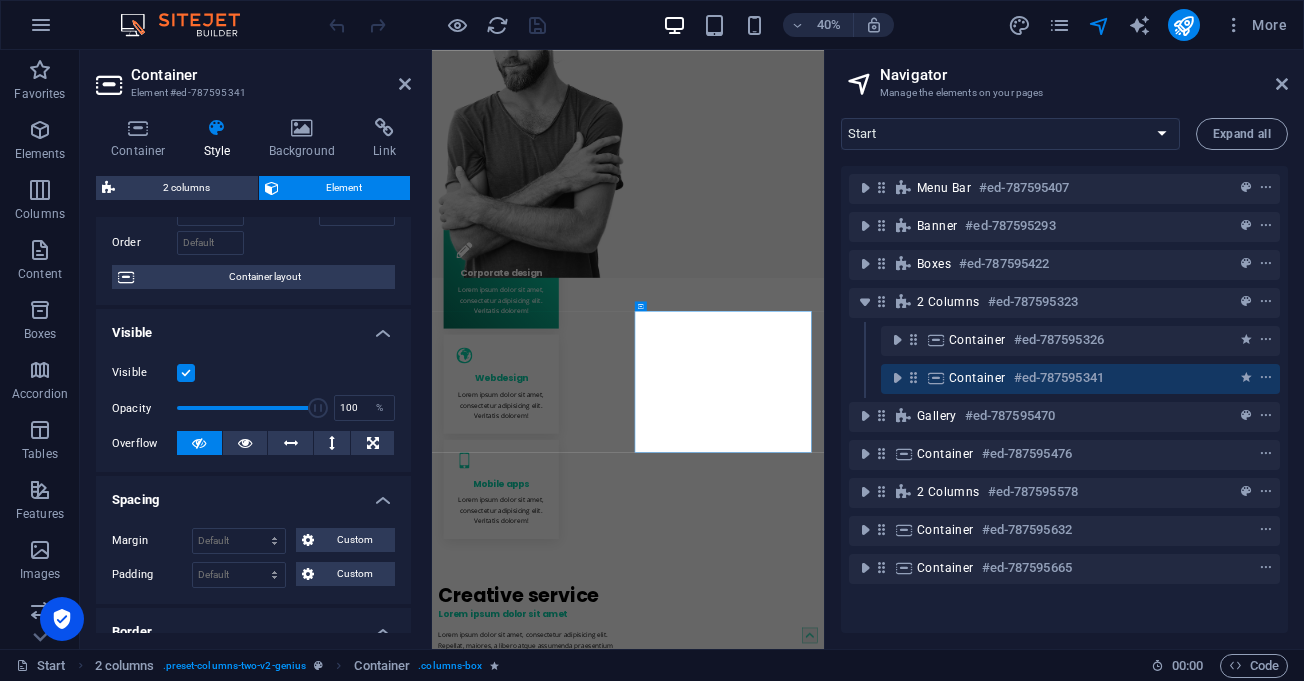 scroll, scrollTop: 0, scrollLeft: 0, axis: both 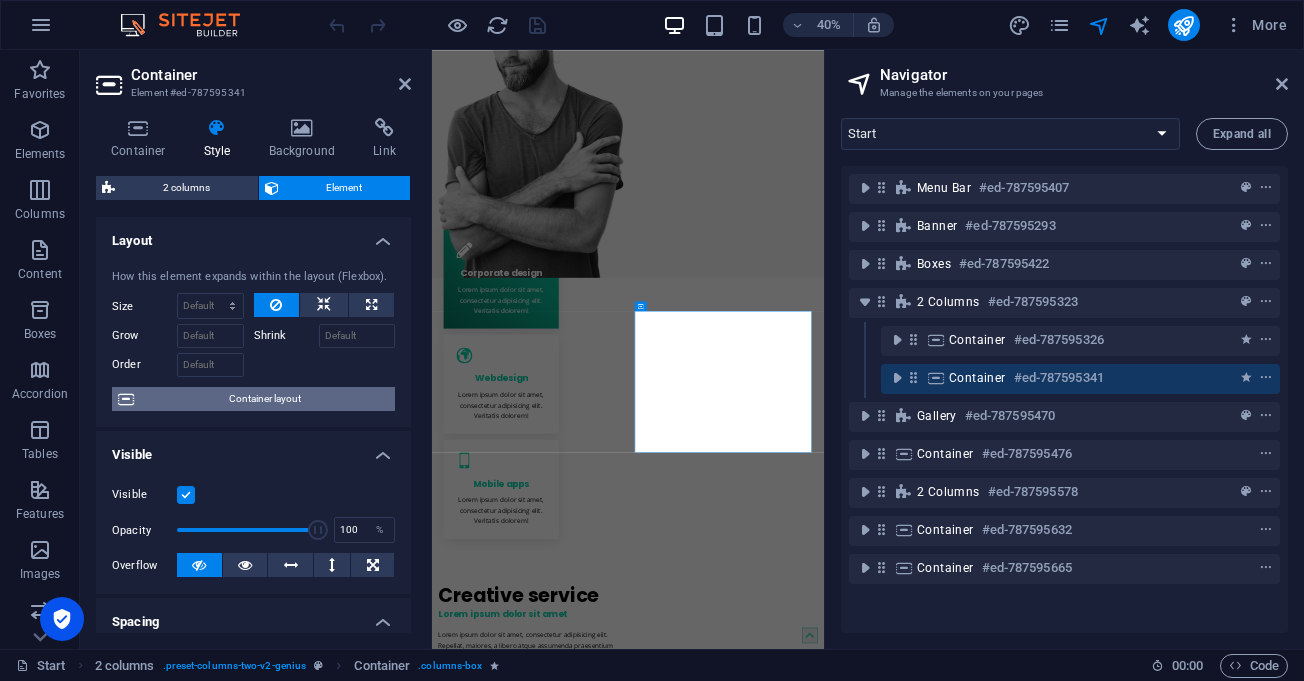 click on "Container layout" at bounding box center [264, 399] 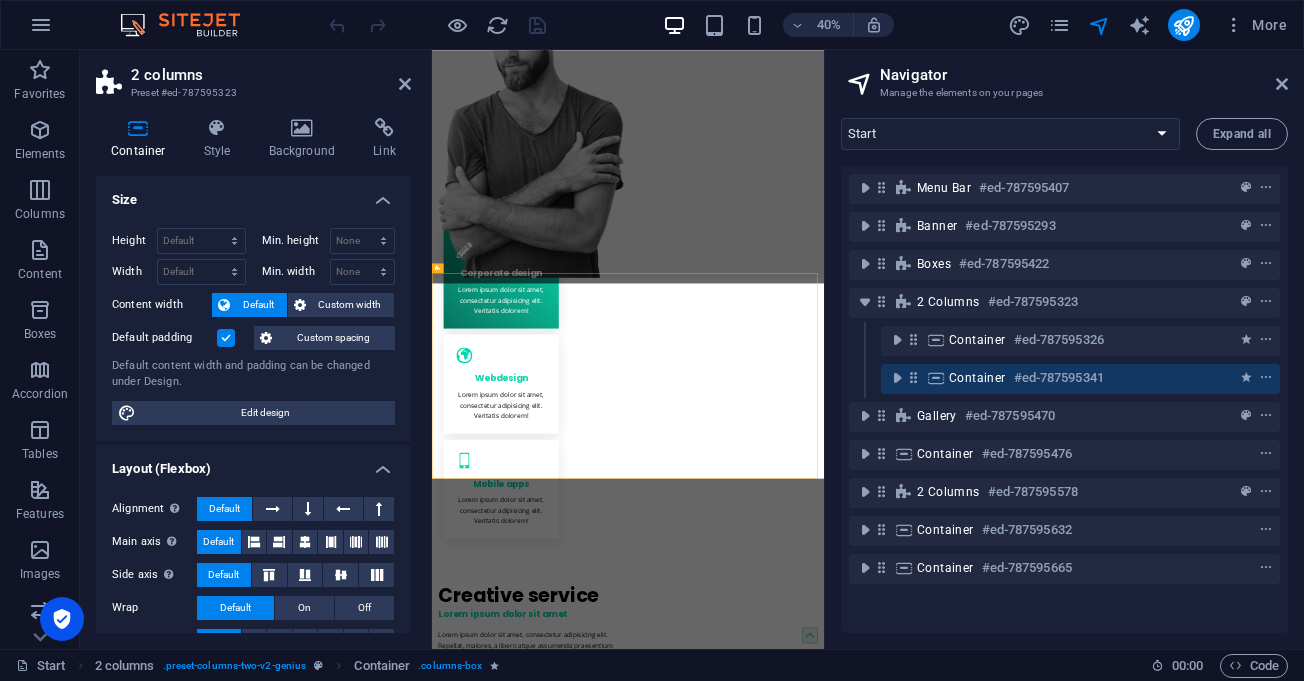 scroll, scrollTop: 654, scrollLeft: 0, axis: vertical 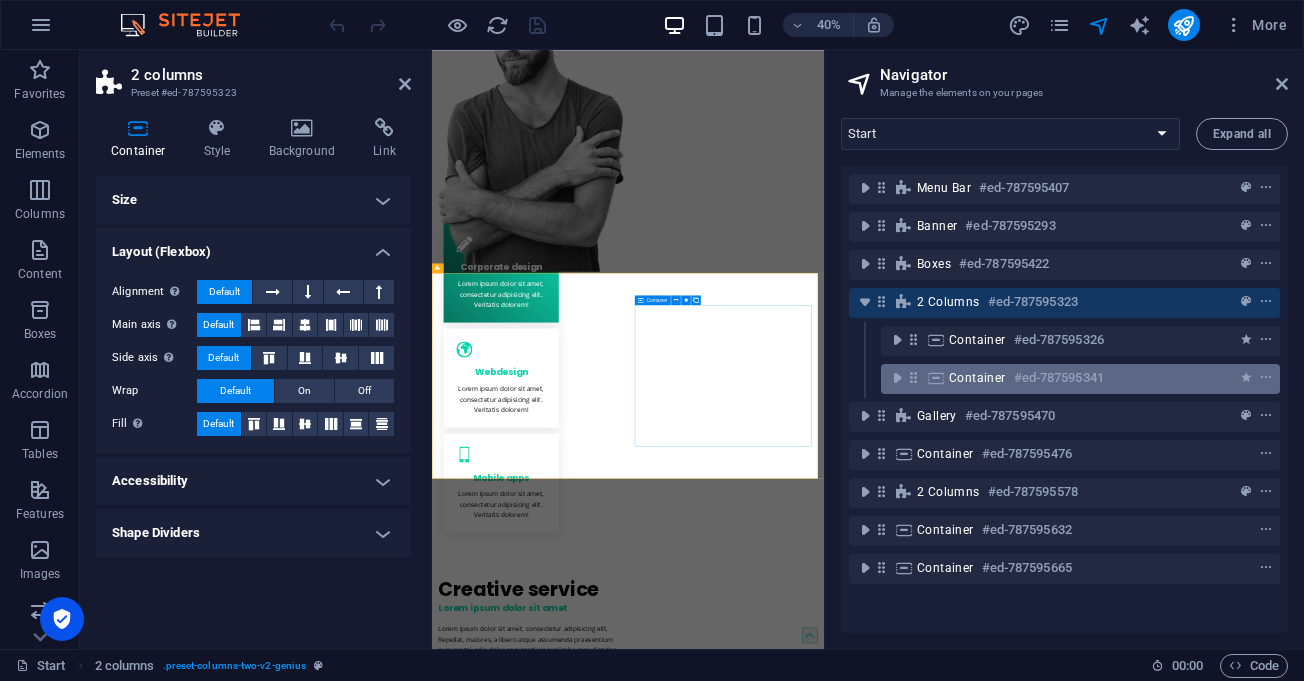 click on "Container #ed-787595341" at bounding box center [1064, 378] 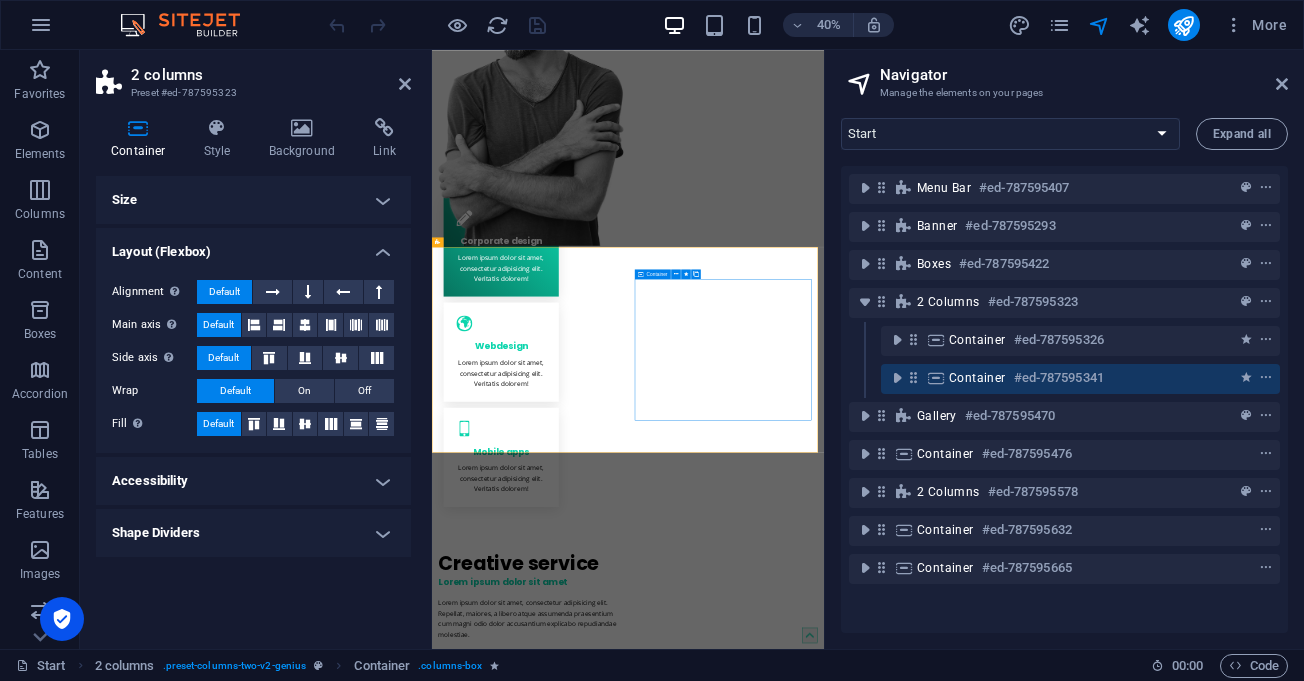 click on "Container #ed-787595341" at bounding box center (1064, 378) 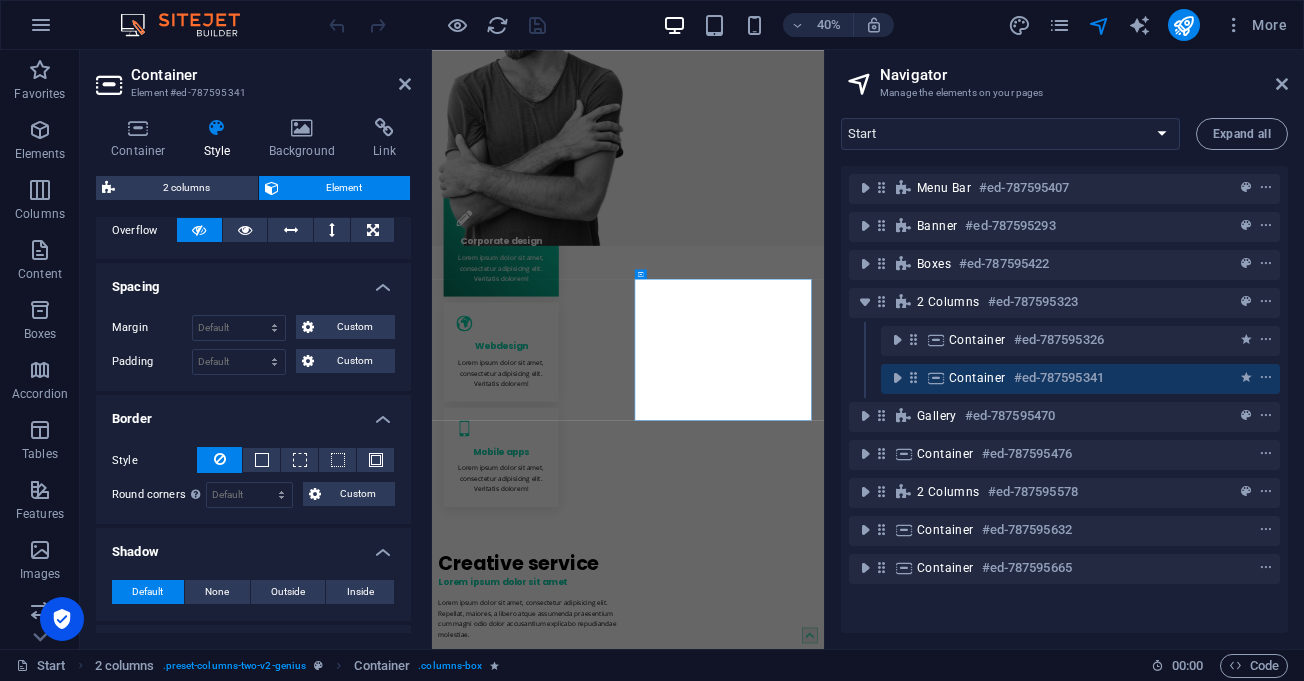 scroll, scrollTop: 0, scrollLeft: 0, axis: both 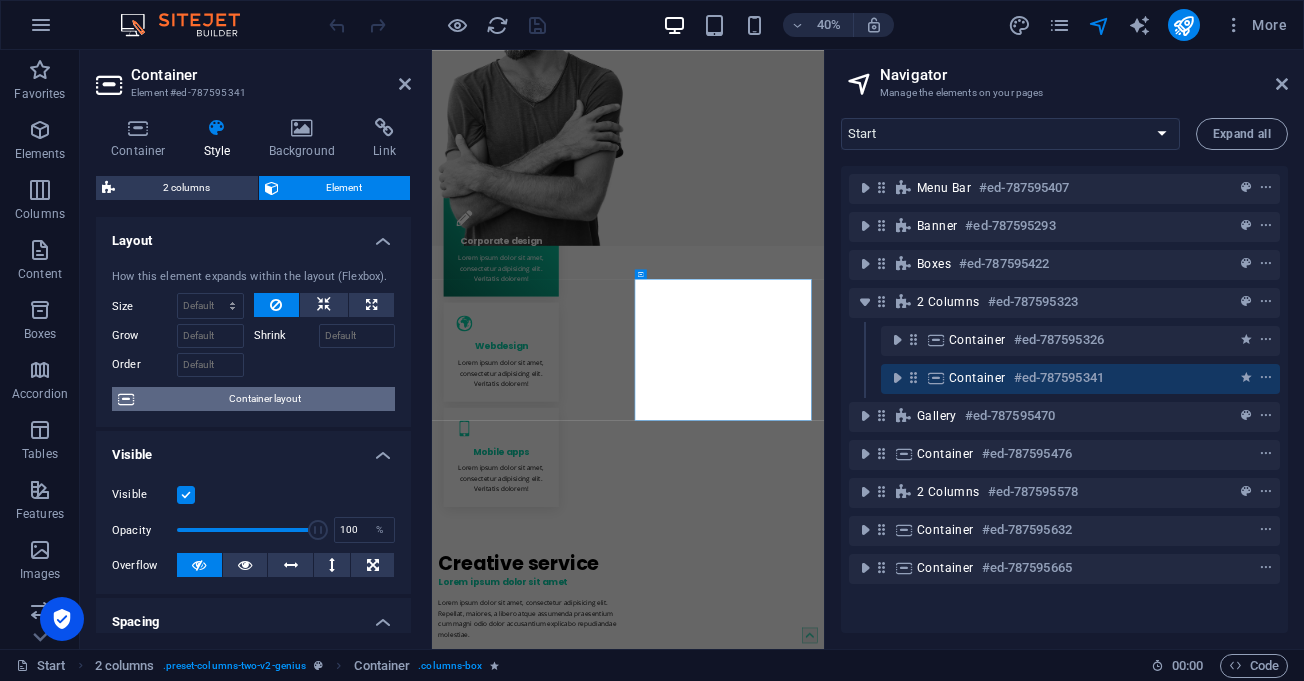 click on "Container layout" at bounding box center [264, 399] 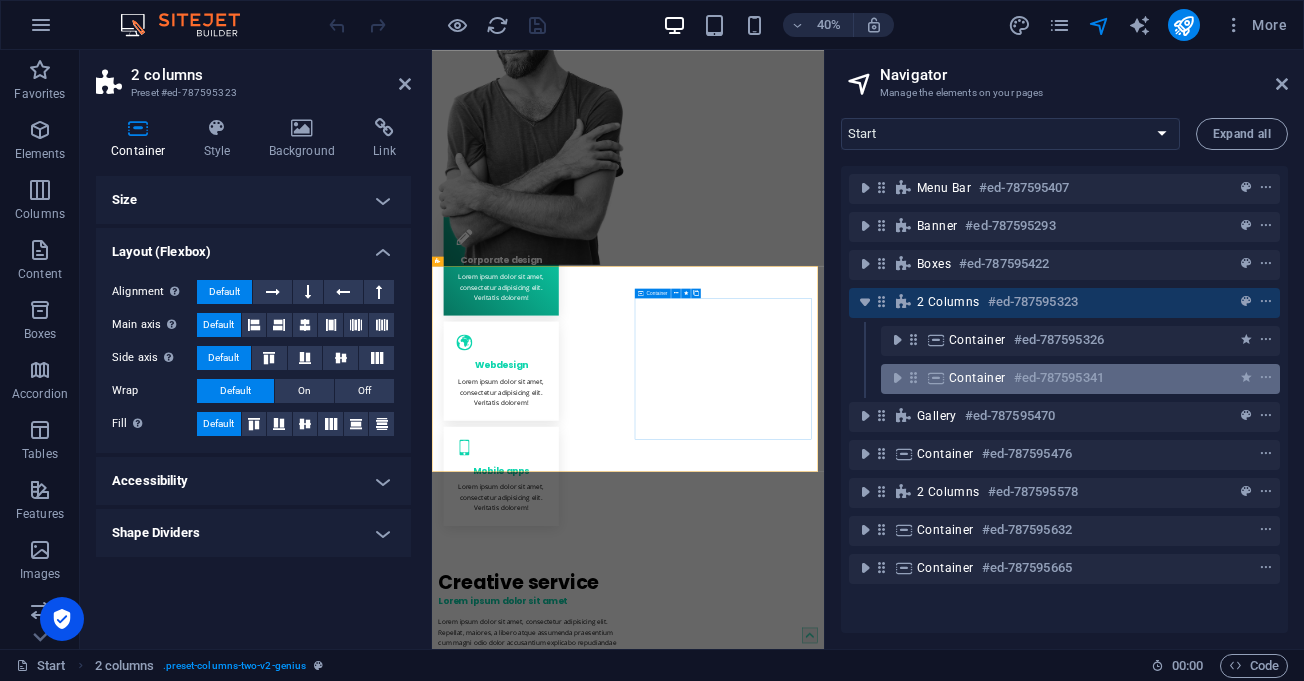 click on "#ed-787595341" at bounding box center [1059, 378] 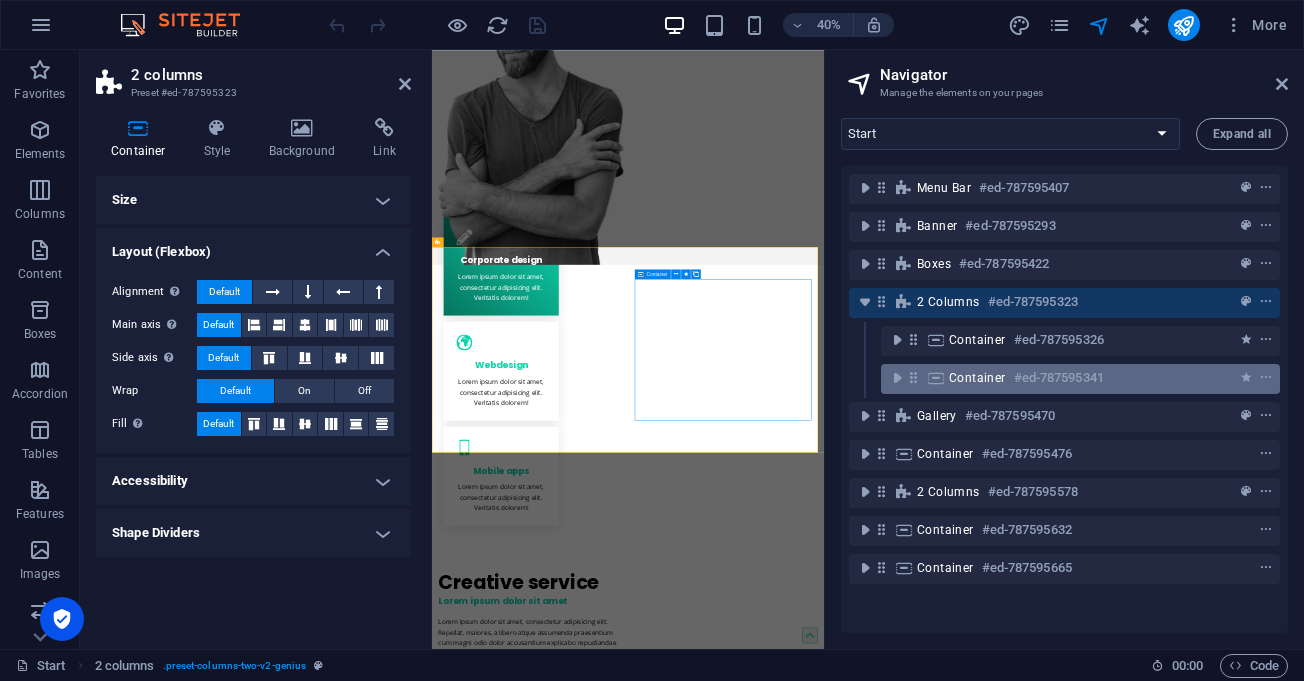 scroll, scrollTop: 719, scrollLeft: 0, axis: vertical 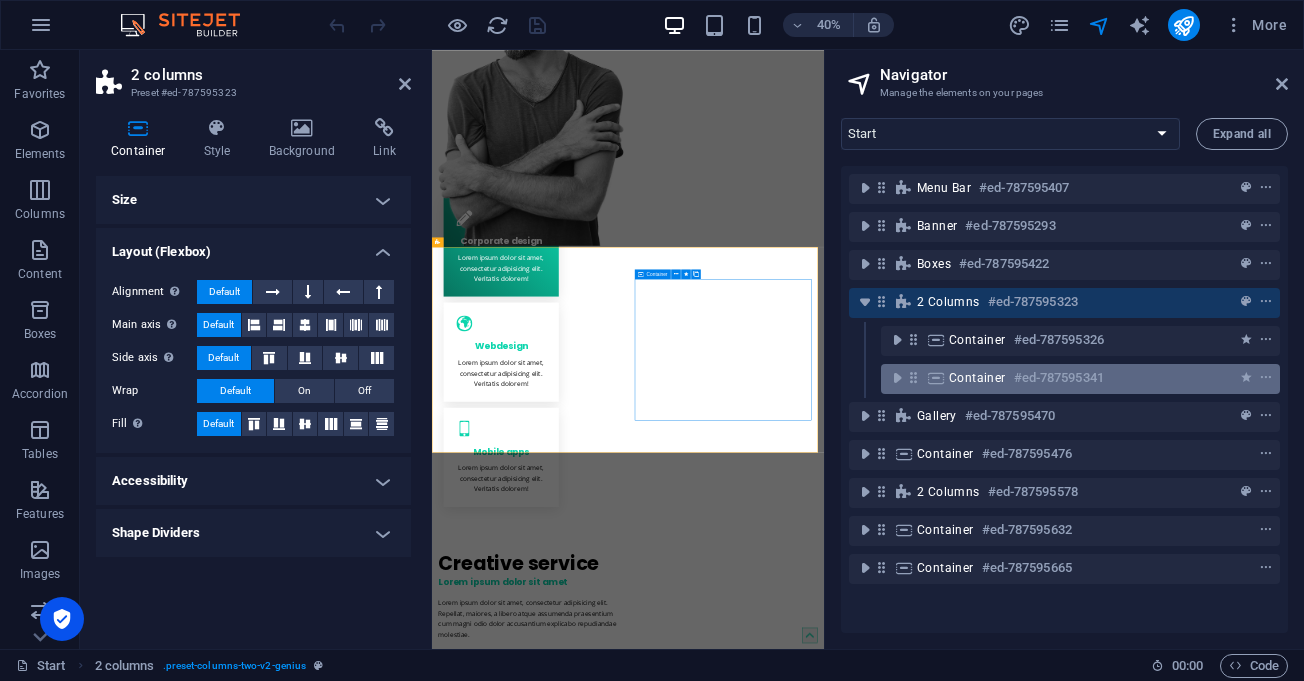 click on "#ed-787595341" at bounding box center (1059, 378) 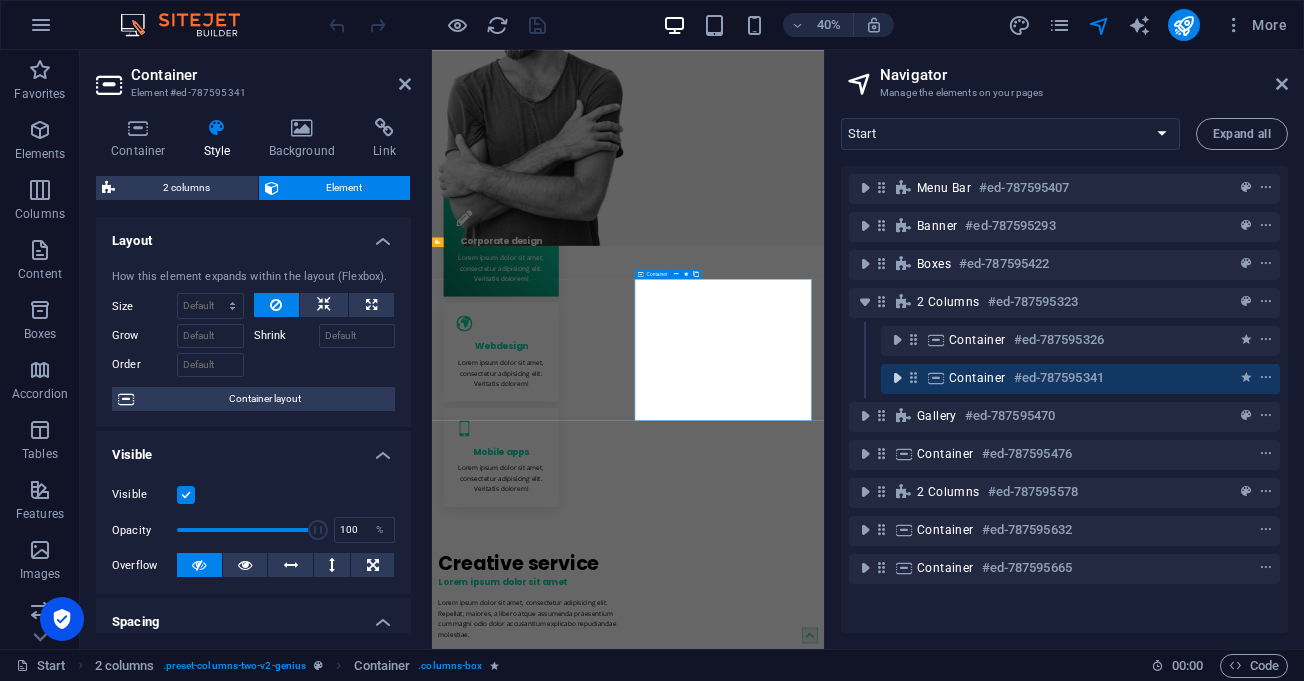 click at bounding box center [897, 378] 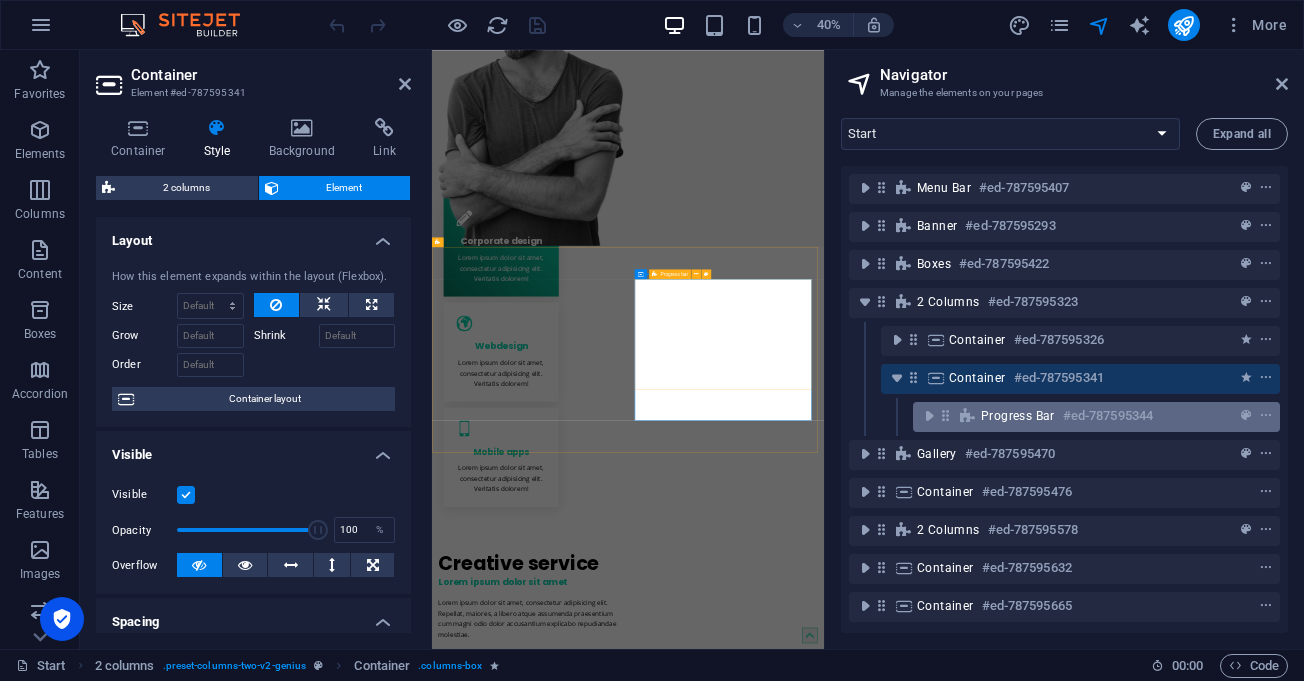 click on "Progress bar" at bounding box center [1018, 416] 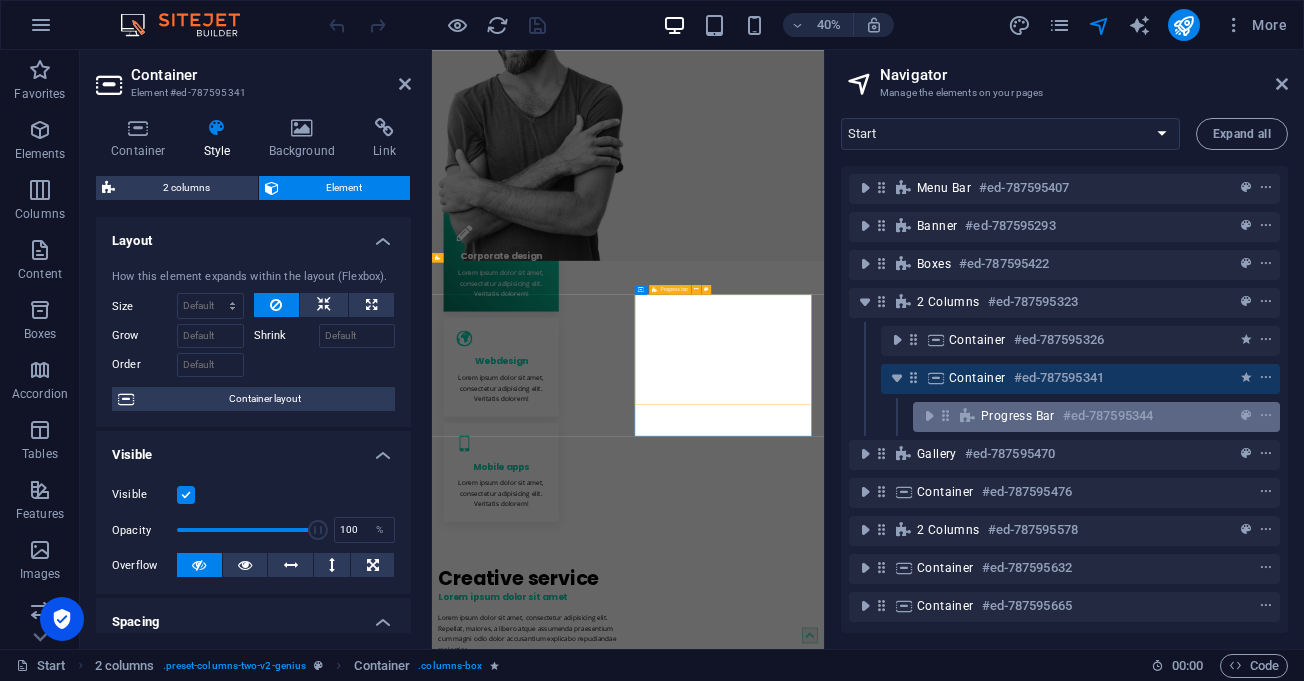 click on "Progress bar" at bounding box center [1018, 416] 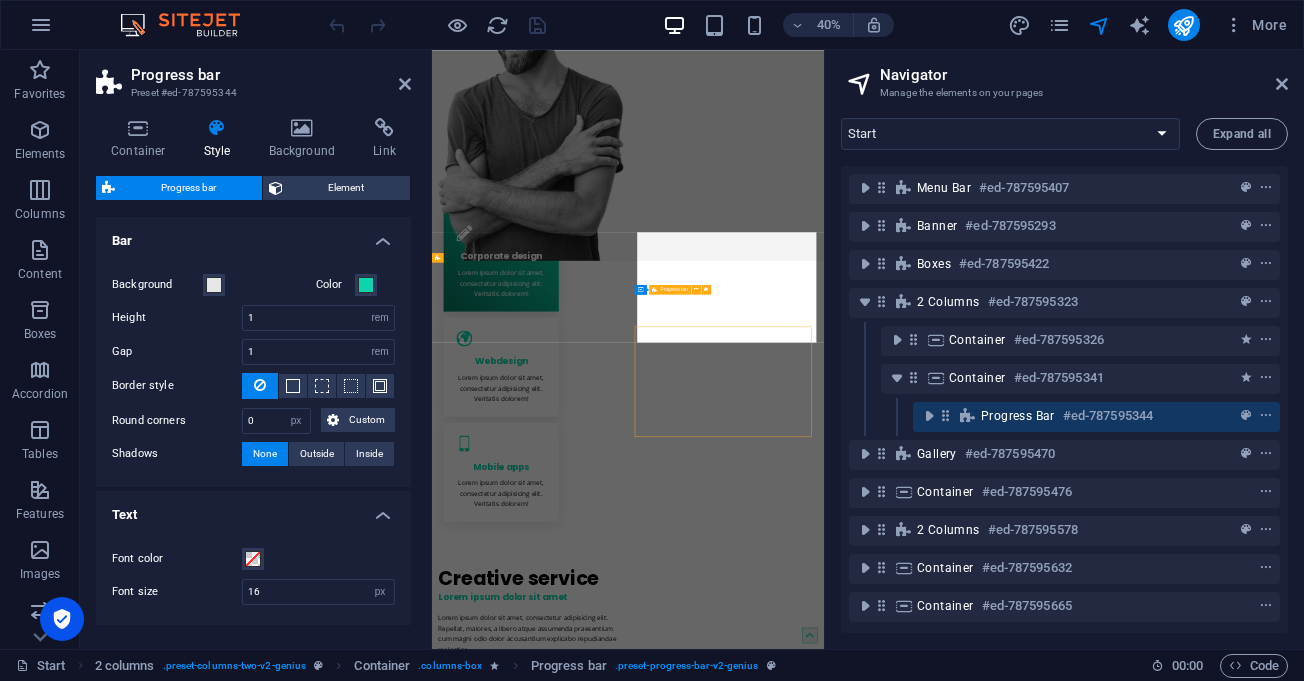 scroll, scrollTop: 600, scrollLeft: 0, axis: vertical 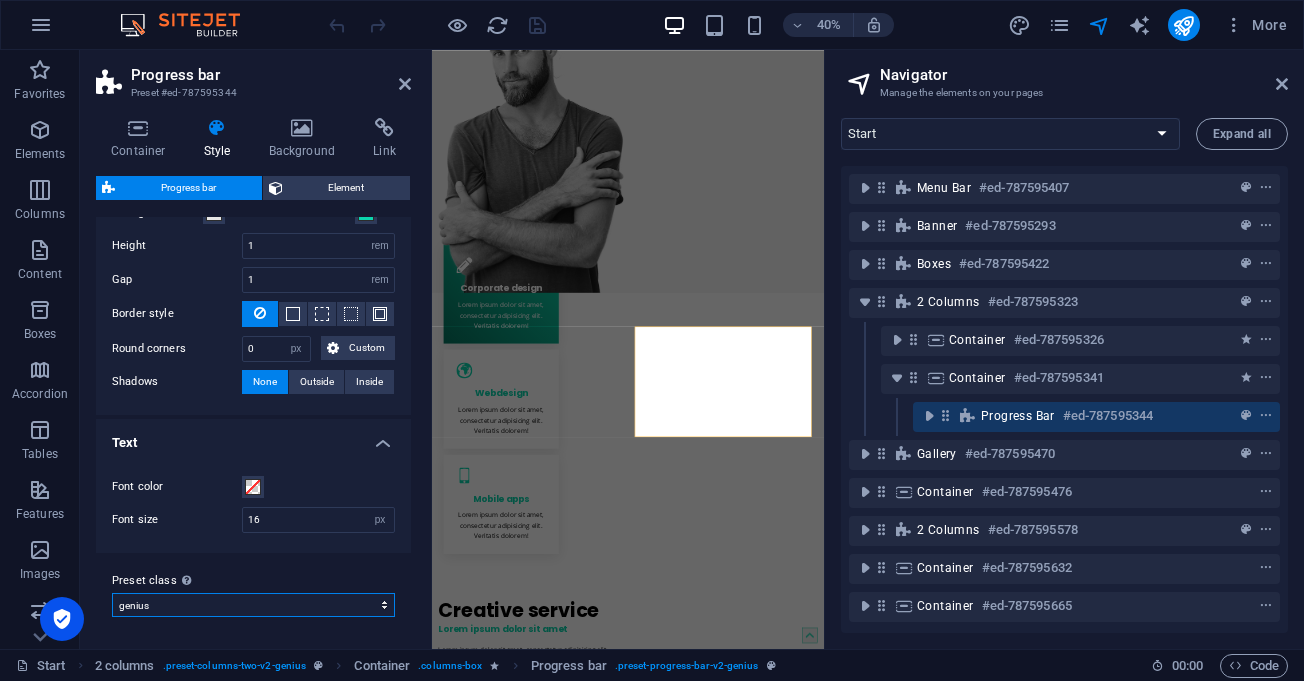 click on "genius Add preset class" at bounding box center (253, 605) 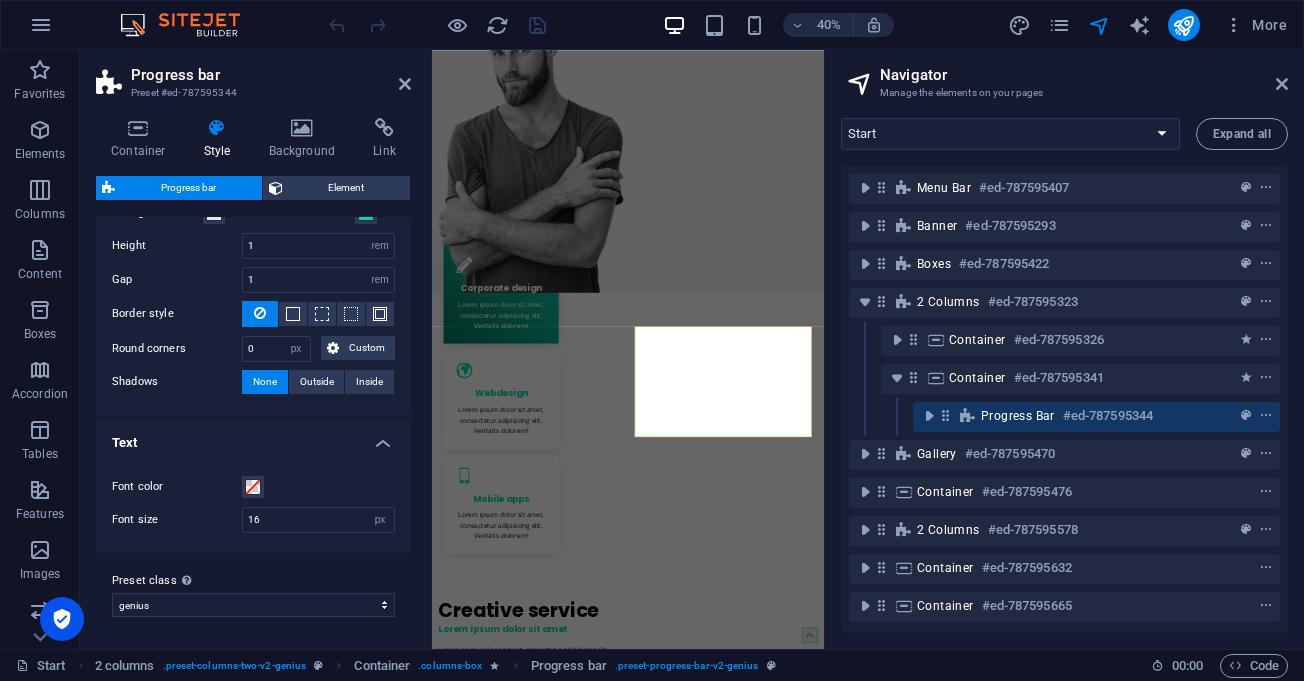 click on "Font color Font size 16 px rem % vh vw" at bounding box center [253, 504] 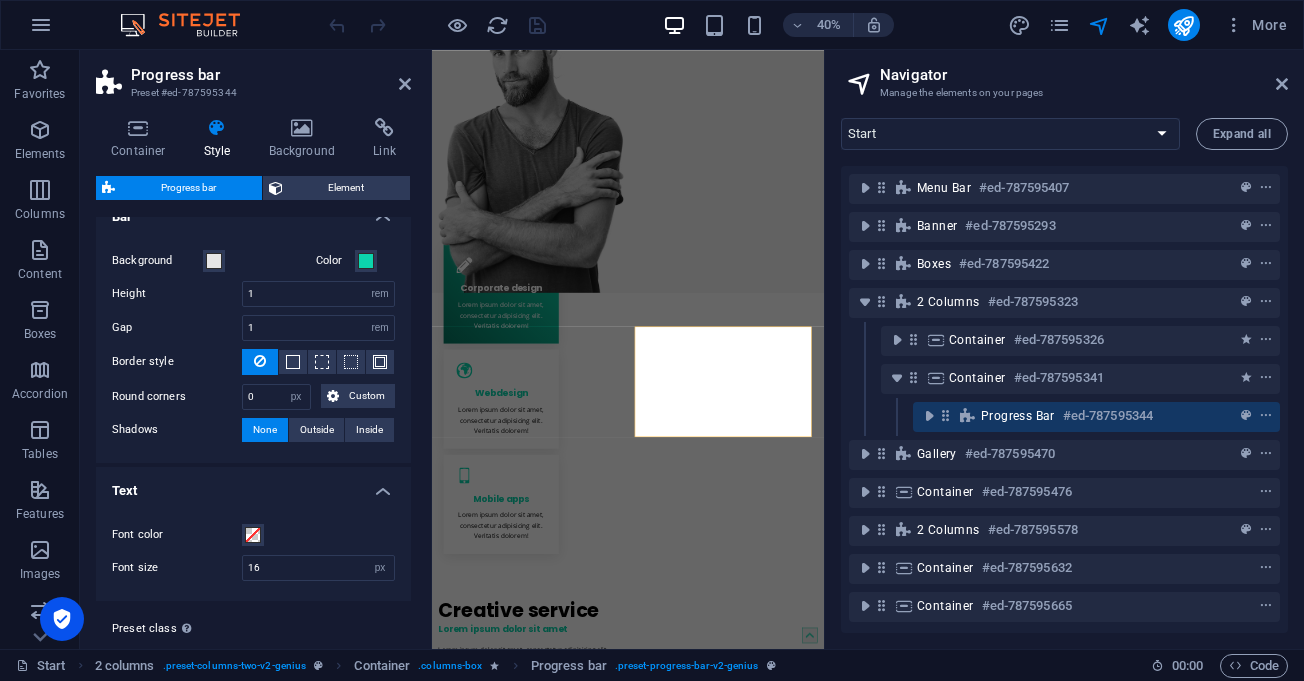 scroll, scrollTop: 0, scrollLeft: 0, axis: both 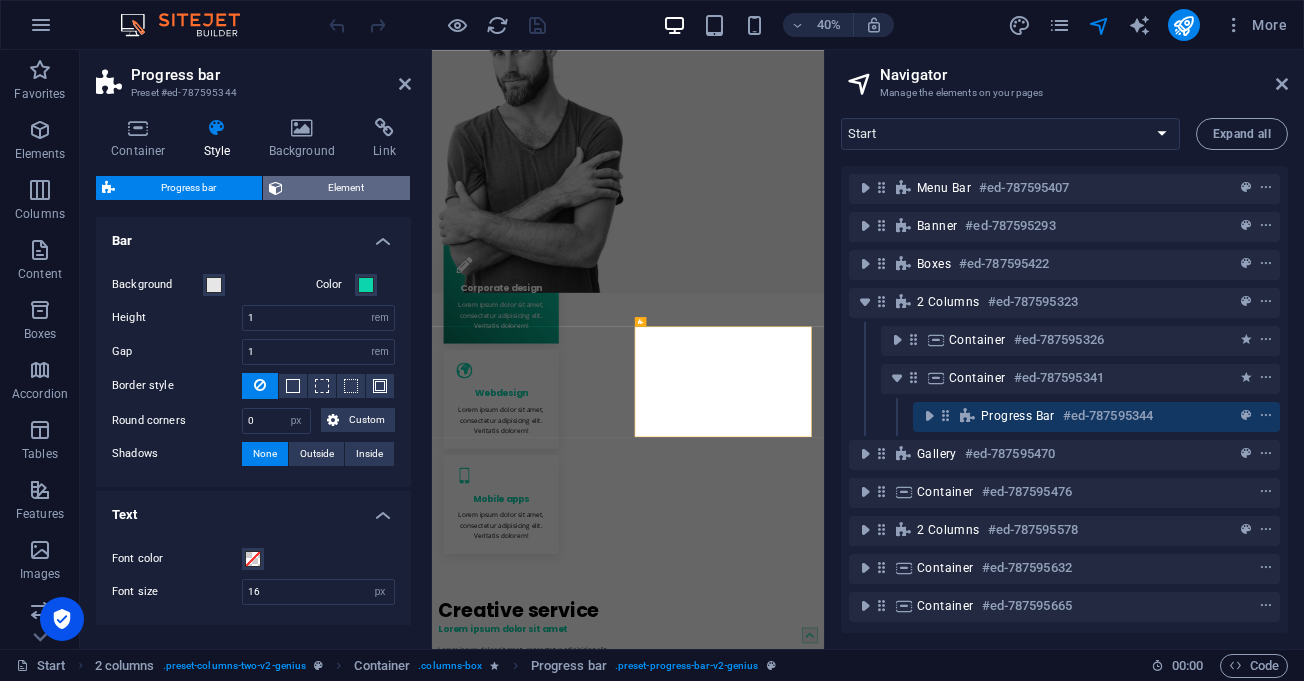 click on "Element" at bounding box center (347, 188) 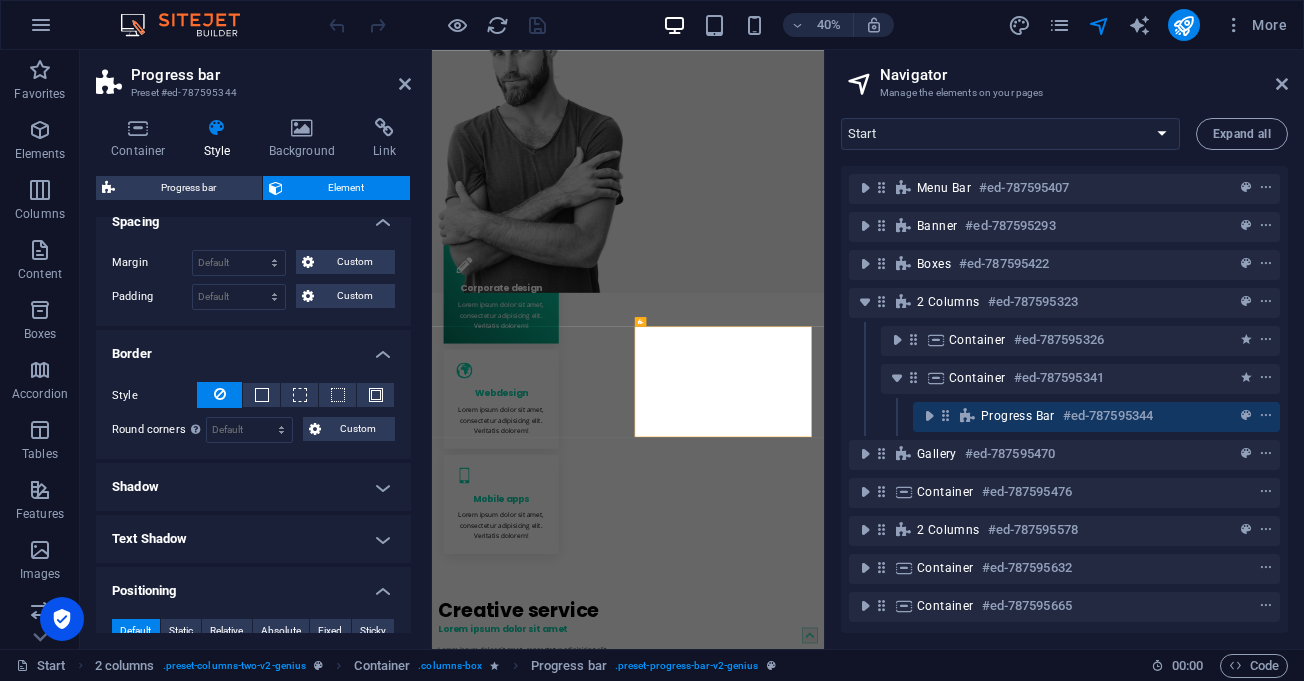 scroll, scrollTop: 0, scrollLeft: 0, axis: both 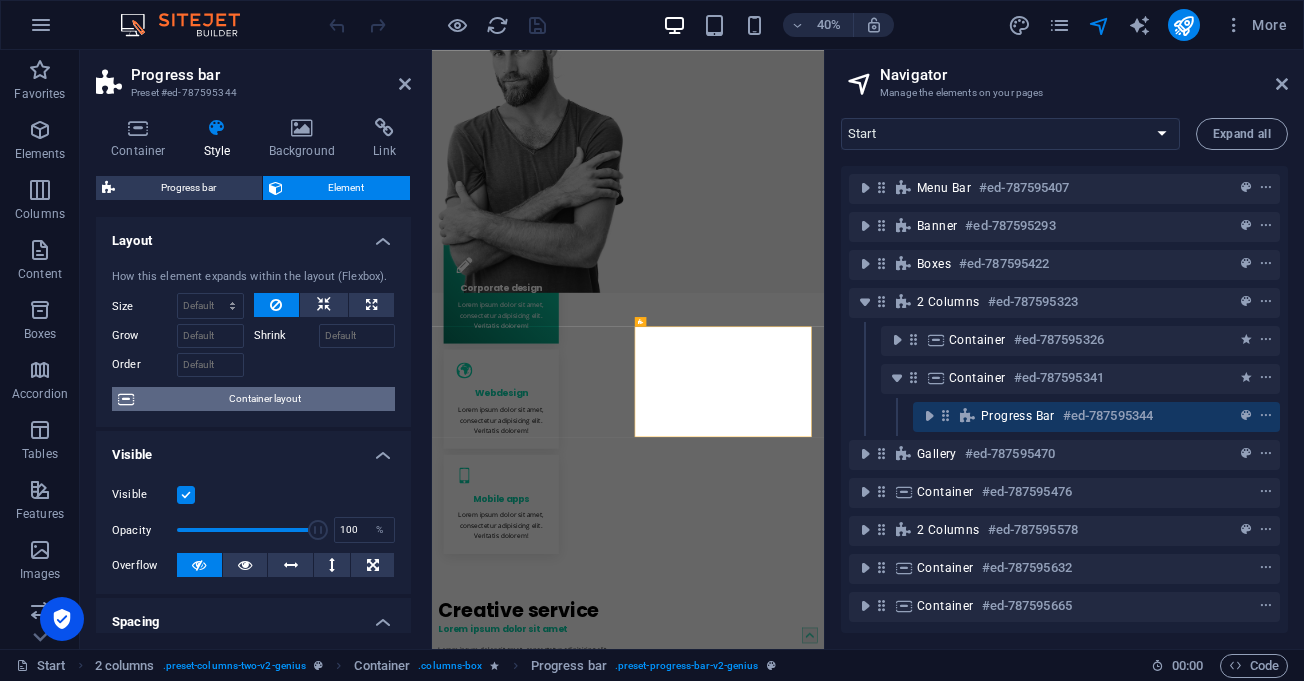 click on "Container layout" at bounding box center (264, 399) 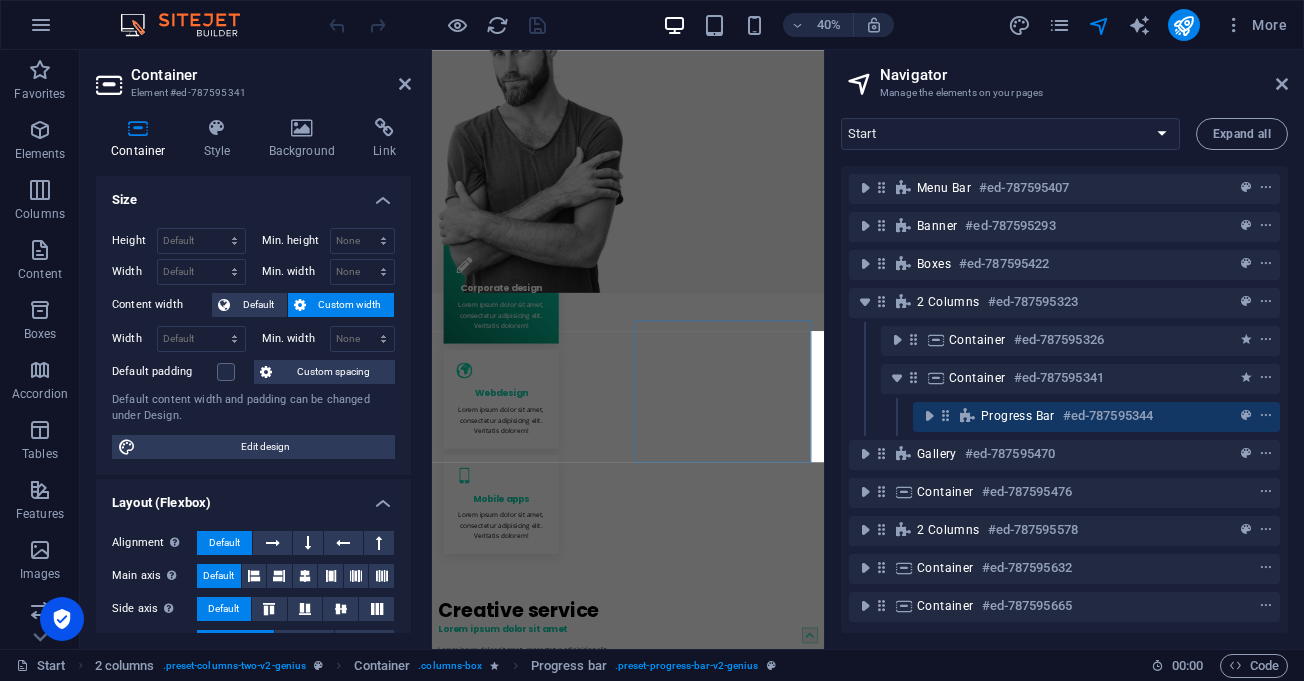 scroll, scrollTop: 615, scrollLeft: 0, axis: vertical 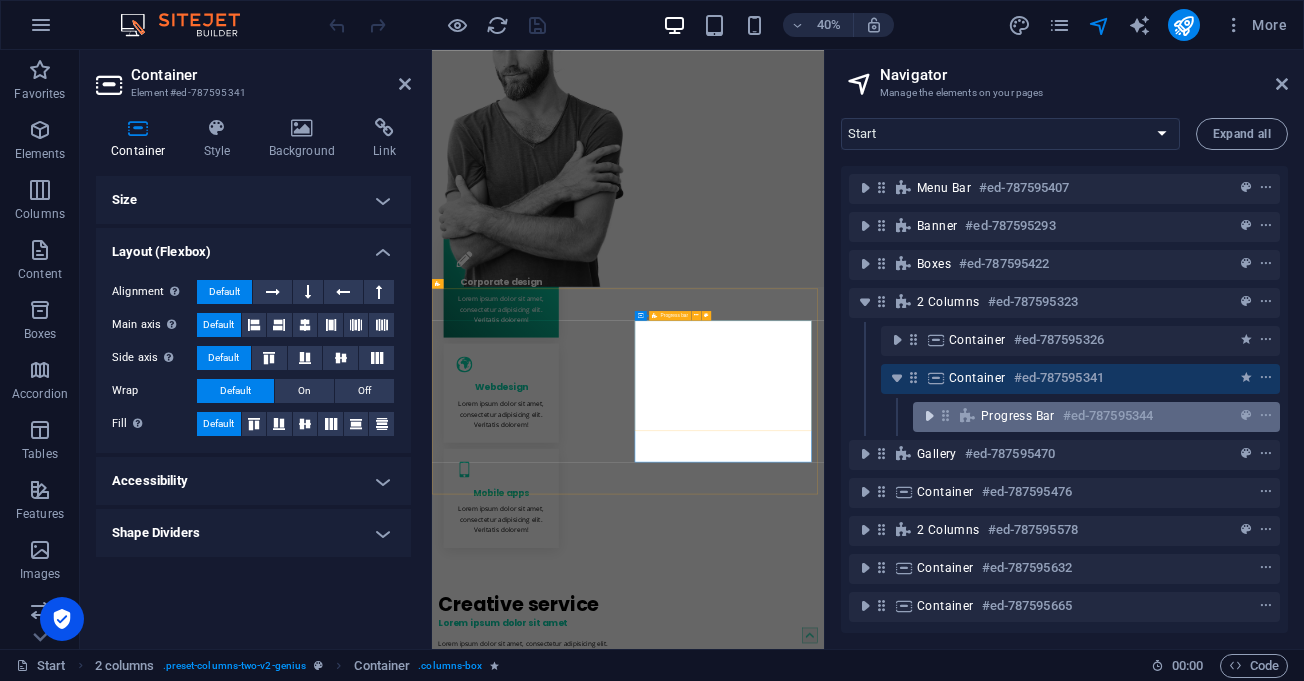 click at bounding box center (929, 416) 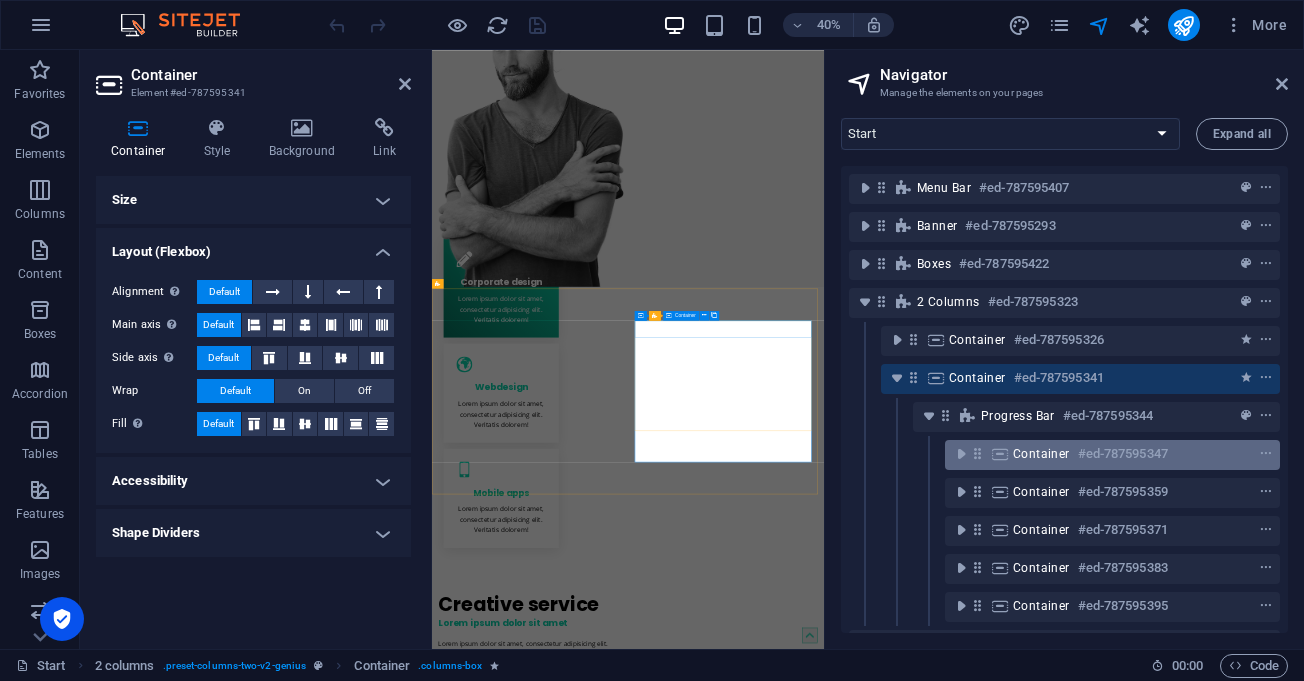 click on "Container" at bounding box center [1041, 454] 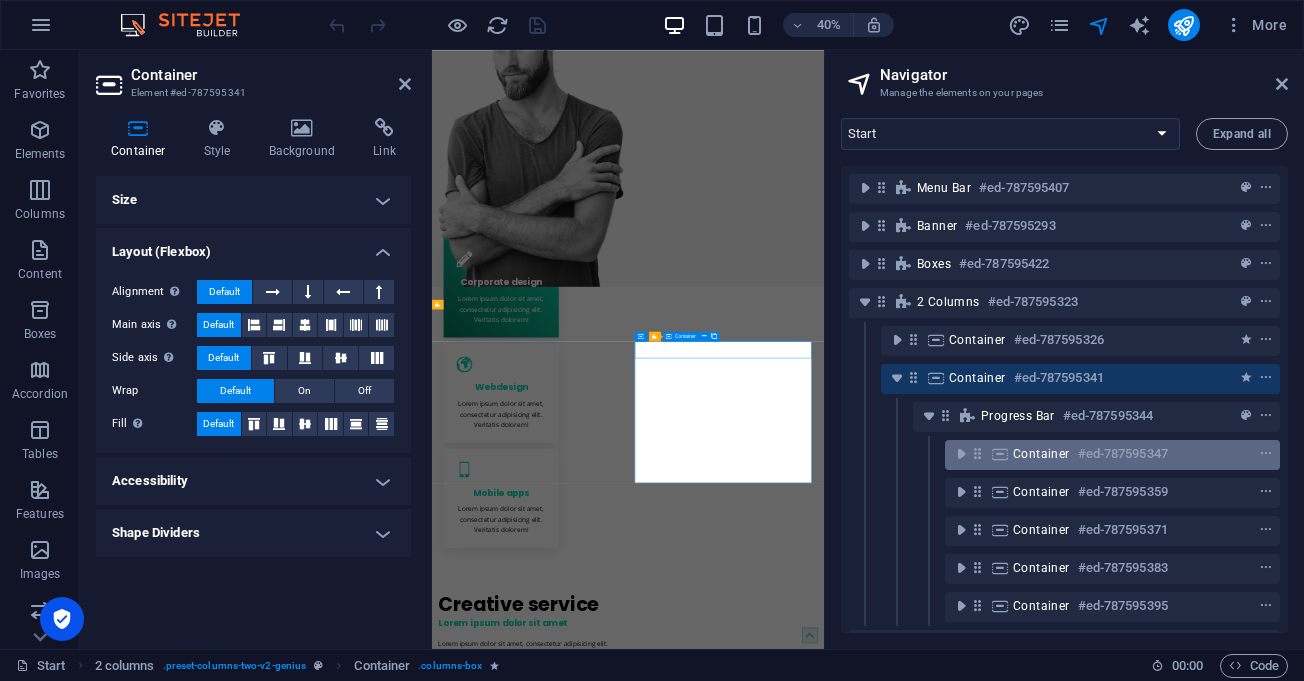 click on "Container" at bounding box center [1041, 454] 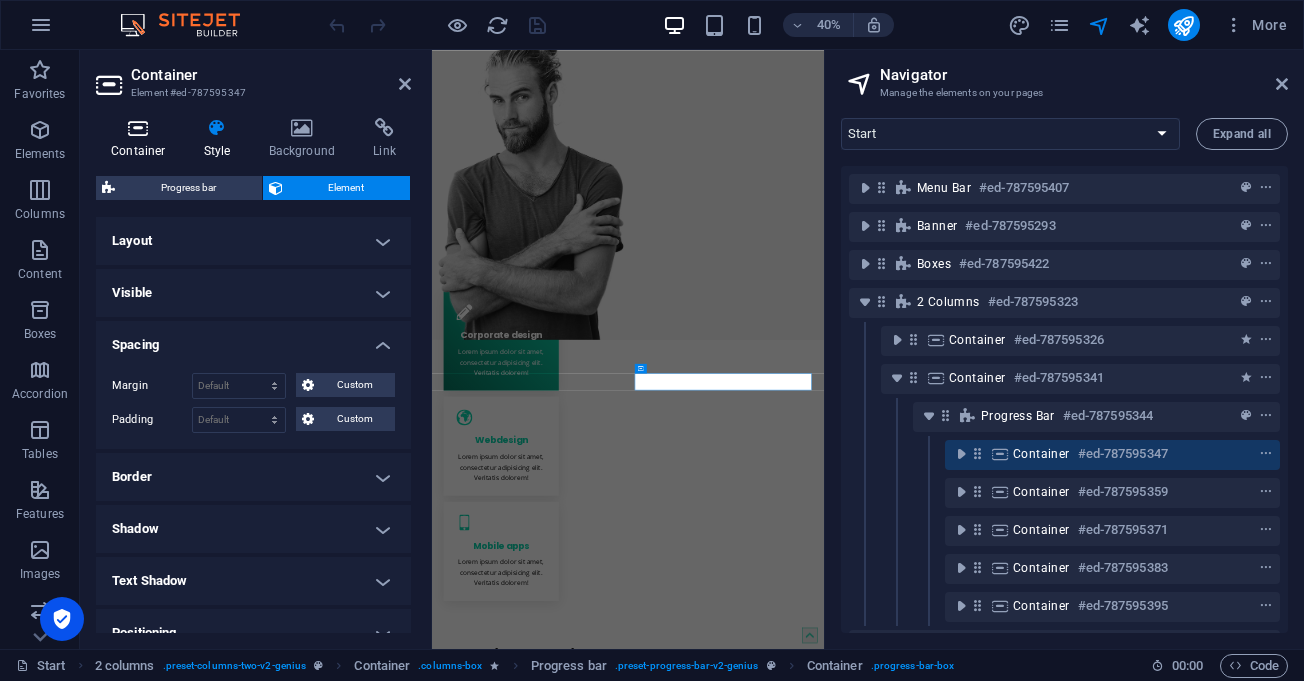 click at bounding box center (138, 128) 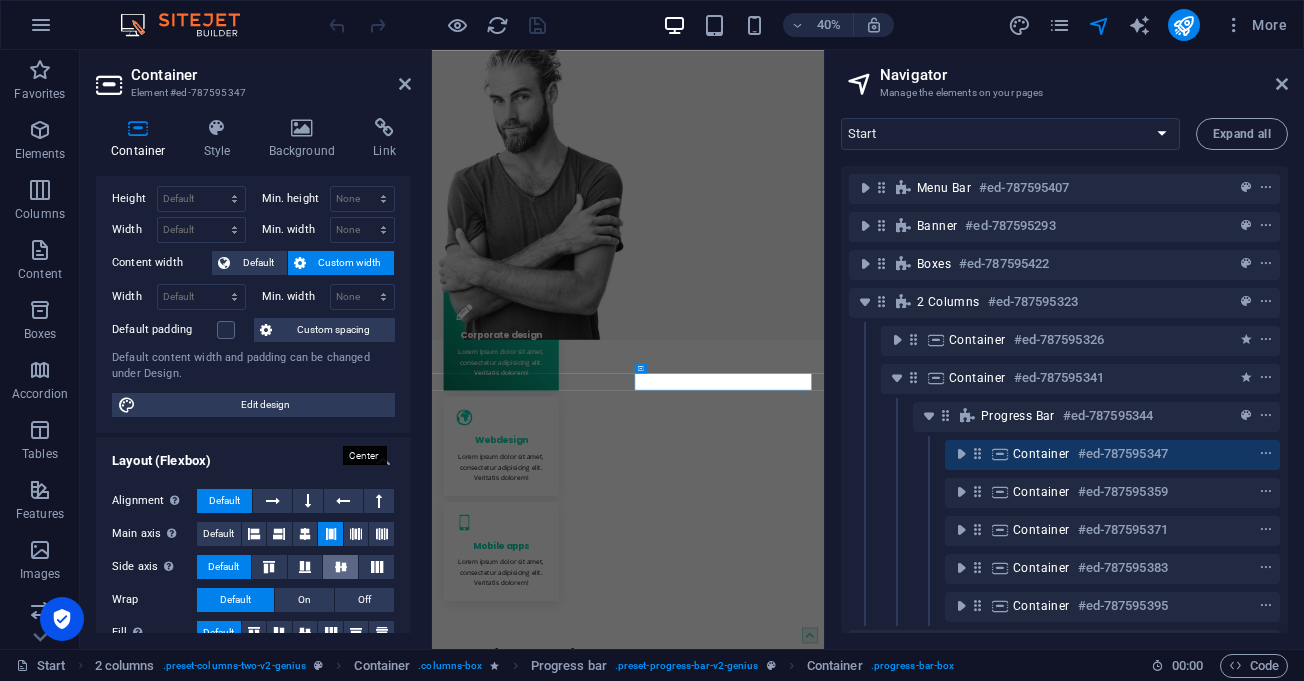 scroll, scrollTop: 0, scrollLeft: 0, axis: both 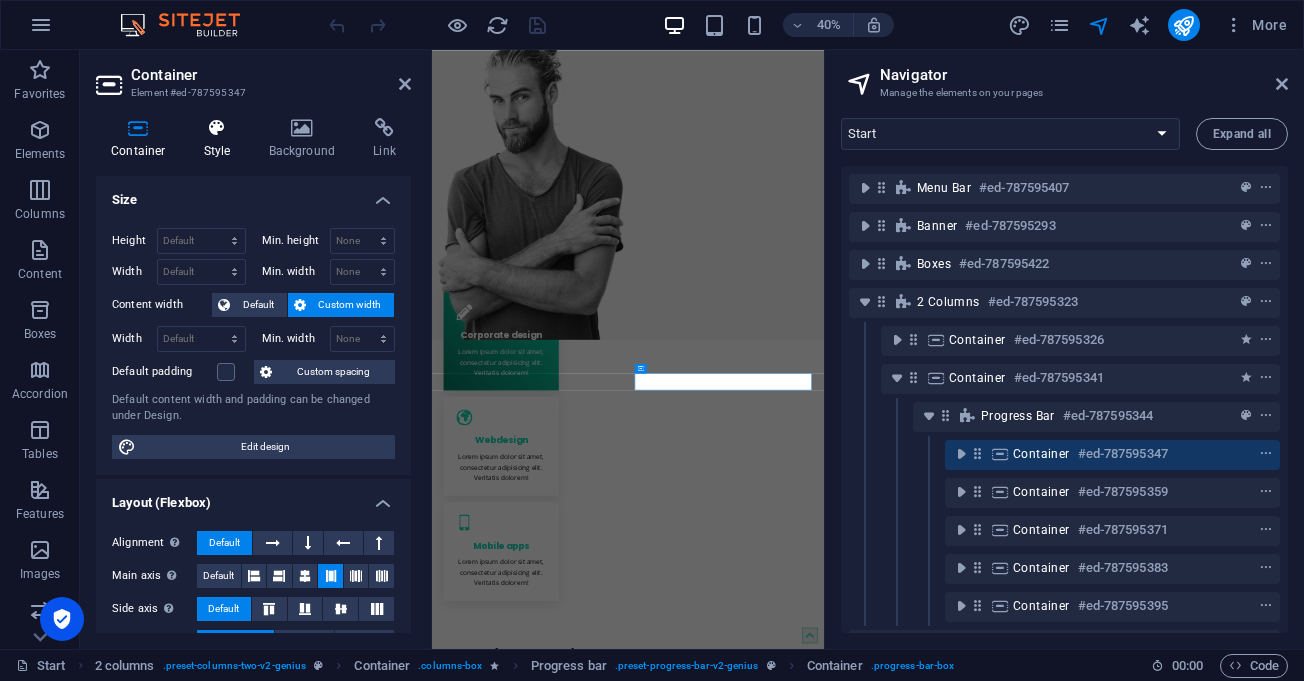 click on "Style" at bounding box center (221, 139) 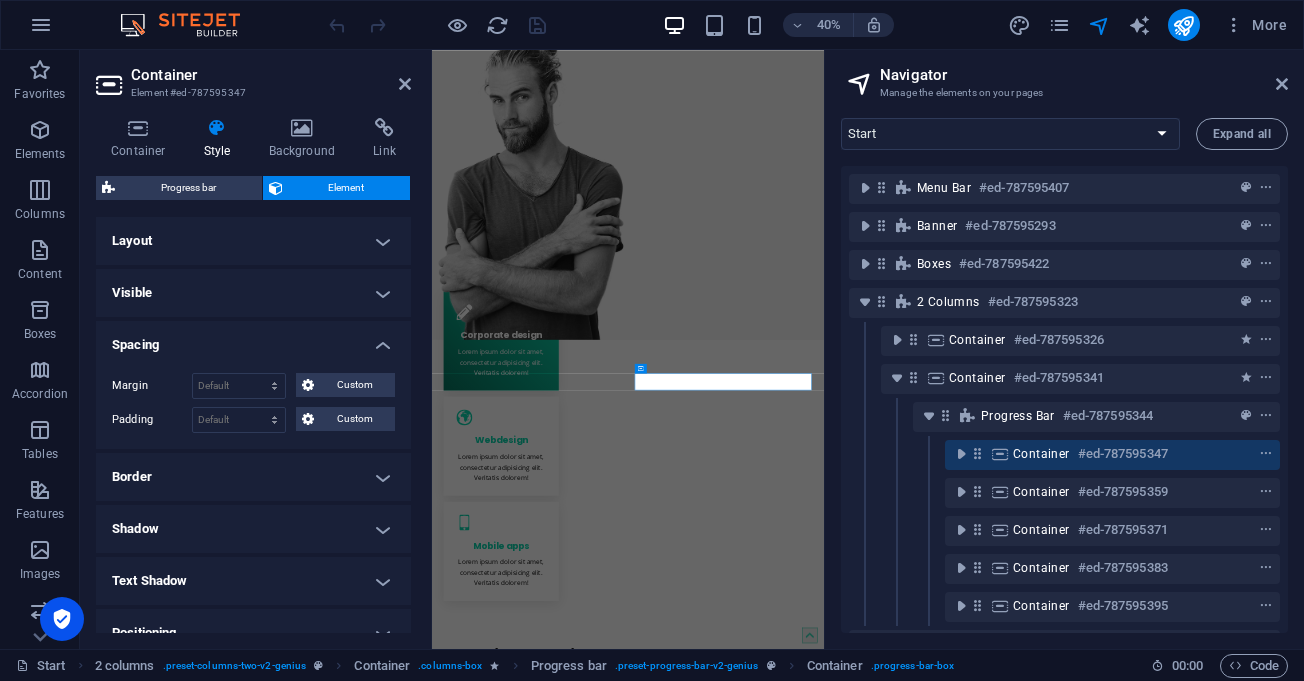 click on "Layout" at bounding box center (253, 241) 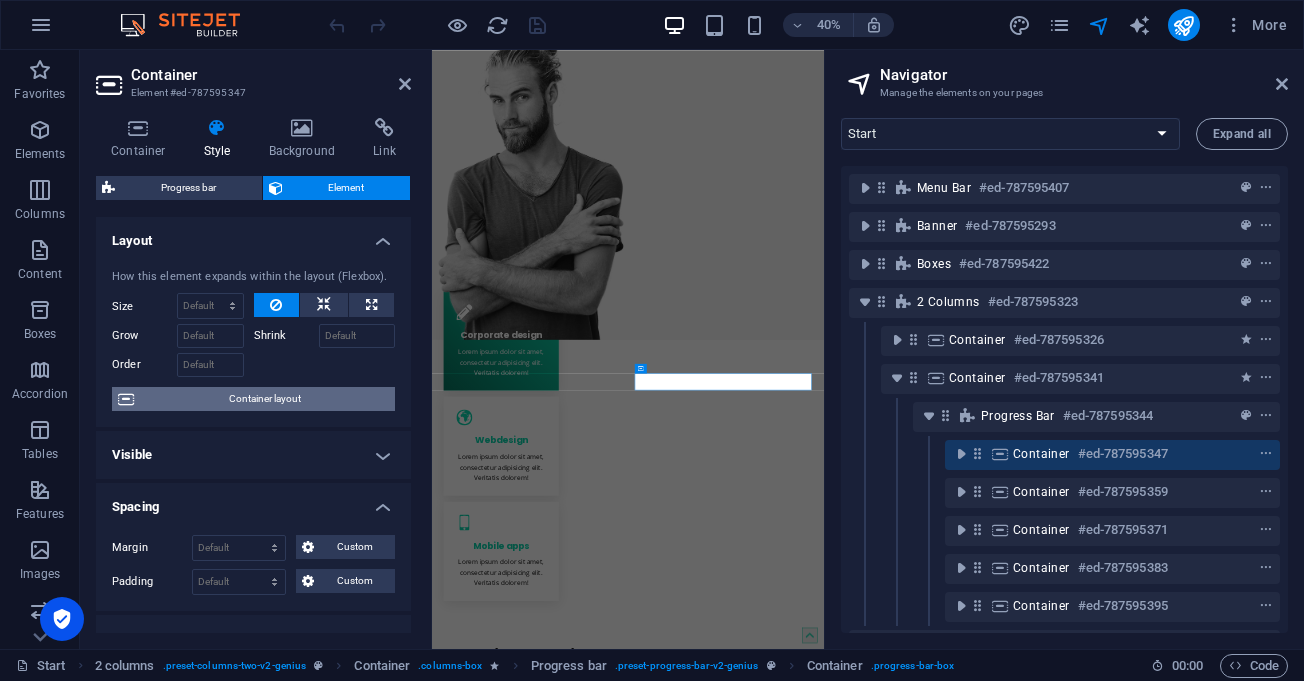 click on "Container layout" at bounding box center (264, 399) 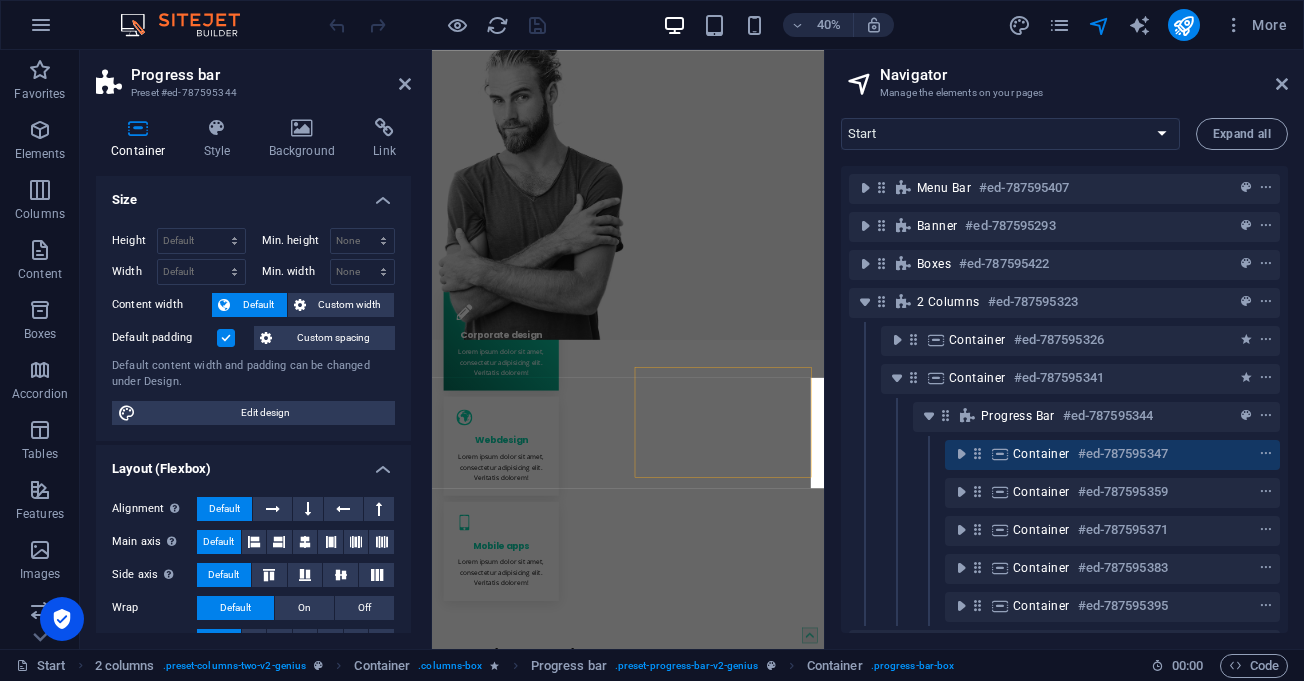 scroll, scrollTop: 498, scrollLeft: 0, axis: vertical 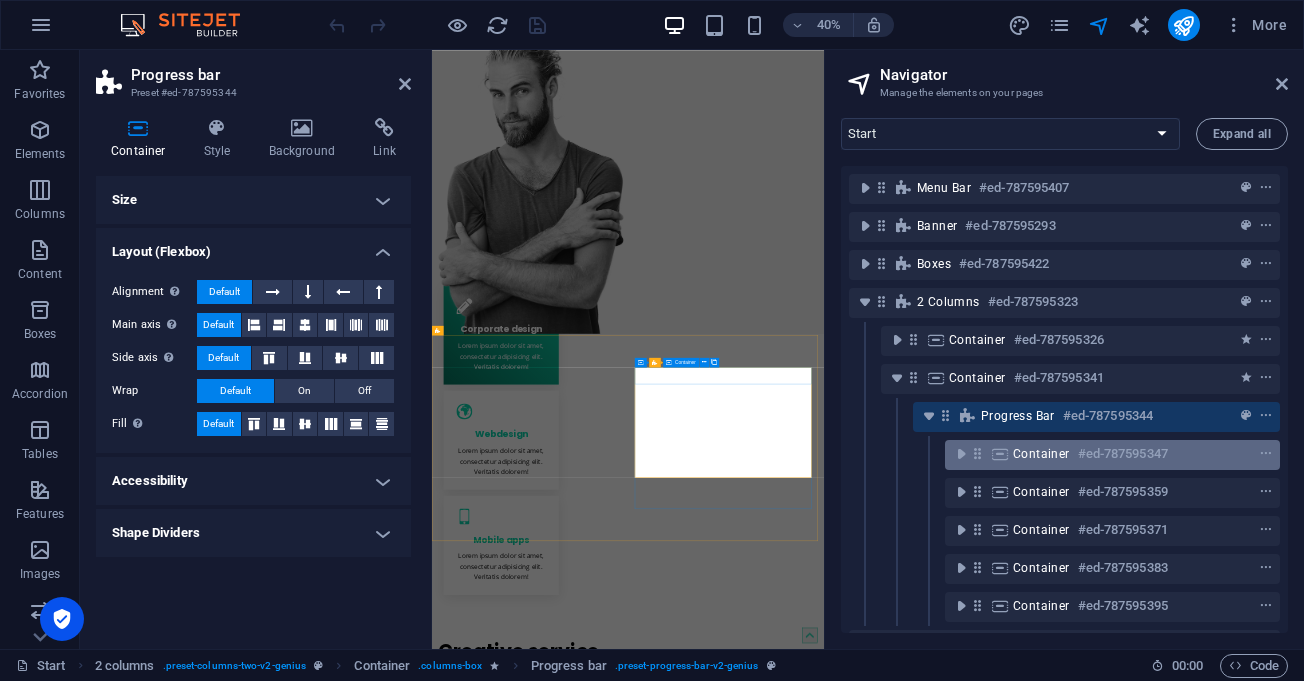 click on "Container" at bounding box center (1041, 454) 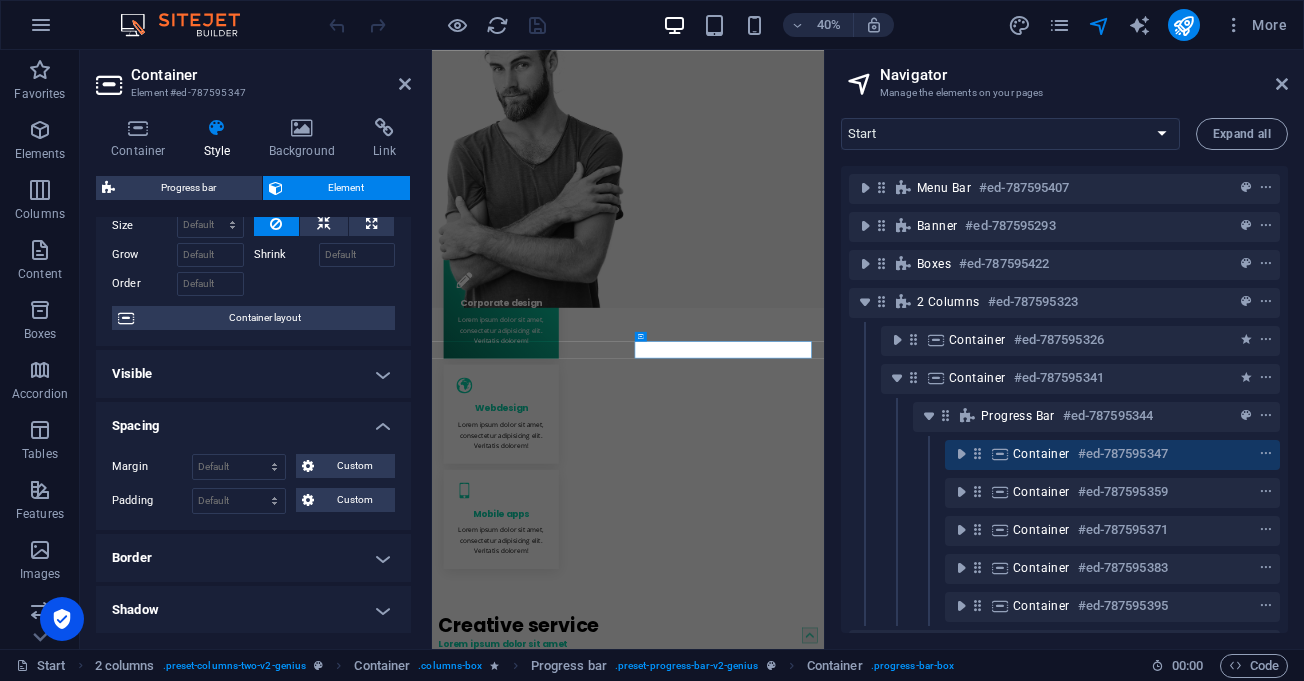 scroll, scrollTop: 200, scrollLeft: 0, axis: vertical 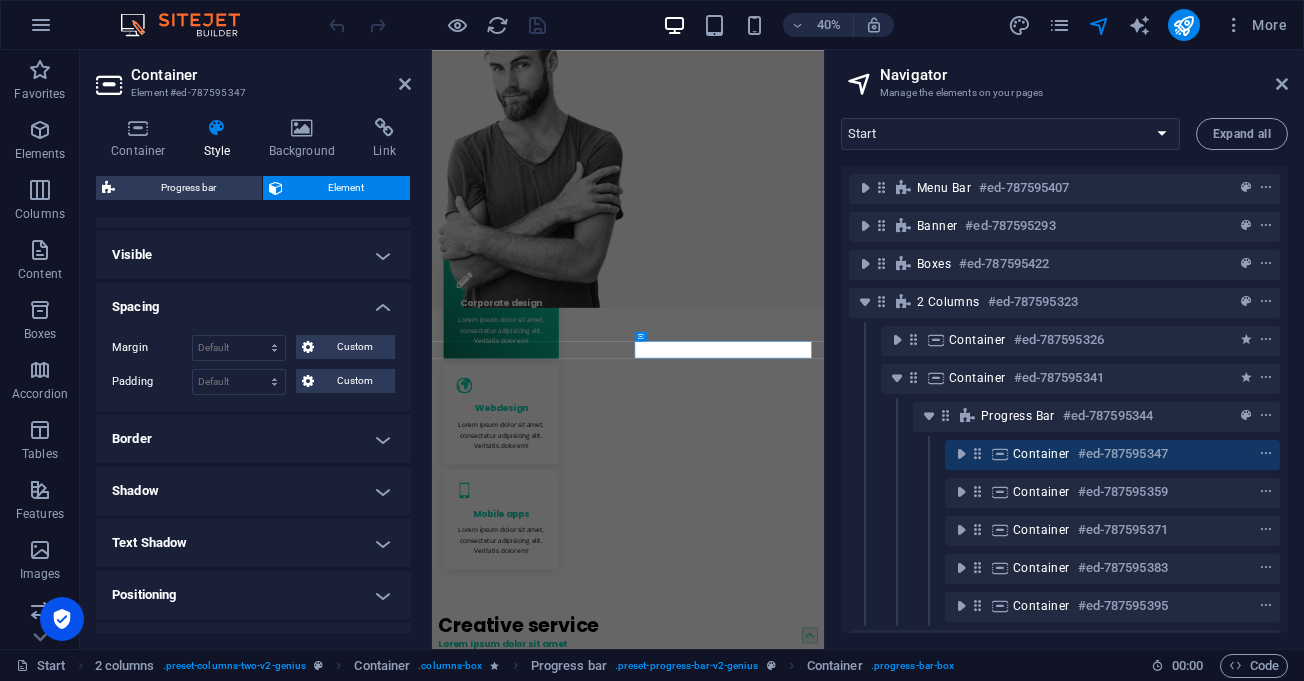 click on "Visible" at bounding box center (253, 255) 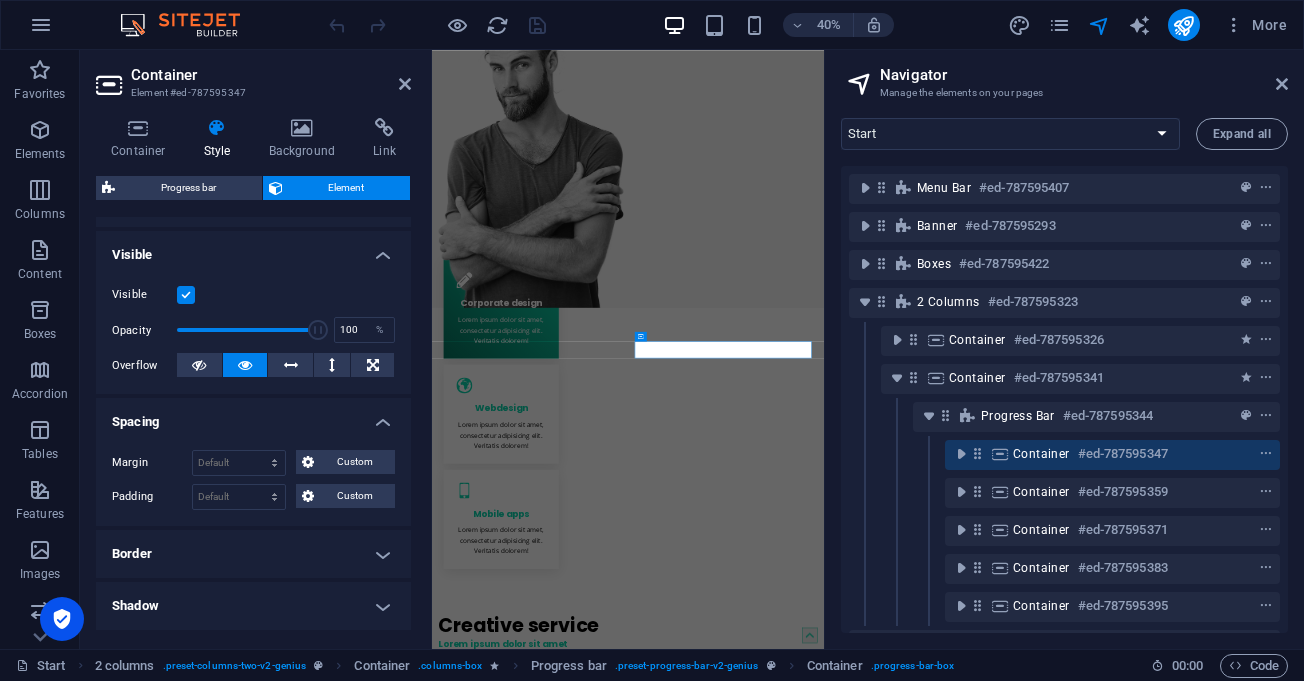 click on "Visible" at bounding box center [253, 249] 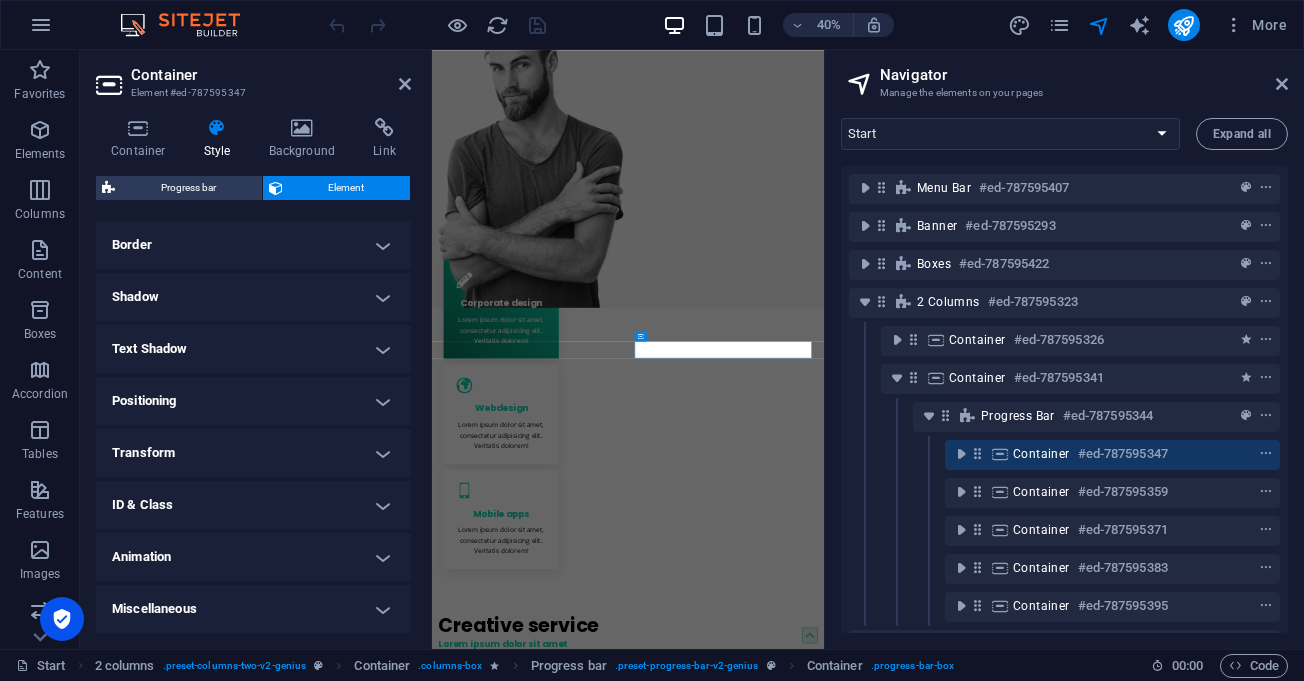 scroll, scrollTop: 0, scrollLeft: 0, axis: both 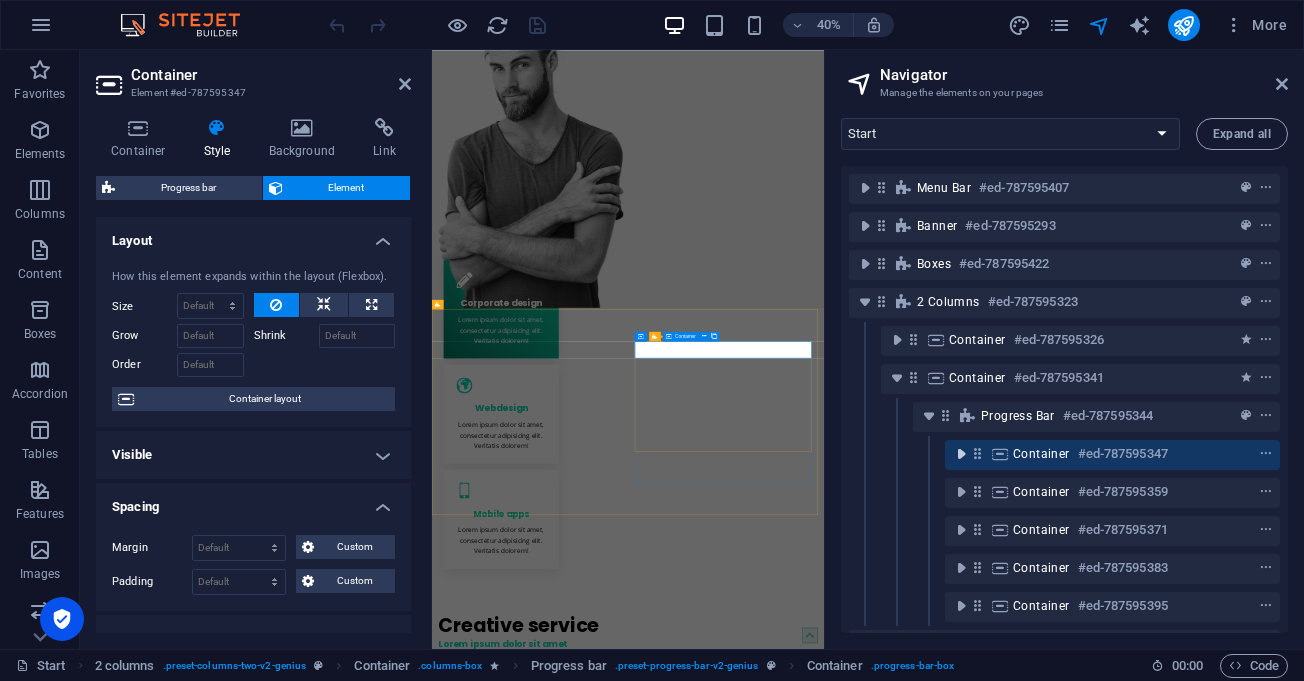 click at bounding box center (961, 454) 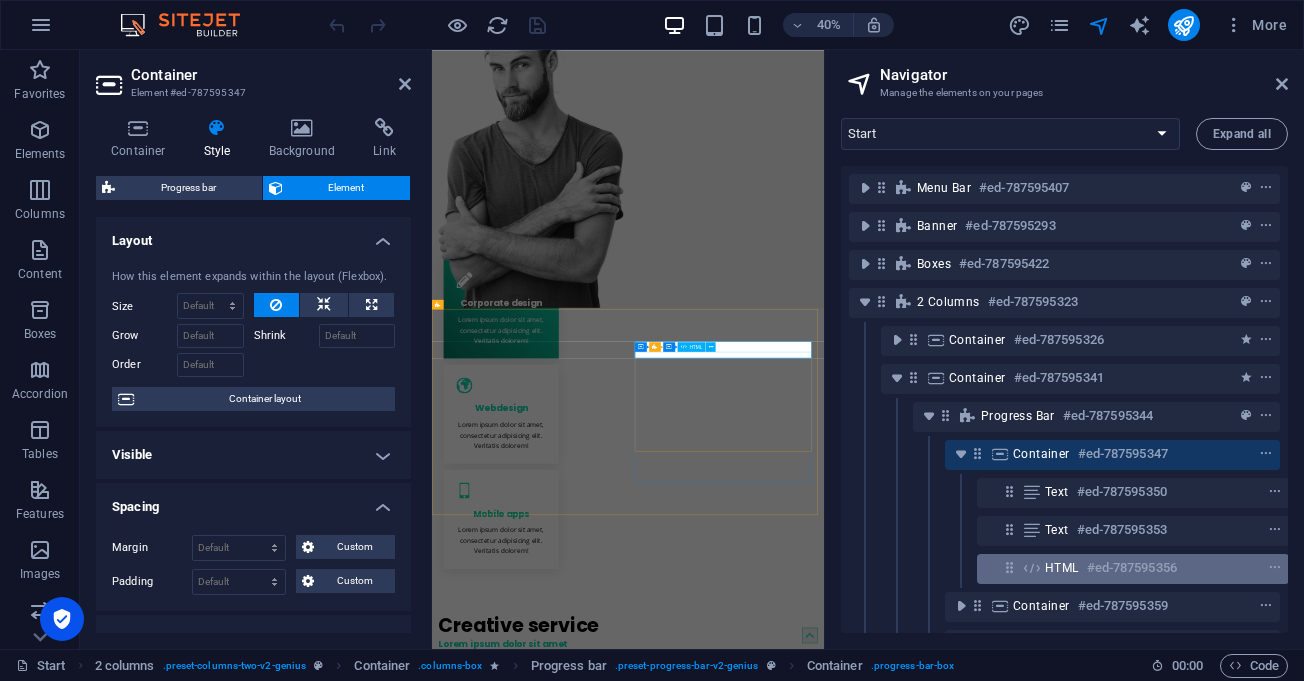 click on "HTML #ed-787595356" at bounding box center [1117, 568] 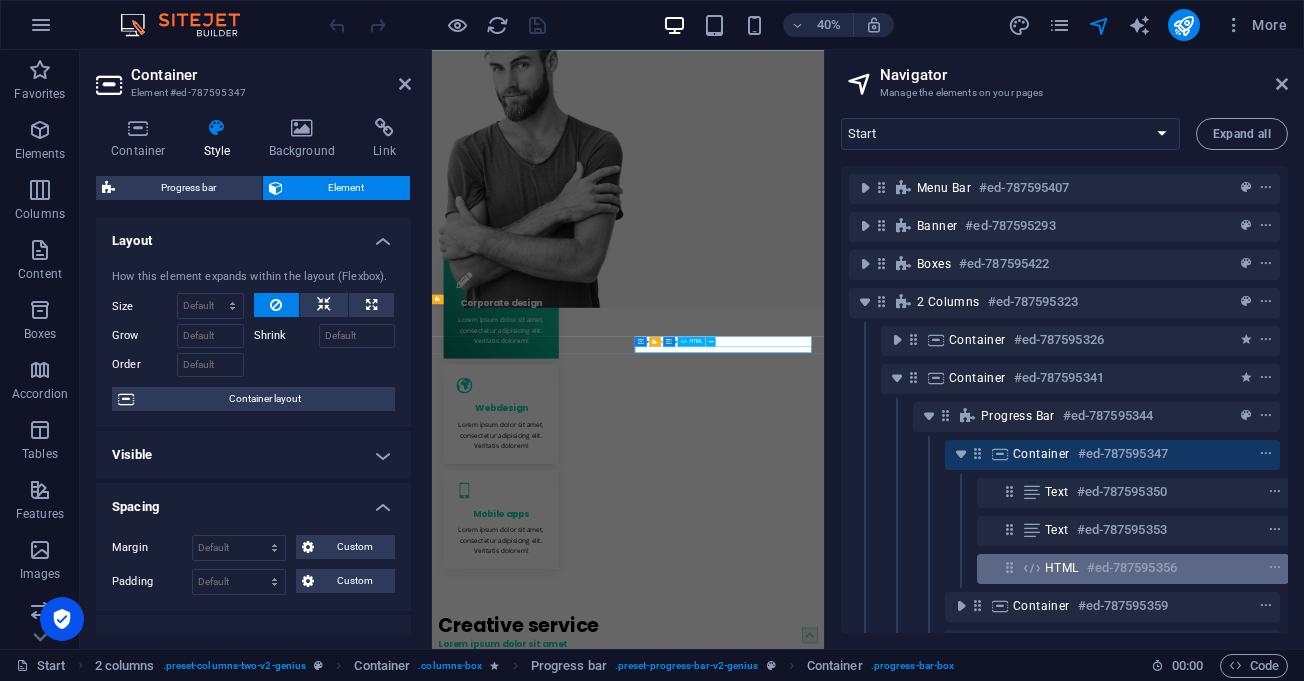 scroll, scrollTop: 576, scrollLeft: 0, axis: vertical 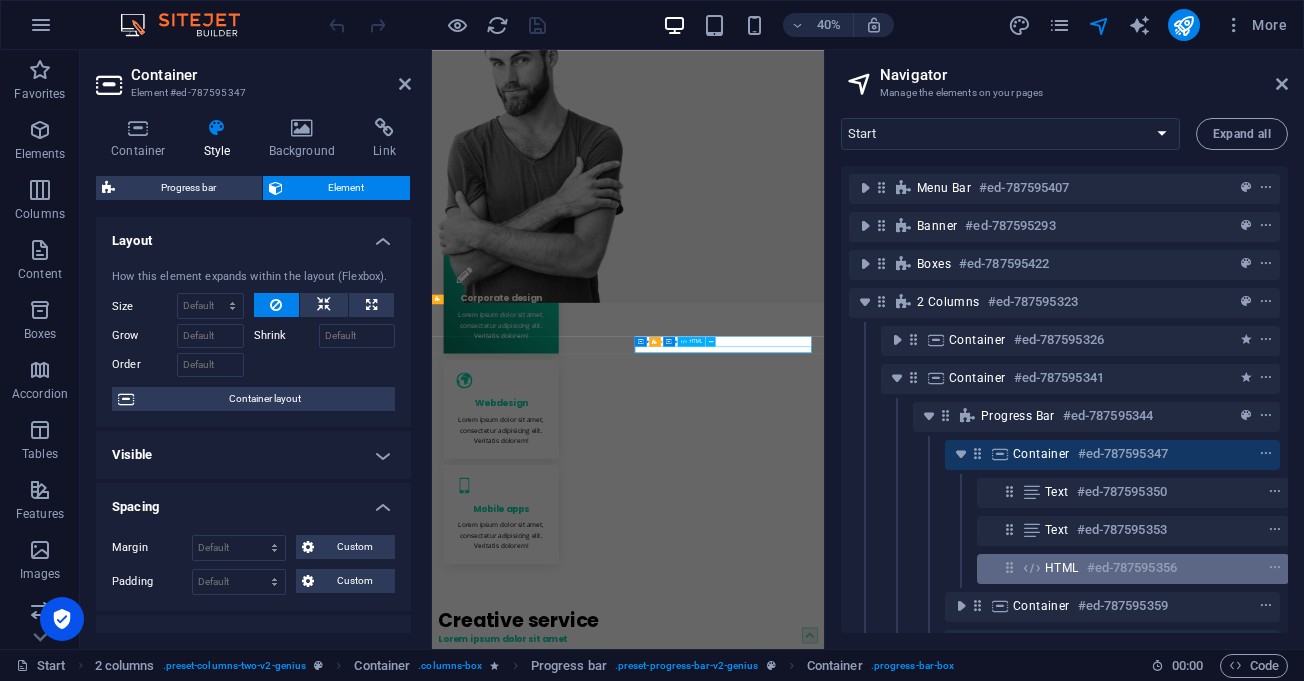 click on "Menu Bar #ed-787595407 Banner #ed-787595293 Boxes #ed-787595422 2 columns #ed-787595323 Container #ed-787595326 Container #ed-787595341 Progress bar #ed-787595344 Container #ed-787595347 Text #ed-787595350 Text #ed-787595353 HTML #ed-787595356 Container #ed-787595359 Container #ed-787595371 Container #ed-787595383 Container #ed-787595395 Gallery #ed-787595470 Container #ed-787595476 2 columns #ed-787595578 Container #ed-787595632 Container #ed-787595665" at bounding box center [1064, 399] 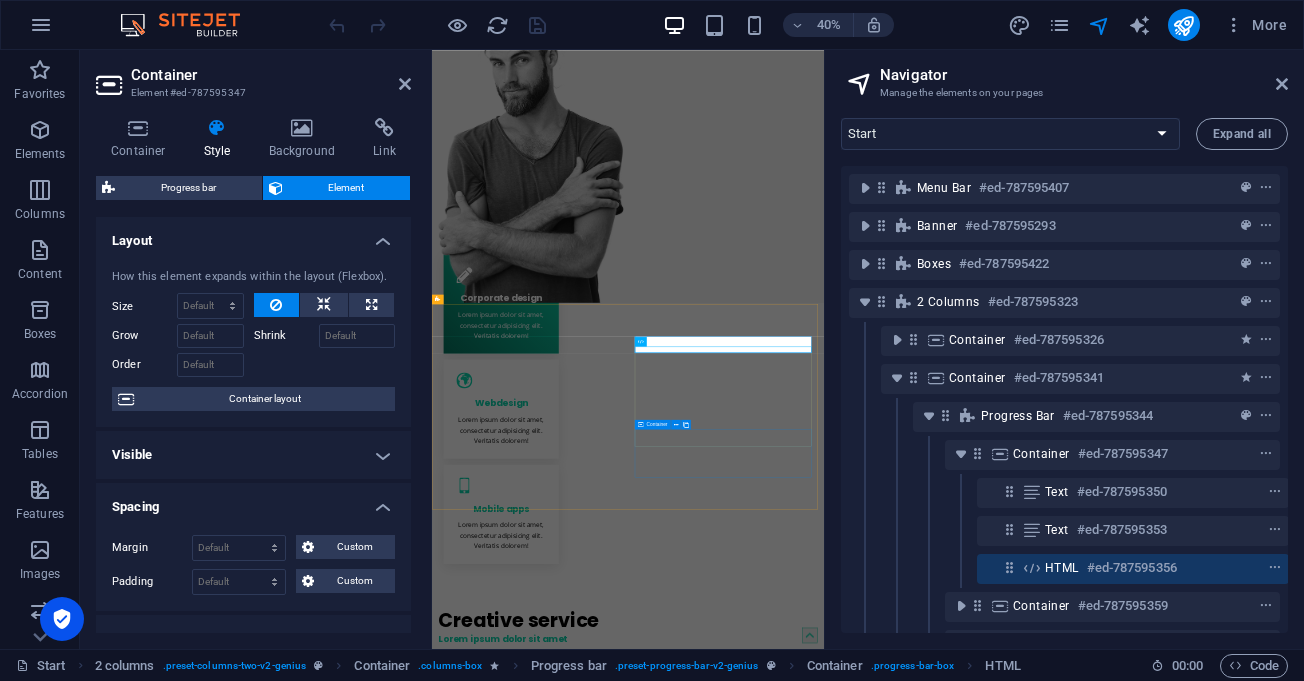 scroll, scrollTop: 177, scrollLeft: 5, axis: both 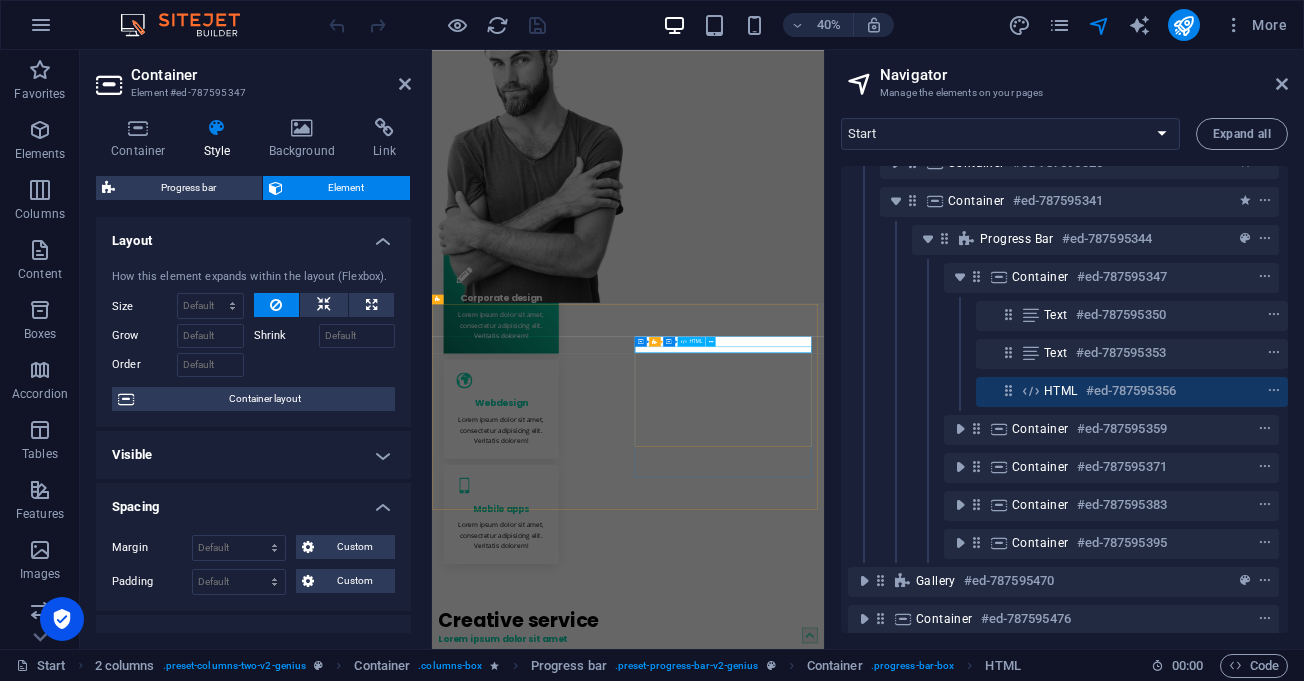 click on "HTML #ed-787595356" at bounding box center (1116, 391) 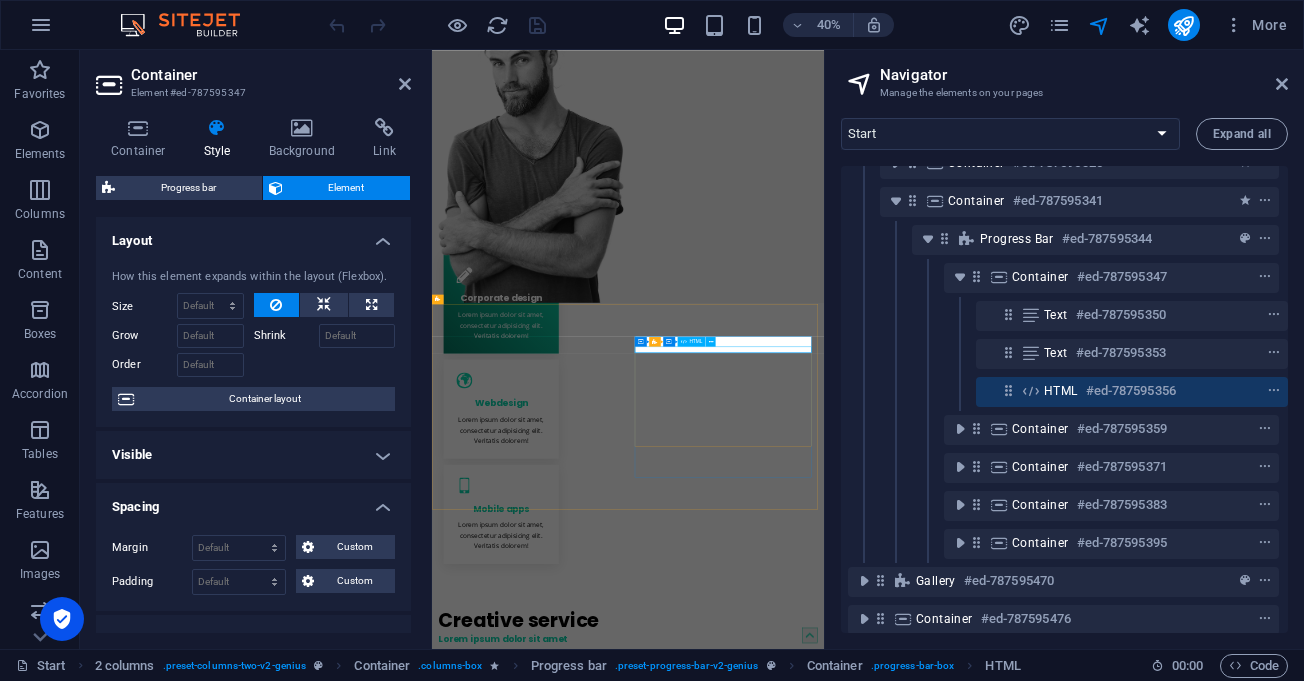 click on "HTML #ed-787595356" at bounding box center [1116, 391] 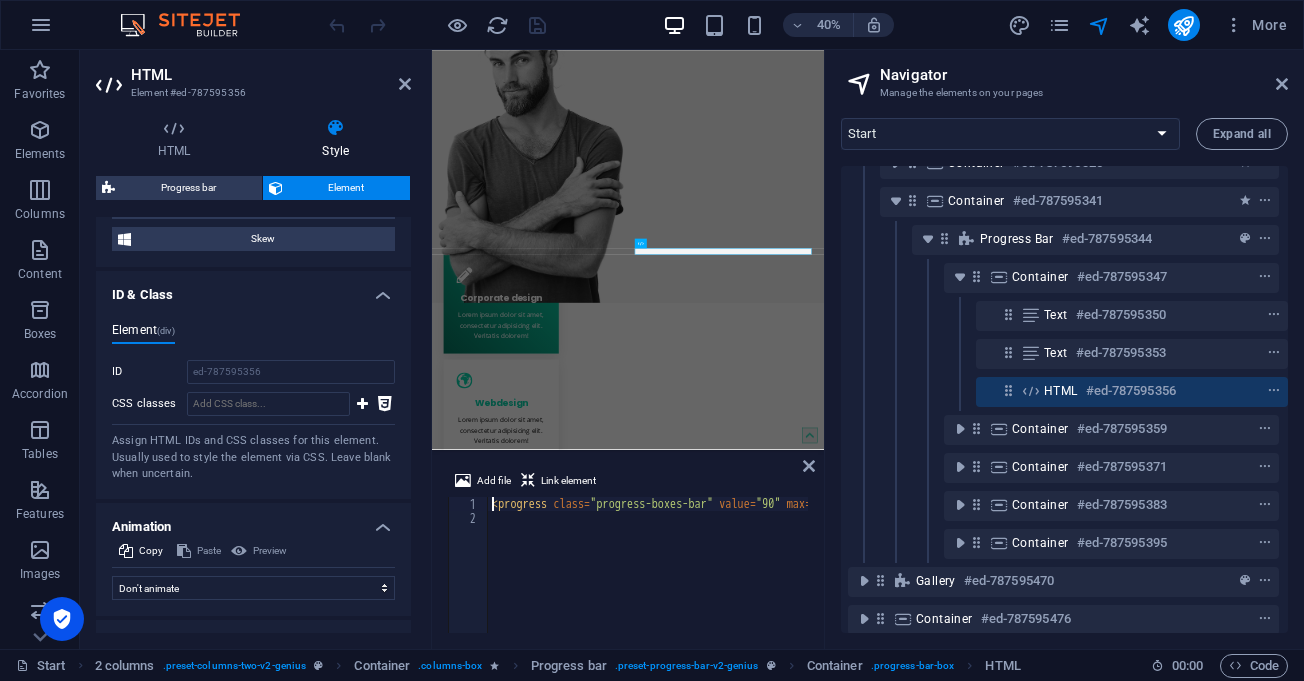 scroll, scrollTop: 1259, scrollLeft: 0, axis: vertical 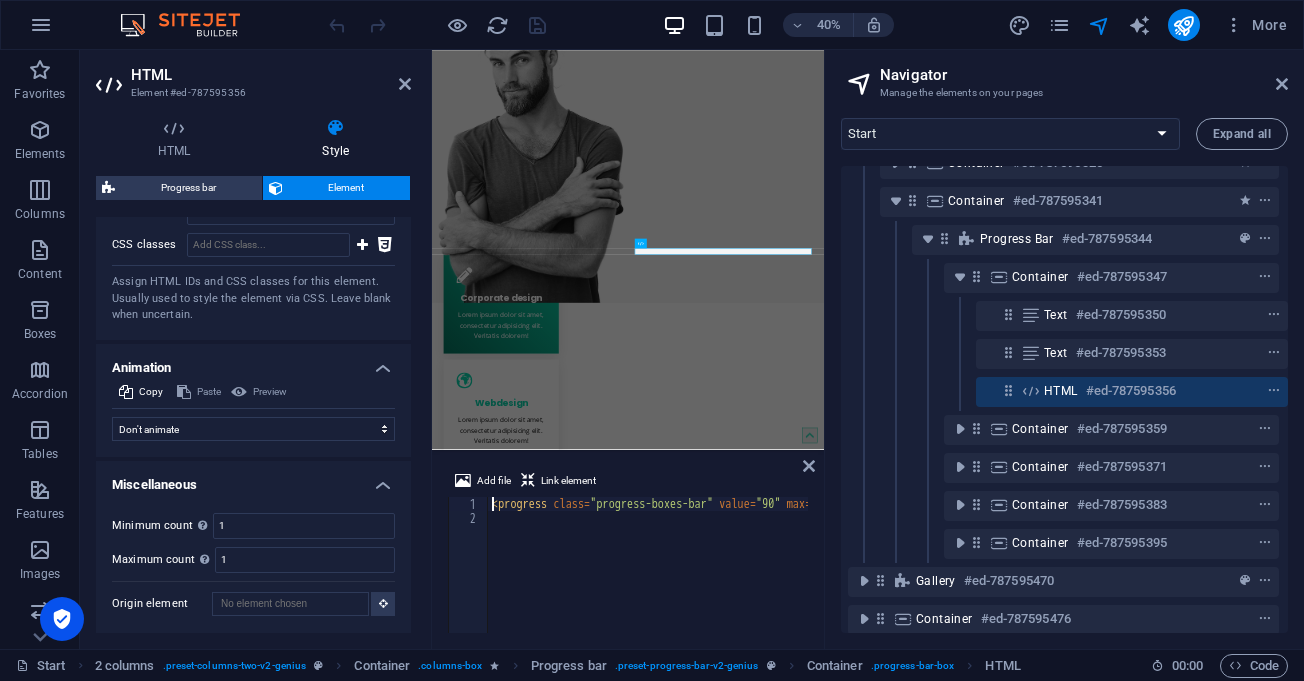click on "Navigator Manage the elements on your pages" at bounding box center (1066, 76) 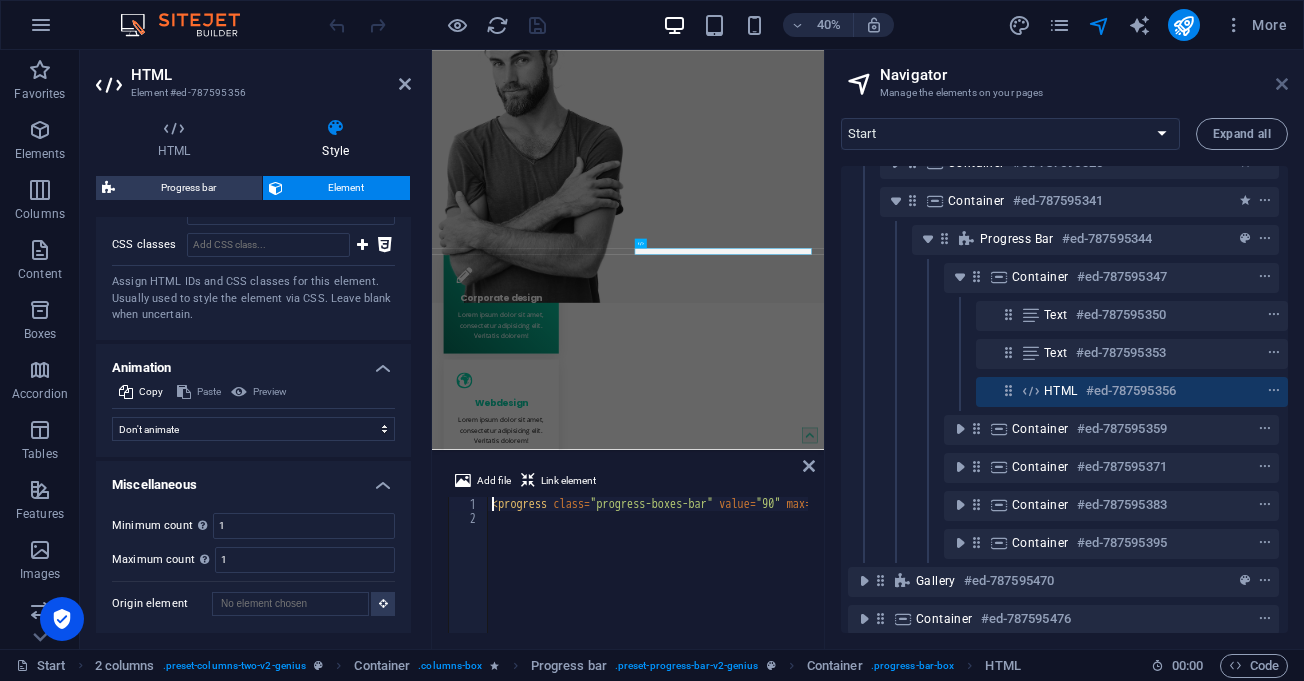 click at bounding box center (1282, 84) 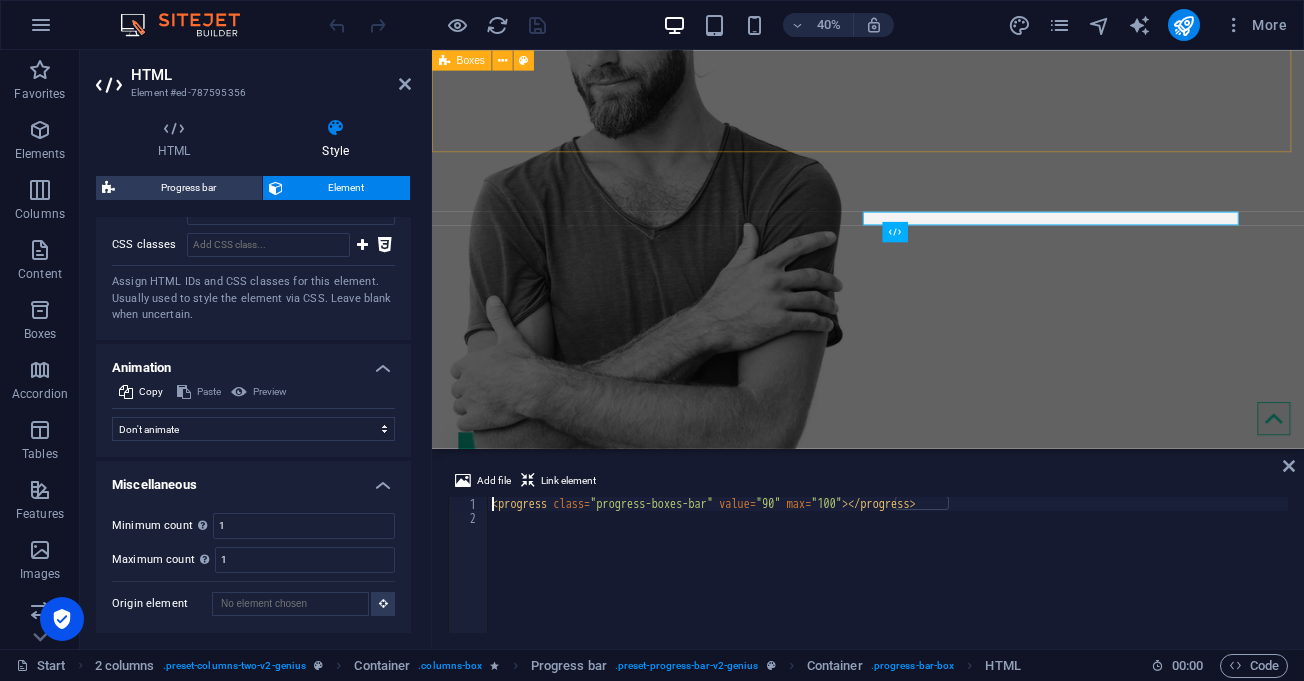 scroll, scrollTop: 881, scrollLeft: 0, axis: vertical 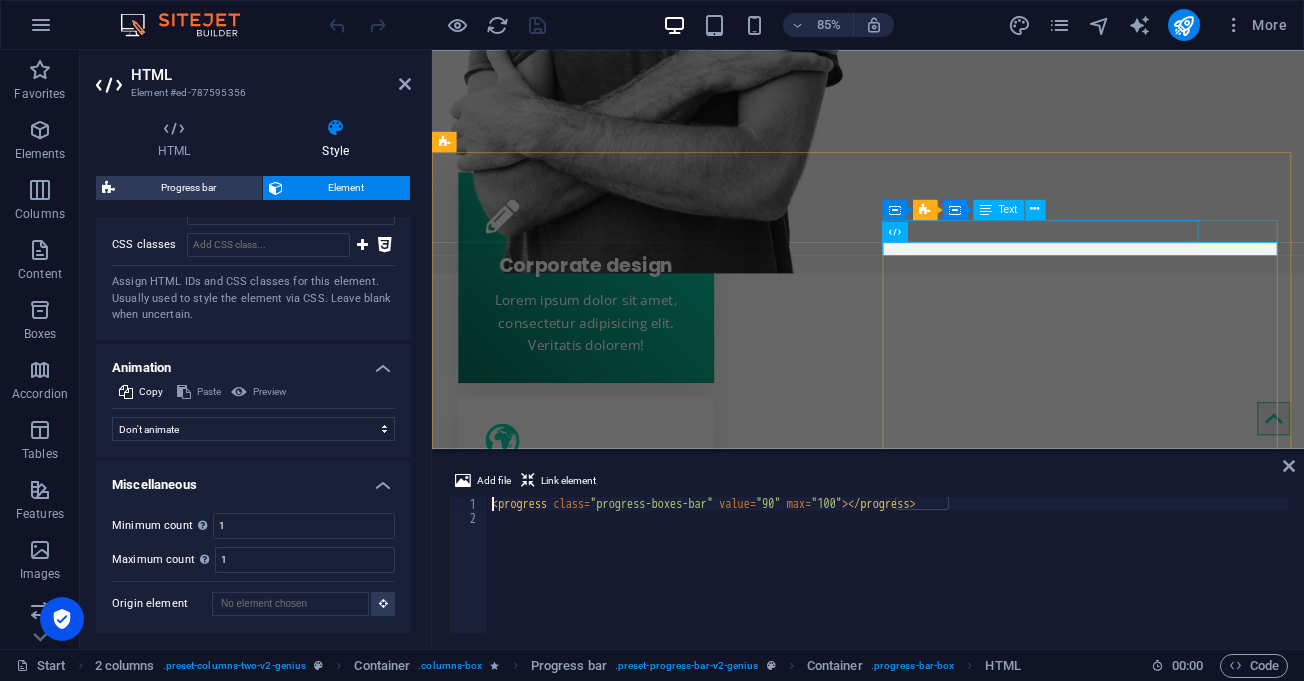 click on "Text" at bounding box center [998, 209] 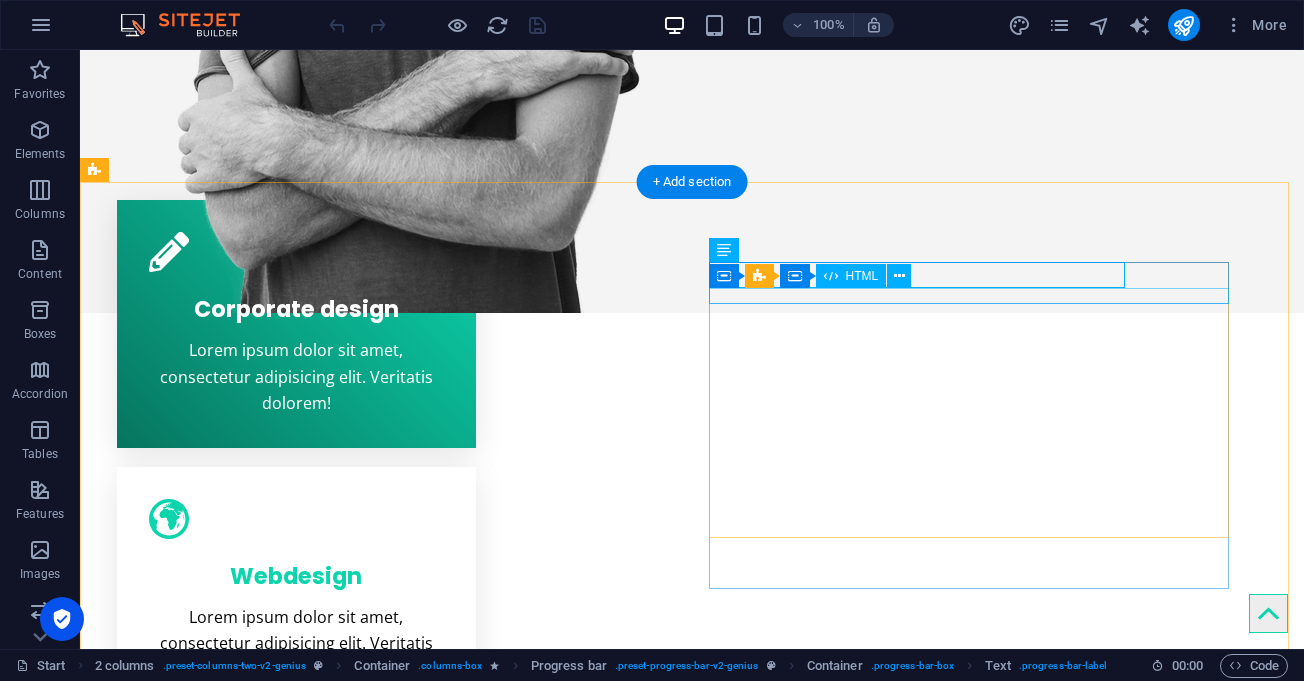 click at bounding box center (356, 1515) 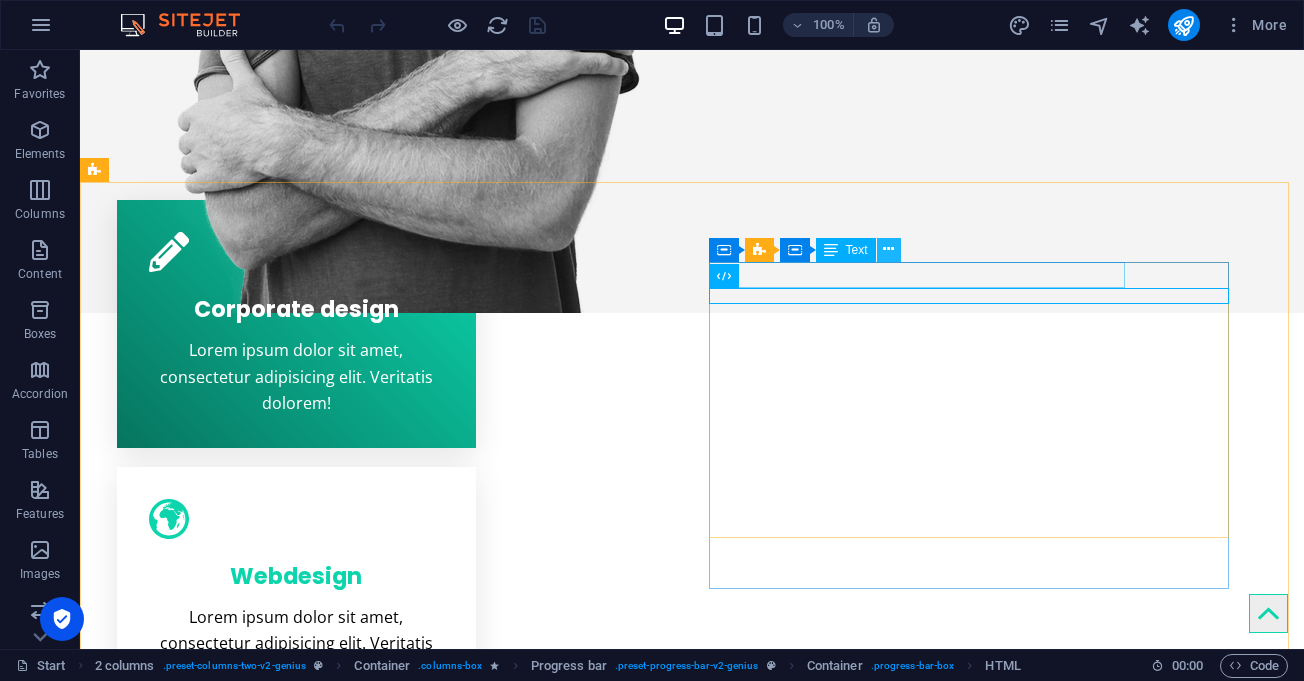 click at bounding box center [888, 249] 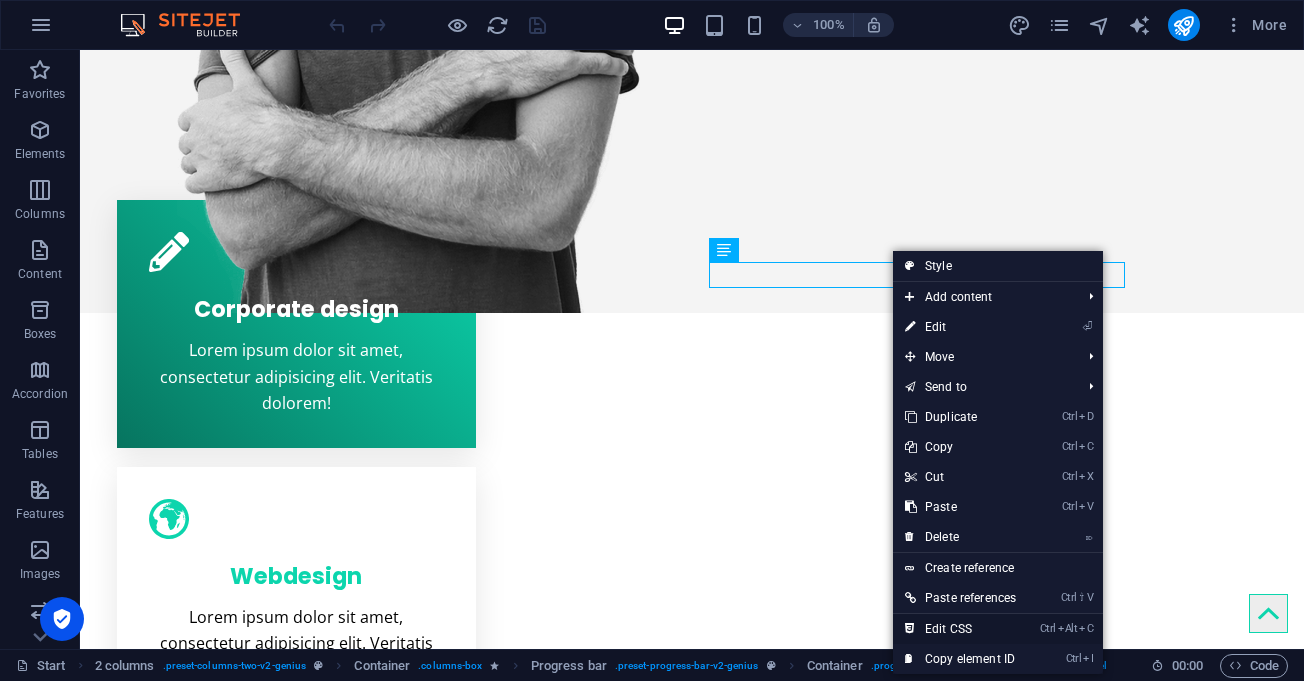 click on "Ctrl Alt C  Edit CSS" at bounding box center (960, 629) 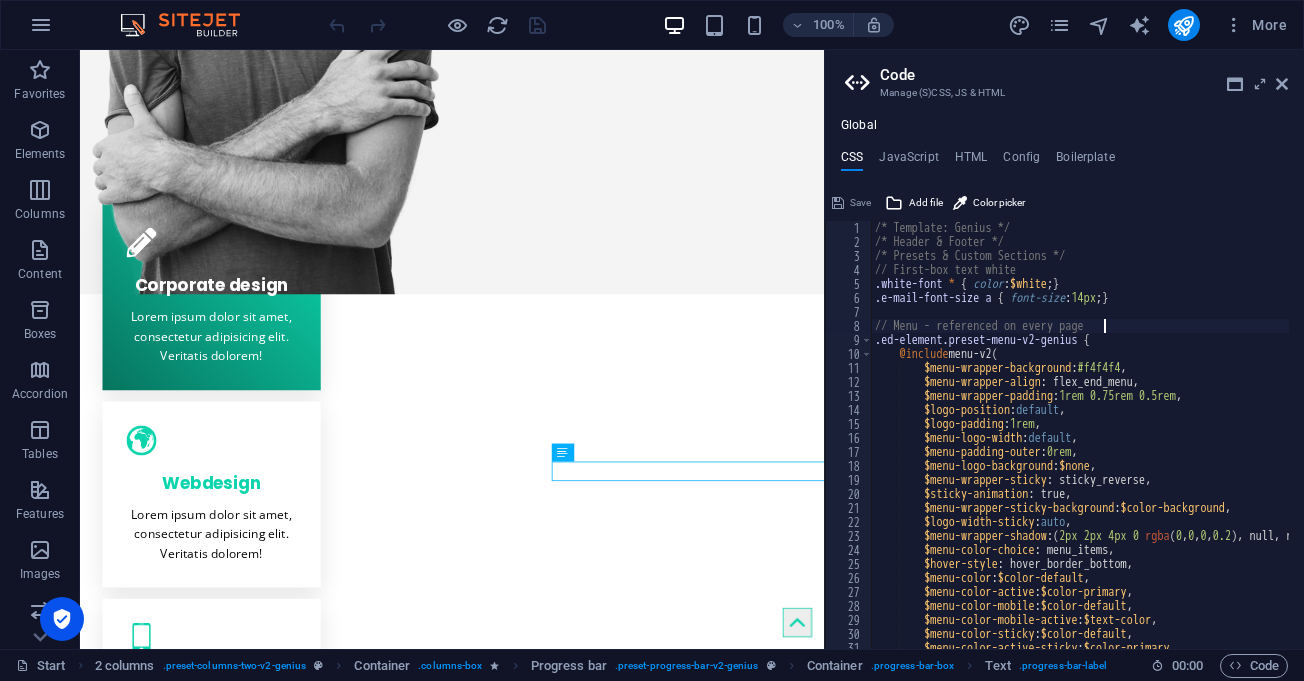 scroll, scrollTop: 544, scrollLeft: 0, axis: vertical 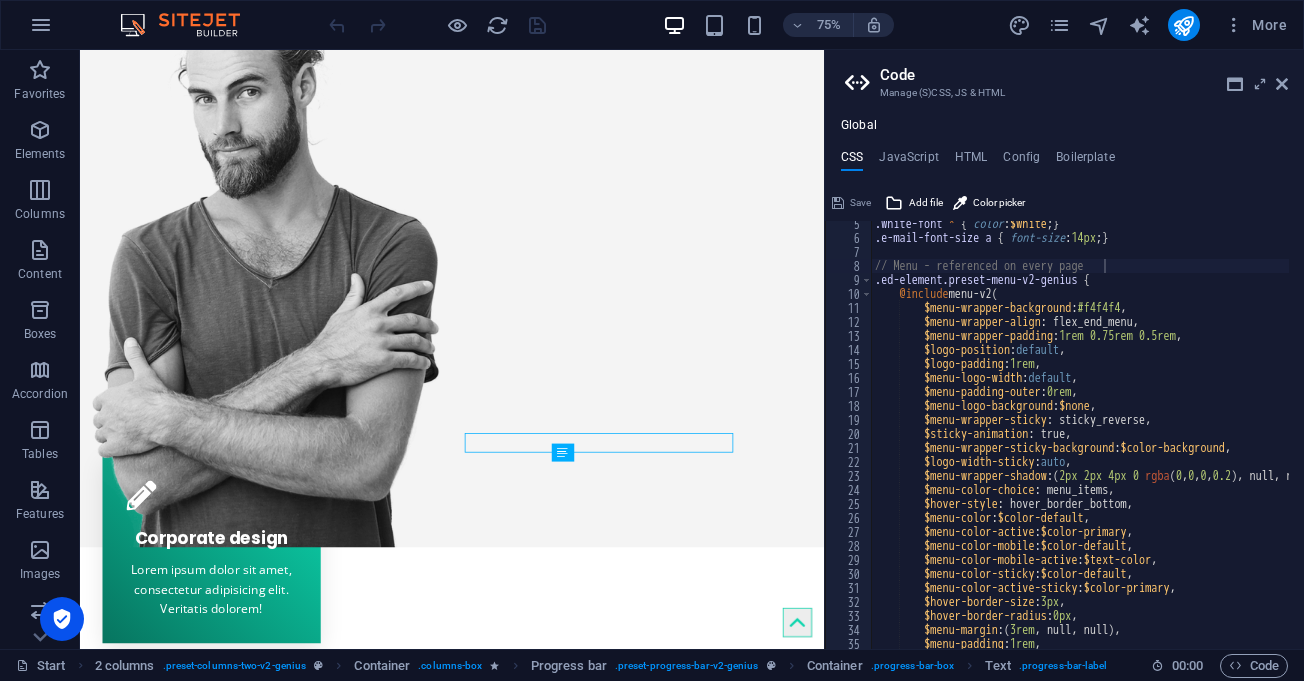 click on "Global CSS JavaScript HTML Config Boilerplate // Menu - referenced on every page 5 6 7 8 9 10 11 12 13 14 15 16 17 18 19 20 21 22 23 24 25 26 27 28 29 30 31 32 33 34 35 36 37 .white-font   *   {   color :  $white ;  } .e-mail-font-size   a   {   font-size :  14px ;  } // Menu - referenced on every page .ed-element.preset-menu-v2-genius   {      @include  menu-v2 (           $menu-wrapper-background :  #f4f4f4 ,            $menu-wrapper-align : flex_end_menu,            $menu-wrapper-padding :  1rem   0.75rem   0.5rem ,            $logo-position :  default ,            $logo-padding :  1rem ,            $menu-logo-width :  default ,            $menu-padding-outer :  0rem ,            $menu-logo-background :  $none ,            $menu-wrapper-sticky : sticky_reverse,            $sticky-animation : true,            $menu-wrapper-sticky-background :  $color-background ,            $logo-width-sticky :  auto ,            $menu-wrapper-shadow :  ( 2px   2px   4px   0   rgba ( 0 , 0 , 0 , 0.2 ) , null, null ) ," at bounding box center [1064, 383] 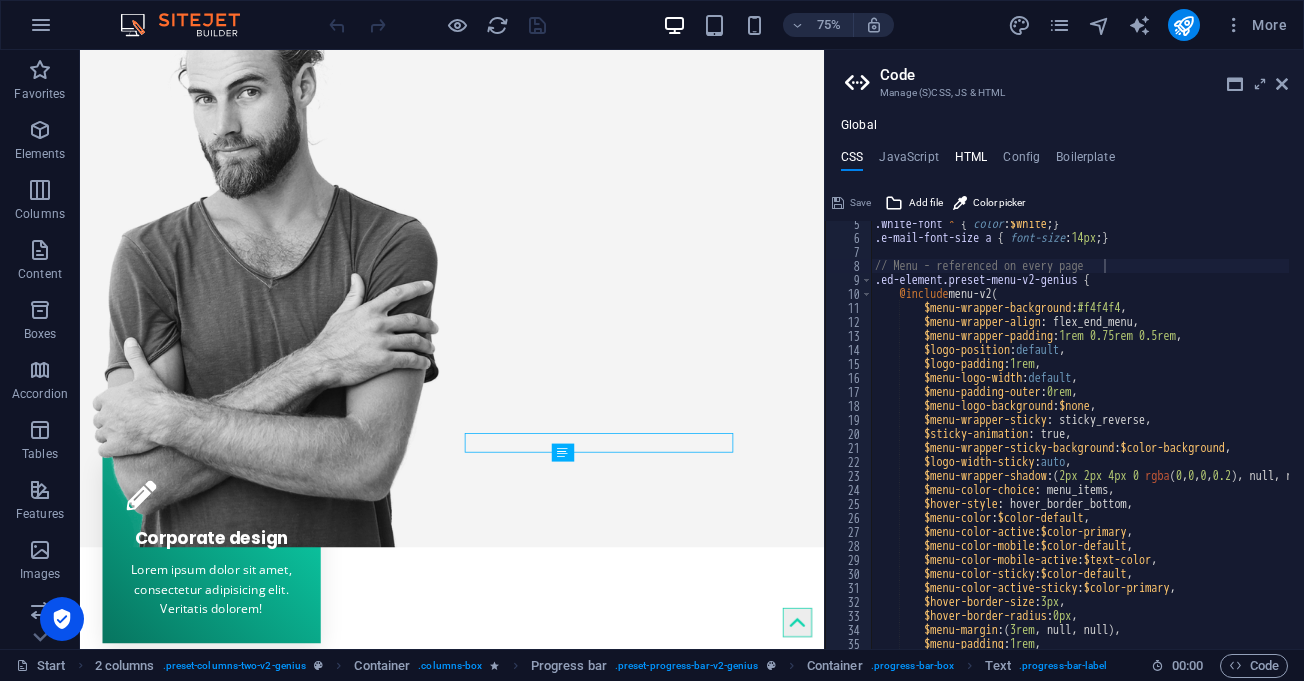 click on "HTML" at bounding box center (971, 161) 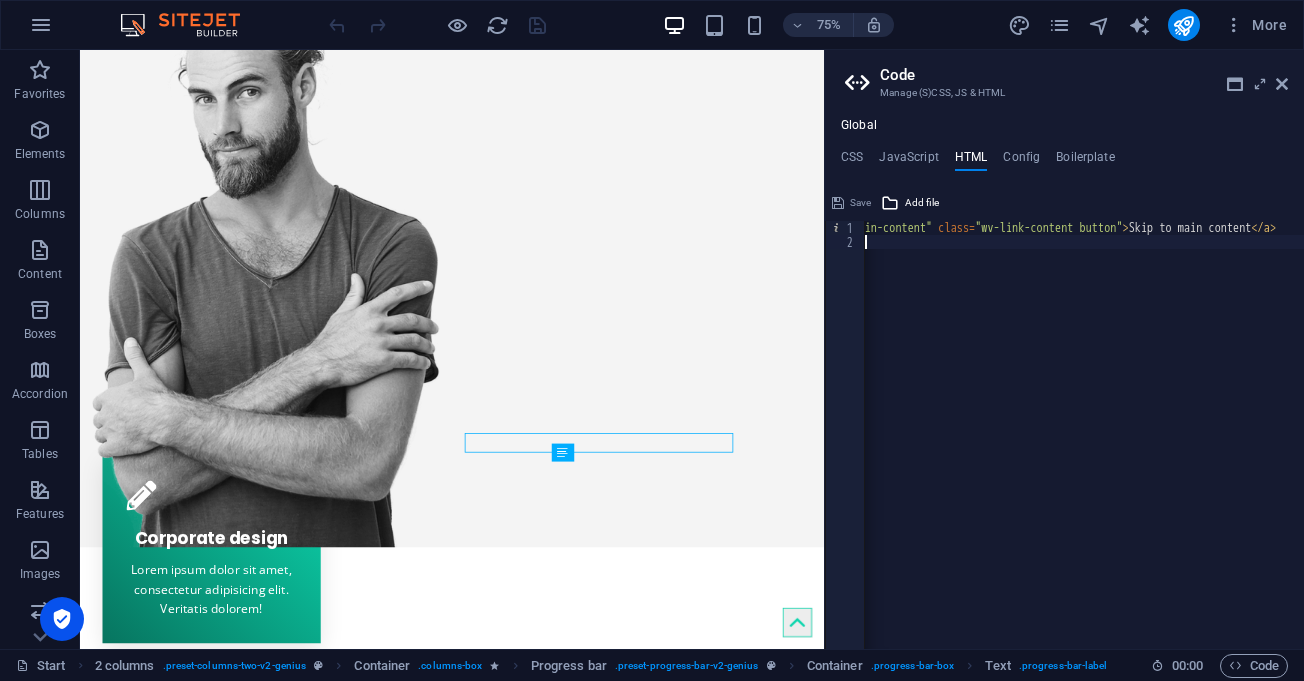 click on "< a   href = "#main-content"   class = "wv-link-content button" > Skip to main content </ a > {{content}}" at bounding box center (1057, 441) 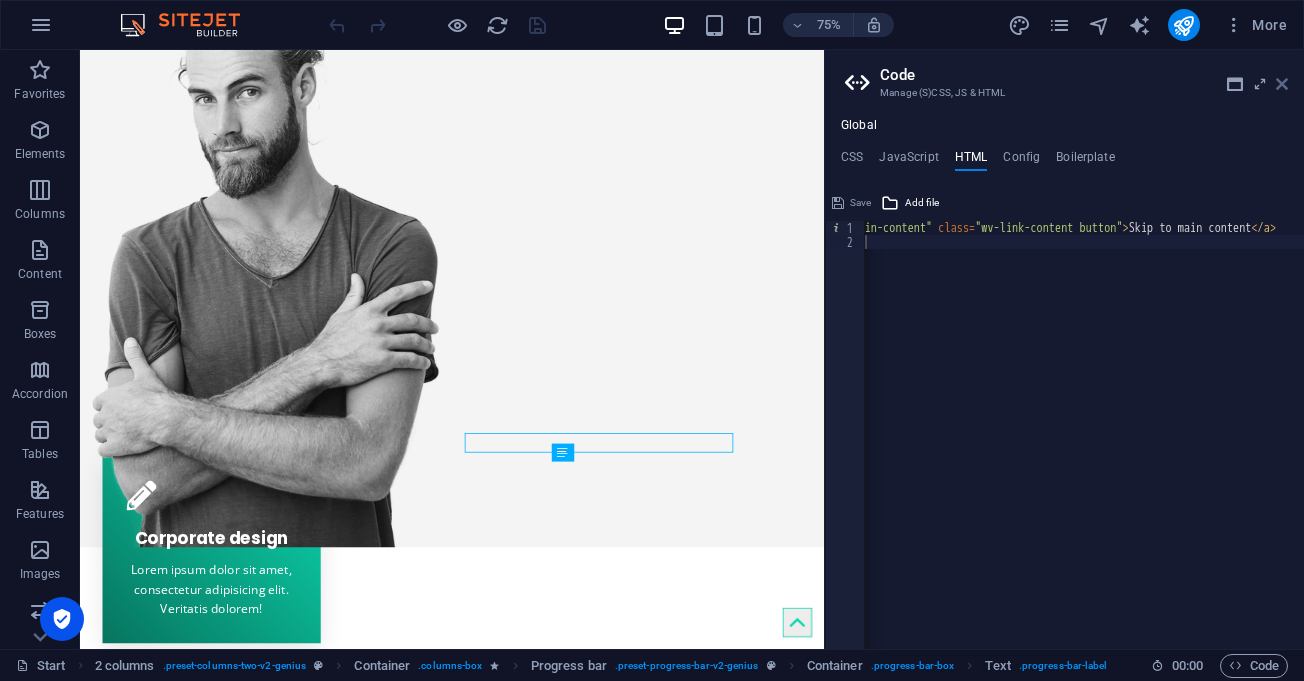 drag, startPoint x: 1286, startPoint y: 84, endPoint x: 675, endPoint y: 414, distance: 694.4213 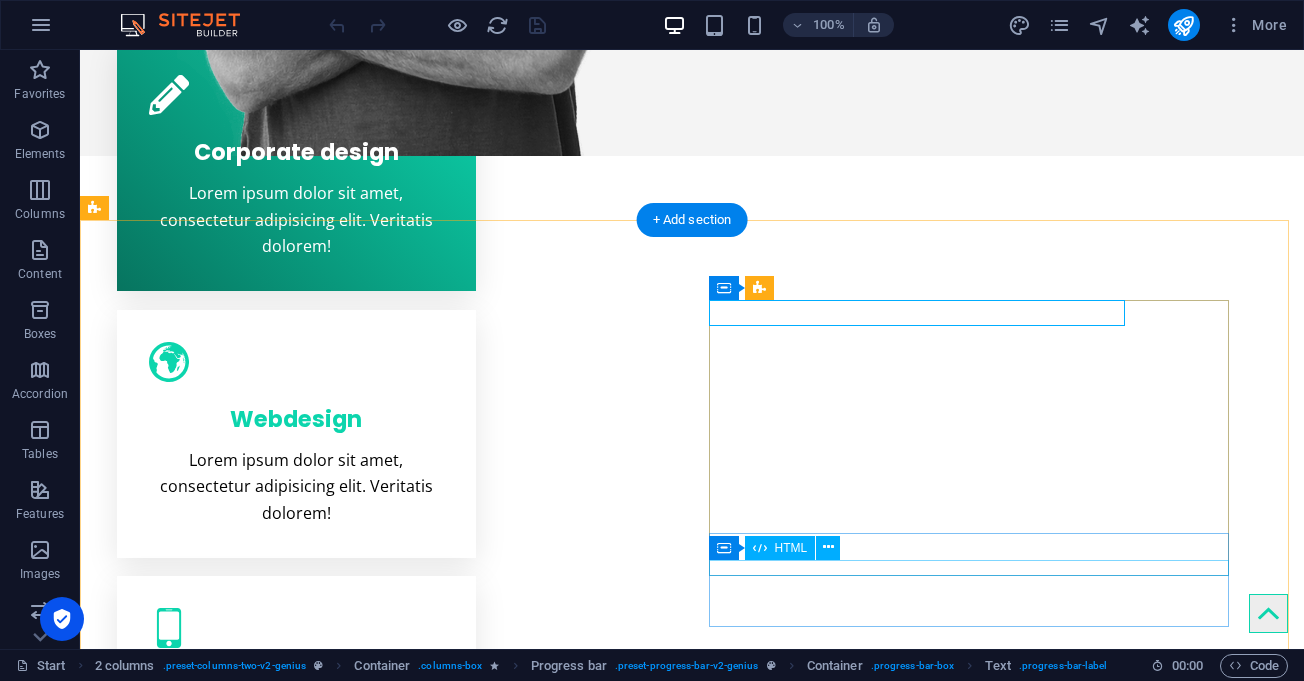 scroll, scrollTop: 1125, scrollLeft: 0, axis: vertical 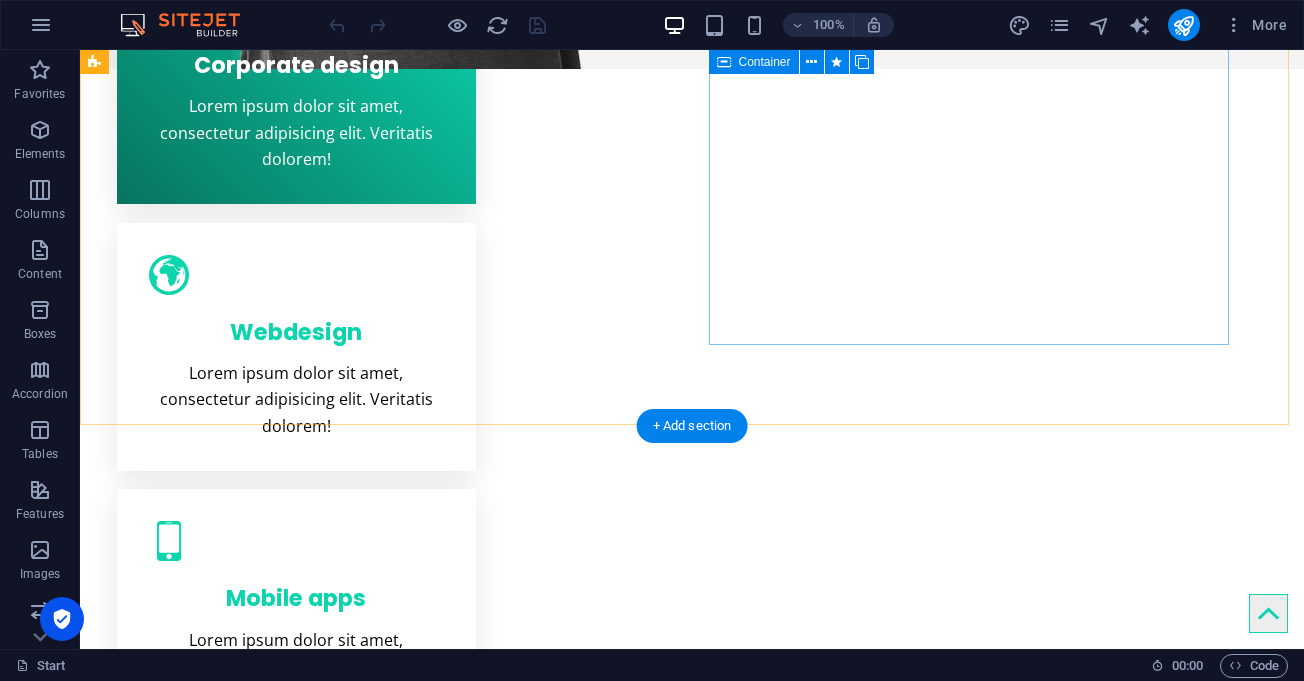 click on "Sitejet 90%
Photoshop 70%
Illustrator 90%
HTML5 & CSS3 85%
JavaScript 45%" at bounding box center (356, 1414) 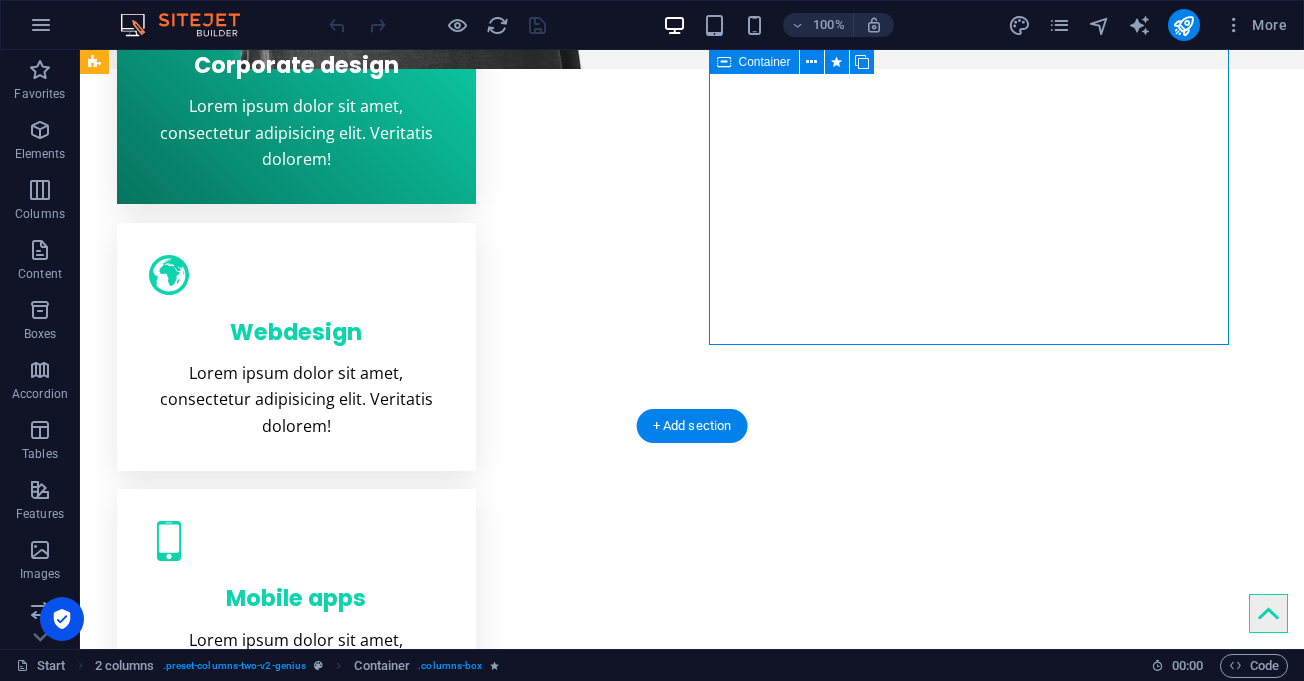 click on "Sitejet 90%
Photoshop 70%
Illustrator 90%
HTML5 & CSS3 85%
JavaScript 45%" at bounding box center (356, 1414) 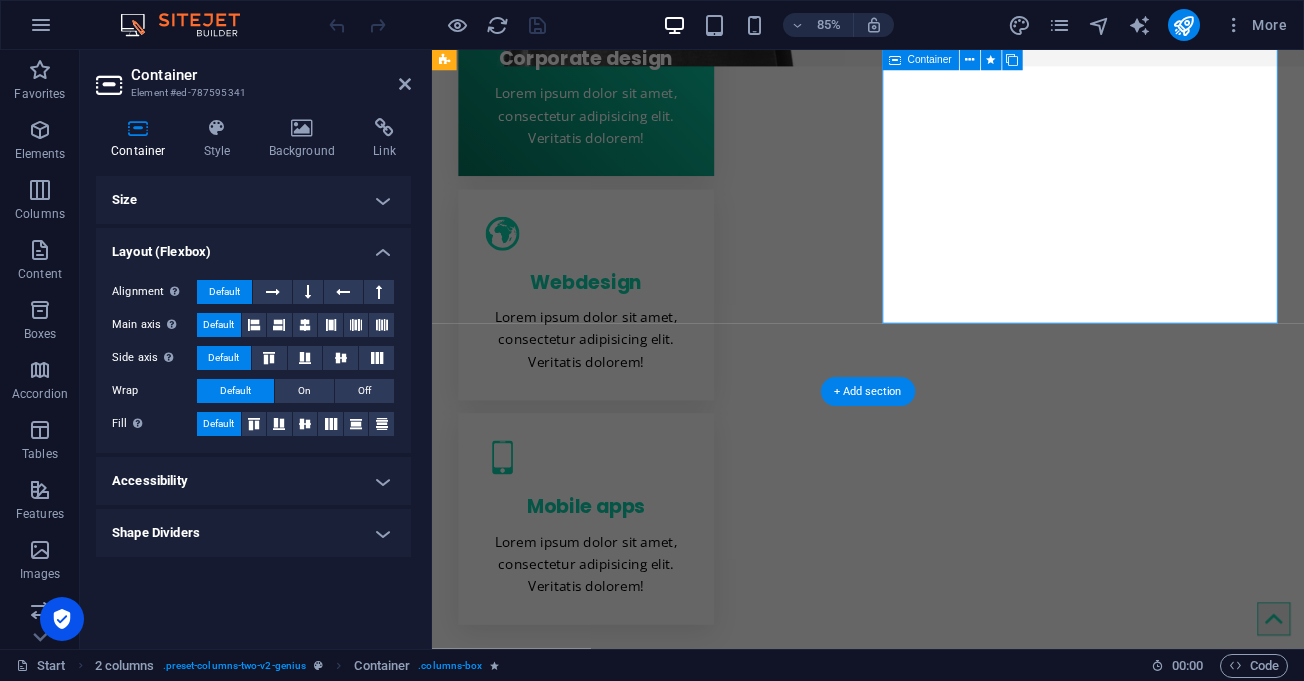 scroll, scrollTop: 1113, scrollLeft: 0, axis: vertical 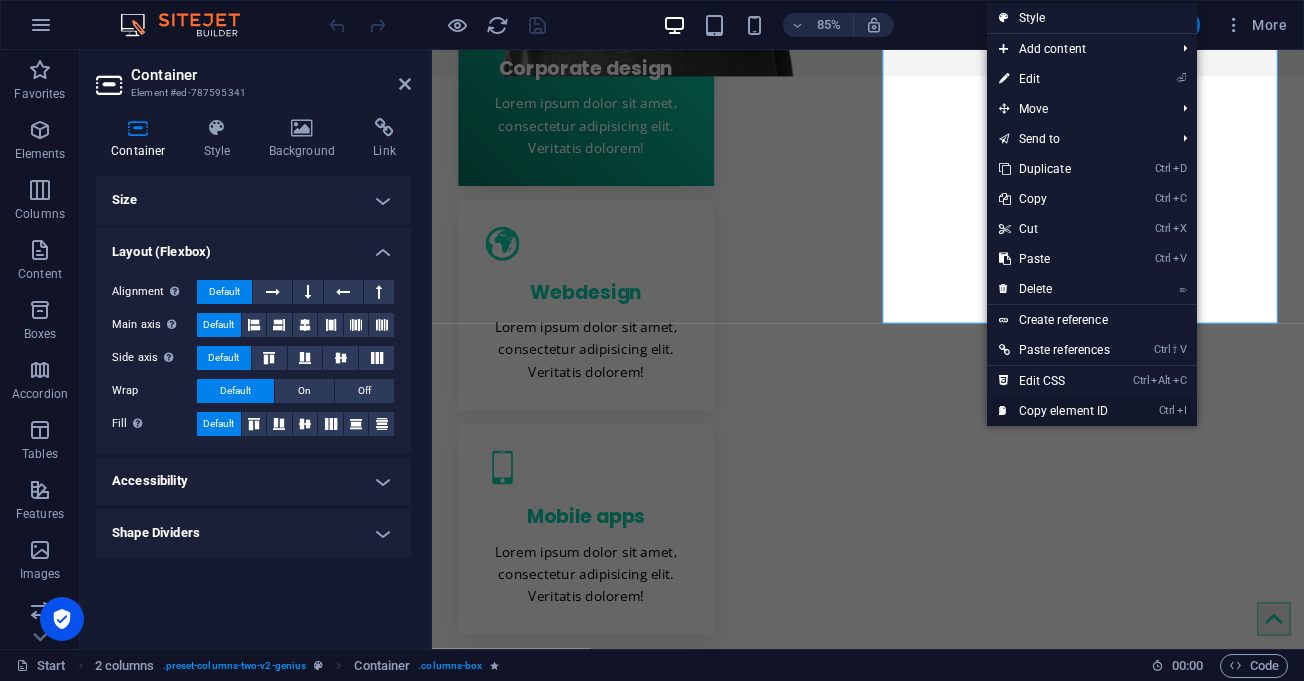 click on "Ctrl I  Copy element ID" at bounding box center [1054, 411] 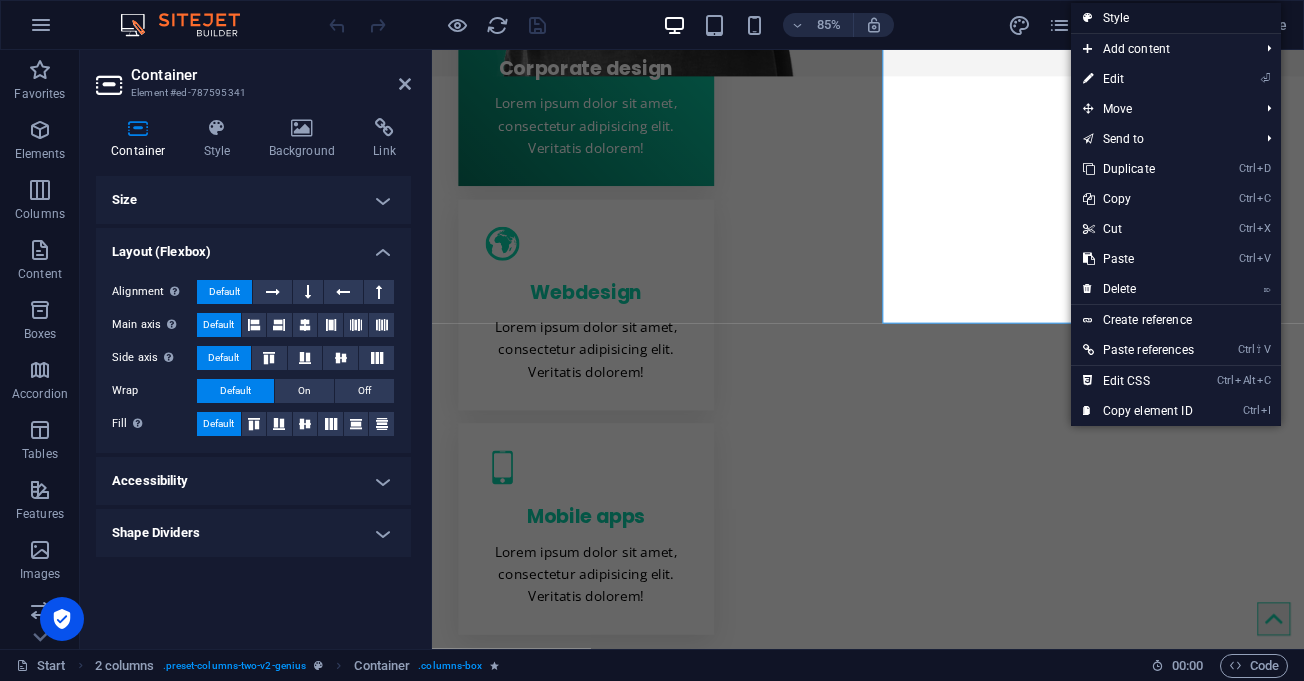 click on "Style" at bounding box center [1176, 18] 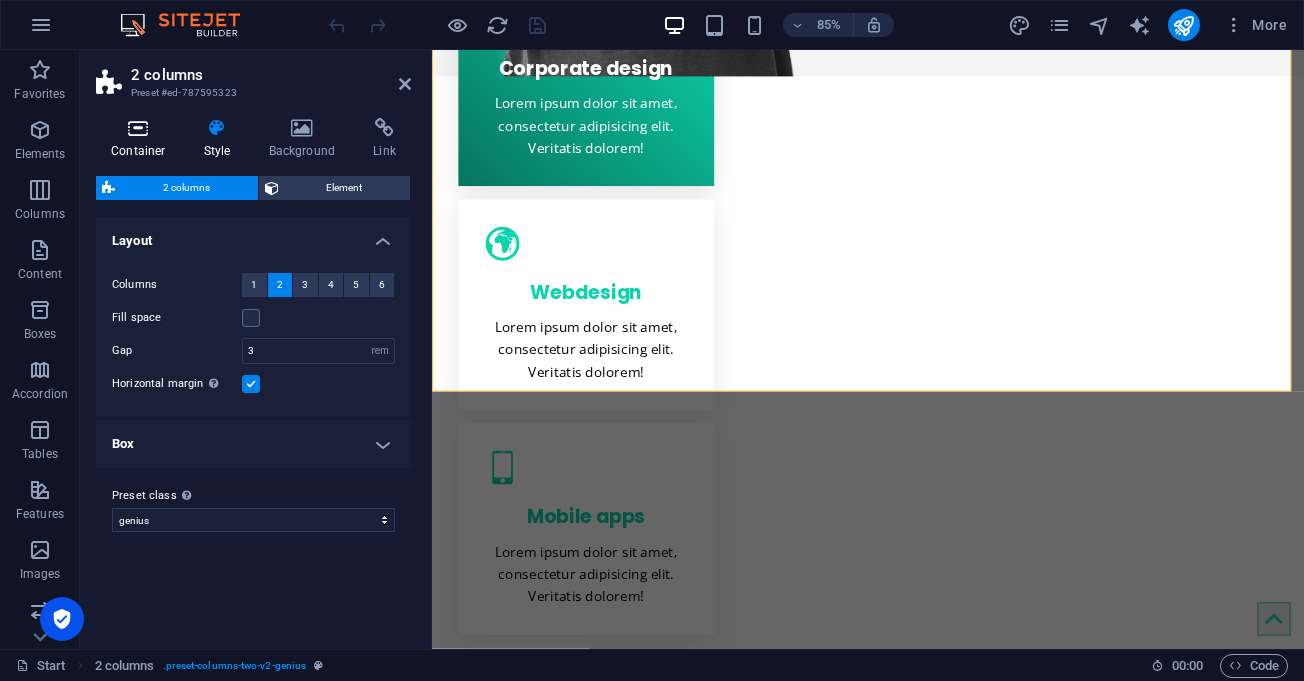 click at bounding box center [138, 128] 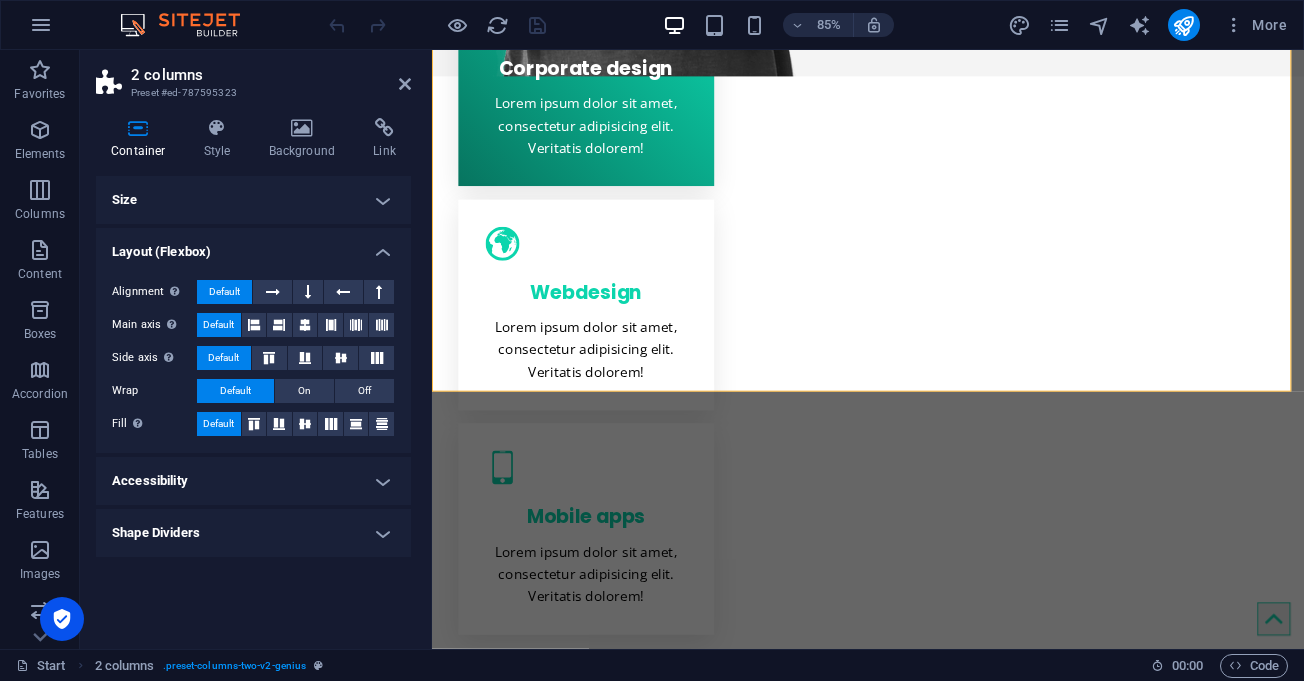 click on "Size" at bounding box center (253, 200) 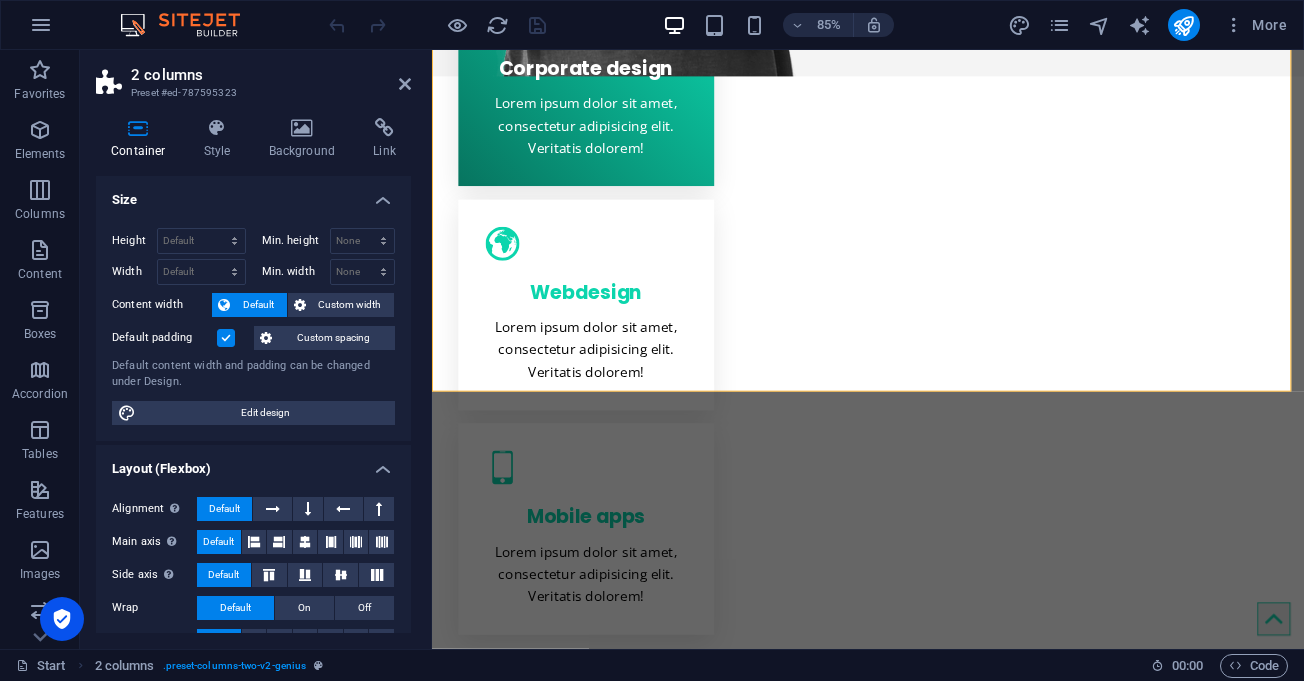 click on "Size" at bounding box center [253, 194] 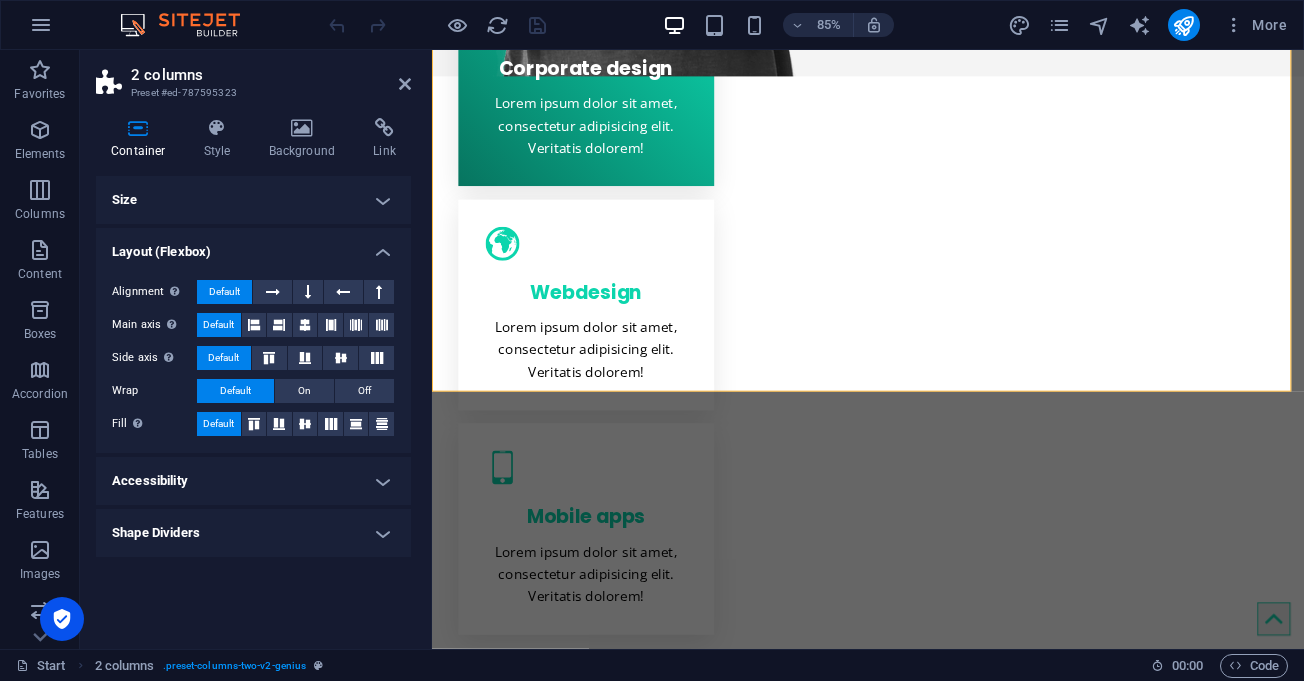 click on "Size" at bounding box center [253, 200] 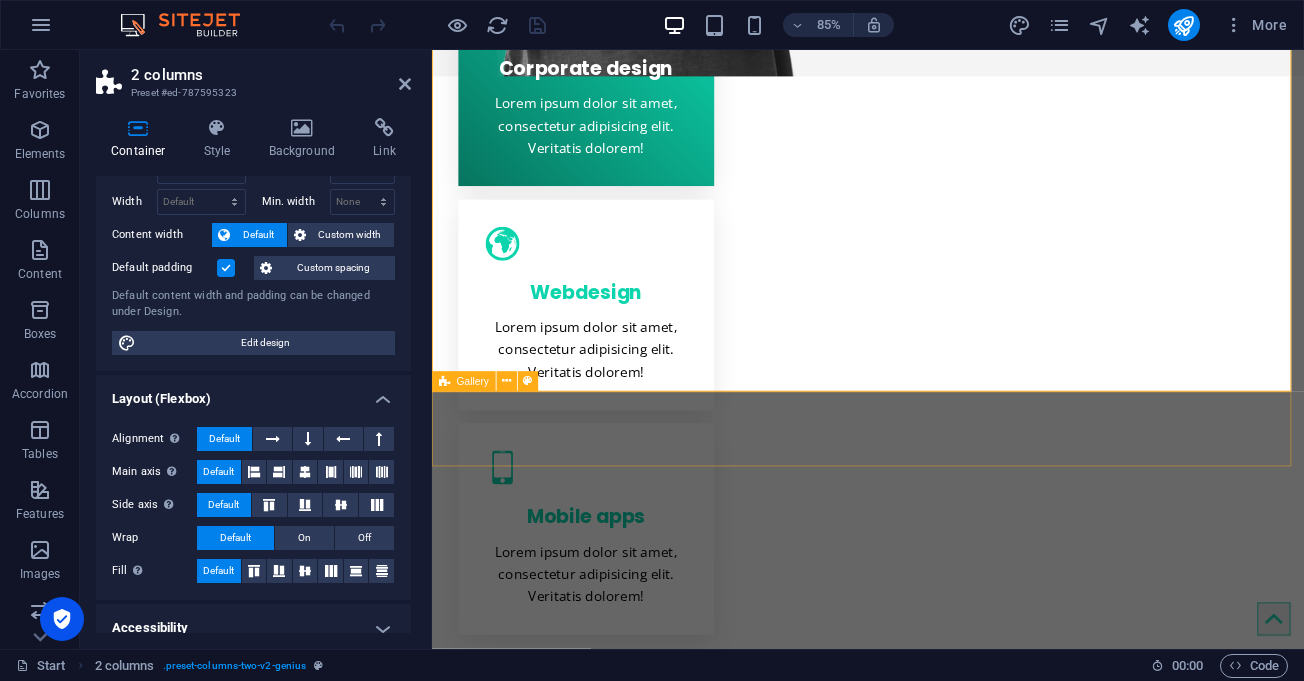 scroll, scrollTop: 141, scrollLeft: 0, axis: vertical 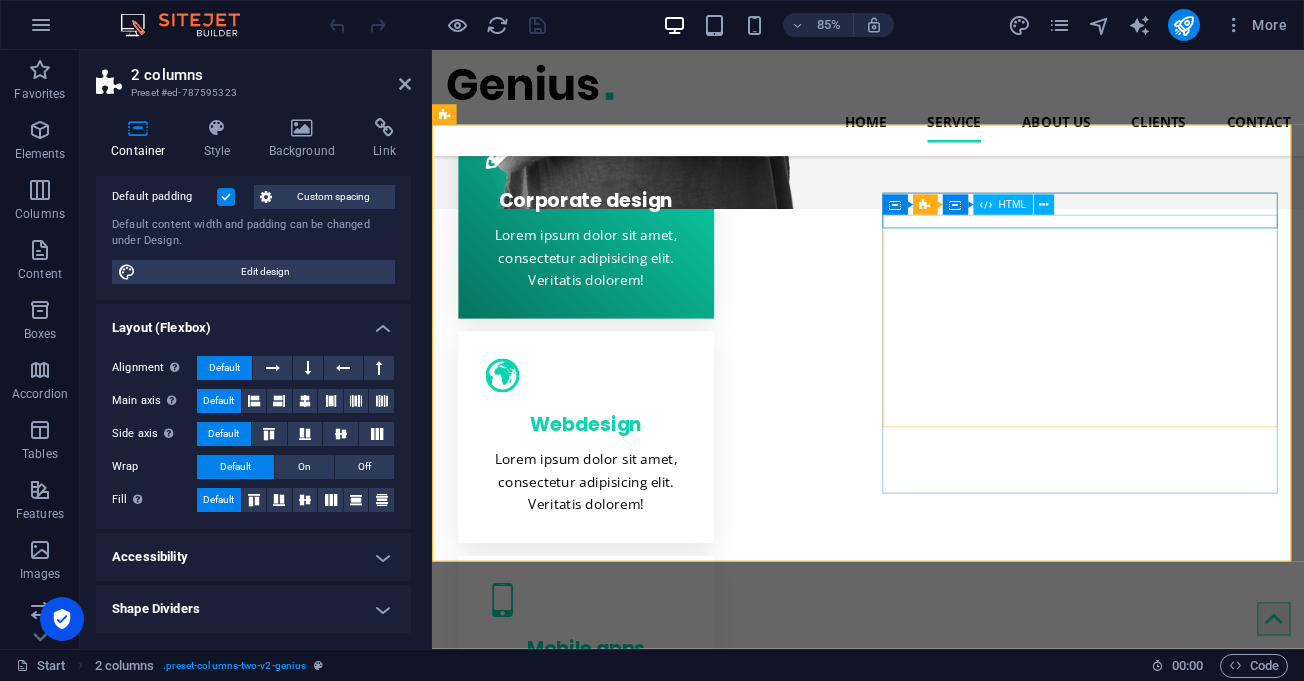 click at bounding box center (684, 1447) 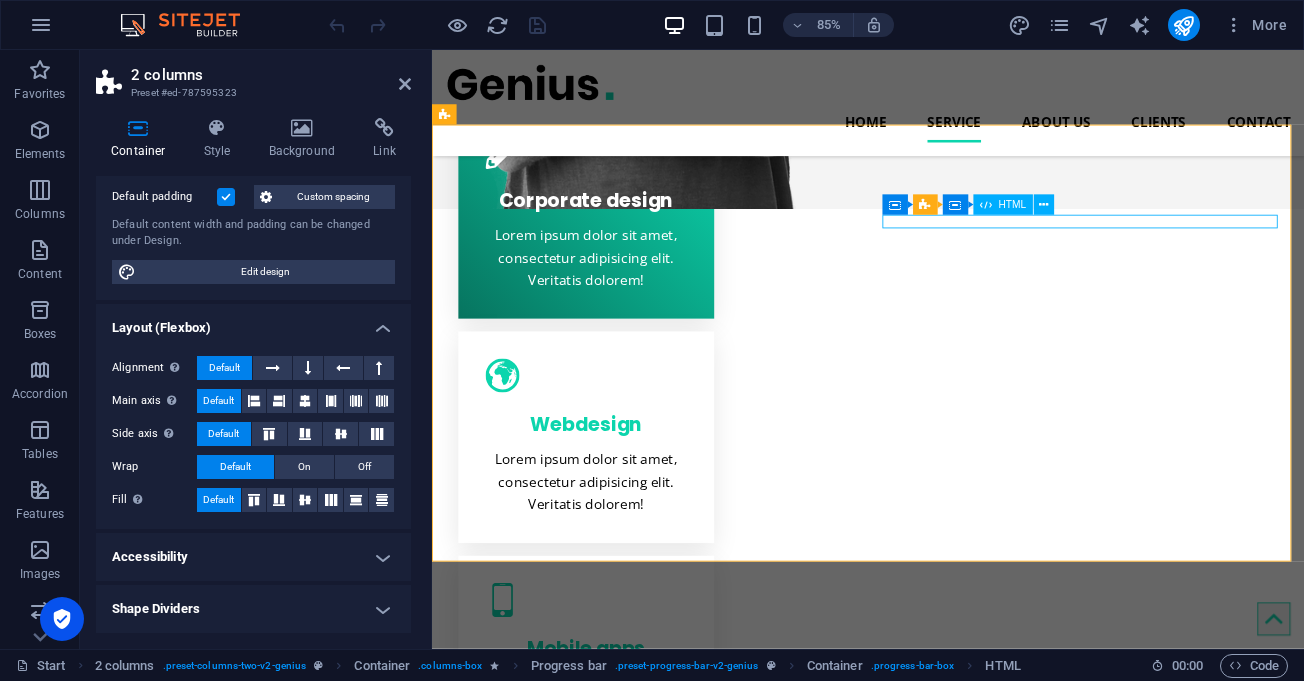 click at bounding box center [684, 1447] 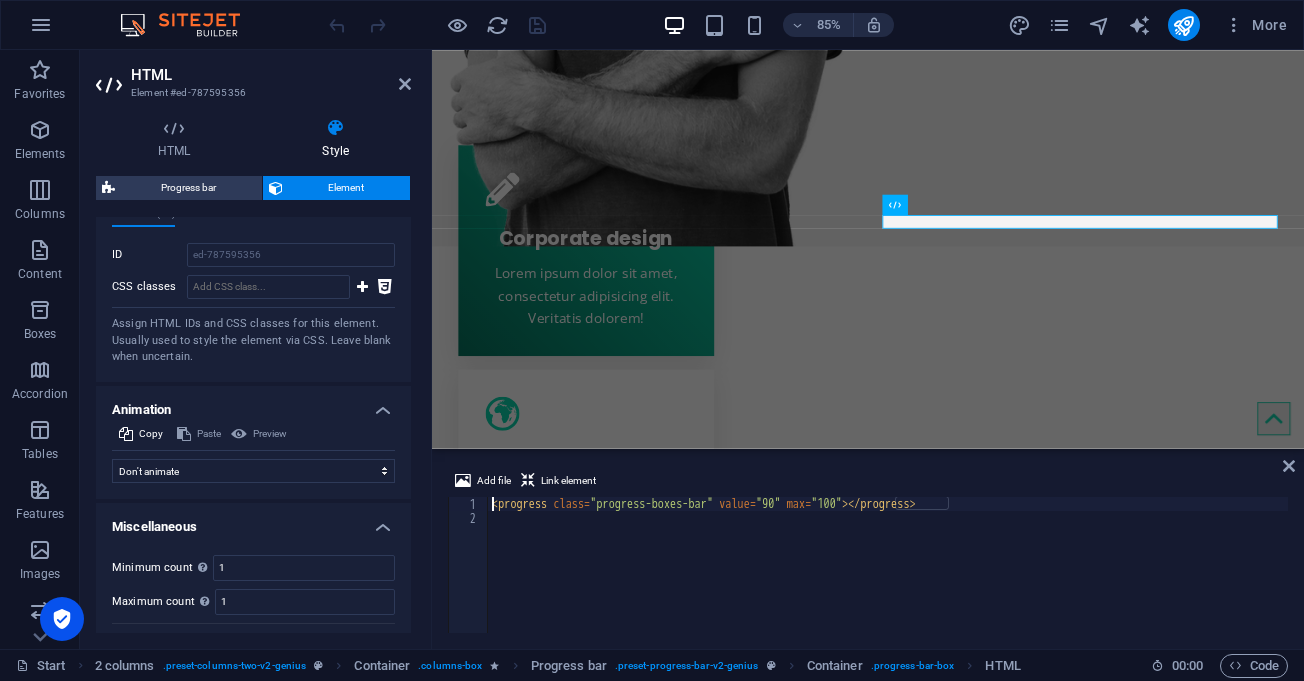 scroll, scrollTop: 1259, scrollLeft: 0, axis: vertical 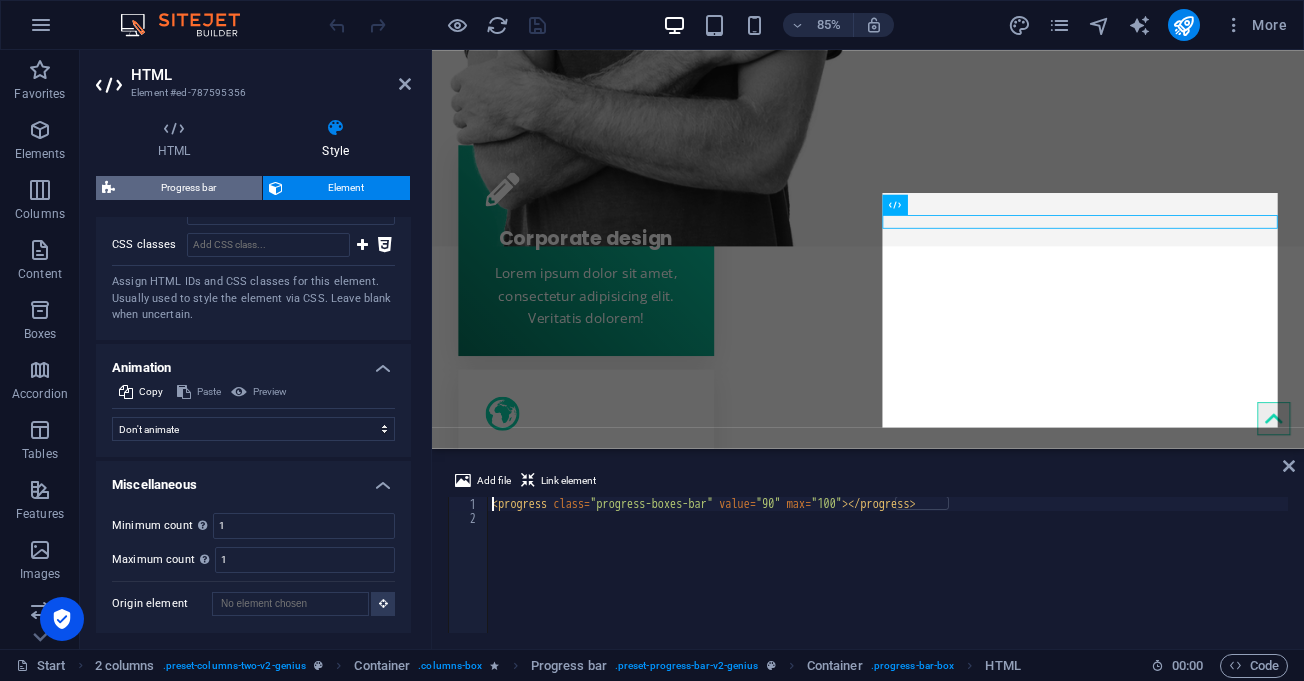 click on "Progress bar" at bounding box center (188, 188) 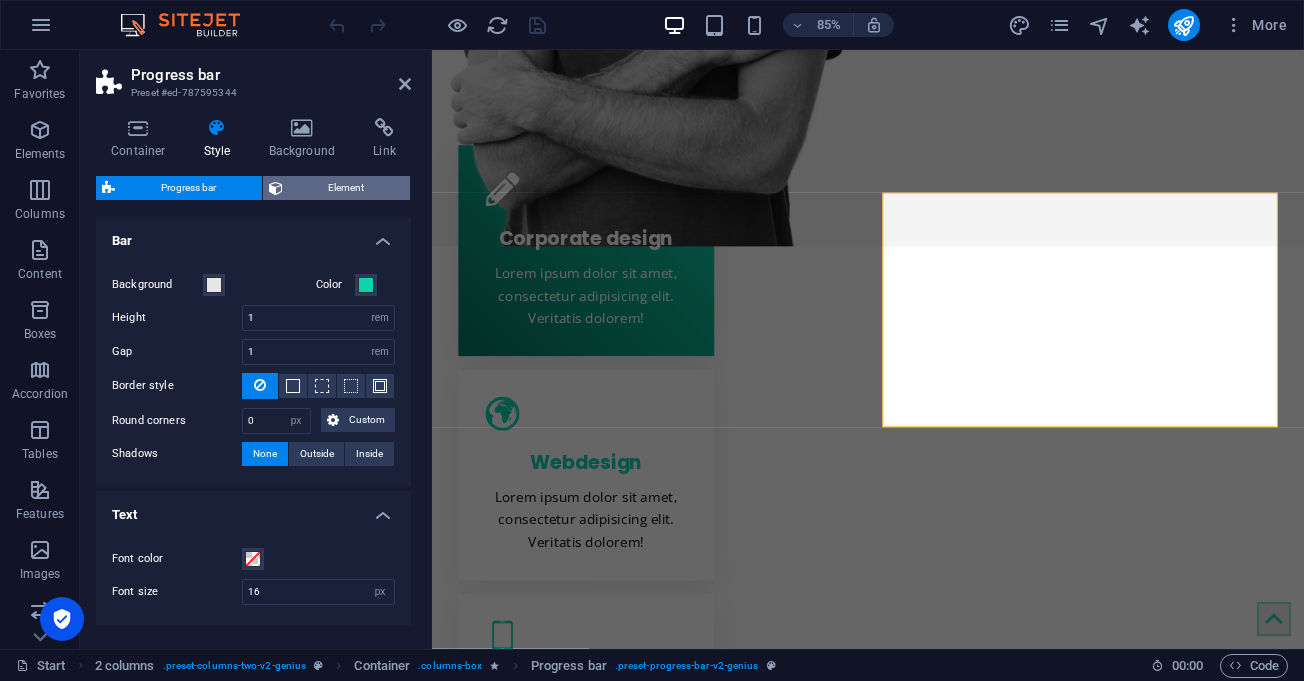 click at bounding box center (276, 188) 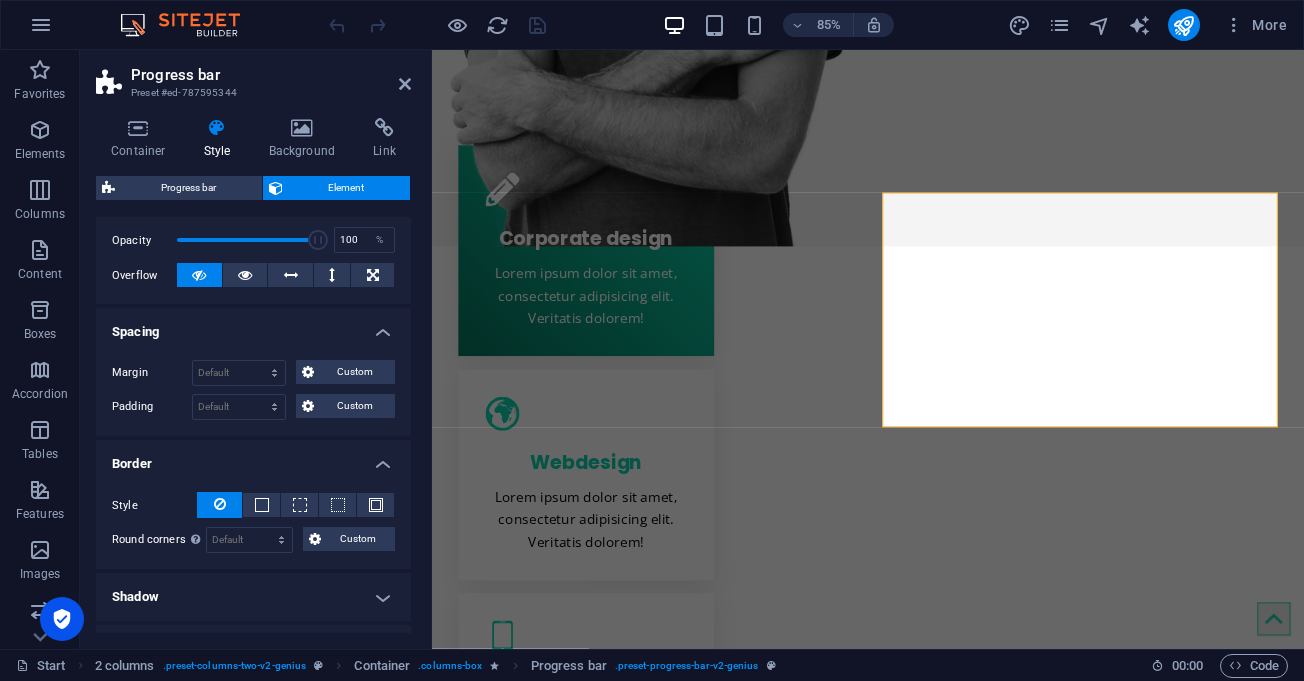scroll, scrollTop: 400, scrollLeft: 0, axis: vertical 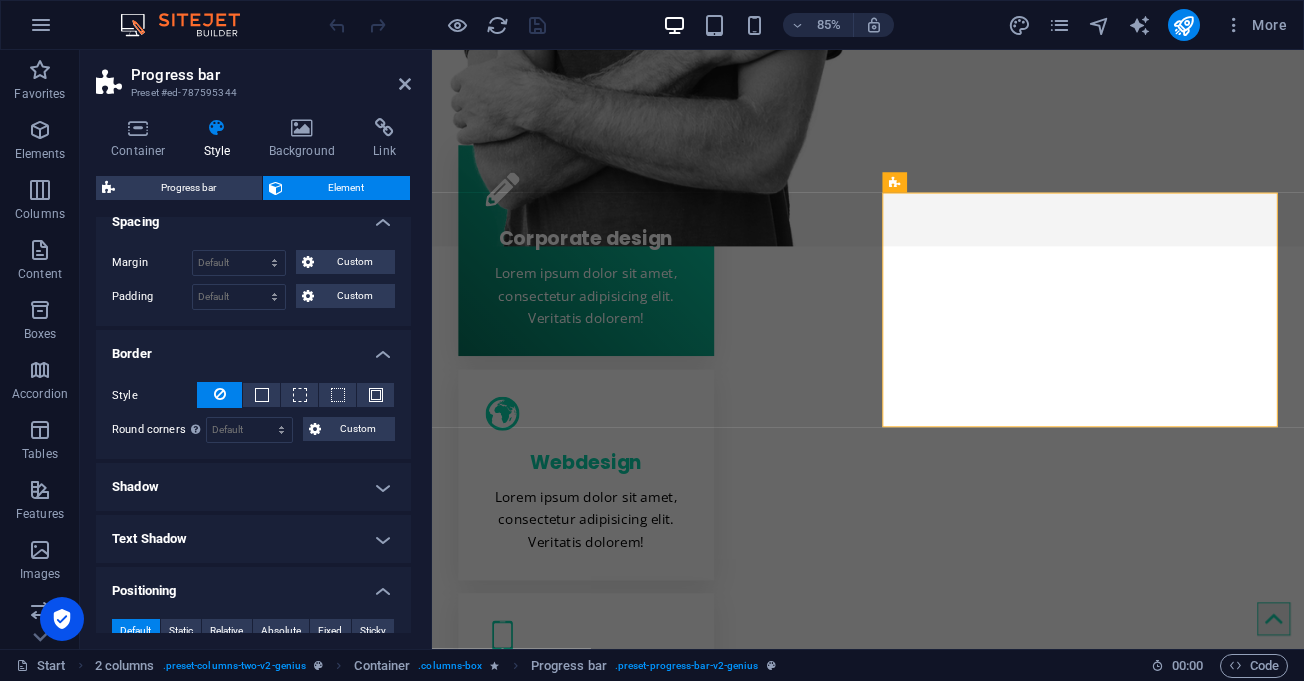 click on "Shadow" at bounding box center (253, 487) 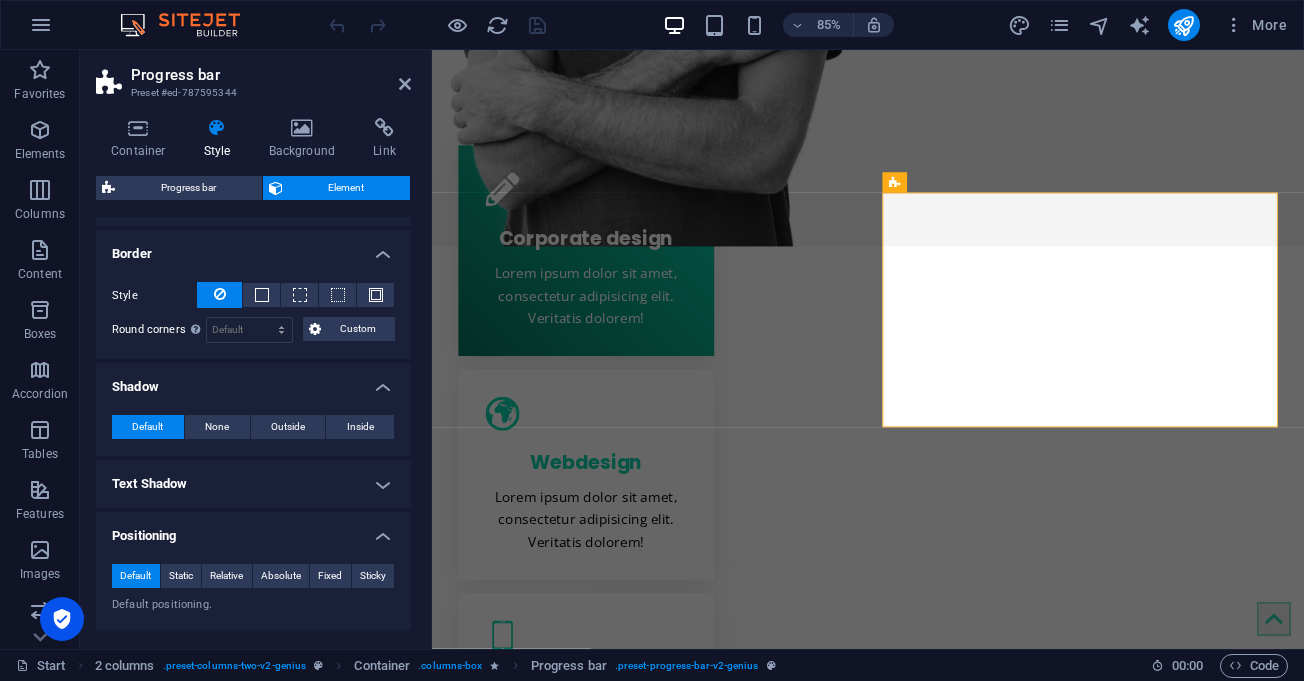 scroll, scrollTop: 0, scrollLeft: 0, axis: both 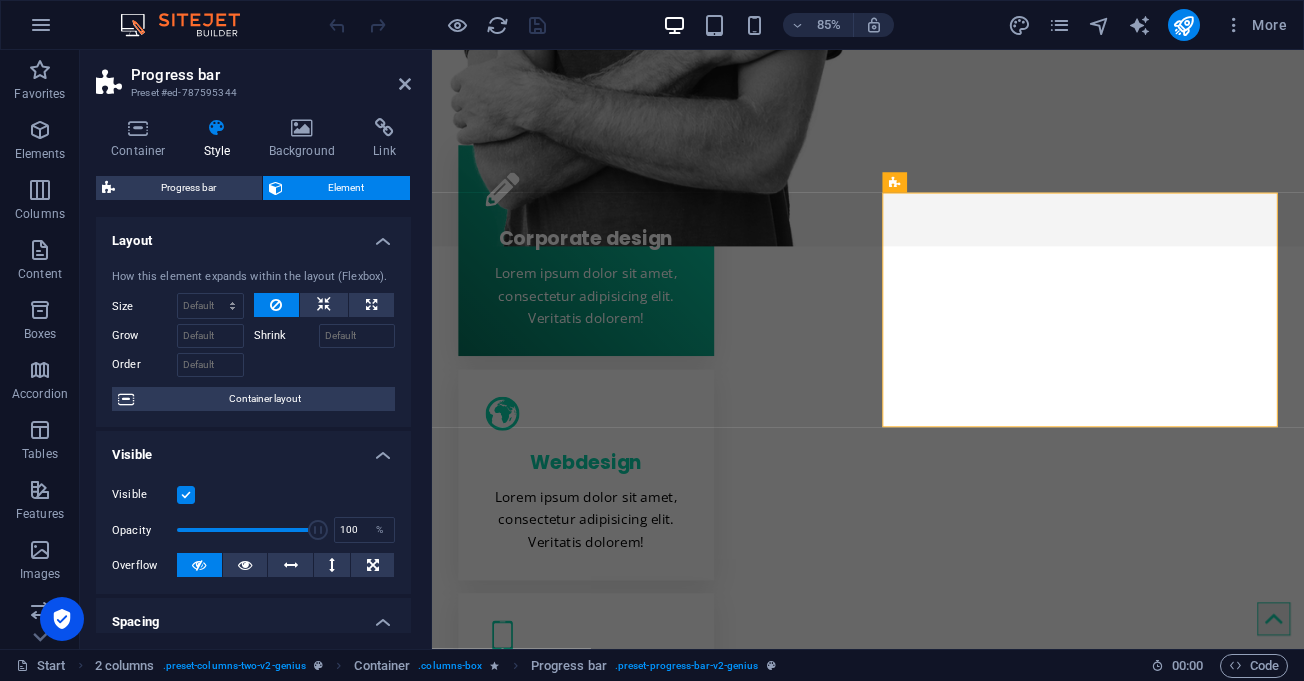 click on "Layout" at bounding box center (253, 235) 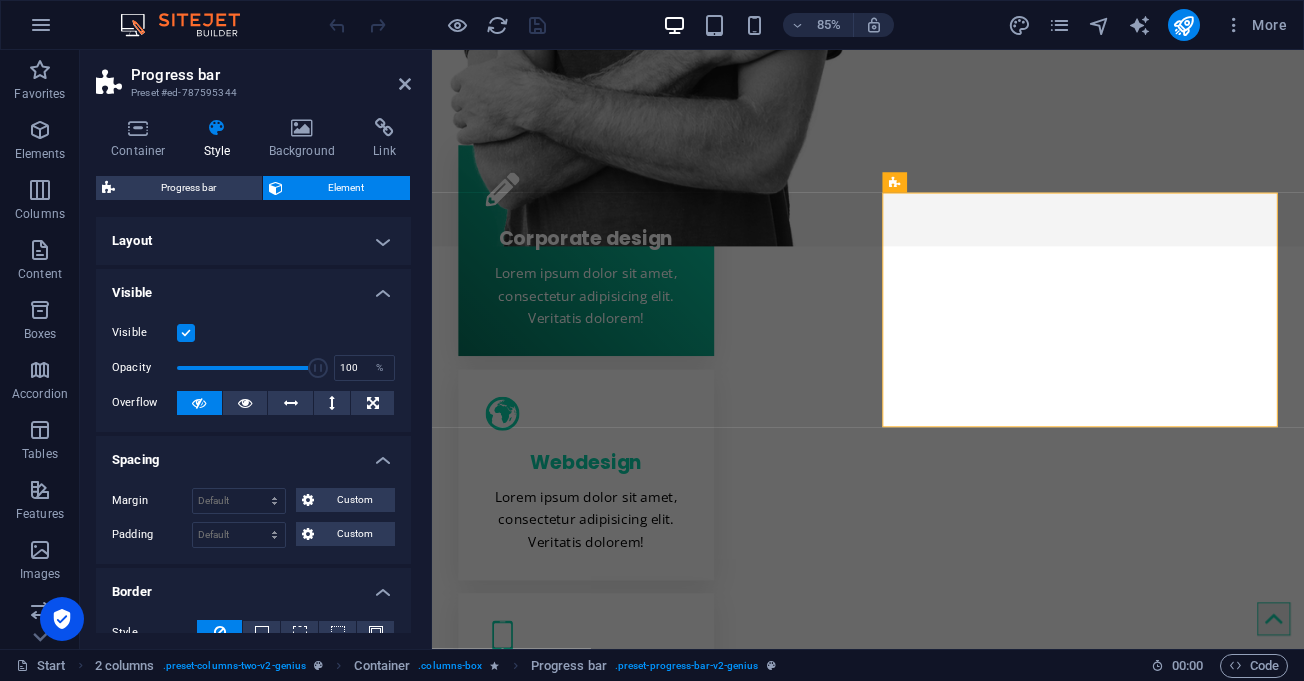 click on "Visible" at bounding box center [253, 287] 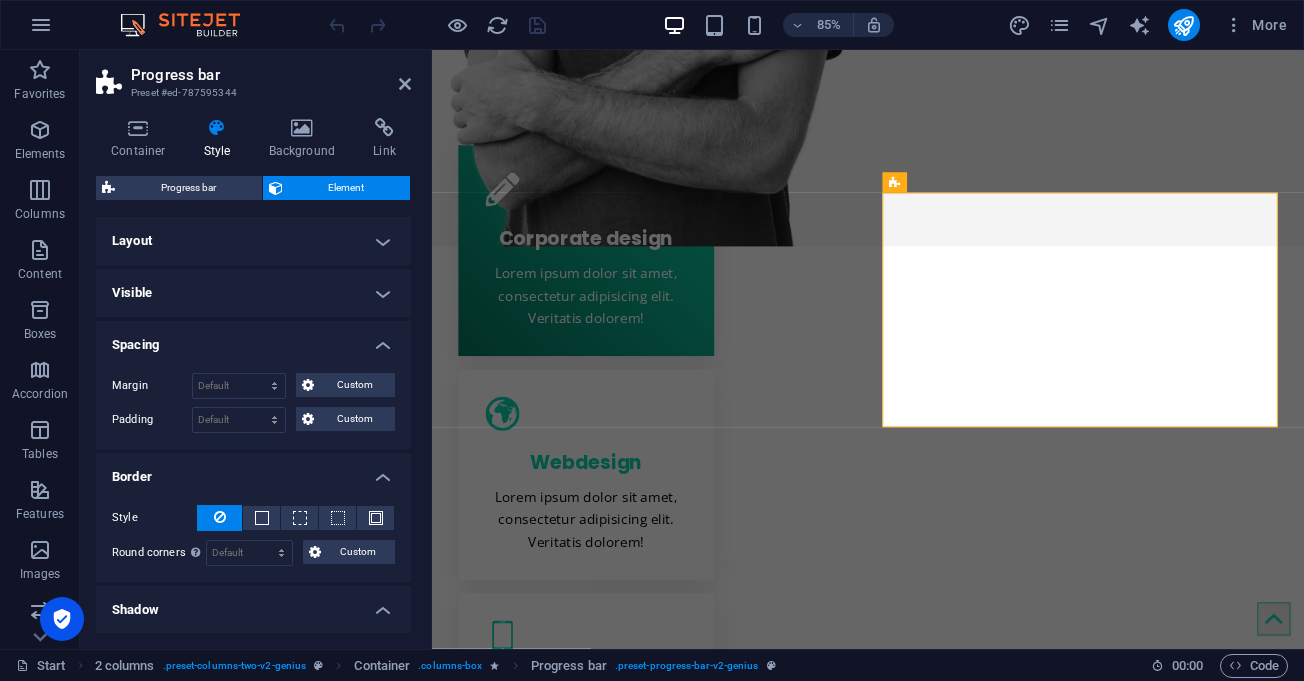 click on "Spacing" at bounding box center (253, 339) 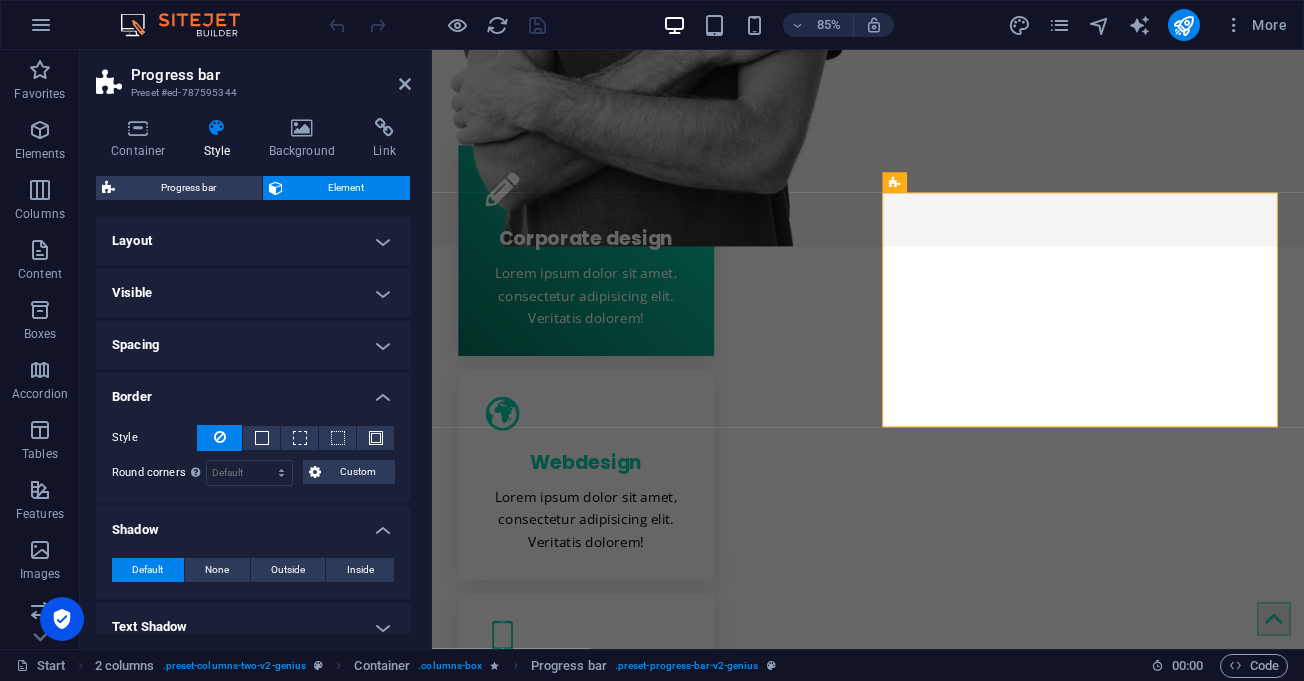 click on "Border" at bounding box center [253, 391] 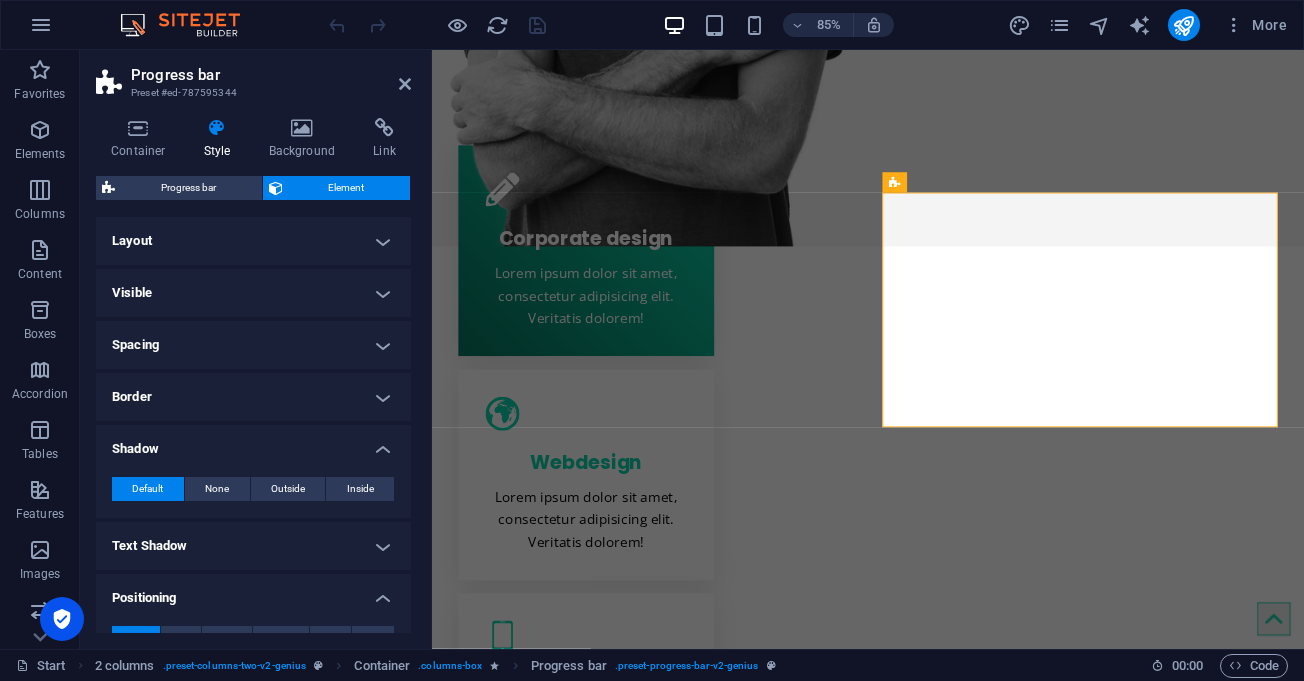 click on "Shadow" at bounding box center (253, 443) 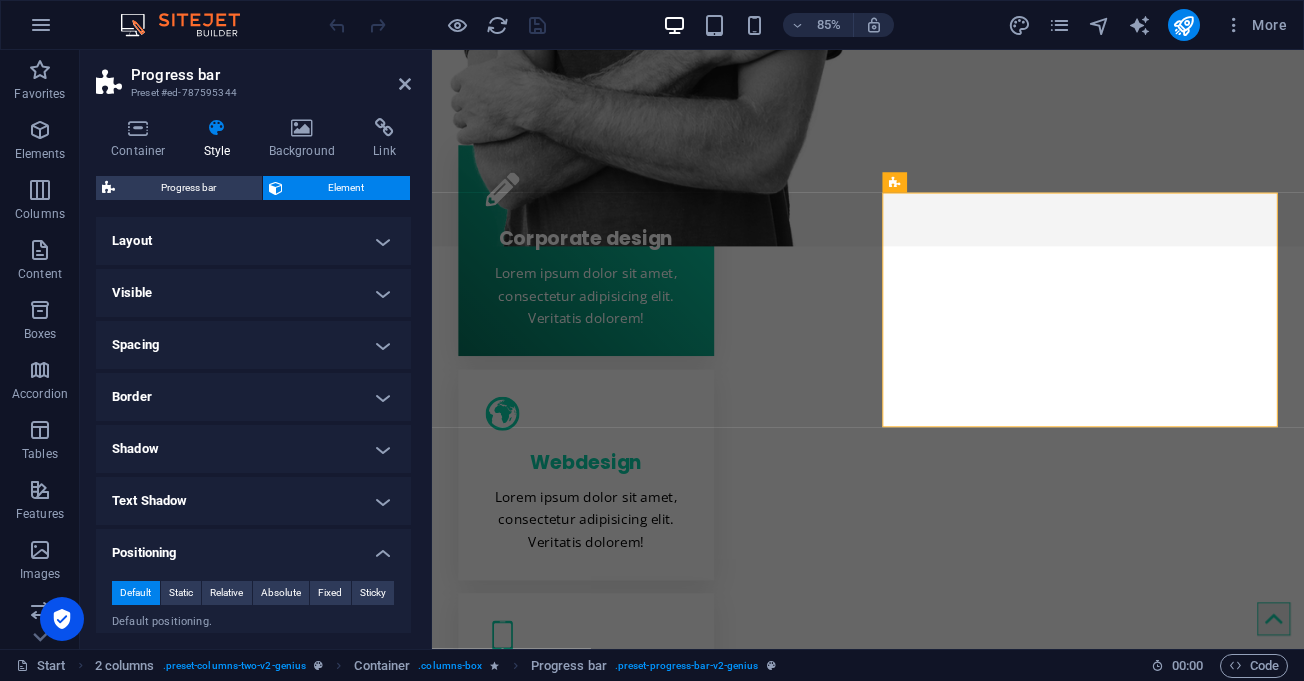 click on "Positioning" at bounding box center [253, 547] 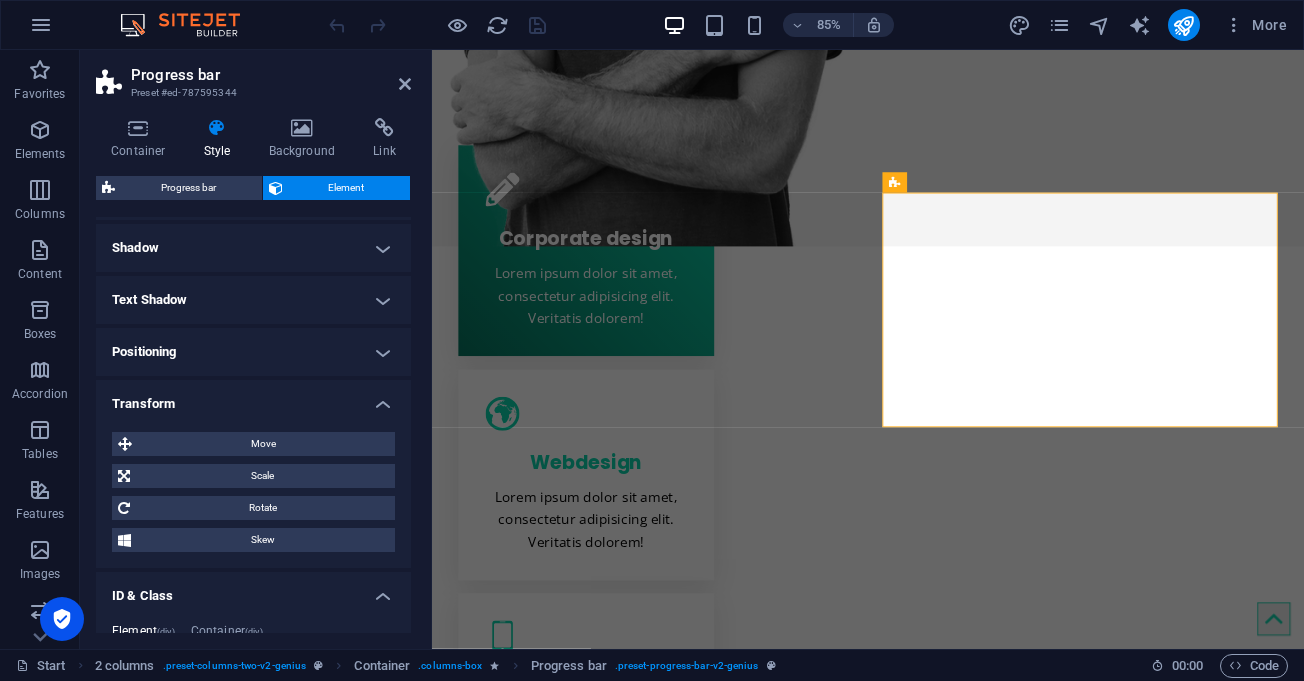 scroll, scrollTop: 200, scrollLeft: 0, axis: vertical 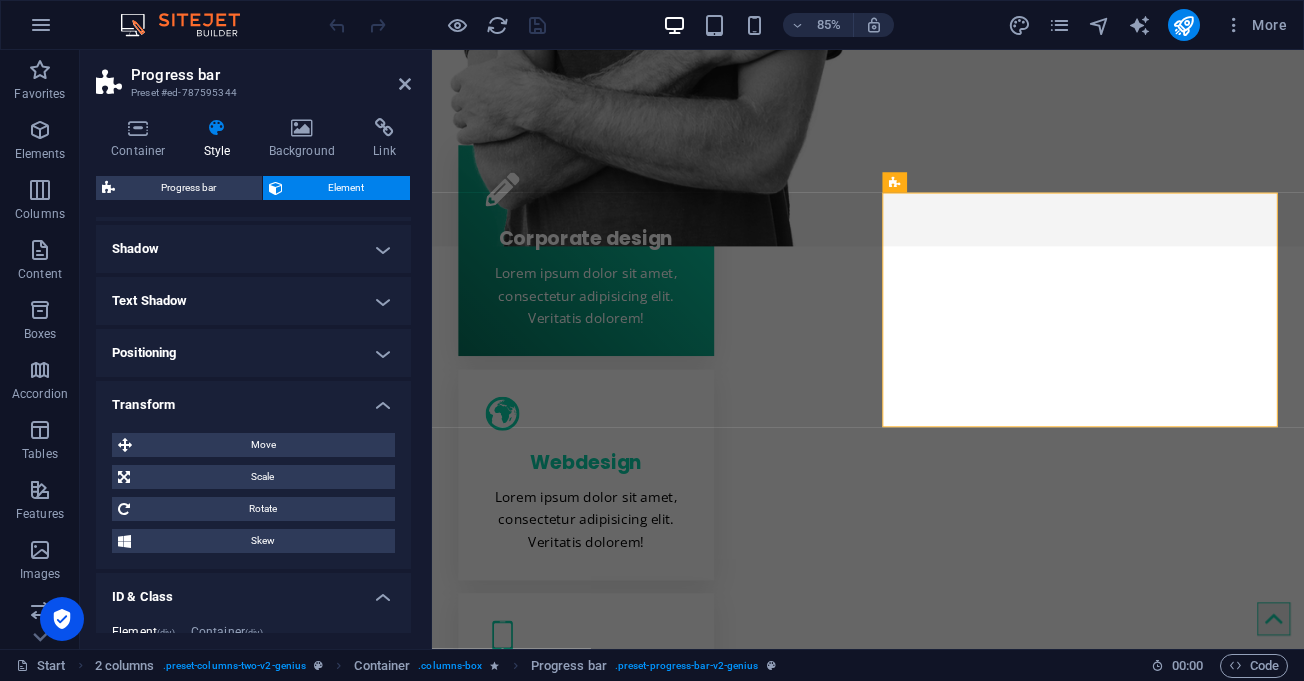 click on "Transform" at bounding box center [253, 399] 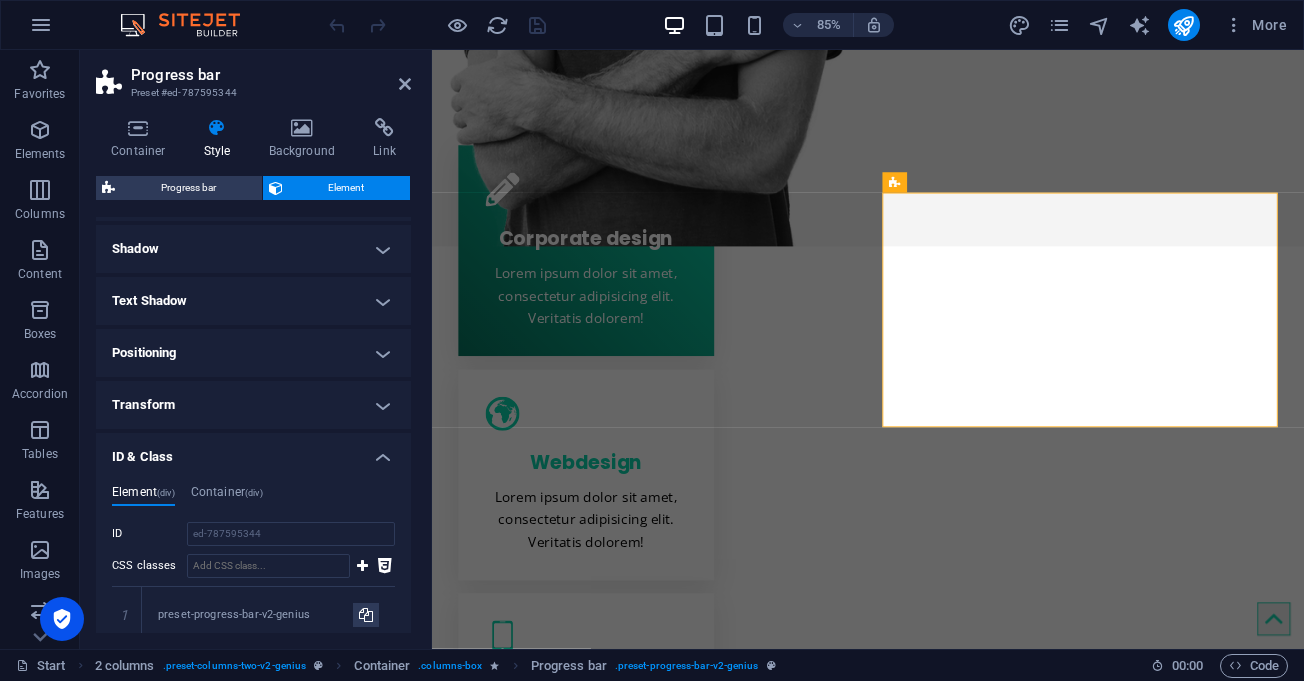 click on "ID & Class" at bounding box center [253, 451] 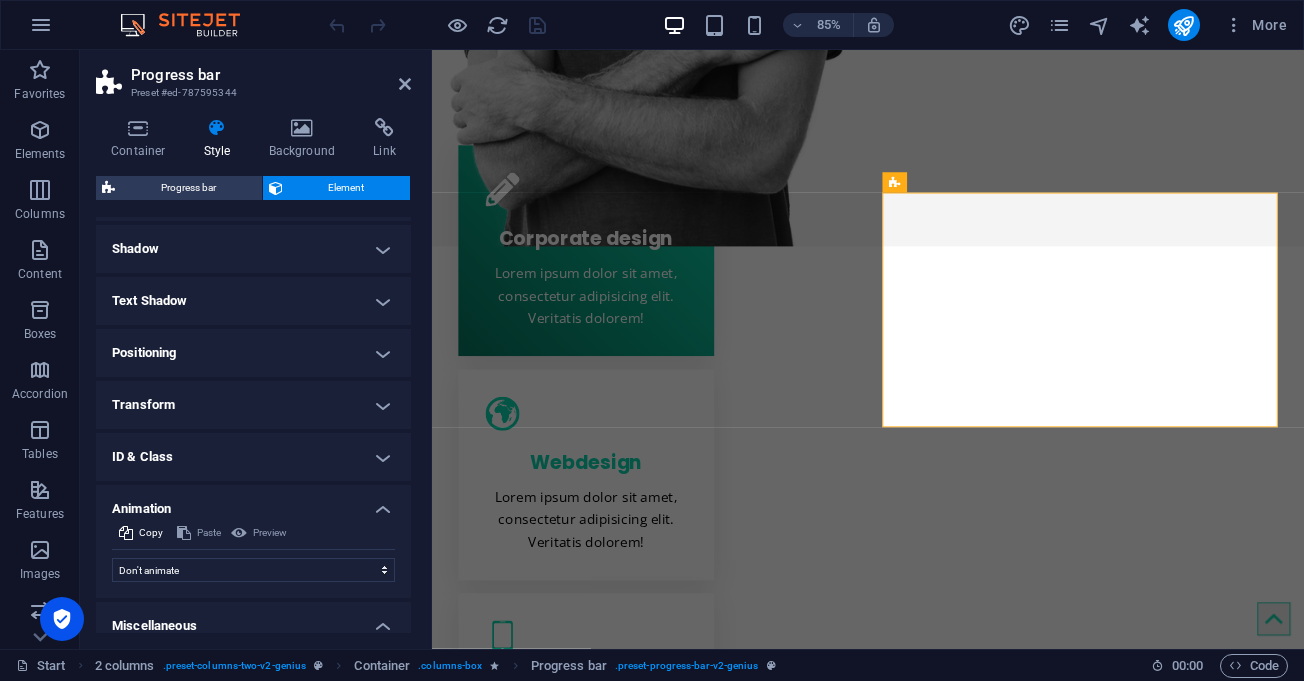 click on "Animation" at bounding box center [253, 503] 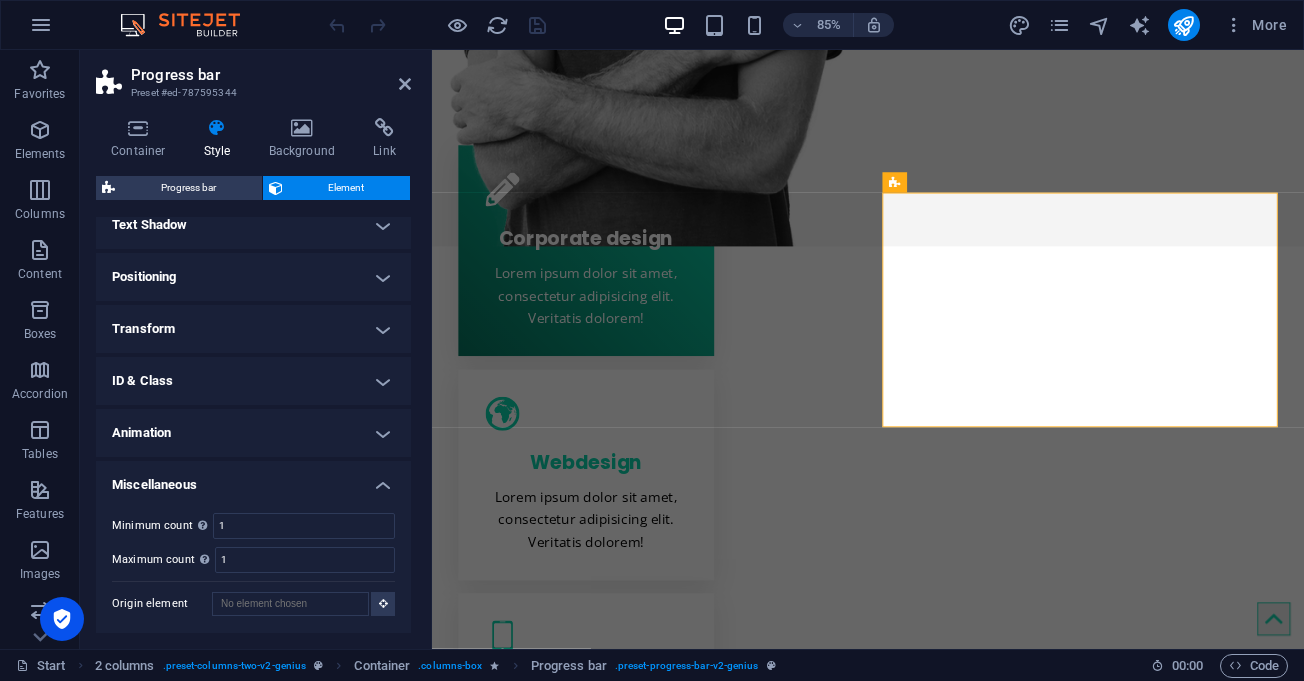 click on "Miscellaneous" at bounding box center (253, 479) 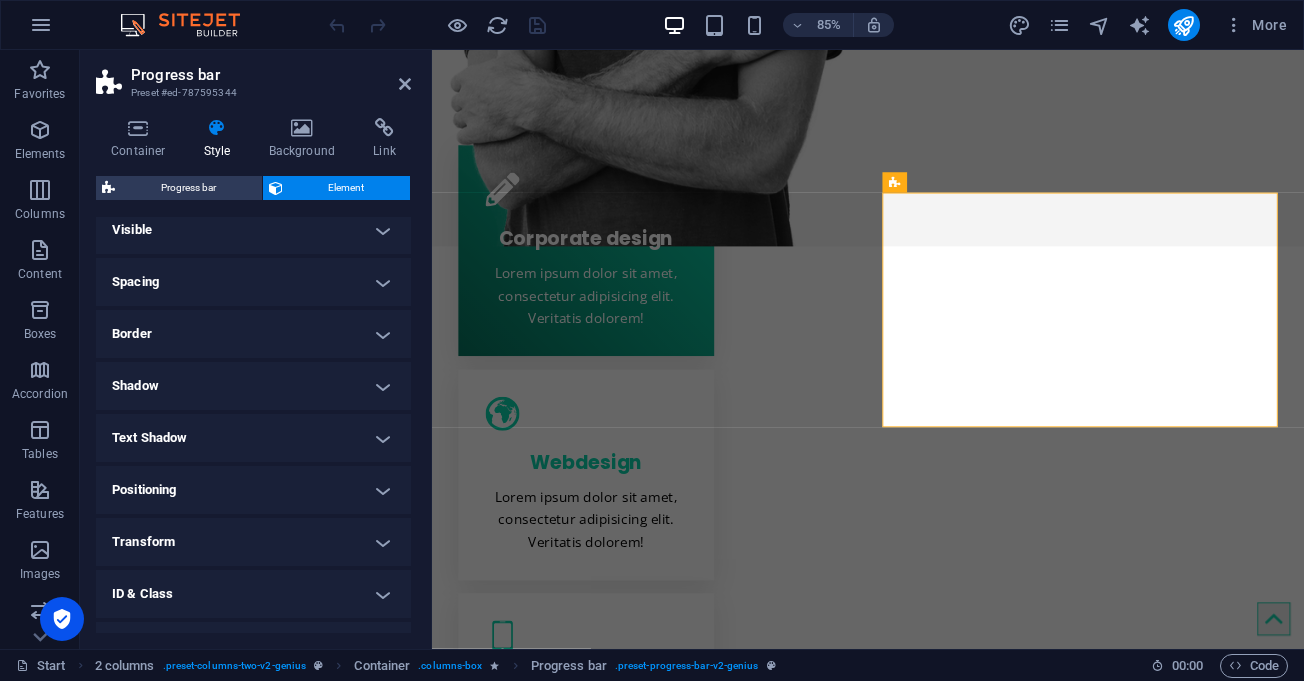 scroll, scrollTop: 0, scrollLeft: 0, axis: both 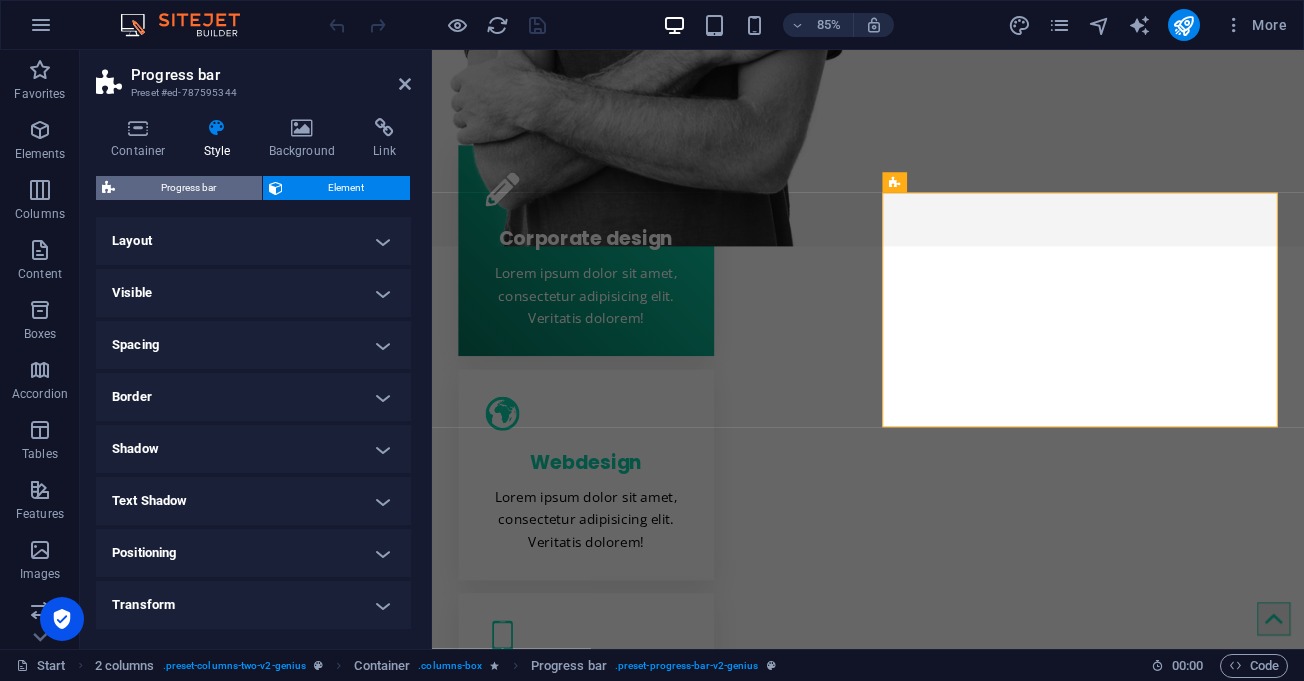 click on "Progress bar" at bounding box center (188, 188) 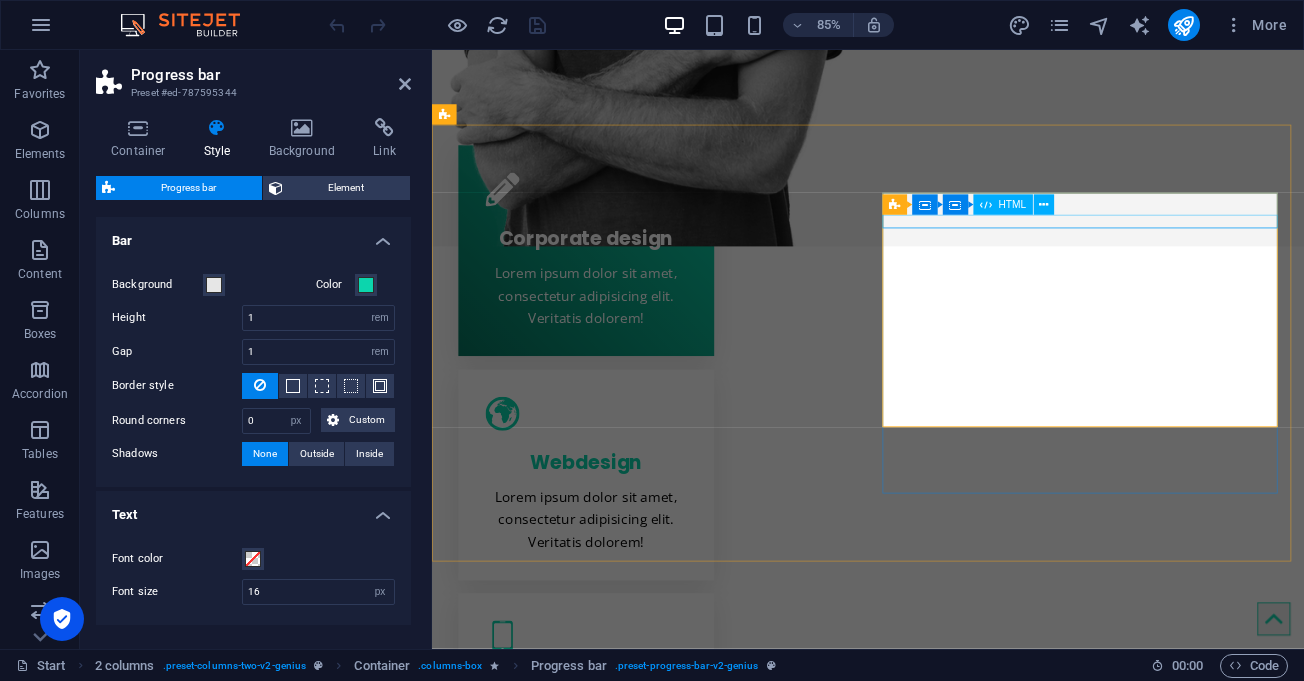 click at bounding box center (684, 1491) 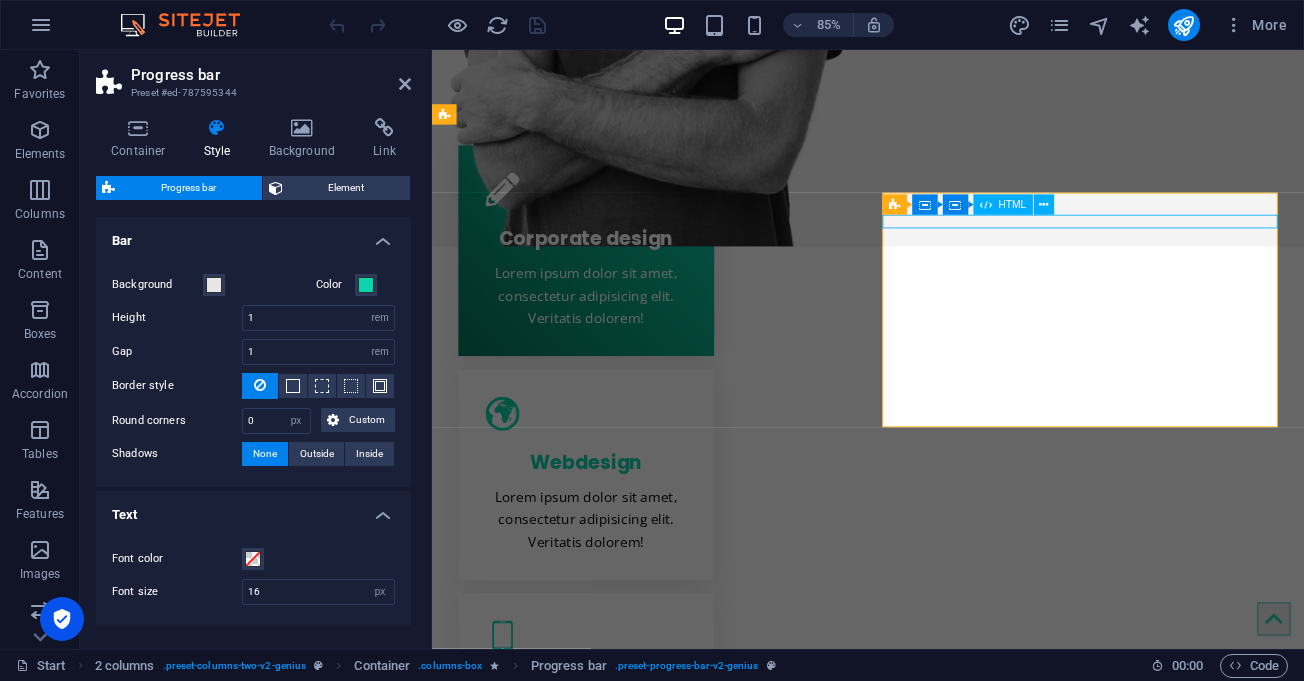 click at bounding box center (684, 1491) 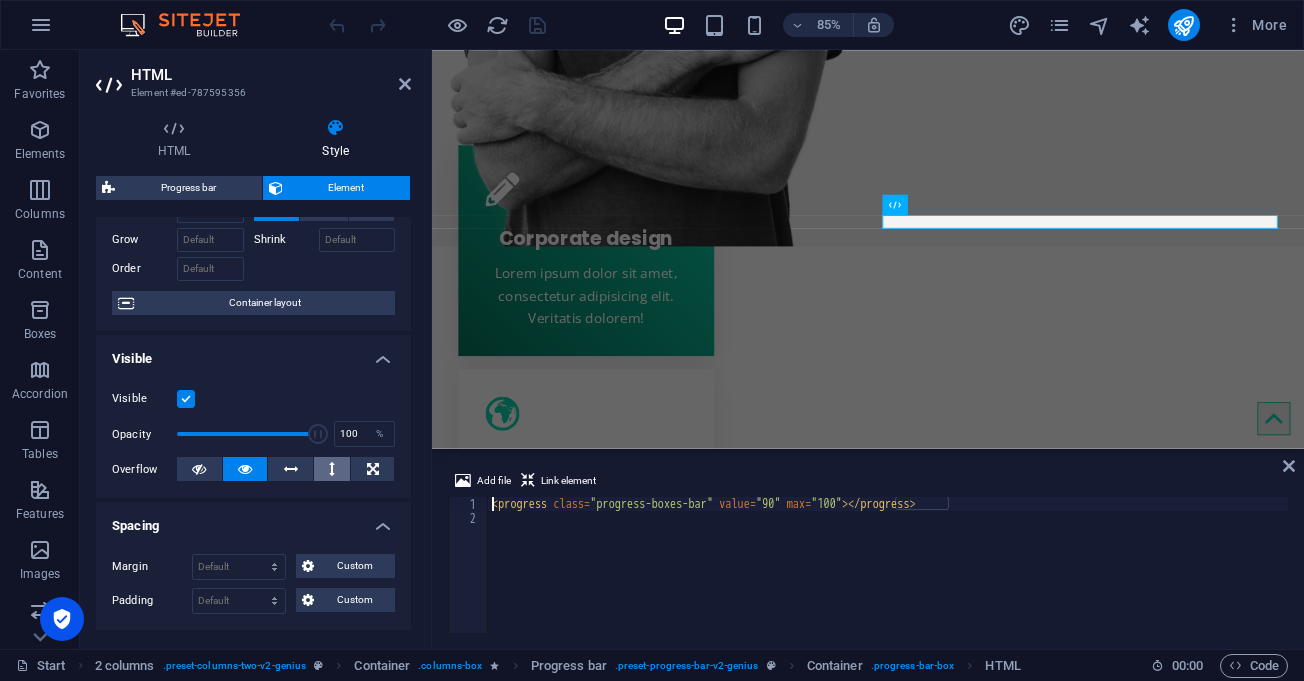 scroll, scrollTop: 0, scrollLeft: 0, axis: both 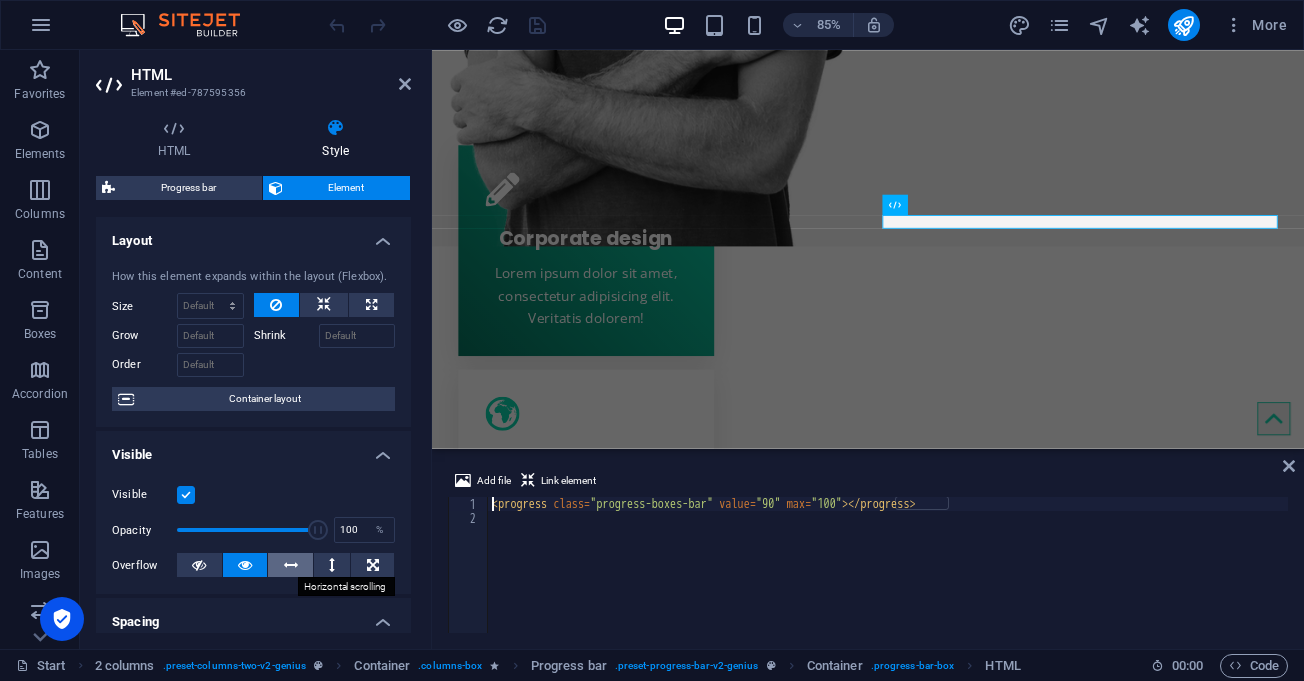 click at bounding box center (290, 565) 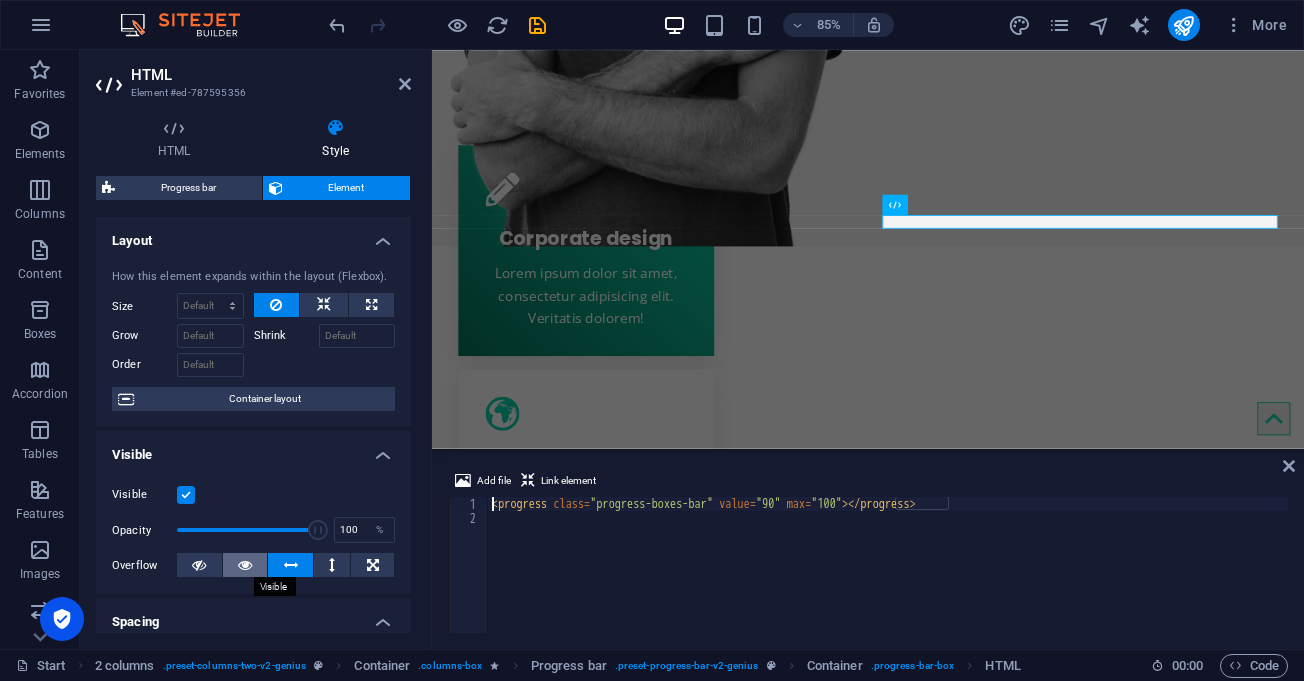 click at bounding box center [245, 565] 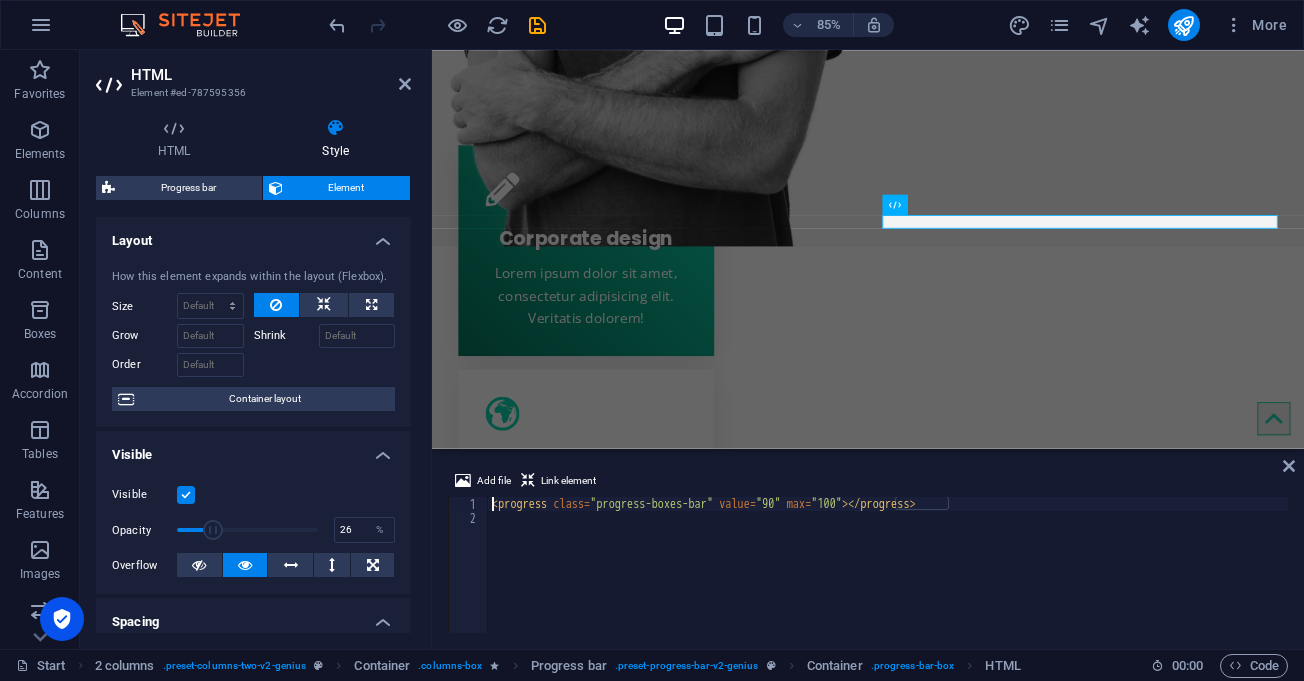 drag, startPoint x: 276, startPoint y: 533, endPoint x: 212, endPoint y: 535, distance: 64.03124 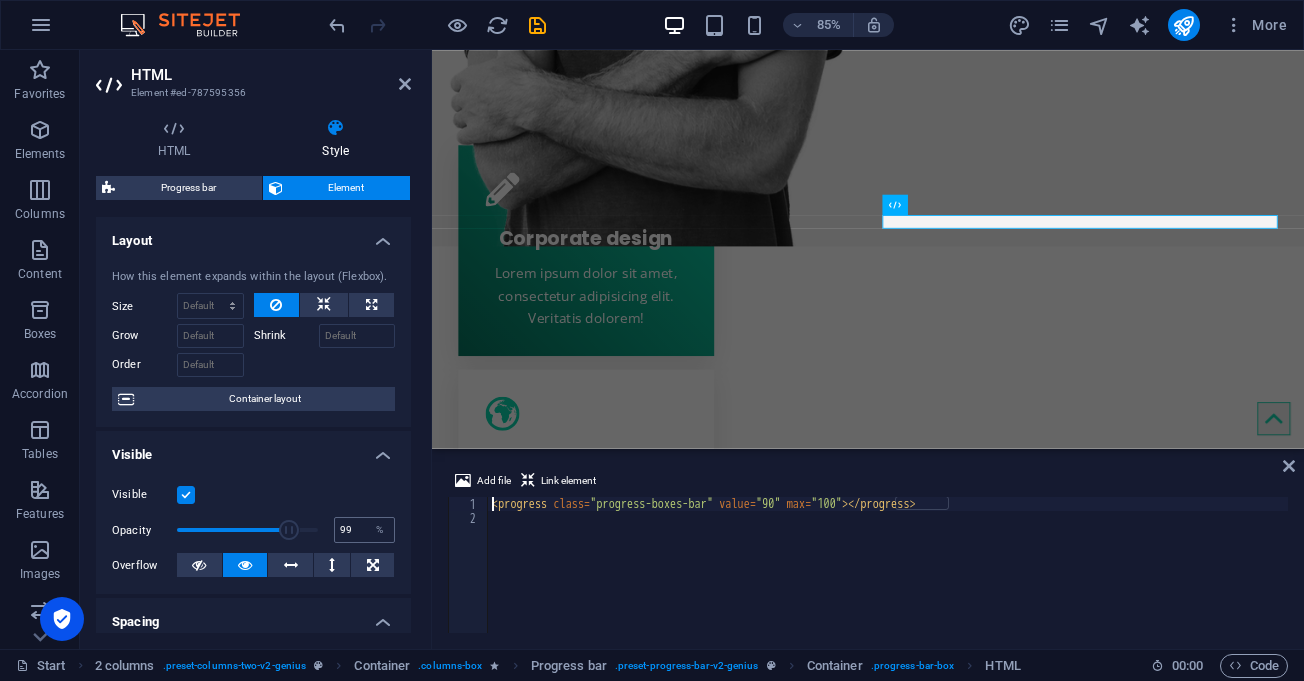 type on "100" 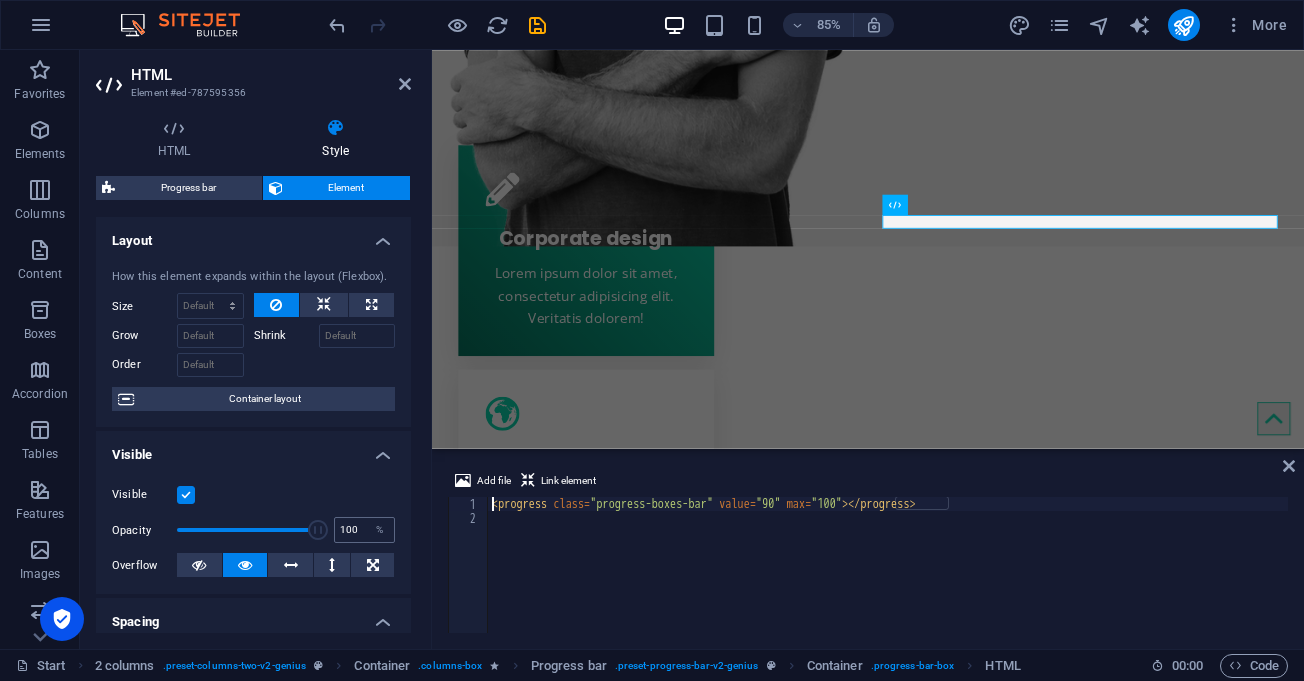 drag, startPoint x: 211, startPoint y: 531, endPoint x: 353, endPoint y: 521, distance: 142.35168 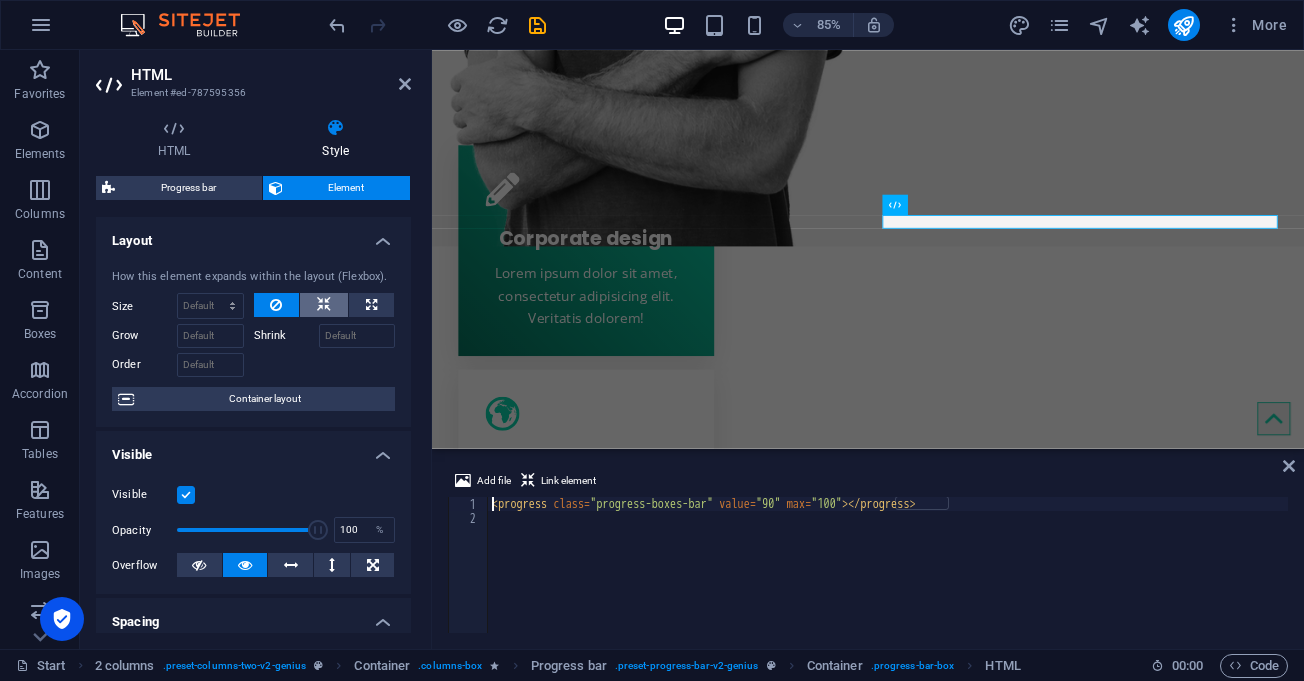 click at bounding box center [324, 305] 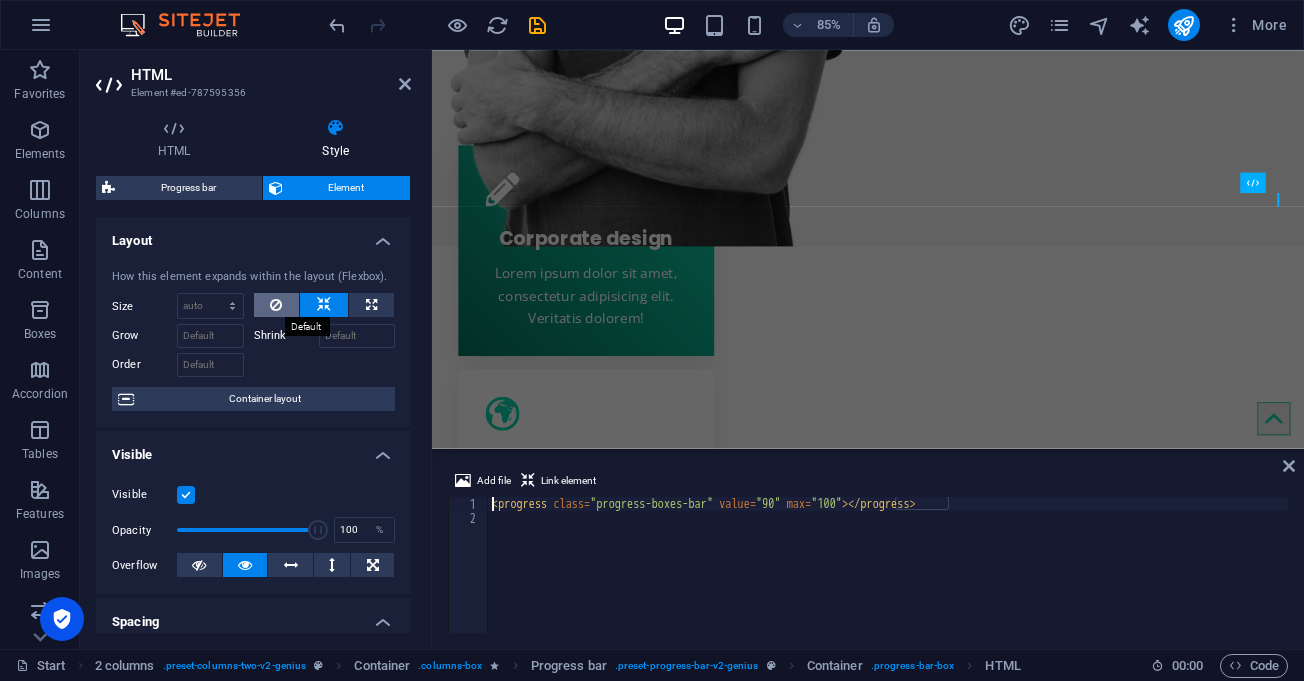 click at bounding box center [276, 305] 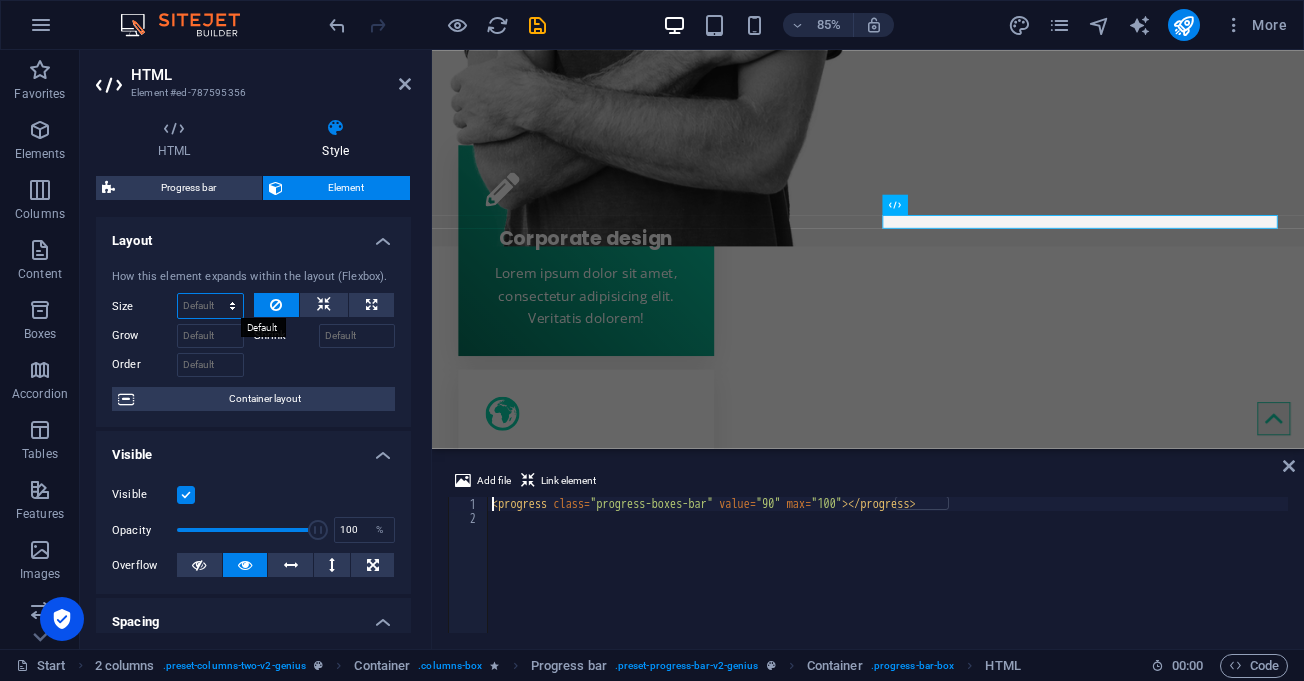 click on "Default auto px % 1/1 1/2 1/3 1/4 1/5 1/6 1/7 1/8 1/9 1/10" at bounding box center (210, 306) 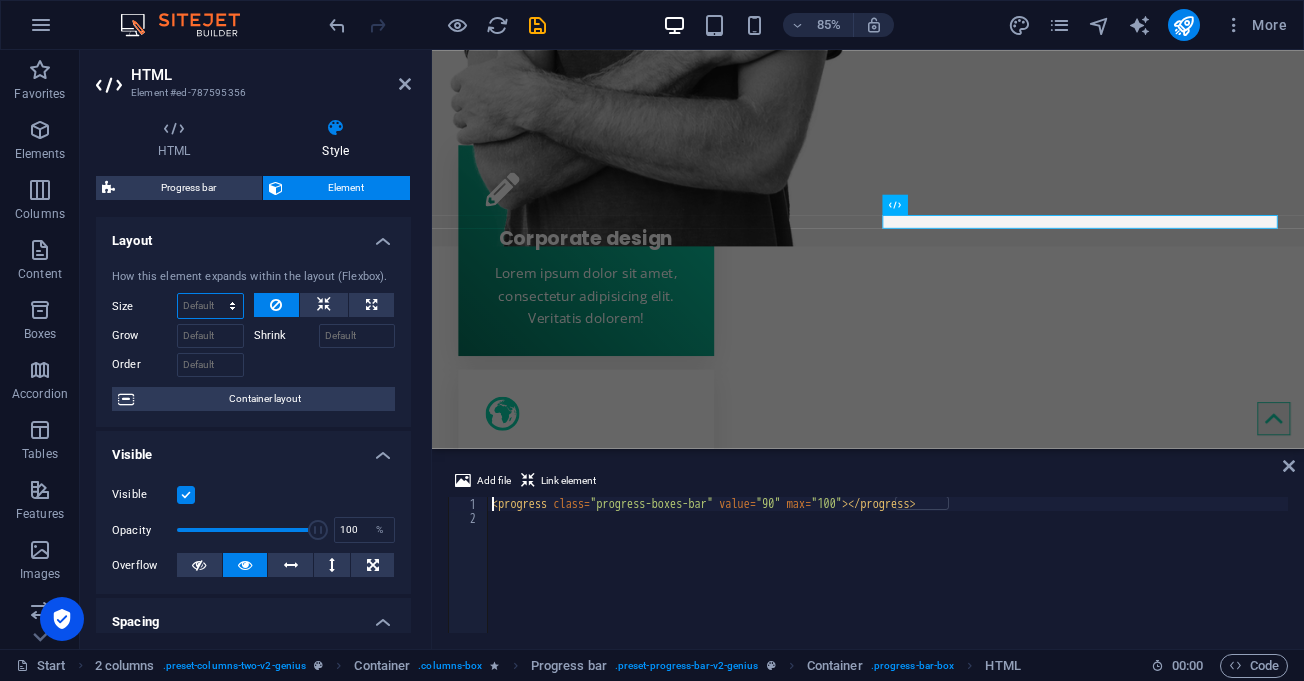 select on "1/5" 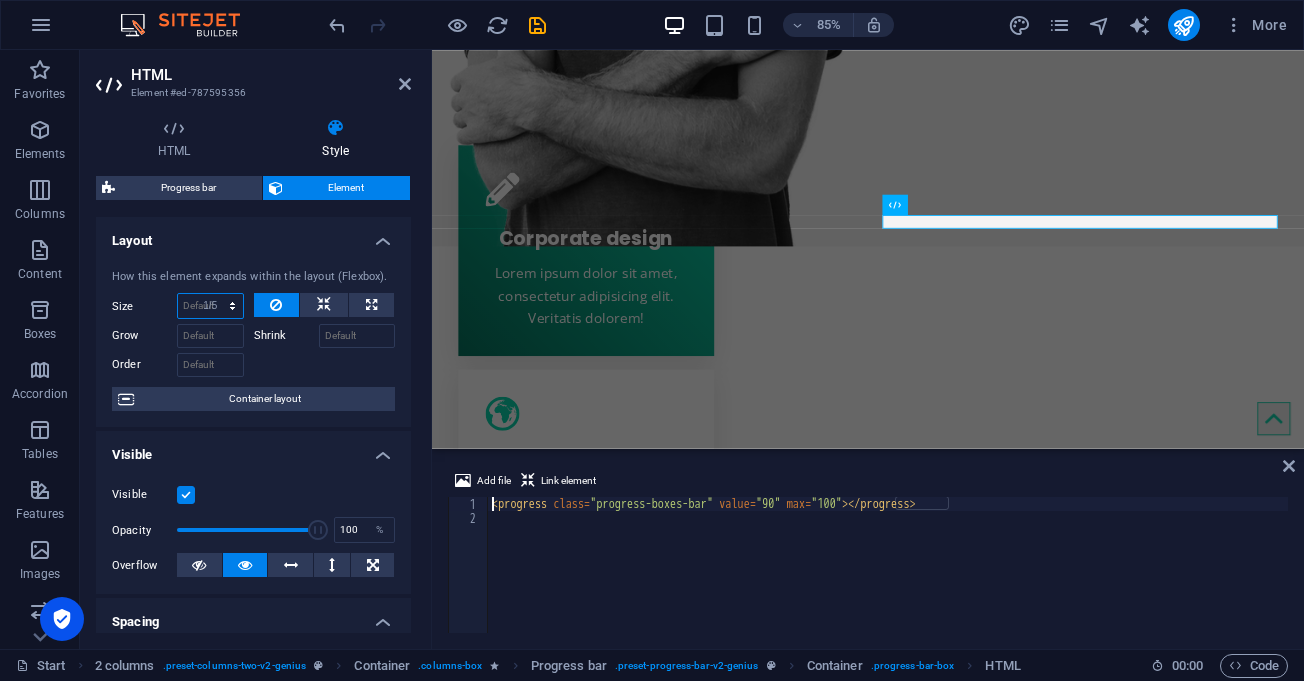 click on "Default auto px % 1/1 1/2 1/3 1/4 1/5 1/6 1/7 1/8 1/9 1/10" at bounding box center (210, 306) 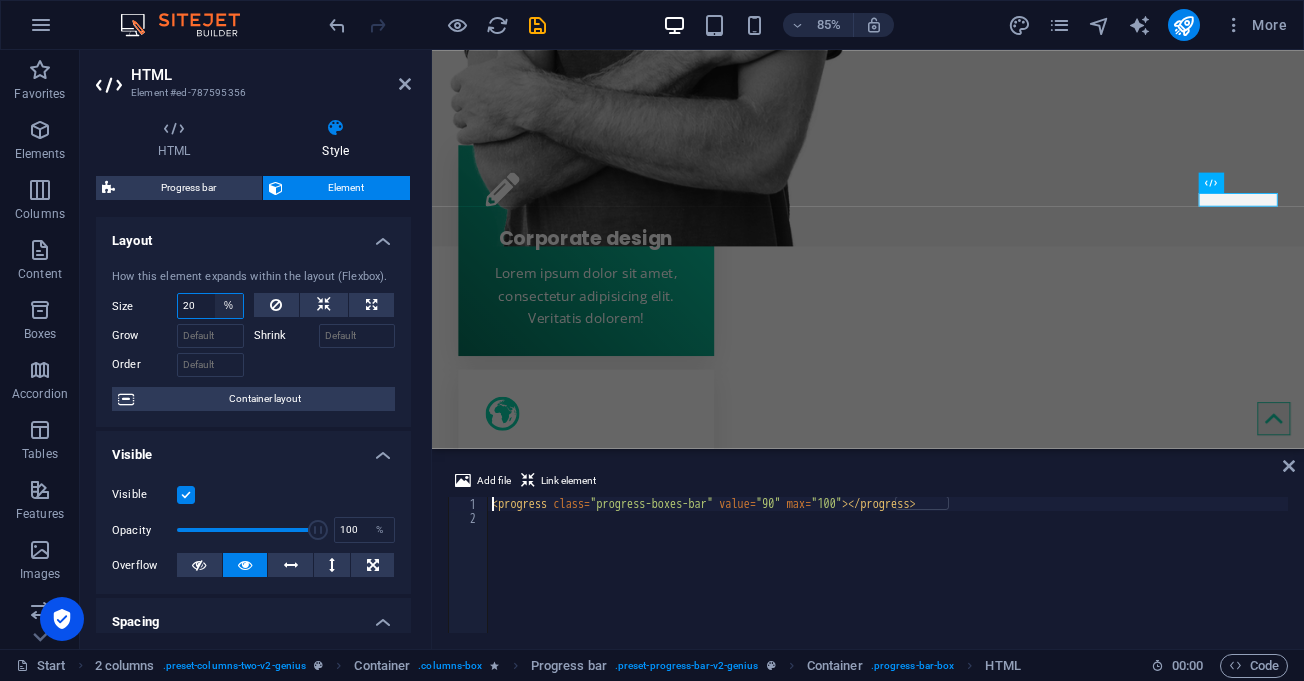 click on "Default auto px % 1/1 1/2 1/3 1/4 1/5 1/6 1/7 1/8 1/9 1/10" at bounding box center [229, 306] 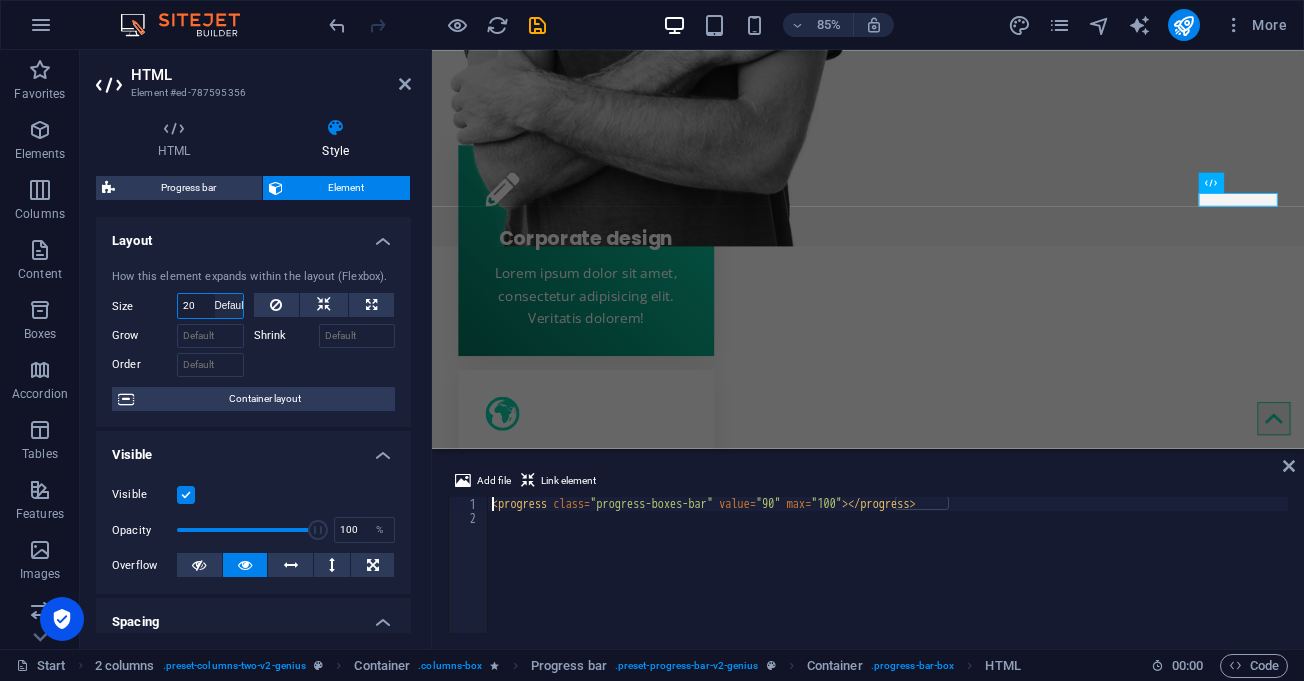 click on "Default auto px % 1/1 1/2 1/3 1/4 1/5 1/6 1/7 1/8 1/9 1/10" at bounding box center (229, 306) 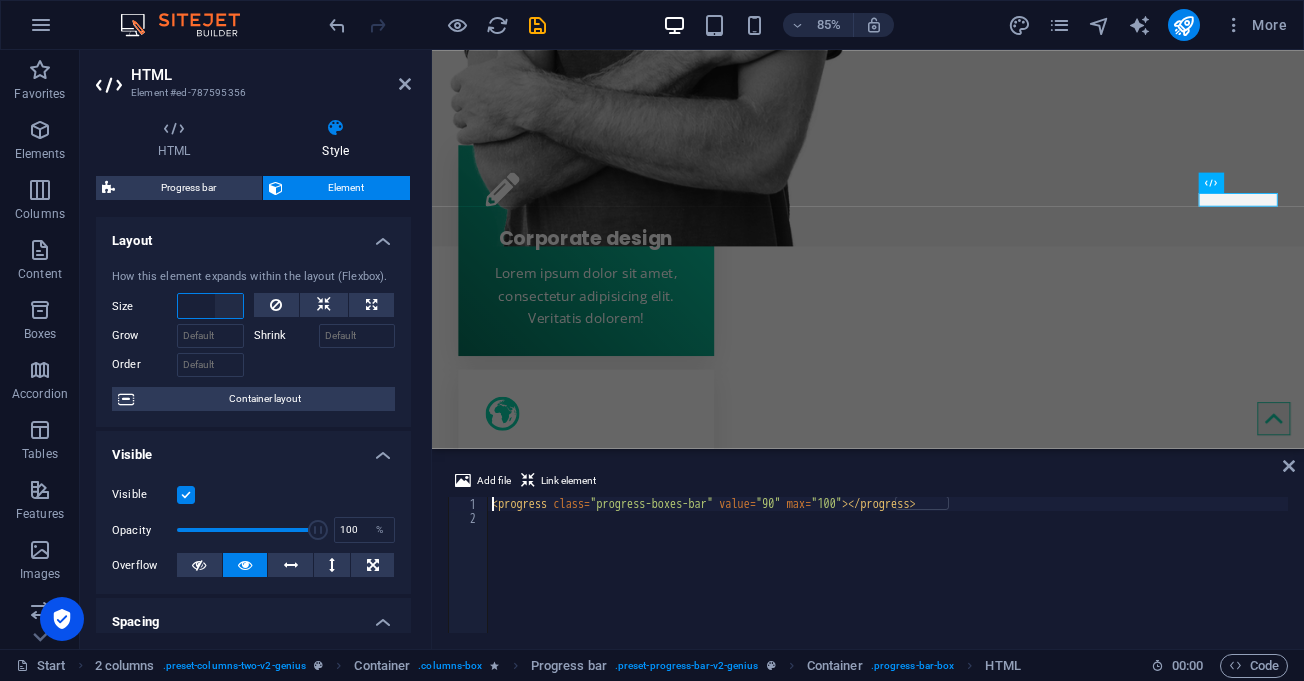 click on "Default auto px % 1/1 1/2 1/3 1/4 1/5 1/6 1/7 1/8 1/9 1/10" at bounding box center (229, 306) 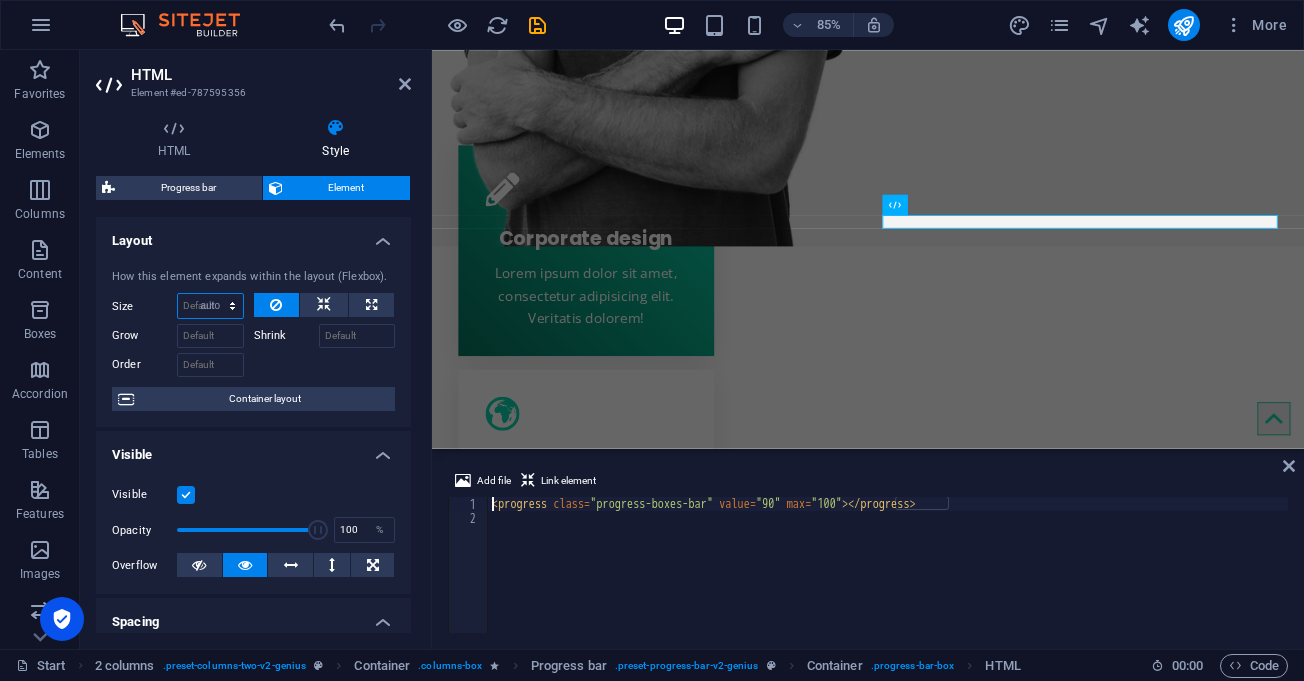 click on "Default auto px % 1/1 1/2 1/3 1/4 1/5 1/6 1/7 1/8 1/9 1/10" at bounding box center [210, 306] 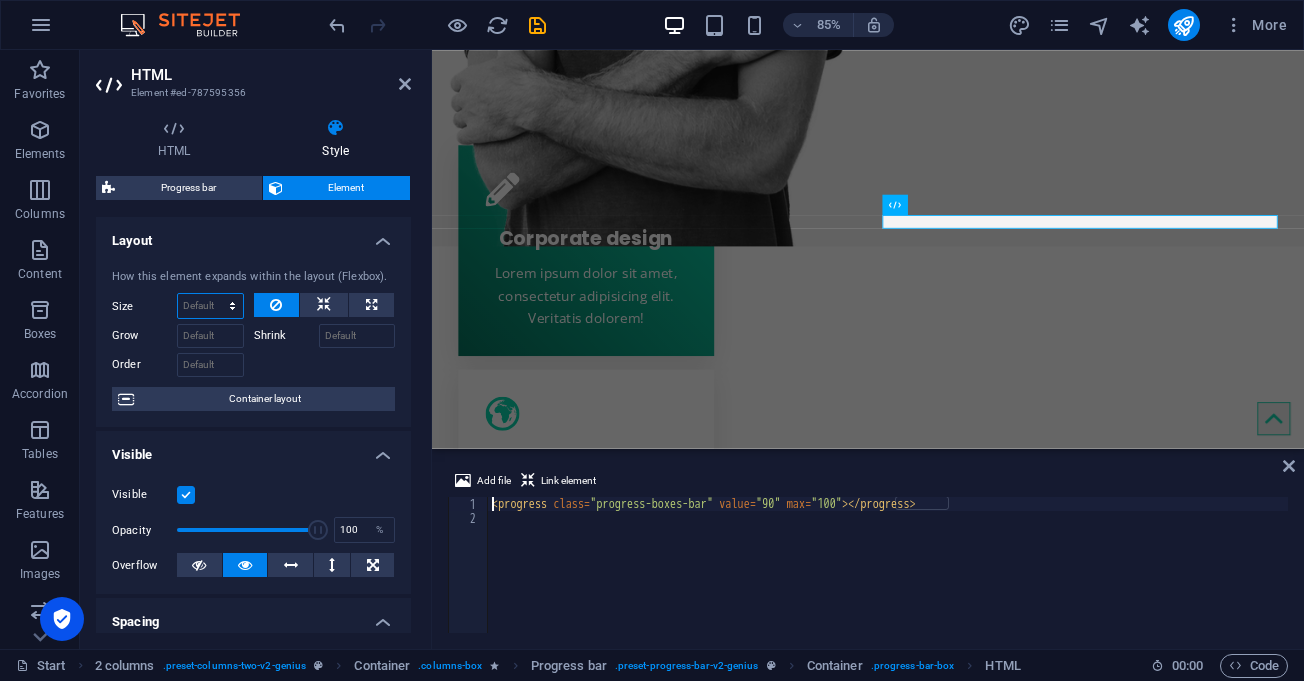 click on "Default auto px % 1/1 1/2 1/3 1/4 1/5 1/6 1/7 1/8 1/9 1/10" at bounding box center (210, 306) 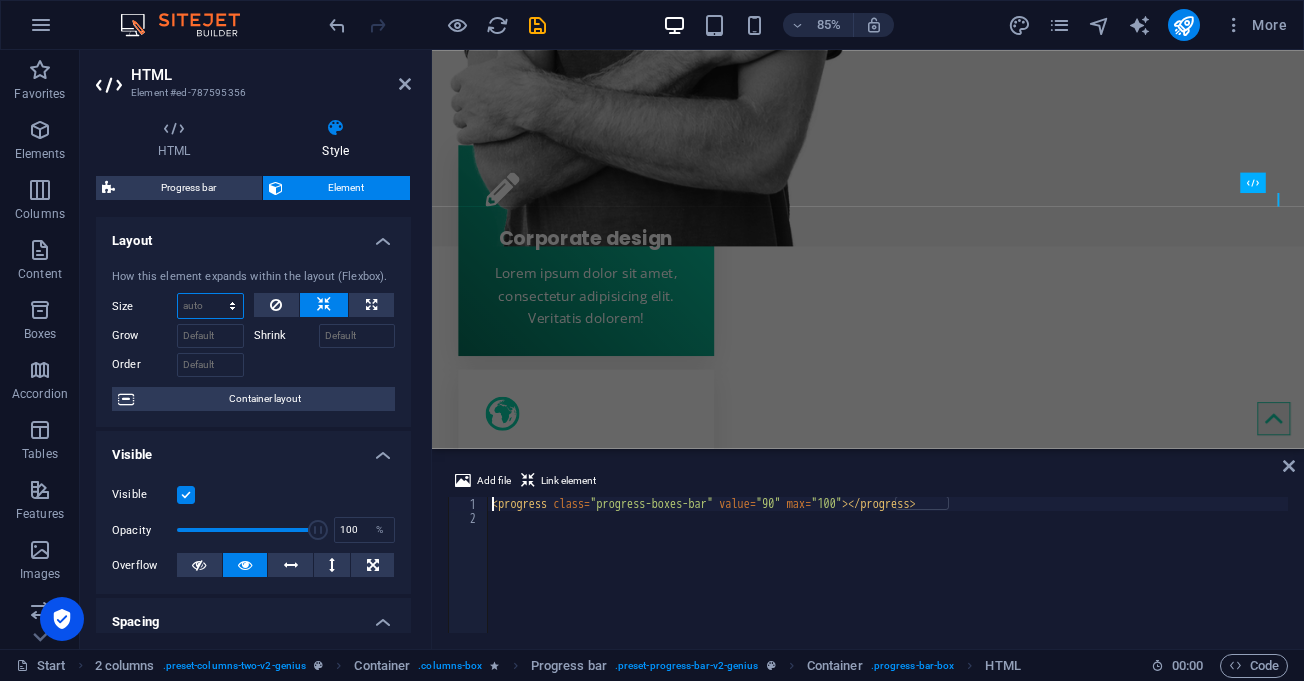 select on "1/9" 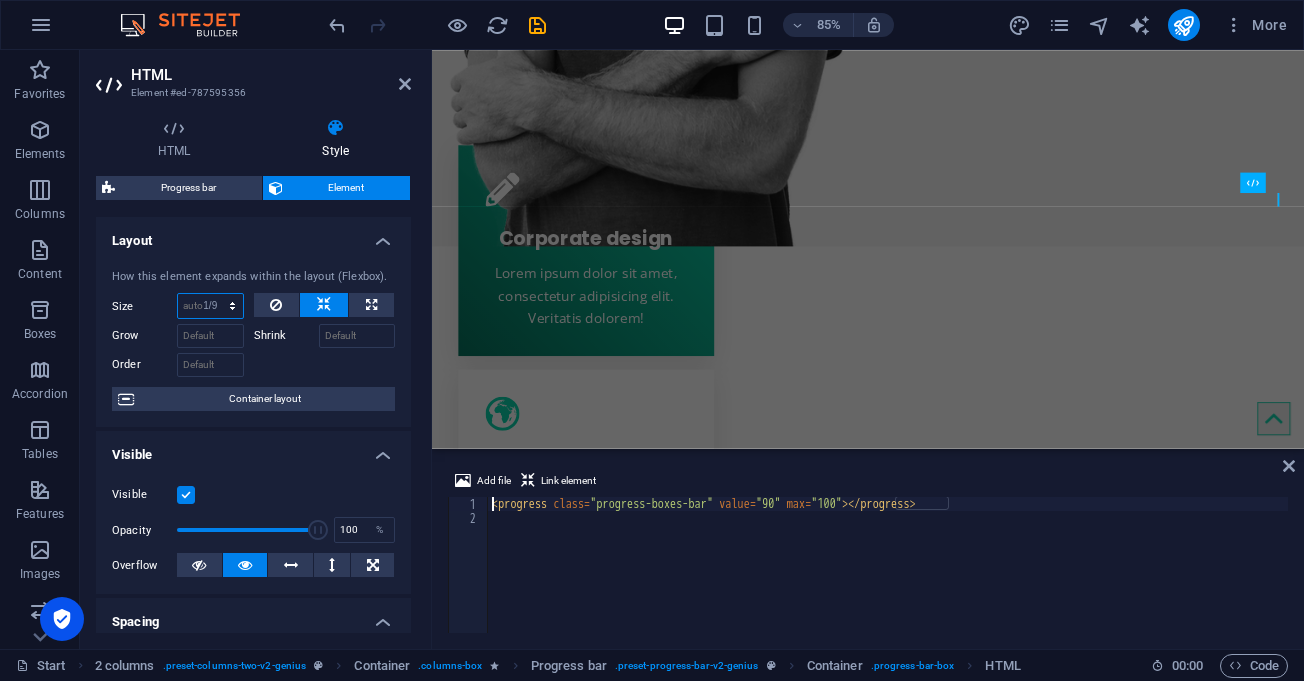 click on "Default auto px % 1/1 1/2 1/3 1/4 1/5 1/6 1/7 1/8 1/9 1/10" at bounding box center [210, 306] 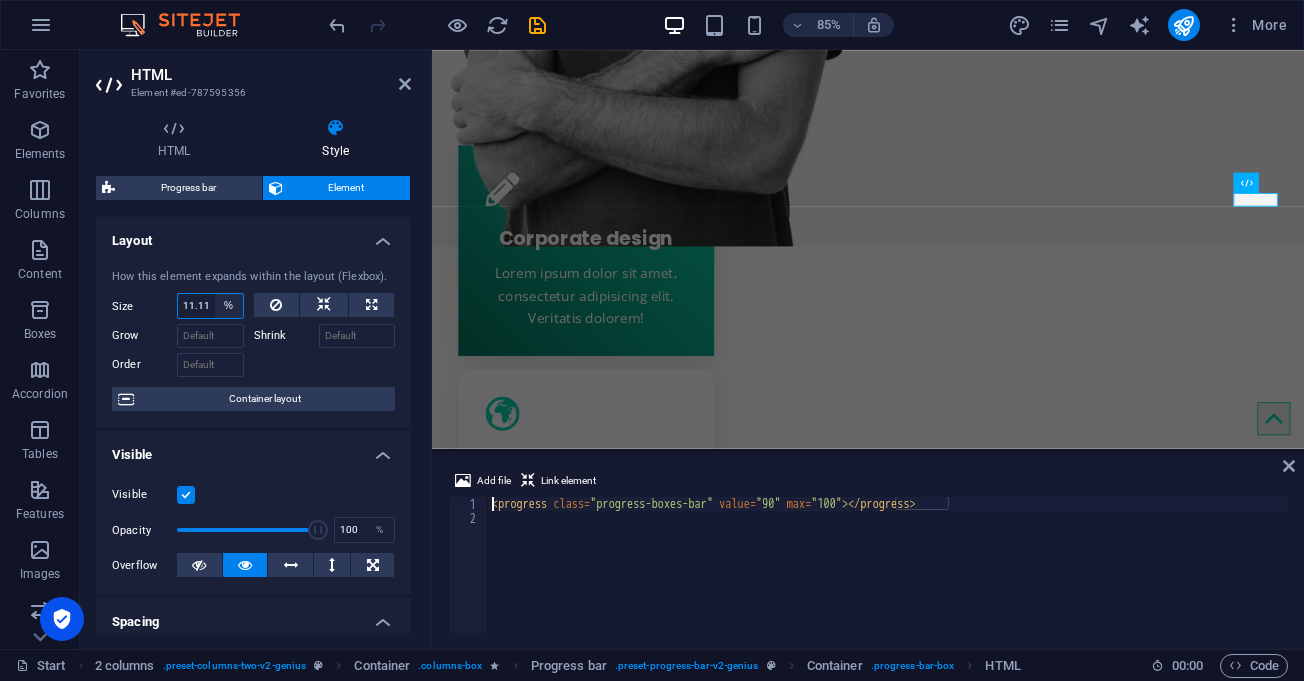 click on "Default auto px % 1/1 1/2 1/3 1/4 1/5 1/6 1/7 1/8 1/9 1/10" at bounding box center (229, 306) 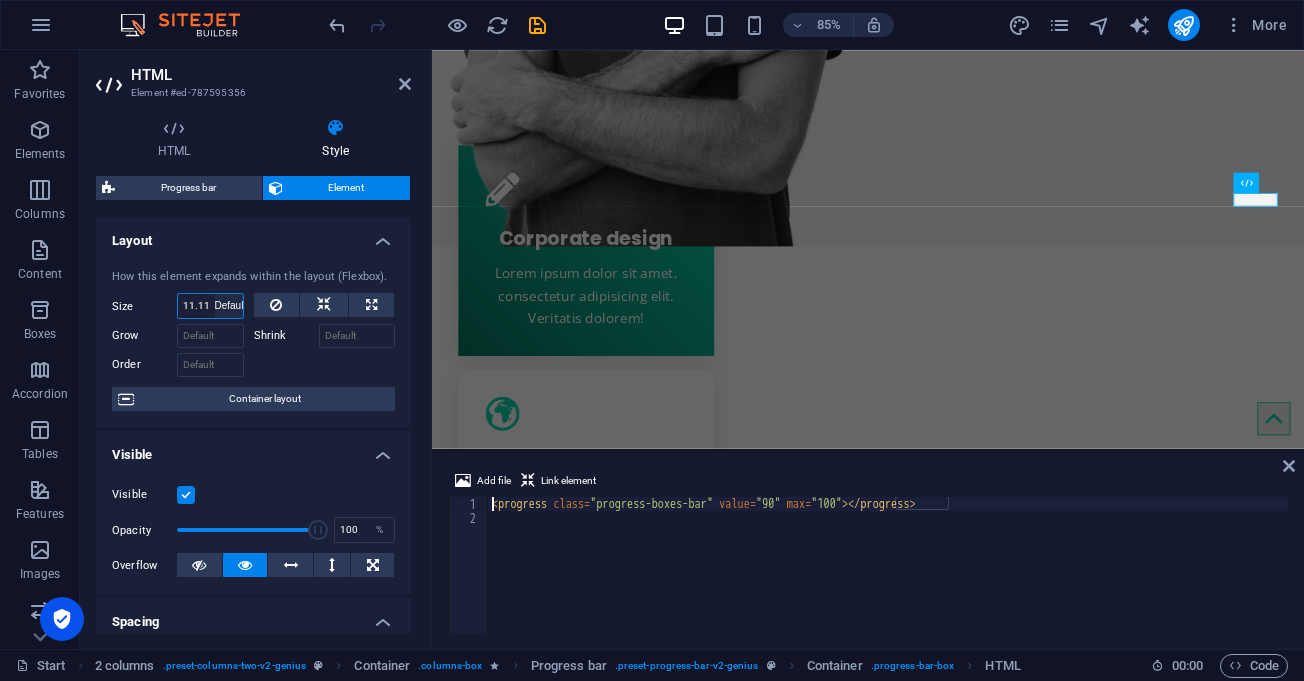 click on "Default auto px % 1/1 1/2 1/3 1/4 1/5 1/6 1/7 1/8 1/9 1/10" at bounding box center (229, 306) 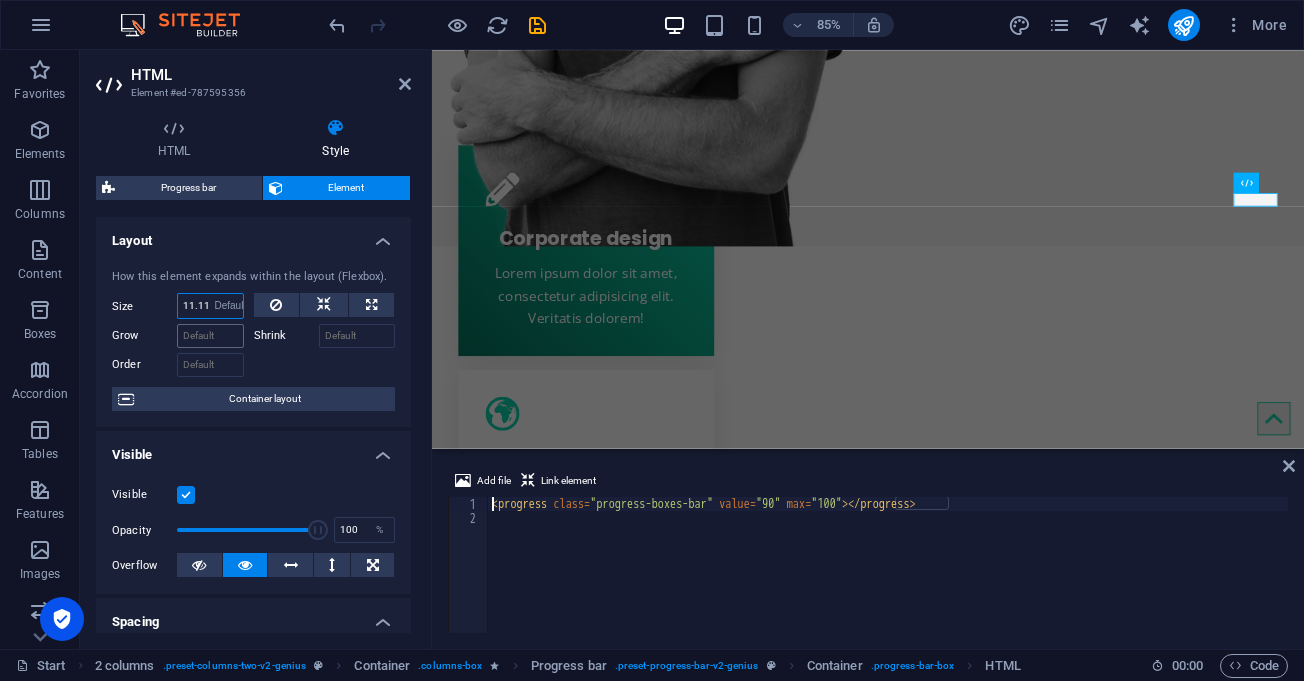 type 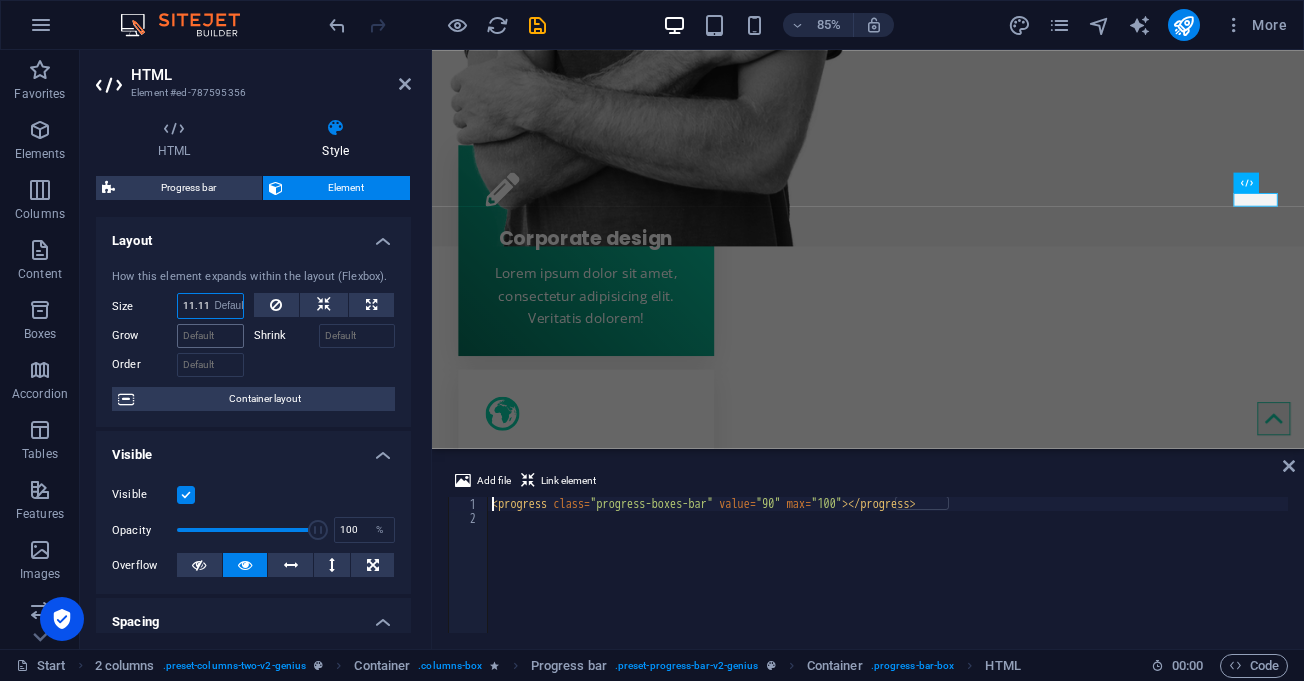 select on "DISABLED_OPTION_VALUE" 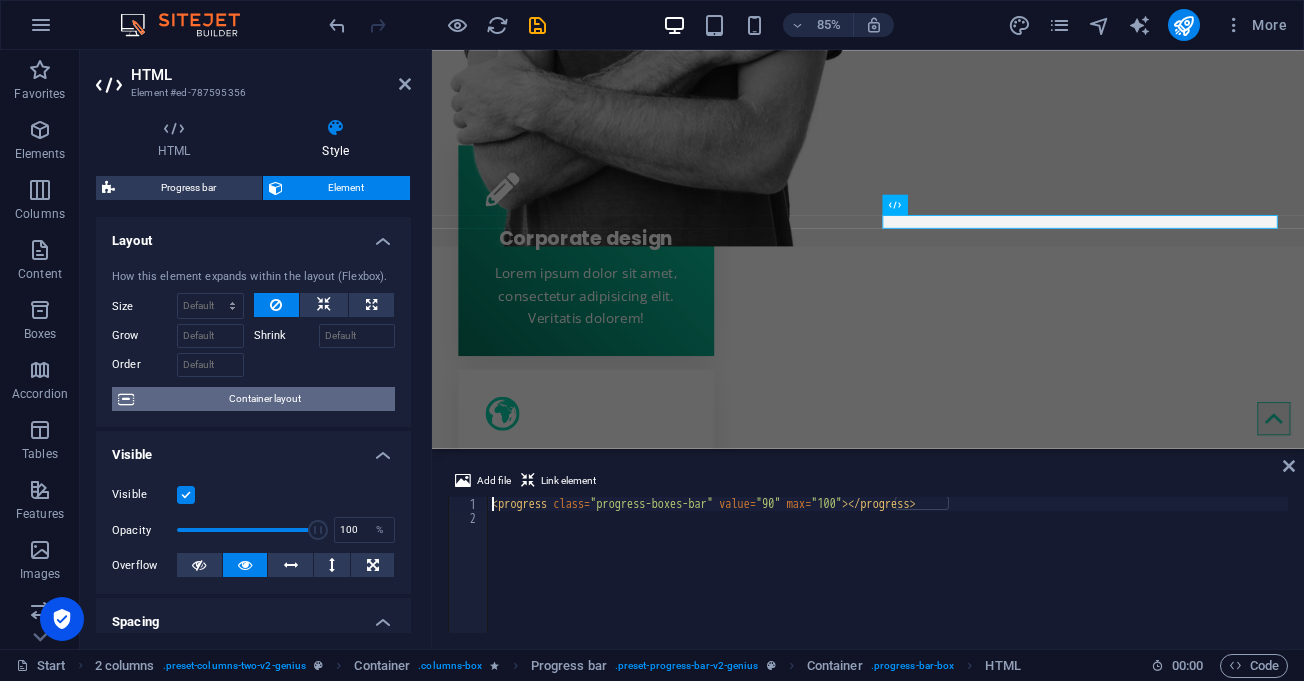 click on "Container layout" at bounding box center [264, 399] 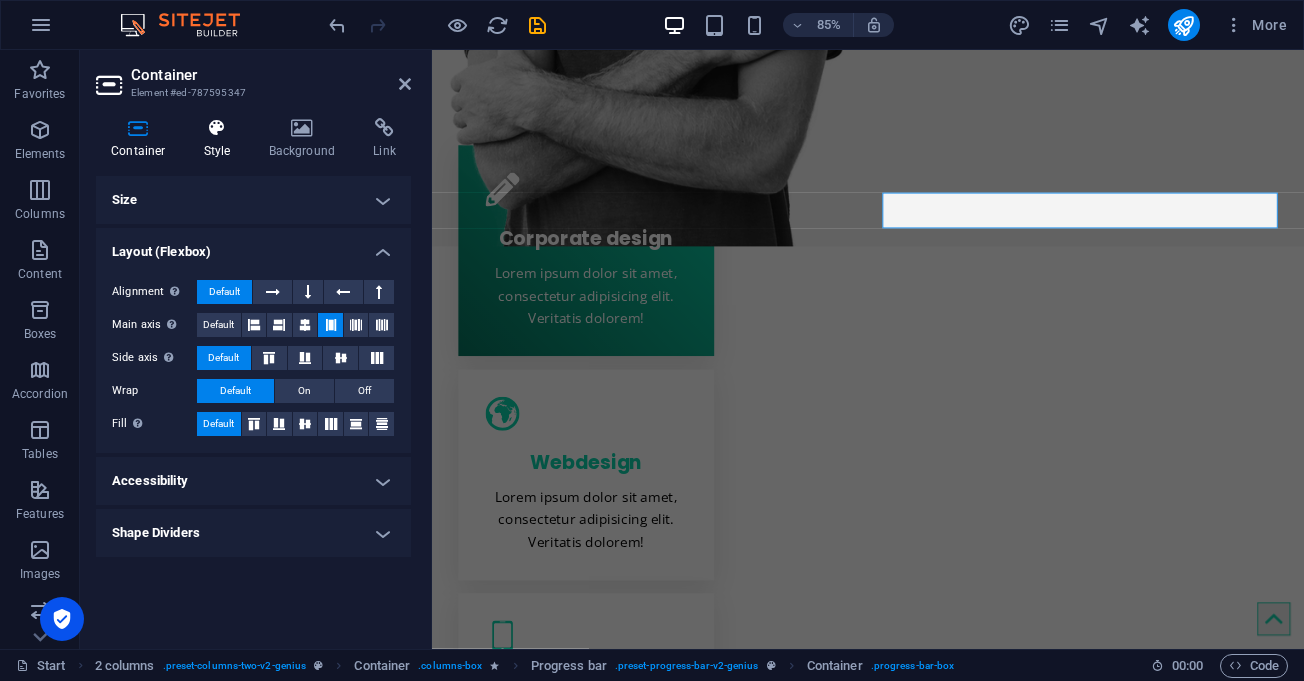click on "Style" at bounding box center [221, 139] 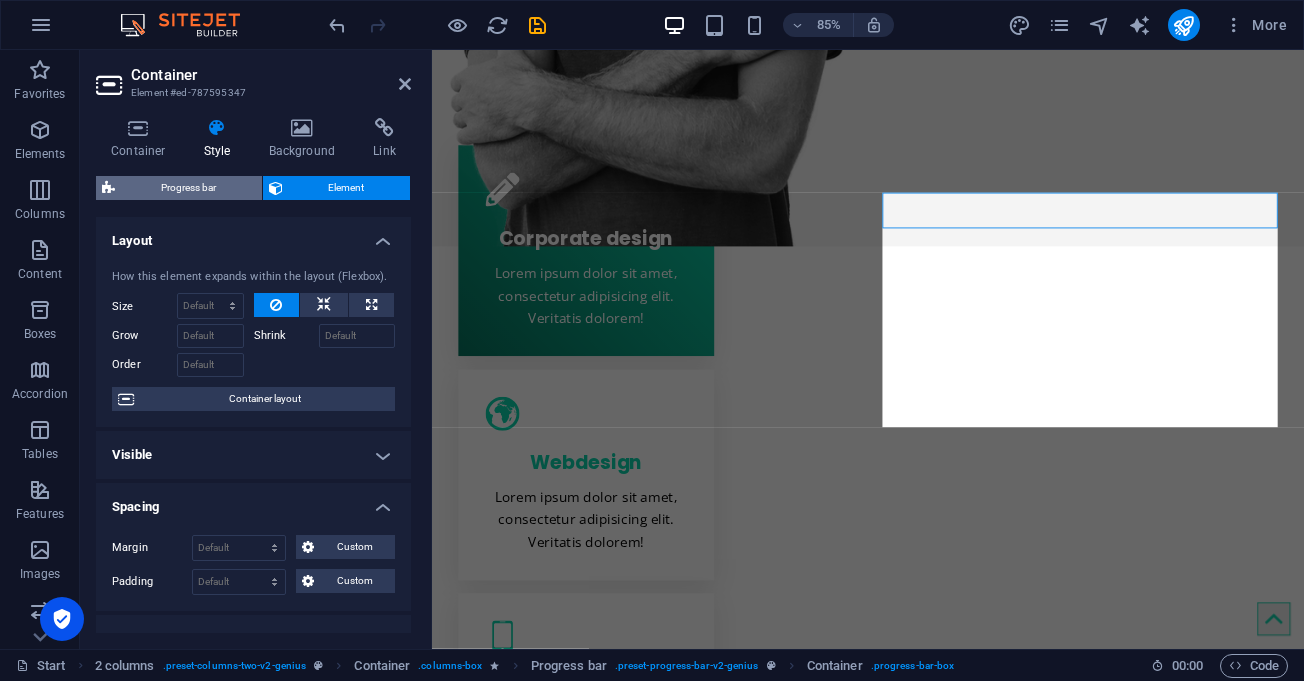 click on "Progress bar" at bounding box center (188, 188) 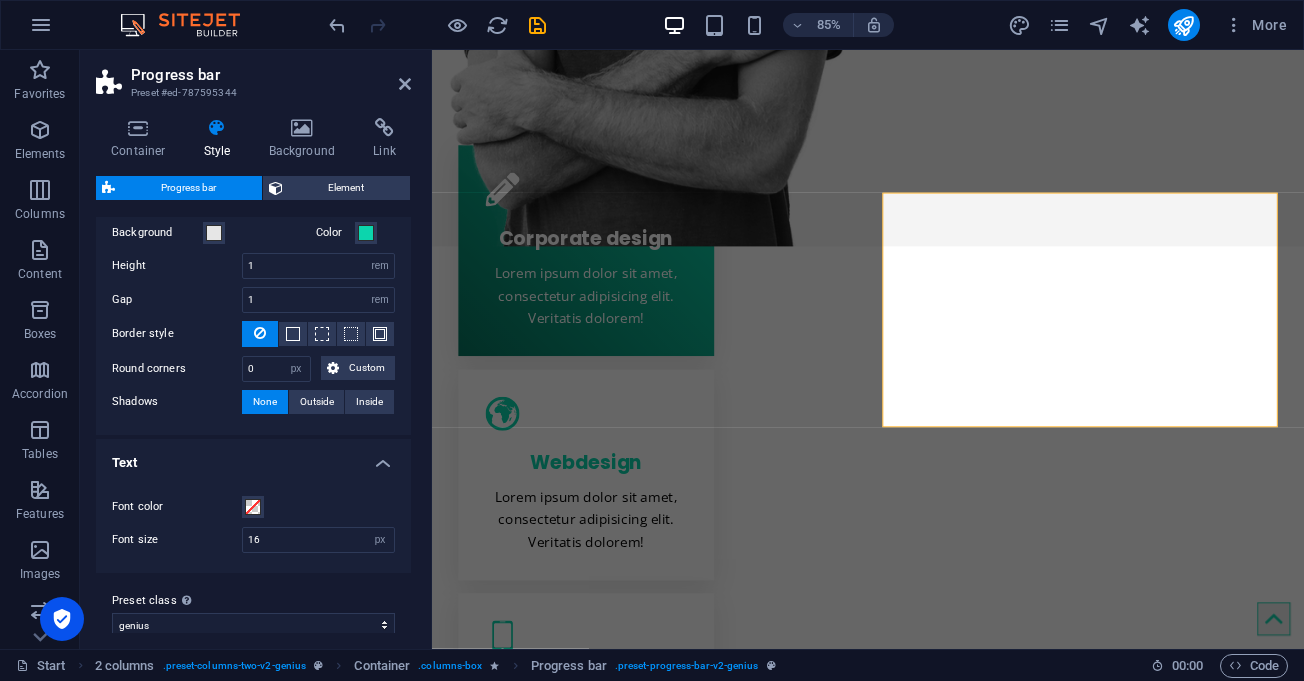 scroll, scrollTop: 72, scrollLeft: 0, axis: vertical 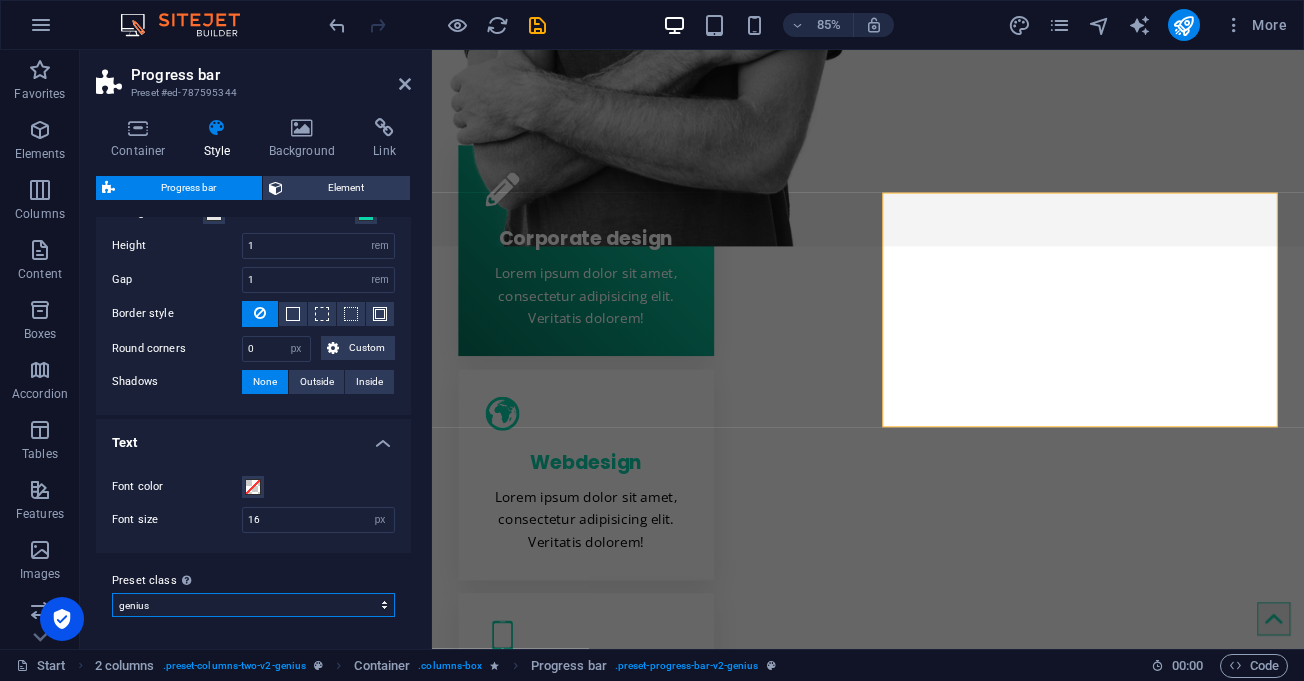 click on "genius Add preset class" at bounding box center (253, 605) 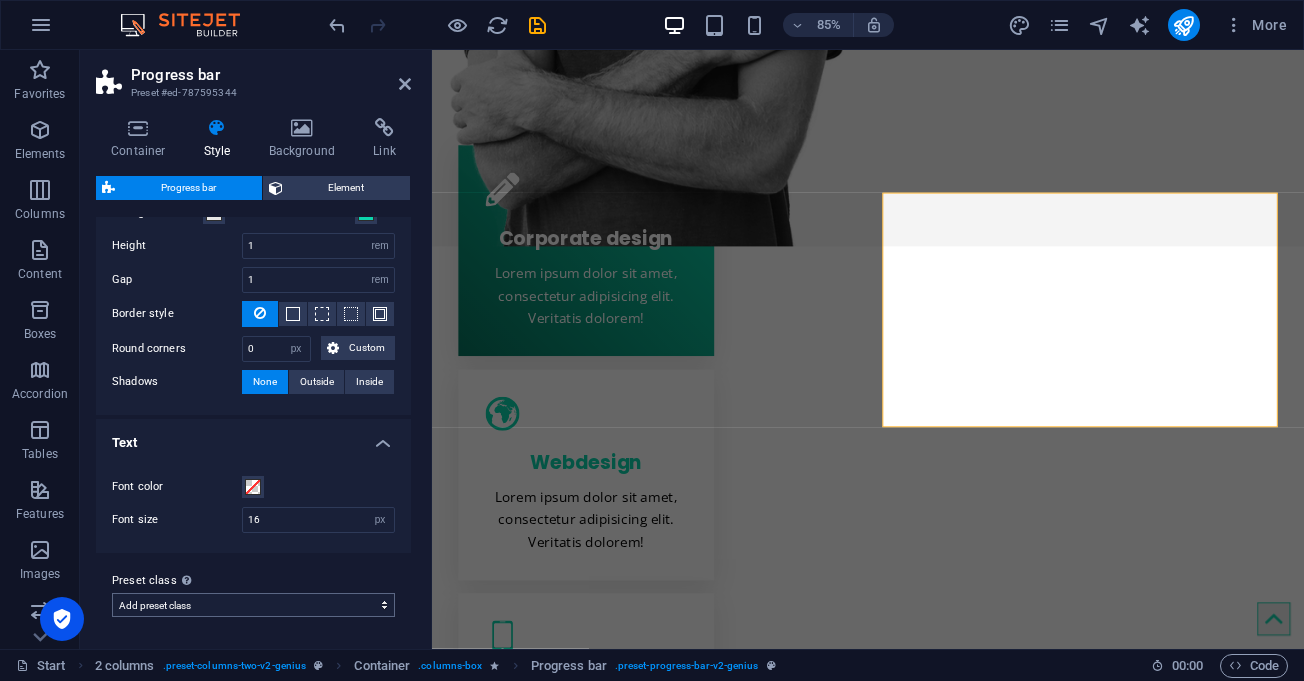 click on "genius Add preset class" at bounding box center (253, 605) 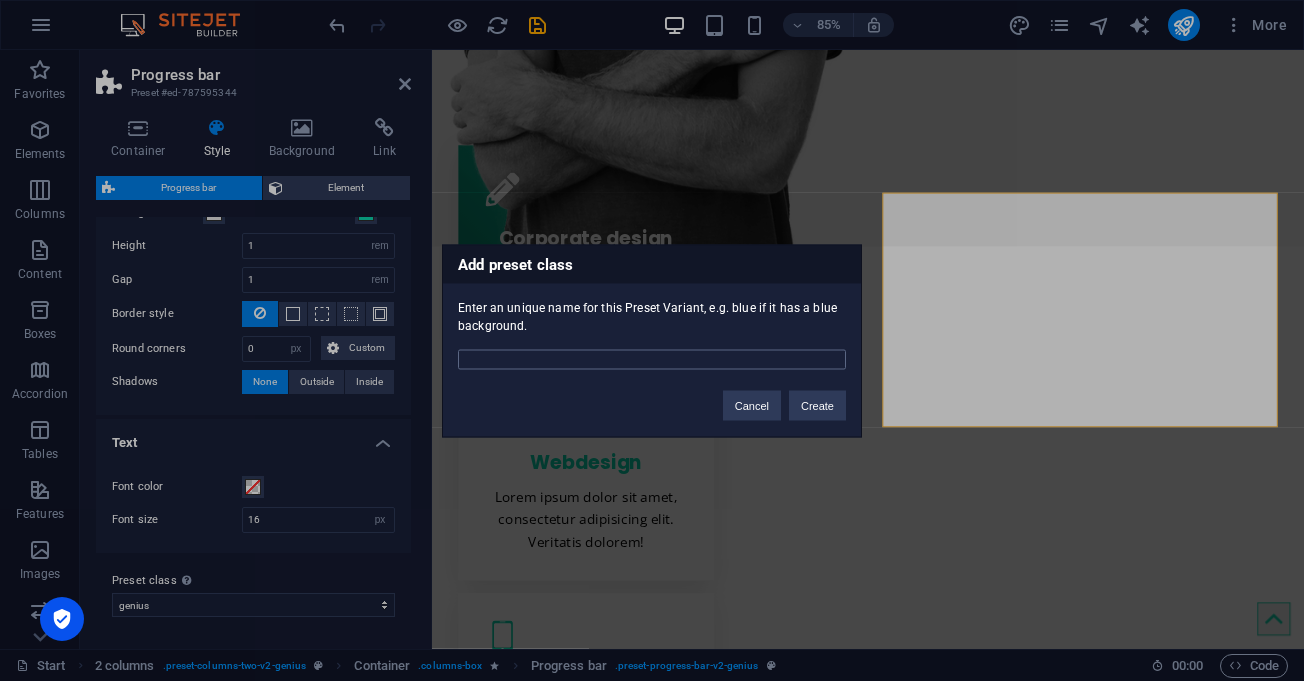 click at bounding box center (652, 359) 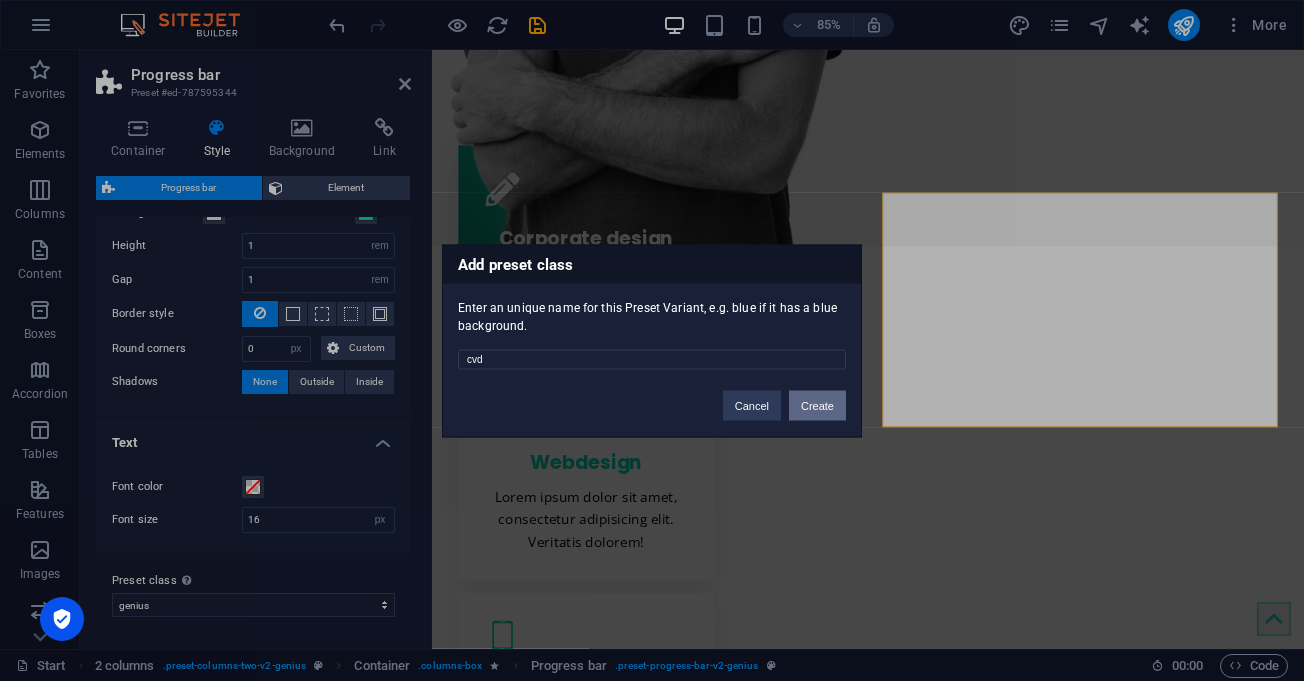 type on "cvd" 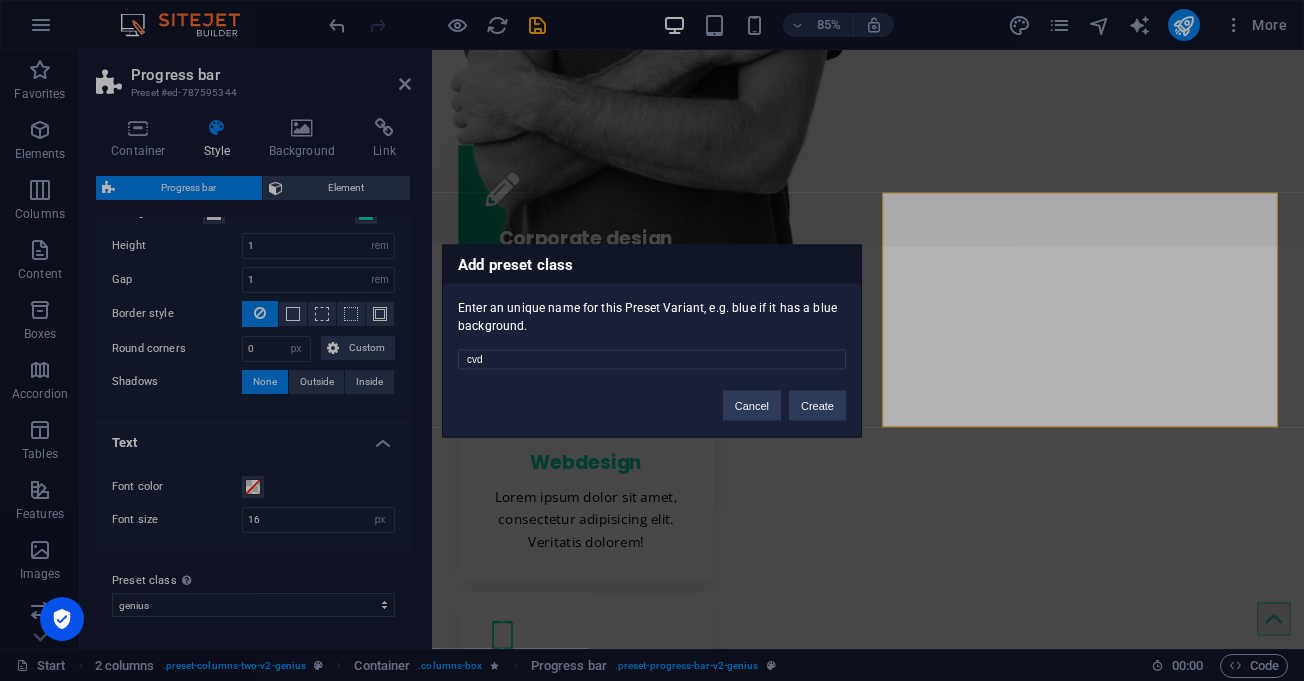 select on "preset-progress-bar-v2-cvd" 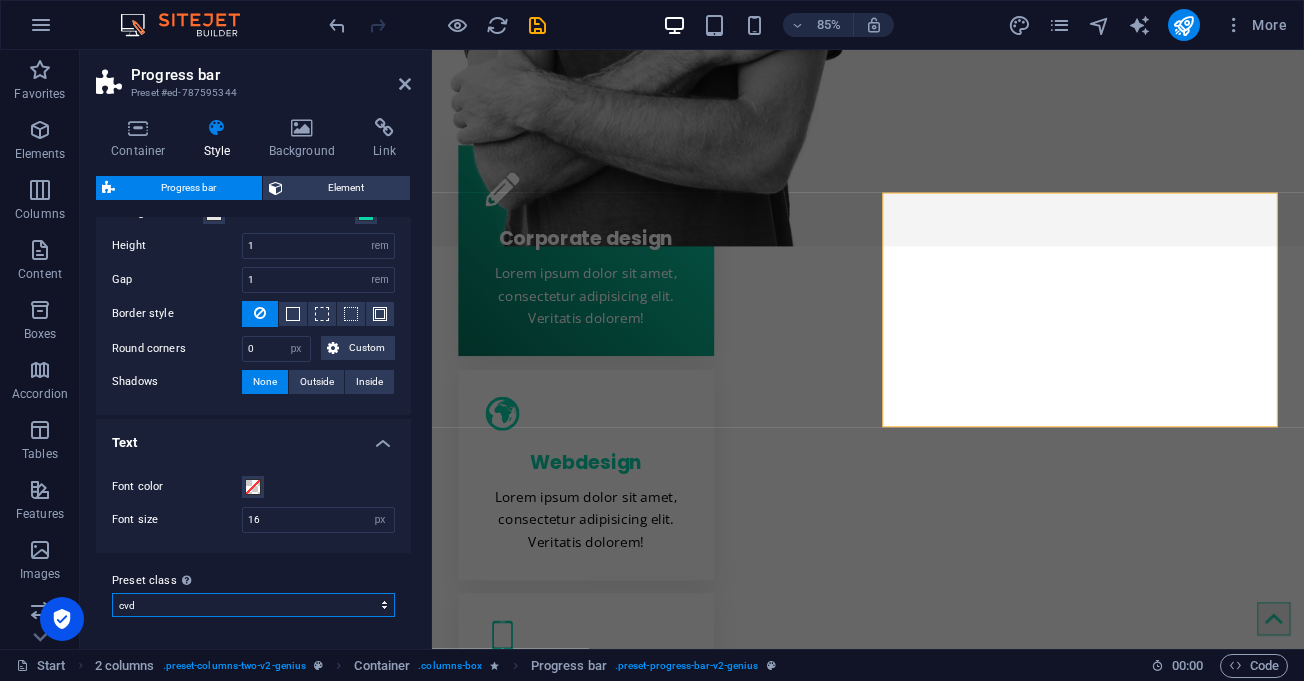 click on "genius cvd Add preset class" at bounding box center [253, 605] 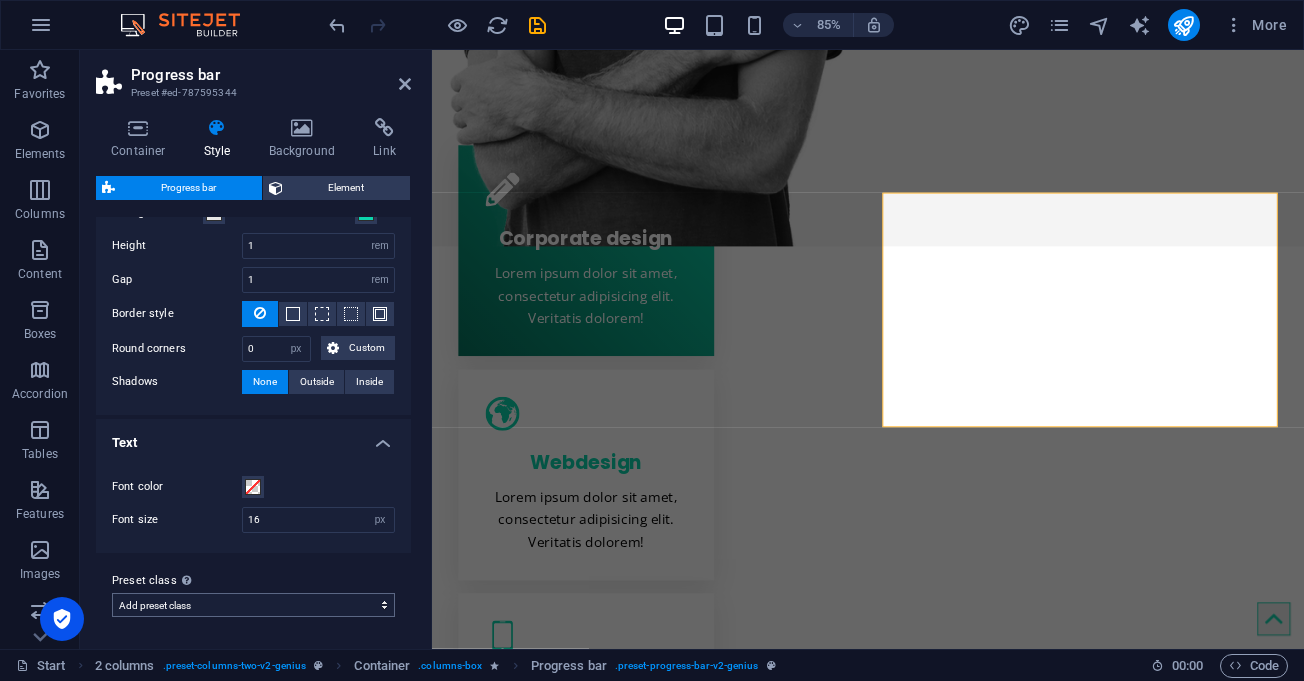 click on "genius cvd Add preset class" at bounding box center [253, 605] 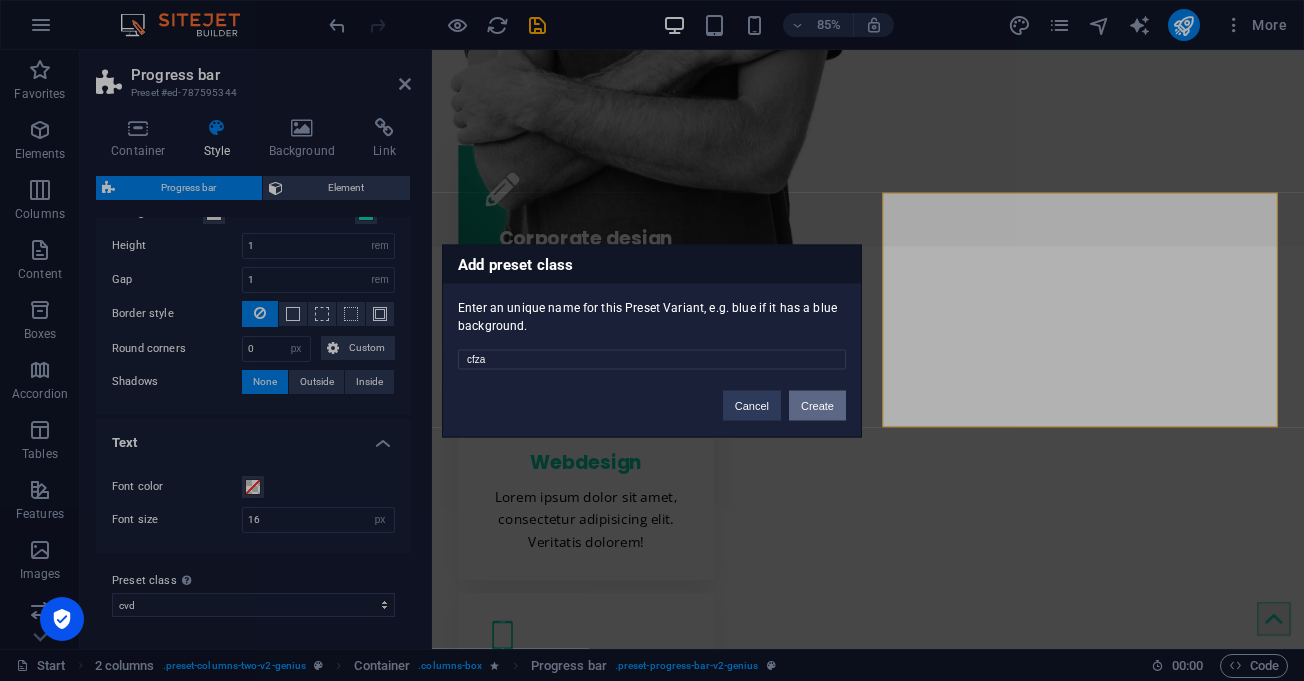 type on "cfza" 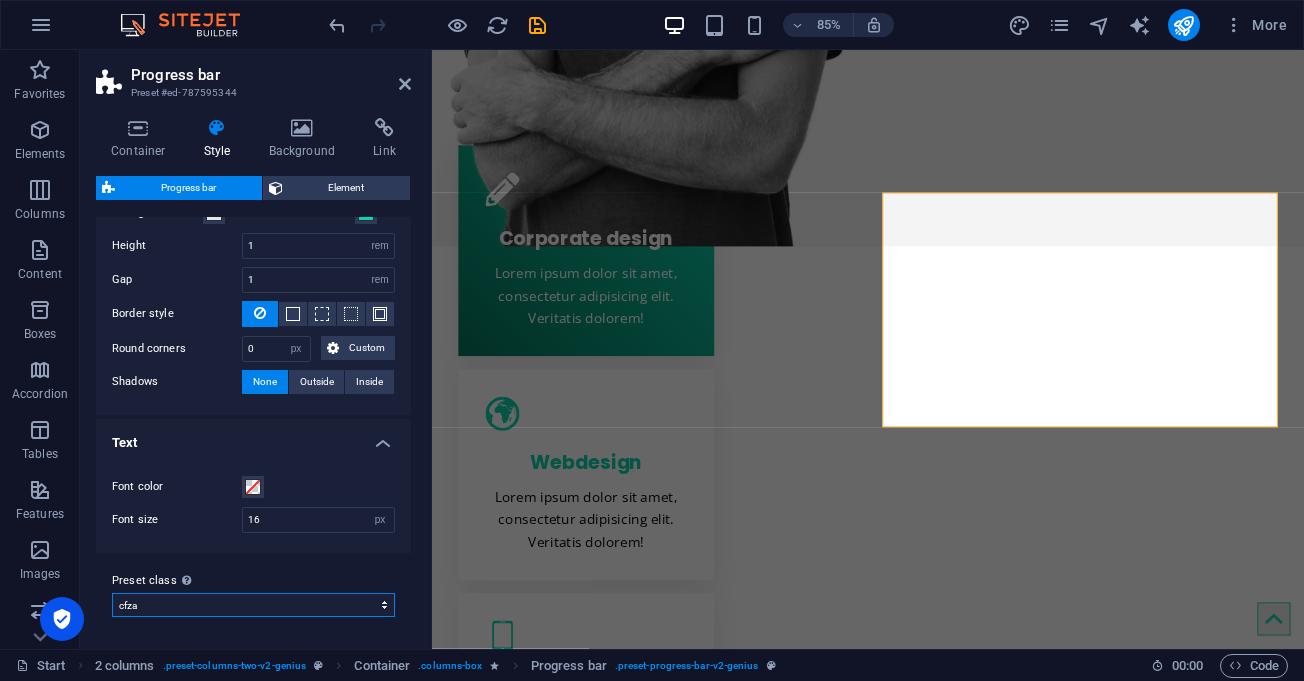 click on "genius cvd cfza Add preset class" at bounding box center [253, 605] 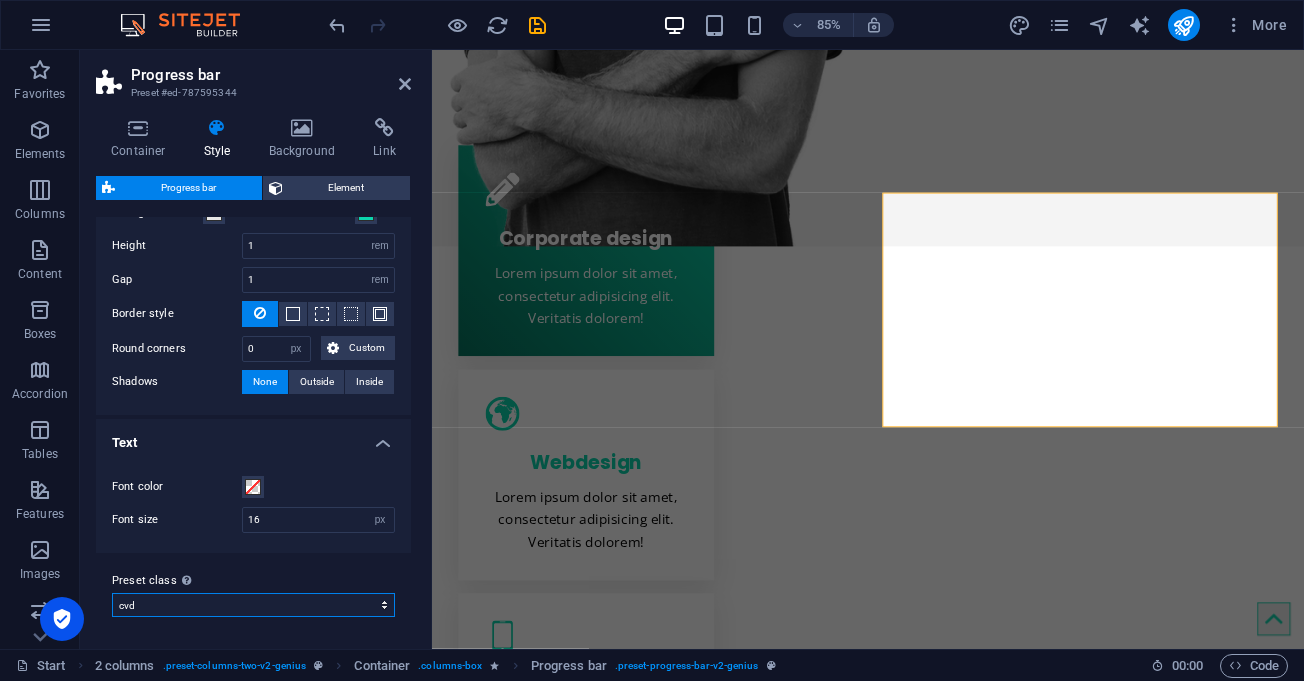 click on "genius cvd cfza Add preset class" at bounding box center (253, 605) 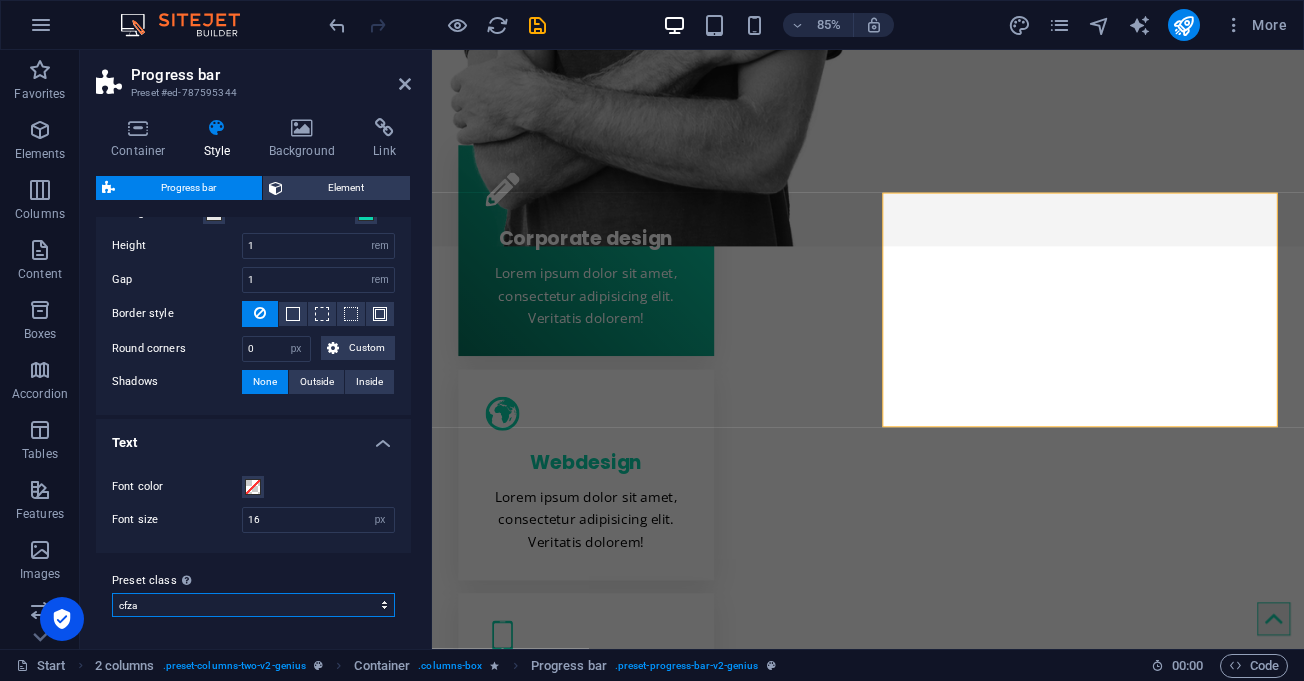 click on "genius cvd cfza Add preset class" at bounding box center (253, 605) 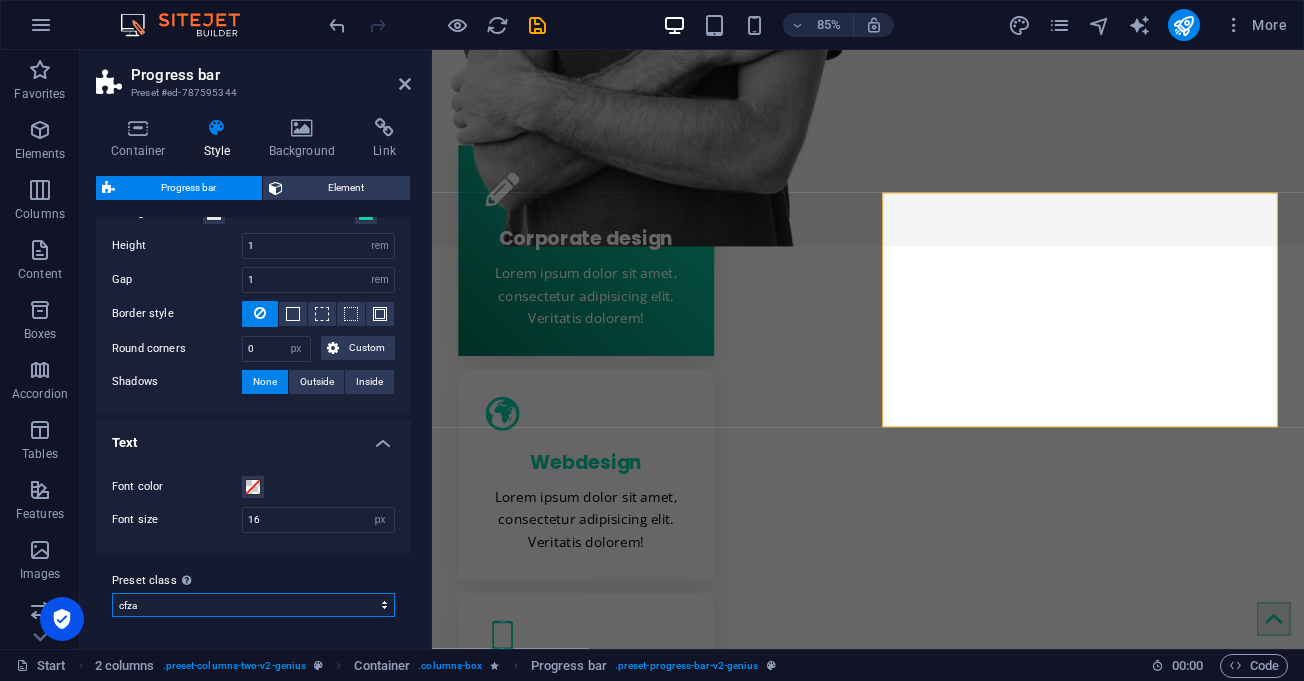 select on "preset-progress-bar-v2-genius" 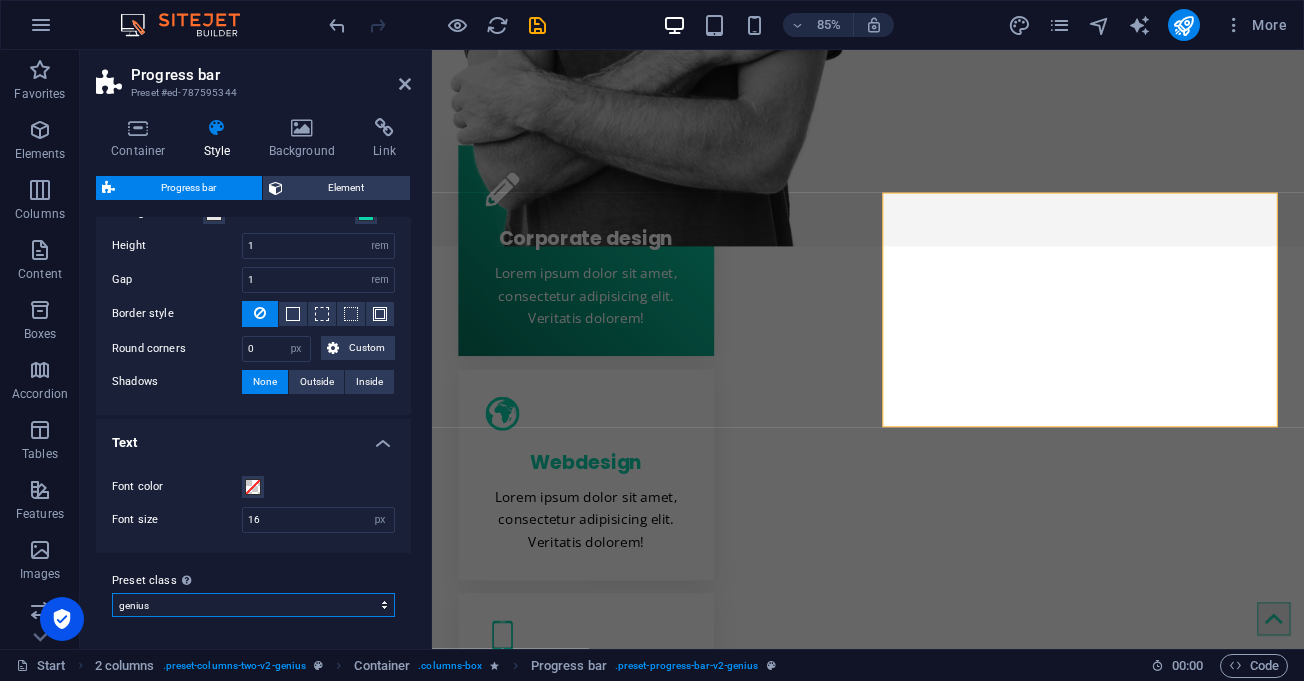 click on "genius cvd cfza Add preset class" at bounding box center (253, 605) 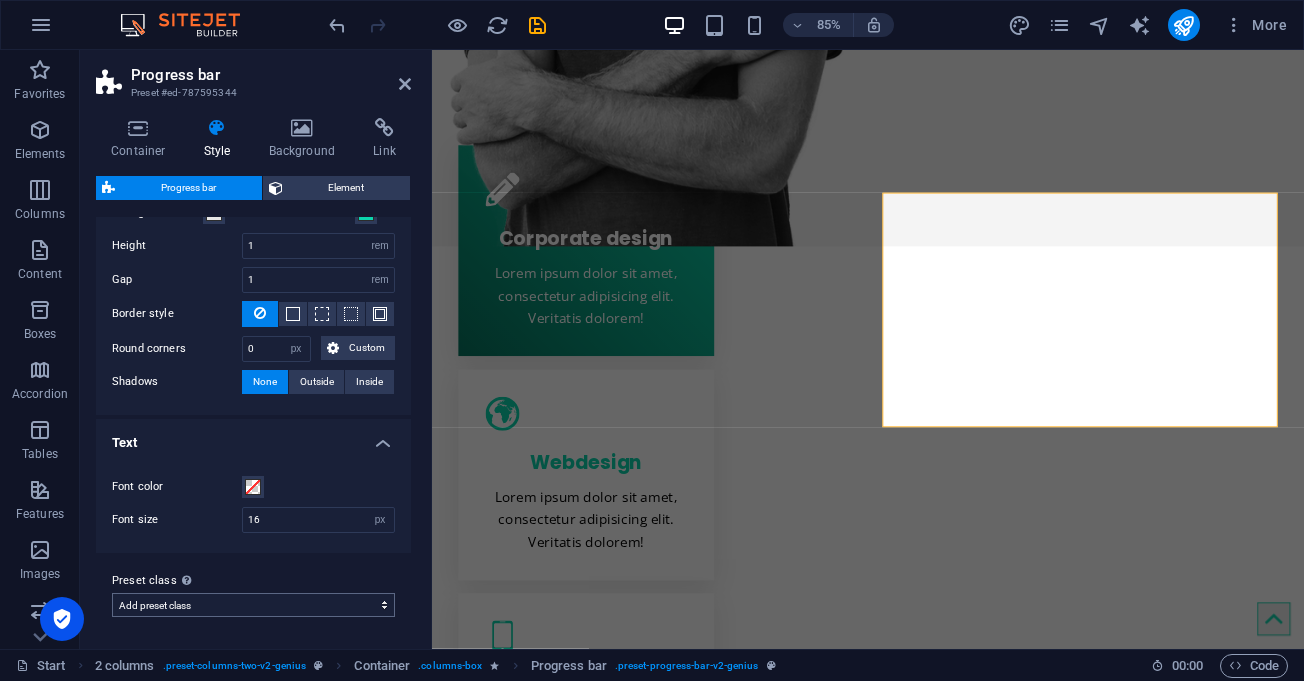 click on "genius cvd cfza Add preset class" at bounding box center (253, 605) 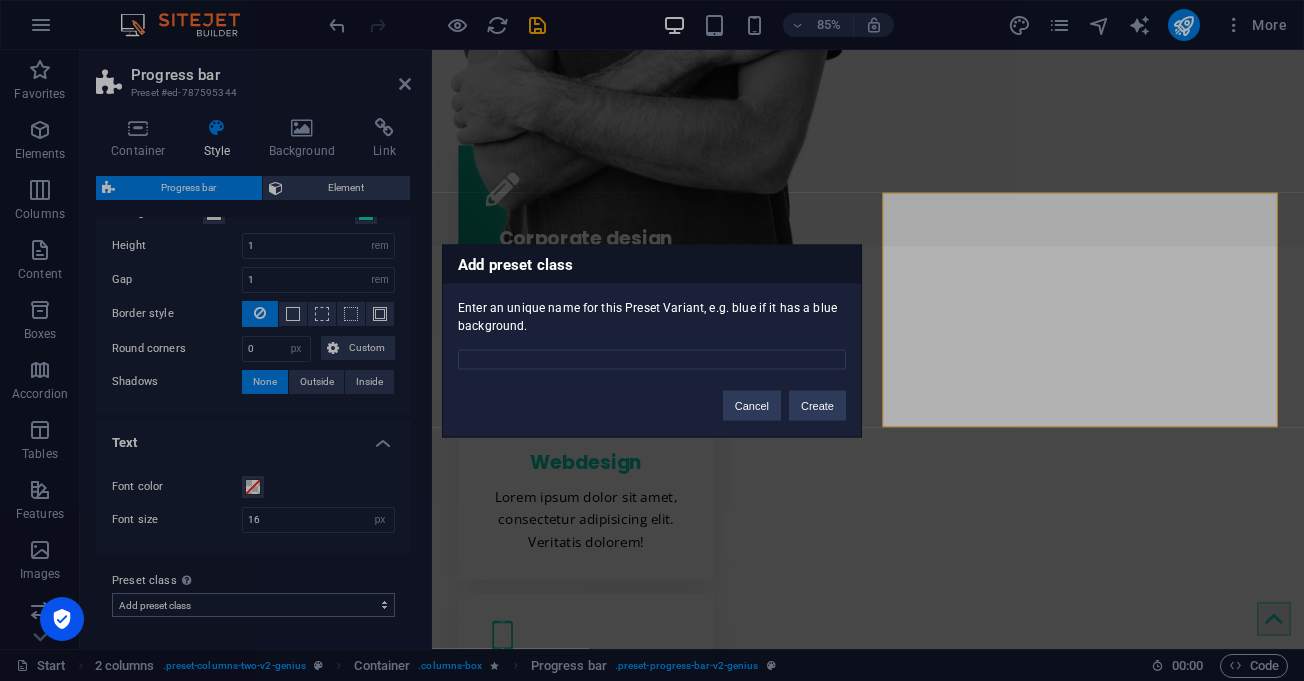 select on "preset-progress-bar-v2-genius" 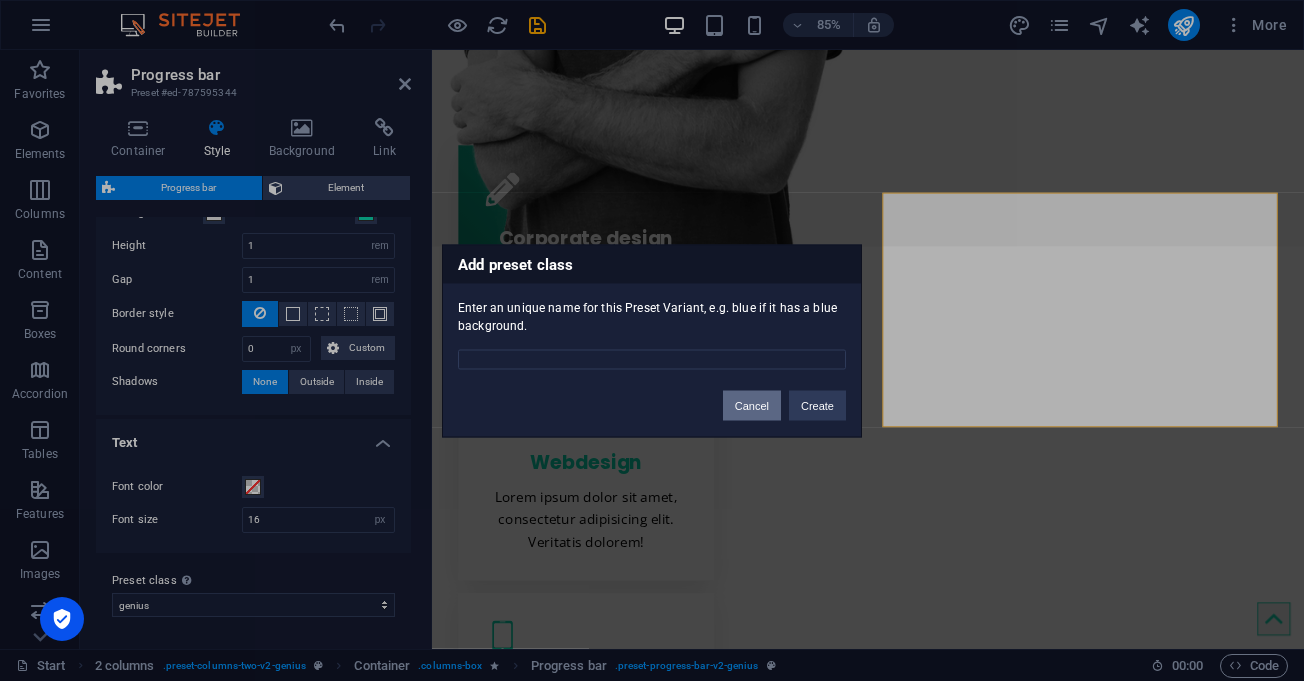 click on "Cancel" at bounding box center (752, 405) 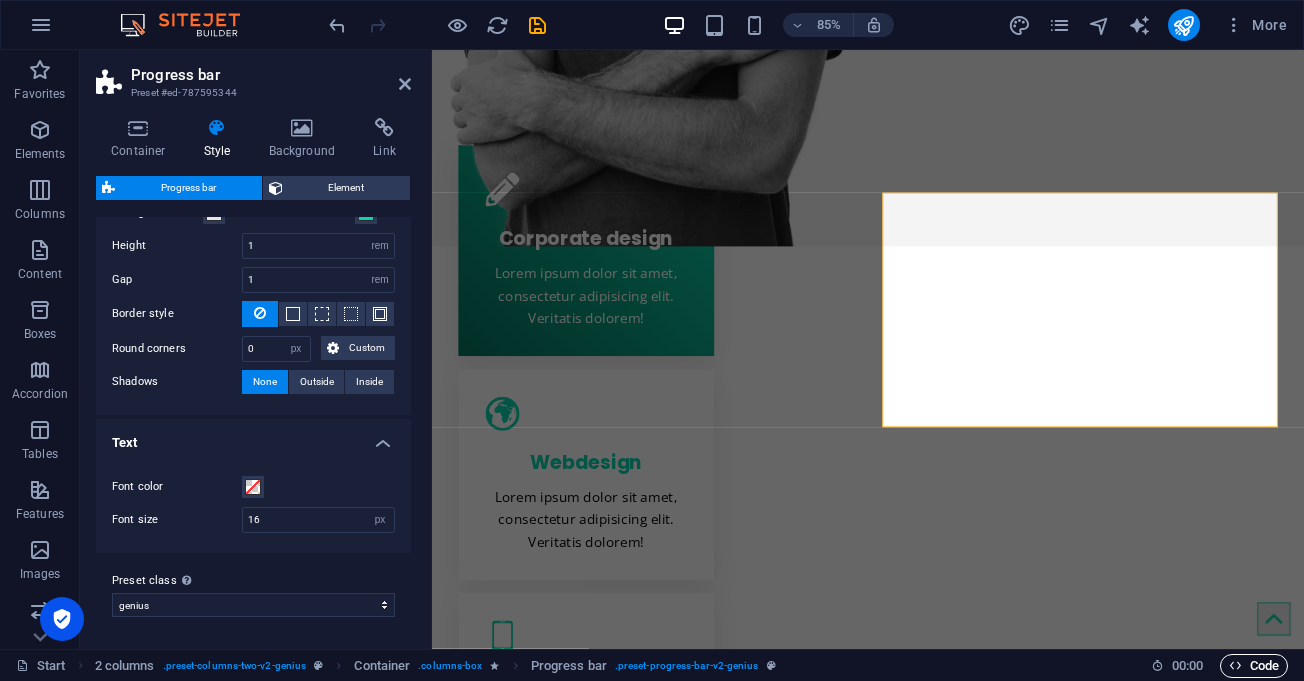 click on "Code" at bounding box center (1254, 666) 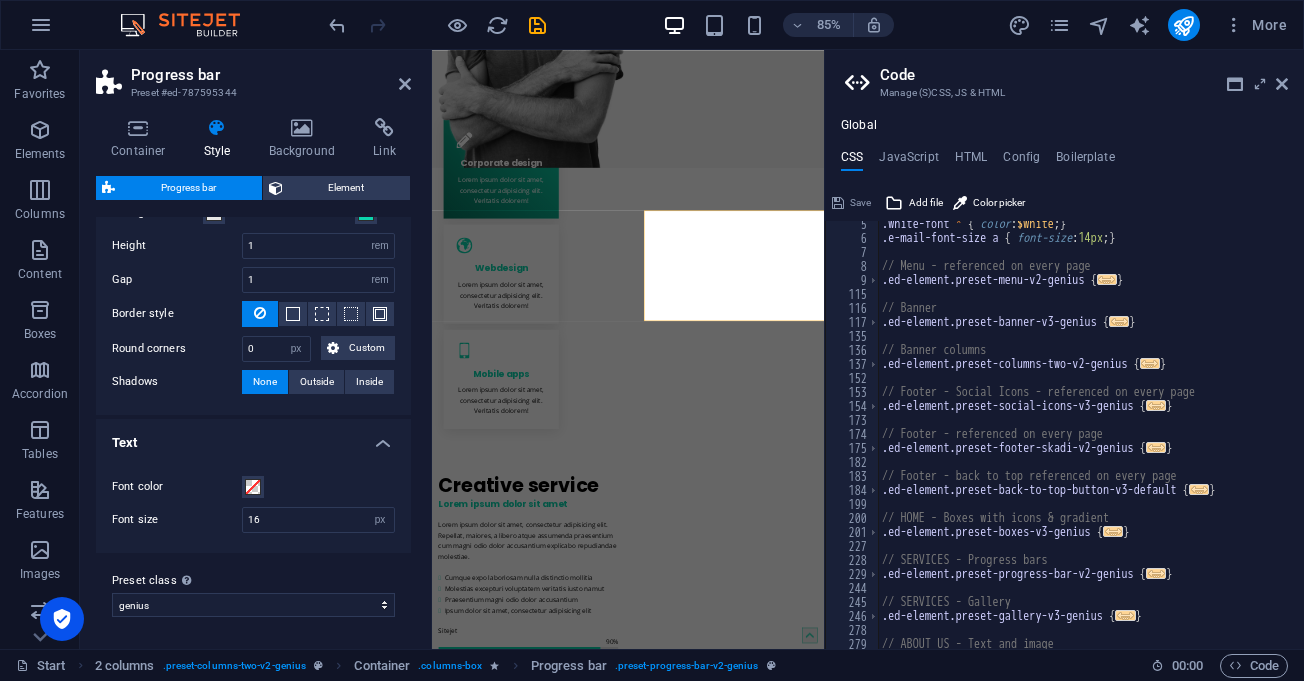 scroll, scrollTop: 680, scrollLeft: 0, axis: vertical 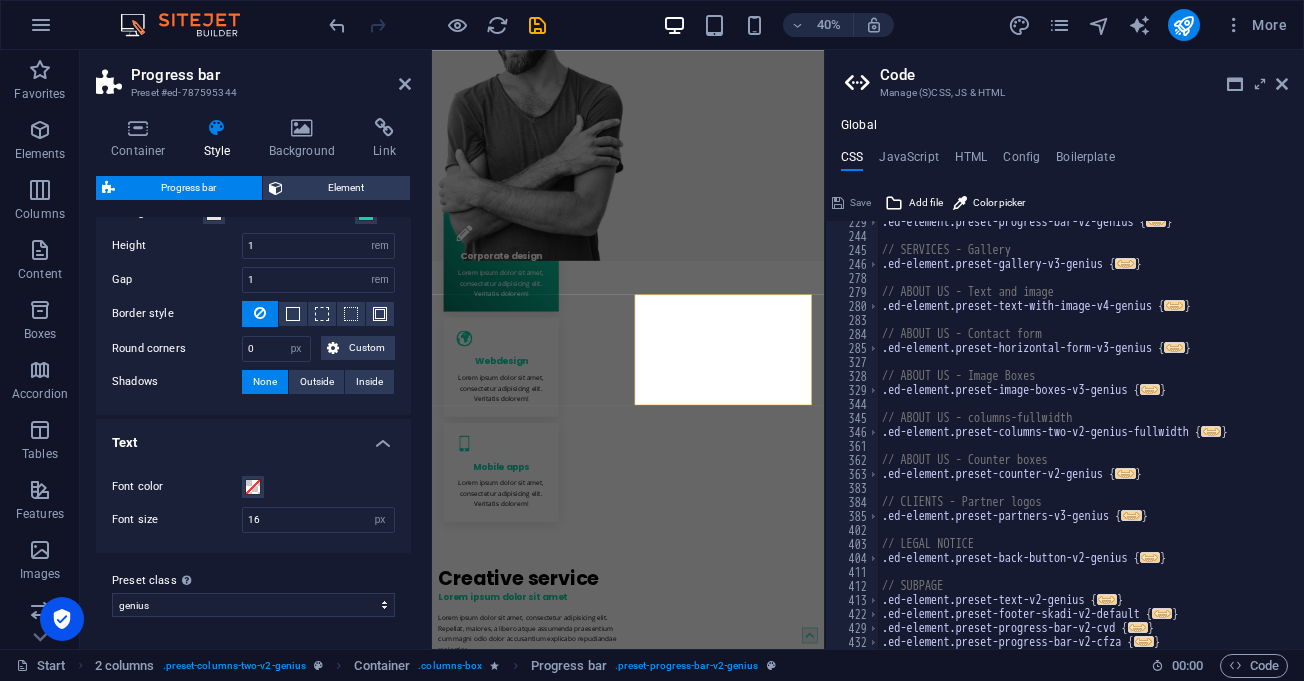 click on ".ed-element.preset-progress-bar-v2-genius   { ... } // SERVICES - Gallery .ed-element.preset-gallery-v3-genius   { ... } // ABOUT US - Text and image .ed-element.preset-text-with-image-v4-genius   { ... } // ABOUT US - Contact form .ed-element.preset-horizontal-form-v3-genius   { ... } // ABOUT US - Image Boxes .ed-element.preset-image-boxes-v3-genius   { ... } // ABOUT US - columns-fullwidth .ed-element.preset-columns-two-v2-genius-fullwidth   { ... } // ABOUT US - Counter boxes  .ed-element.preset-counter-v2-genius   { ... } // CLIENTS - Partner logos .ed-element.preset-partners-v3-genius   { ... } // LEGAL NOTICE .ed-element.preset-back-button-v2-genius   { ... } // SUBPAGE .ed-element.preset-text-v2-genius   { ... } .ed-element.preset-footer-skadi-v2-default   { ... } .ed-element.preset-progress-bar-v2-cvd   { ... } .ed-element.preset-progress-bar-v2-cfza   { ... }" at bounding box center (1083, 443) 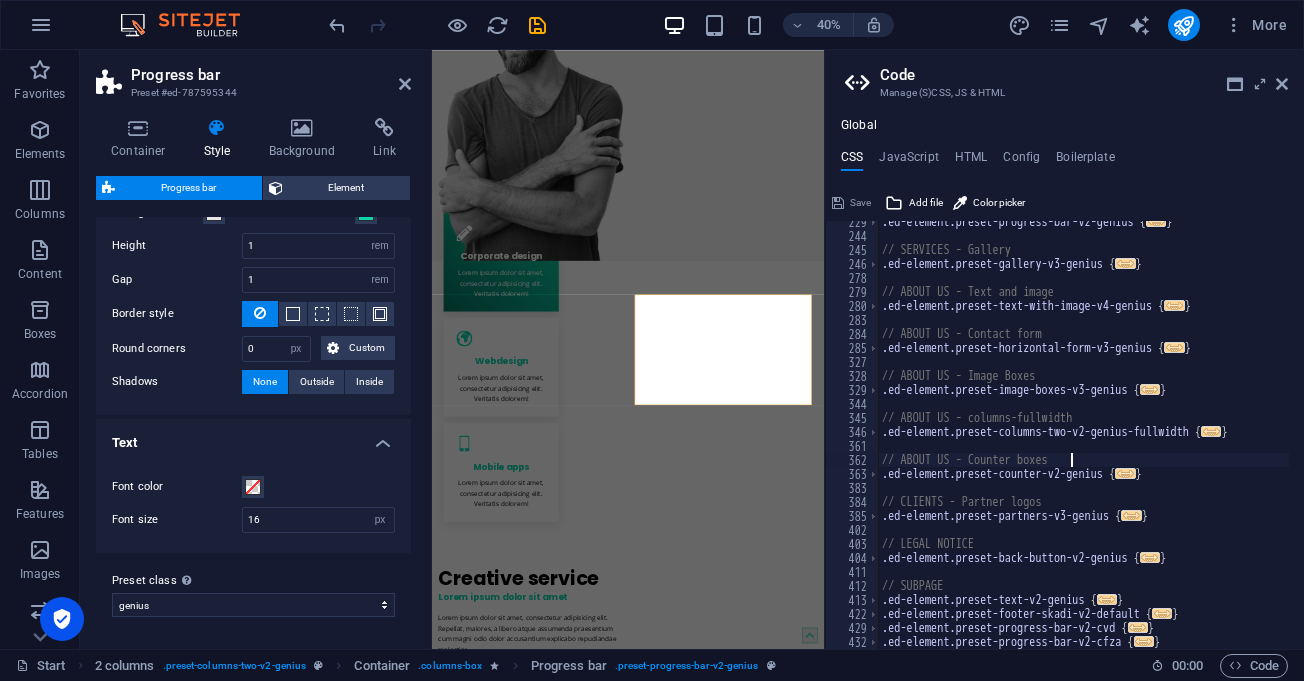 type on "@include progress-bar-v2($margin: 1rem, $text-font-size: (16px, null, null));
}" 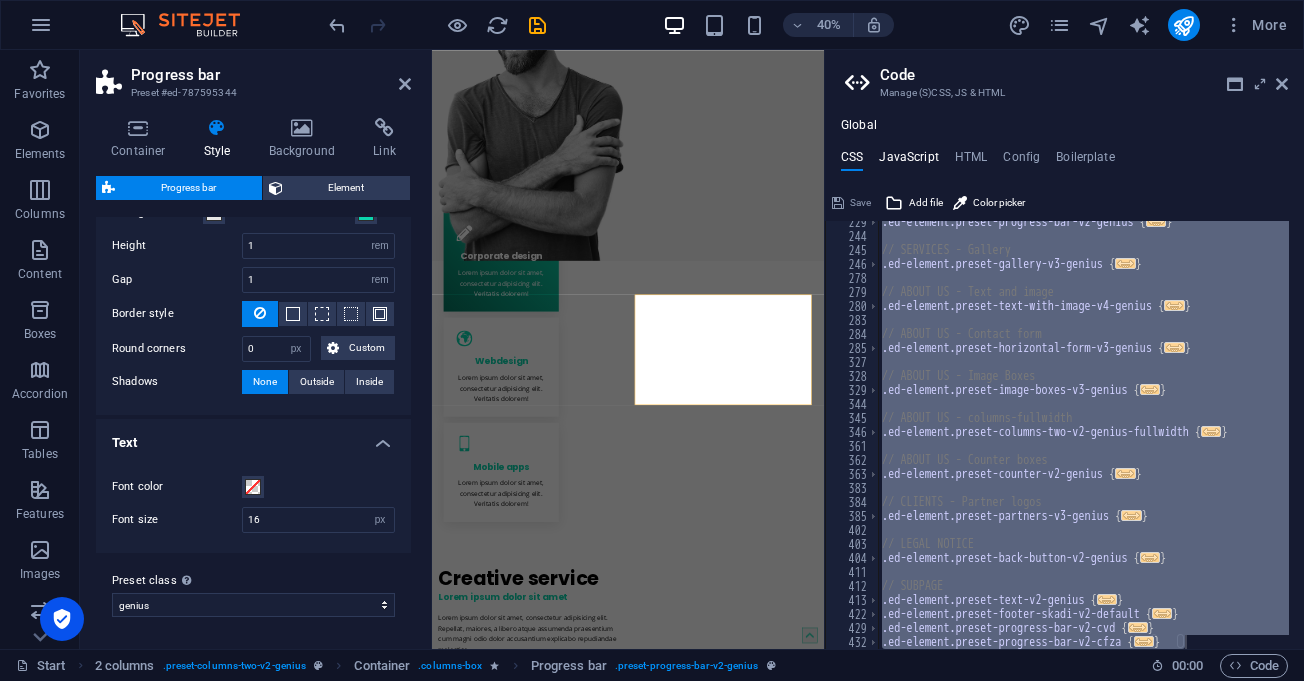 click on "JavaScript" at bounding box center [908, 161] 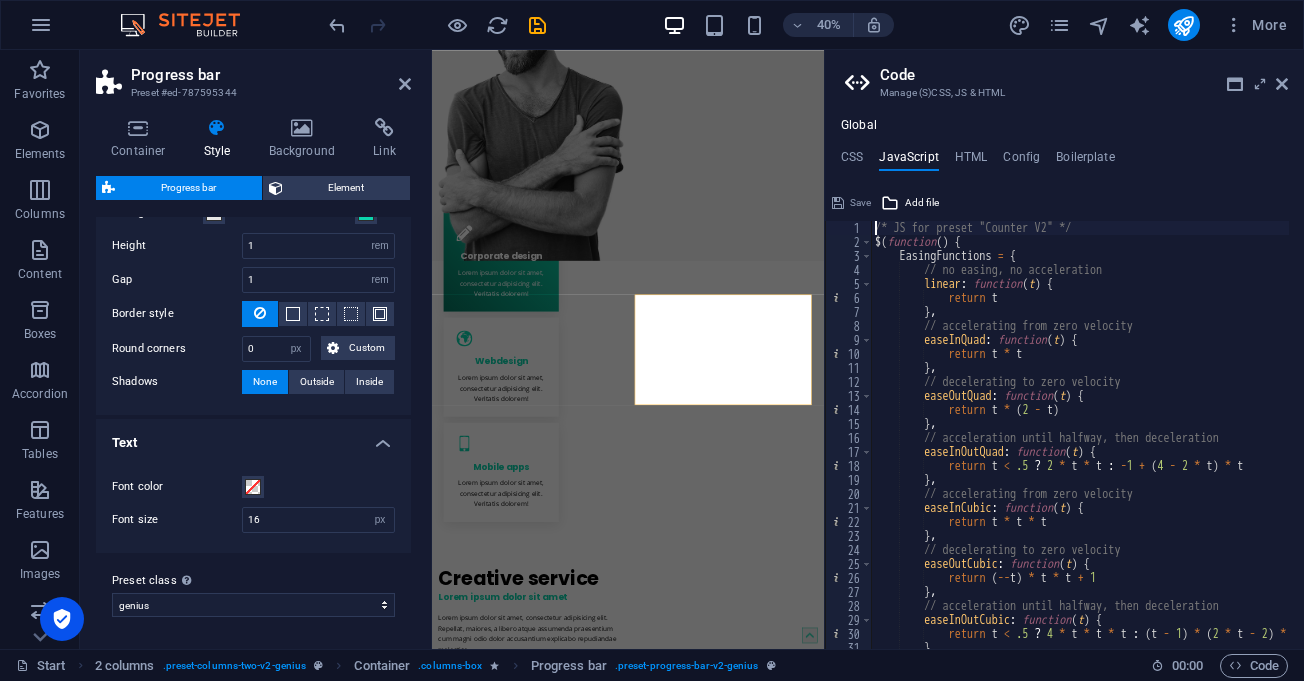 click on "/* JS for preset "Counter V2" */ $ ( function ( )   {      EasingFunctions   =   {           // no easing, no acceleration           linear :   function ( t )   {                return   t           } ,           // accelerating from zero velocity           easeInQuad :   function ( t )   {                return   t   *   t           } ,           // decelerating to zero velocity           easeOutQuad :   function ( t )   {                return   t   *   ( 2   -   t )           } ,           // acceleration until halfway, then deceleration           easeInOutQuad :   function ( t )   {                return   t   <   .5   ?   2   *   t   *   t   :   - 1   +   ( 4   -   2   *   t )   *   t           } ,           // accelerating from zero velocity            easeInCubic :   function ( t )   {                return   t   *   t   *   t           } ,           // decelerating to zero velocity            easeOutCubic :   function ( t )   {                return   ( -- t )   *   t   *   t   +   1           } , :" at bounding box center [1330, 441] 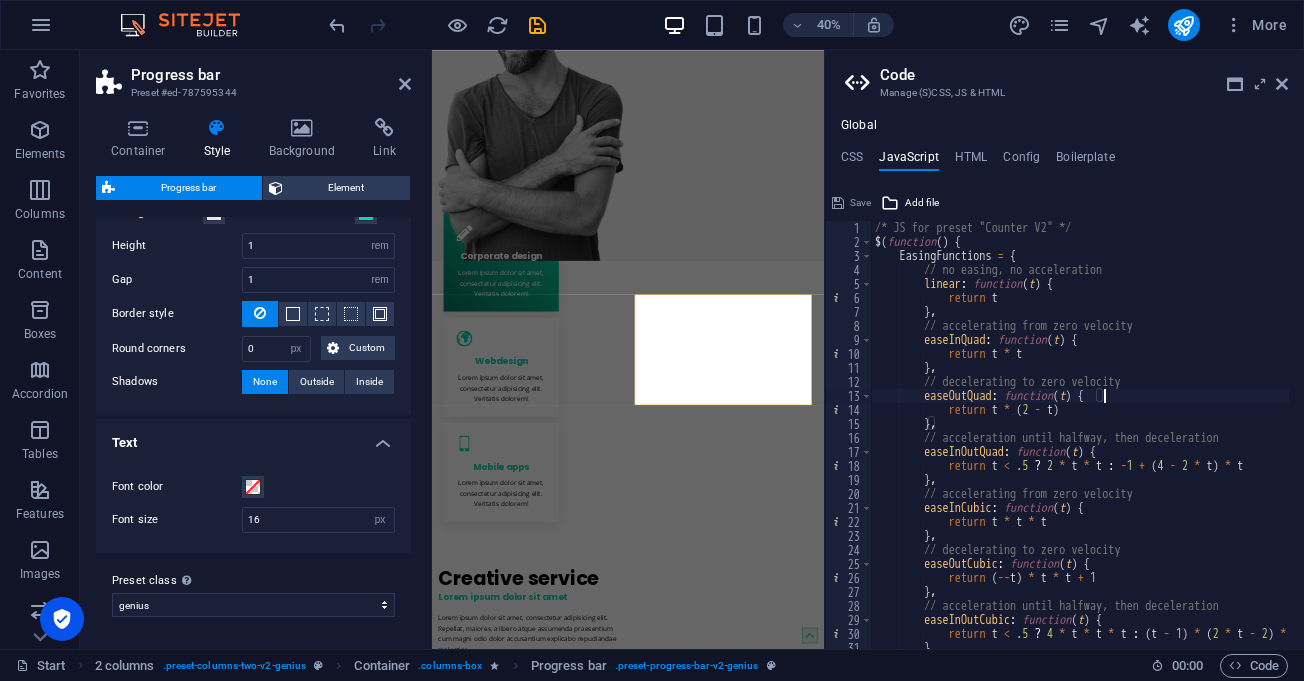 type on "})();
/* End JS for preset "Menu V2" */" 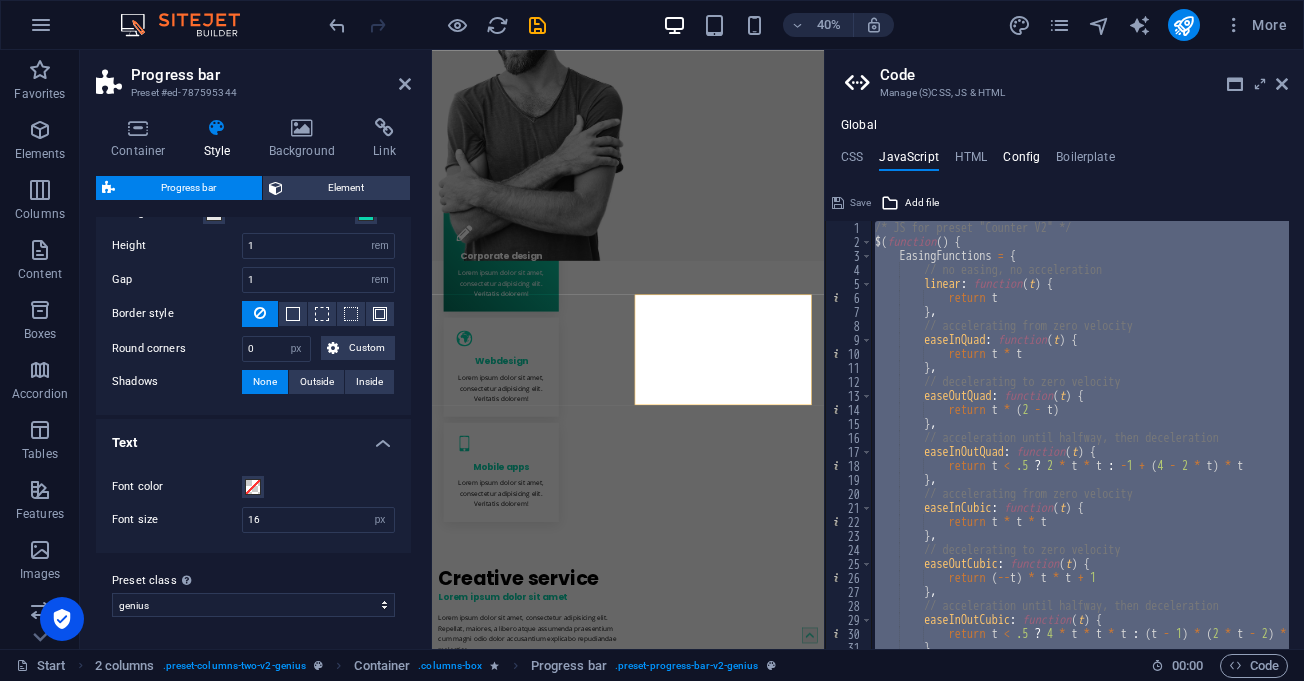 click on "Config" at bounding box center (1021, 161) 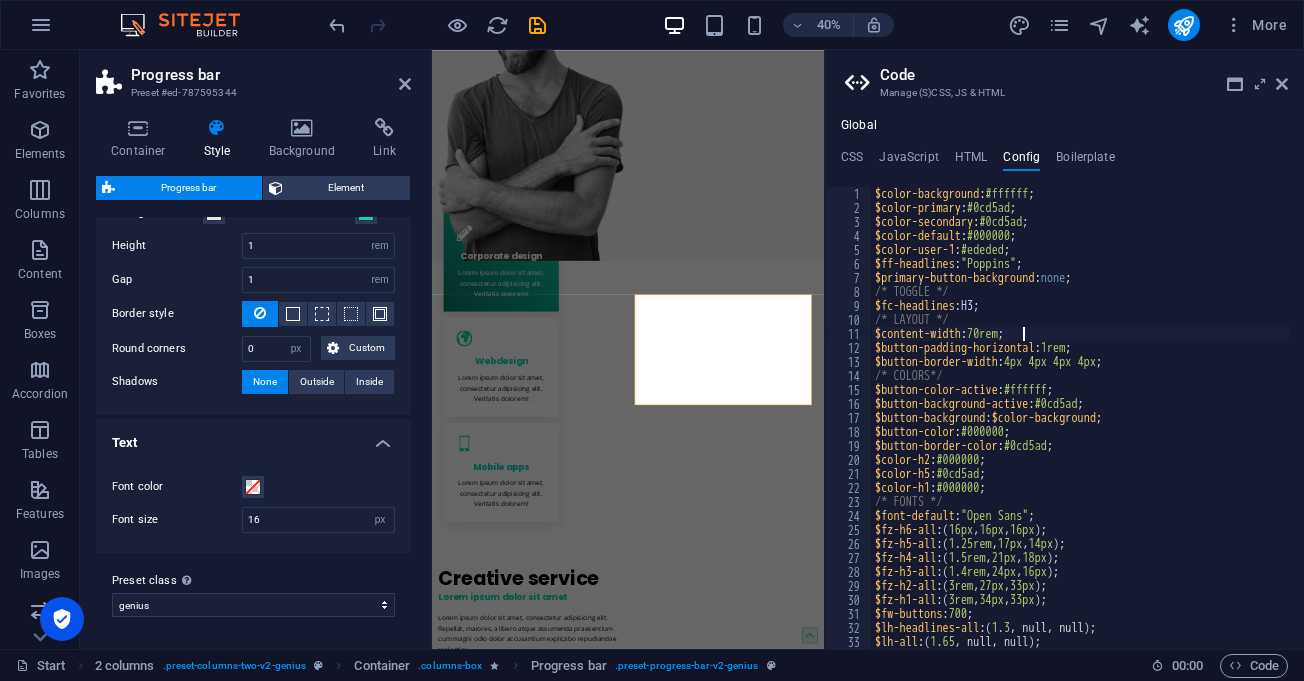 click on "$color-background :  #ffffff ; $color-primary :  #0cd5ad ; $color-secondary :  #0cd5ad ; $color-default :  #000000 ; $color-user-1 :  #ededed ; $ff-headlines :  "Poppins" ; $primary-button-background :  none ; /* TOGGLE */ $fc-headlines :  H3 ; /* LAYOUT */ $content-width :  70rem ; $button-padding-horizontal :  1rem ; $button-border-width :  4px   4px   4px   4px ; /* COLORS*/ $button-color-active :  #ffffff ; $button-background-active :  #0cd5ad ; $button-background :  $color-background ; $button-color :  #000000 ; $button-border-color :  #0cd5ad ; $color-h2 :  #000000 ; $color-h5 :  #0cd5ad ; $color-h1 :  #000000 ; /* FONTS */ $font-default :  "Open Sans" ; $fz-h6-all :  ( 16px ,  16px ,  16px ) ; $fz-h5-all :  ( 1.25rem ,  17px ,  14px ) ; $fz-h4-all :  ( 1.5rem ,  21px ,  18px ) ; $fz-h3-all :  ( 1.4rem ,  24px ,  16px ) ; $fz-h2-all :  ( 3rem ,  27px ,  33px ) ; $fz-h1-all :  ( 3rem ,  34px ,  33px ) ; $fw-buttons :  700 ; $lh-headlines-all :  ( 1.3 , null, null ) ; $lh-all :  ( 1.65 , null, null ) ; /*" at bounding box center (1080, 432) 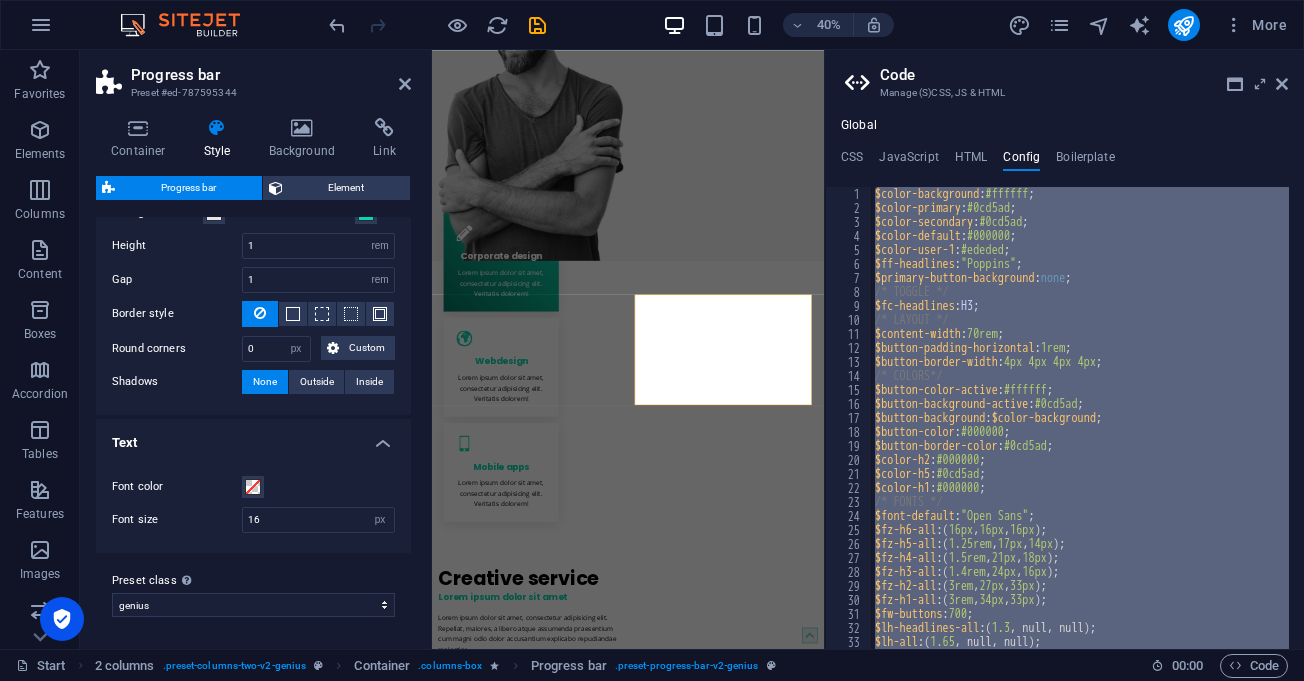 click on "$color-background :  #ffffff ; $color-primary :  #0cd5ad ; $color-secondary :  #0cd5ad ; $color-default :  #000000 ; $color-user-1 :  #ededed ; $ff-headlines :  "Poppins" ; $primary-button-background :  none ; /* TOGGLE */ $fc-headlines :  H3 ; /* LAYOUT */ $content-width :  70rem ; $button-padding-horizontal :  1rem ; $button-border-width :  4px   4px   4px   4px ; /* COLORS*/ $button-color-active :  #ffffff ; $button-background-active :  #0cd5ad ; $button-background :  $color-background ; $button-color :  #000000 ; $button-border-color :  #0cd5ad ; $color-h2 :  #000000 ; $color-h5 :  #0cd5ad ; $color-h1 :  #000000 ; /* FONTS */ $font-default :  "Open Sans" ; $fz-h6-all :  ( 16px ,  16px ,  16px ) ; $fz-h5-all :  ( 1.25rem ,  17px ,  14px ) ; $fz-h4-all :  ( 1.5rem ,  21px ,  18px ) ; $fz-h3-all :  ( 1.4rem ,  24px ,  16px ) ; $fz-h2-all :  ( 3rem ,  27px ,  33px ) ; $fz-h1-all :  ( 3rem ,  34px ,  33px ) ; $fw-buttons :  700 ; $lh-headlines-all :  ( 1.3 , null, null ) ; $lh-all :  ( 1.65 , null, null ) ; /*" at bounding box center [1080, 418] 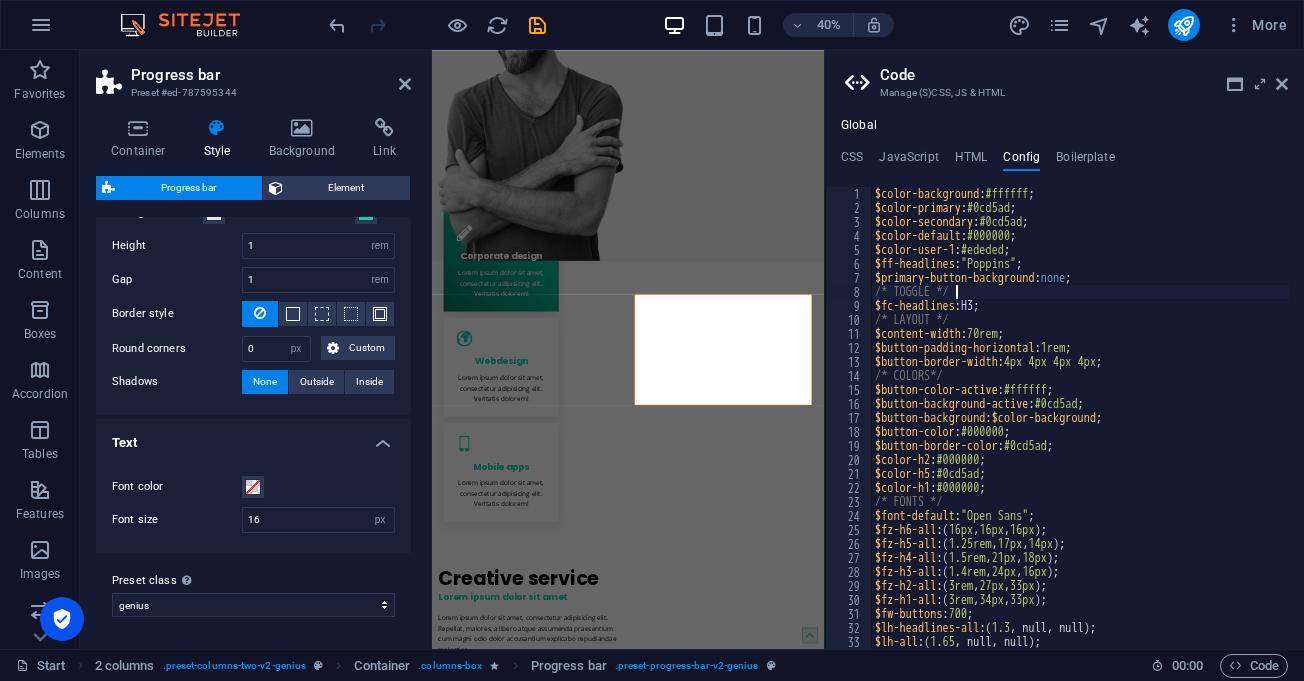 type on "/* TOGGLE */" 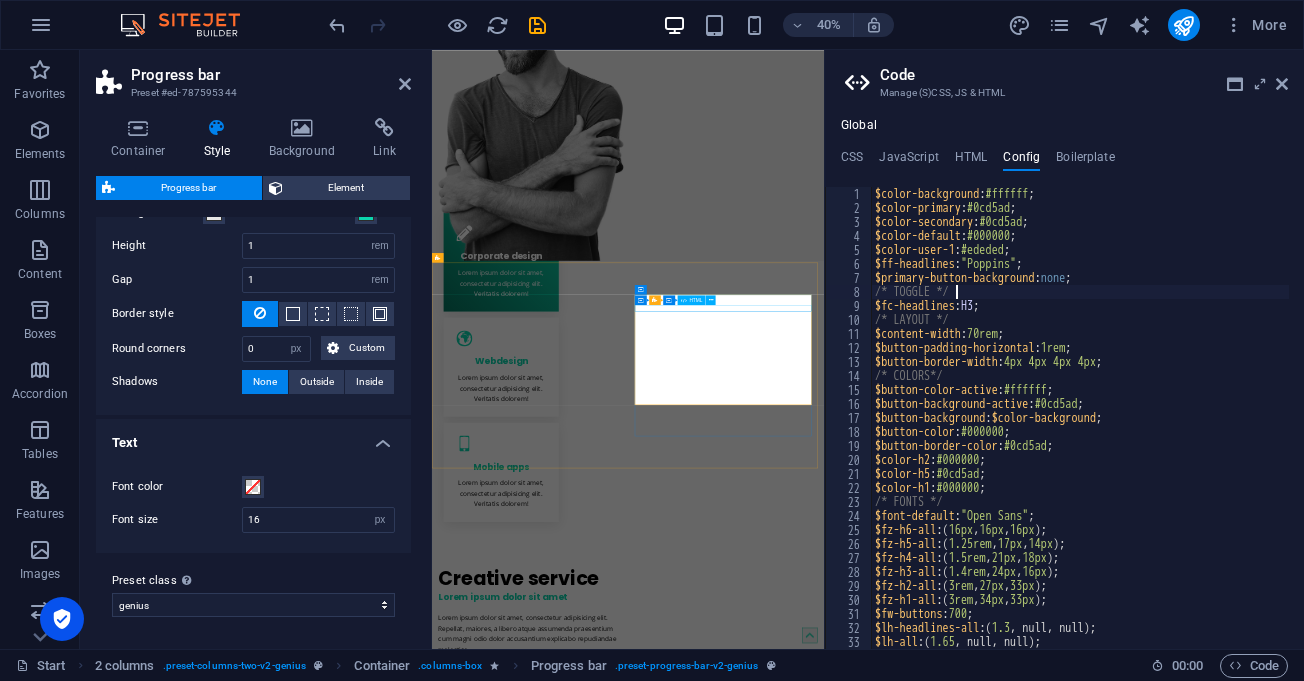 click at bounding box center (673, 1783) 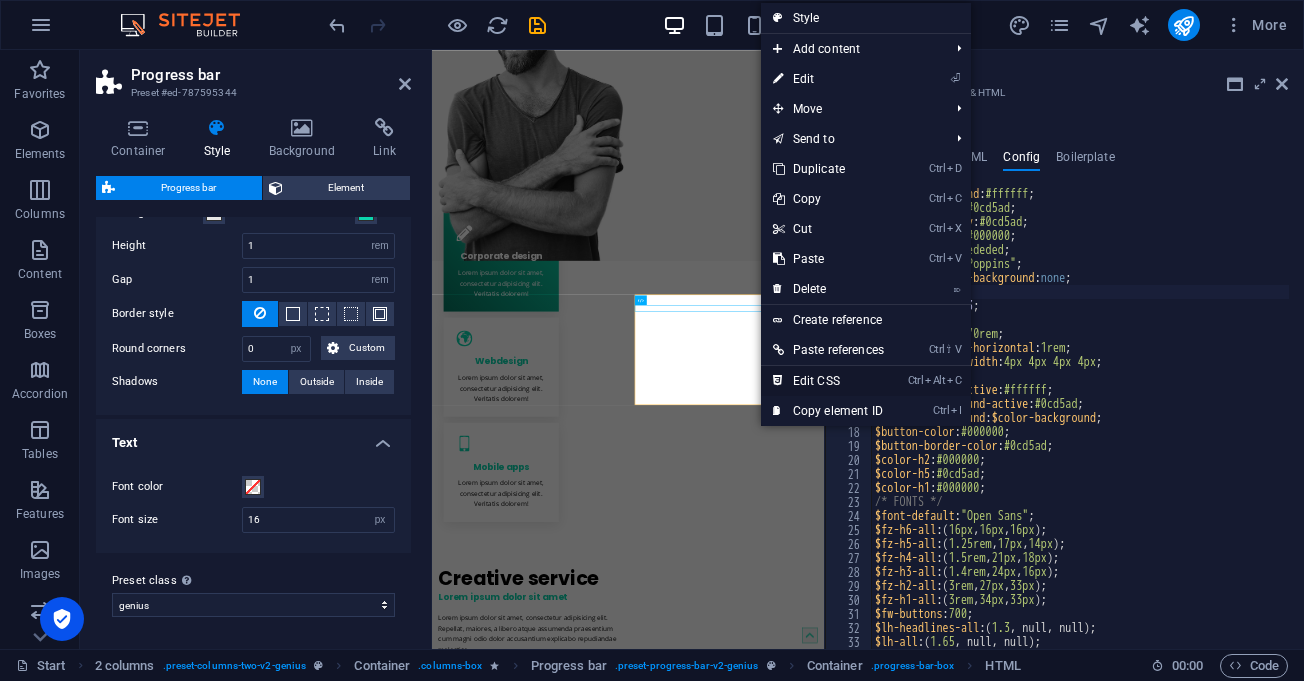 click on "Ctrl Alt C  Edit CSS" at bounding box center [828, 381] 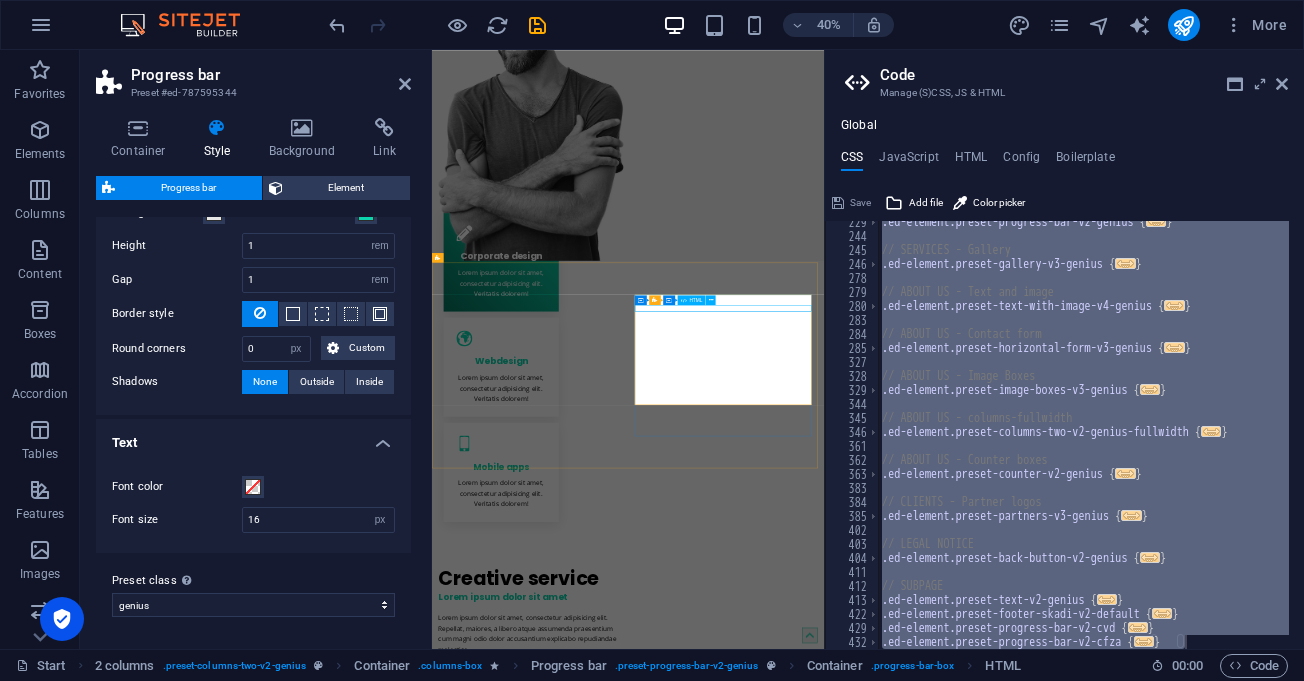 click at bounding box center [673, 1783] 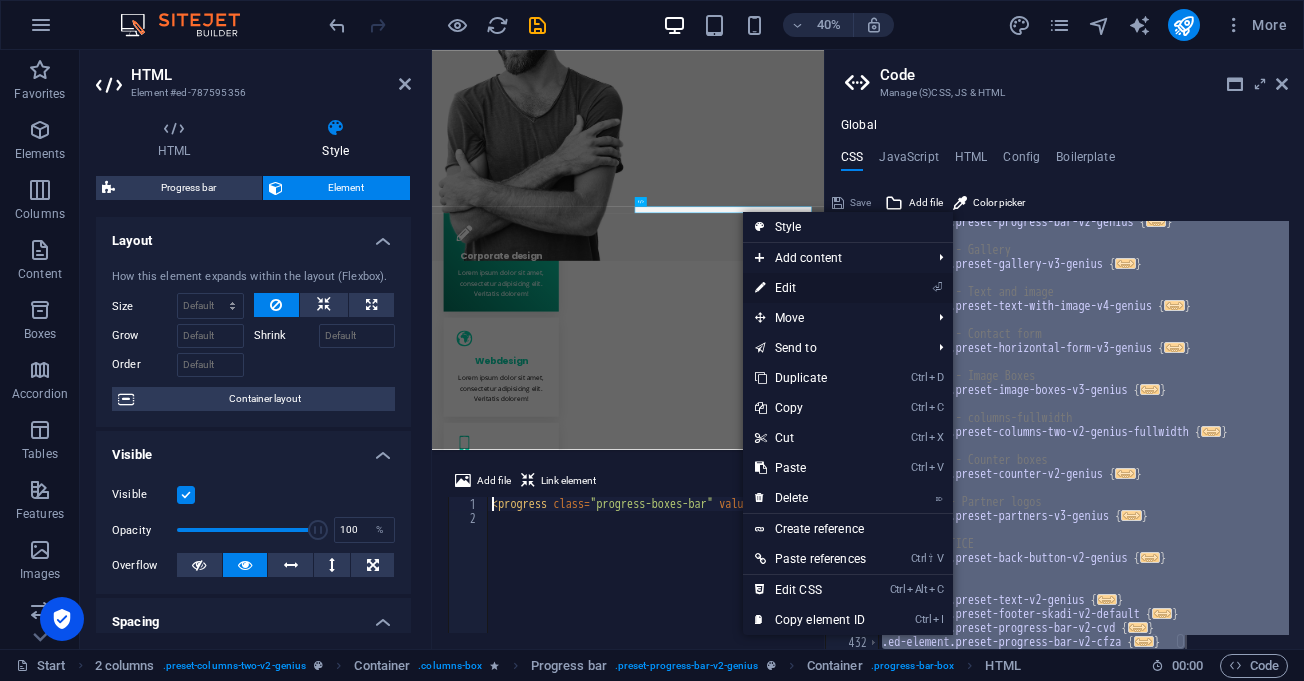 click on "⏎  Edit" at bounding box center (810, 288) 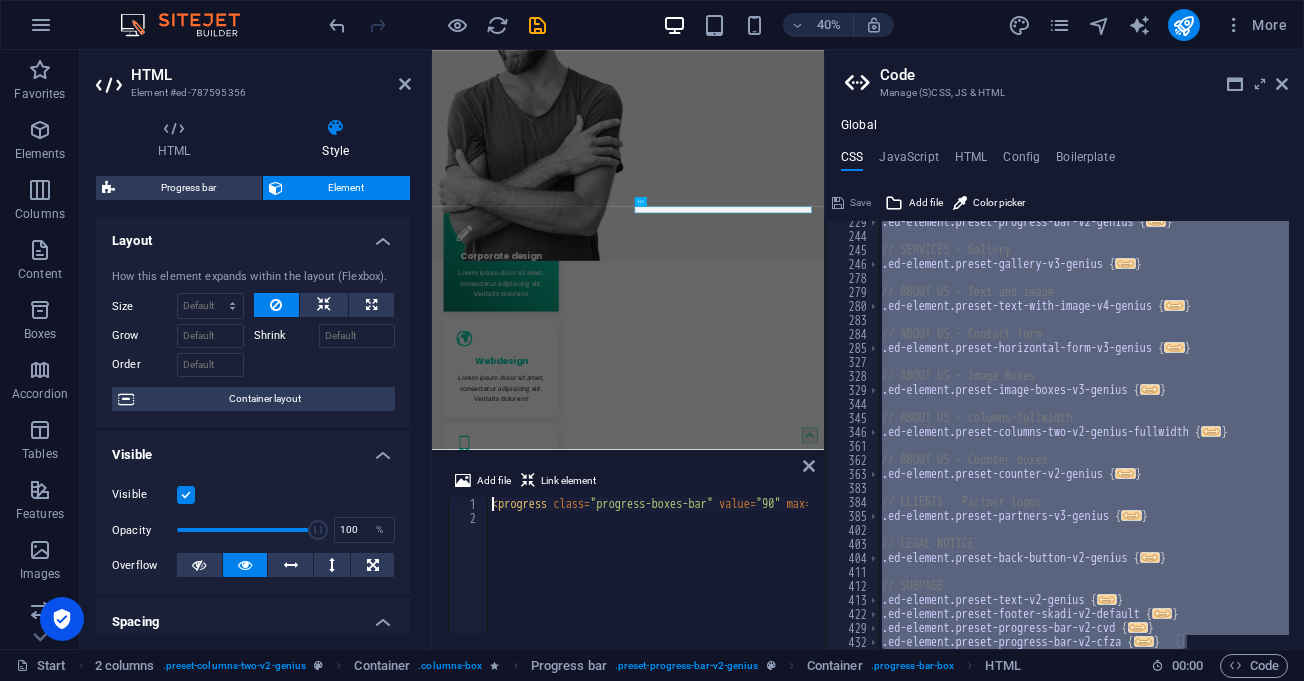 click on ".ed-element.preset-progress-bar-v2-genius   { ... } // SERVICES - Gallery .ed-element.preset-gallery-v3-genius   { ... } // ABOUT US - Text and image .ed-element.preset-text-with-image-v4-genius   { ... } // ABOUT US - Contact form .ed-element.preset-horizontal-form-v3-genius   { ... } // ABOUT US - Image Boxes .ed-element.preset-image-boxes-v3-genius   { ... } // ABOUT US - columns-fullwidth .ed-element.preset-columns-two-v2-genius-fullwidth   { ... } // ABOUT US - Counter boxes  .ed-element.preset-counter-v2-genius   { ... } // CLIENTS - Partner logos .ed-element.preset-partners-v3-genius   { ... } // LEGAL NOTICE .ed-element.preset-back-button-v2-genius   { ... } // SUBPAGE .ed-element.preset-text-v2-genius   { ... } .ed-element.preset-footer-skadi-v2-default   { ... } .ed-element.preset-progress-bar-v2-cvd   { ... } .ed-element.preset-progress-bar-v2-cfza   { ... } genius ​ ​ All Replace All + 4 of 17 .* Aa \b S" at bounding box center (1083, 435) 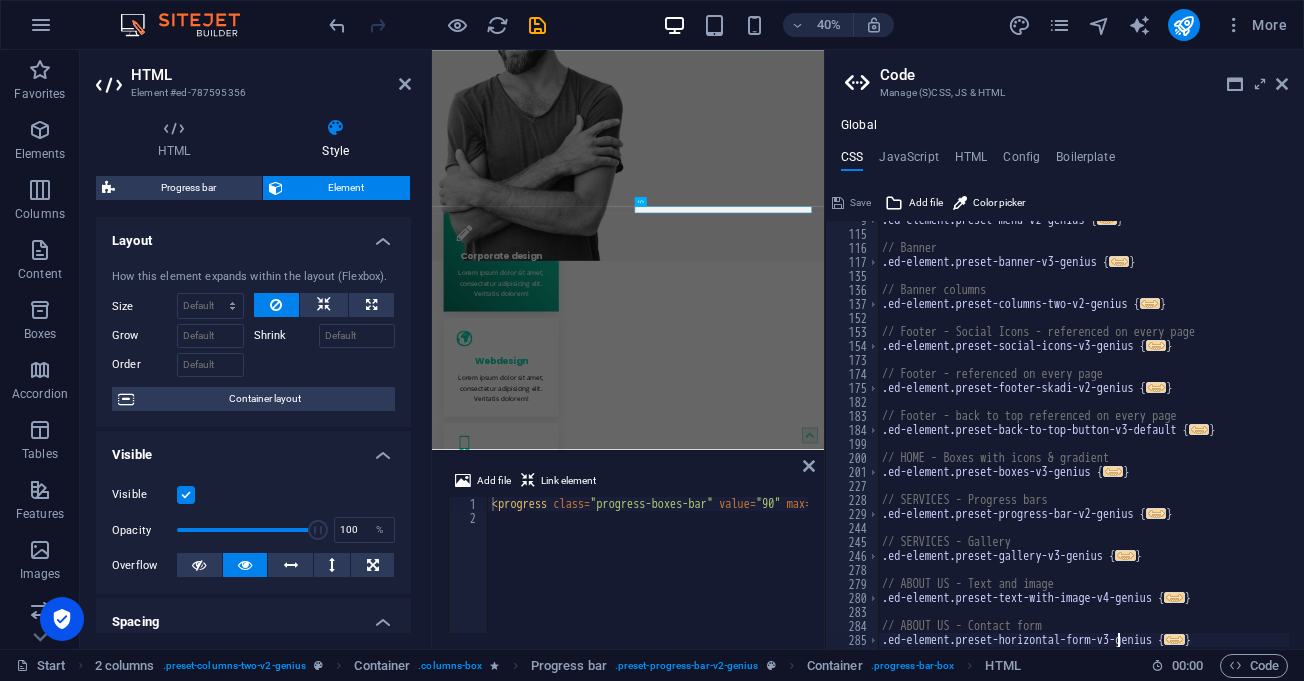 scroll, scrollTop: 180, scrollLeft: 0, axis: vertical 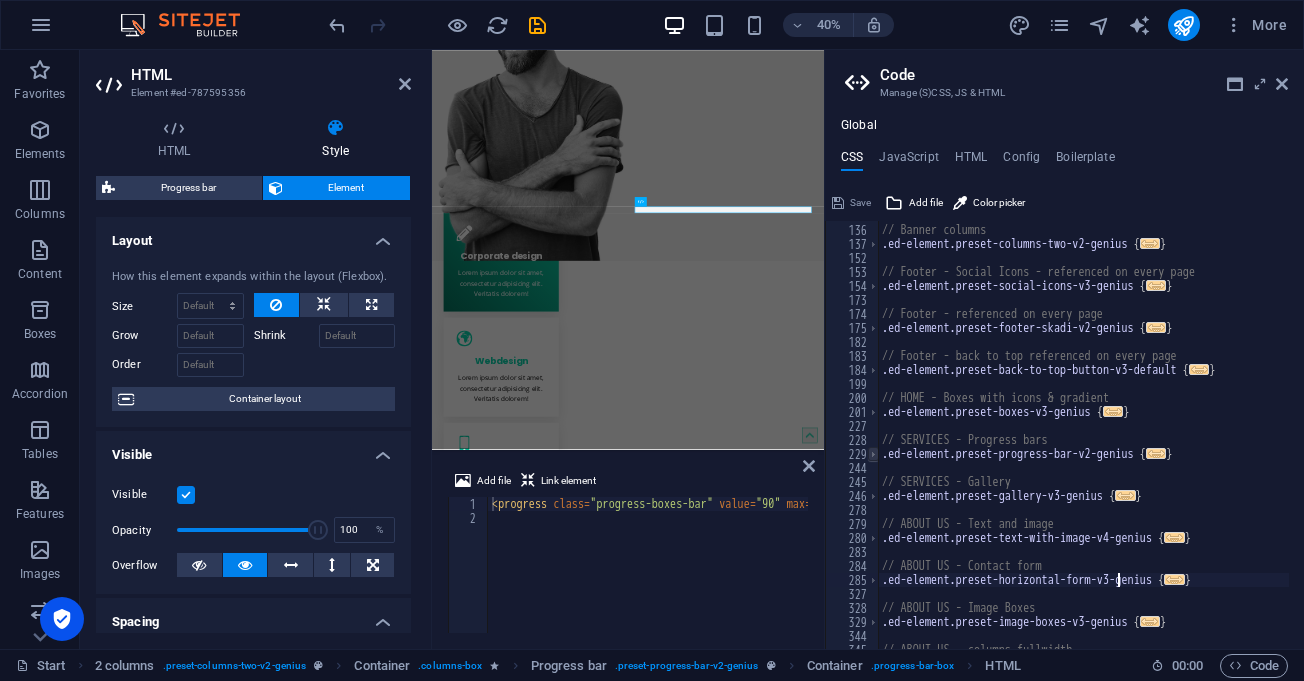 click at bounding box center [873, 454] 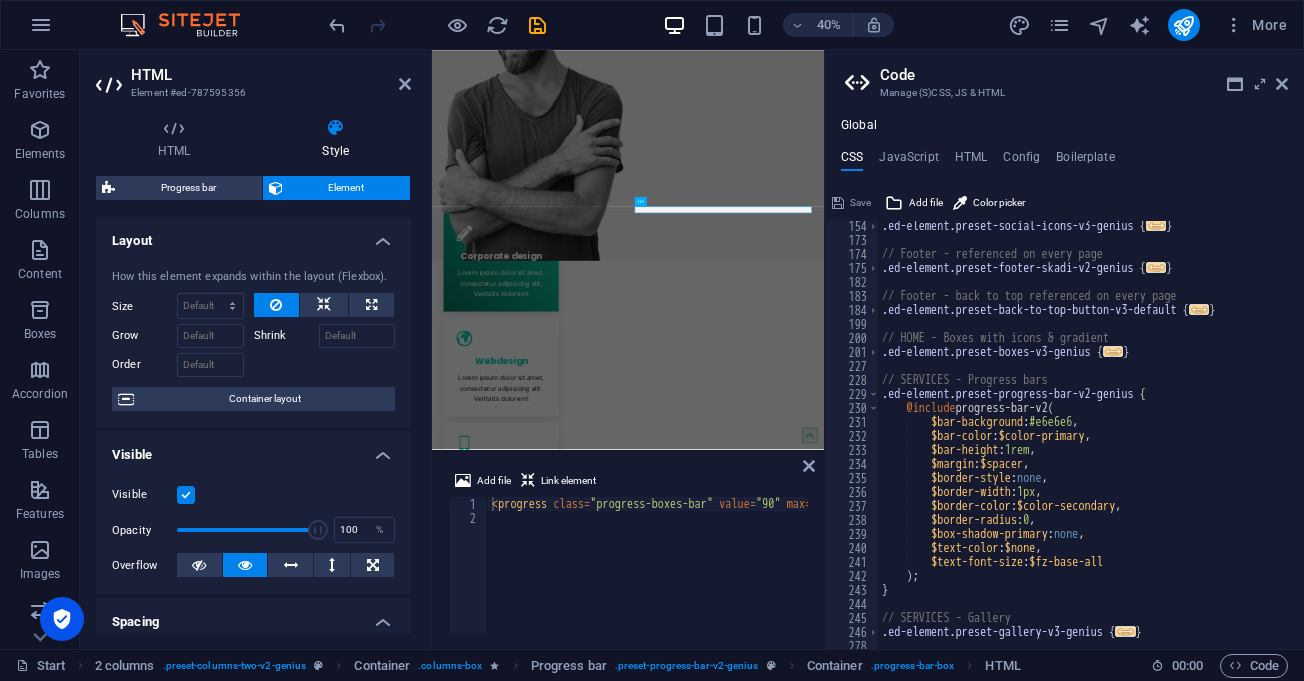 scroll, scrollTop: 240, scrollLeft: 0, axis: vertical 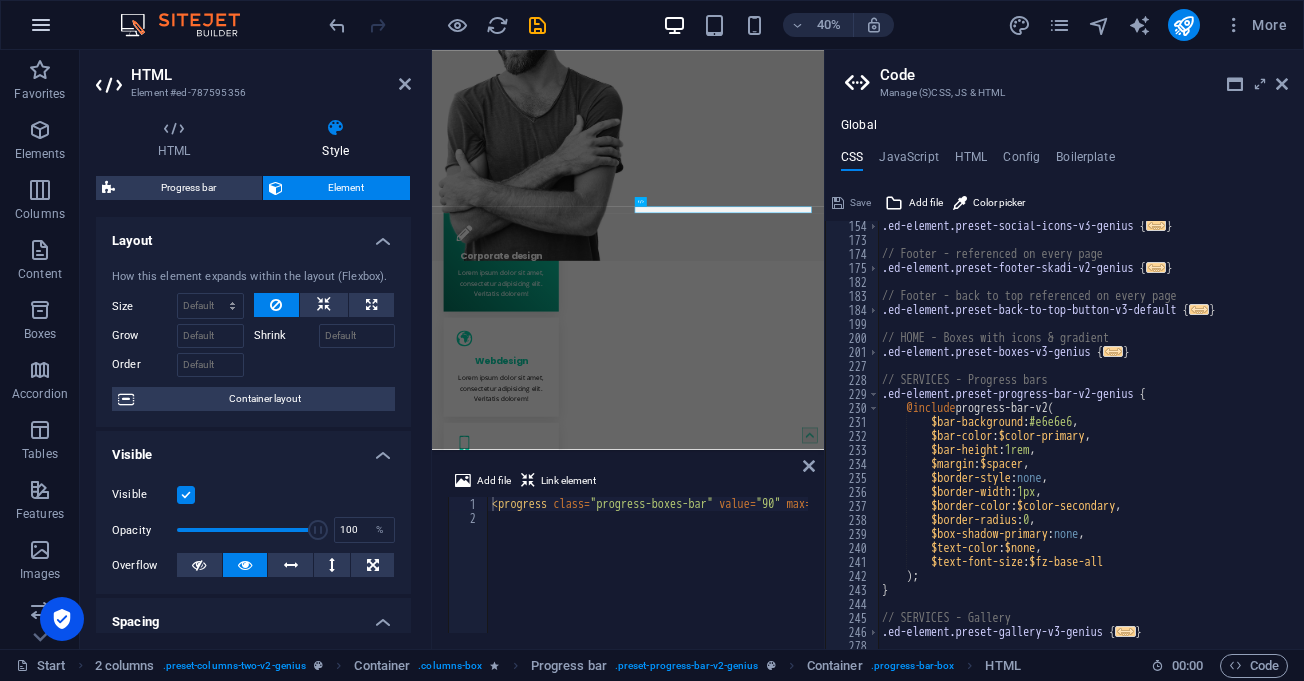 click at bounding box center (41, 25) 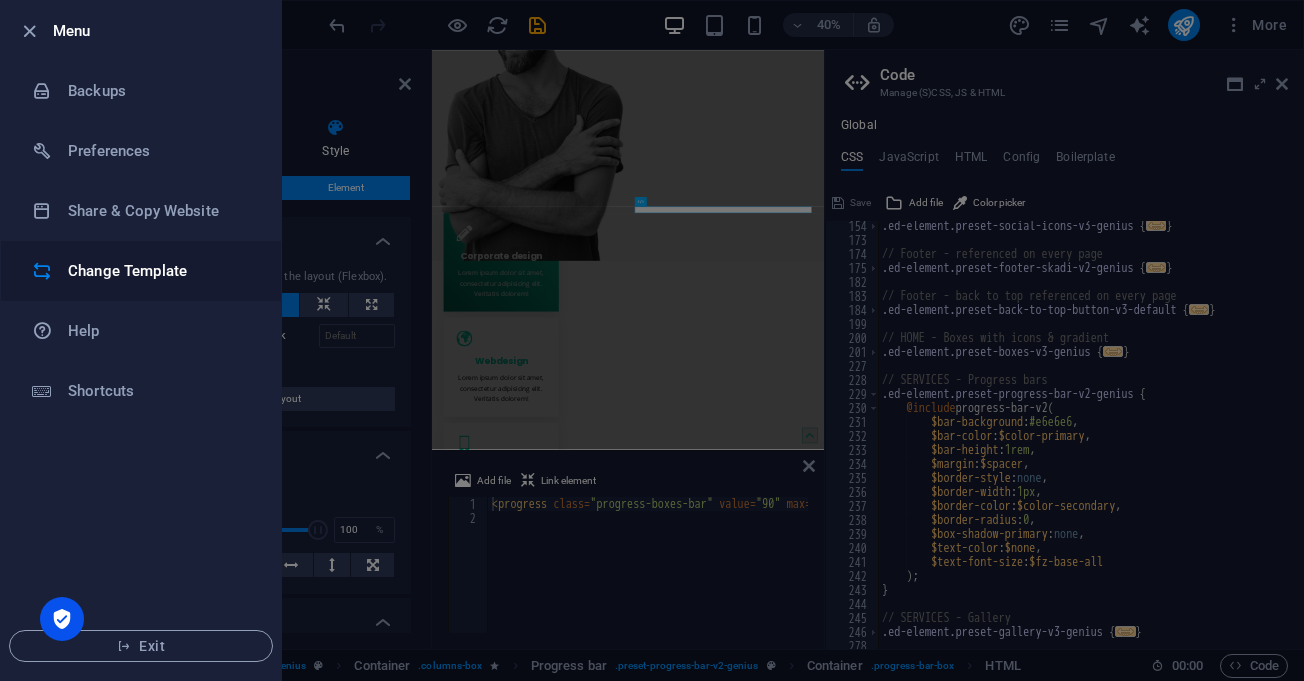 click on "Change Template" at bounding box center [160, 271] 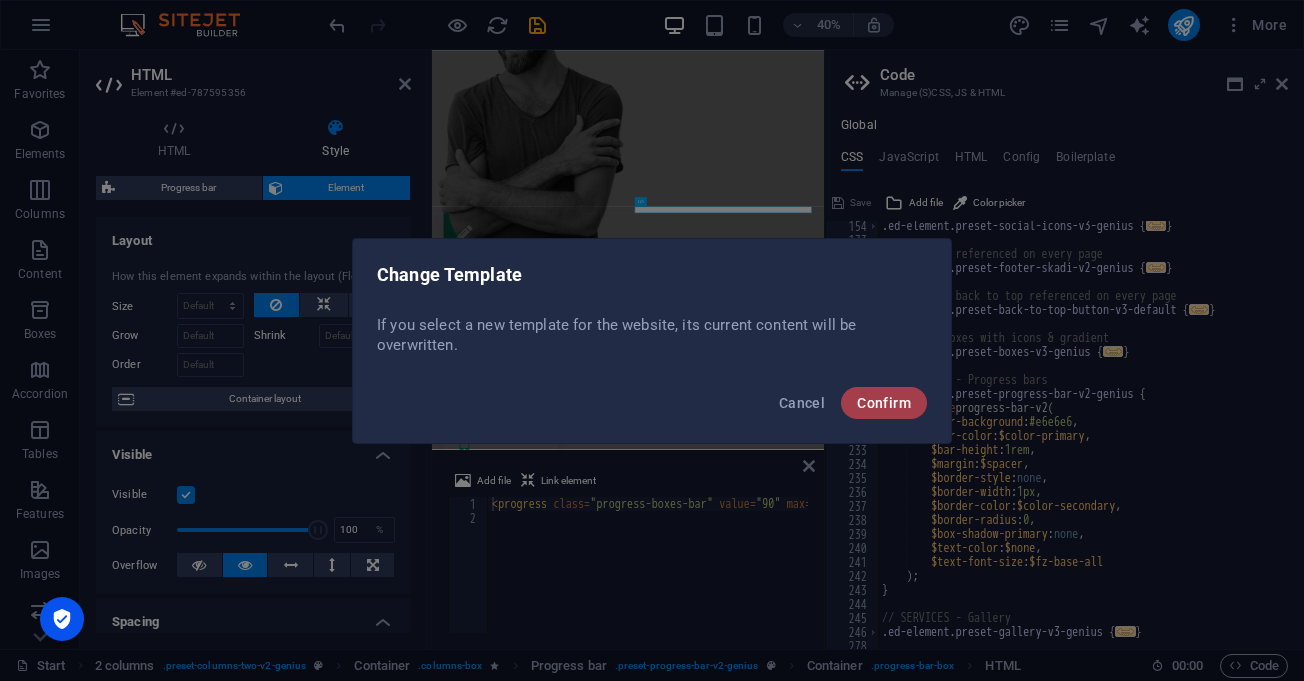 click on "Confirm" at bounding box center (884, 403) 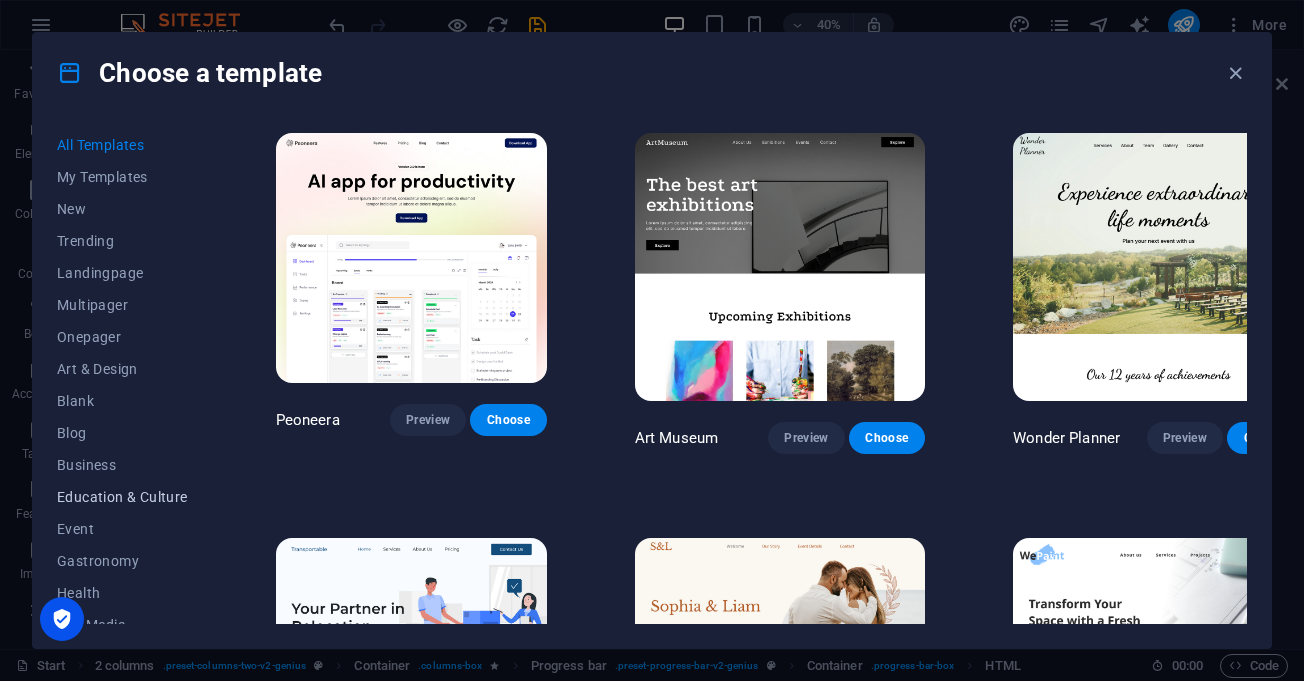 click on "Education & Culture" at bounding box center (122, 497) 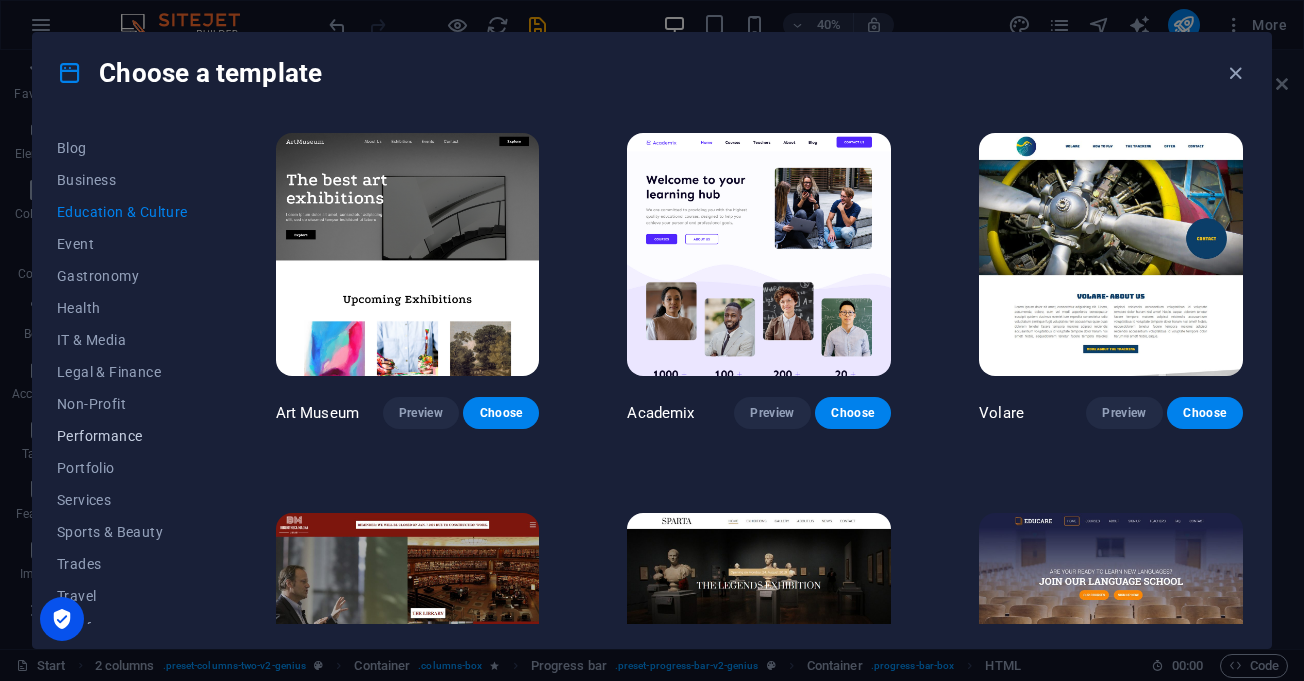 scroll, scrollTop: 300, scrollLeft: 0, axis: vertical 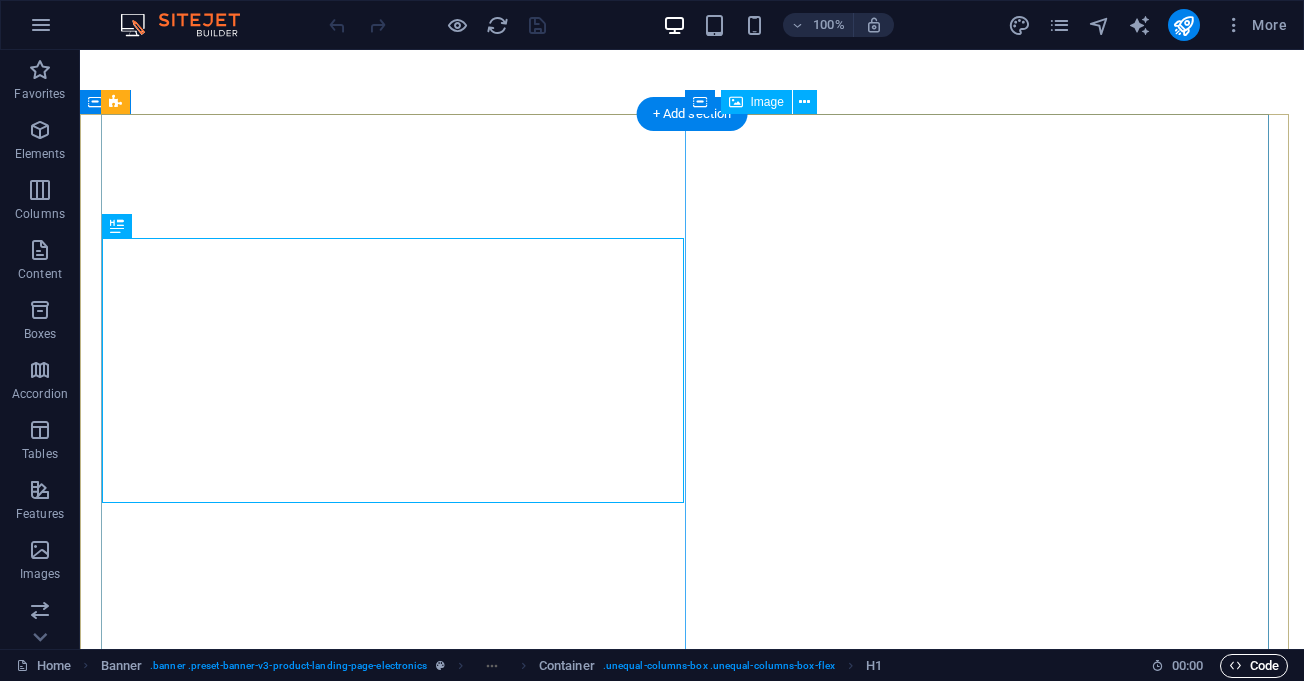 click on "Code" at bounding box center (1254, 666) 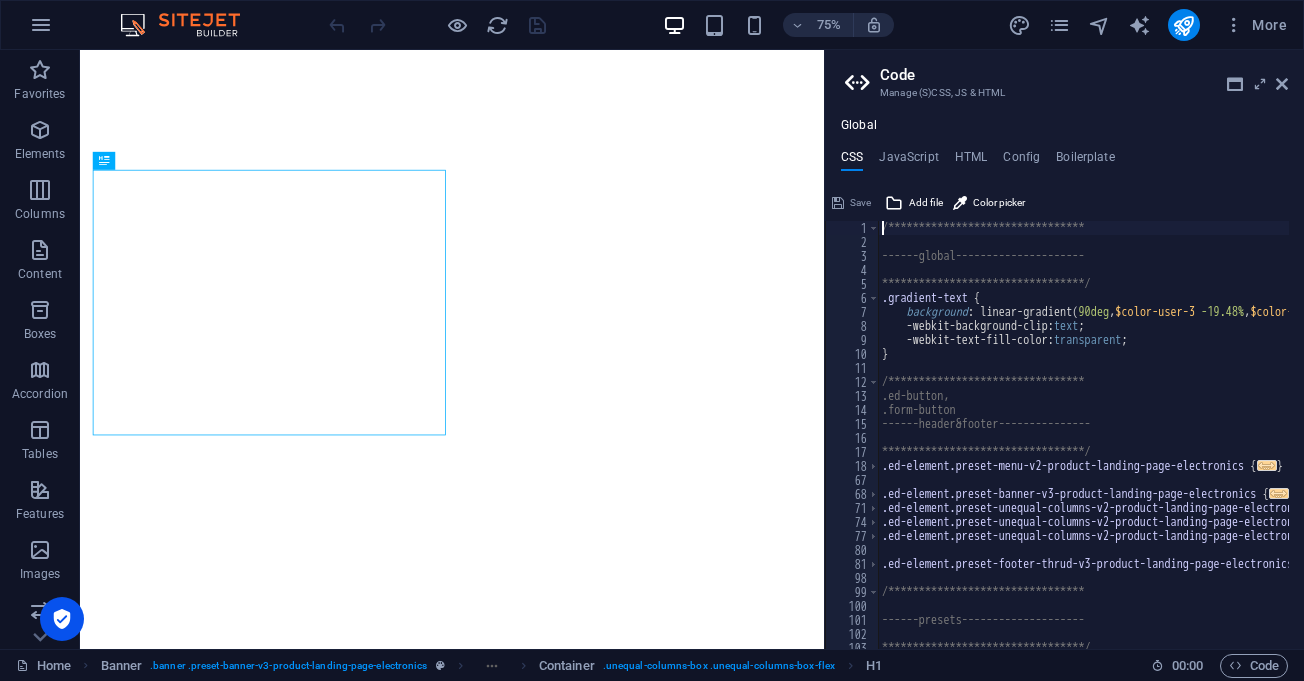 click on "**********" at bounding box center [1242, 441] 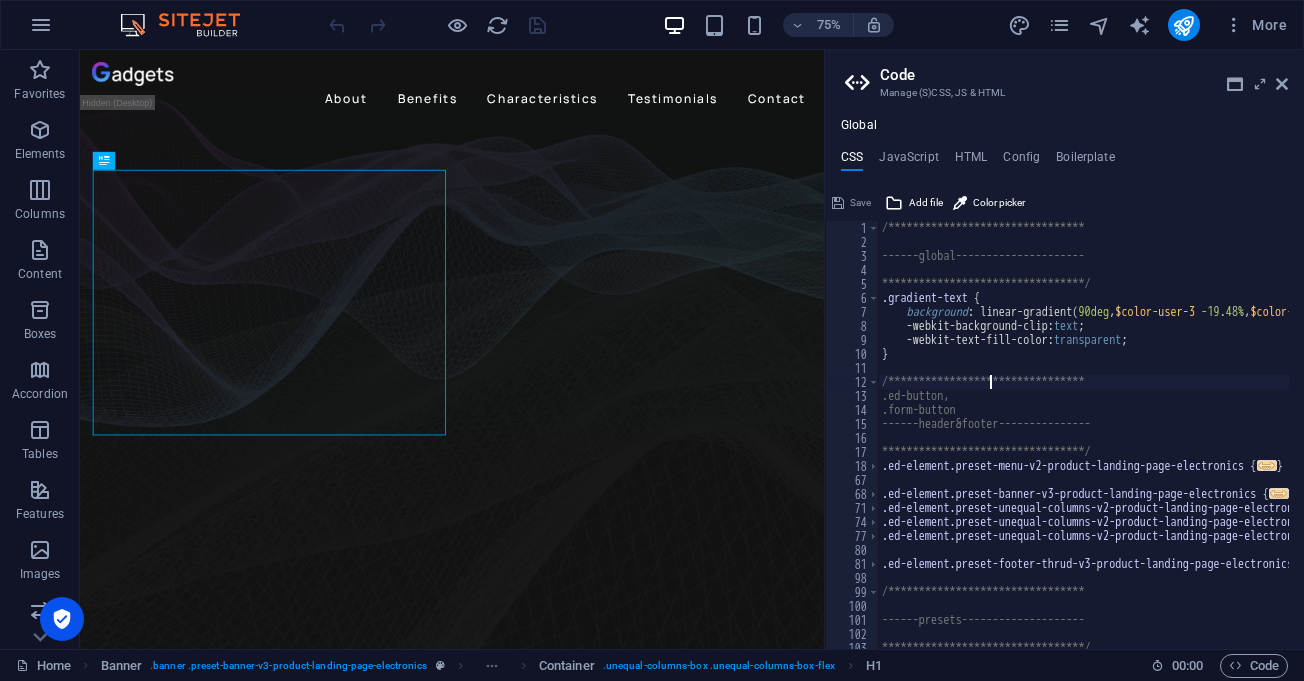type on ");
}" 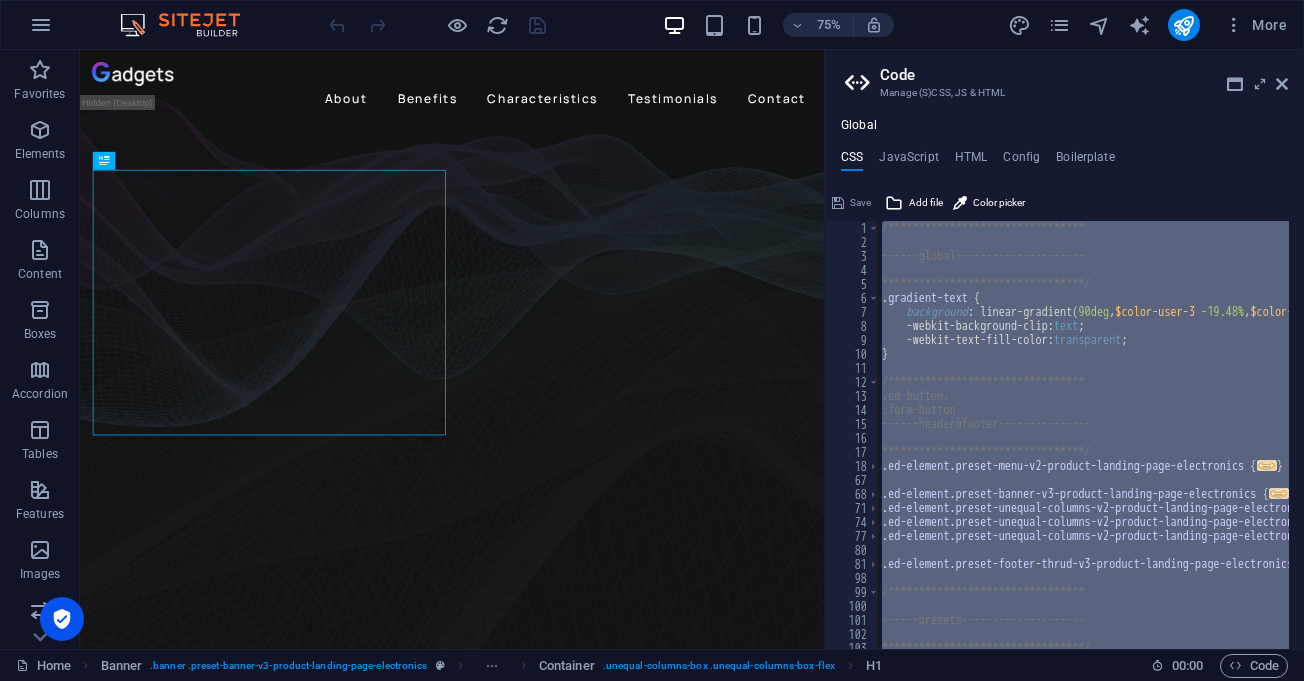 scroll, scrollTop: 0, scrollLeft: 0, axis: both 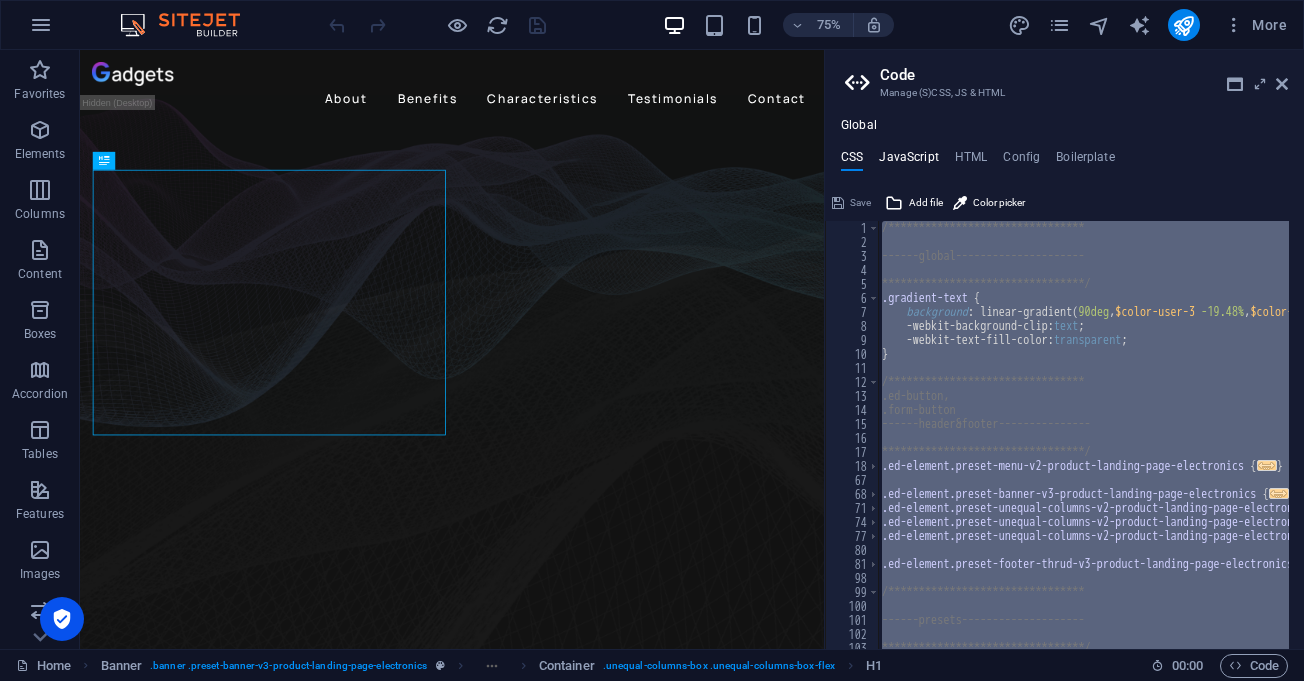 drag, startPoint x: 911, startPoint y: 162, endPoint x: 1128, endPoint y: 323, distance: 270.2036 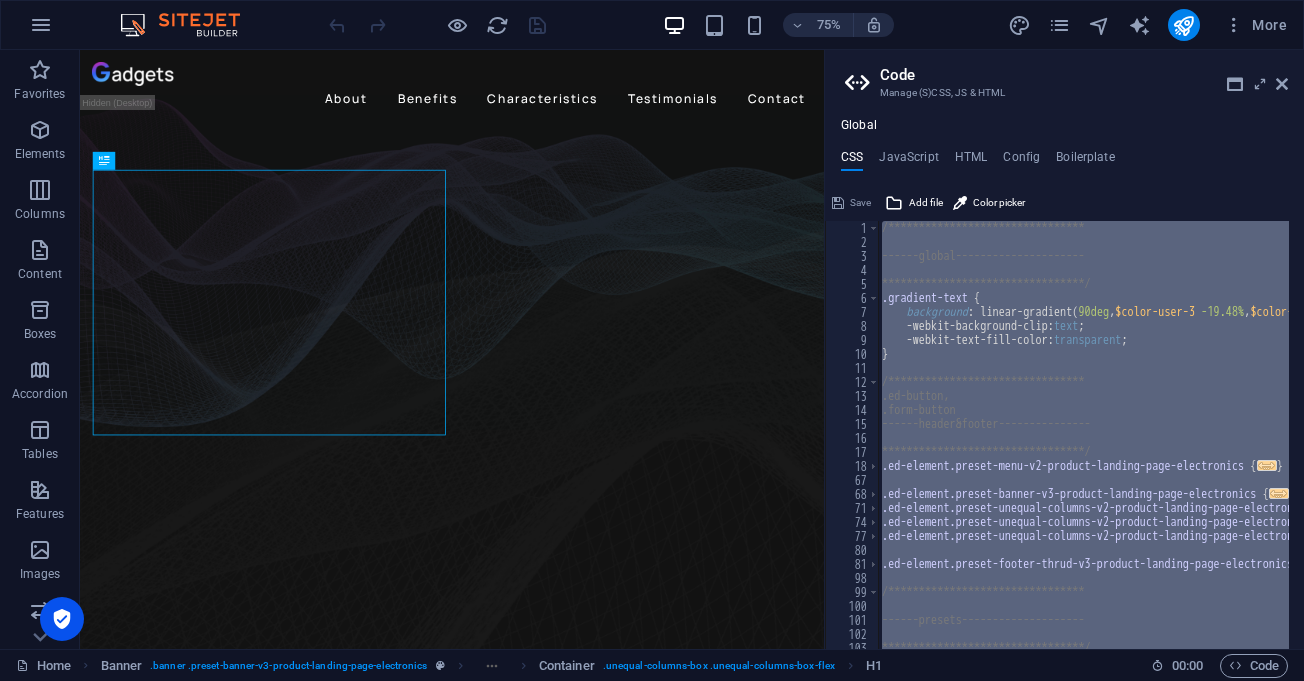 click on "JavaScript" at bounding box center (908, 161) 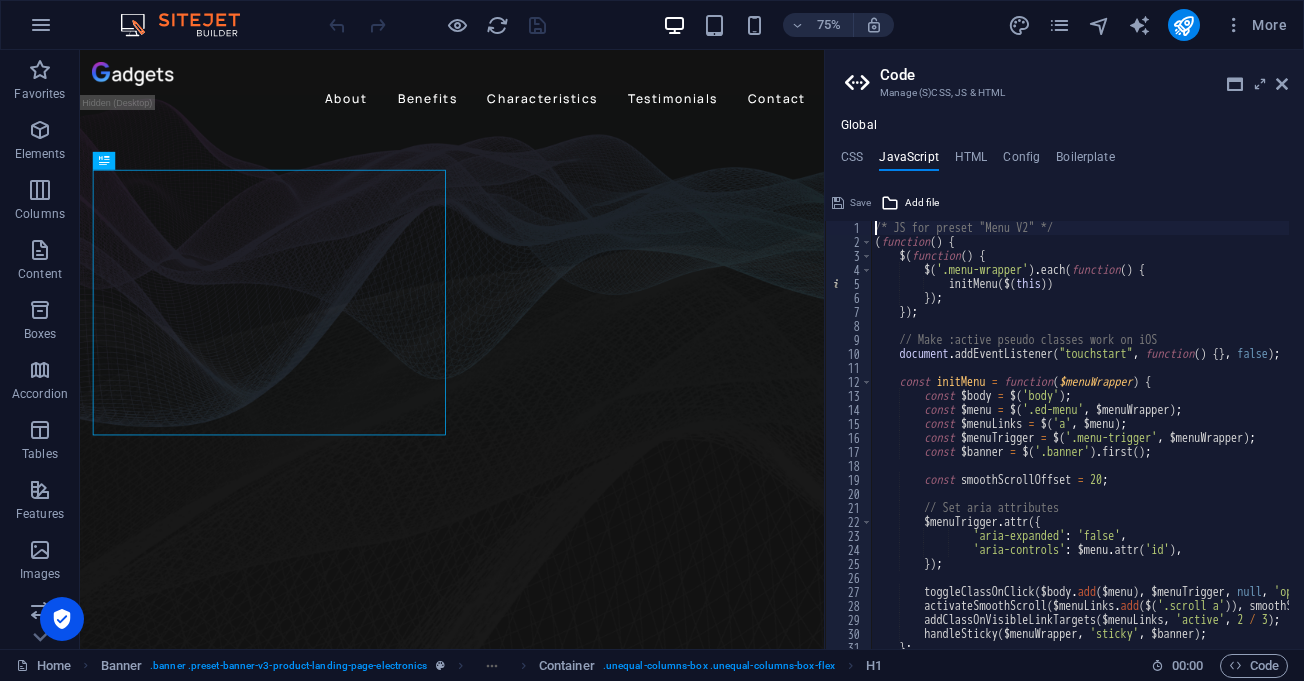 click on "/* JS for preset "Menu V2" */ ( function ( )   {      $ ( function ( )   {           $ ( '.menu-wrapper' ) . each ( function ( )   {                initMenu ( $ ( this ))           }) ;      }) ;      // Make :active pseudo classes work on iOS      document . addEventListener ( "touchstart" ,   function ( )   { } ,   false ) ;      const   initMenu   =   function ( $menuWrapper )   {           const   $body   =   $ ( 'body' ) ;           const   $menu   =   $ ( '.ed-menu' ,   $menuWrapper ) ;           const   $menuLinks   =   $ ( 'a' ,   $menu ) ;           const   $menuTrigger   =   $ ( '.menu-trigger' ,   $menuWrapper ) ;           const   $banner   =   $ ( '.banner' ) . first ( ) ;           const   smoothScrollOffset   =   20 ;                     // Set aria attributes           $menuTrigger . attr ({                     'aria-expanded' :   'false' ,                     'aria-controls' :   $menu . attr ( 'id' ) ,           }) ;           toggleClassOnClick ( $body . add ( $menu ) ,   $menuTrigger ,   ," at bounding box center (1330, 441) 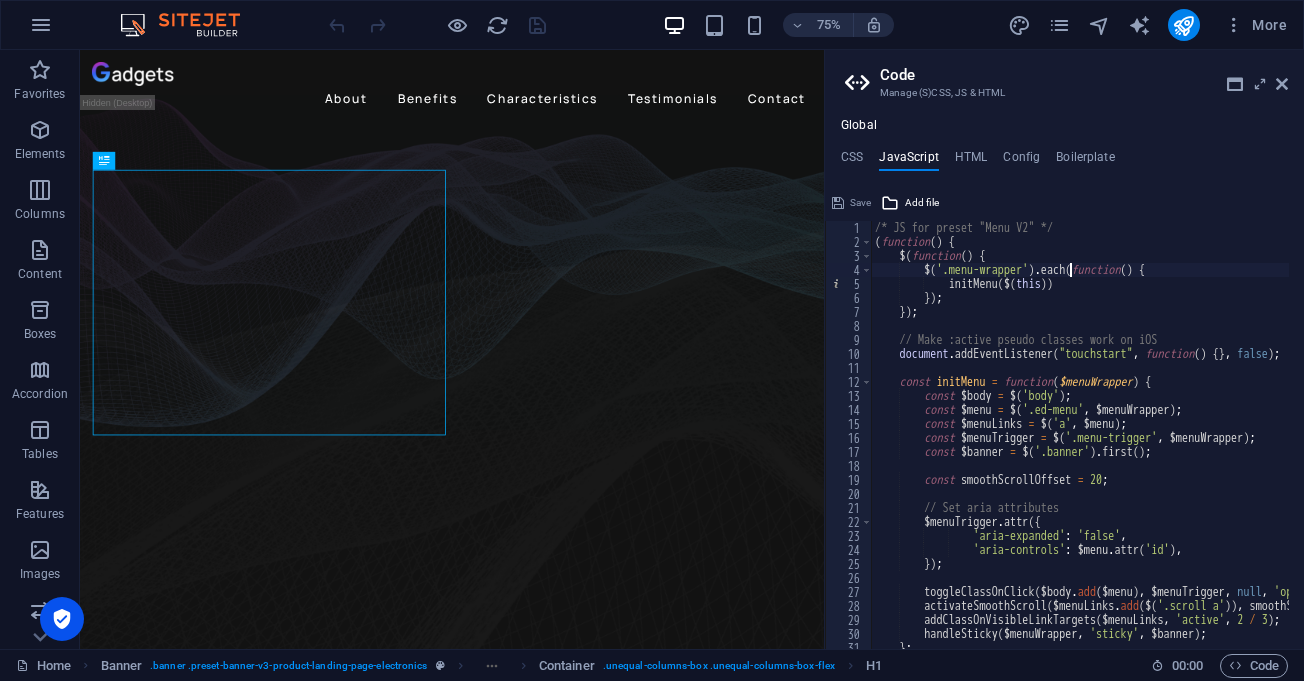 type on "/* End JS for preset "Horizontal form V3" */" 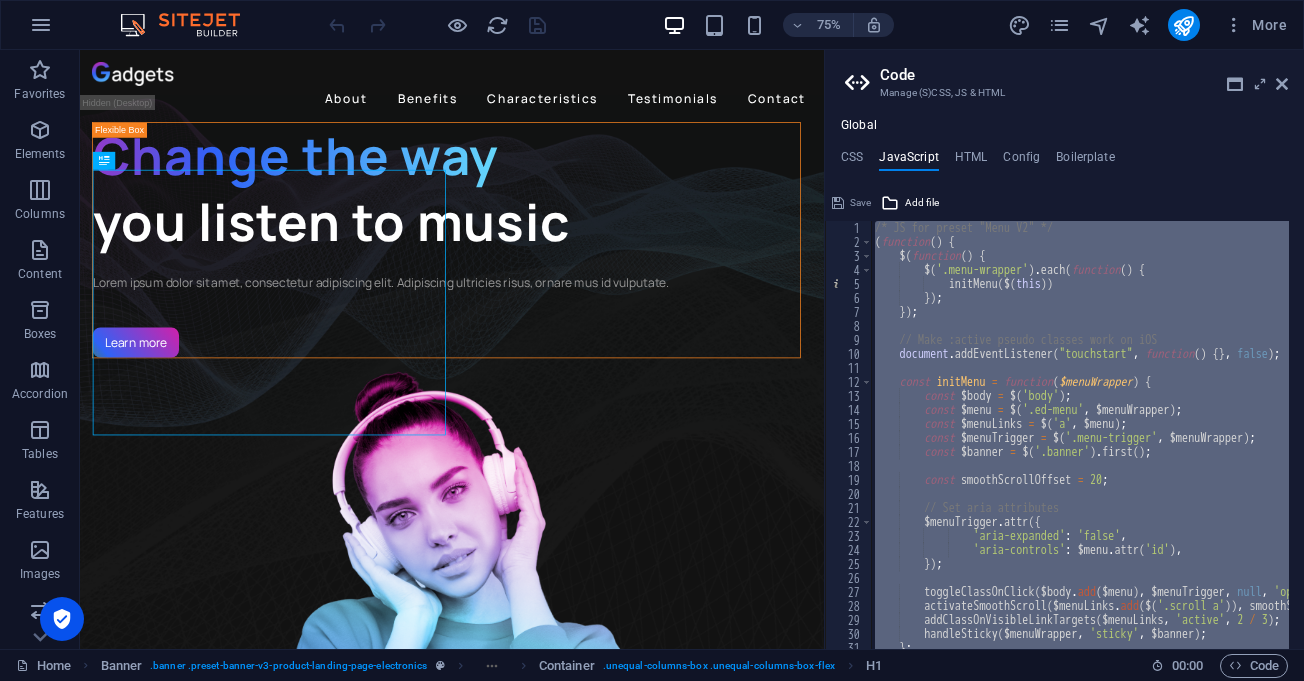 click on "**********" at bounding box center [1064, 383] 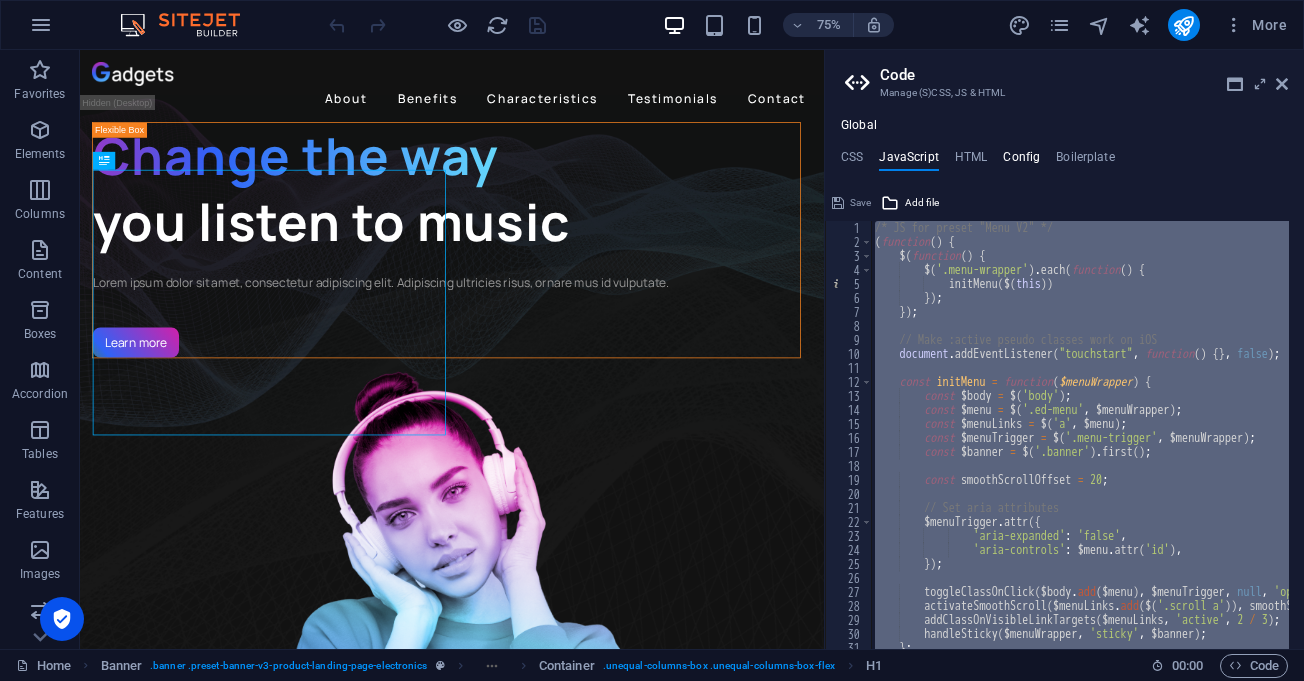 click on "Config" at bounding box center [1021, 161] 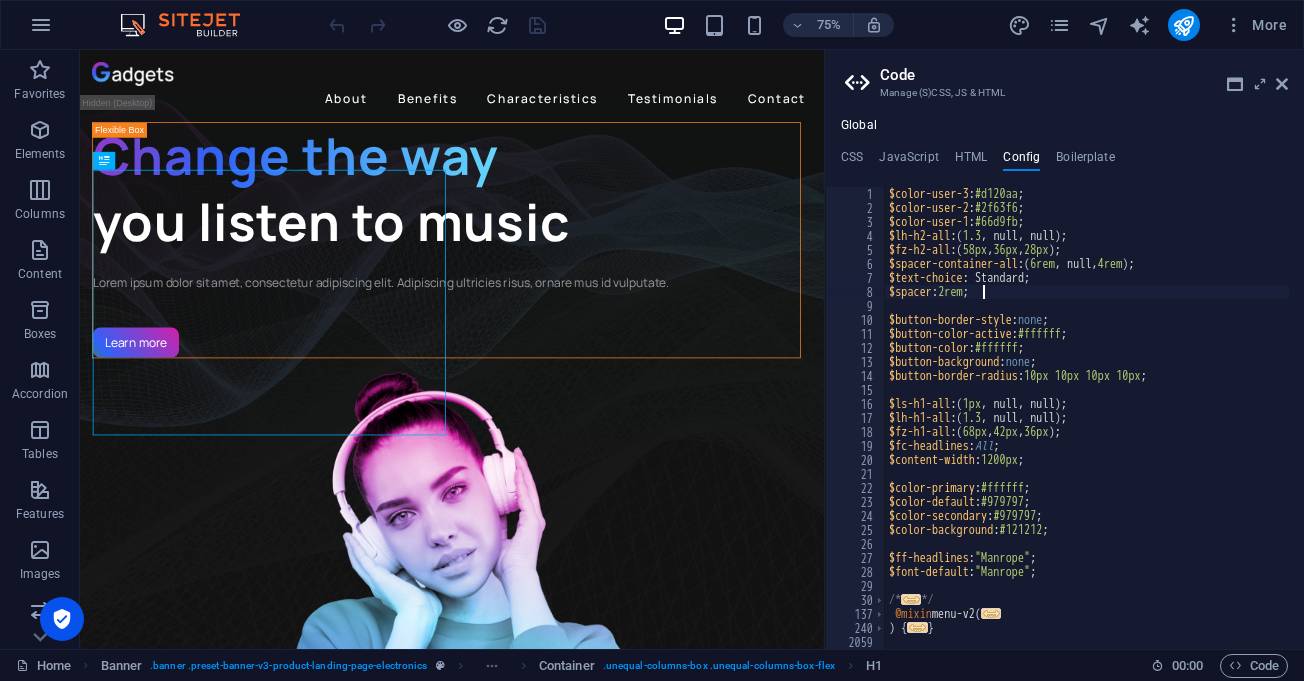 click on "$color-user-3 :  #d120aa ; $color-user-2 :  #2f63f6 ; $color-user-1 :  #66d9fb ; $lh-h2-all :  ( 1.3 , null, null ) ; $fz-h2-all :  ( 58px ,  36px ,  28px ) ; $spacer-container-all :  ( 6rem , null,  4rem ) ; $text-choice : Standard; $spacer :  2rem ; $button-border-style :  none ; $button-color-active :  #ffffff ; $button-color :  #ffffff ; $button-background :  none ; $button-border-radius :  10px   10px   10px   10px ; $ls-h1-all :  ( 1px , null, null ) ; $lh-h1-all :  ( 1.3 , null, null ) ; $fz-h1-all :  ( 68px ,  42px ,  36px ) ; $fc-headlines :  All ; $content-width :  1200px ; $color-primary :  #ffffff ; $color-default :  #979797 ; $color-secondary :  #979797 ; $color-background :  #121212 ; $ff-headlines :  "Manrope" ; $font-default :  "Manrope" ; /* ... */   @mixin  menu-v2 ( ... )   { ... }" at bounding box center [1152, 424] 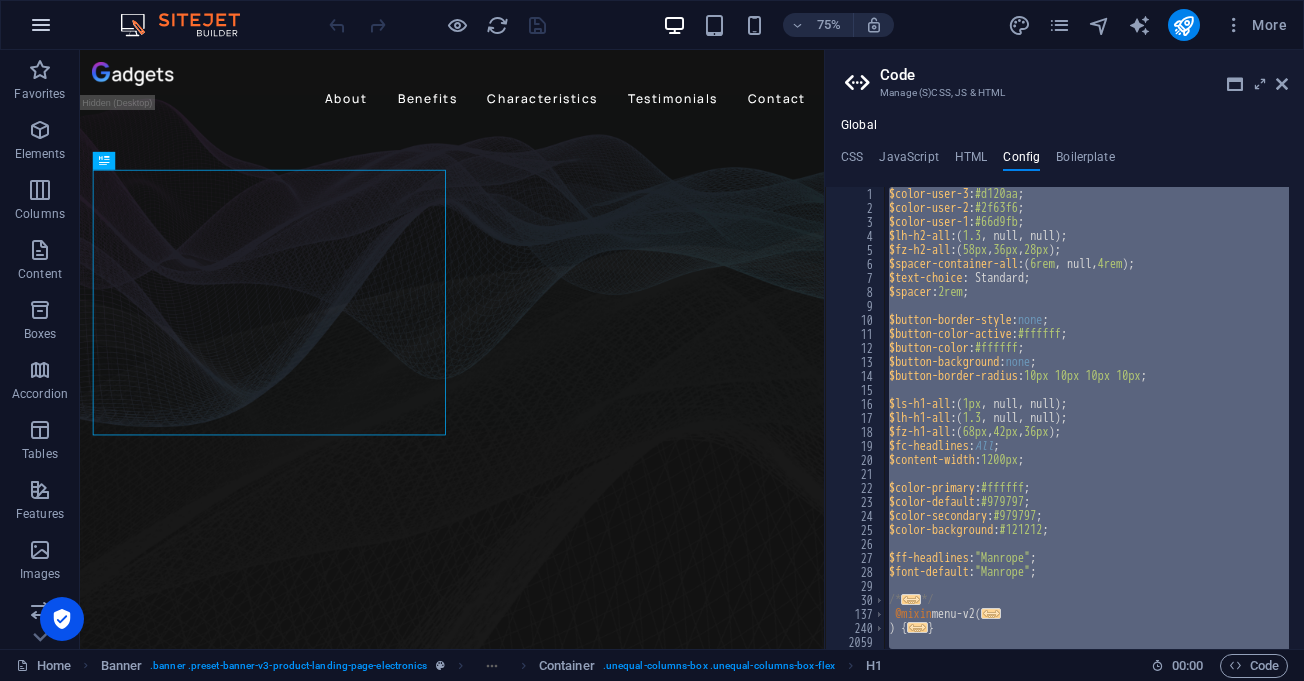 click at bounding box center [41, 25] 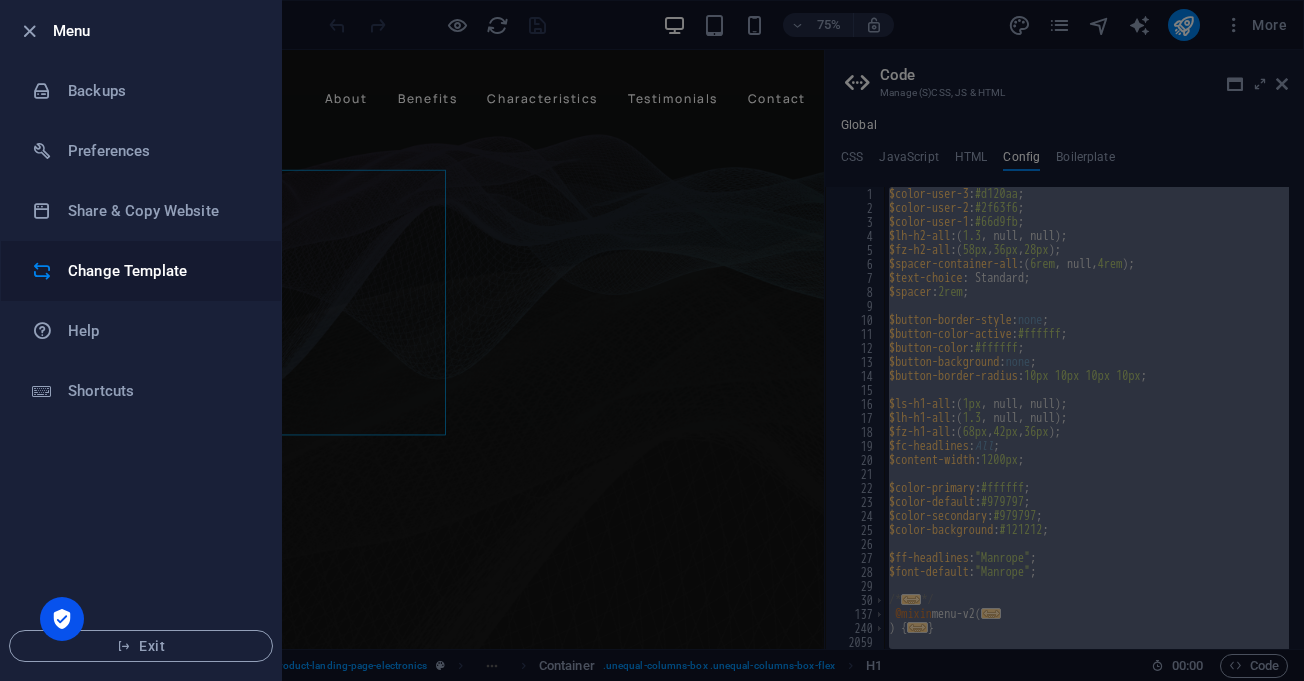 click on "Change Template" at bounding box center (141, 271) 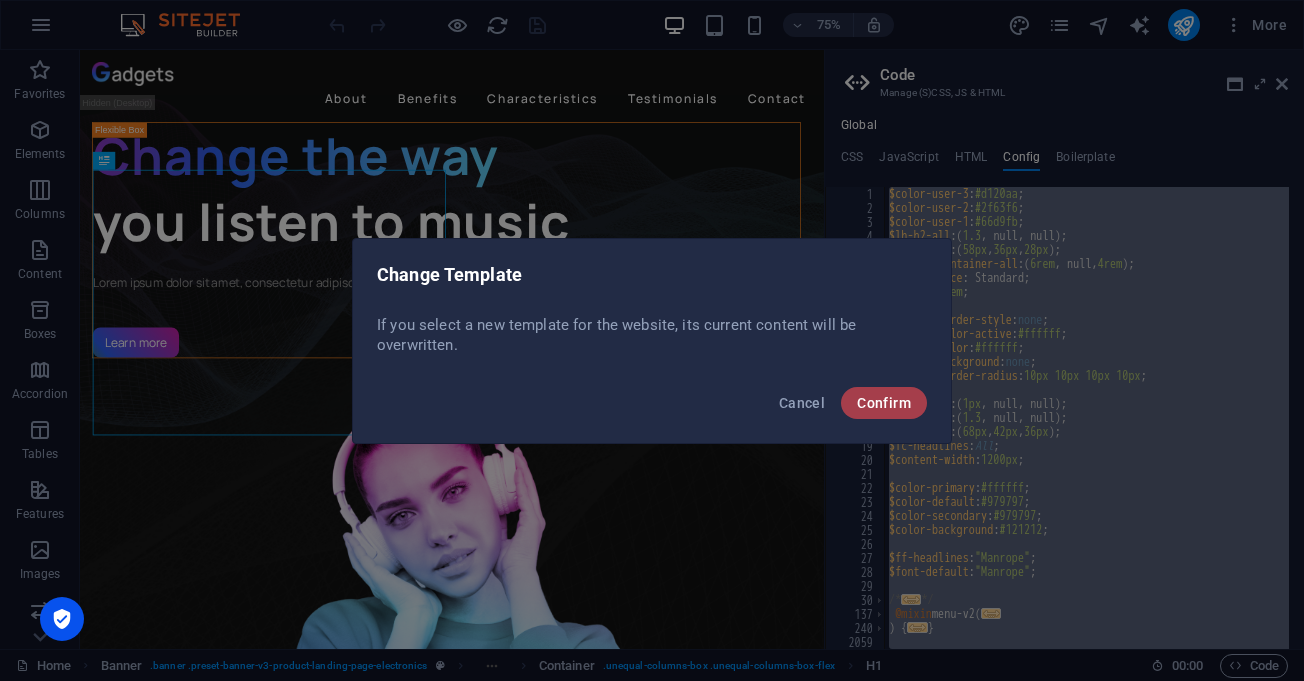 click on "Confirm" at bounding box center [884, 403] 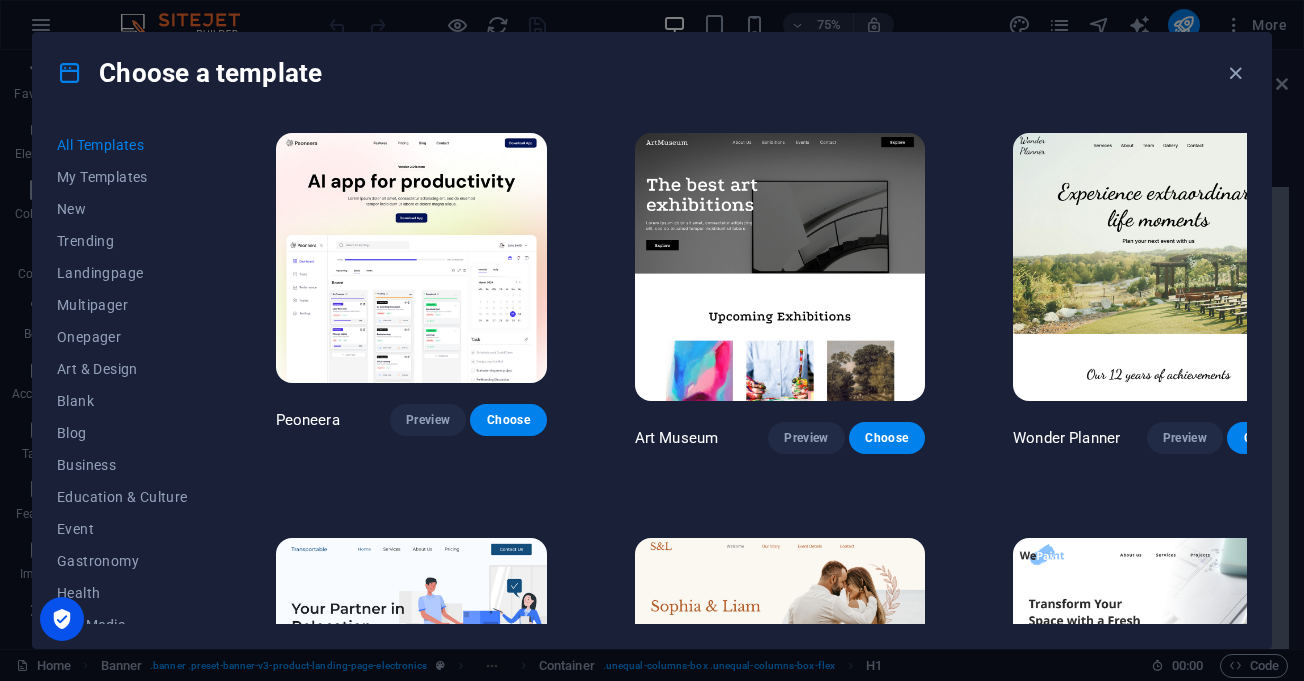 scroll, scrollTop: 700, scrollLeft: 0, axis: vertical 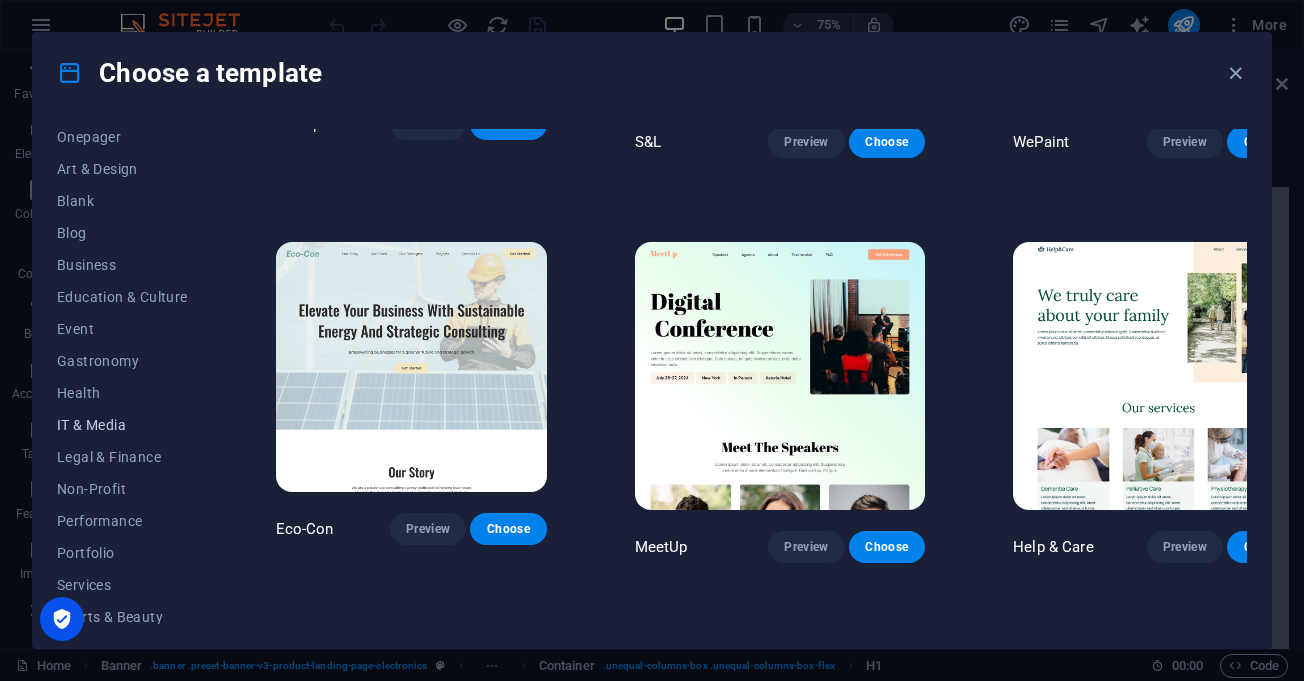 click on "IT & Media" at bounding box center [122, 425] 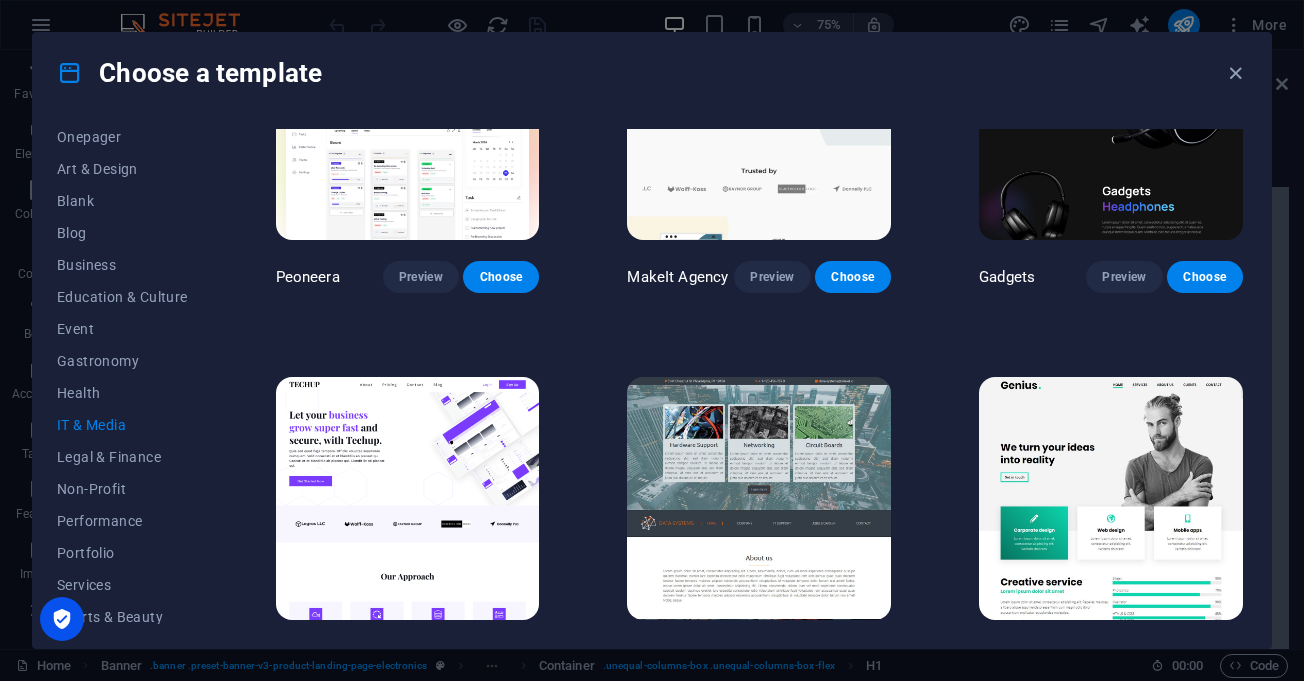 scroll, scrollTop: 300, scrollLeft: 0, axis: vertical 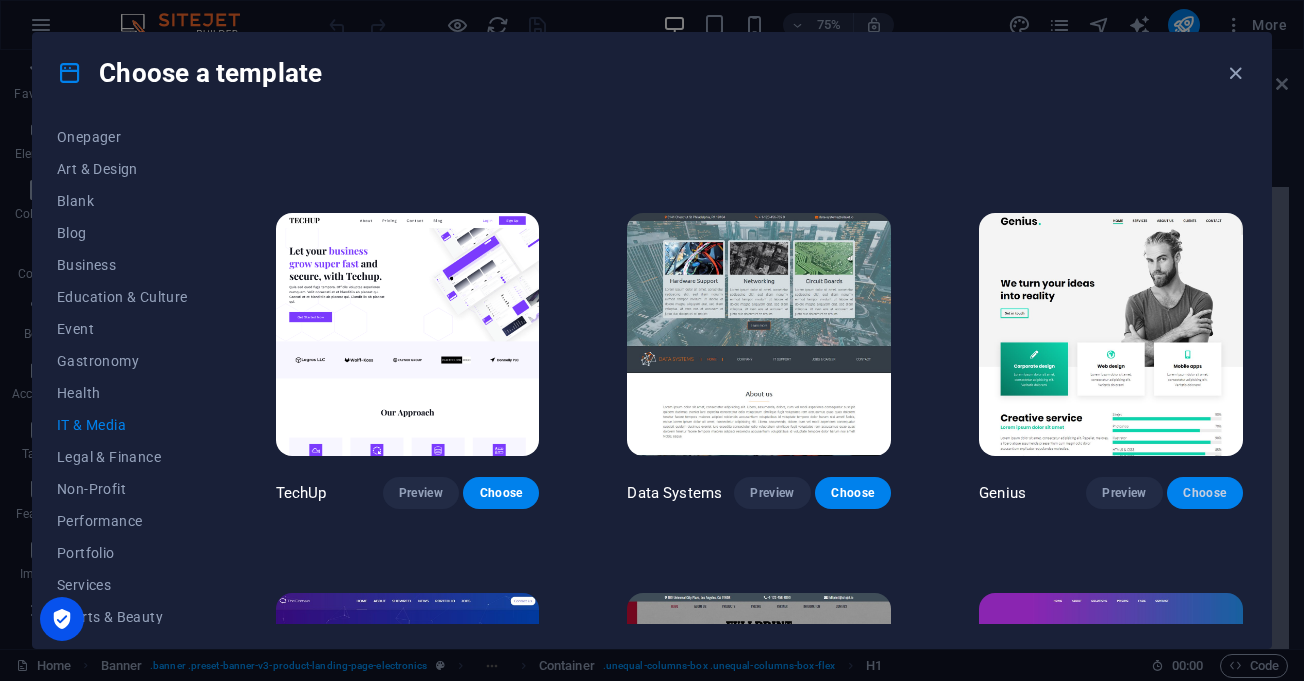 click on "Choose" at bounding box center [1205, 493] 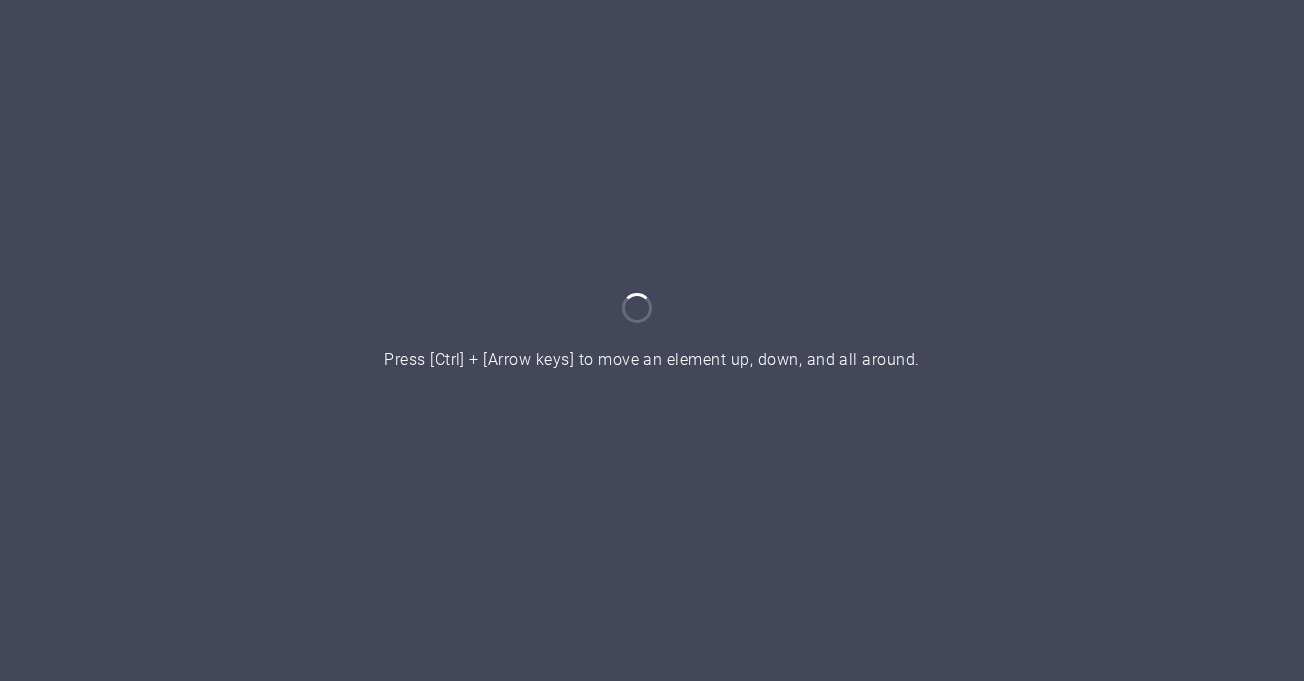 scroll, scrollTop: 0, scrollLeft: 0, axis: both 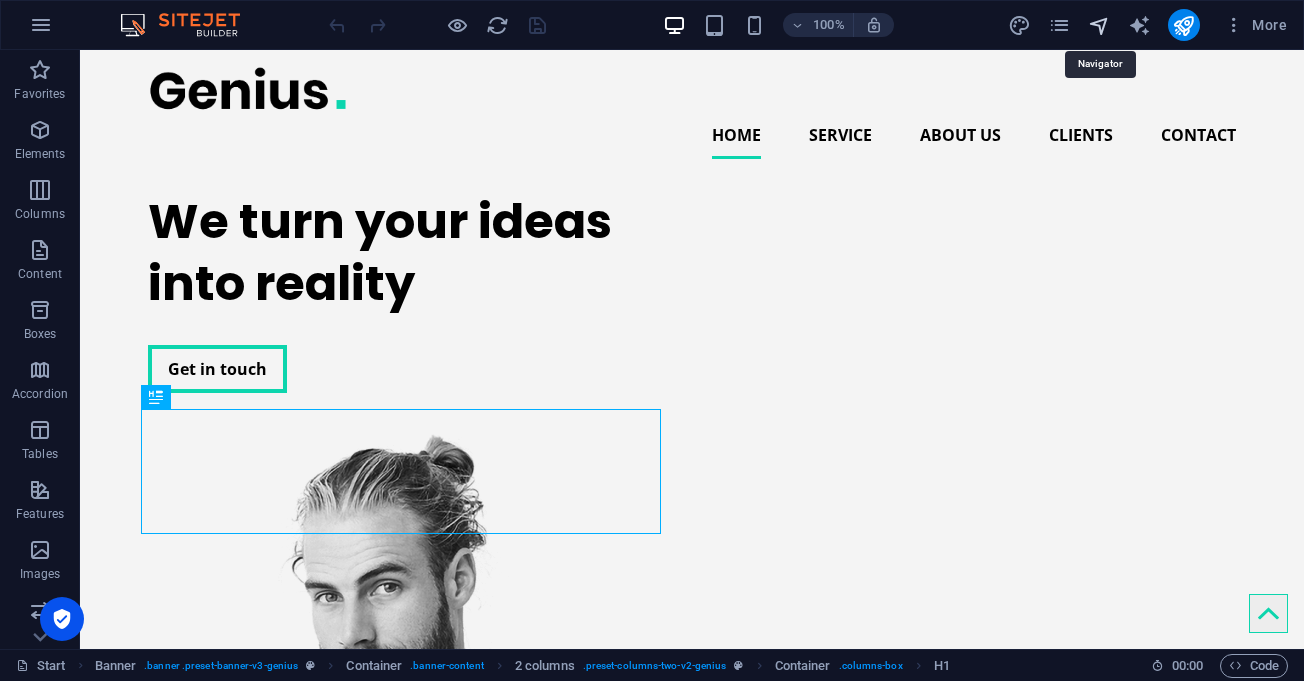 click at bounding box center (1099, 25) 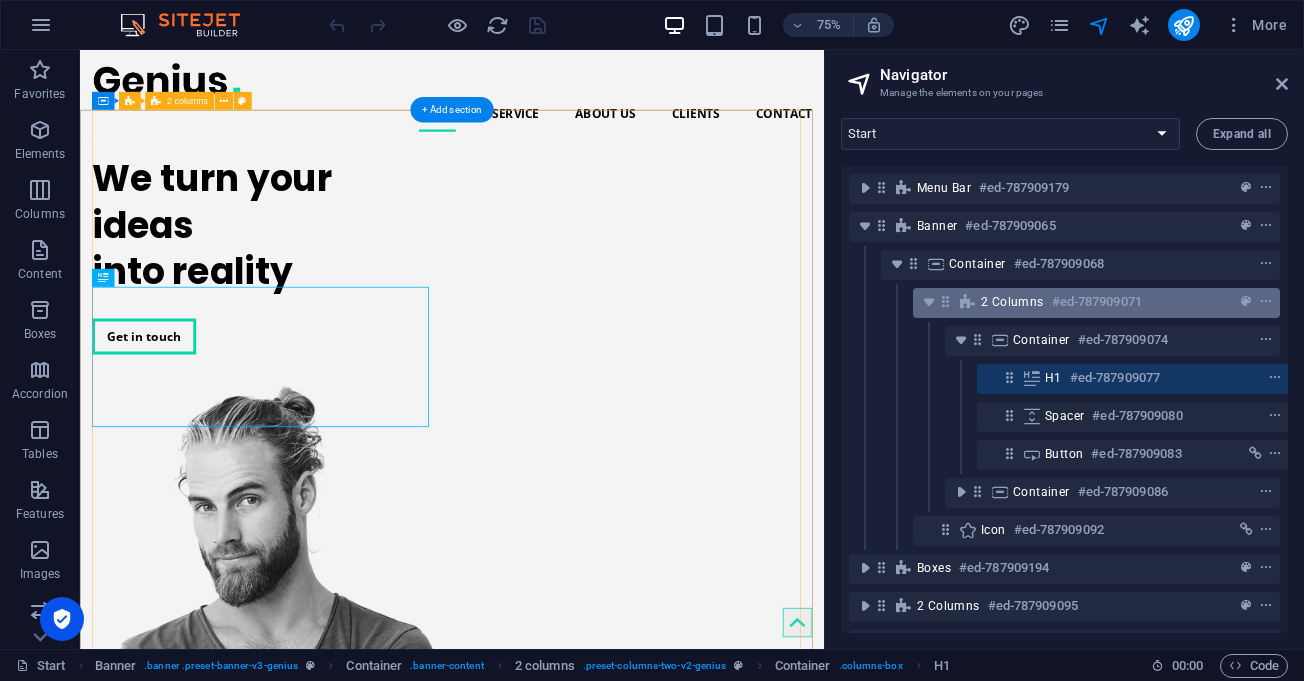 scroll, scrollTop: 0, scrollLeft: 5, axis: horizontal 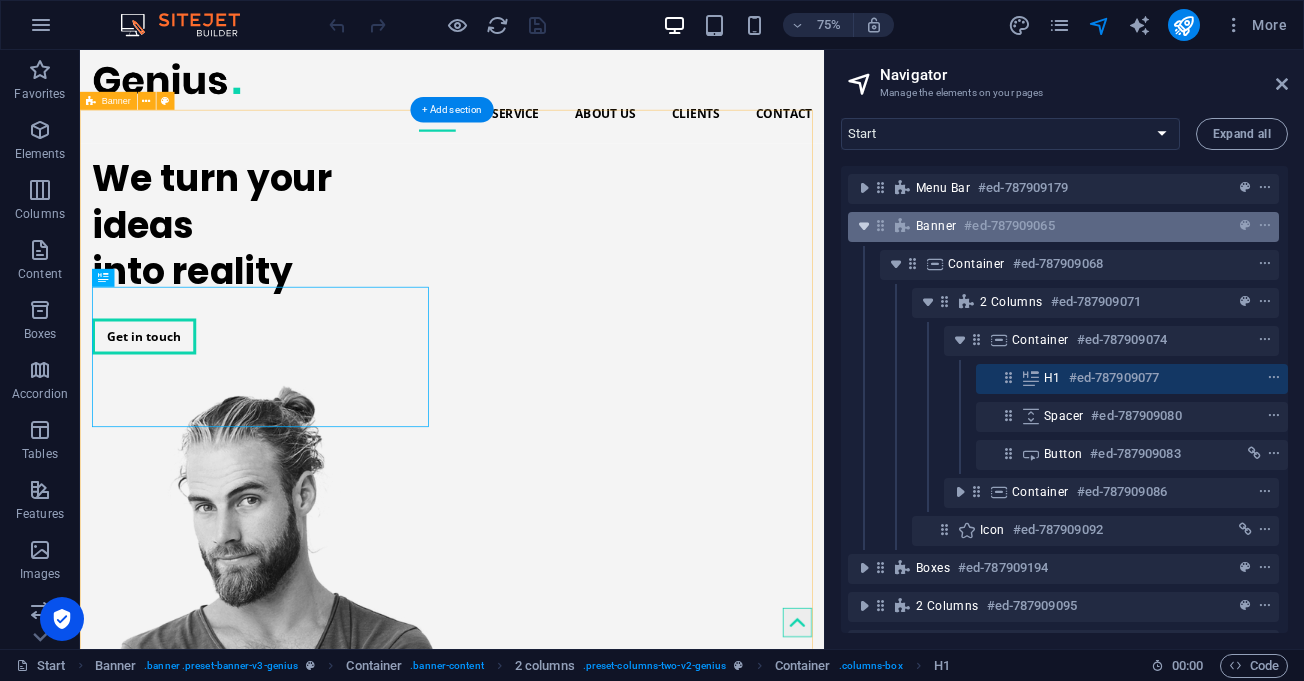 click at bounding box center (864, 226) 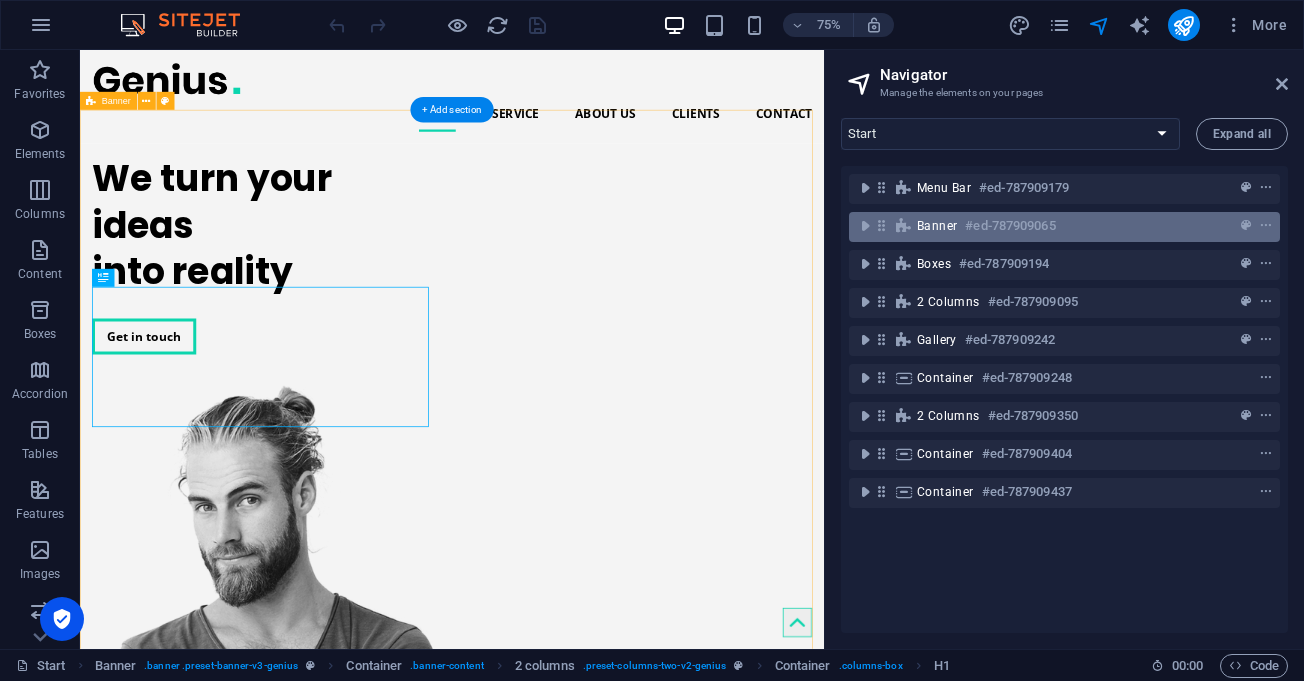 scroll, scrollTop: 0, scrollLeft: 0, axis: both 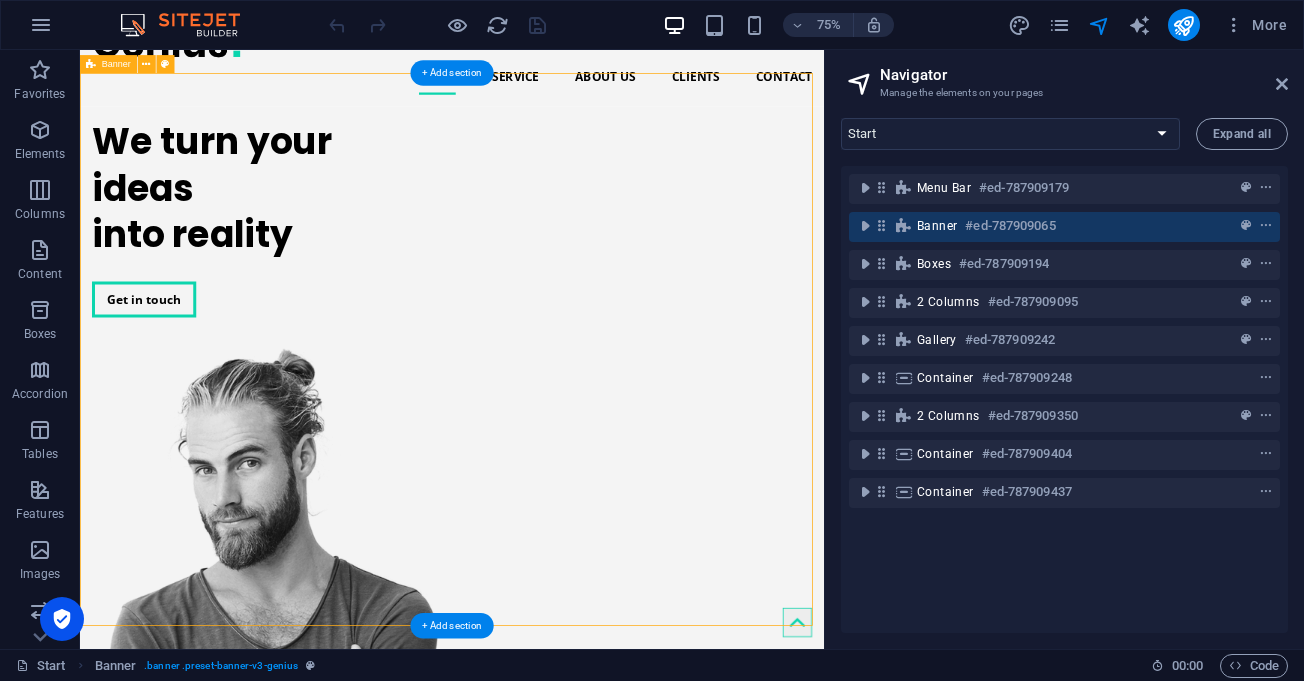 click on "Banner" at bounding box center [937, 226] 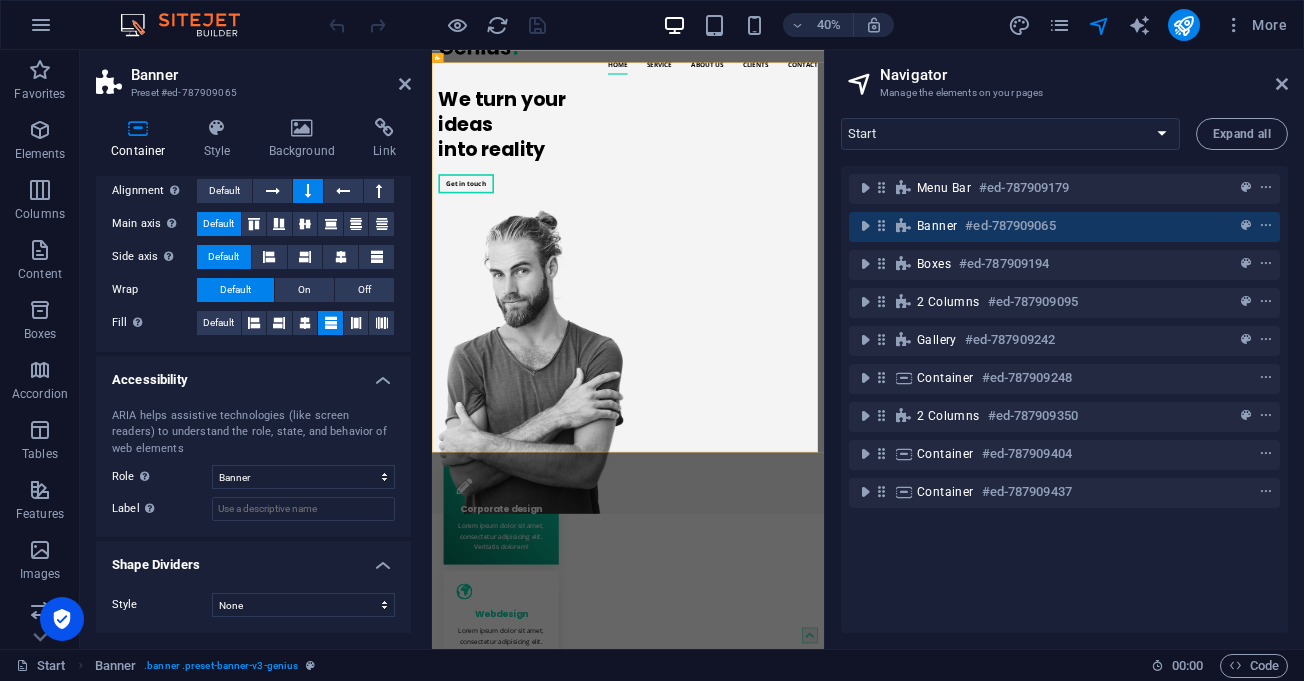 scroll, scrollTop: 0, scrollLeft: 0, axis: both 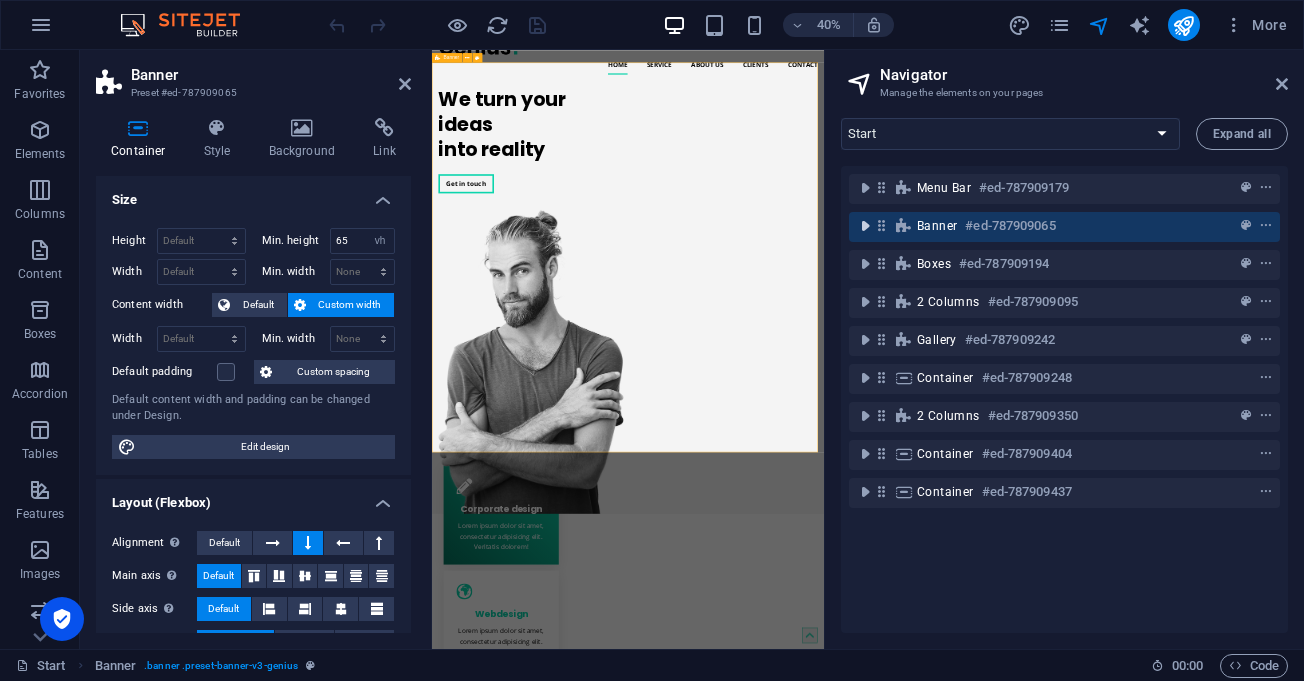 click at bounding box center (865, 226) 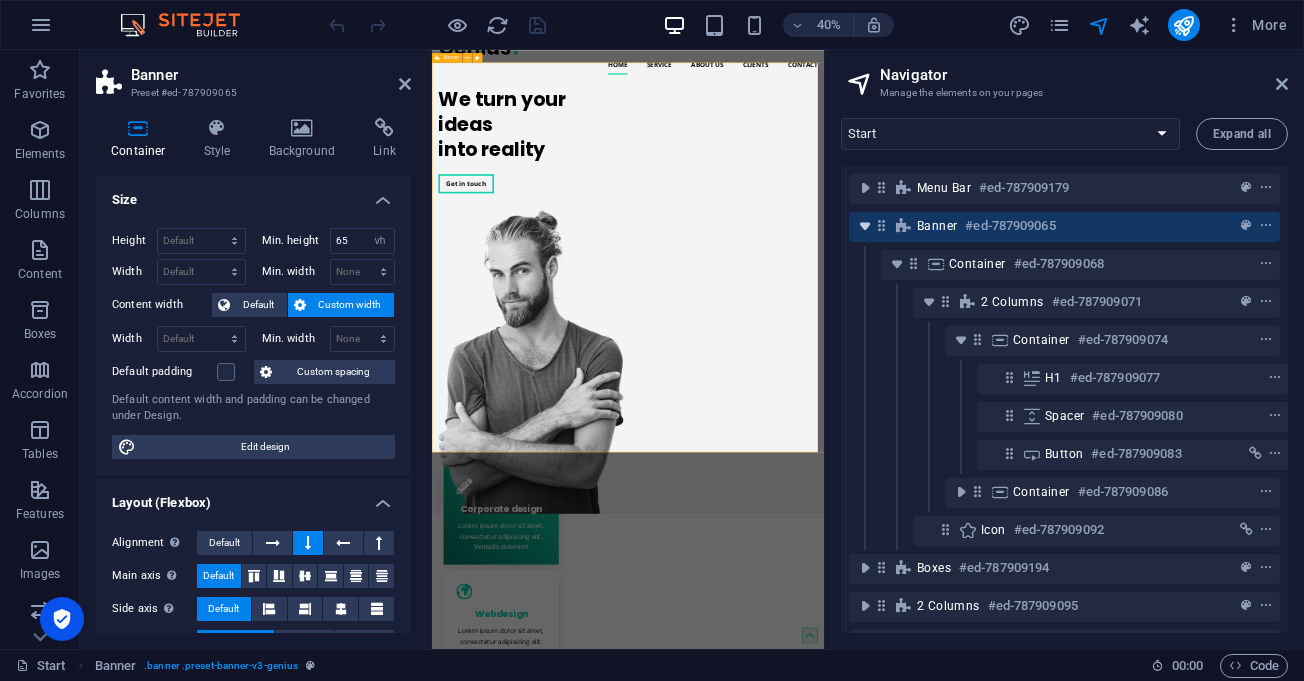 click at bounding box center (865, 226) 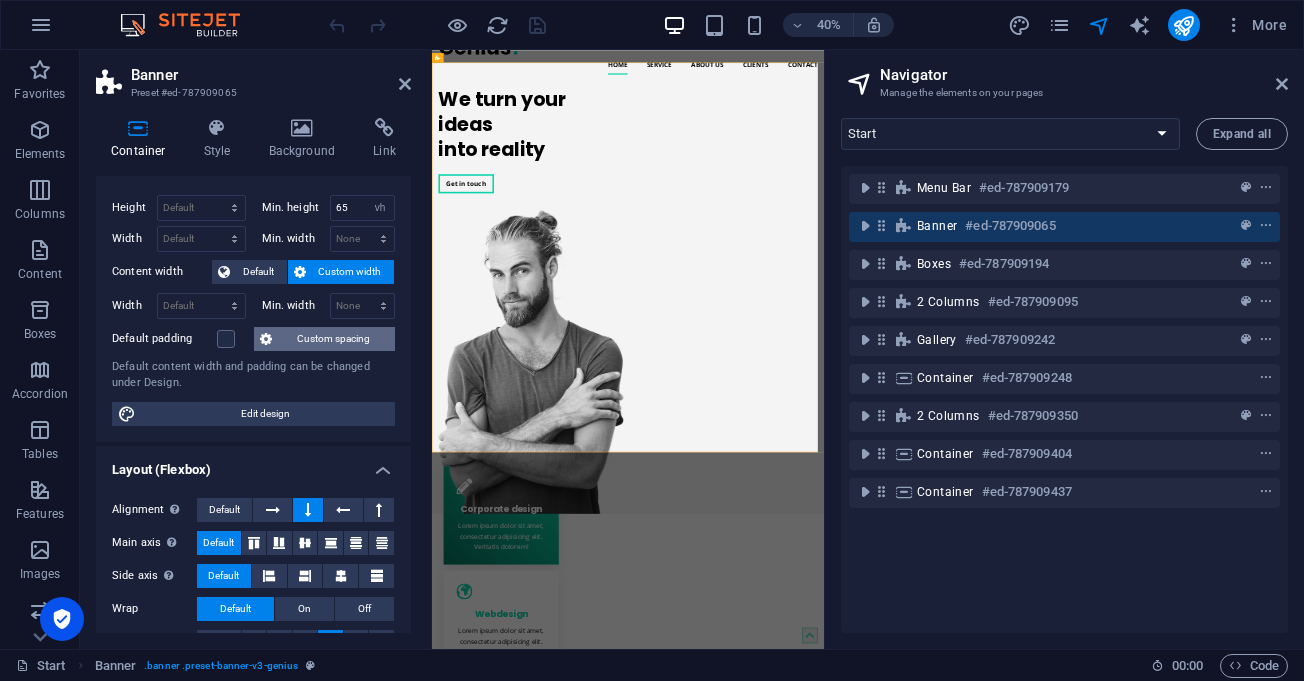 scroll, scrollTop: 0, scrollLeft: 0, axis: both 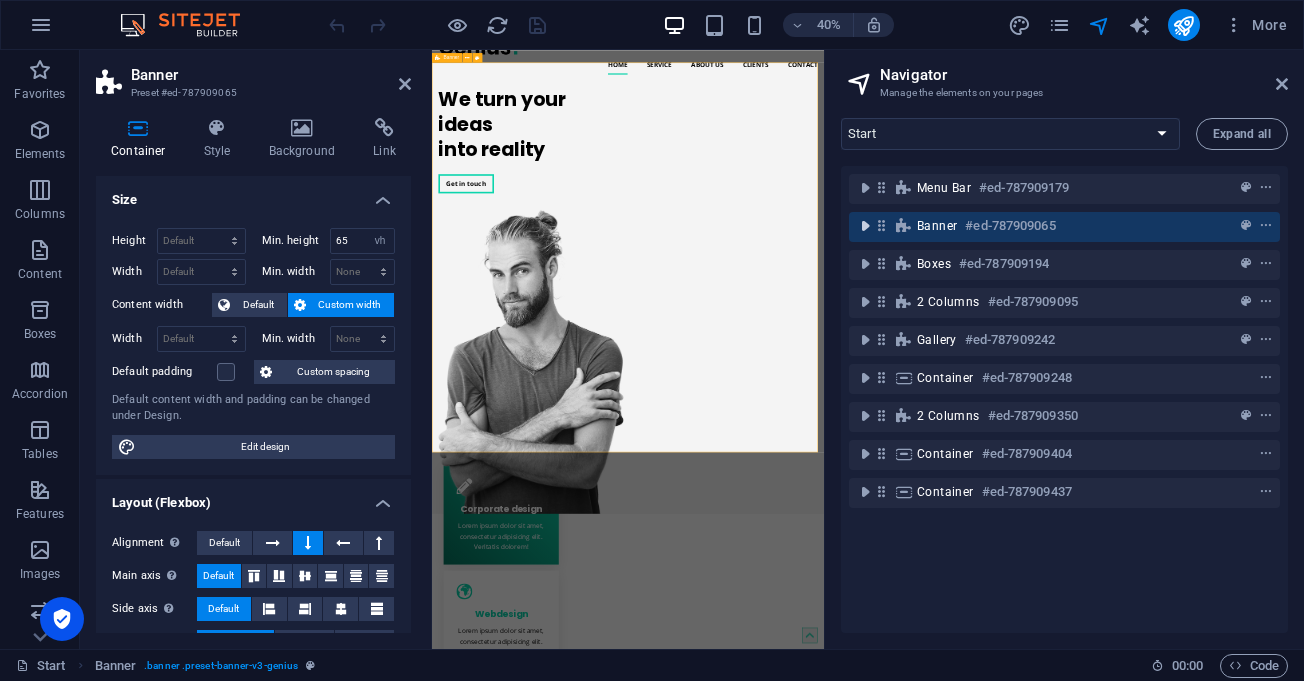 click at bounding box center [865, 226] 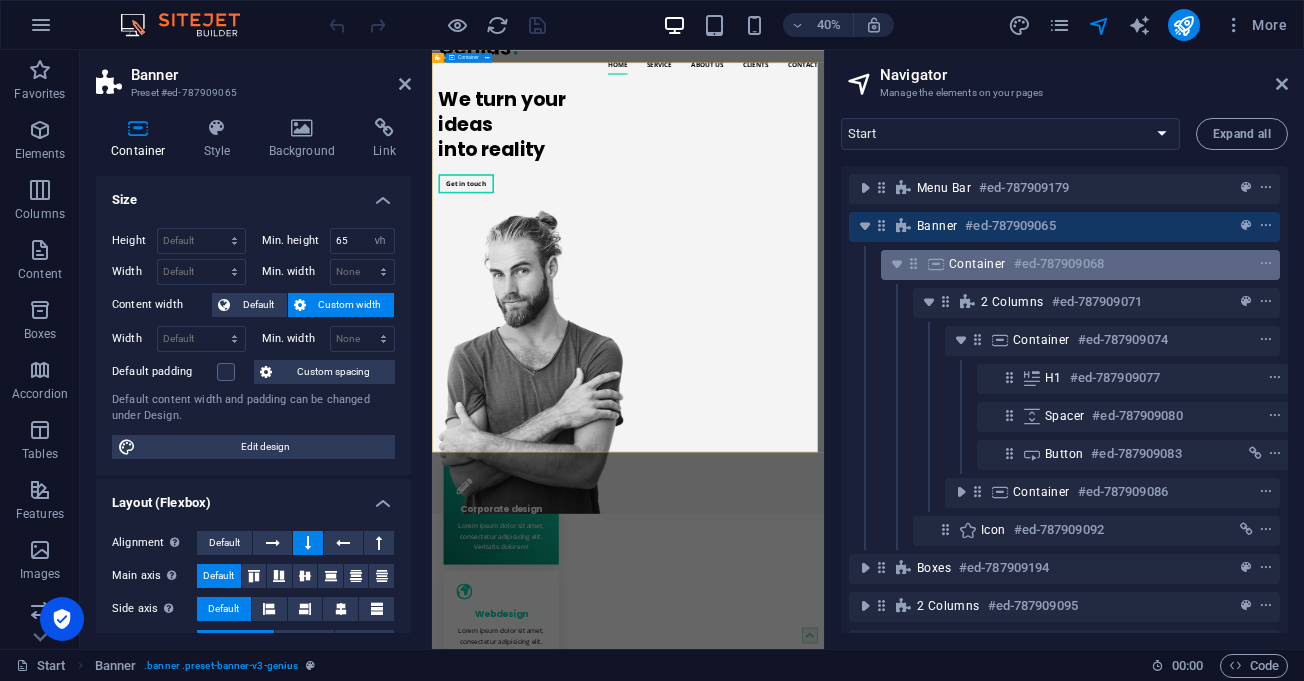 drag, startPoint x: 974, startPoint y: 274, endPoint x: 130, endPoint y: 600, distance: 904.7718 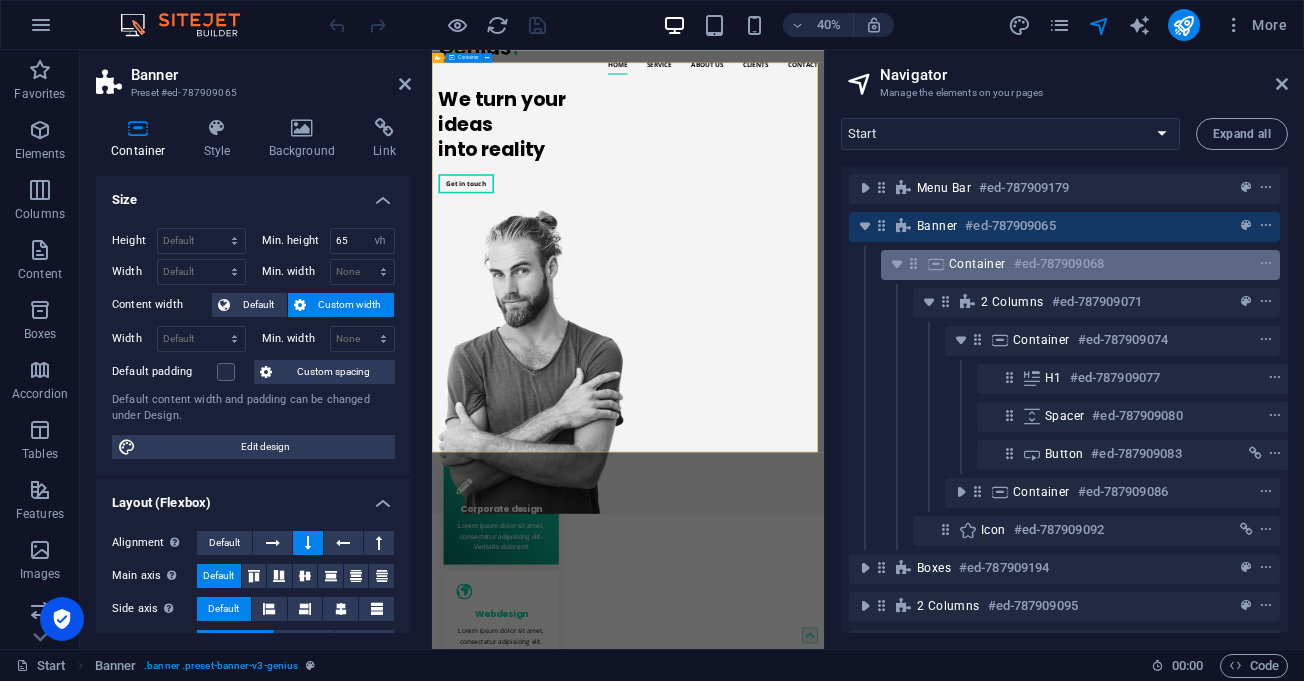 click on "Container #ed-787909068" at bounding box center [1064, 264] 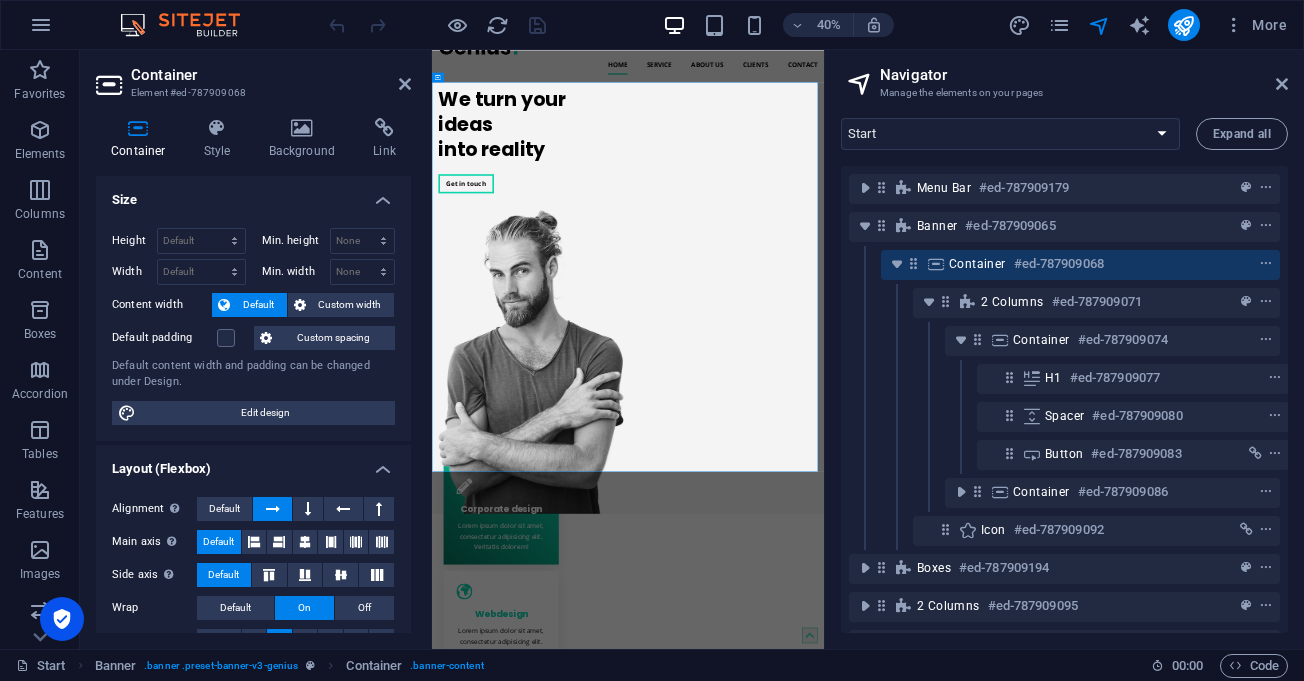 scroll, scrollTop: 0, scrollLeft: 0, axis: both 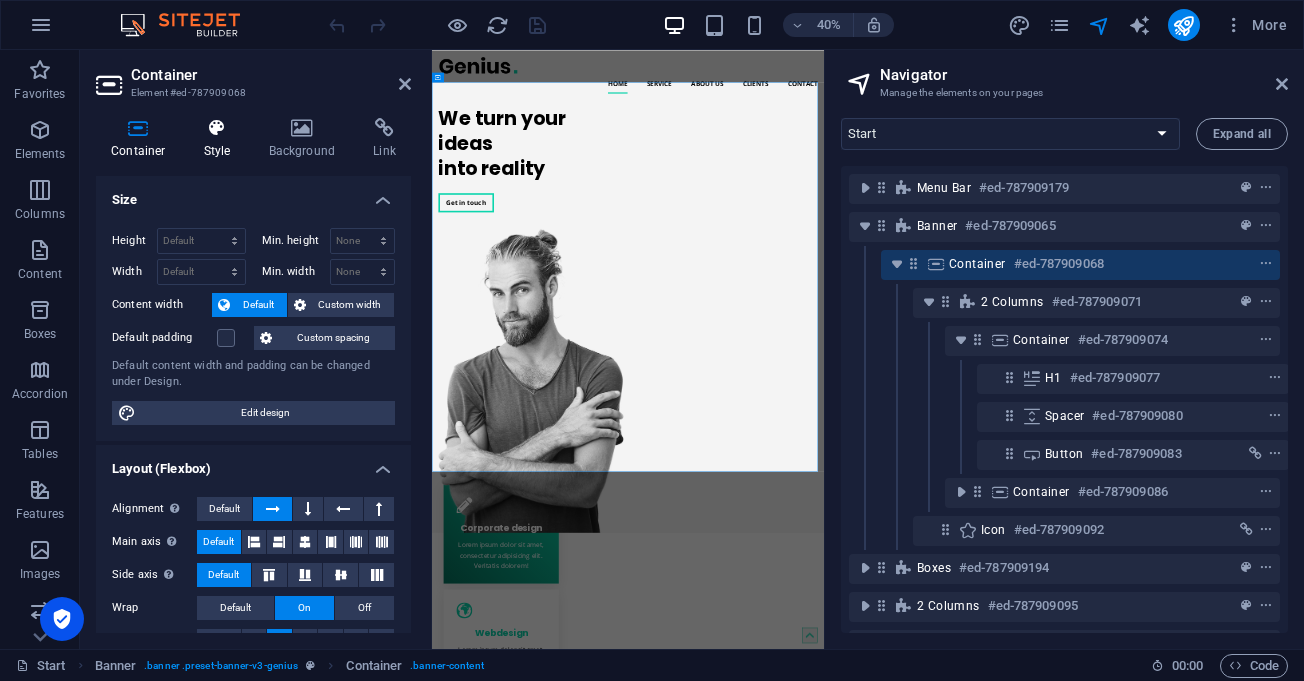 click on "Style" at bounding box center (221, 139) 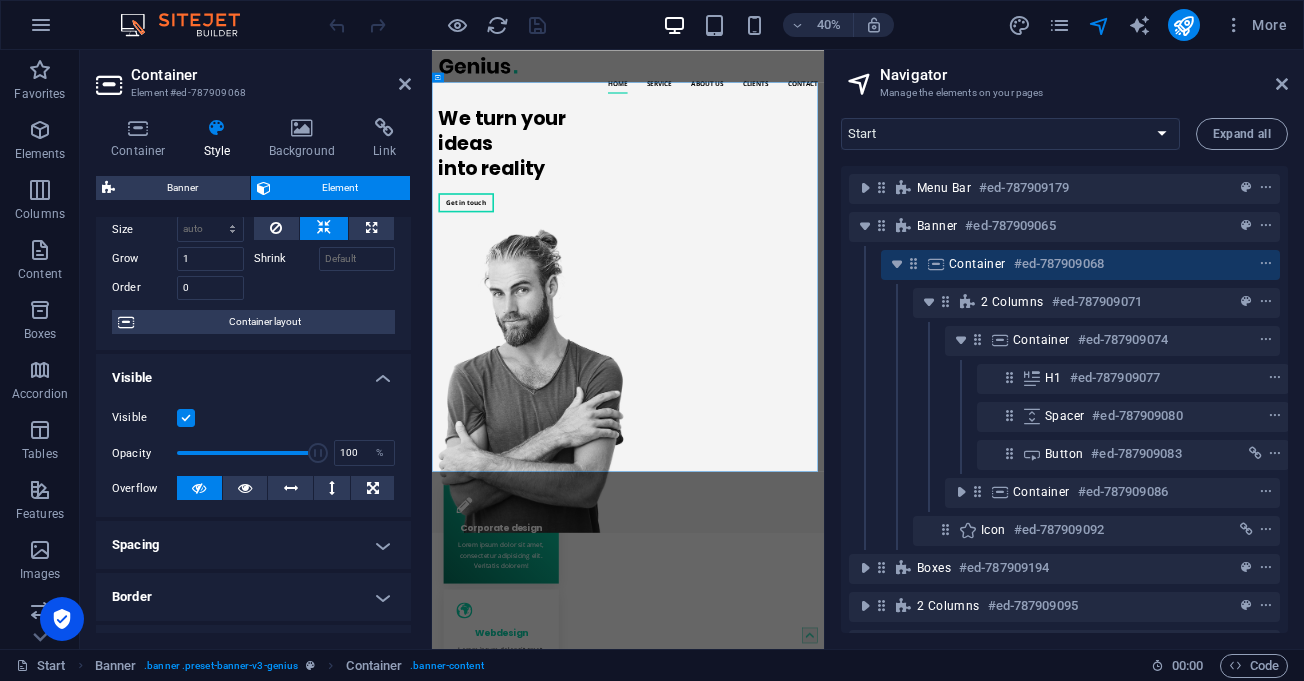 scroll, scrollTop: 200, scrollLeft: 0, axis: vertical 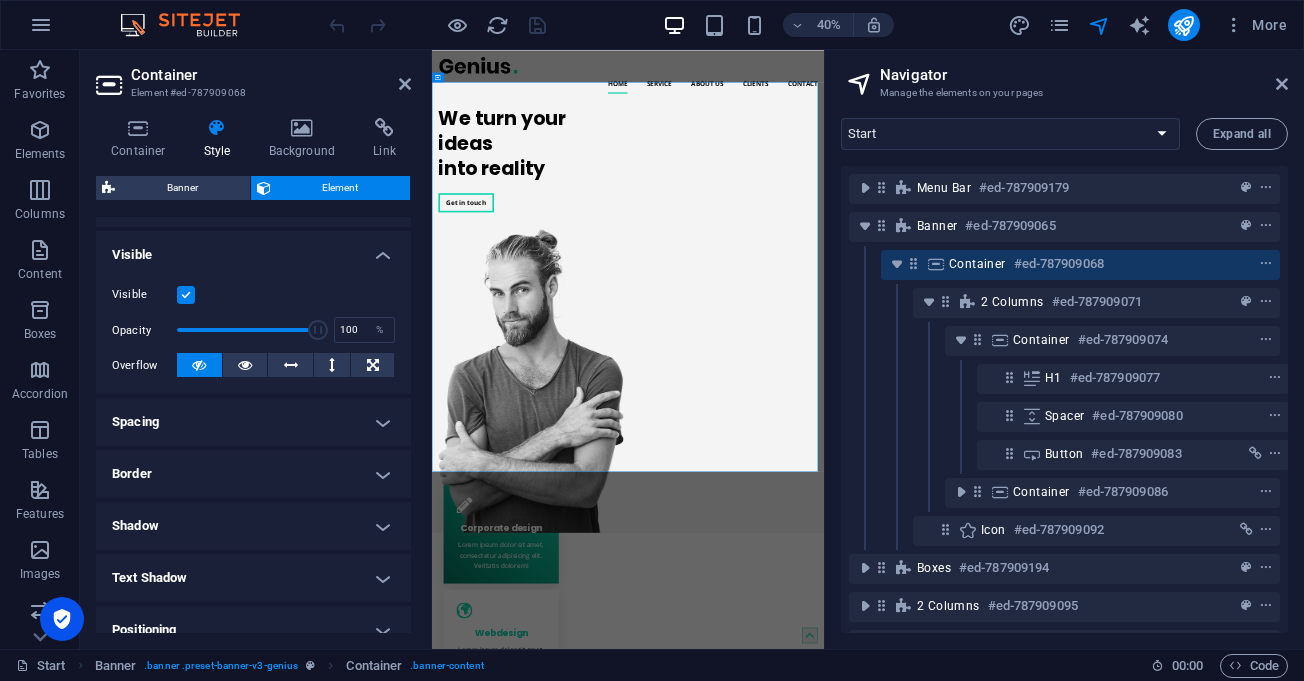 click on "Spacing" at bounding box center [253, 422] 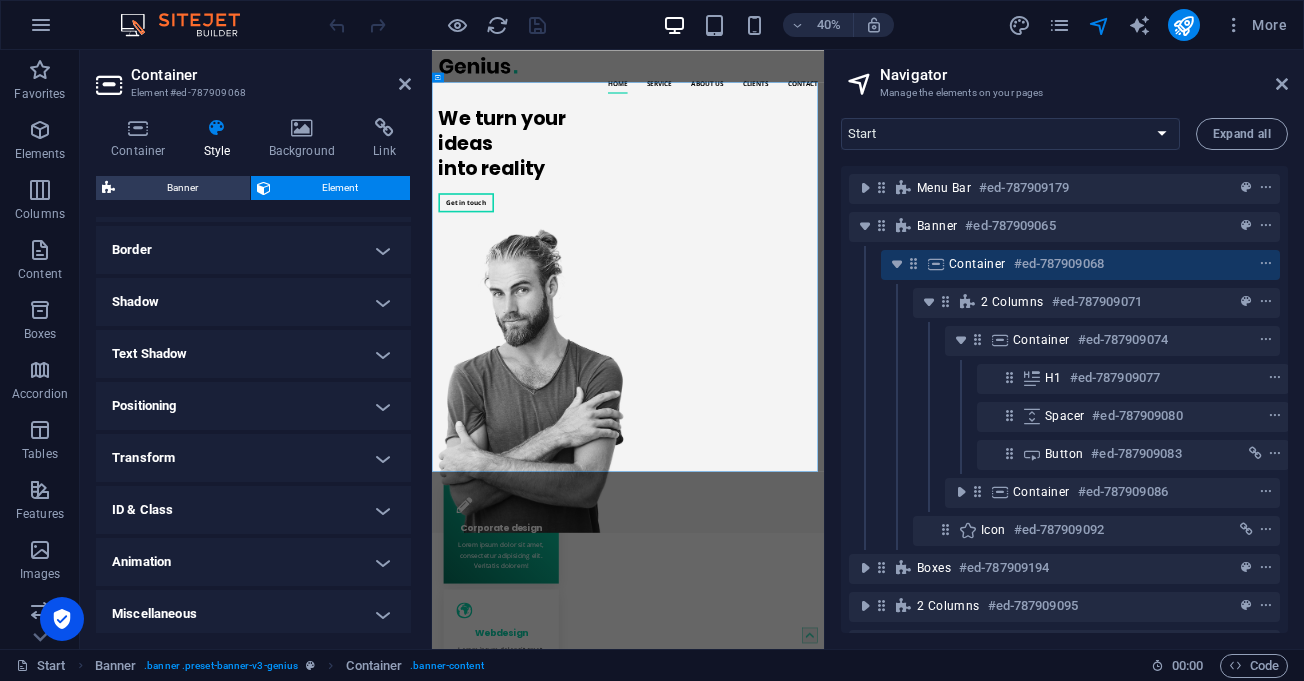 scroll, scrollTop: 509, scrollLeft: 0, axis: vertical 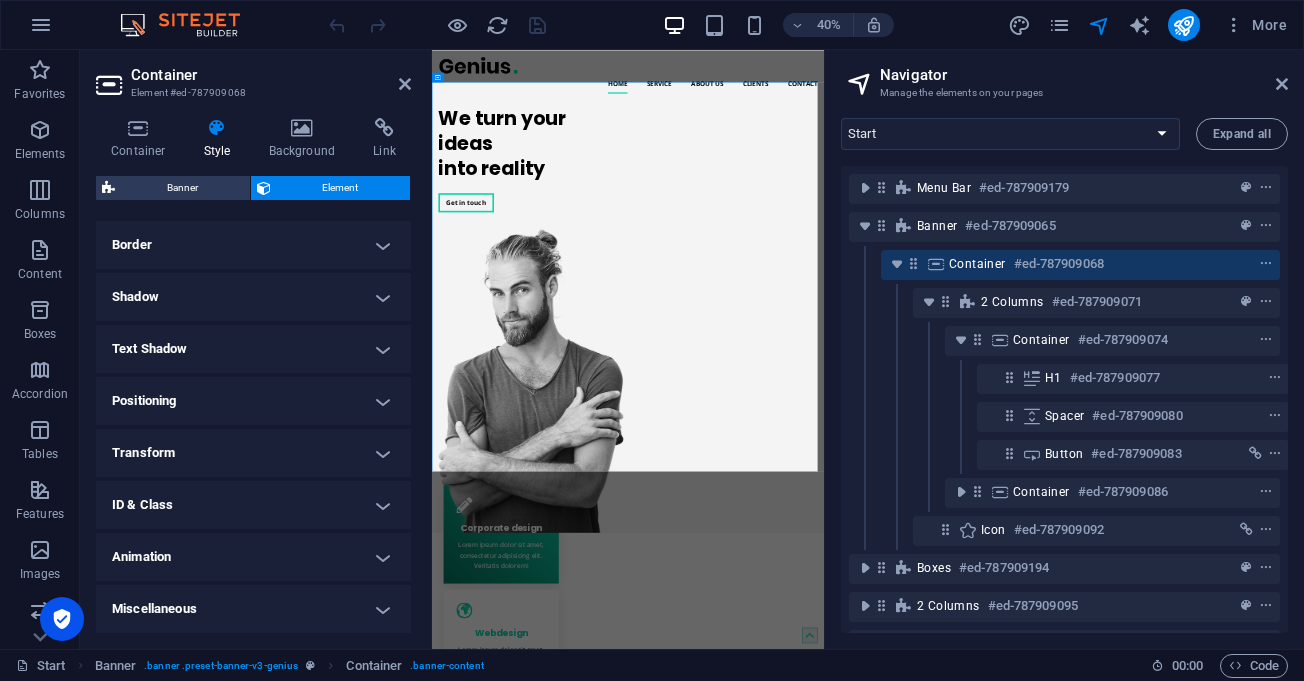 click on "Positioning" at bounding box center (253, 401) 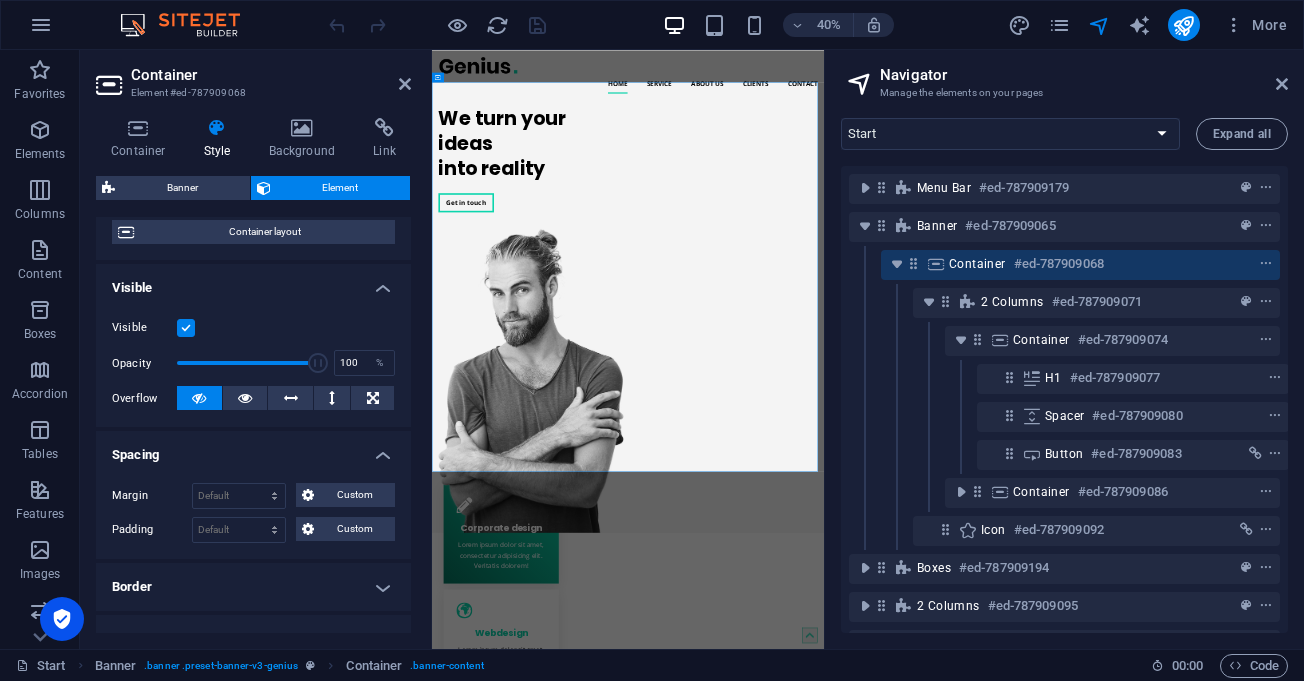 scroll, scrollTop: 0, scrollLeft: 0, axis: both 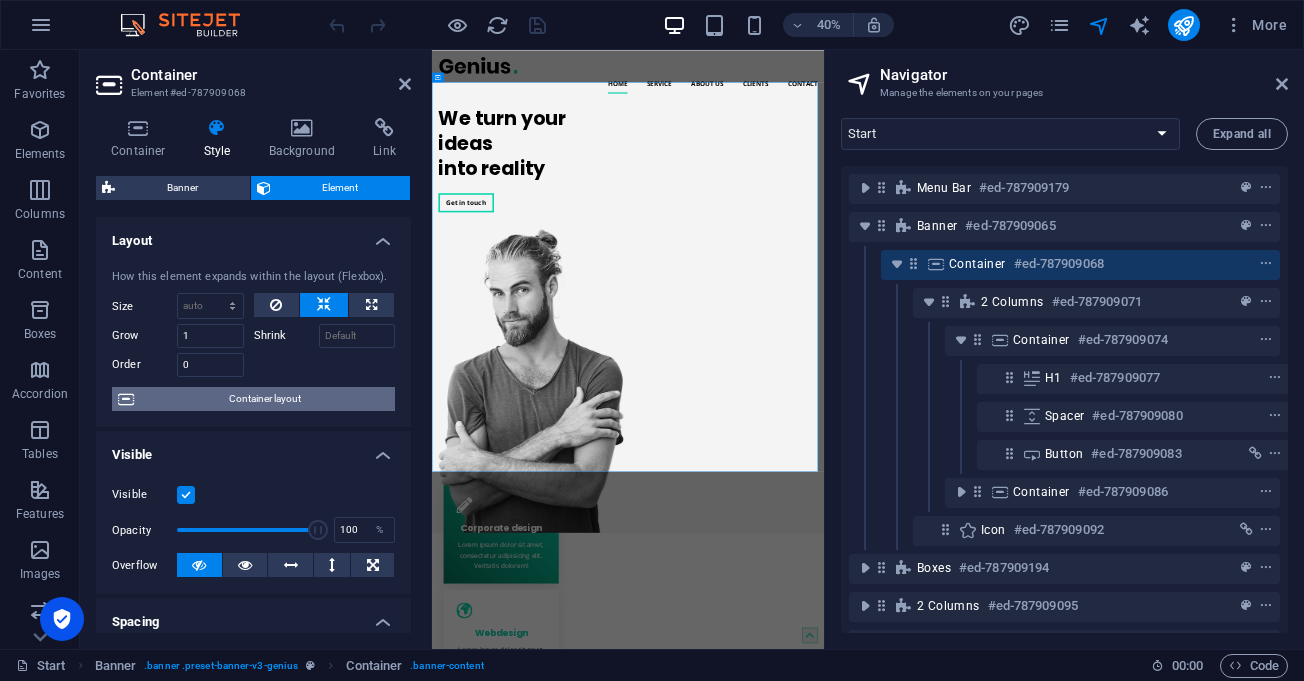click on "Container layout" at bounding box center (264, 399) 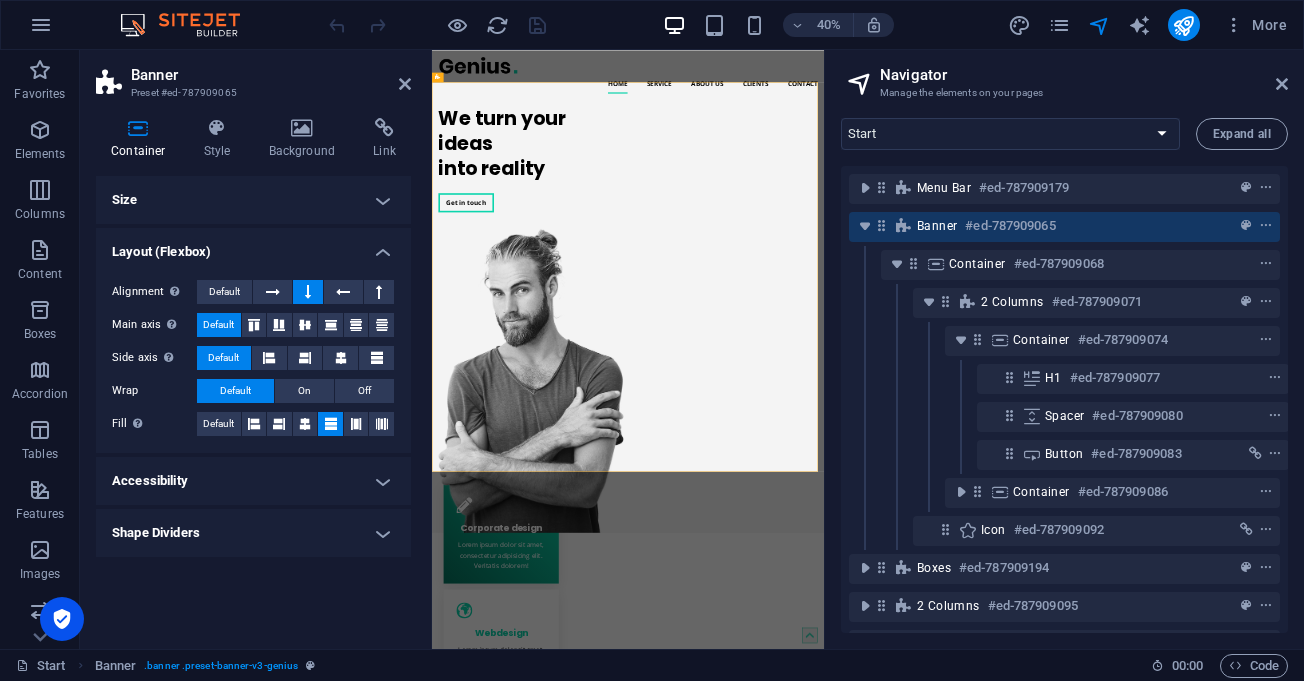 click on "Accessibility" at bounding box center [253, 481] 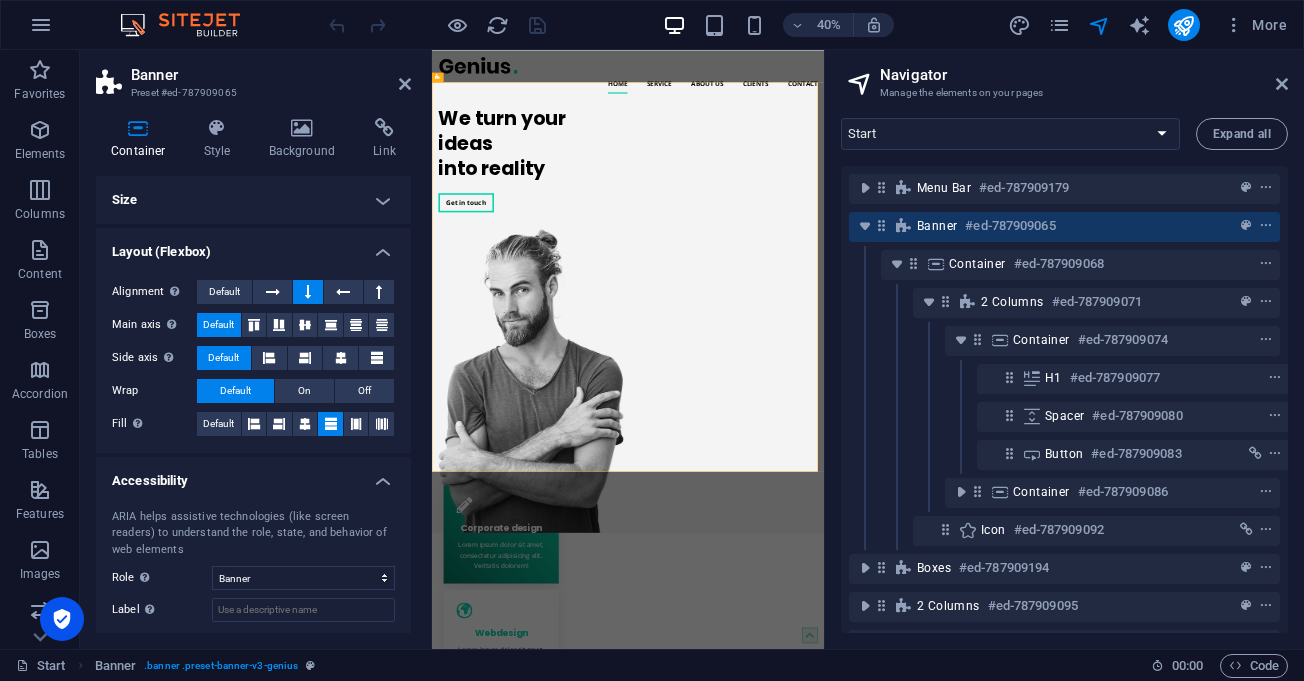click on "Accessibility" at bounding box center (253, 475) 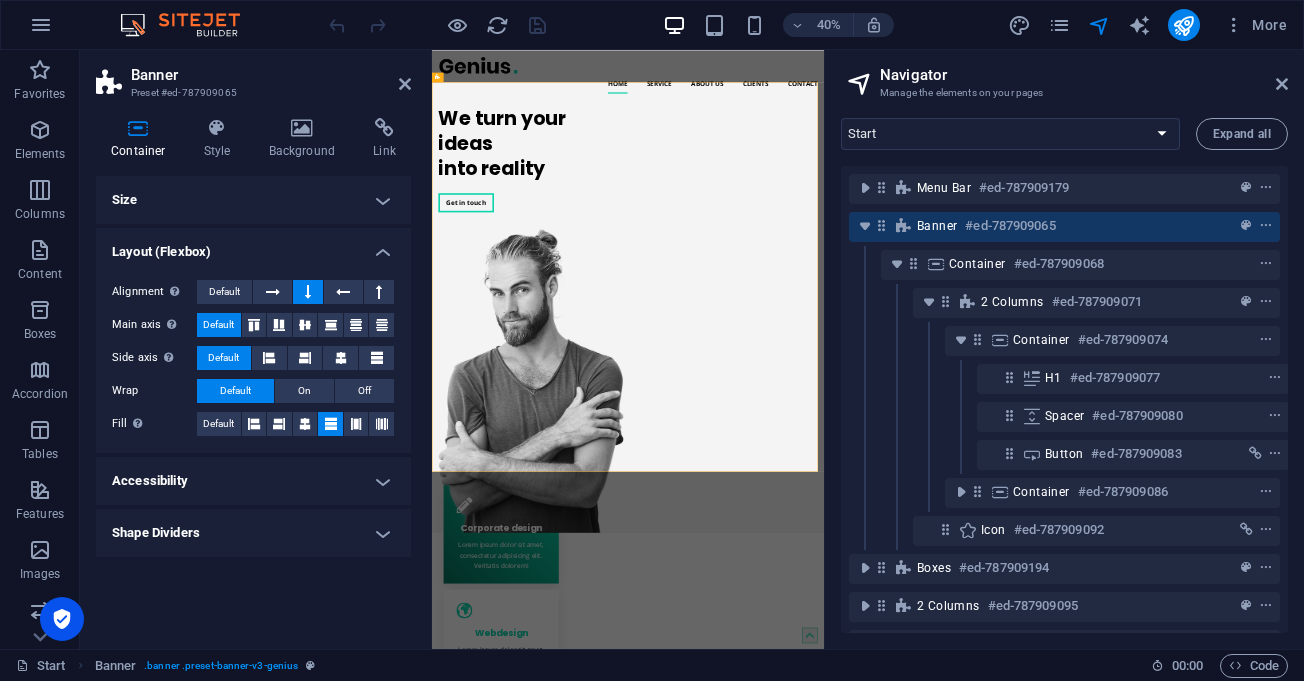 click on "Shape Dividers" at bounding box center (253, 533) 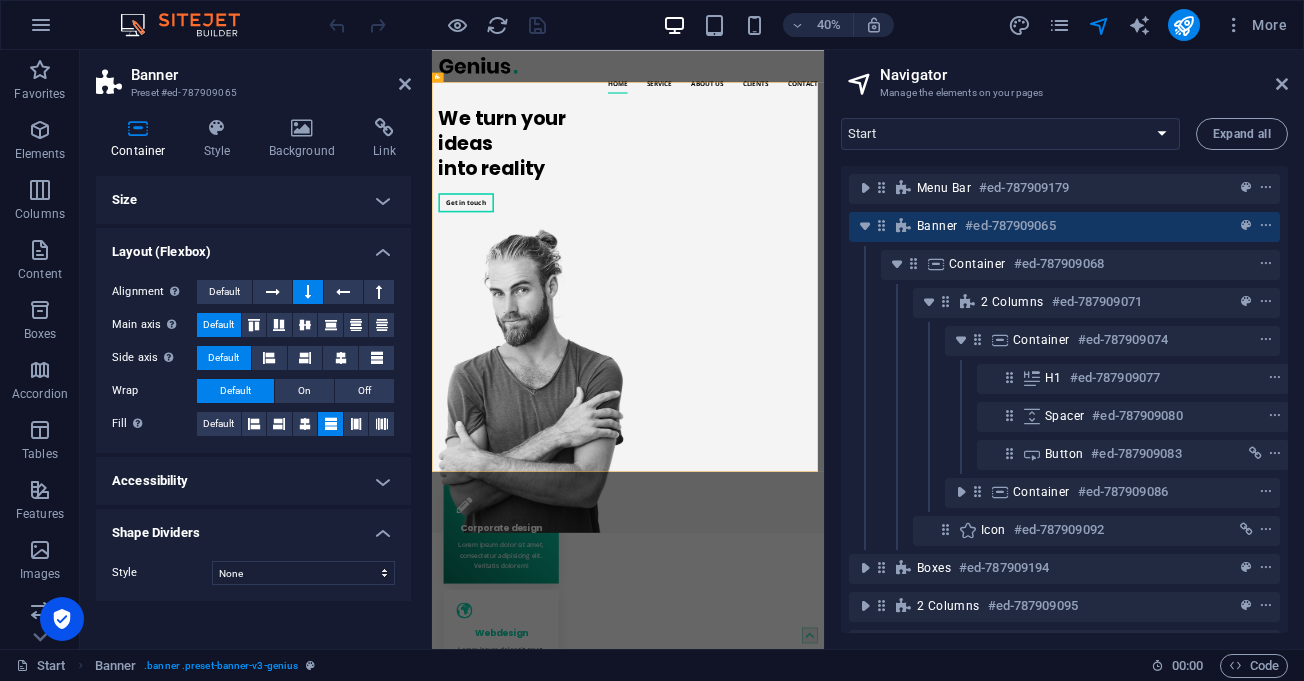 click on "Shape Dividers" at bounding box center (253, 527) 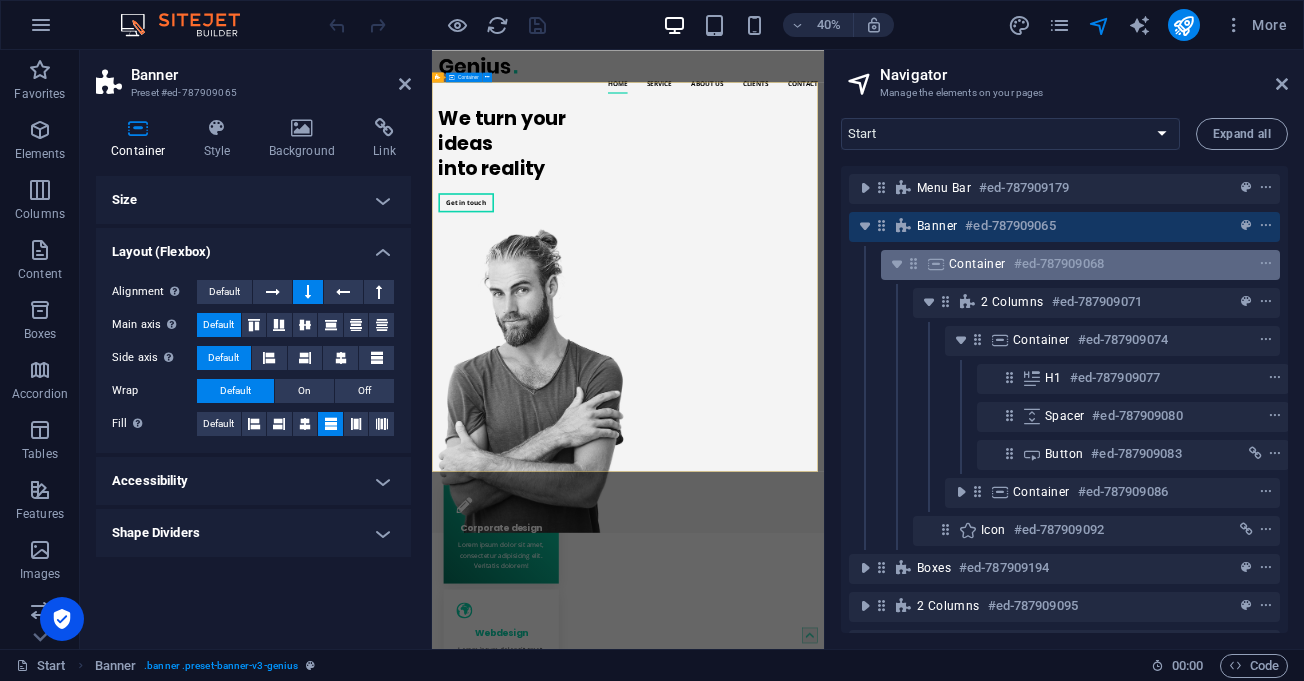 click on "#ed-787909068" at bounding box center (1059, 264) 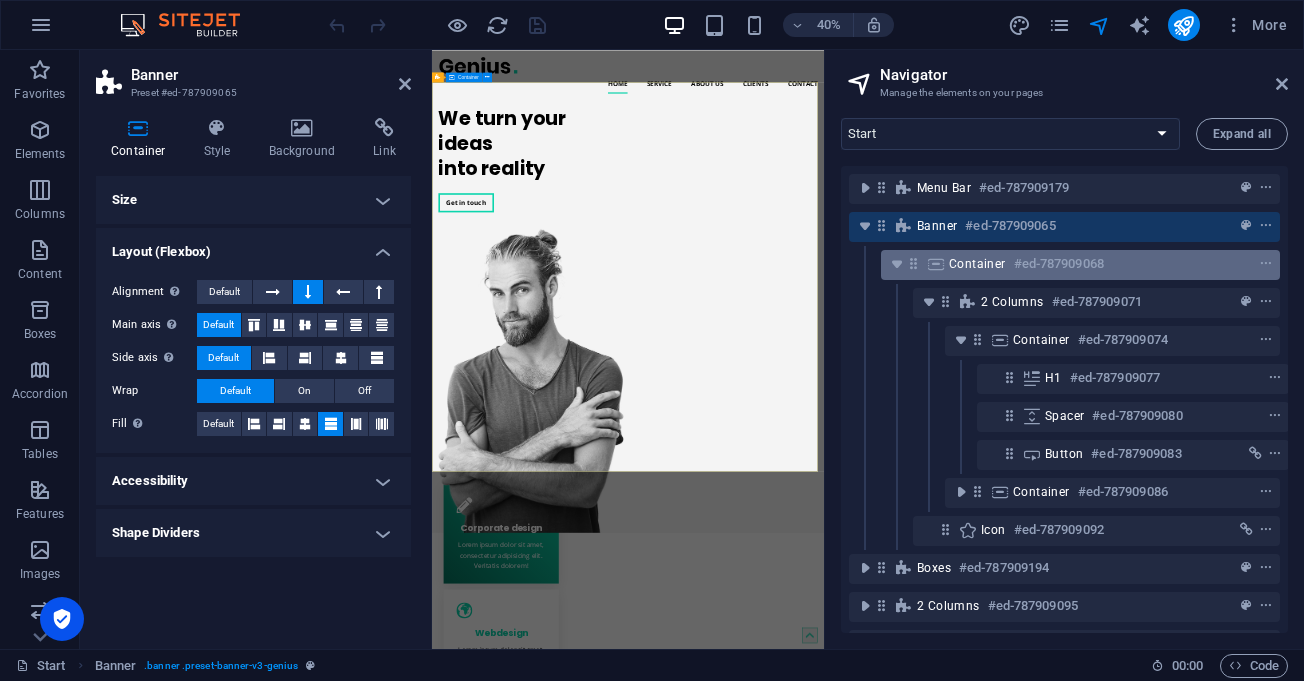 click on "#ed-787909068" at bounding box center [1059, 264] 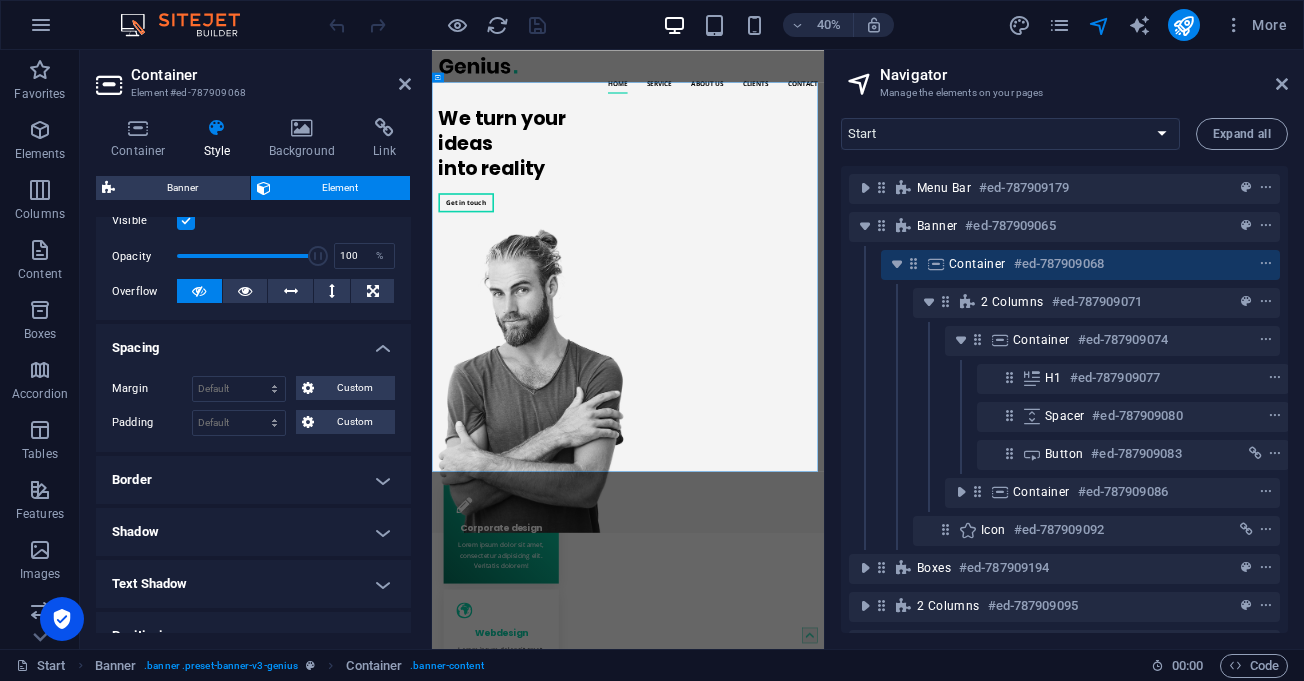 scroll, scrollTop: 100, scrollLeft: 0, axis: vertical 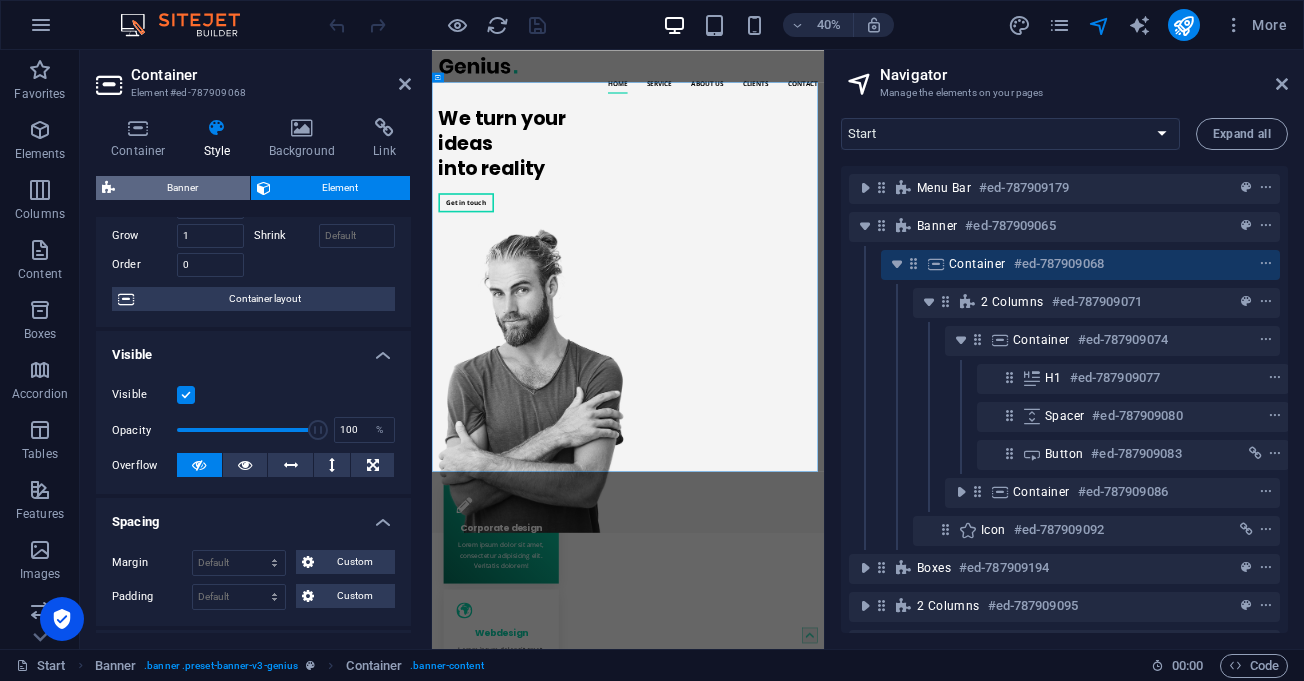 click on "Banner" at bounding box center [182, 188] 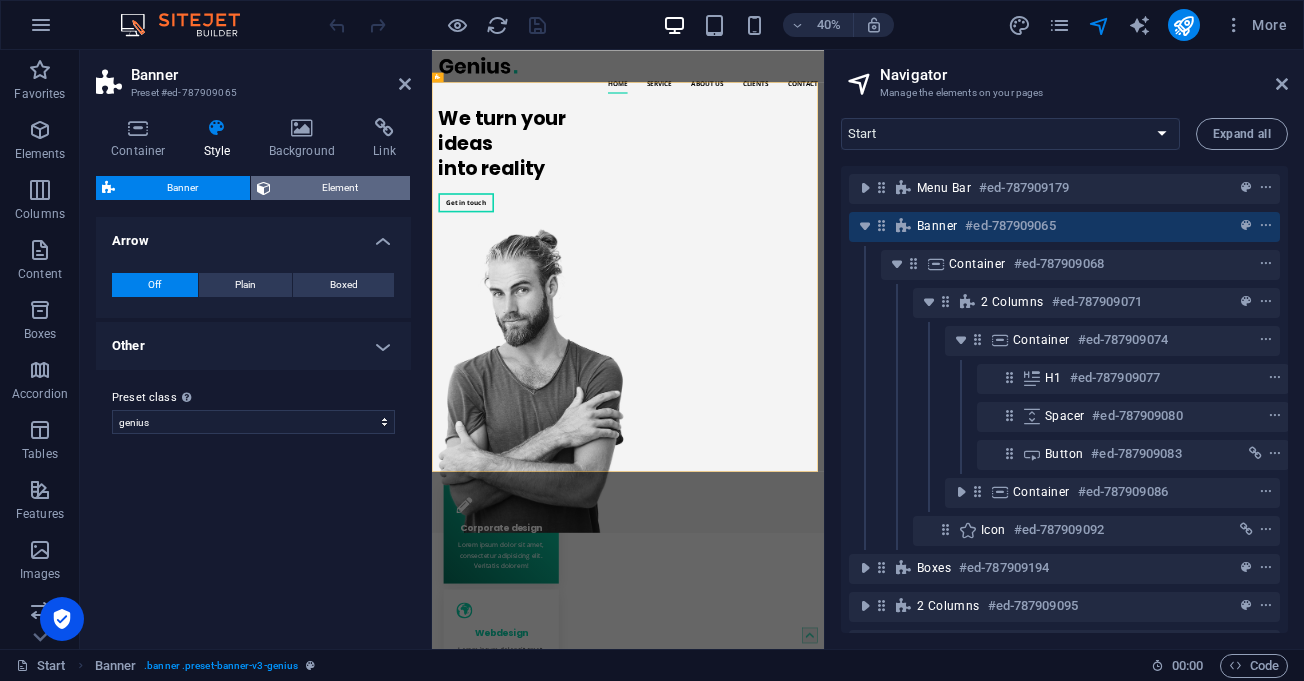 click on "Element" at bounding box center [341, 188] 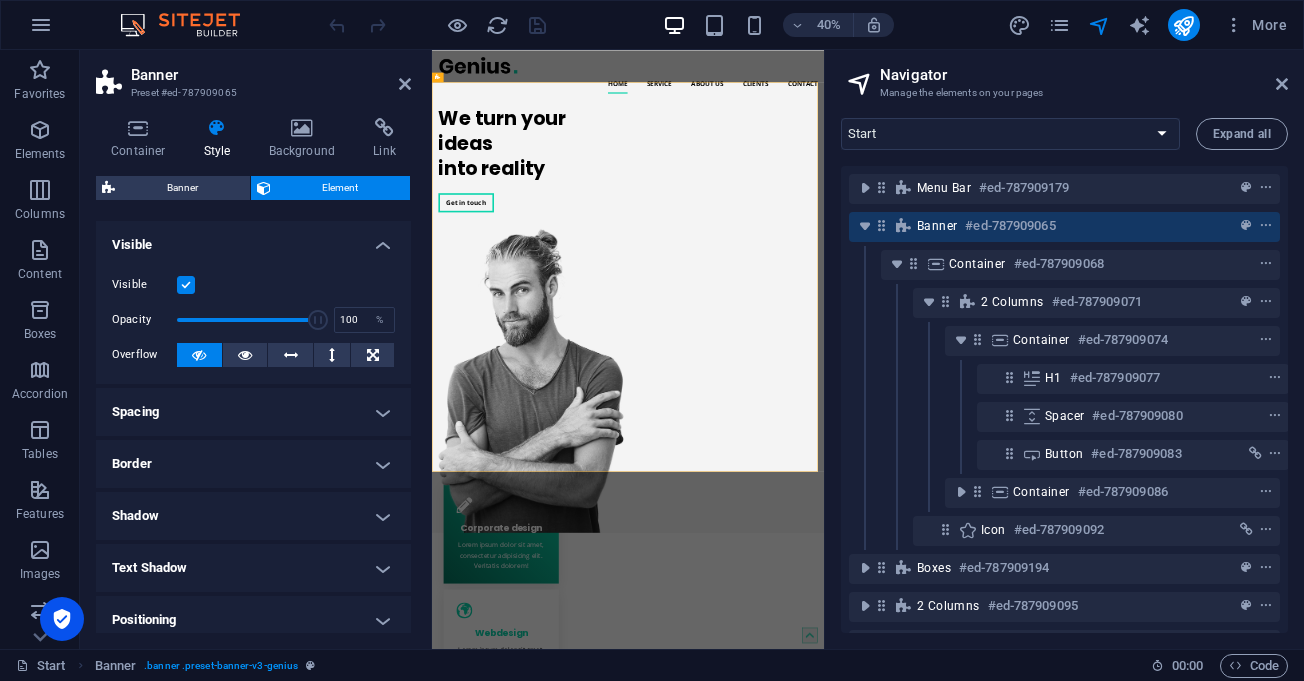 click on "Spacing" at bounding box center (253, 412) 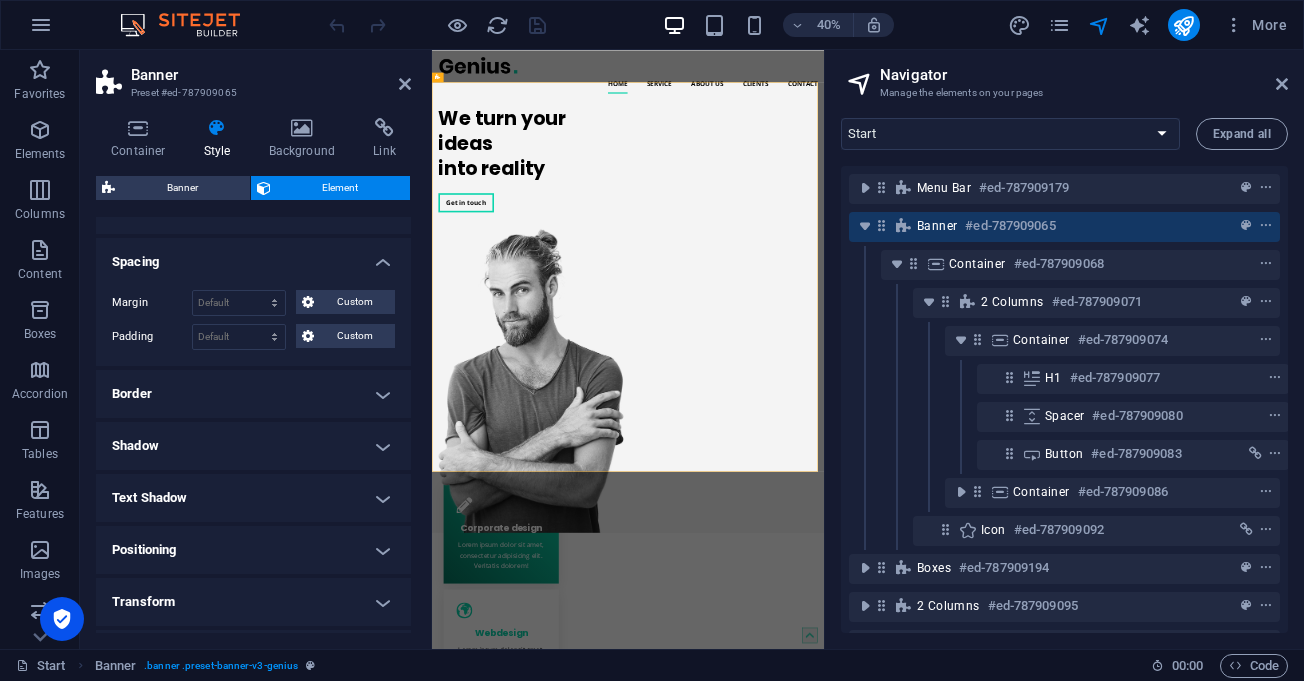 scroll, scrollTop: 299, scrollLeft: 0, axis: vertical 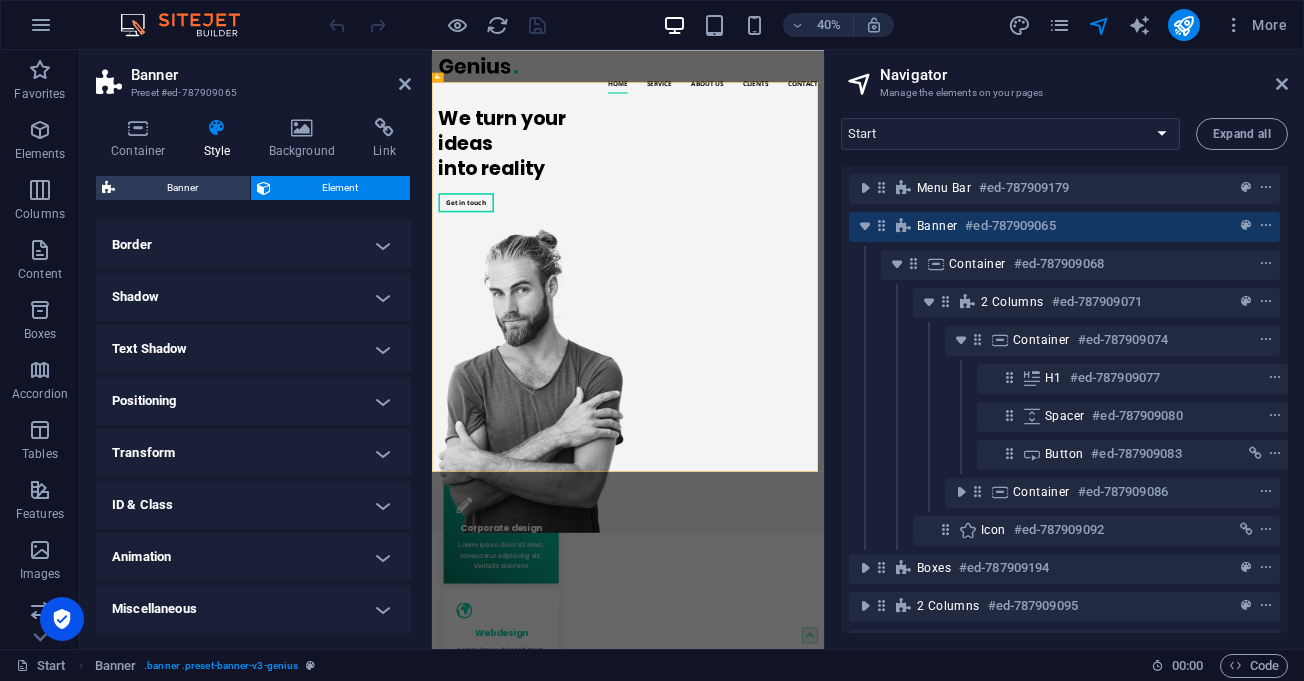 drag, startPoint x: 197, startPoint y: 238, endPoint x: 186, endPoint y: 298, distance: 61 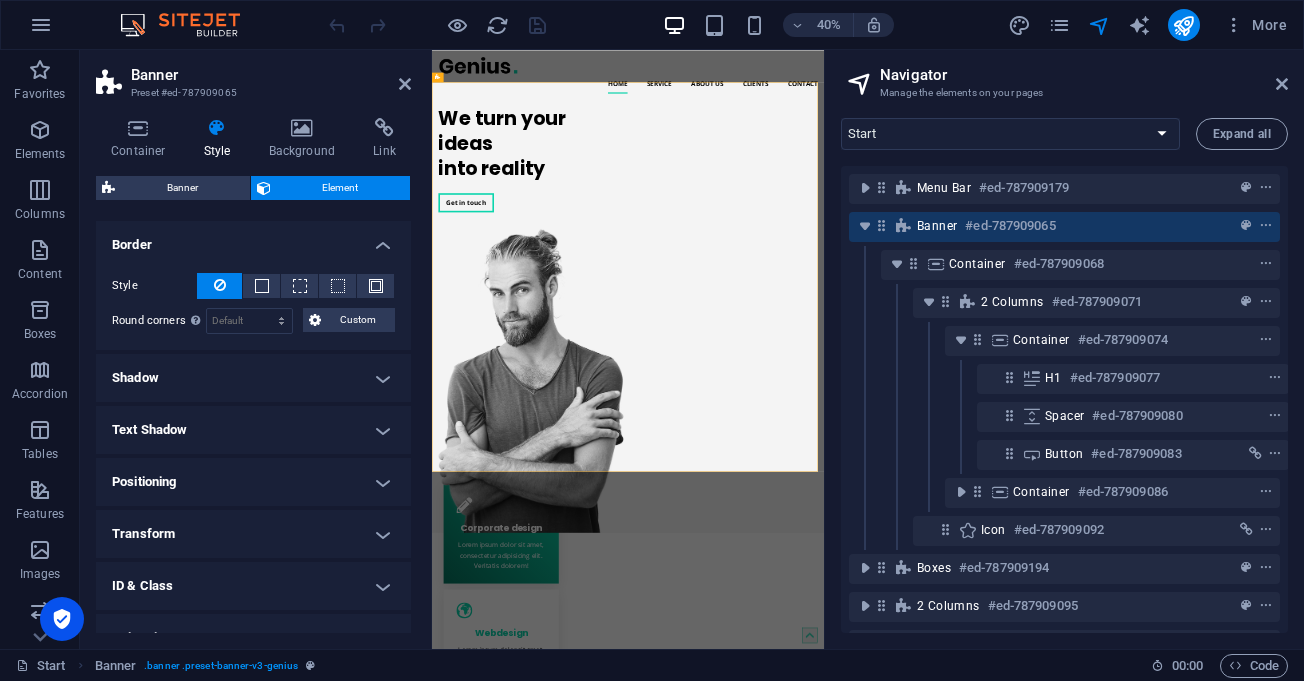 click on "Shadow" at bounding box center [253, 378] 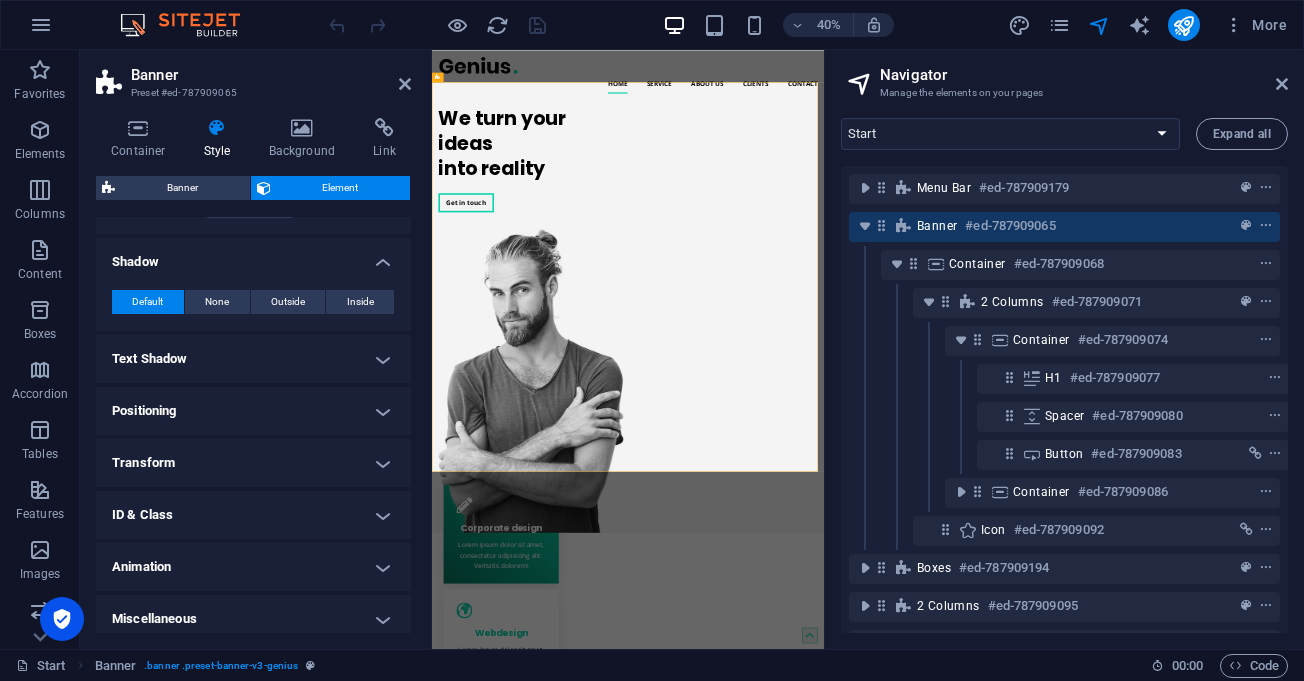 scroll, scrollTop: 425, scrollLeft: 0, axis: vertical 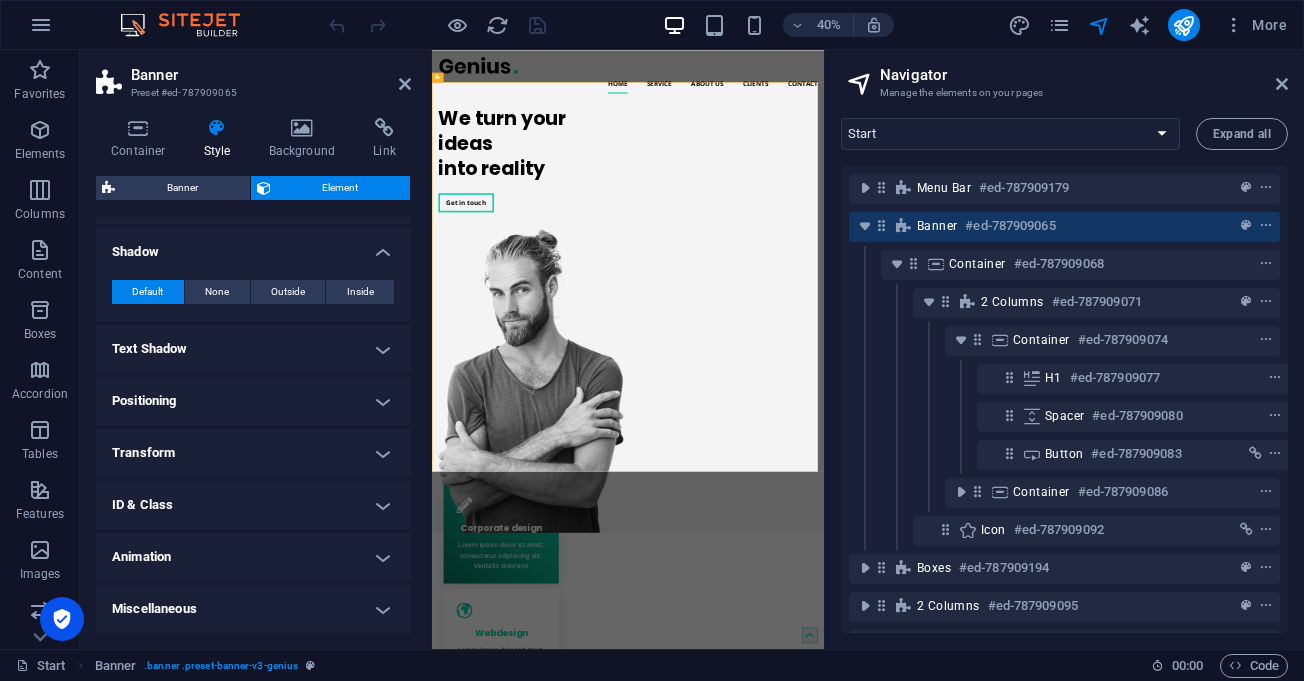 click on "Text Shadow" at bounding box center (253, 349) 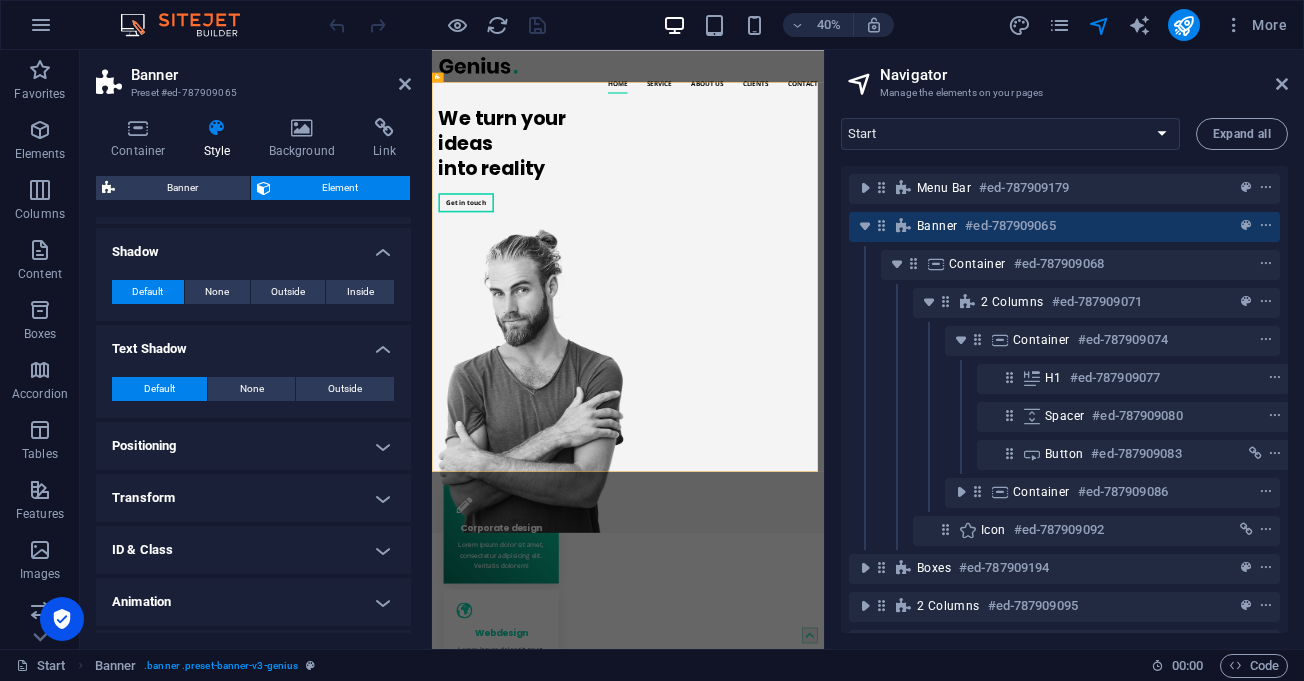click on "Positioning" at bounding box center (253, 446) 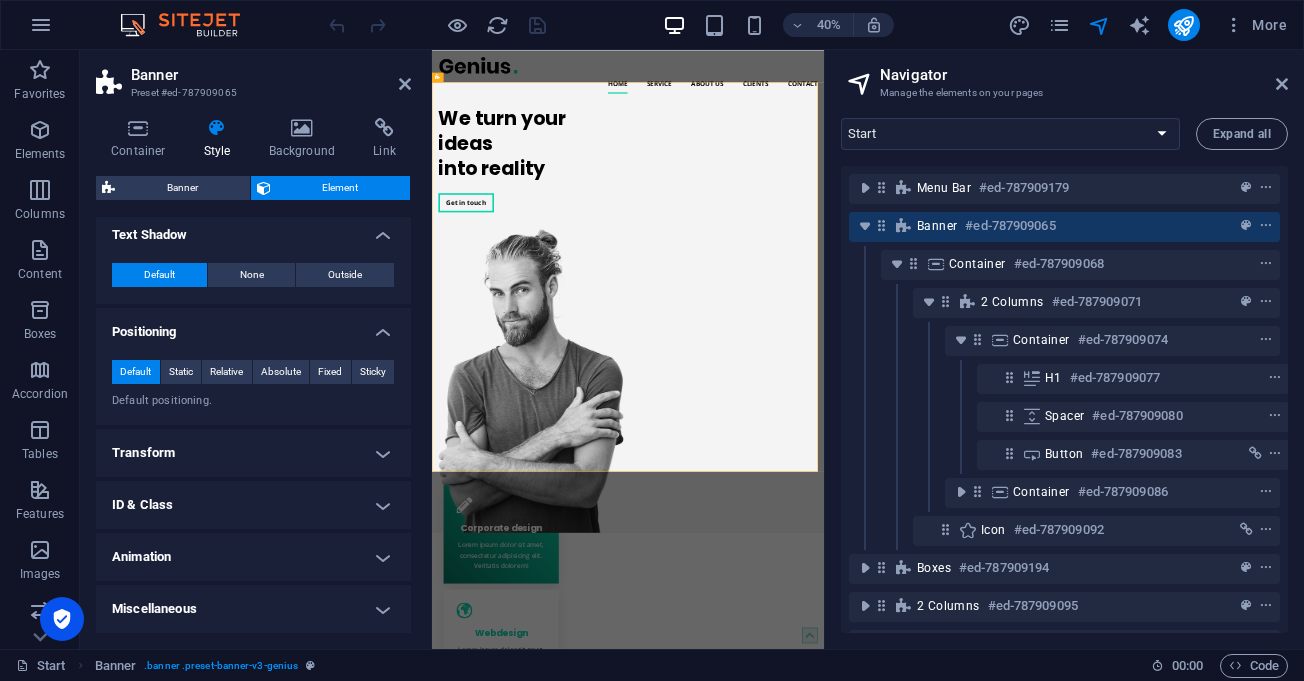 click on "Transform" at bounding box center (253, 453) 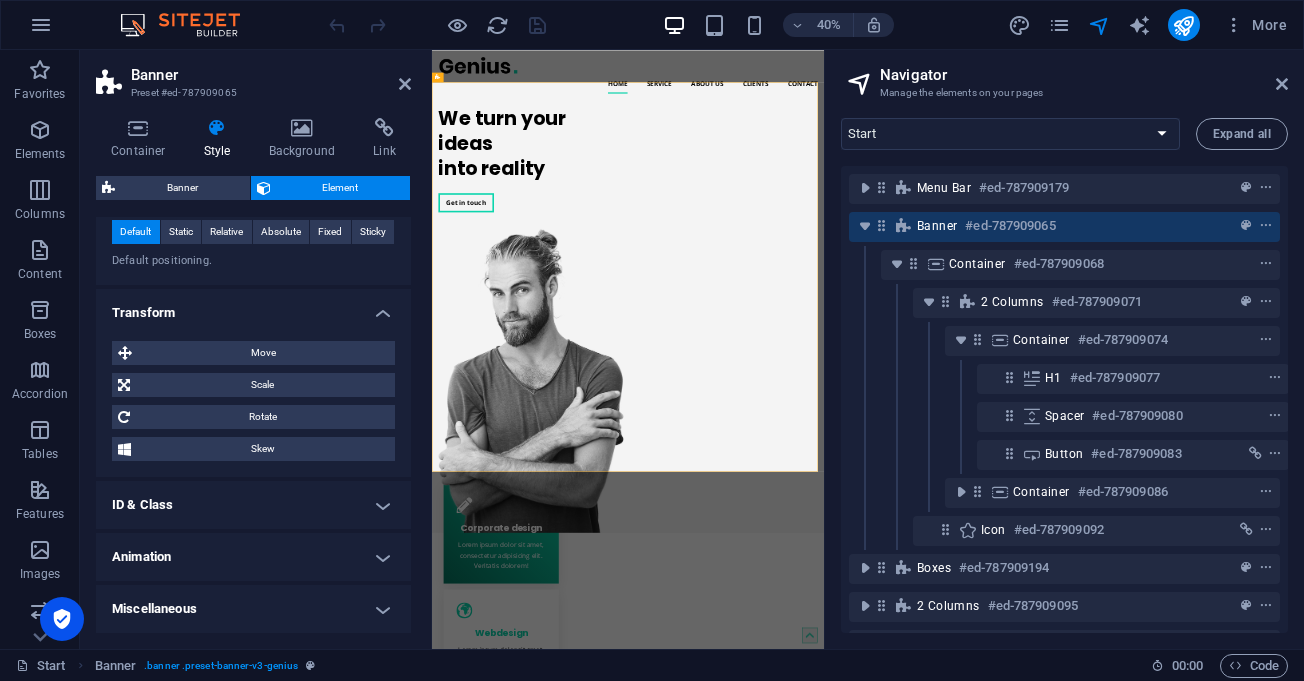 click on "ID & Class" at bounding box center (253, 505) 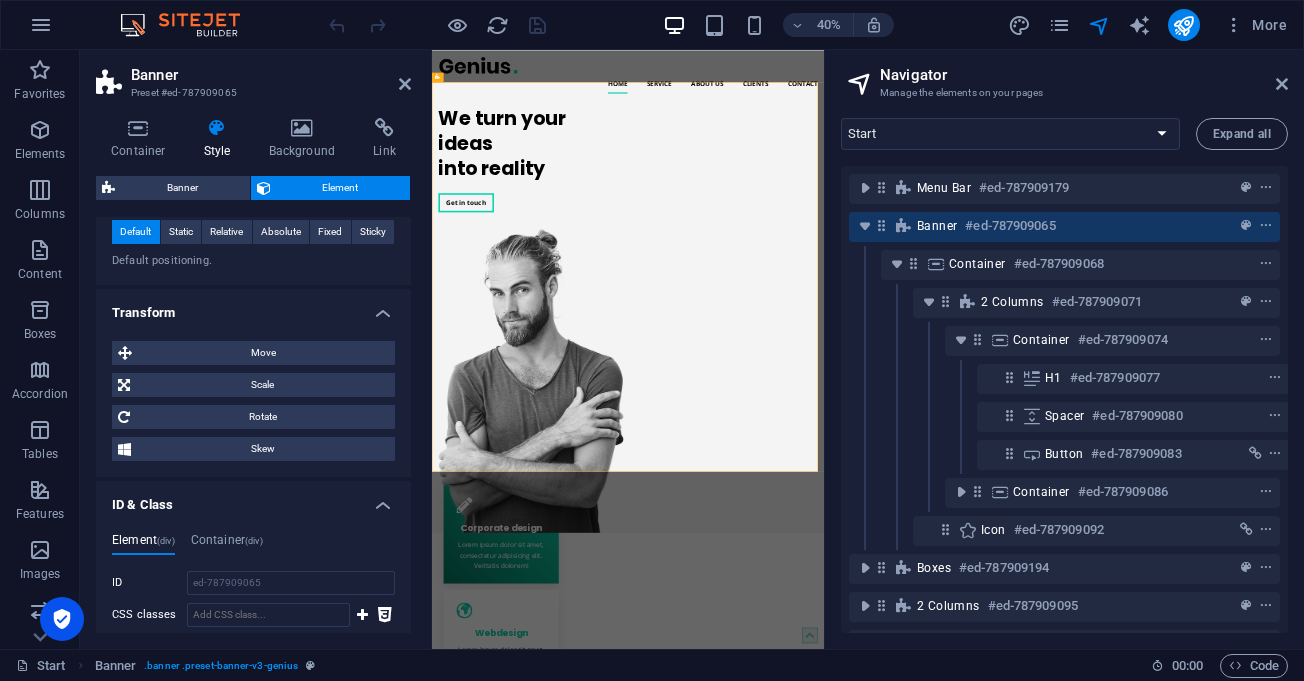 scroll, scrollTop: 972, scrollLeft: 0, axis: vertical 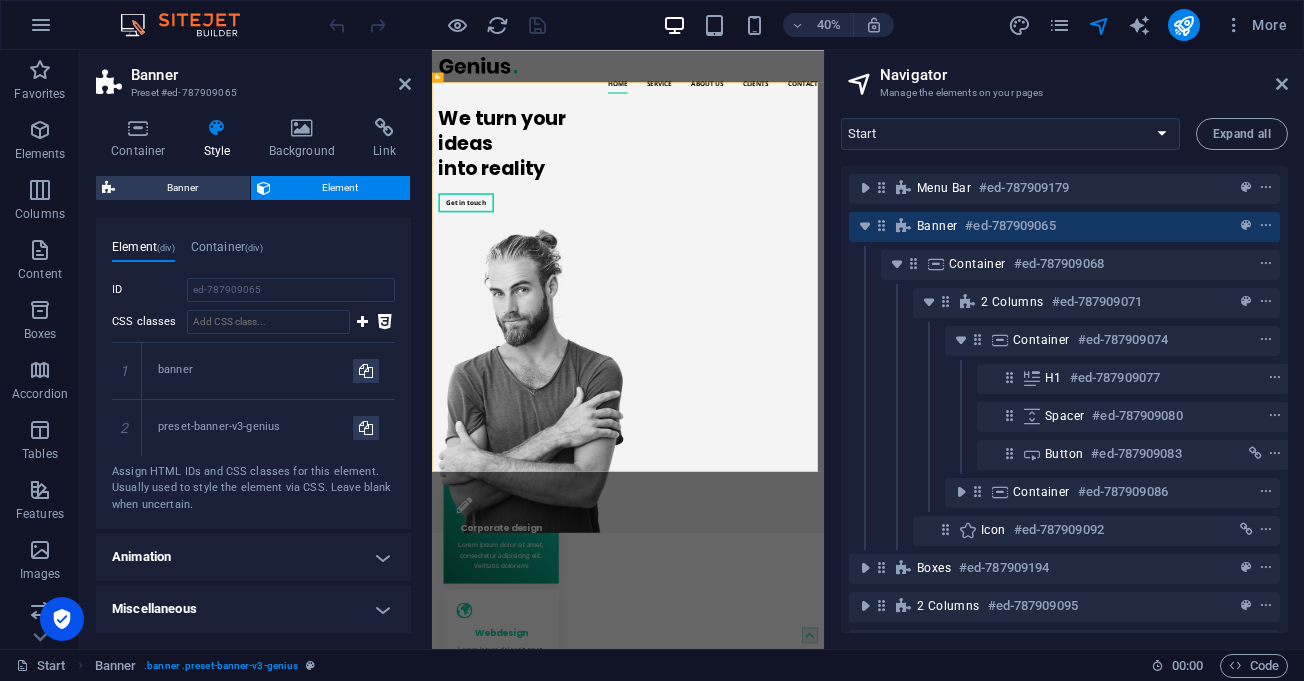 click on "Animation" at bounding box center (253, 557) 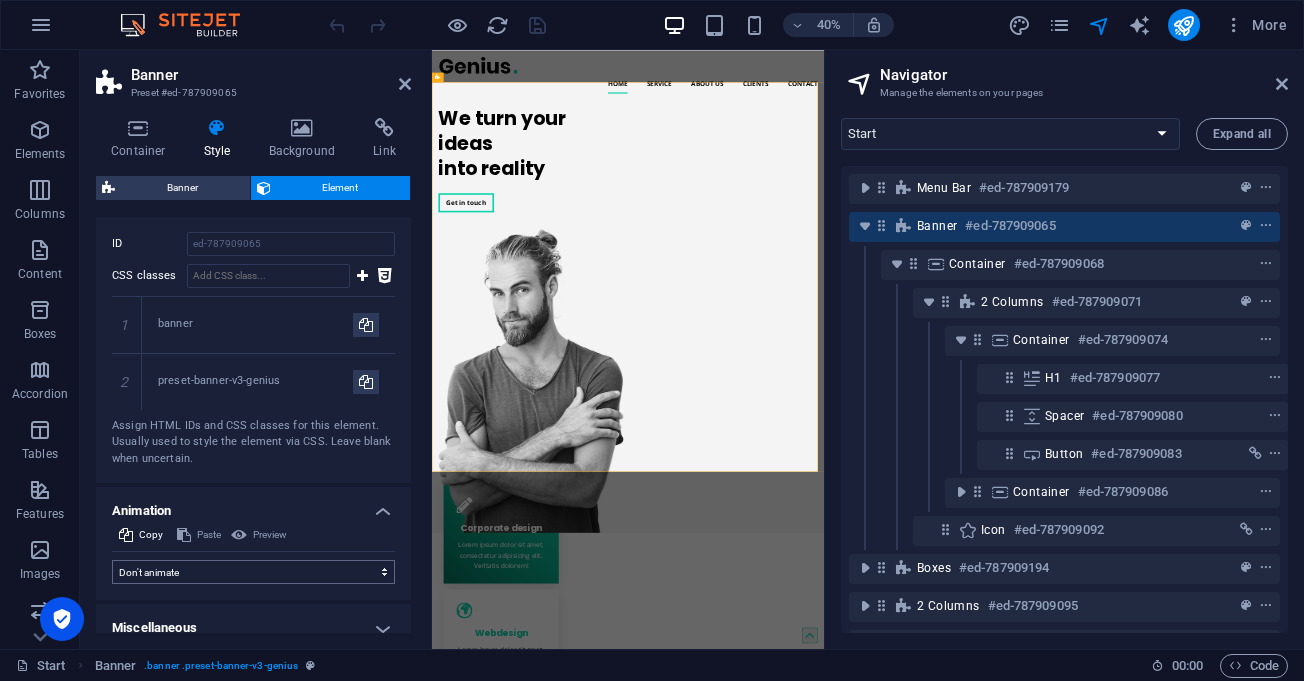 scroll, scrollTop: 1037, scrollLeft: 0, axis: vertical 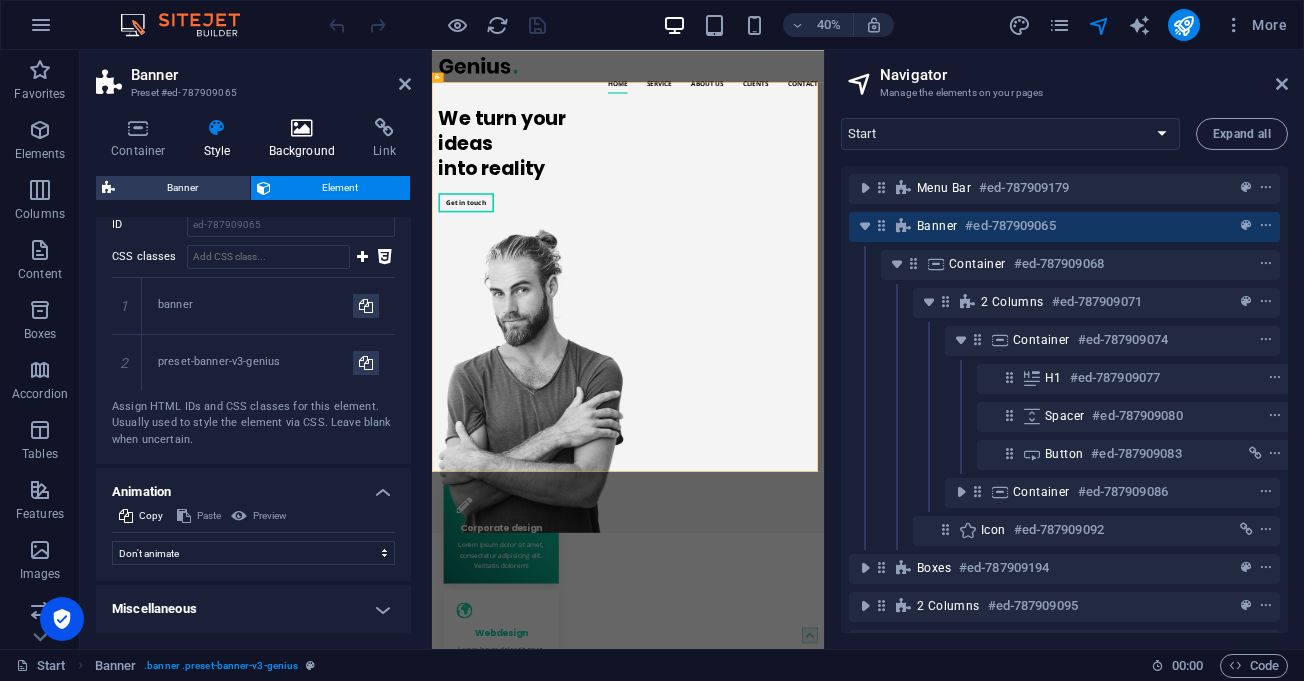 click at bounding box center [302, 128] 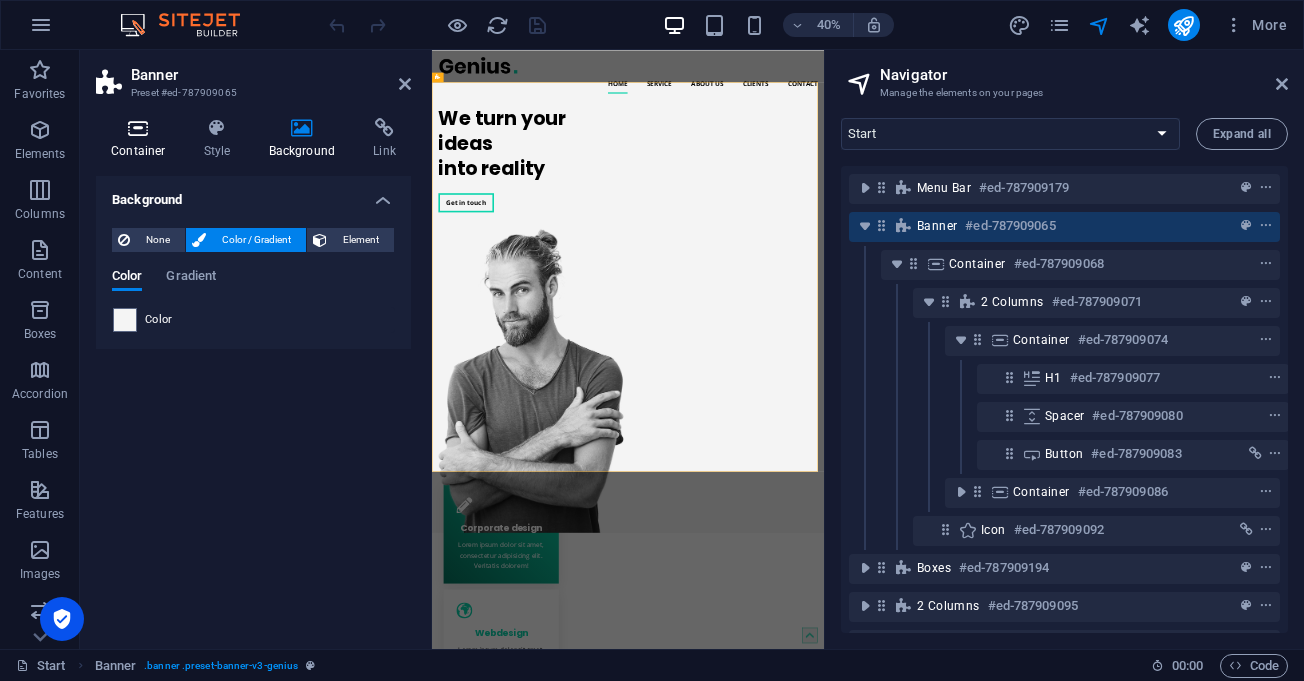 click at bounding box center [138, 128] 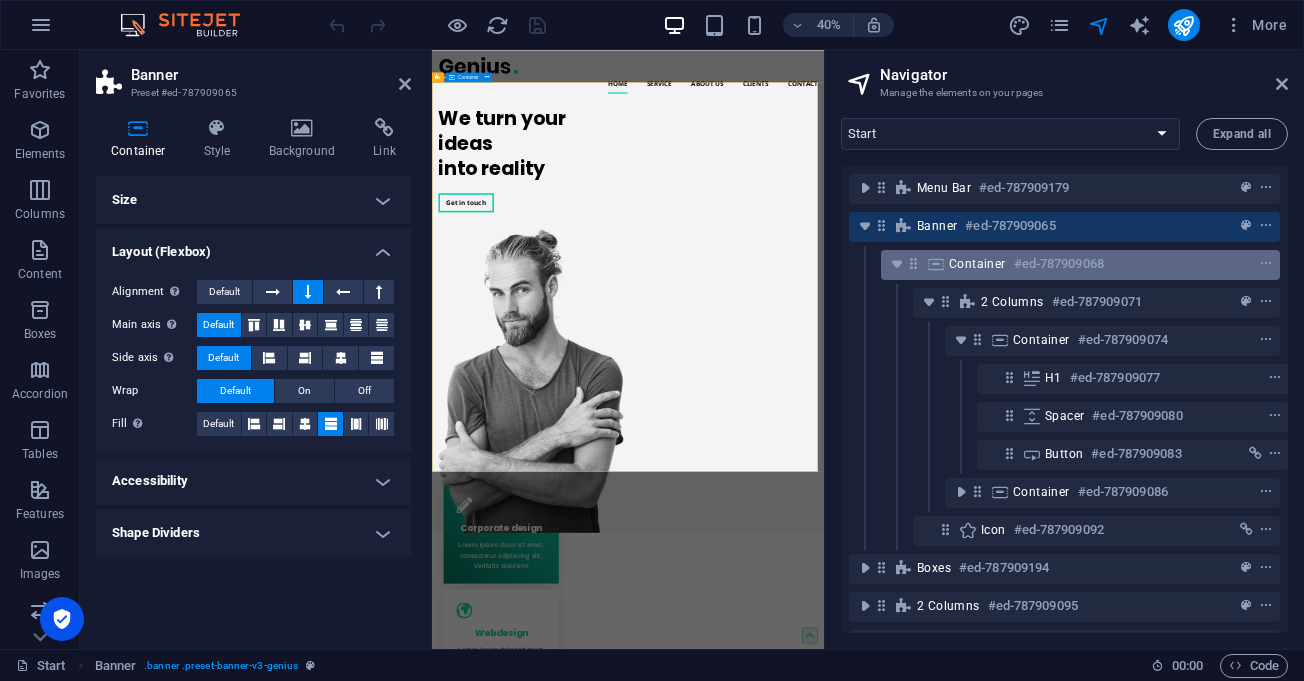 click on "#ed-787909068" at bounding box center (1059, 264) 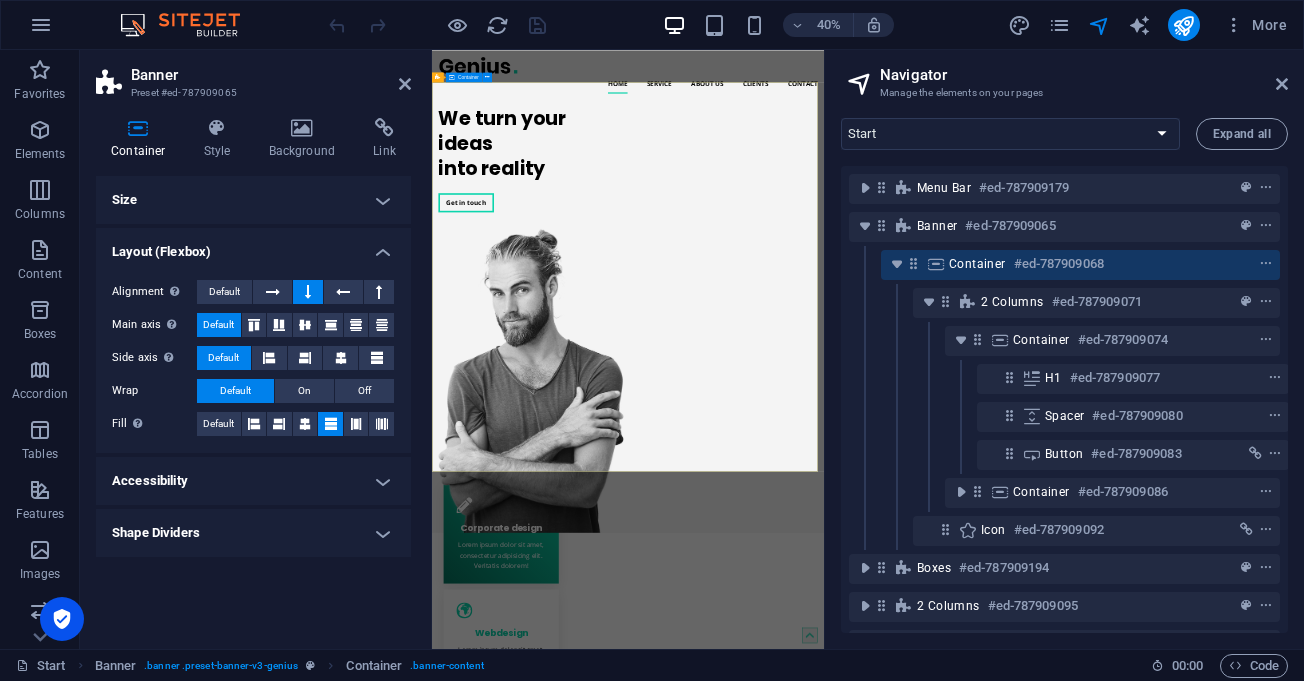 click on "#ed-787909068" at bounding box center [1059, 264] 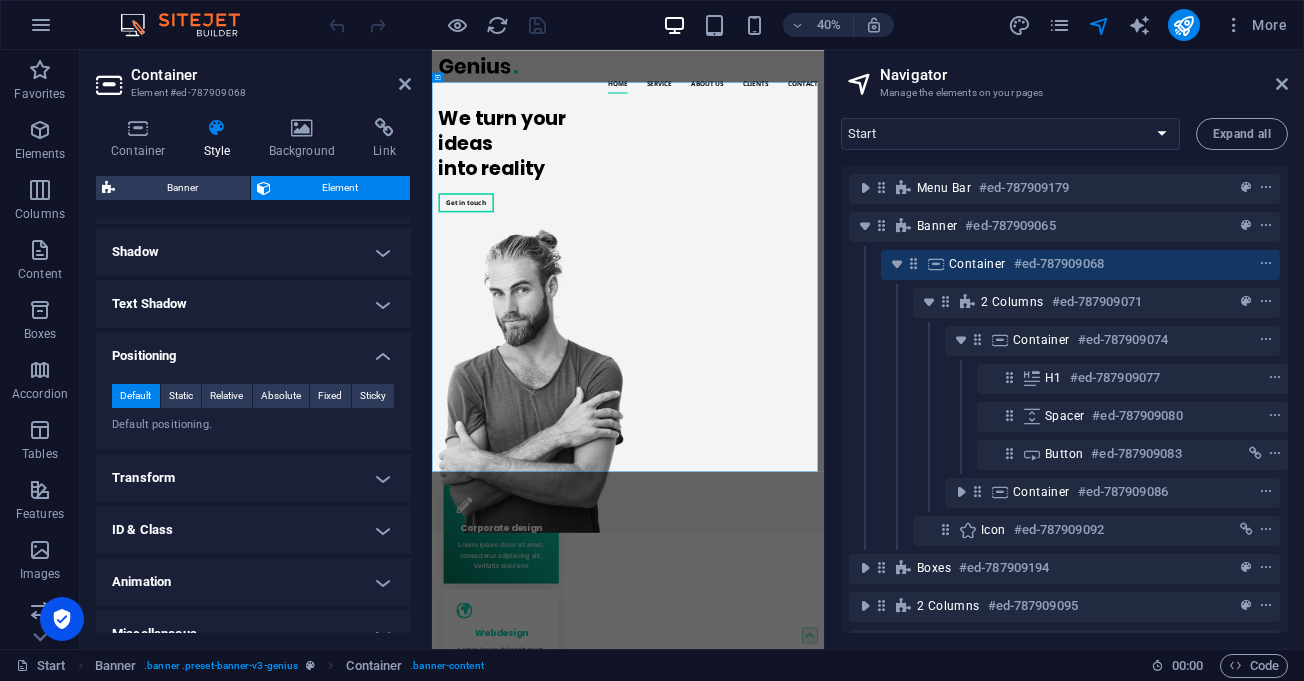 scroll, scrollTop: 579, scrollLeft: 0, axis: vertical 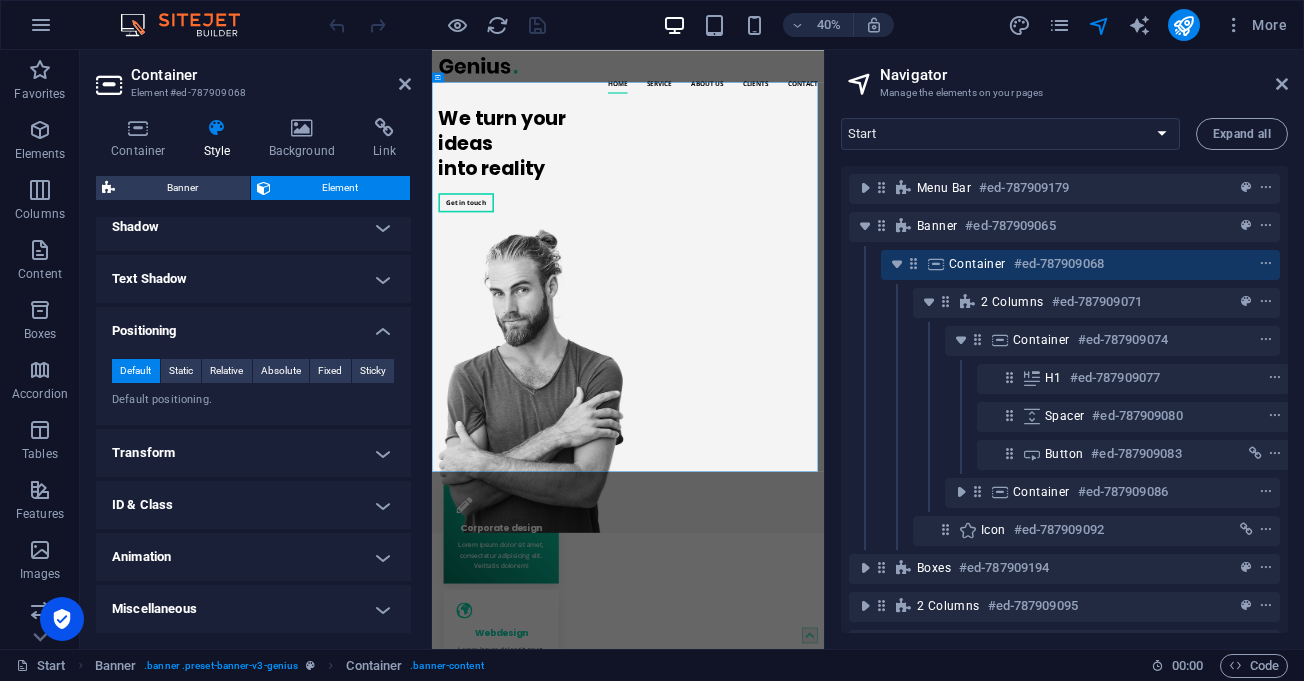 click on "Transform" at bounding box center (253, 453) 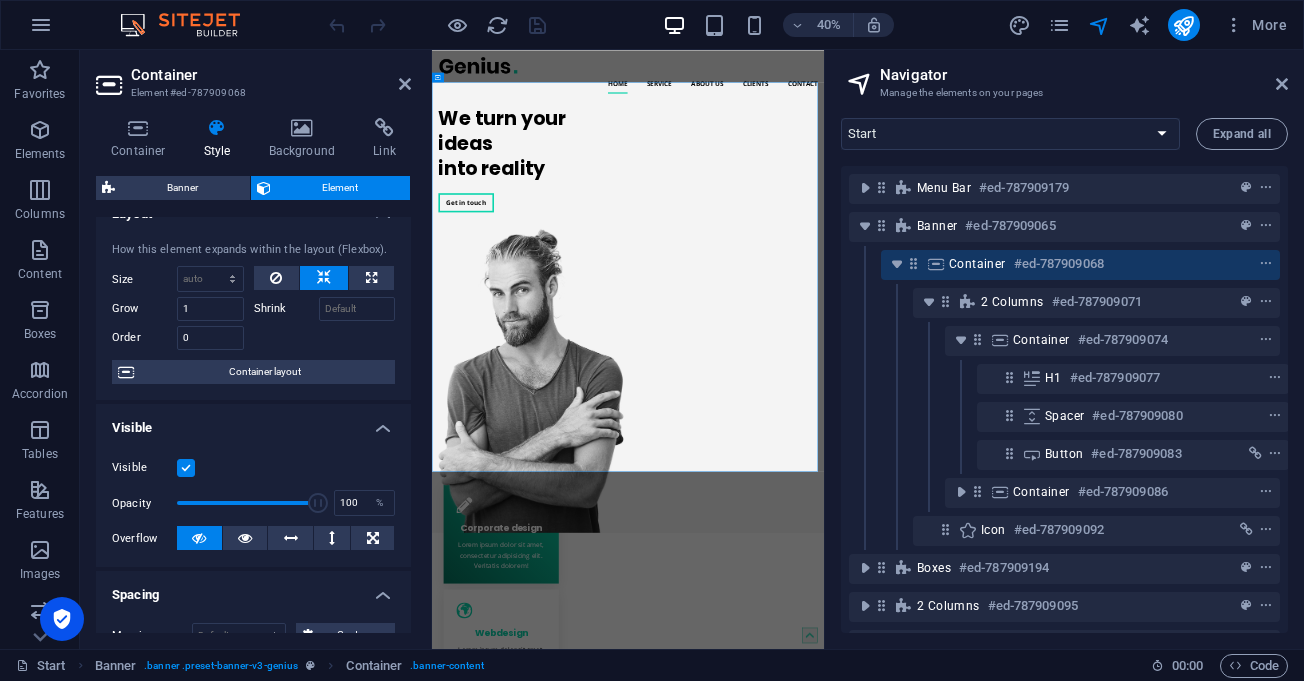scroll, scrollTop: 0, scrollLeft: 0, axis: both 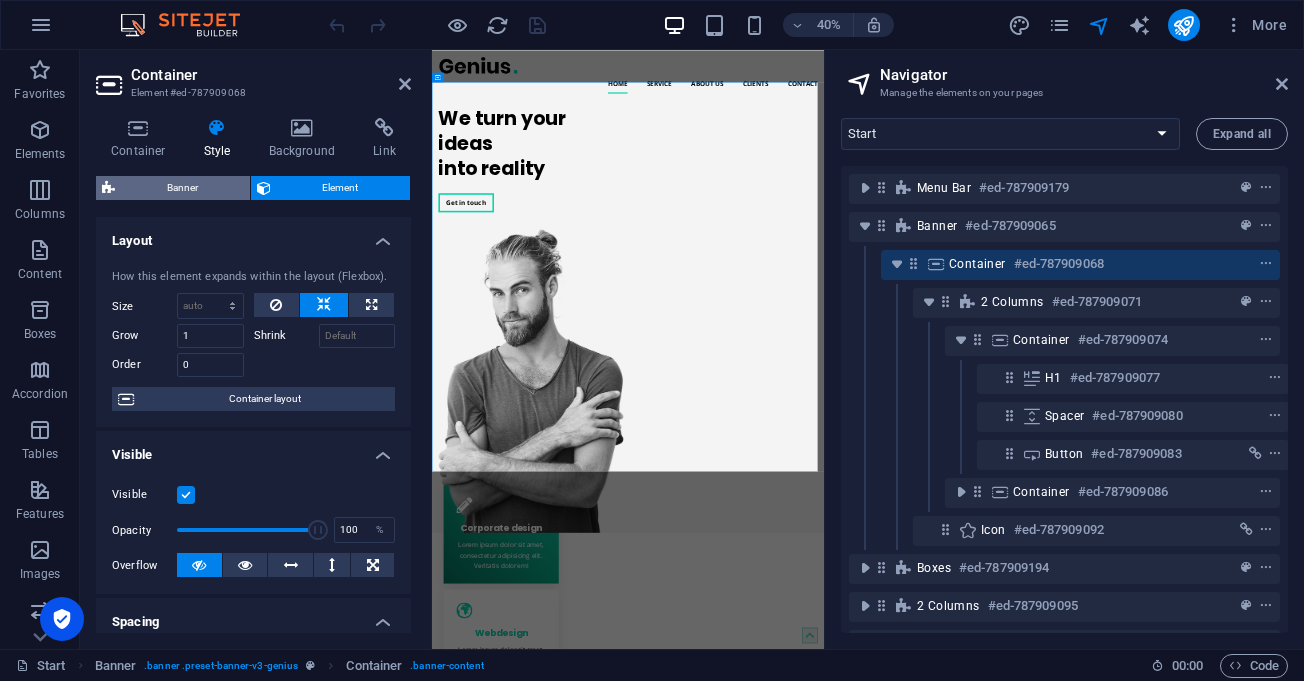 click on "Banner" at bounding box center (182, 188) 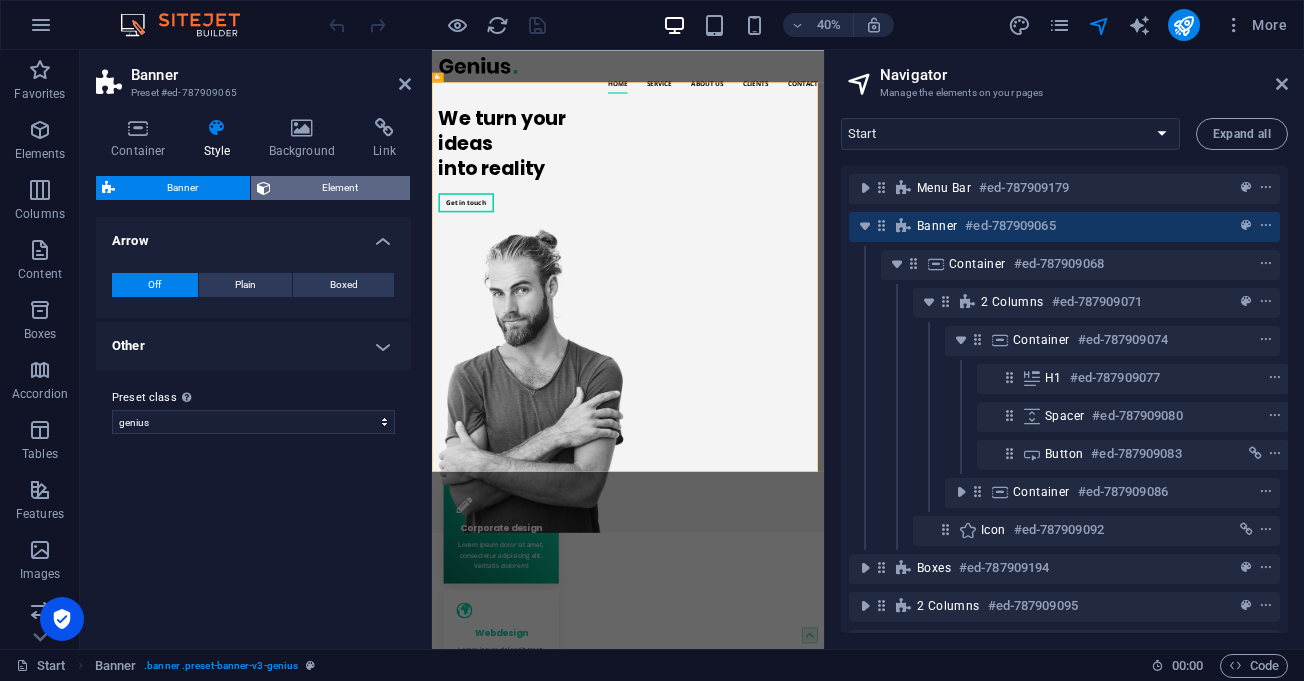click on "Element" at bounding box center [341, 188] 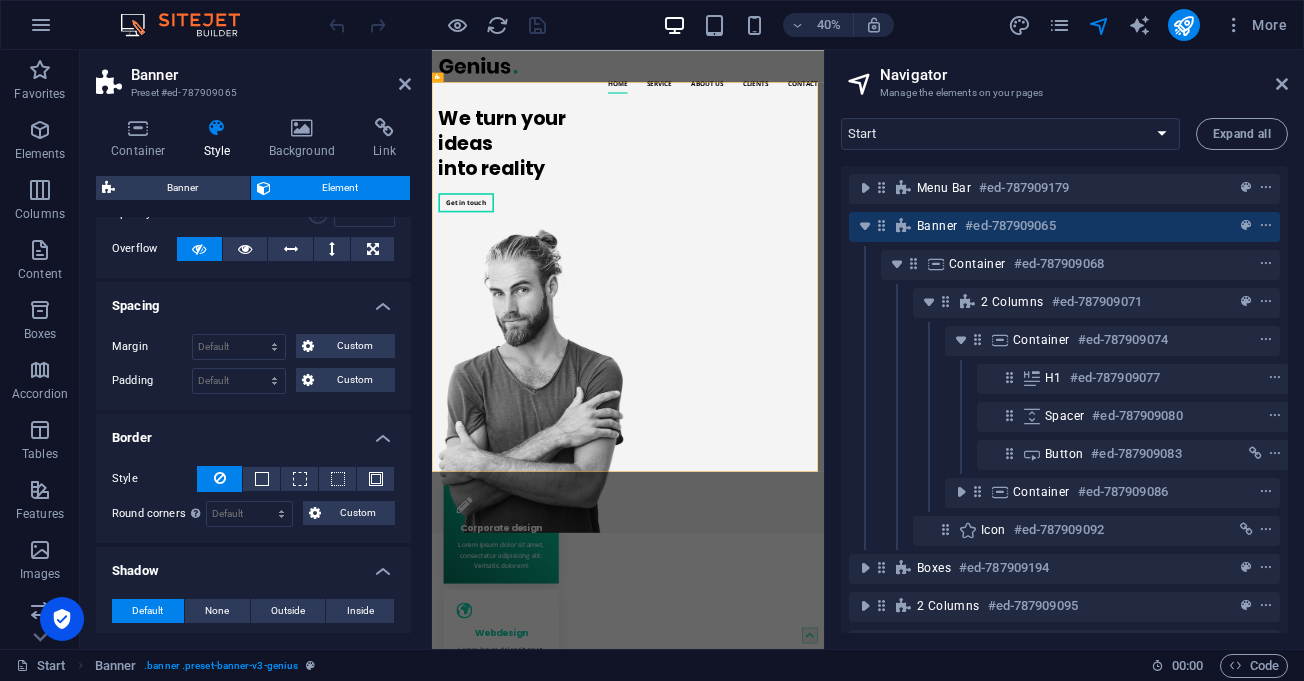 scroll, scrollTop: 0, scrollLeft: 0, axis: both 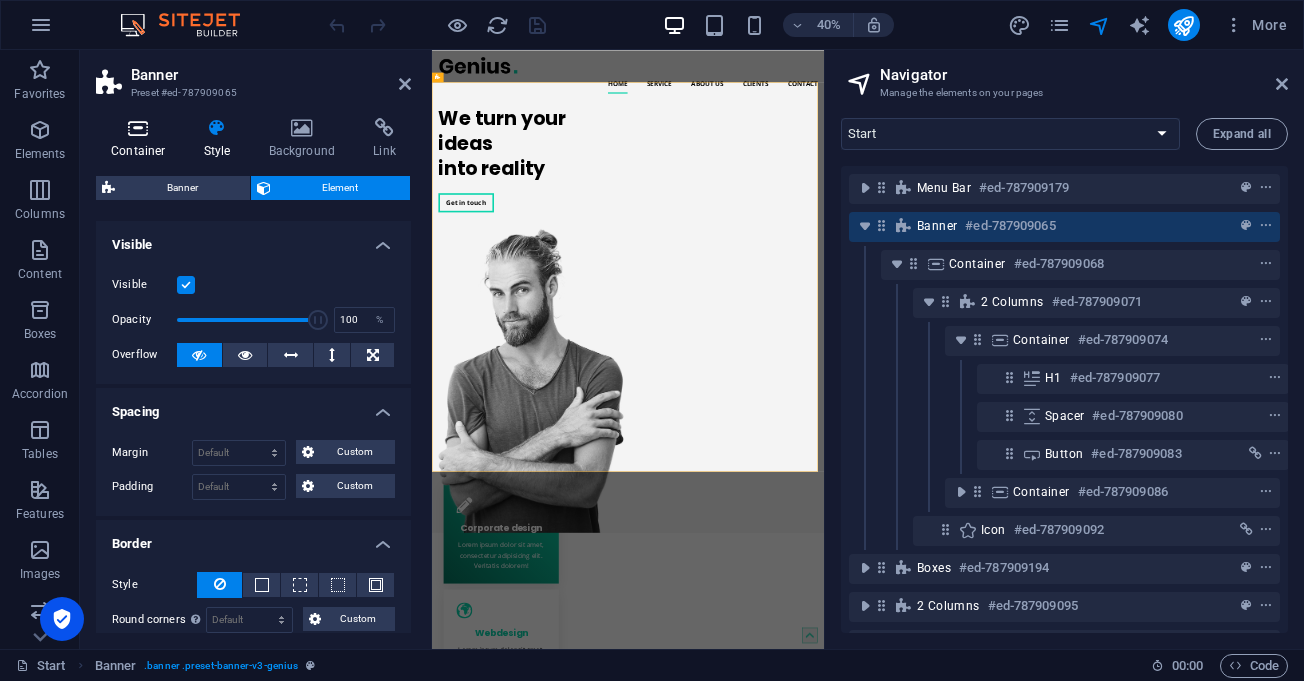 click on "Container" at bounding box center (142, 139) 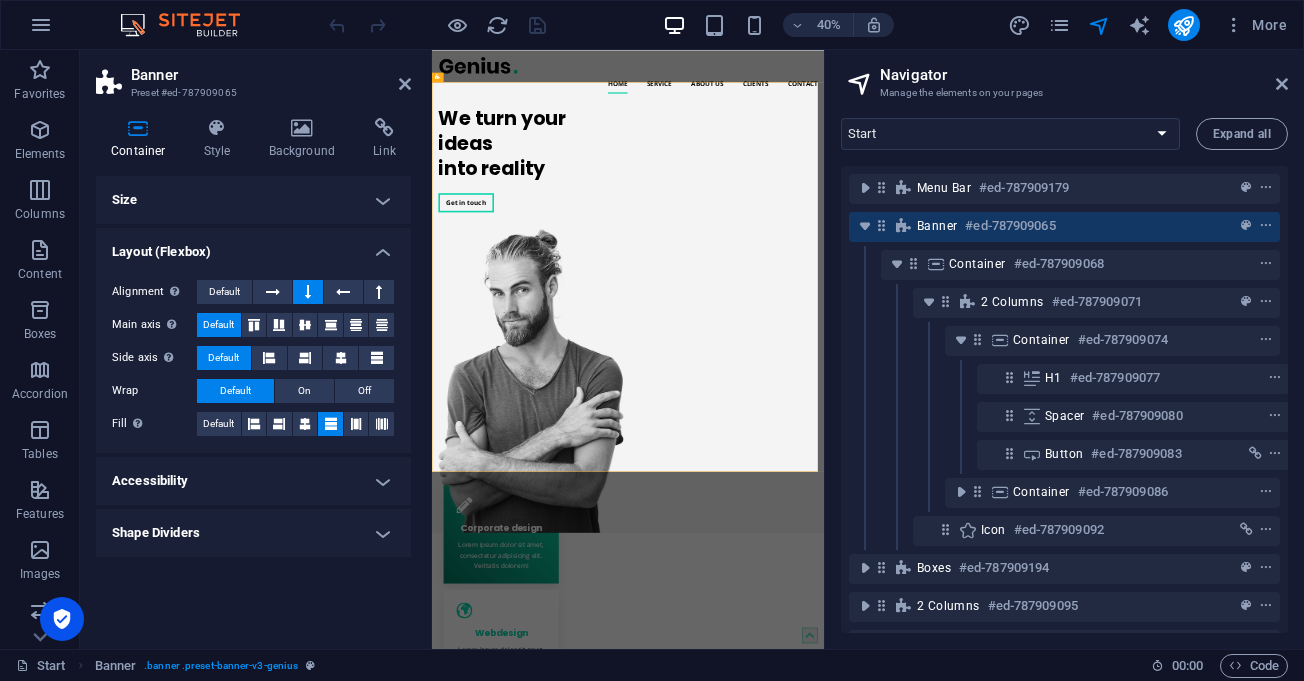 click on "Size" at bounding box center (253, 200) 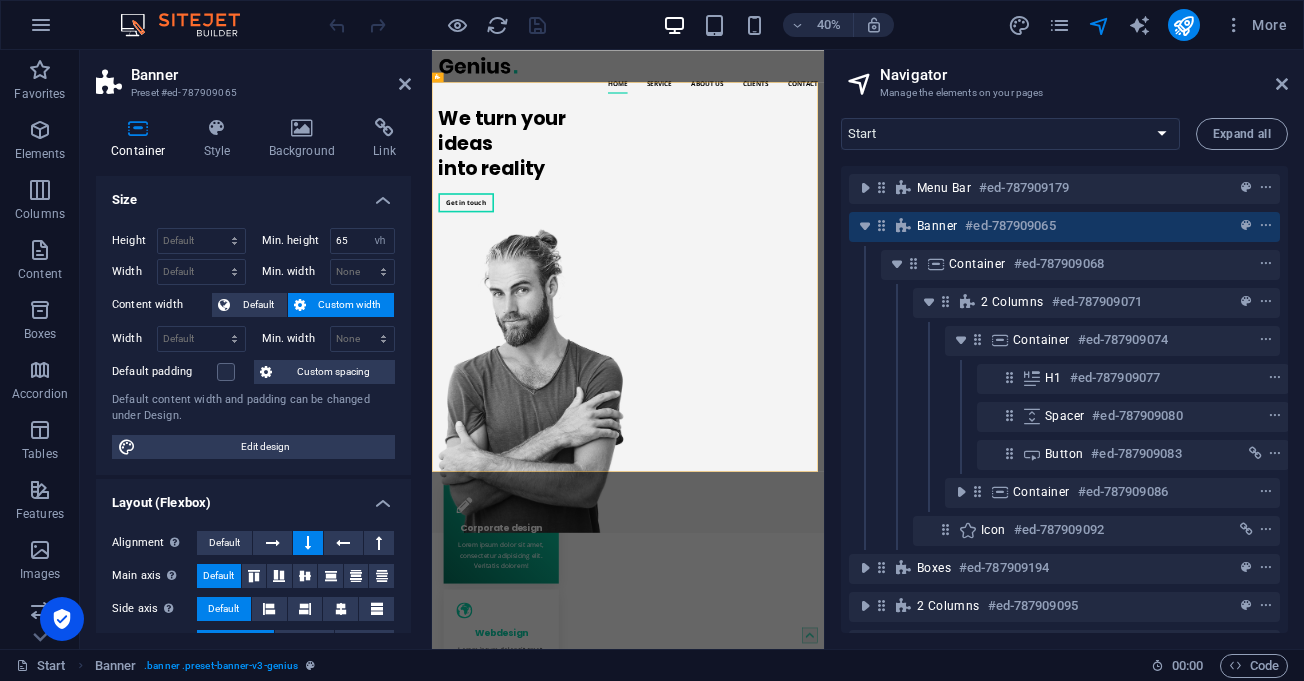 click on "Custom width" at bounding box center [350, 305] 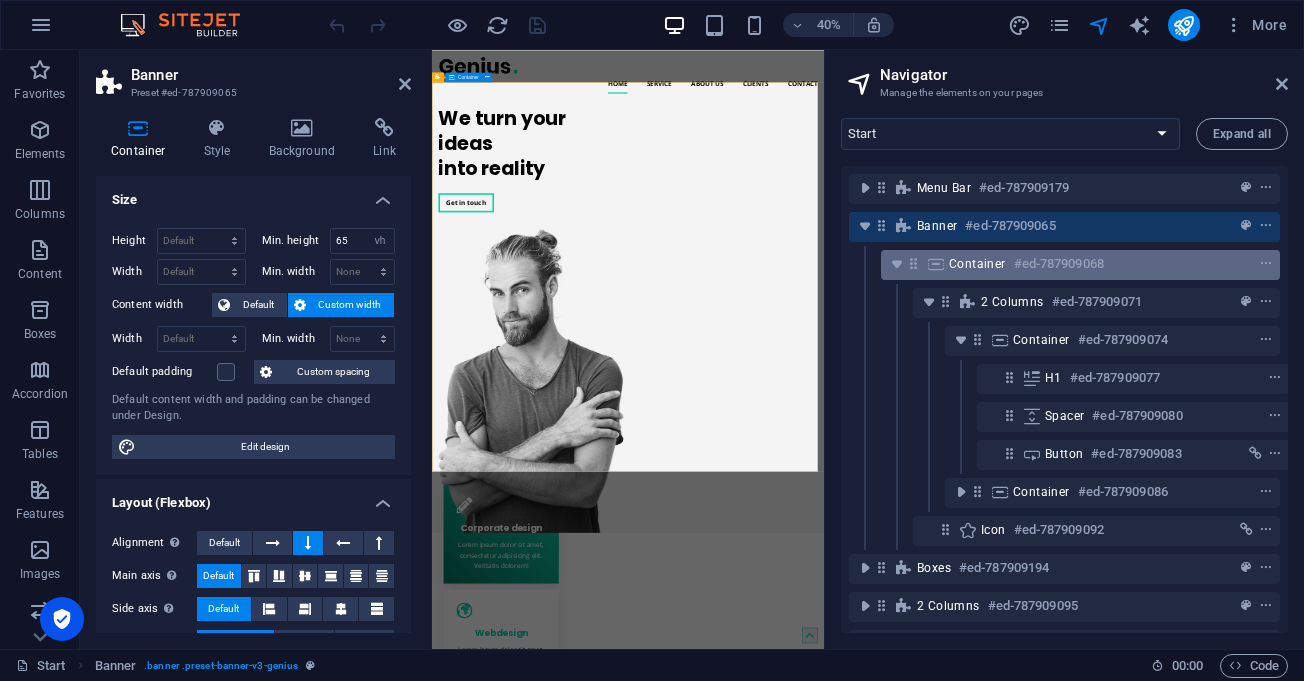 click on "Container" at bounding box center (977, 264) 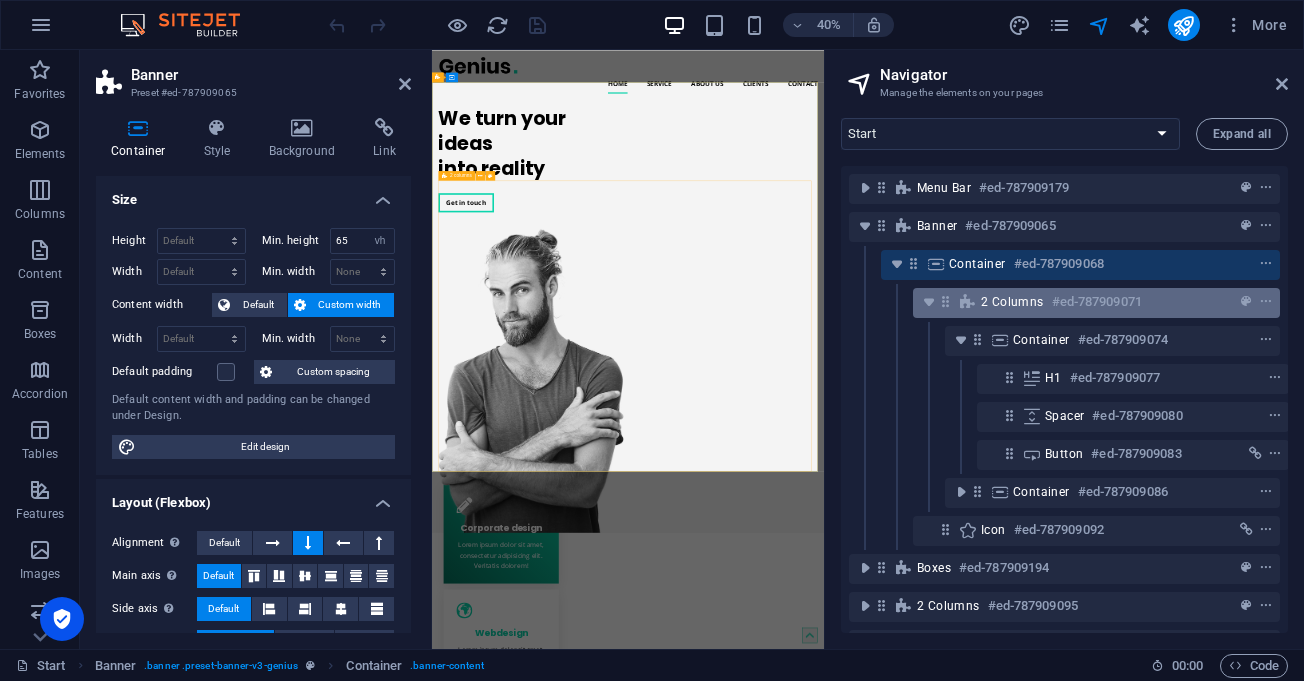 click on "2 columns #ed-787909071" at bounding box center (1080, 302) 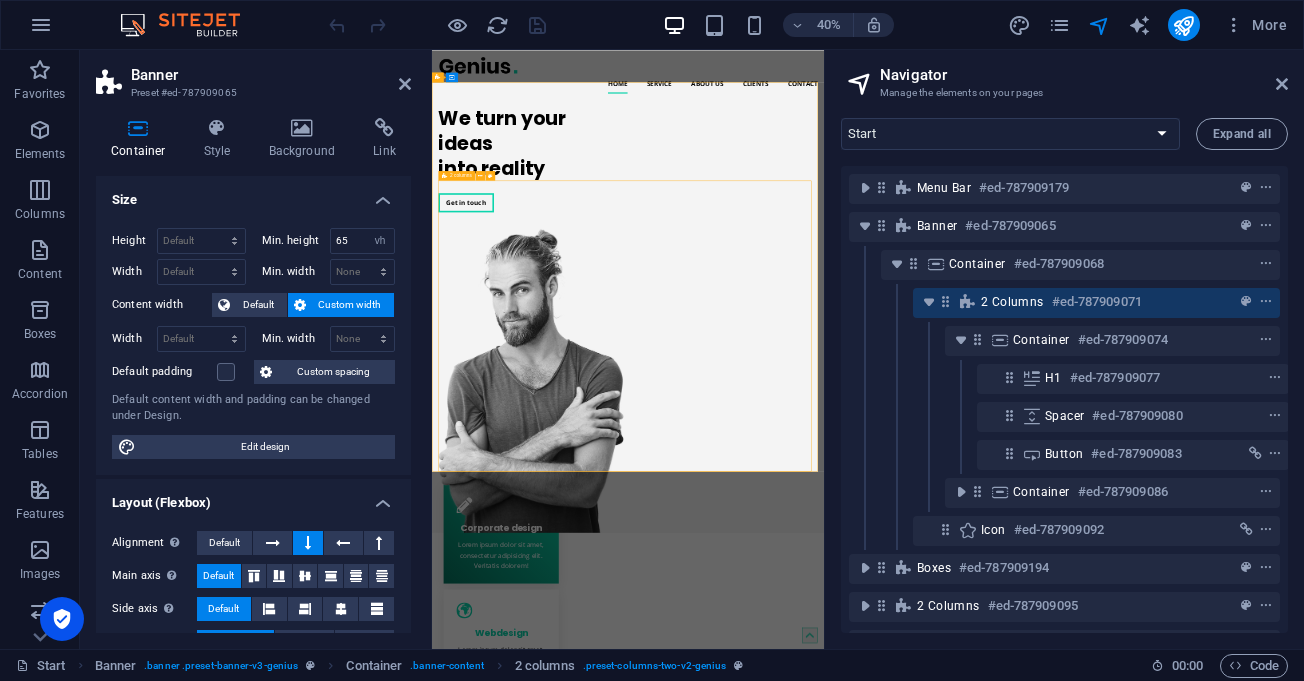 click on "2 columns" at bounding box center (1012, 302) 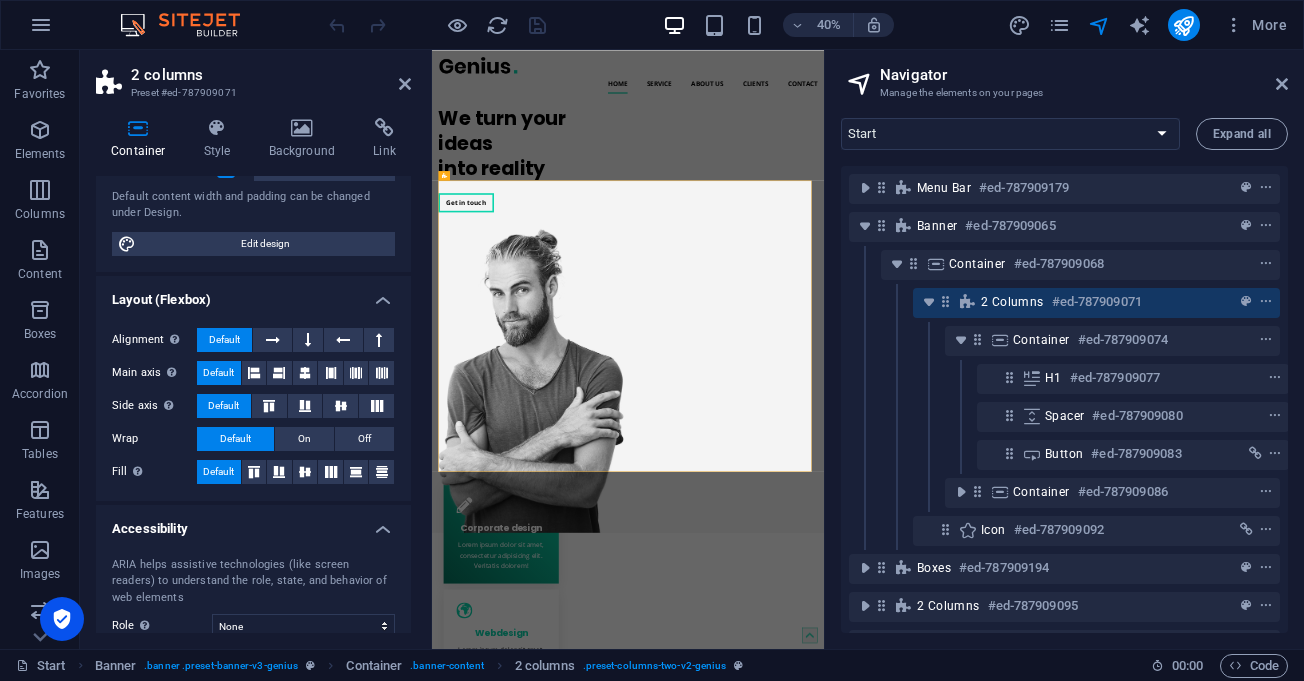 scroll, scrollTop: 0, scrollLeft: 0, axis: both 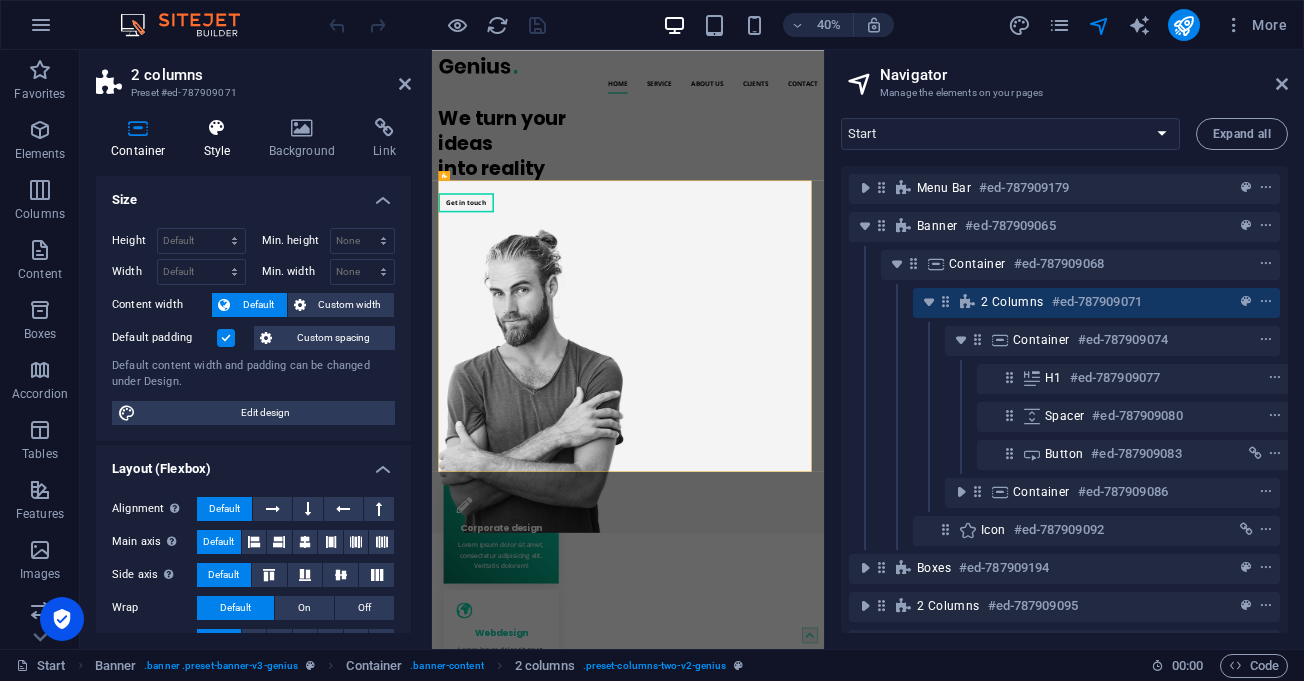 click at bounding box center (217, 128) 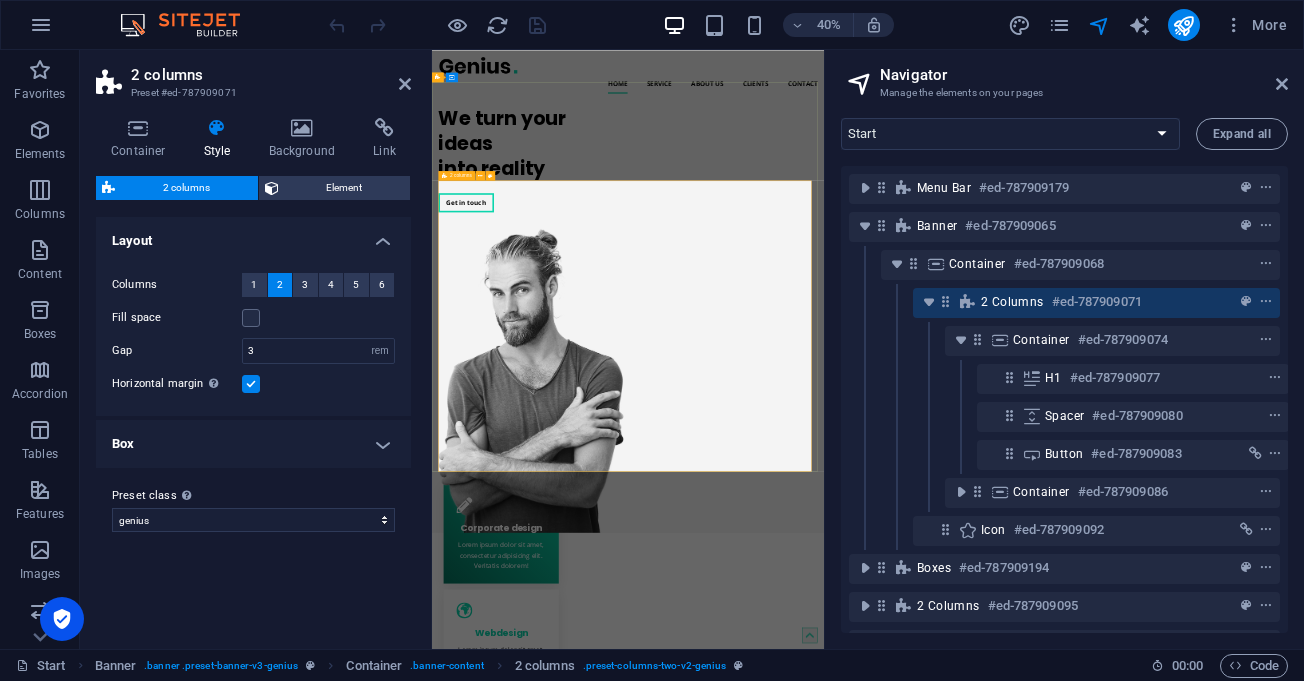 click on "2 columns" at bounding box center (1012, 302) 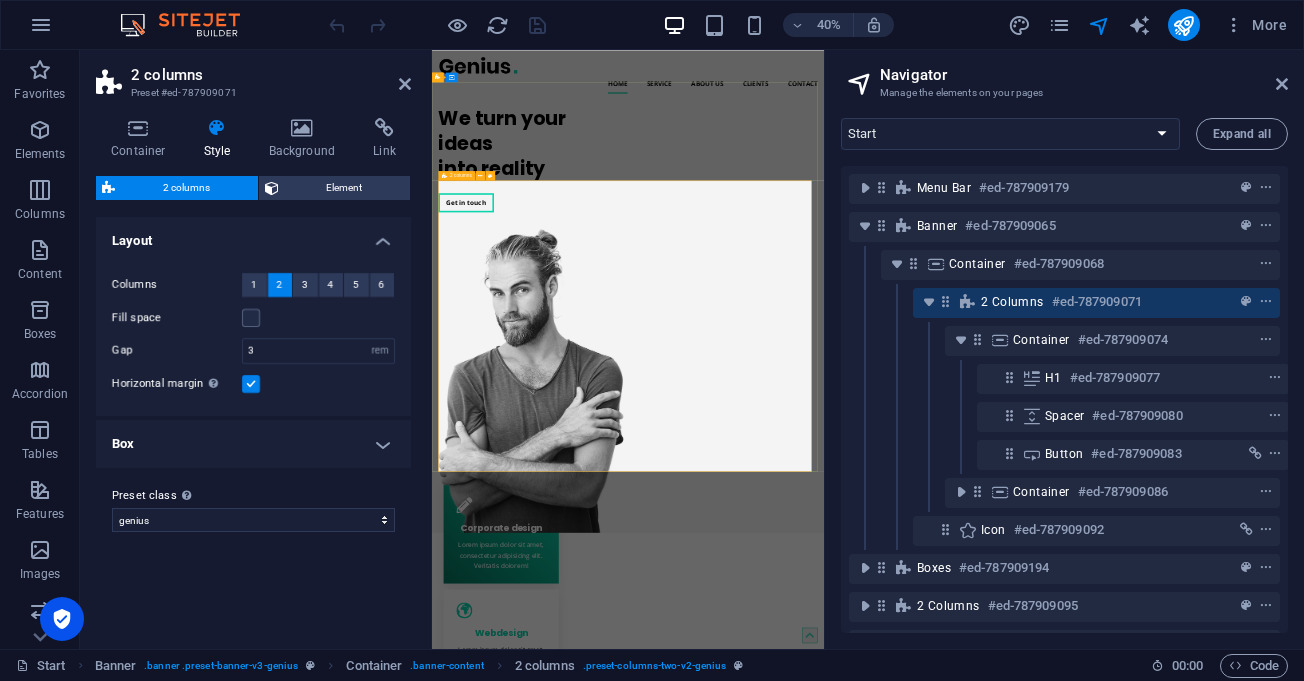 click on "#ed-787909071" at bounding box center (1097, 302) 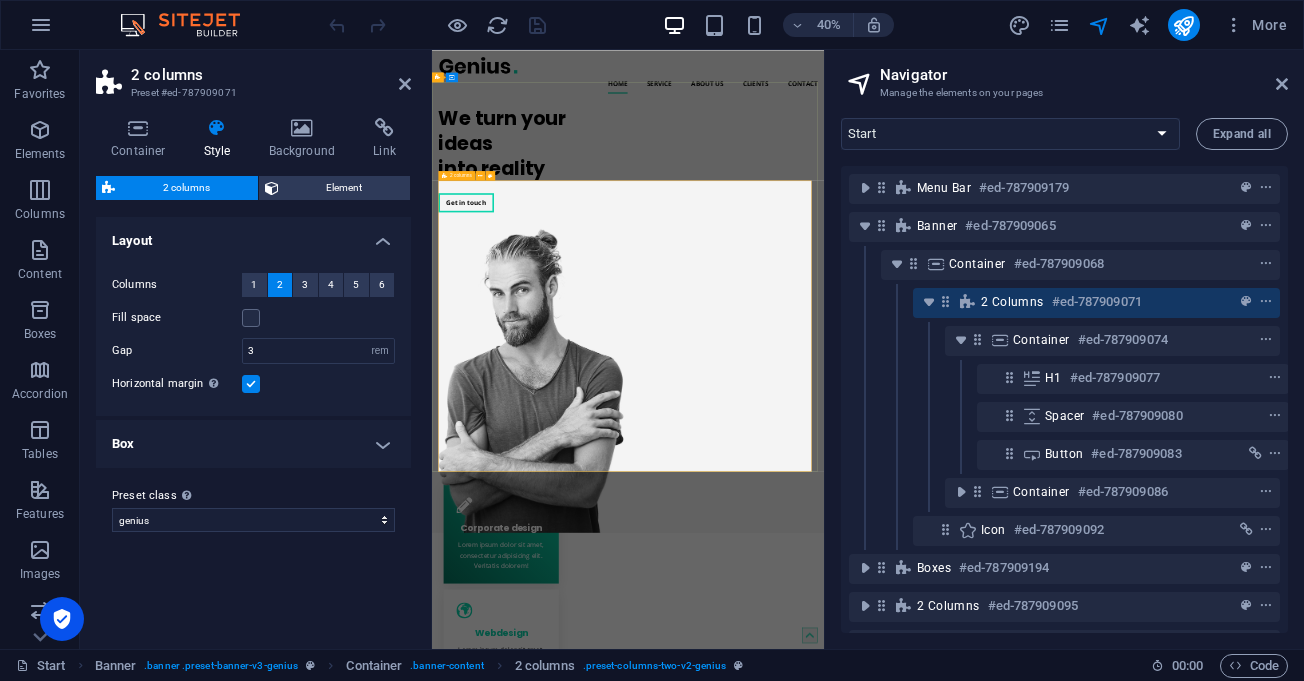 drag, startPoint x: 1113, startPoint y: 311, endPoint x: 914, endPoint y: 282, distance: 201.10196 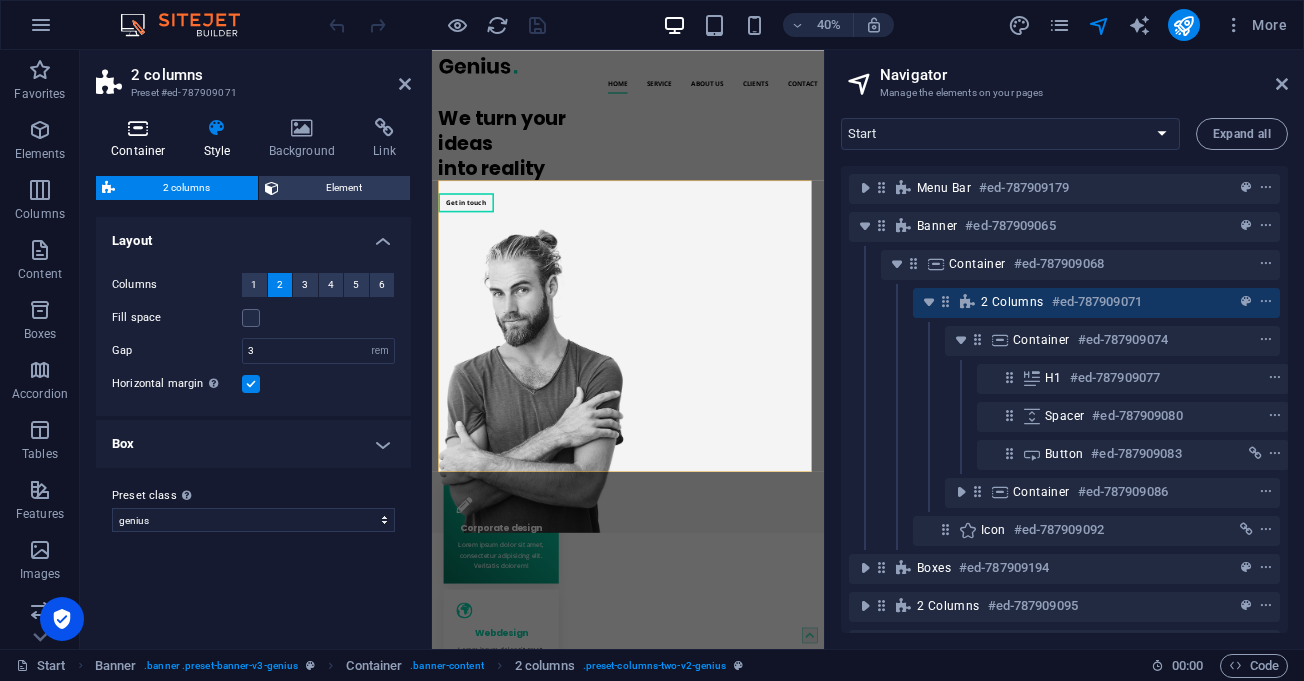 click on "Container" at bounding box center [142, 139] 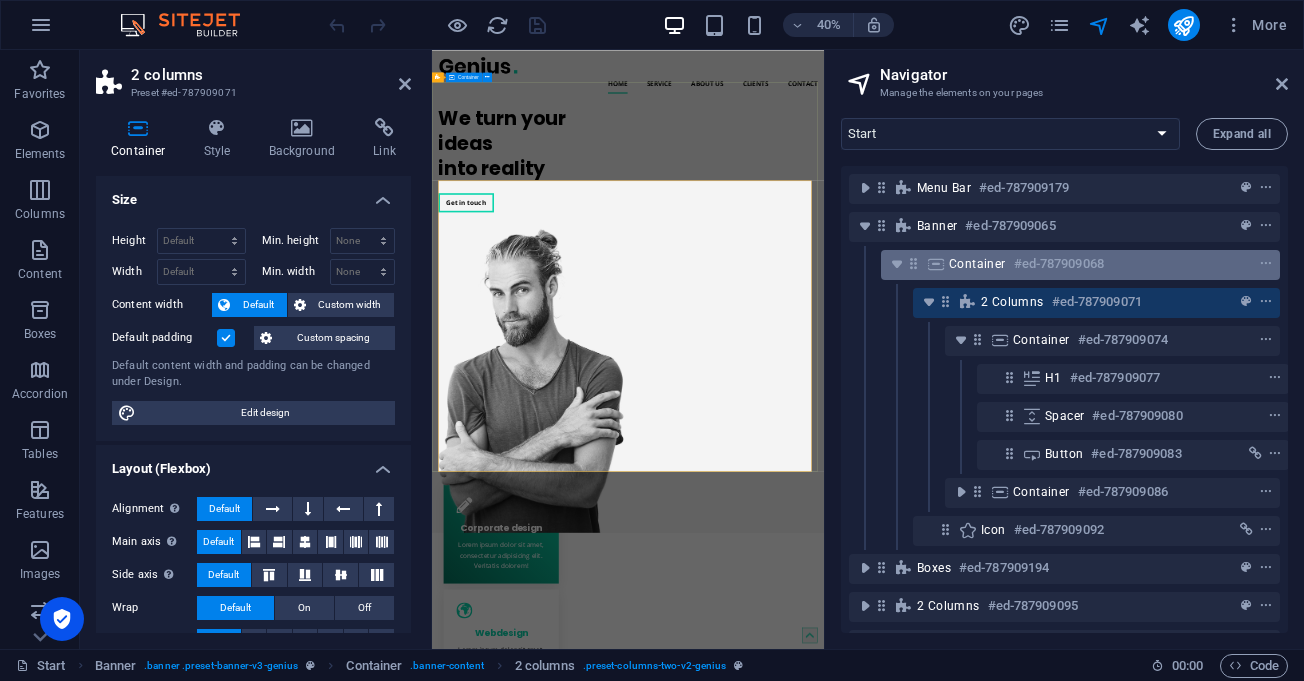 click on "#ed-787909068" at bounding box center [1059, 264] 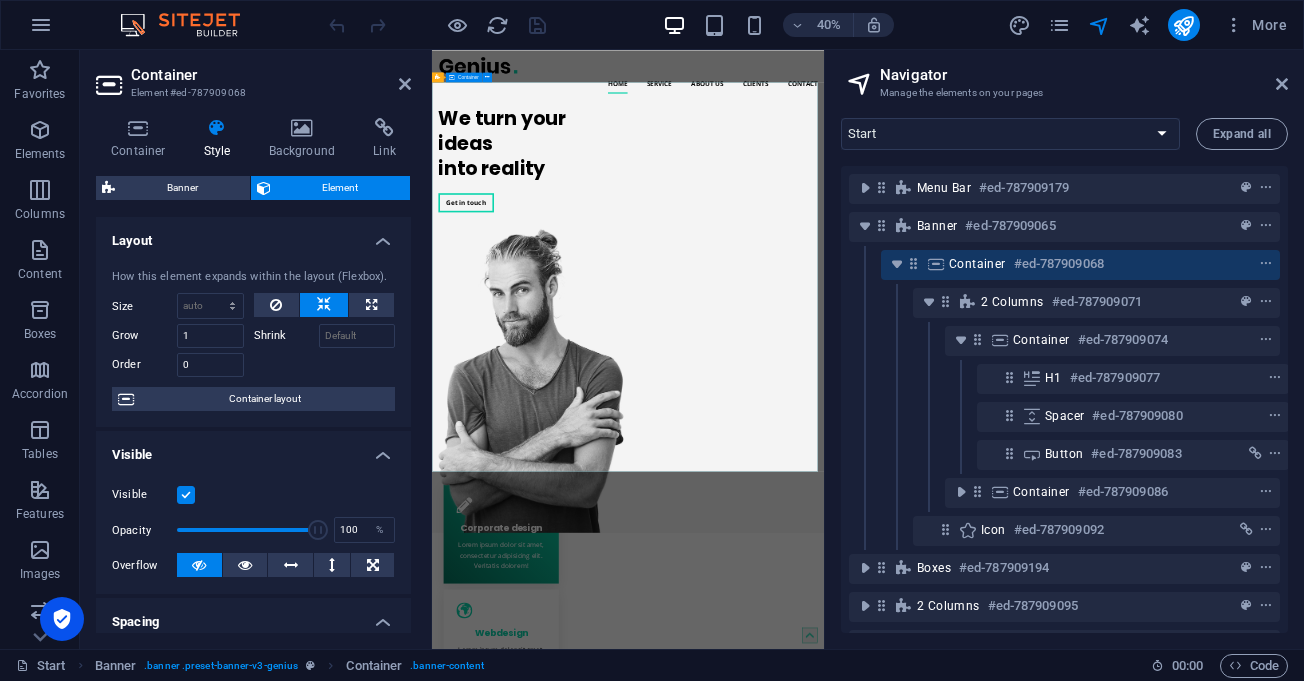 click on "Container" at bounding box center (977, 264) 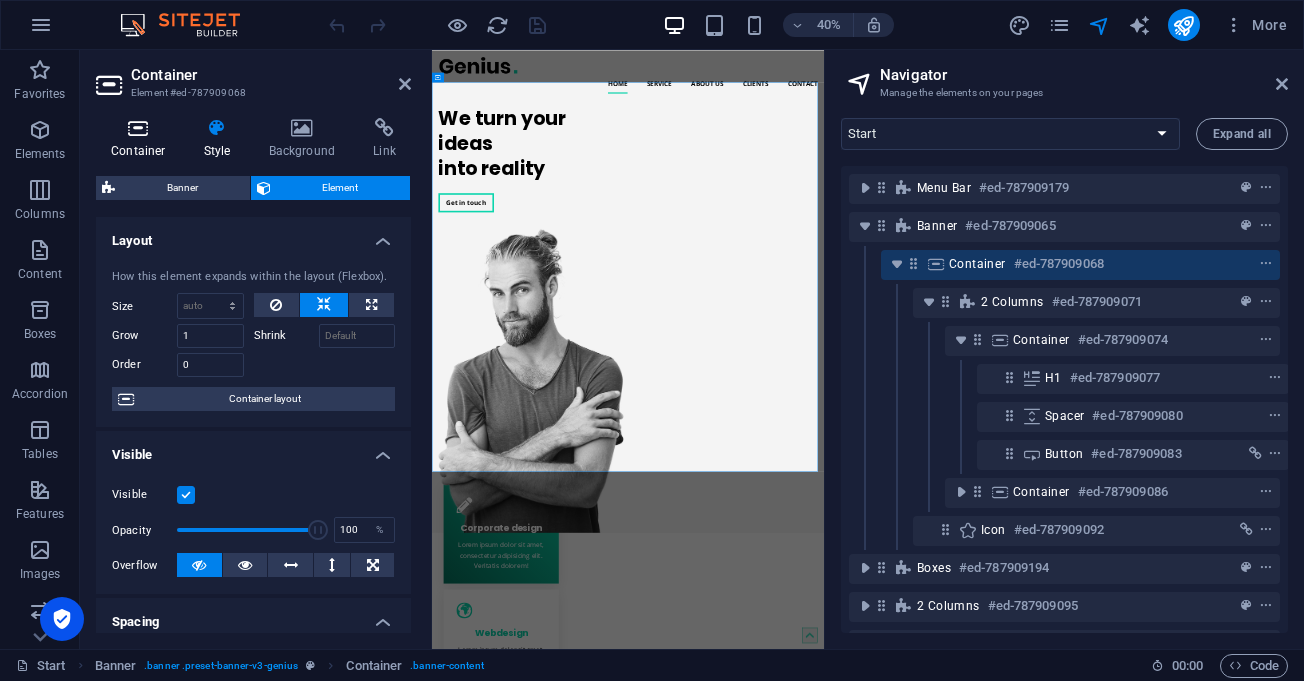 click at bounding box center [138, 128] 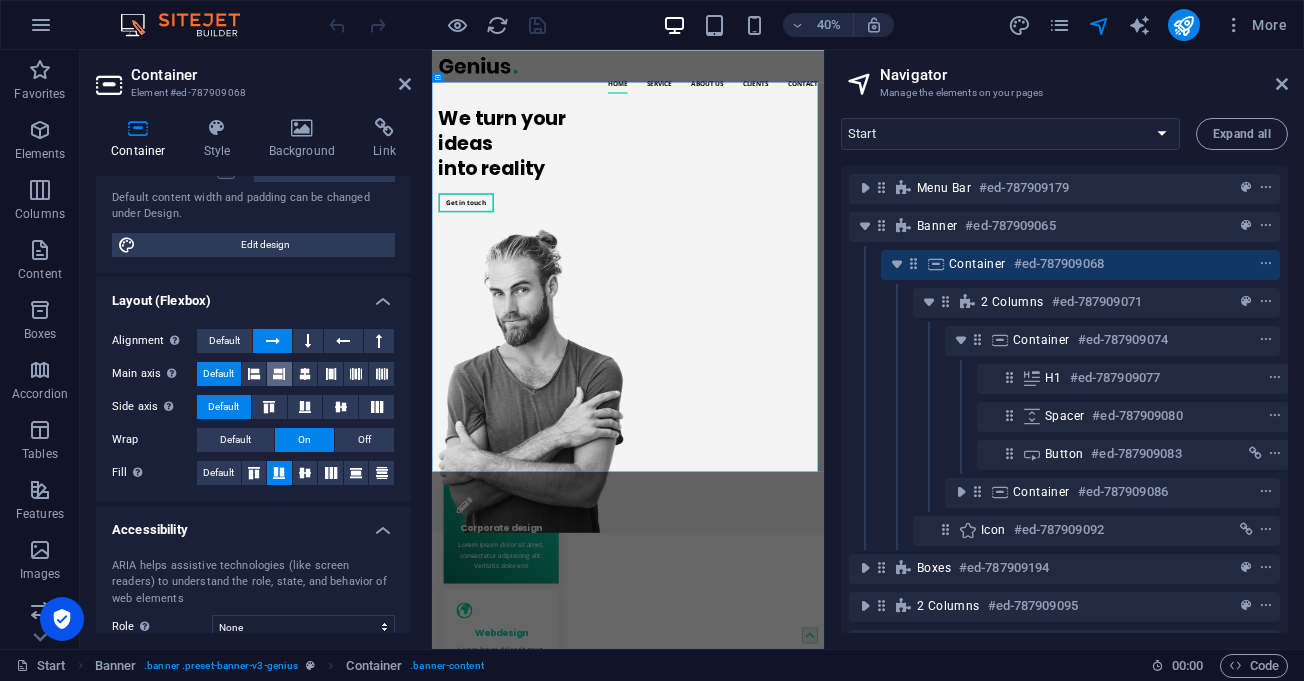 scroll, scrollTop: 0, scrollLeft: 0, axis: both 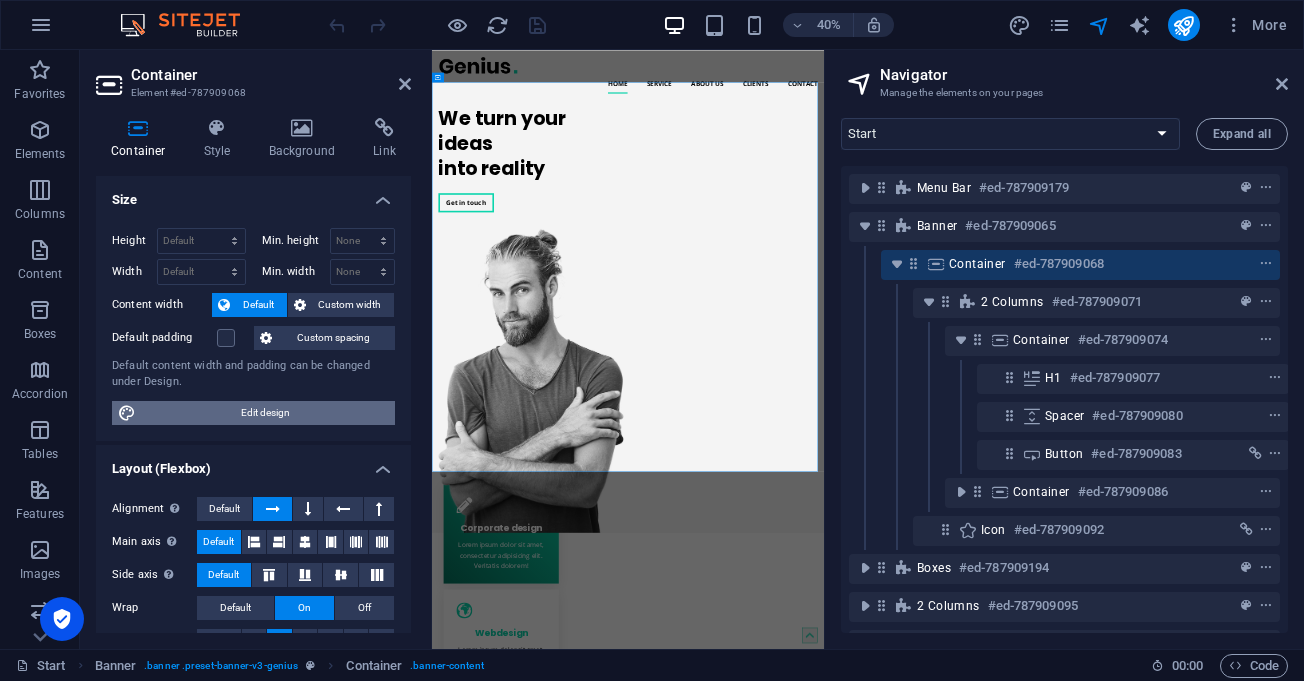 click on "Edit design" at bounding box center (265, 413) 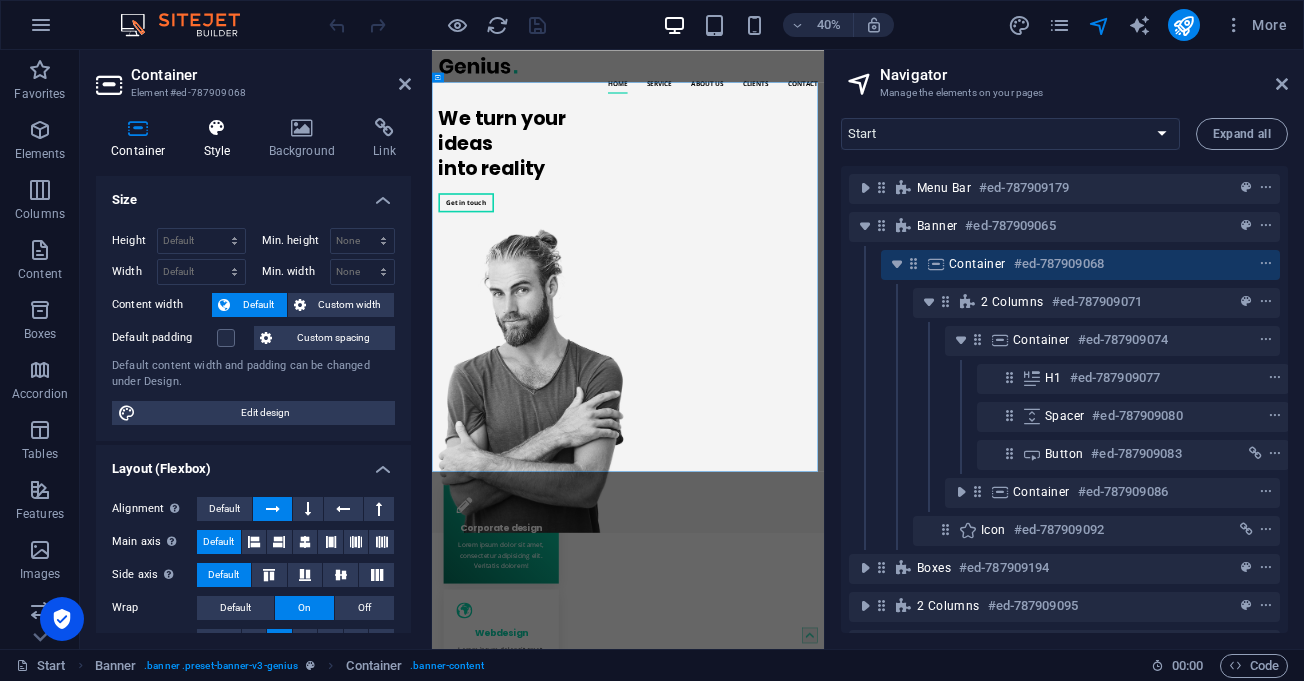 click at bounding box center (217, 128) 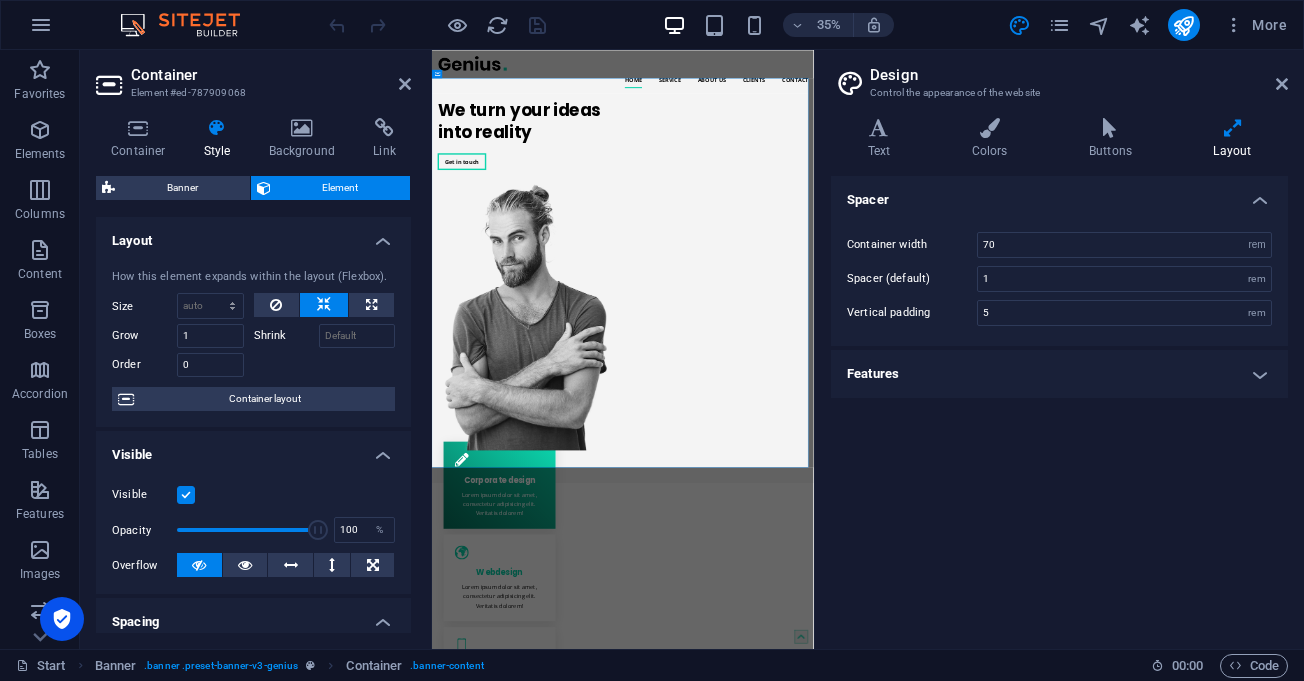 click on "Spacer Container width 70 rem px Spacer (default) 1 rem Vertical padding 5 rem Features Transition duration 0.3 s Transition function Ease Ease In Ease Out Ease In/Ease Out Linear" at bounding box center (1059, 404) 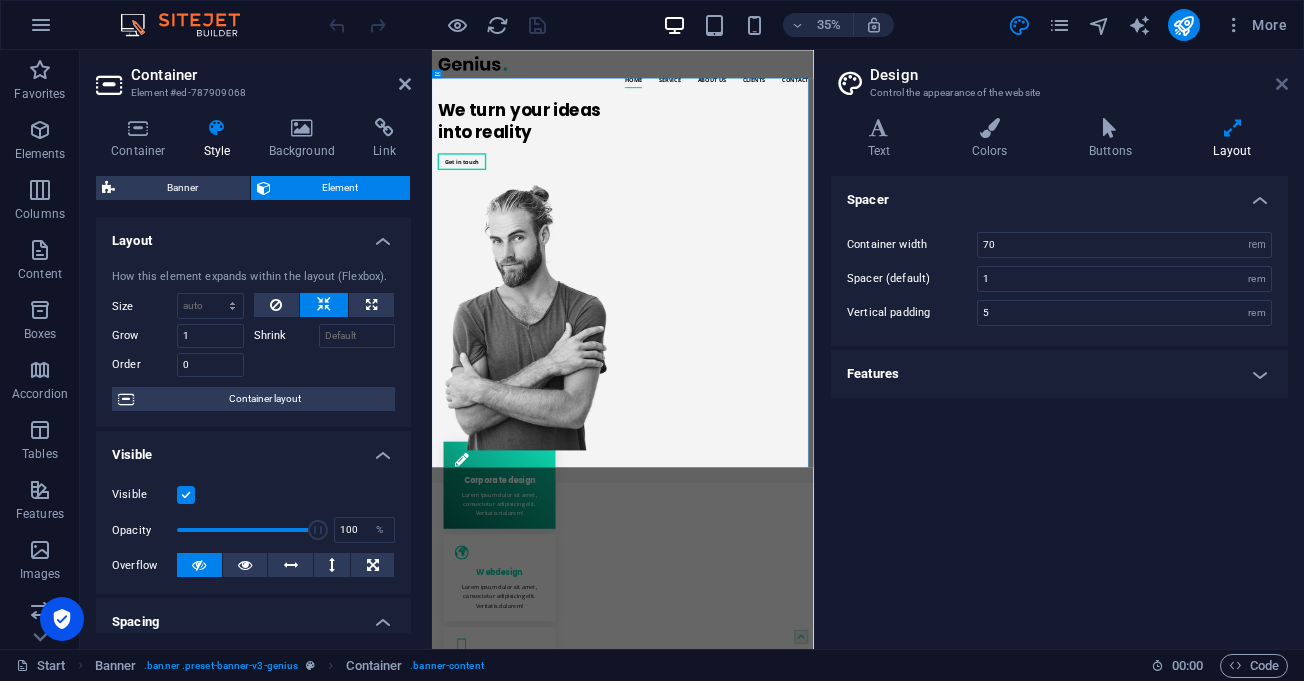 drag, startPoint x: 1286, startPoint y: 80, endPoint x: 1003, endPoint y: 48, distance: 284.80344 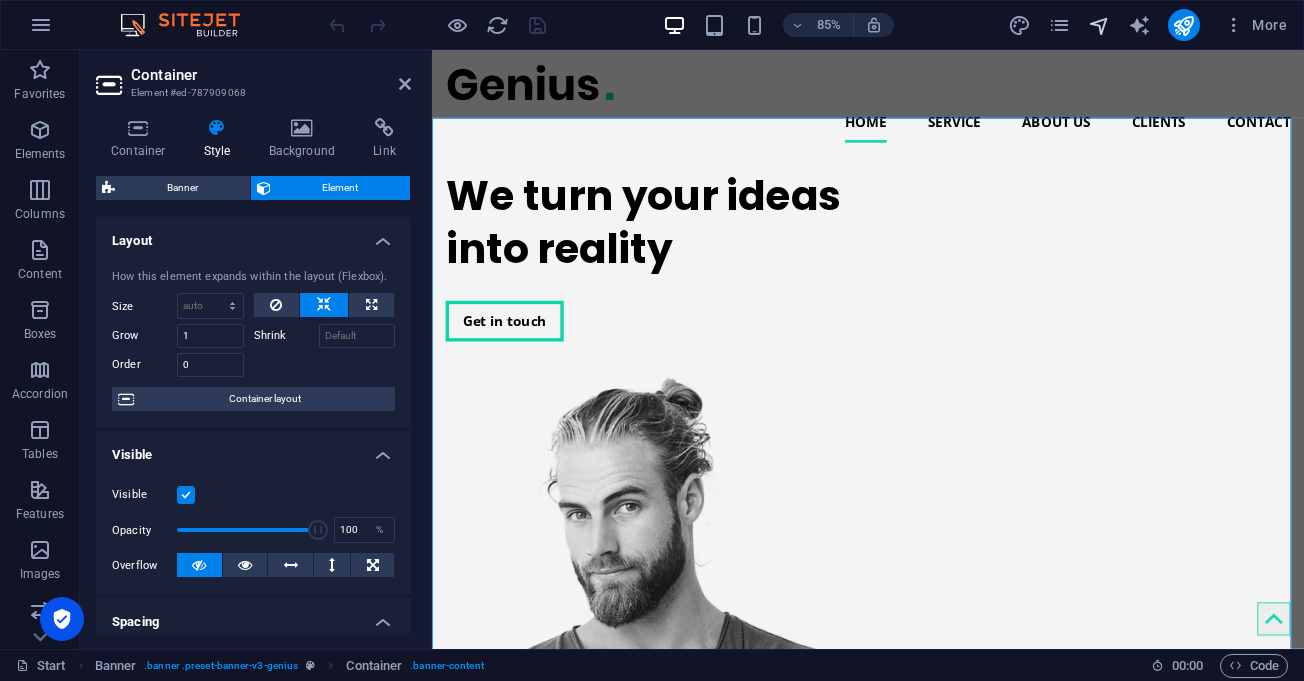 click at bounding box center [1099, 25] 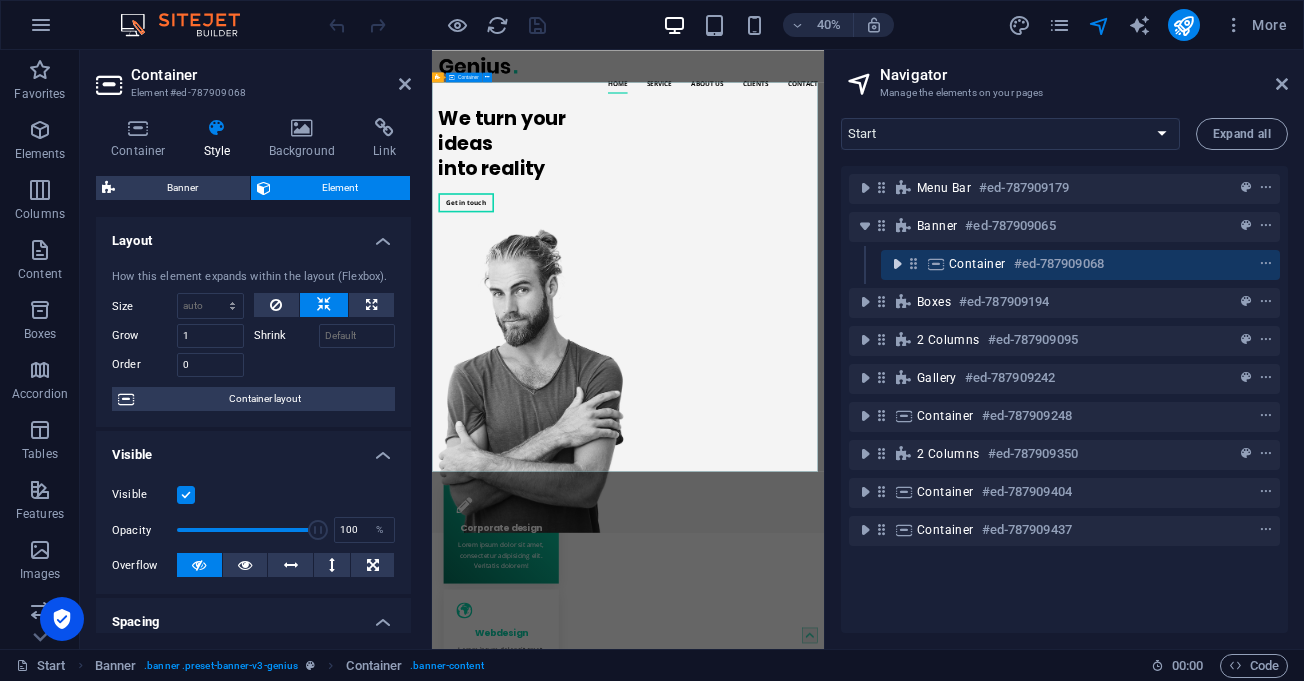 click at bounding box center (897, 264) 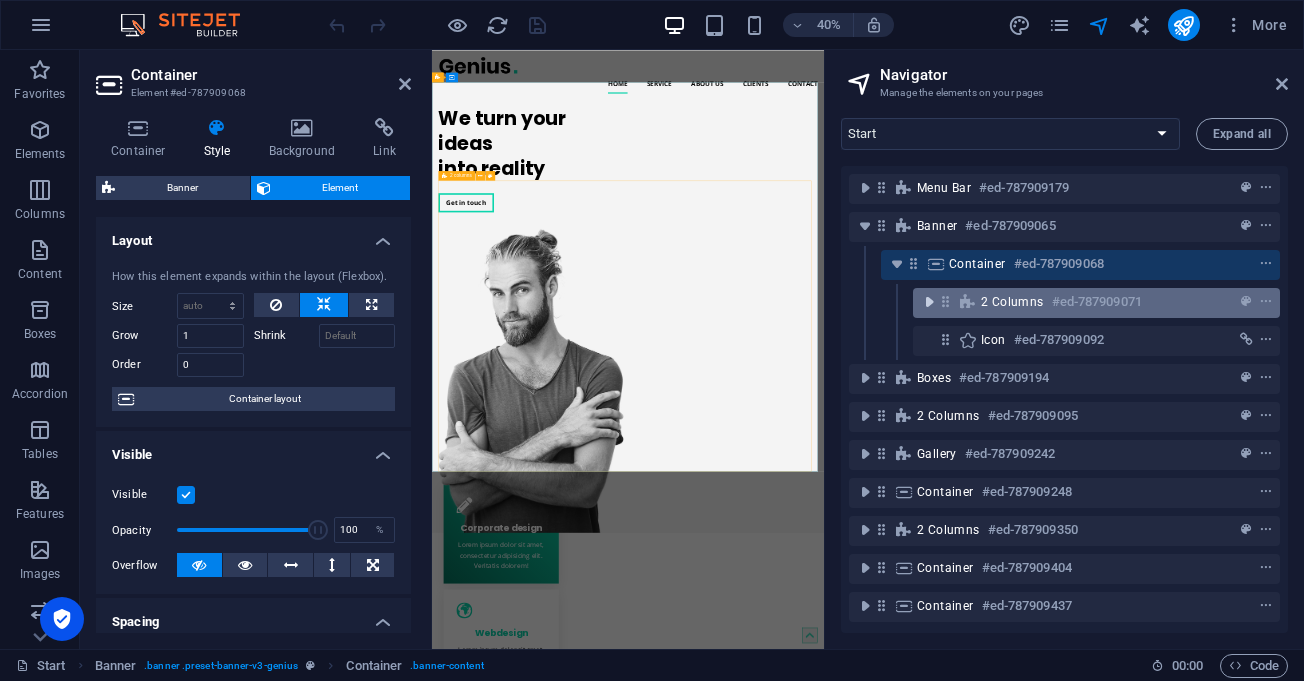 click at bounding box center [929, 302] 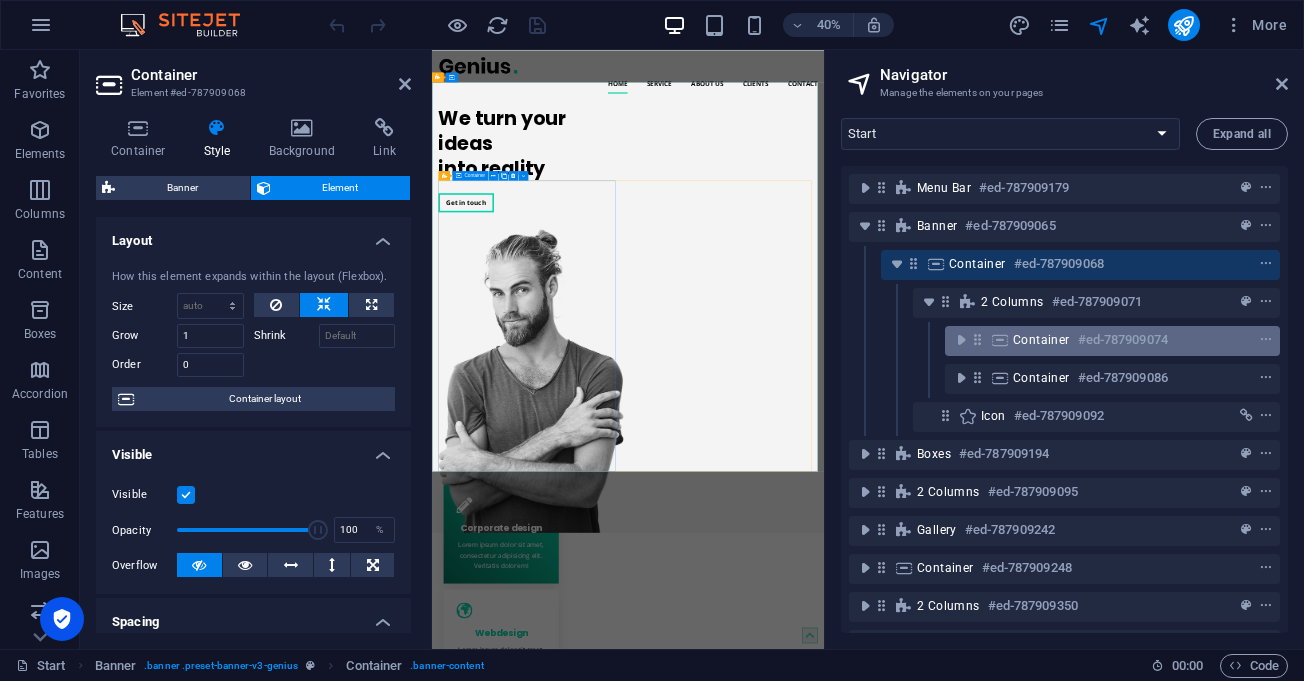 click on "Container #ed-787909074" at bounding box center (1096, 340) 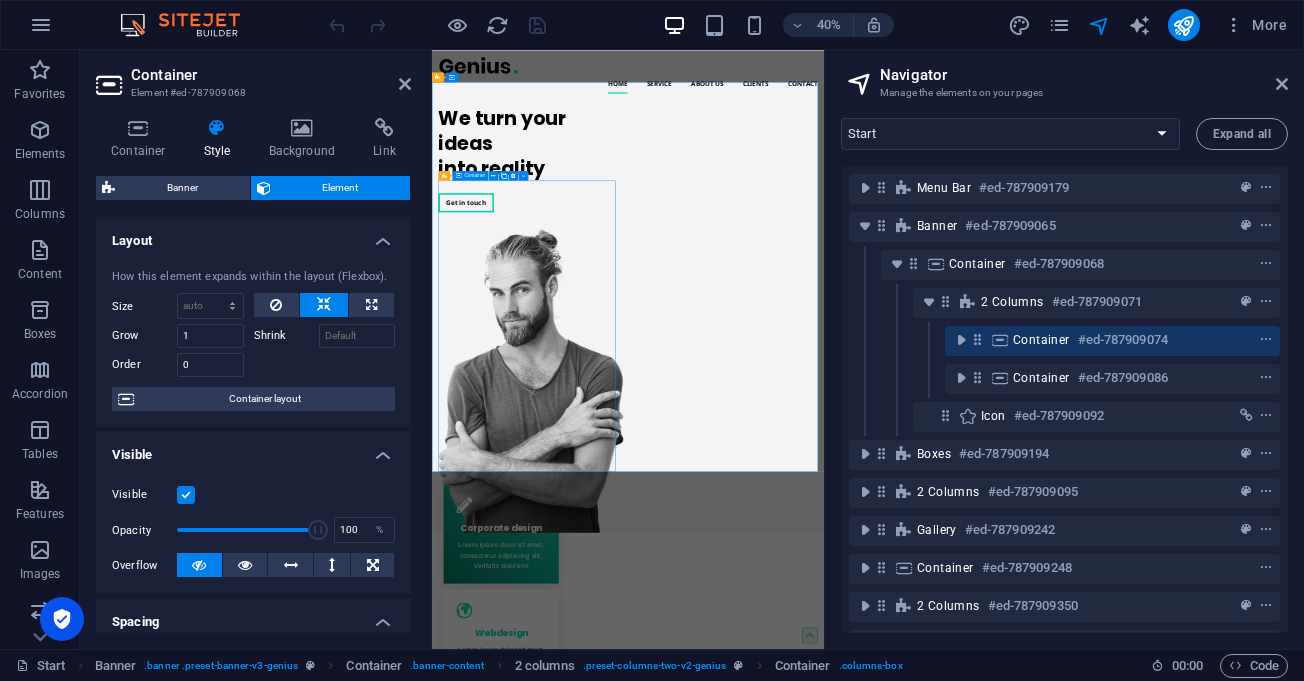 click on "Container #ed-787909074" at bounding box center (1096, 340) 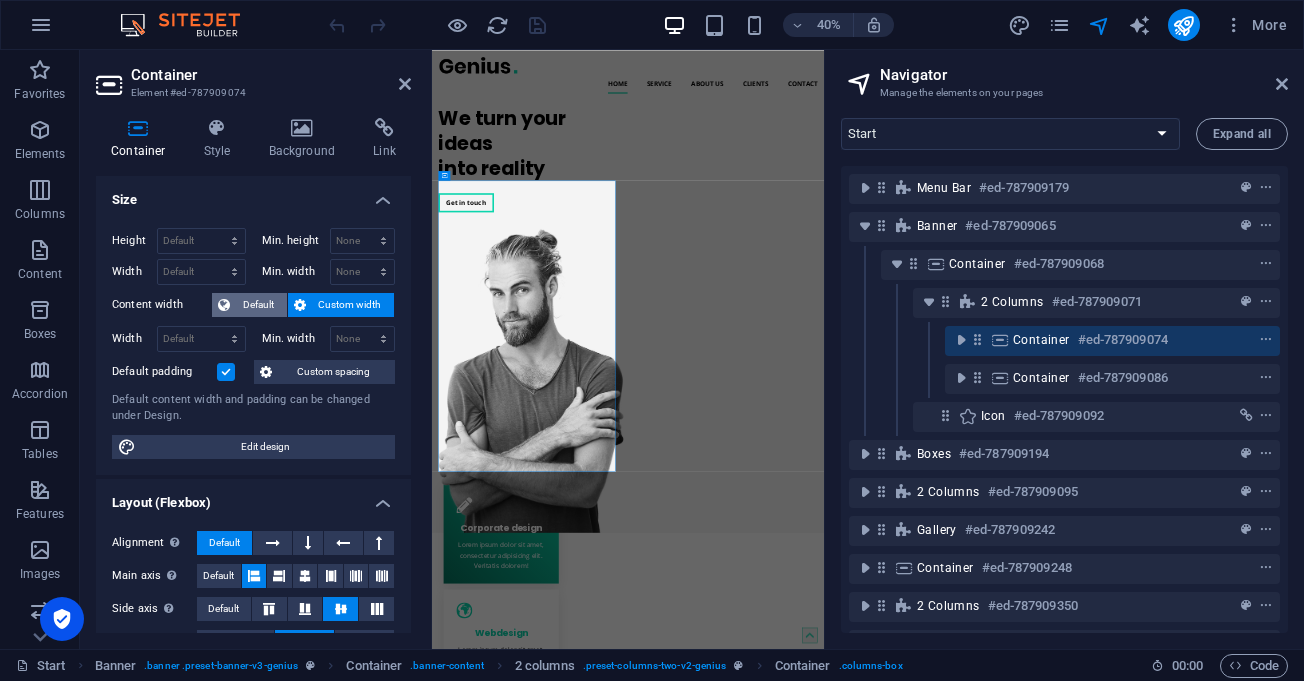 click on "Default" at bounding box center (258, 305) 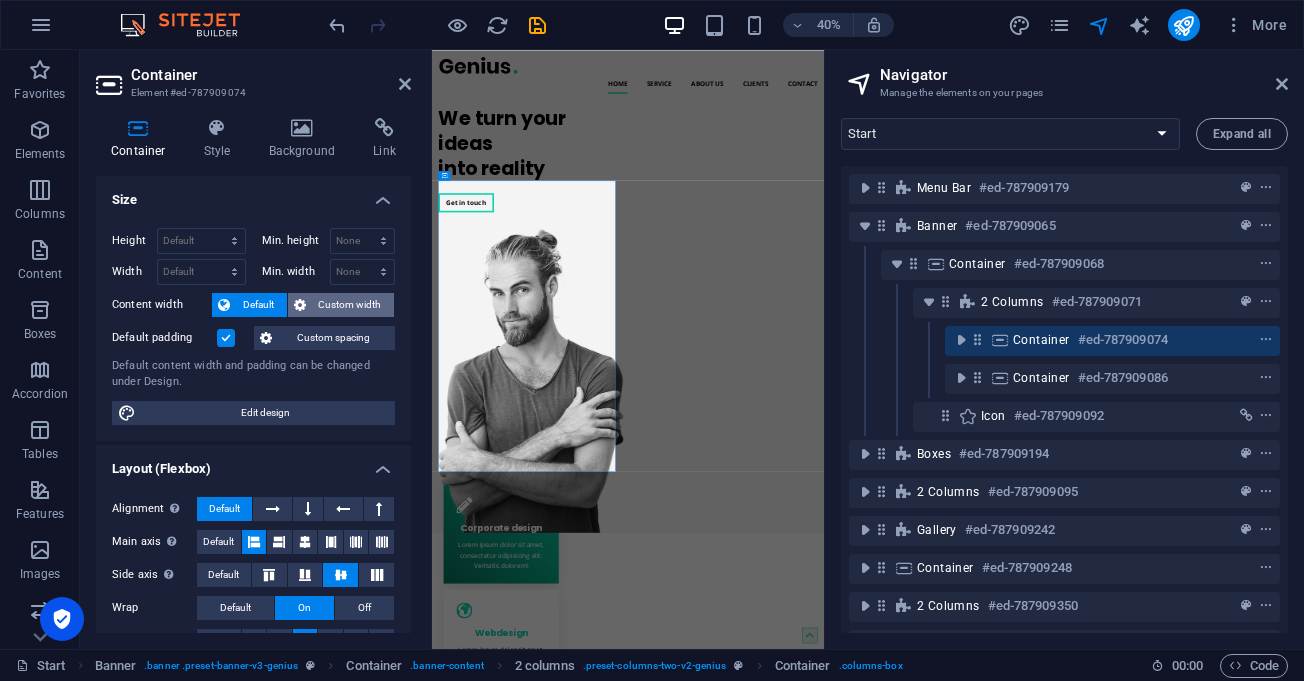 click on "Custom width" at bounding box center (350, 305) 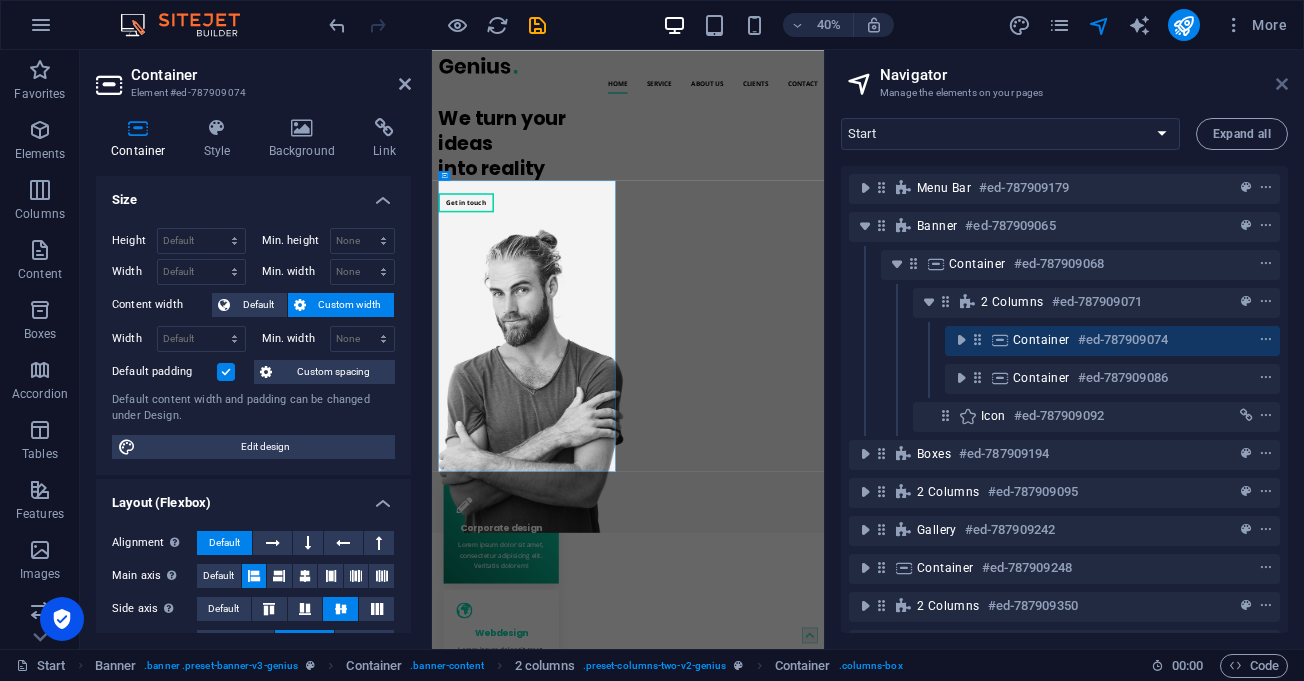 click at bounding box center [1282, 84] 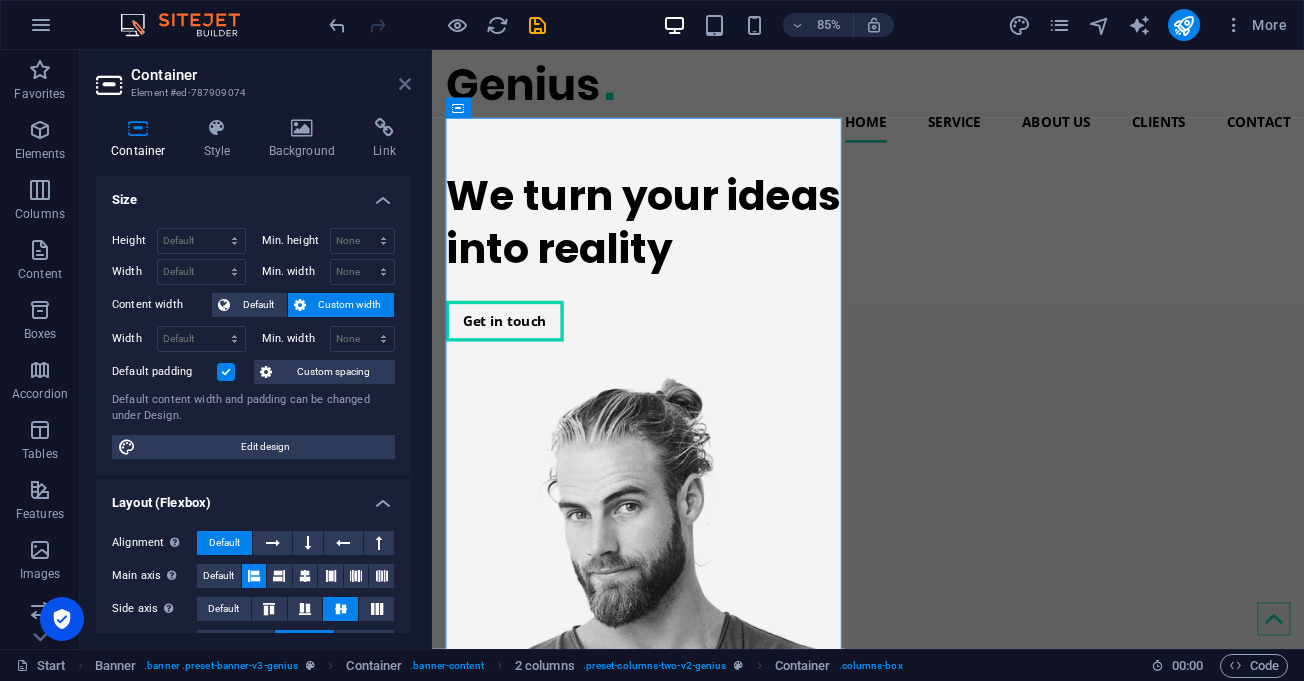 click at bounding box center [405, 84] 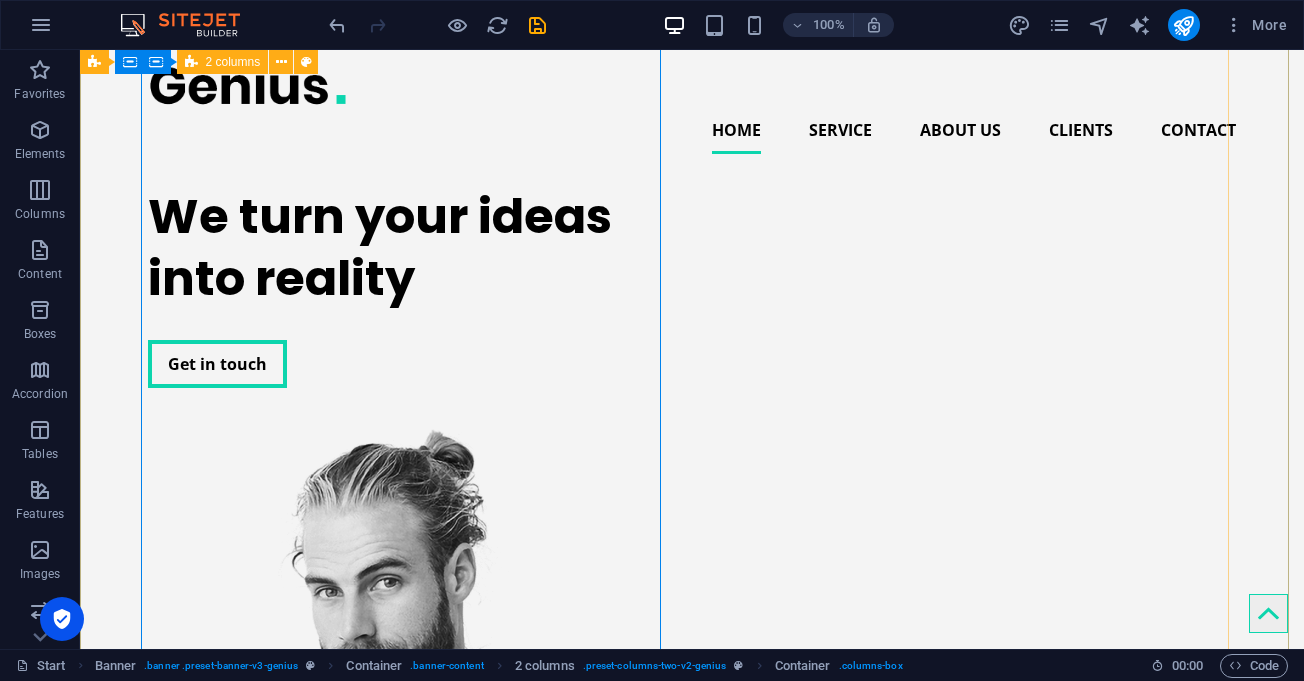 scroll, scrollTop: 0, scrollLeft: 0, axis: both 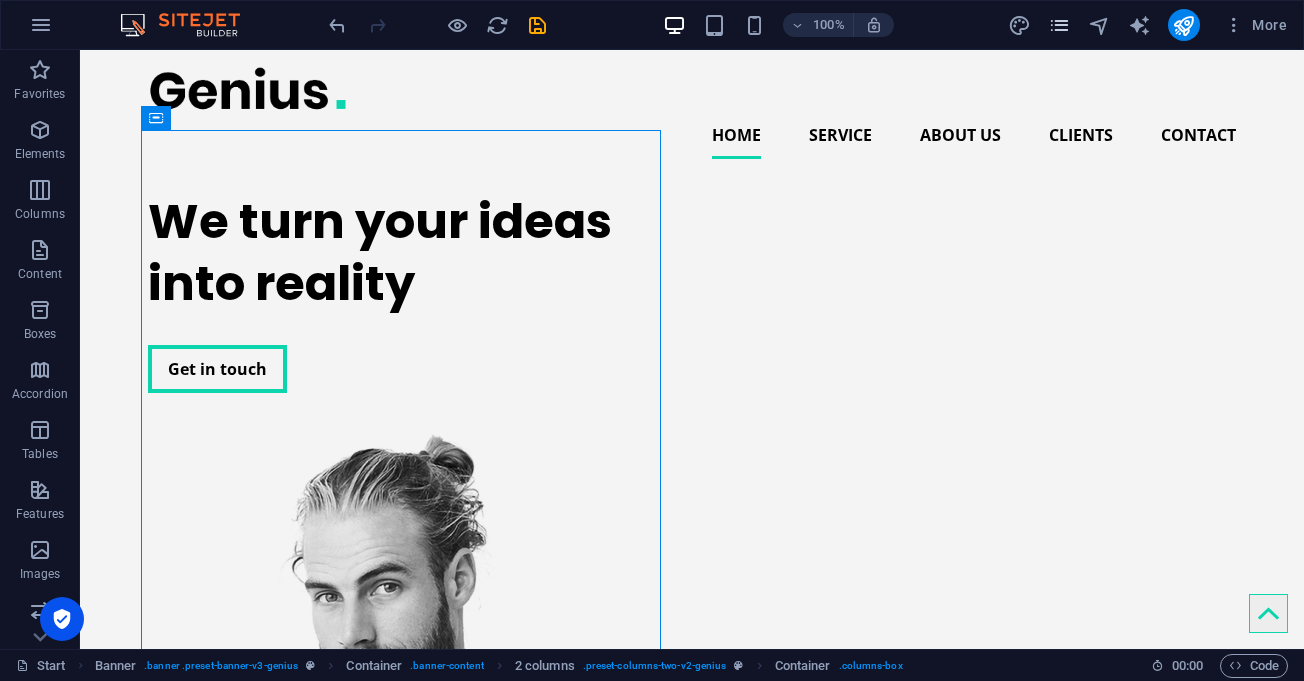 drag, startPoint x: 1079, startPoint y: 26, endPoint x: 1069, endPoint y: 27, distance: 10.049875 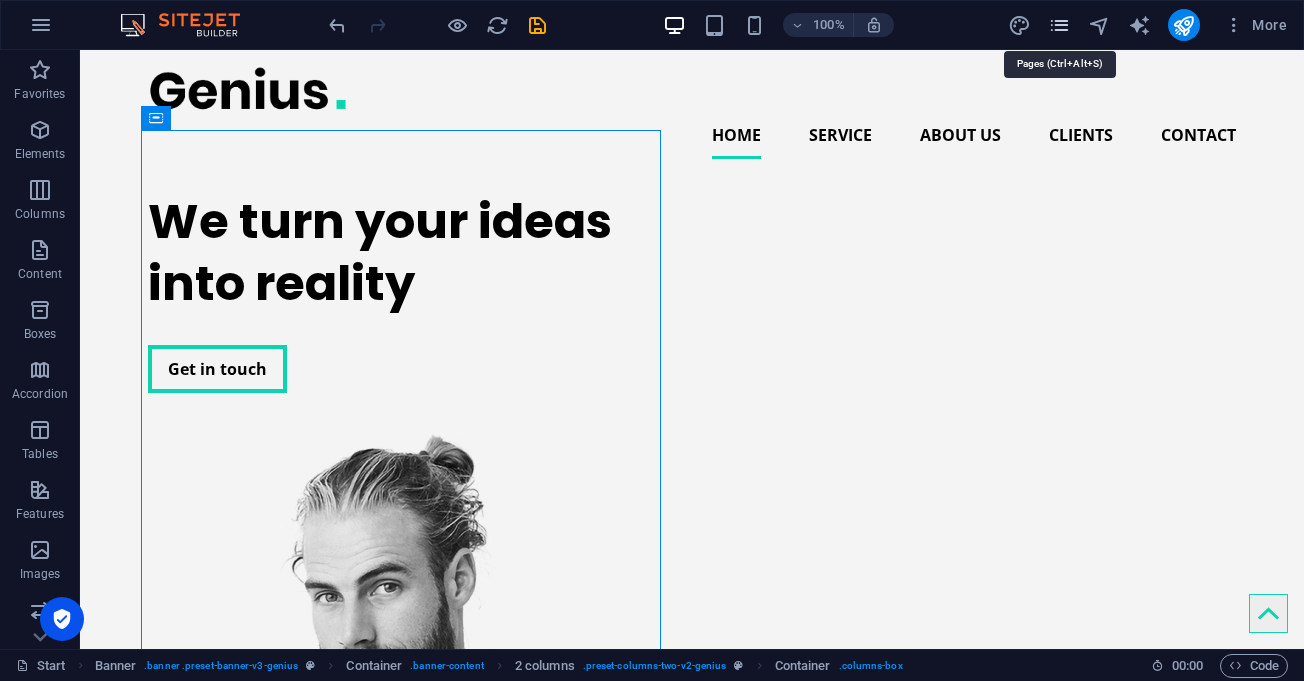 click at bounding box center (1059, 25) 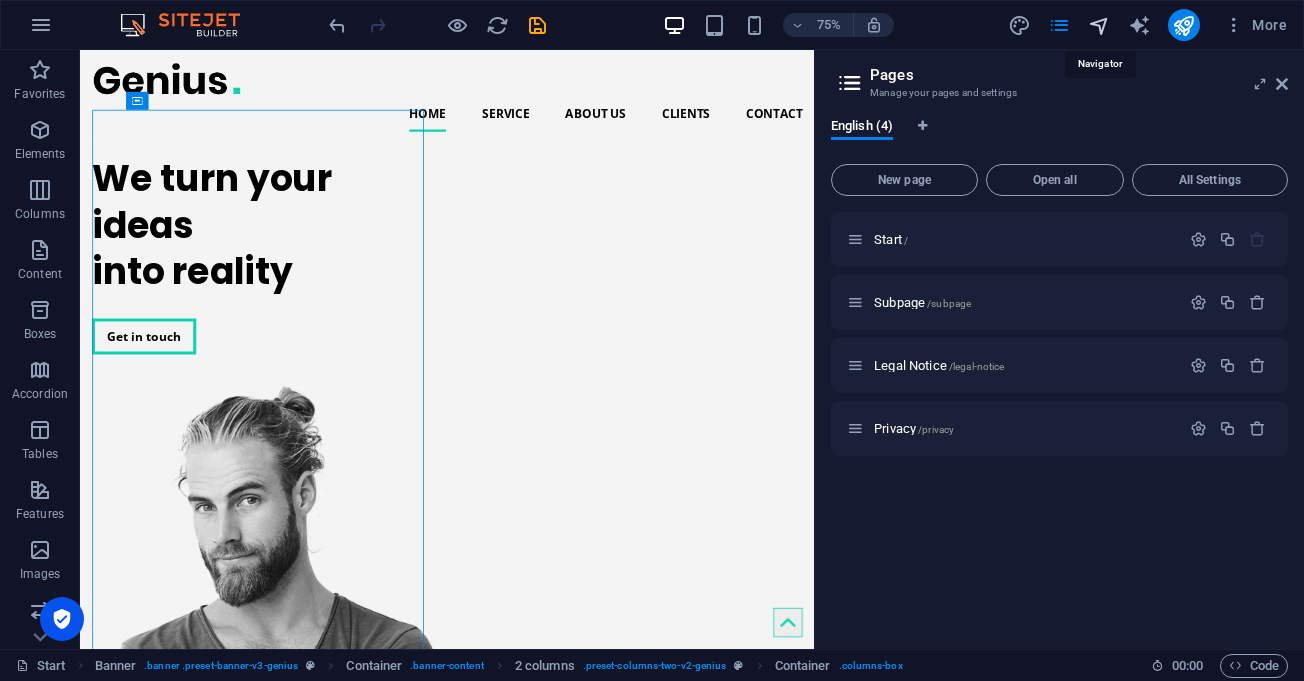 click at bounding box center [1099, 25] 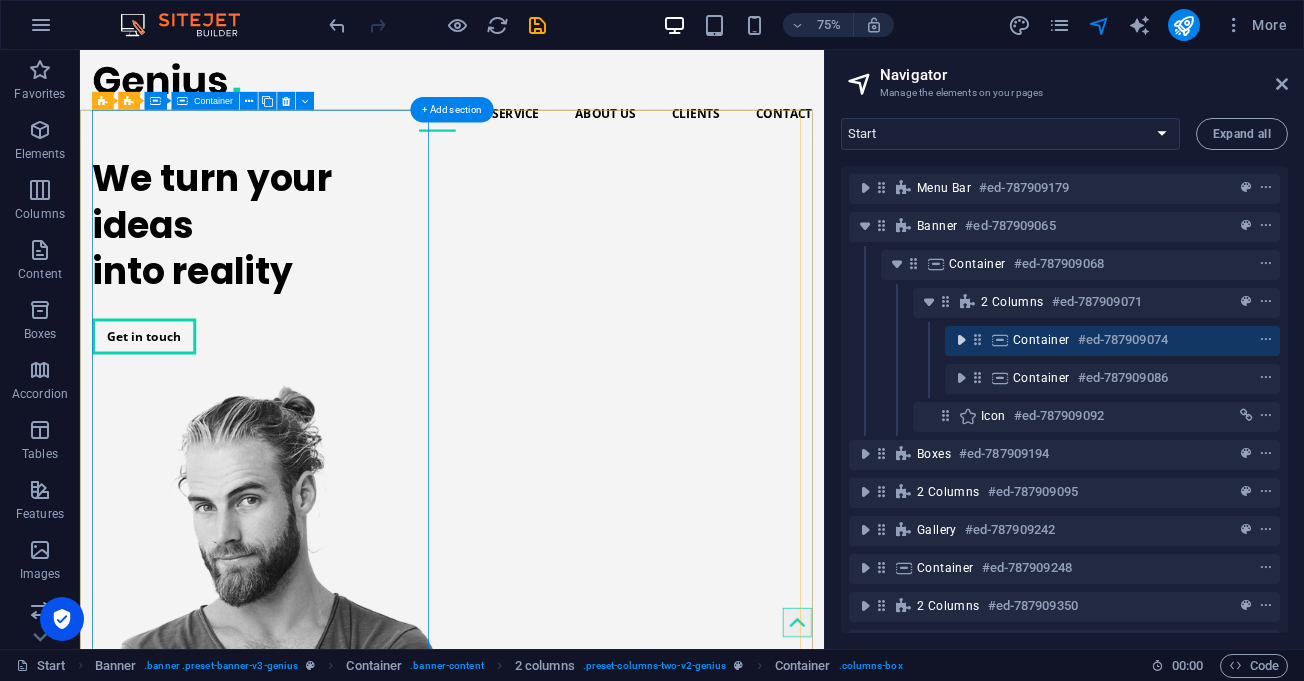 click at bounding box center (961, 340) 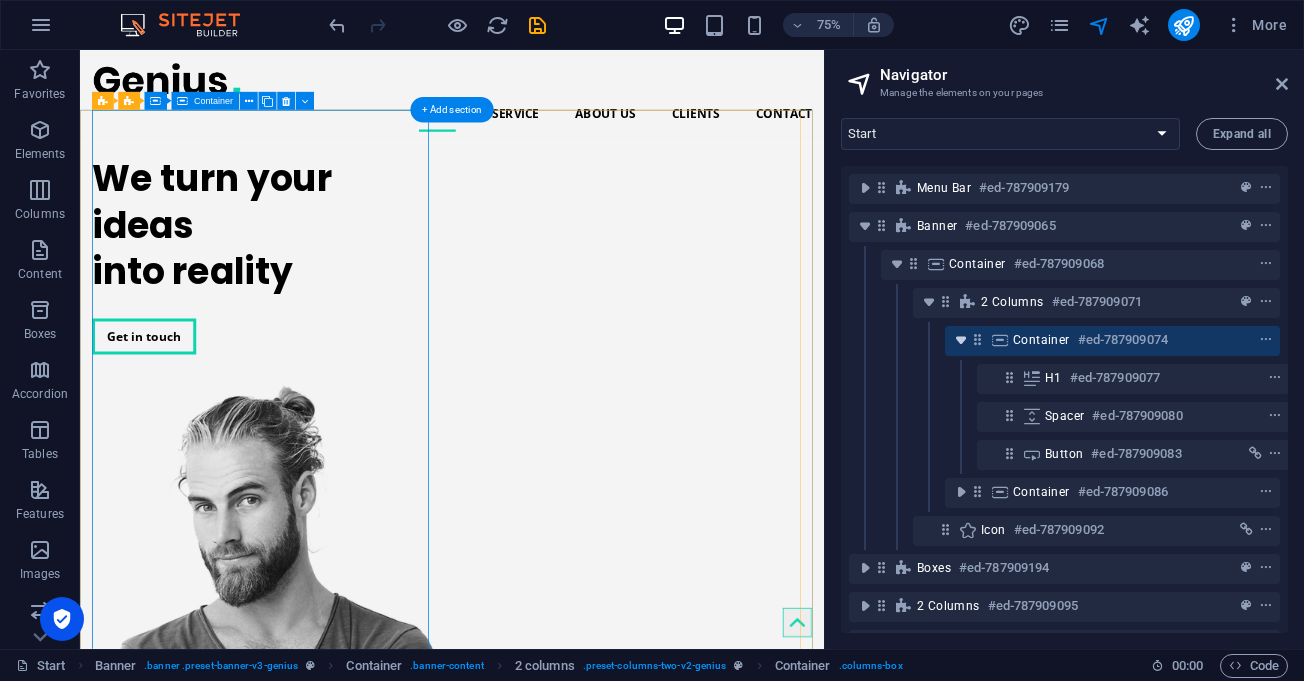 click at bounding box center [961, 340] 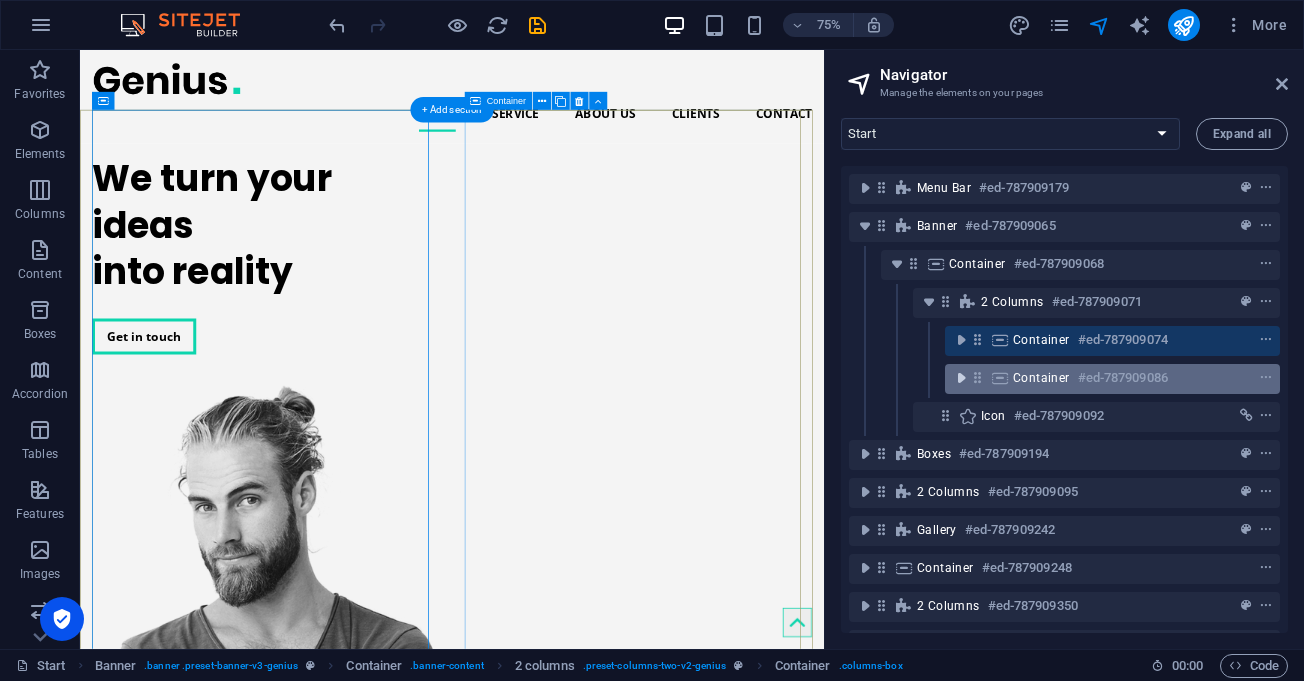 click at bounding box center (961, 378) 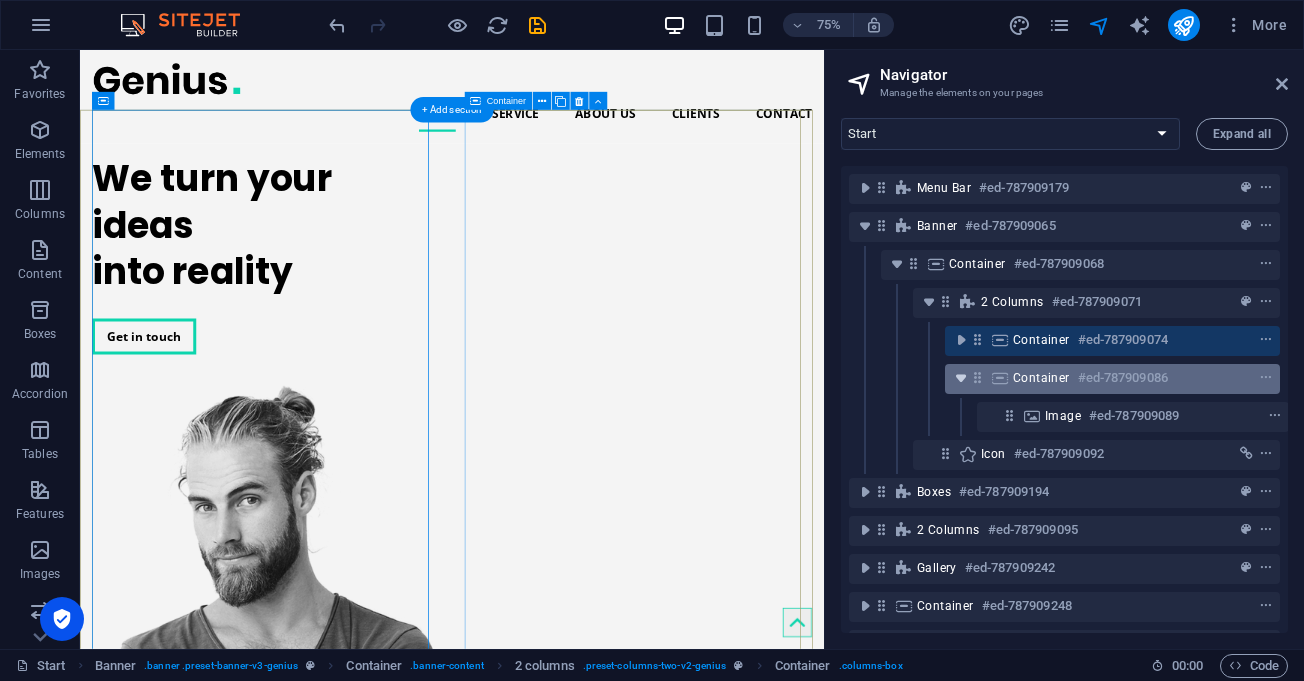 click at bounding box center (961, 378) 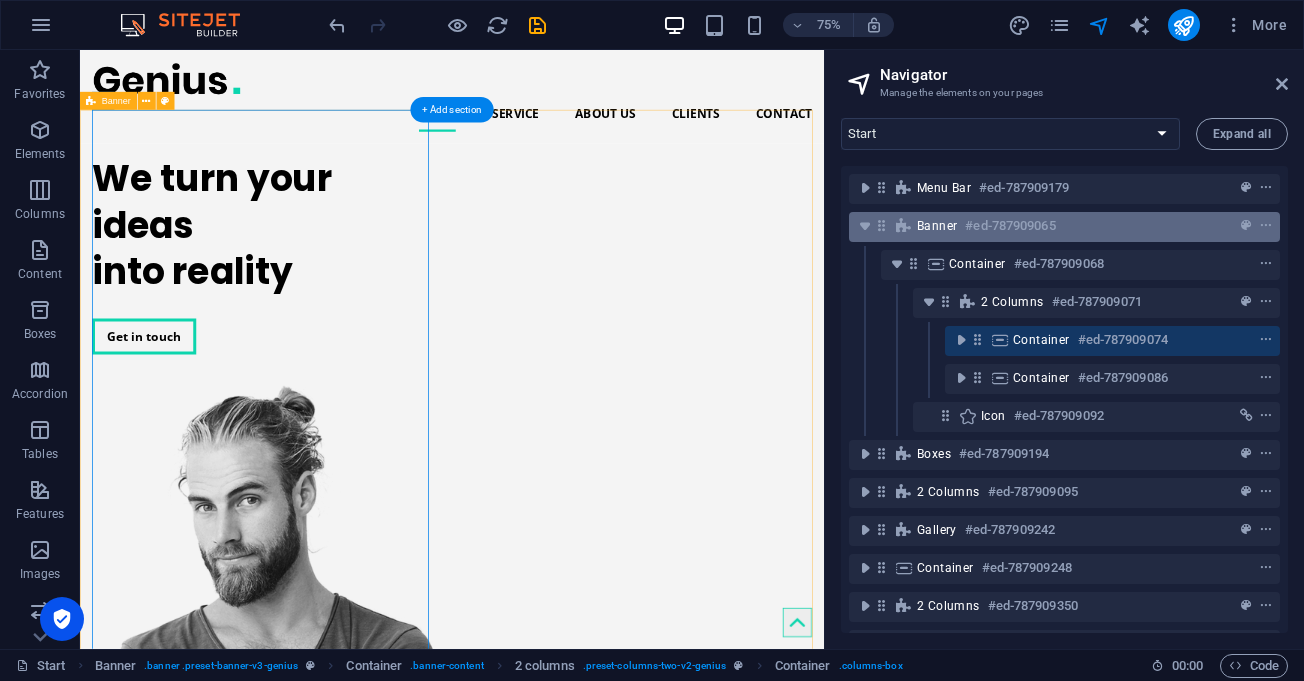 click on "#ed-787909065" at bounding box center (1010, 226) 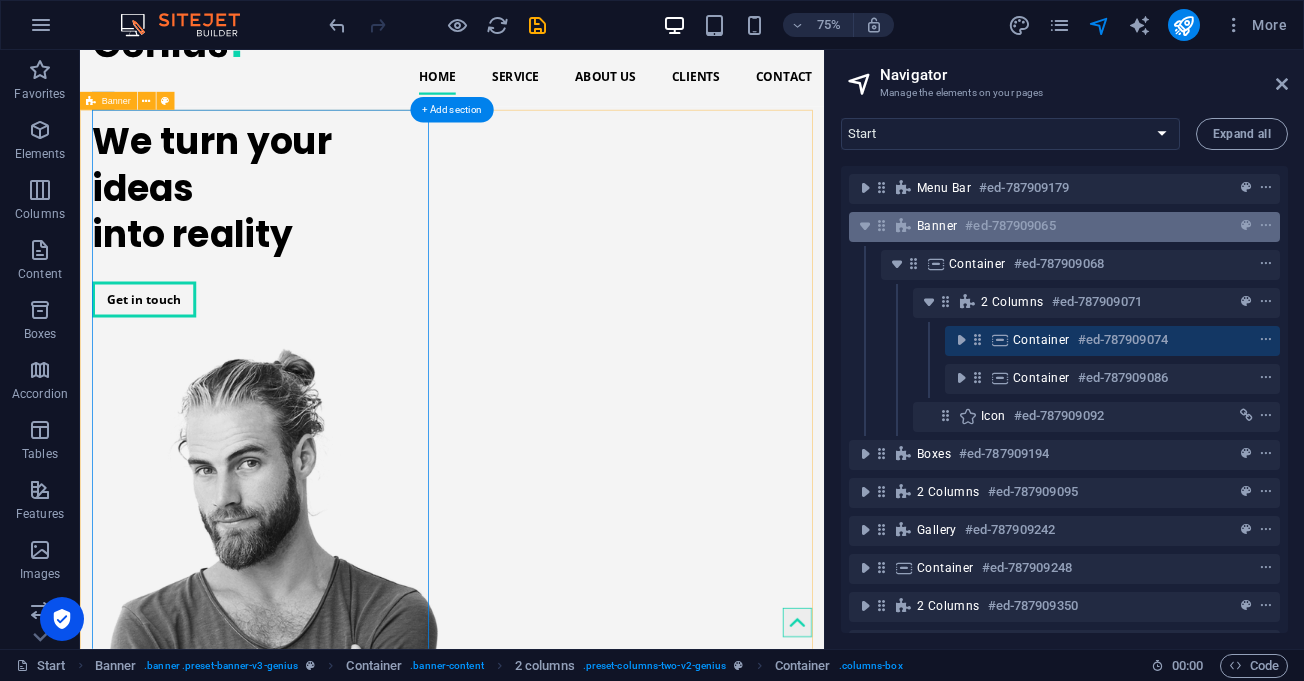 click on "#ed-787909065" at bounding box center (1010, 226) 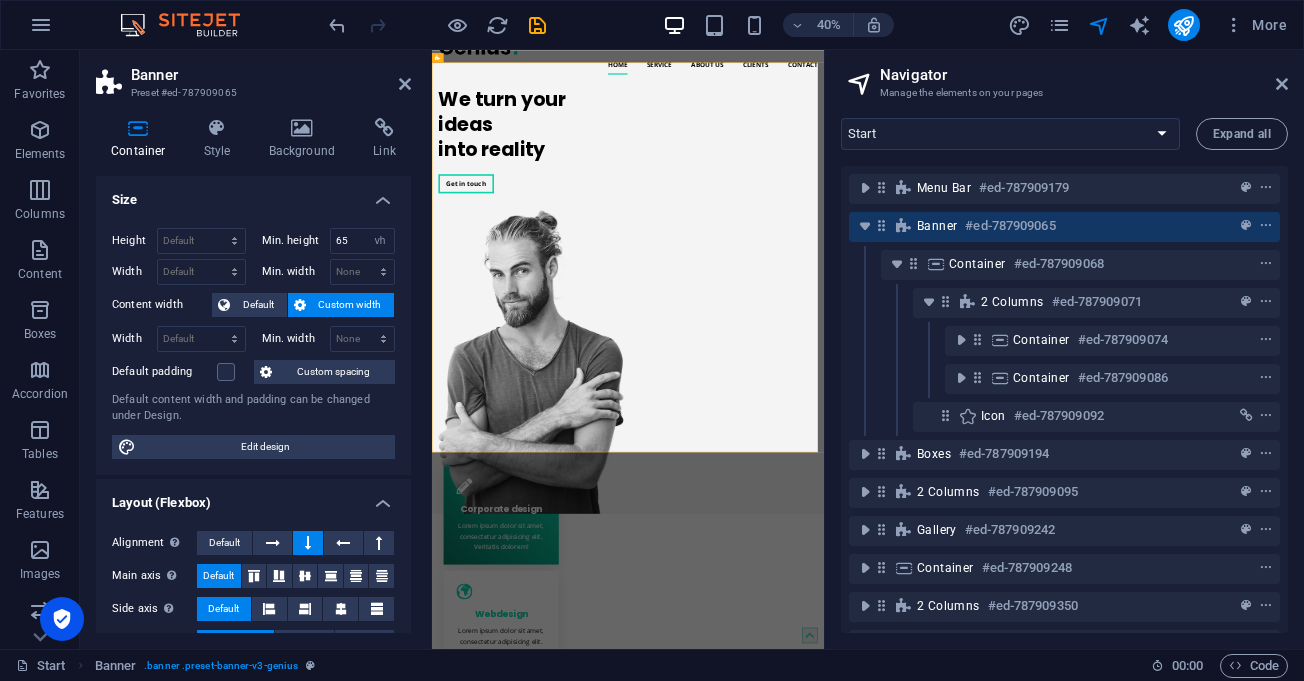 click on "Size" at bounding box center (253, 194) 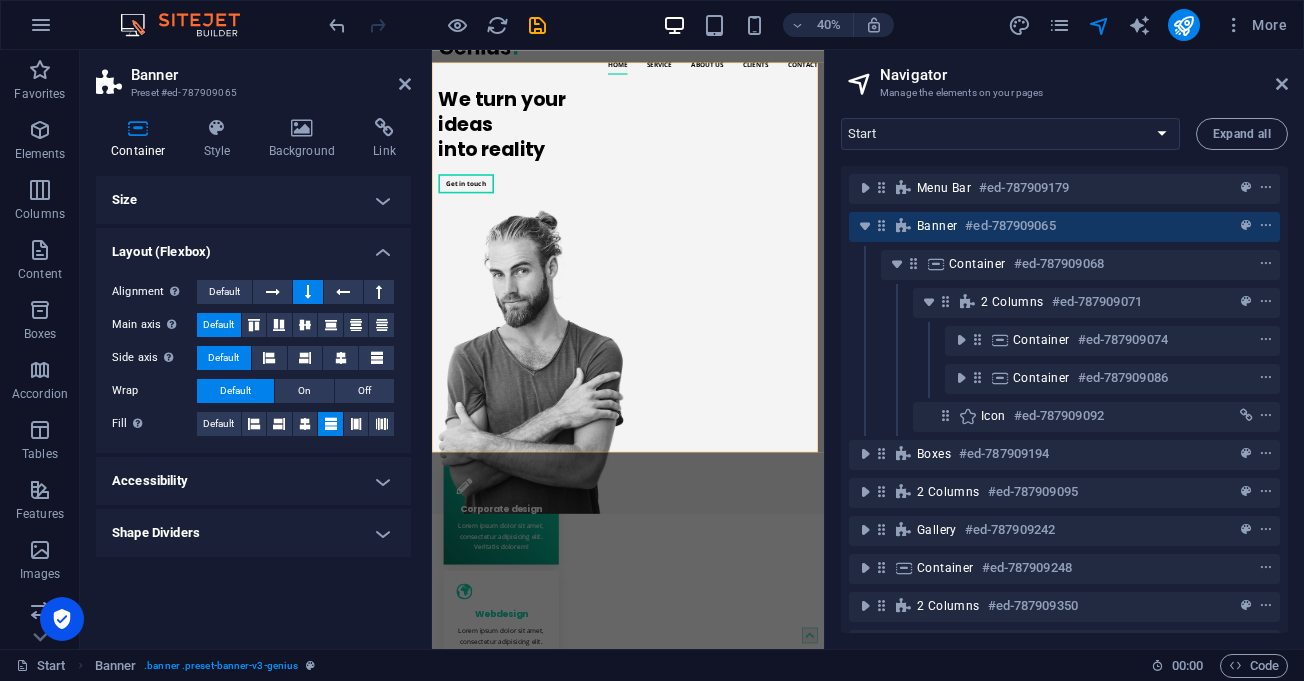 click on "Accessibility" at bounding box center [253, 481] 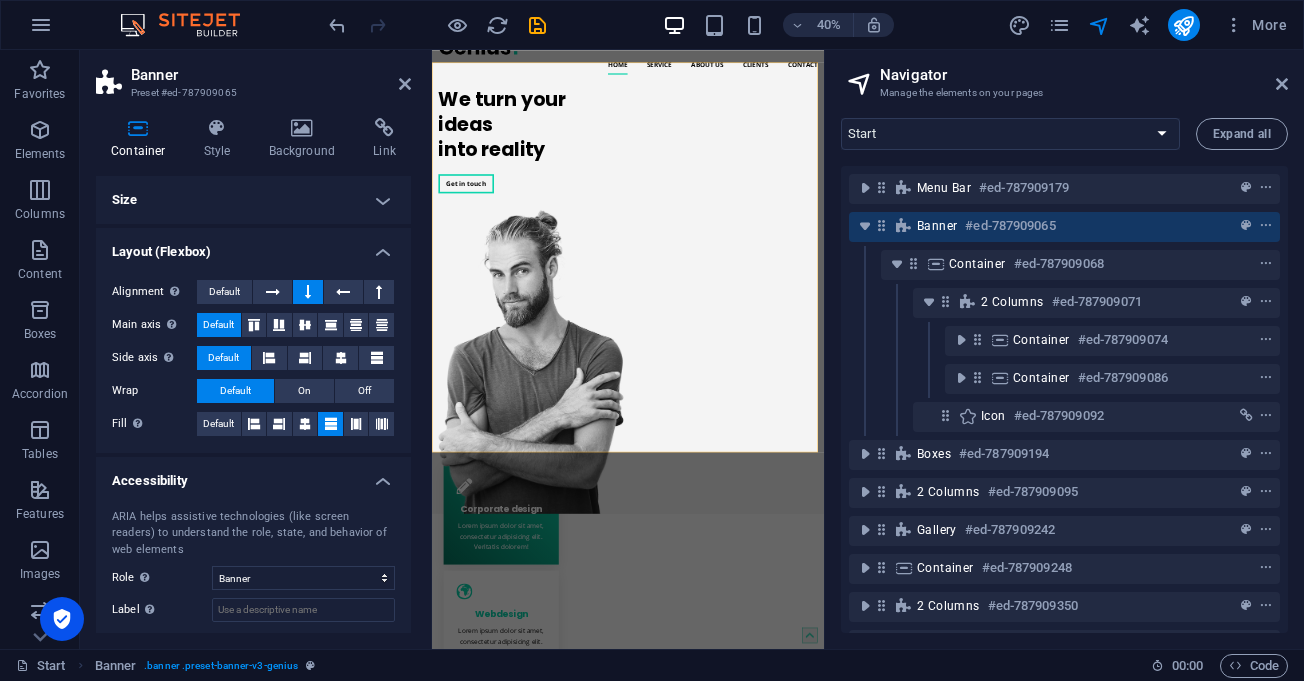 click on "Accessibility" at bounding box center [253, 475] 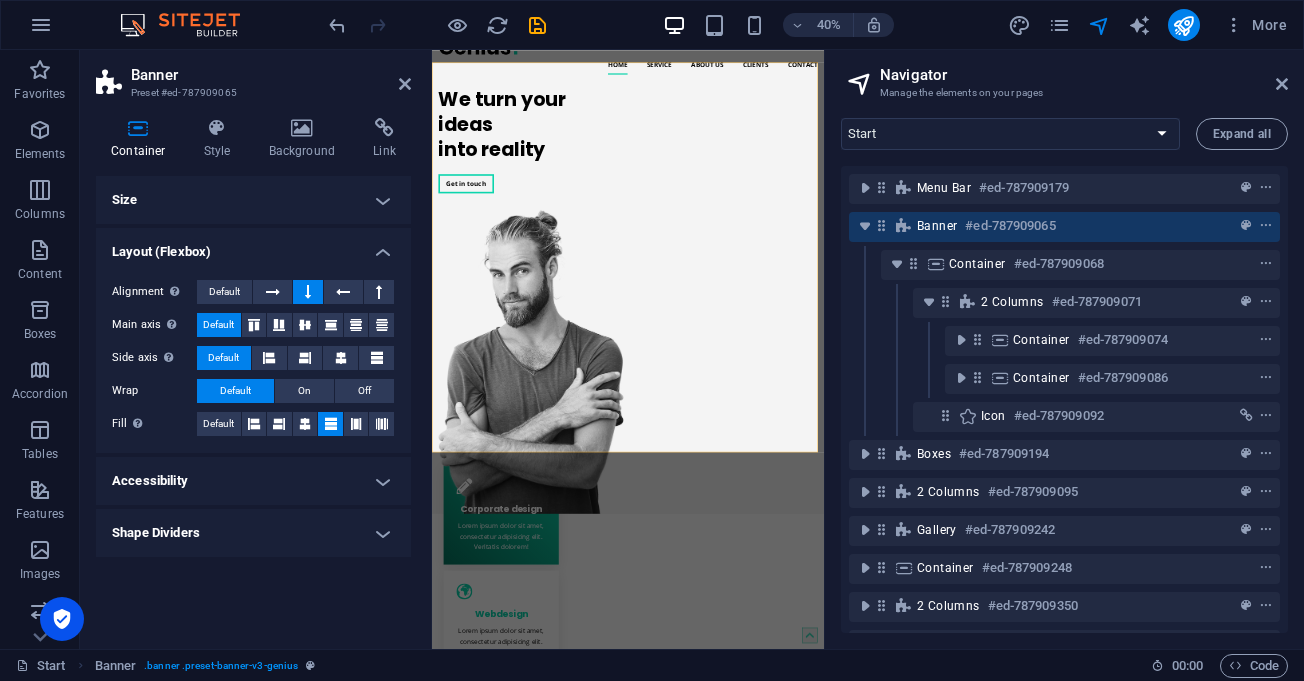 click on "Size" at bounding box center (253, 200) 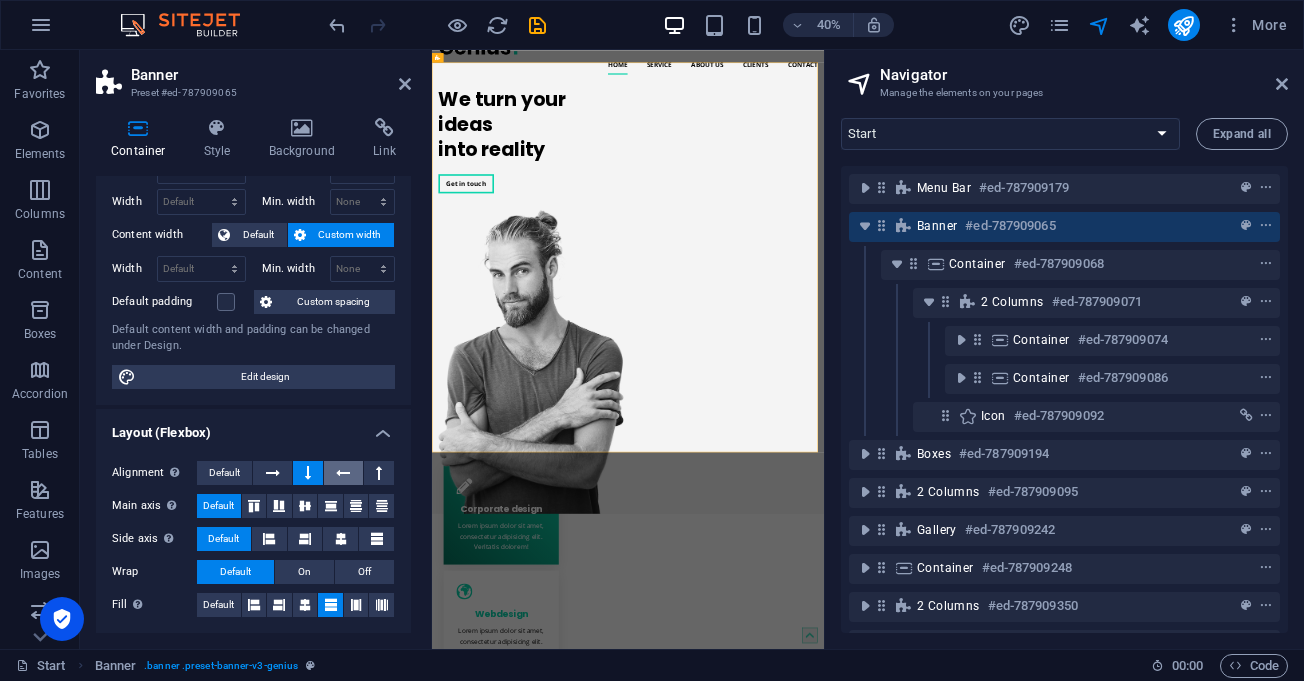 scroll, scrollTop: 175, scrollLeft: 0, axis: vertical 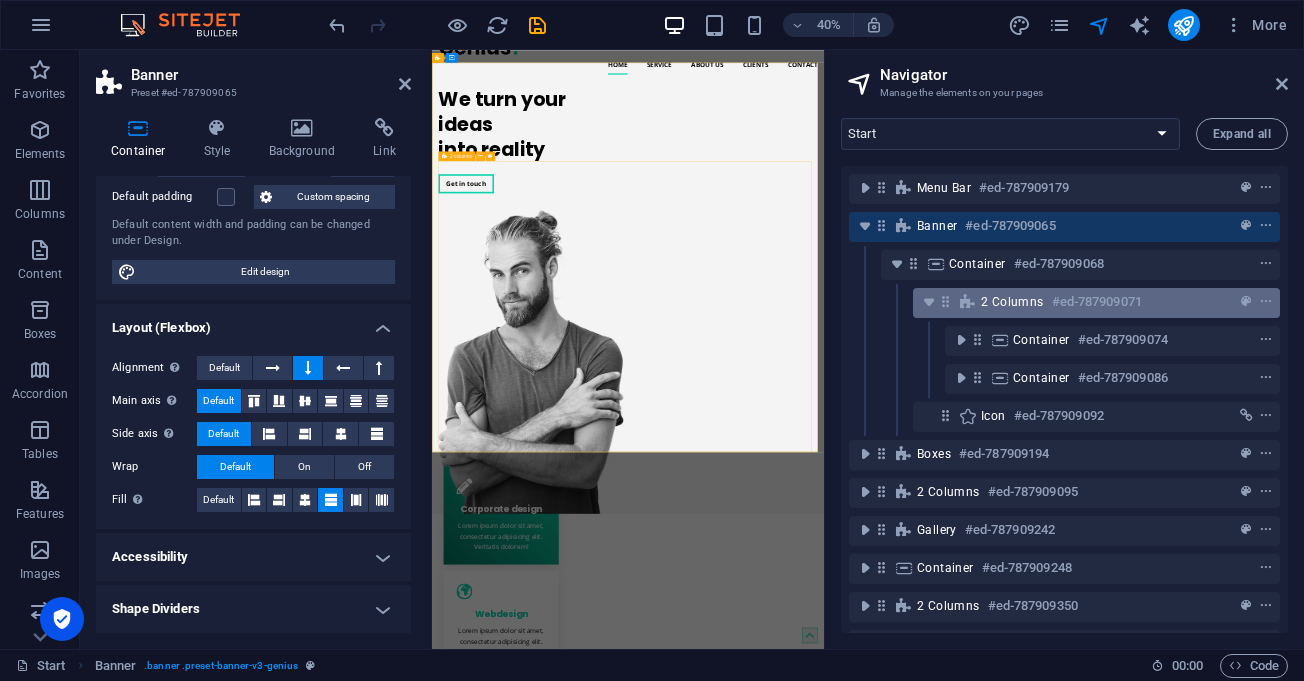 click on "2 columns" at bounding box center [1012, 302] 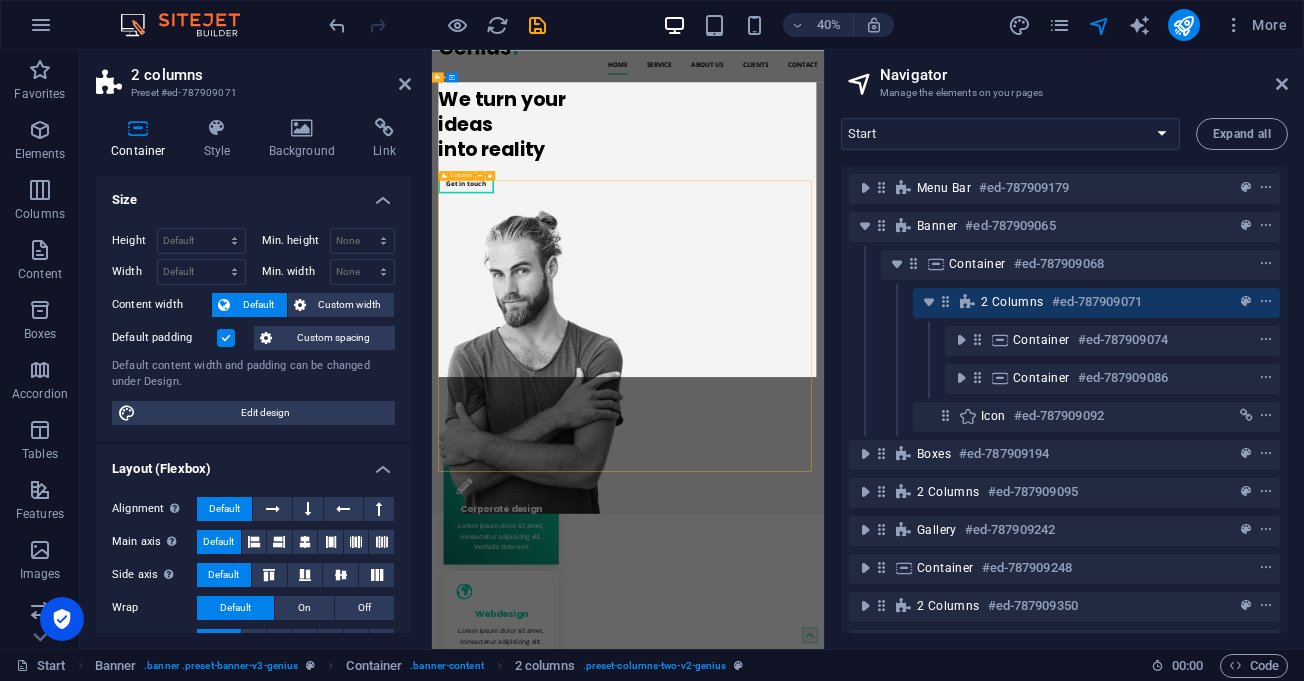 scroll, scrollTop: 0, scrollLeft: 0, axis: both 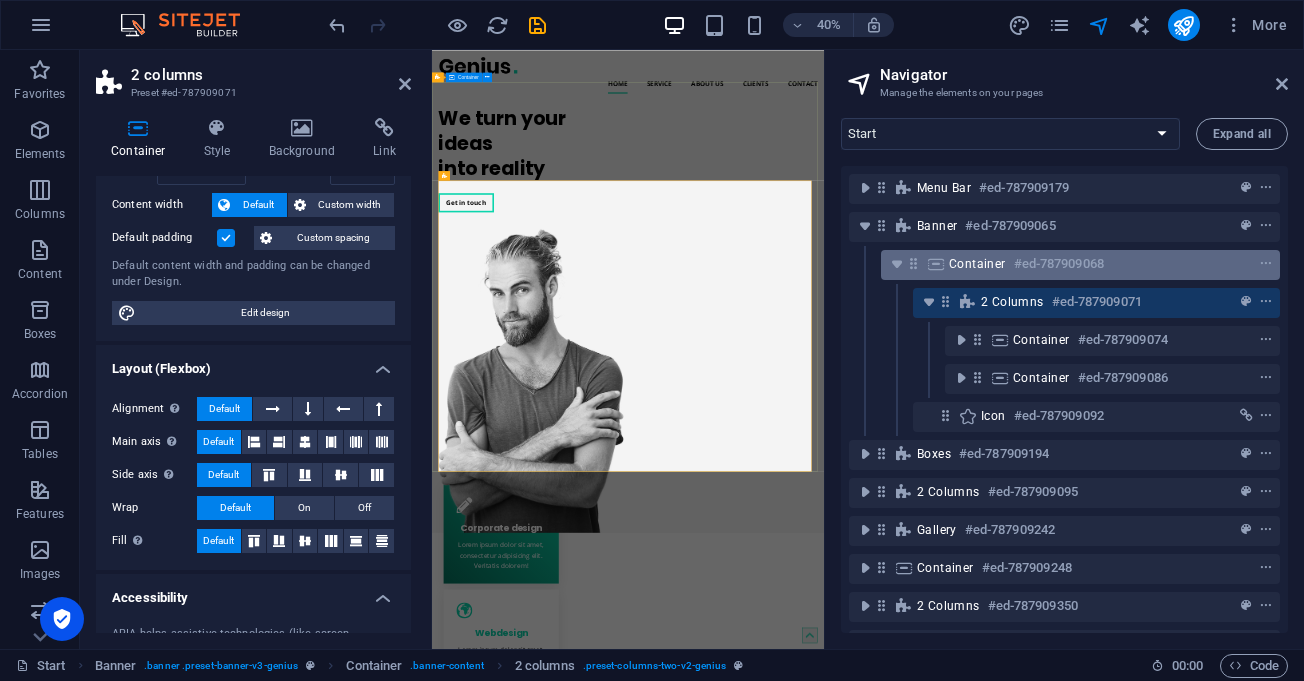 click on "#ed-787909068" at bounding box center (1059, 264) 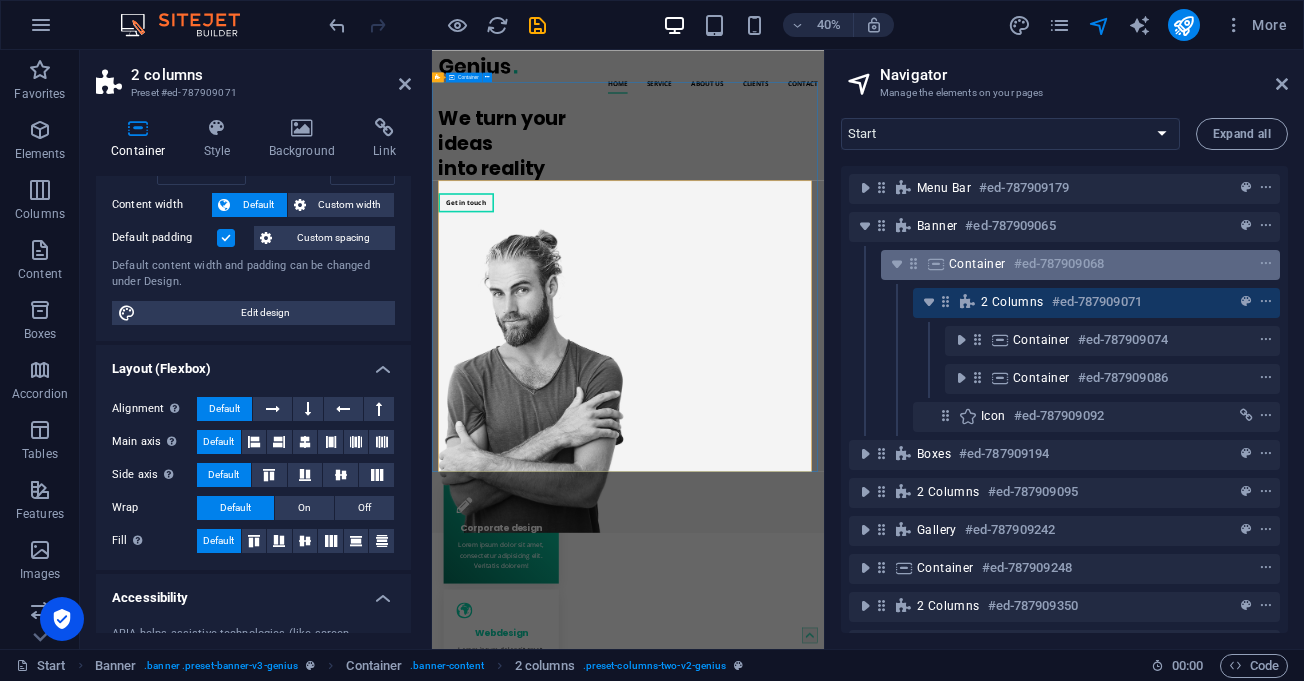 click on "#ed-787909068" at bounding box center (1059, 264) 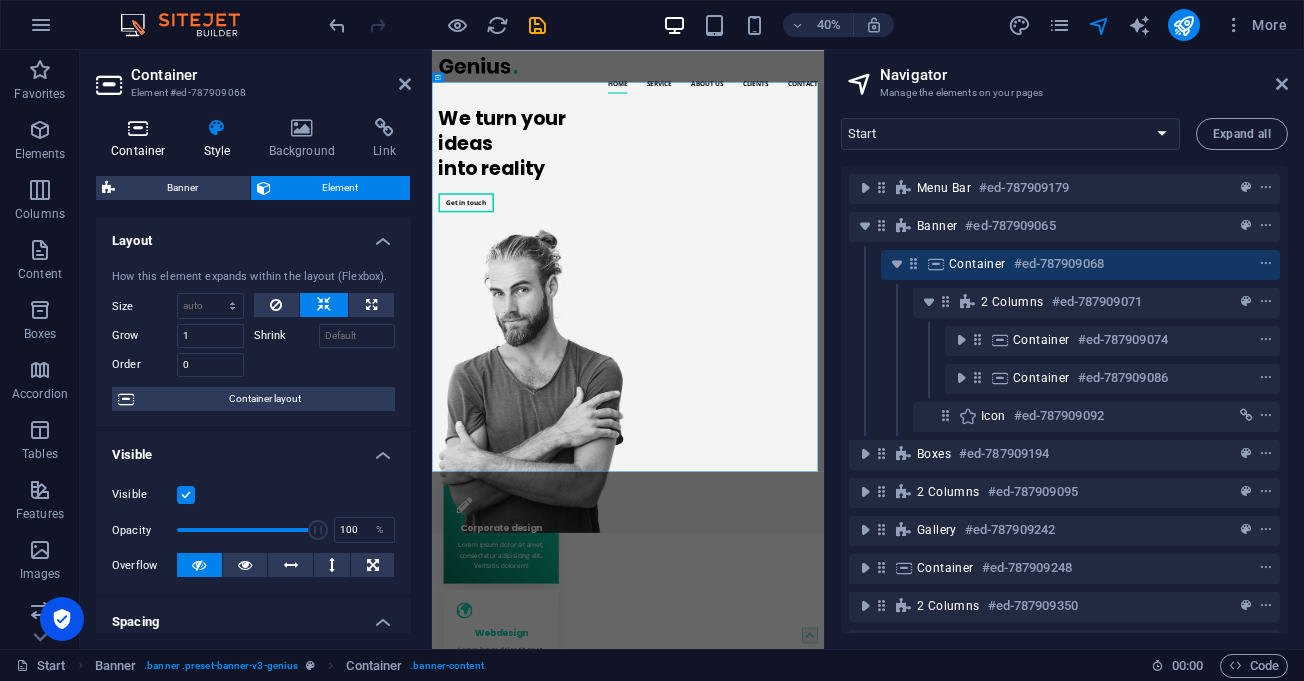 click at bounding box center [138, 128] 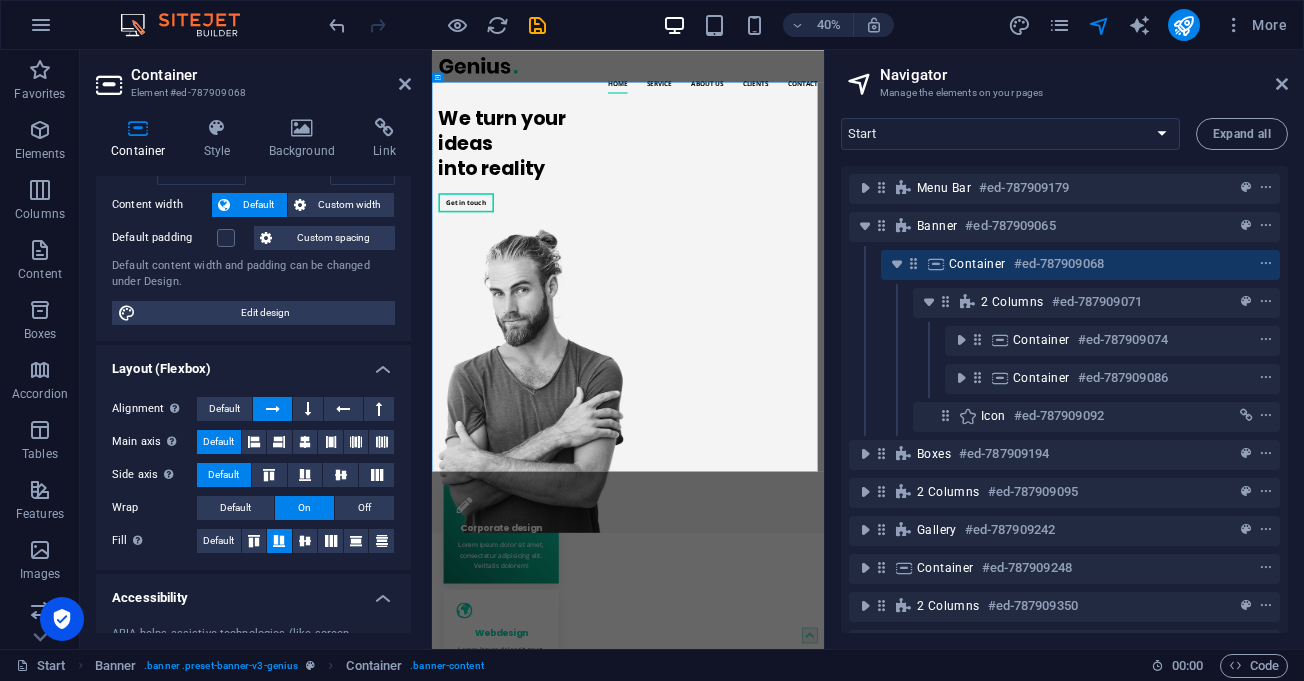 scroll, scrollTop: 0, scrollLeft: 0, axis: both 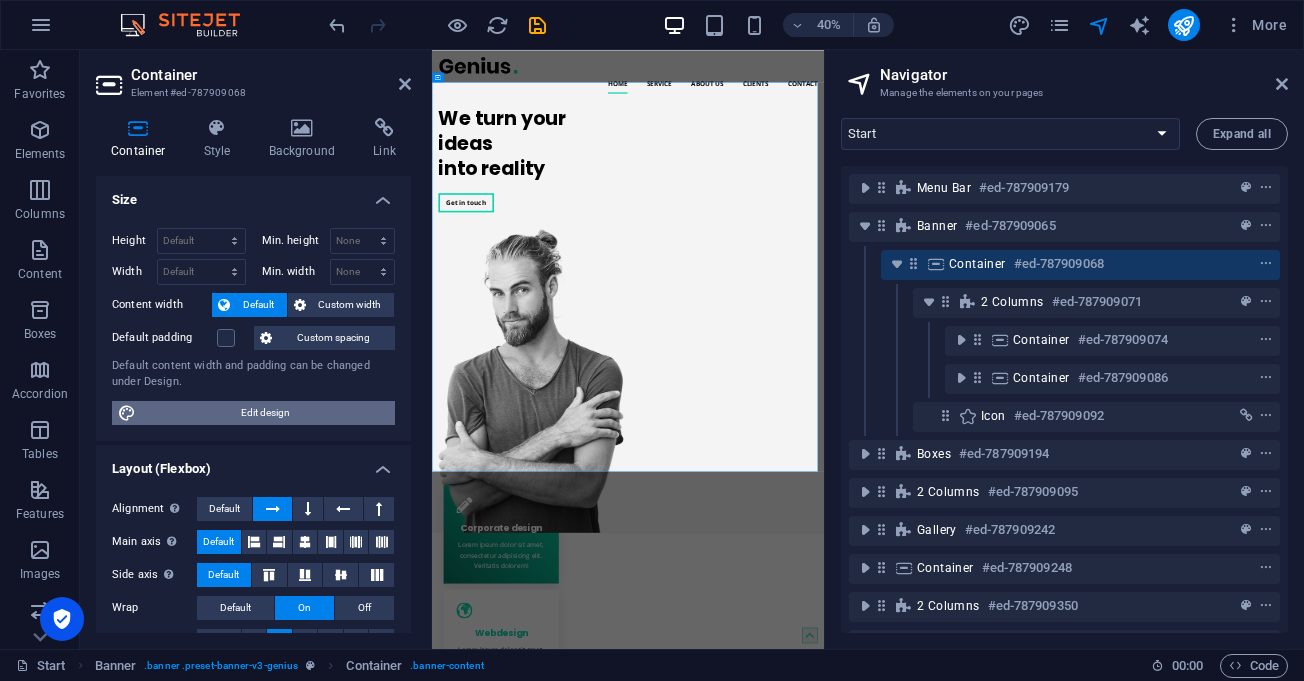 click on "Edit design" at bounding box center (265, 413) 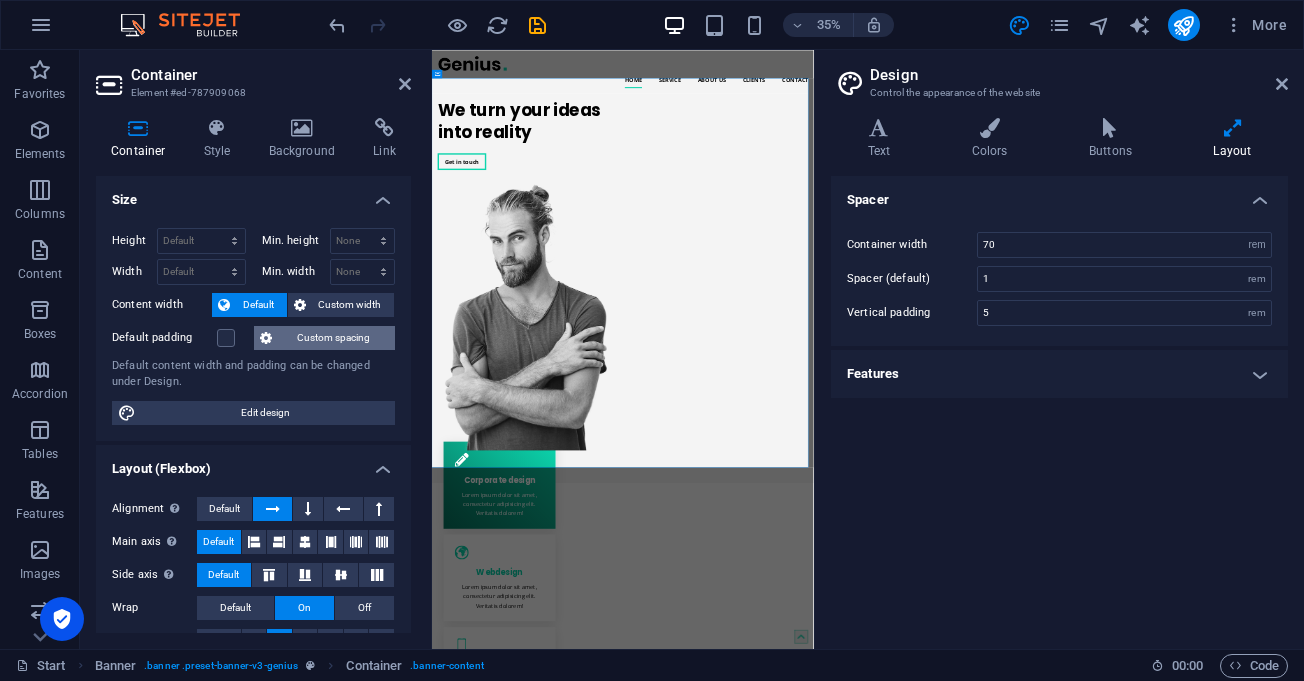 click on "Custom spacing" at bounding box center (333, 338) 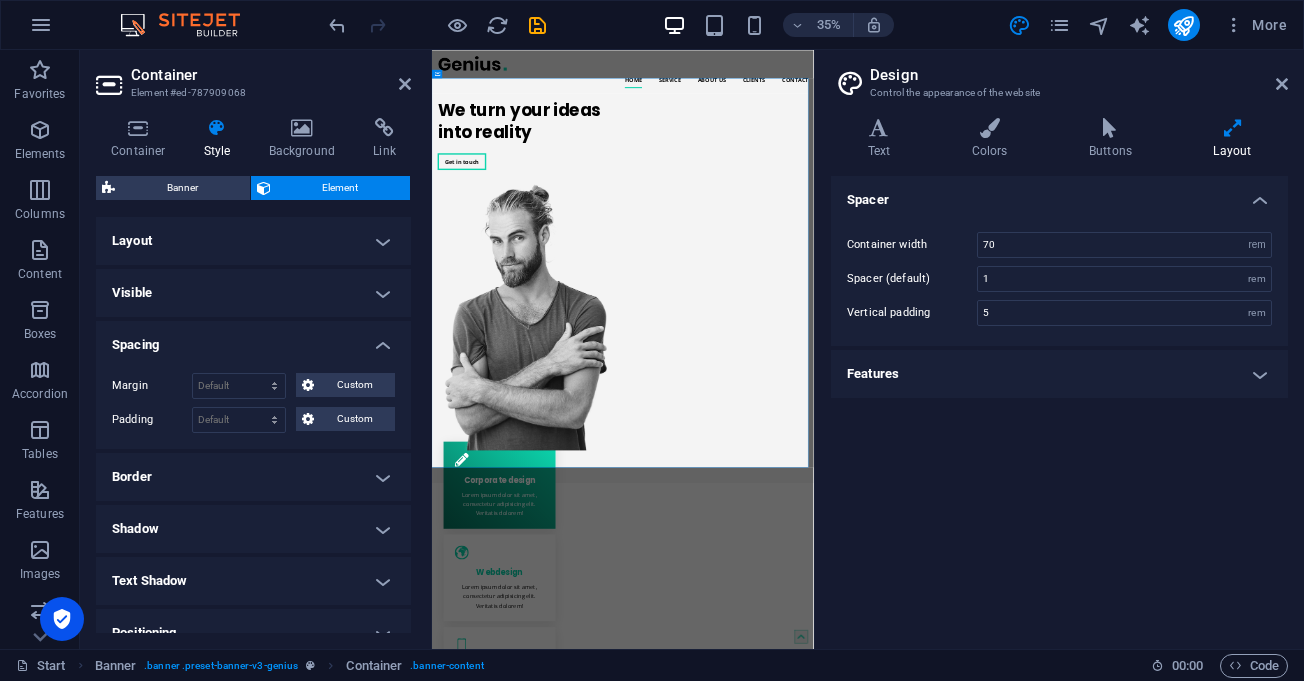 click on "Layout" at bounding box center [253, 241] 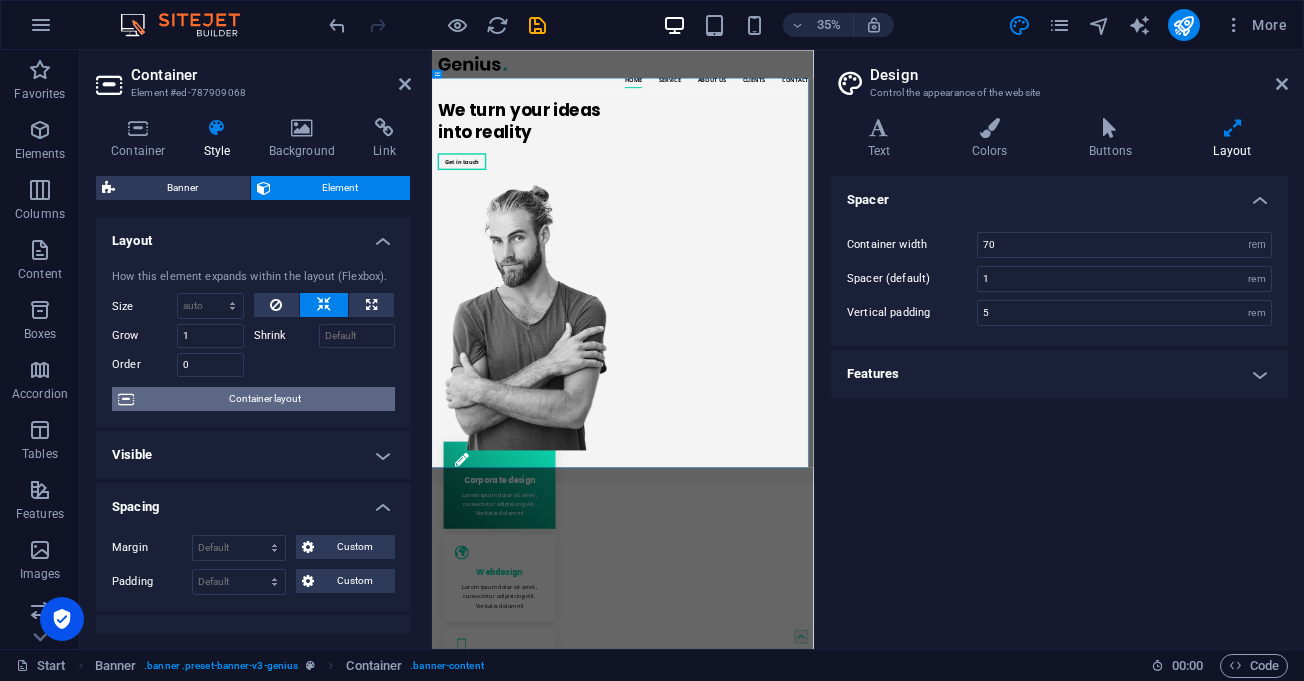 click on "Container layout" at bounding box center [264, 399] 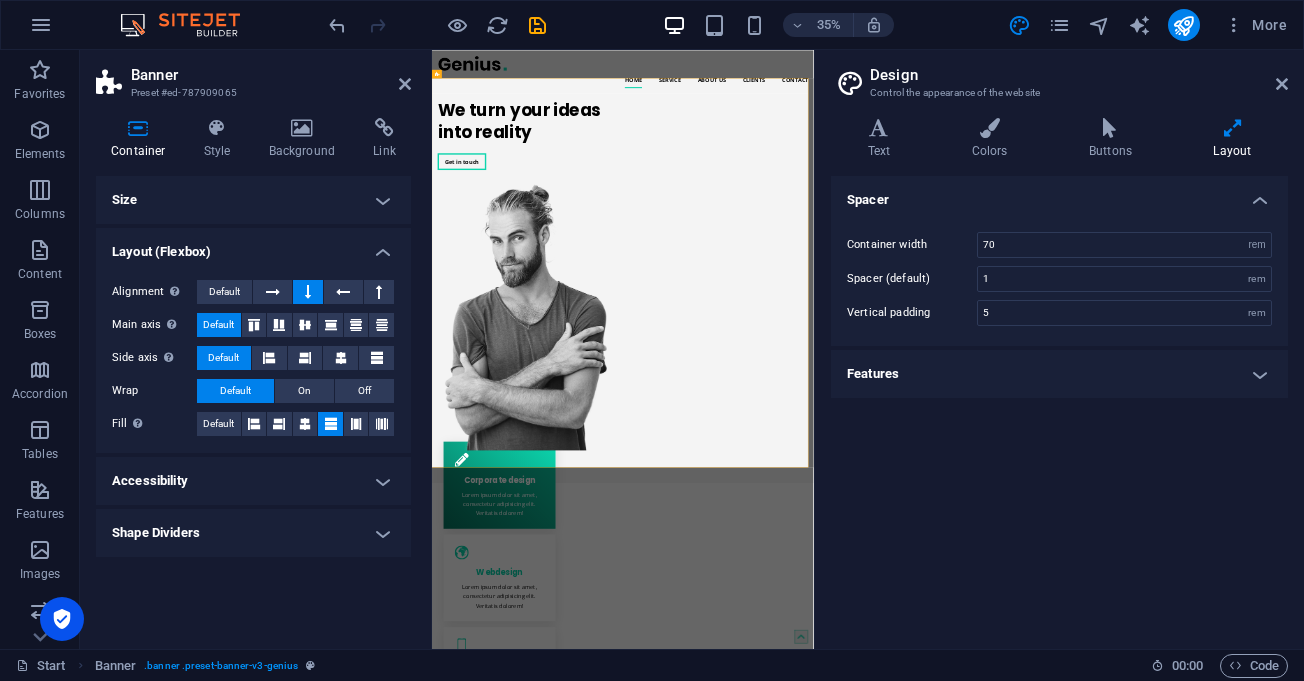 click on "Size" at bounding box center [253, 200] 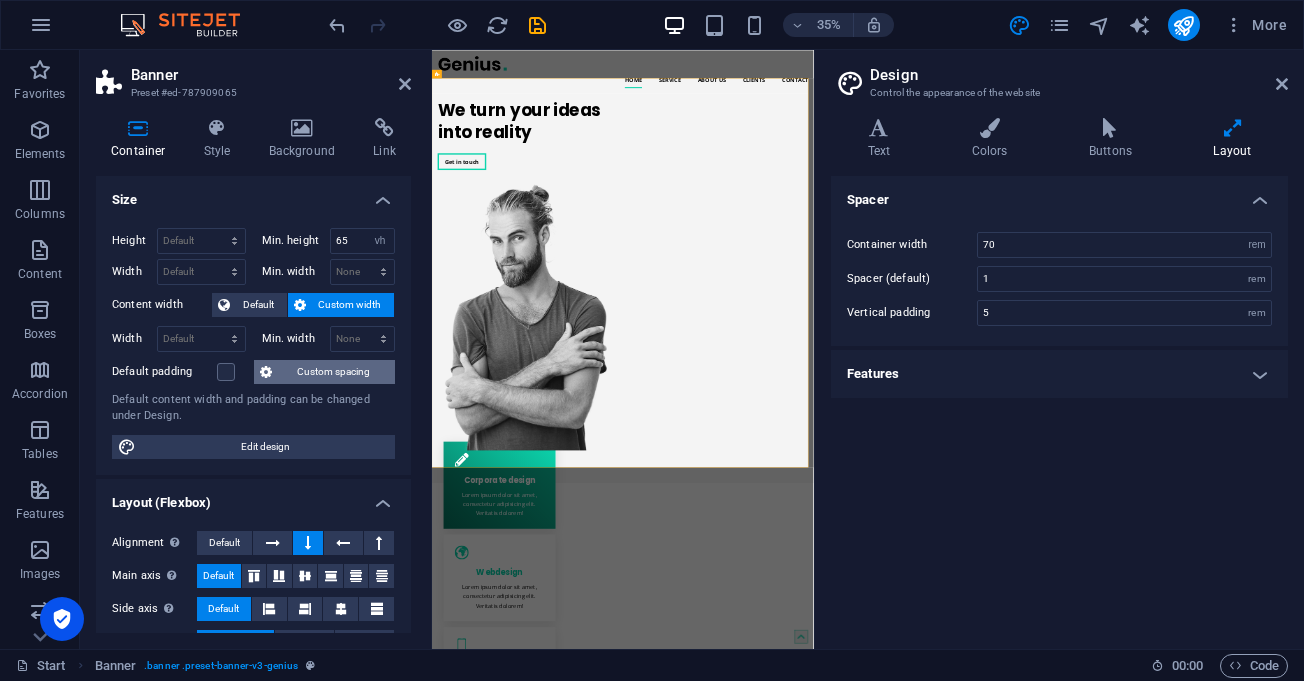 click on "Custom spacing" at bounding box center (333, 372) 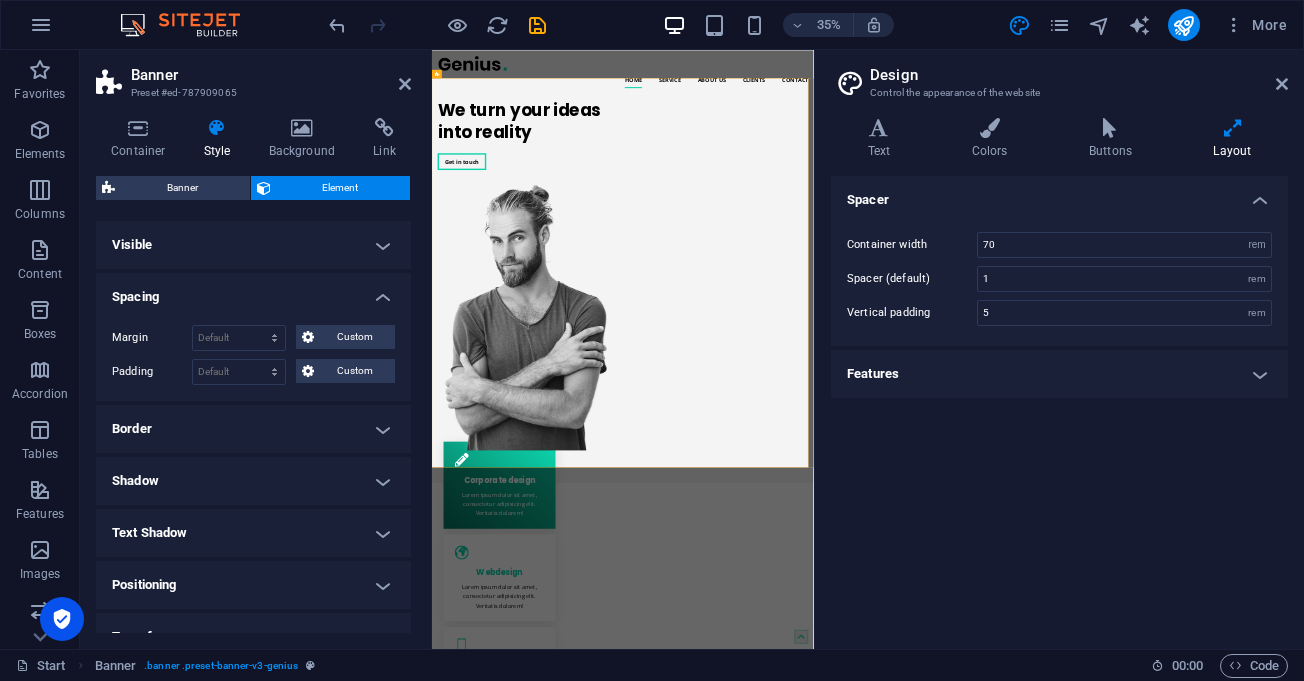 click on "Visible" at bounding box center [253, 245] 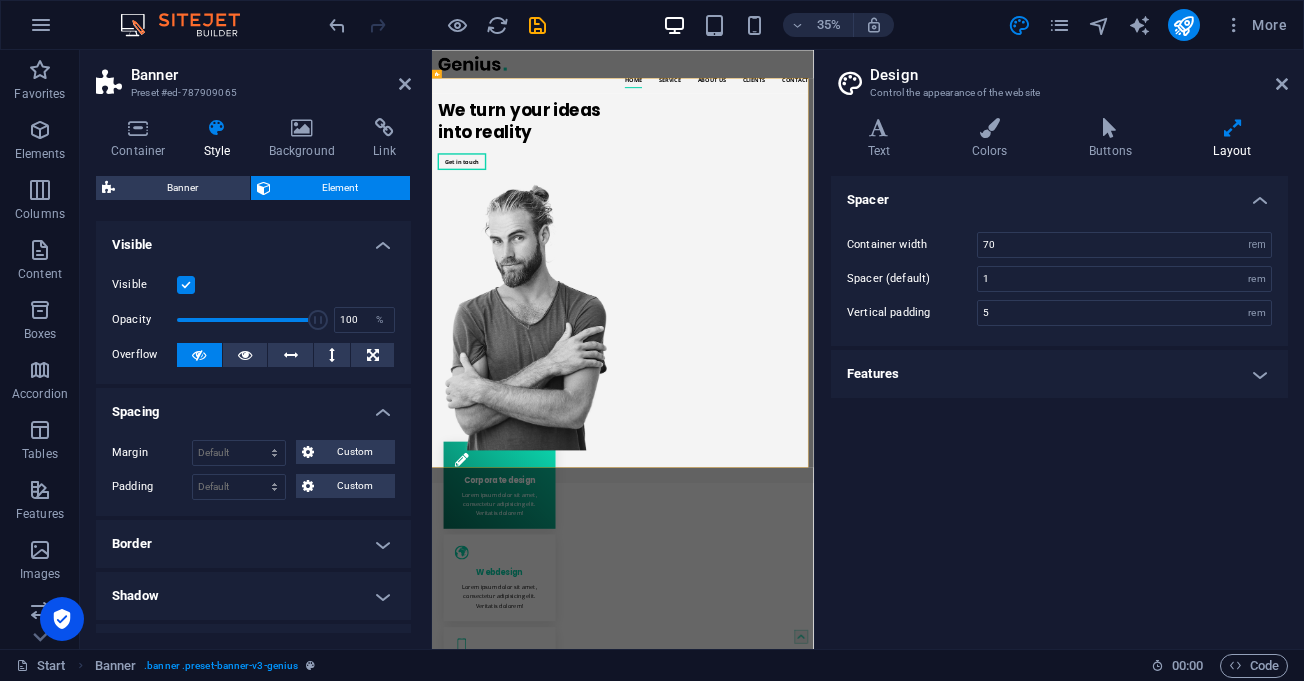 click on "Visible" at bounding box center (253, 239) 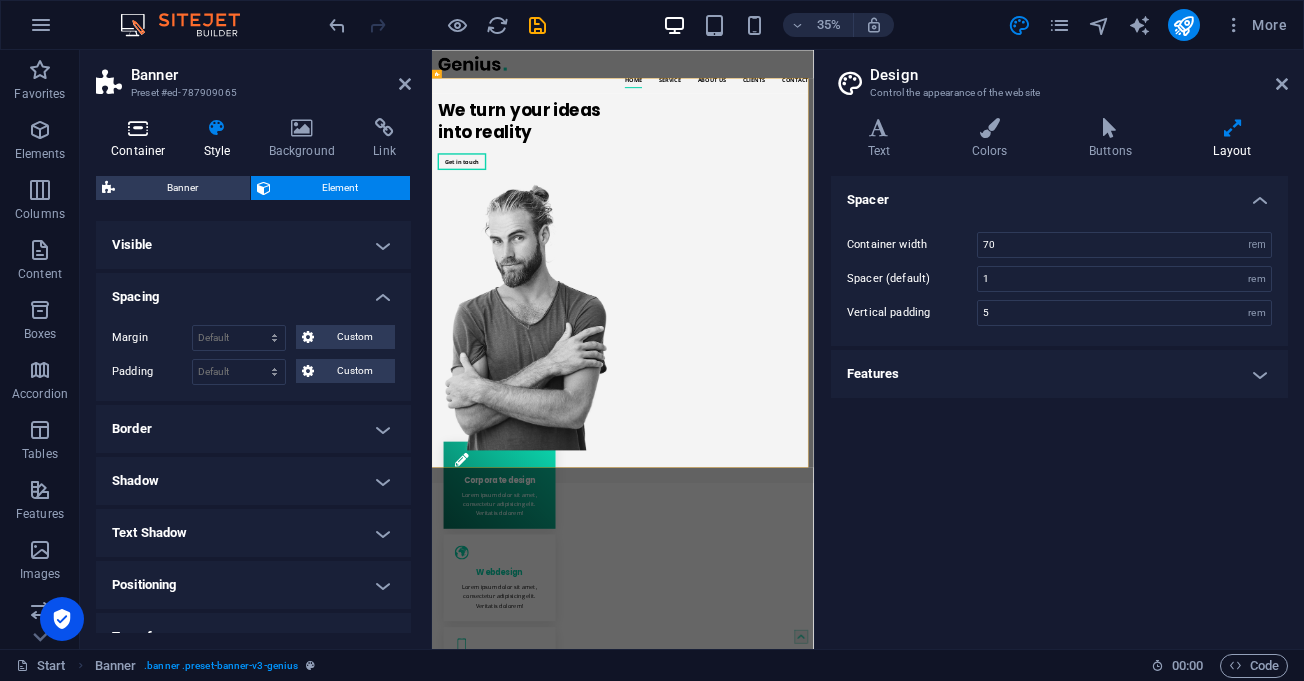 click at bounding box center (138, 128) 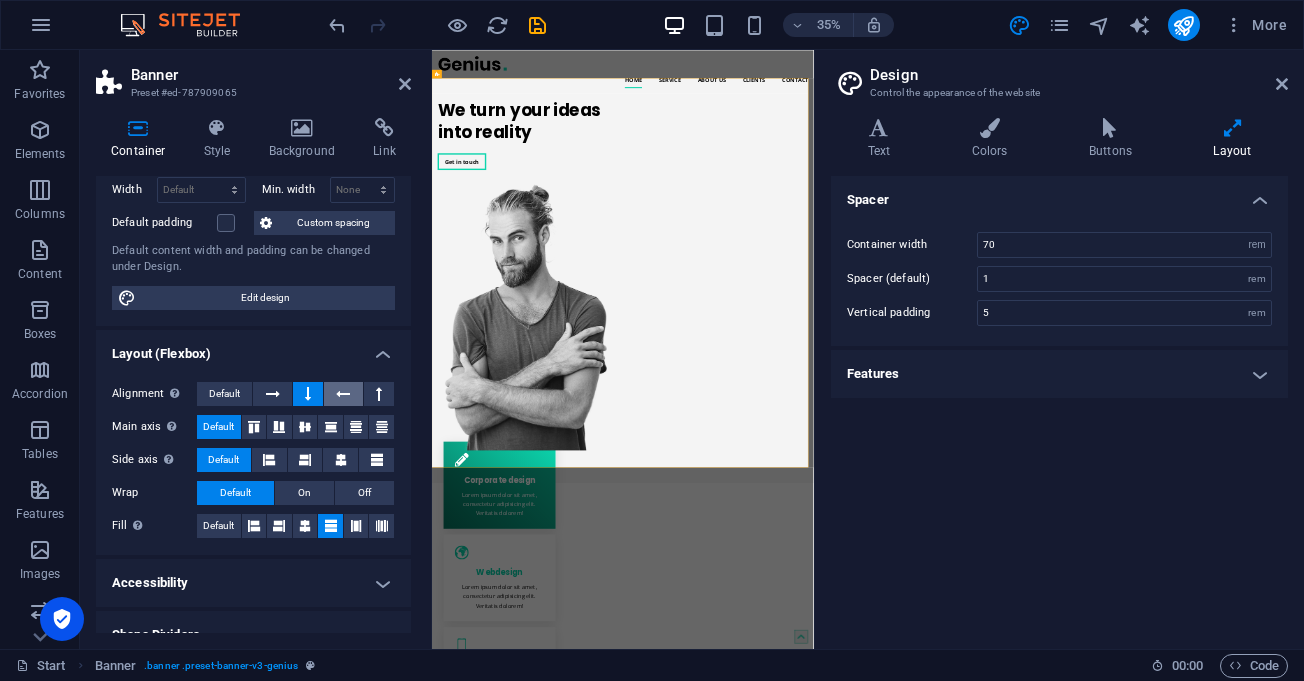 scroll, scrollTop: 175, scrollLeft: 0, axis: vertical 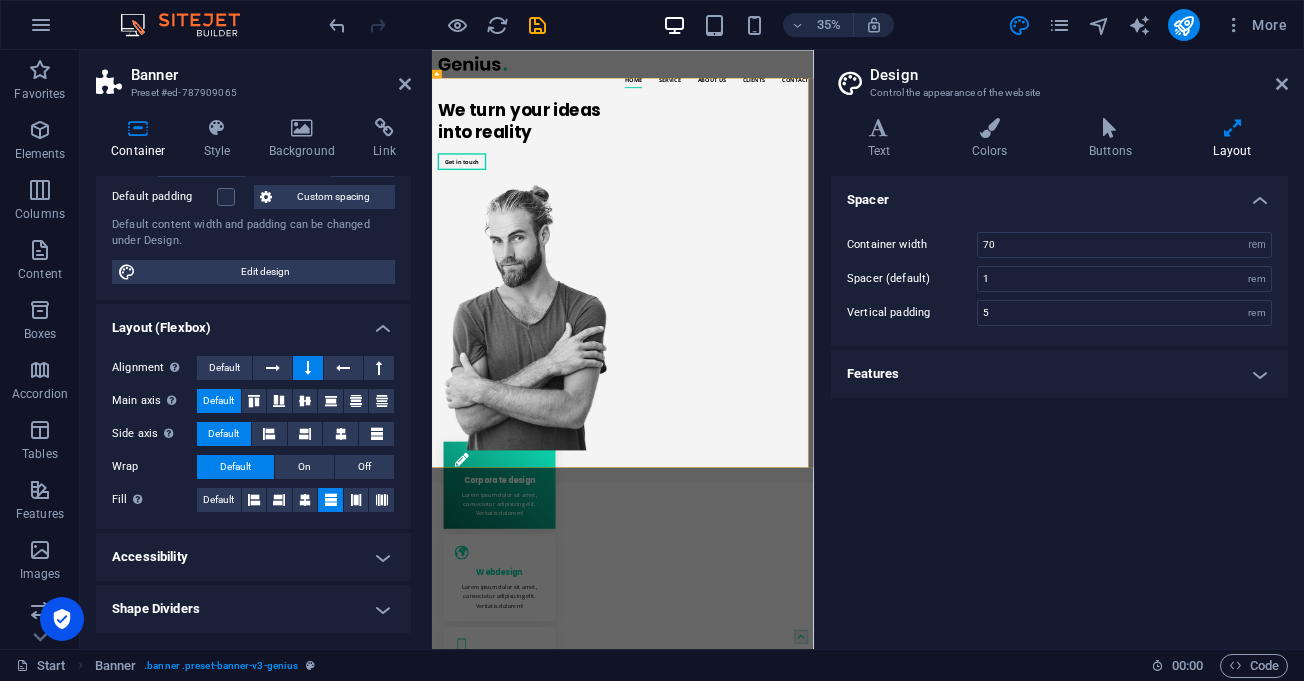 click on "Accessibility" at bounding box center (253, 557) 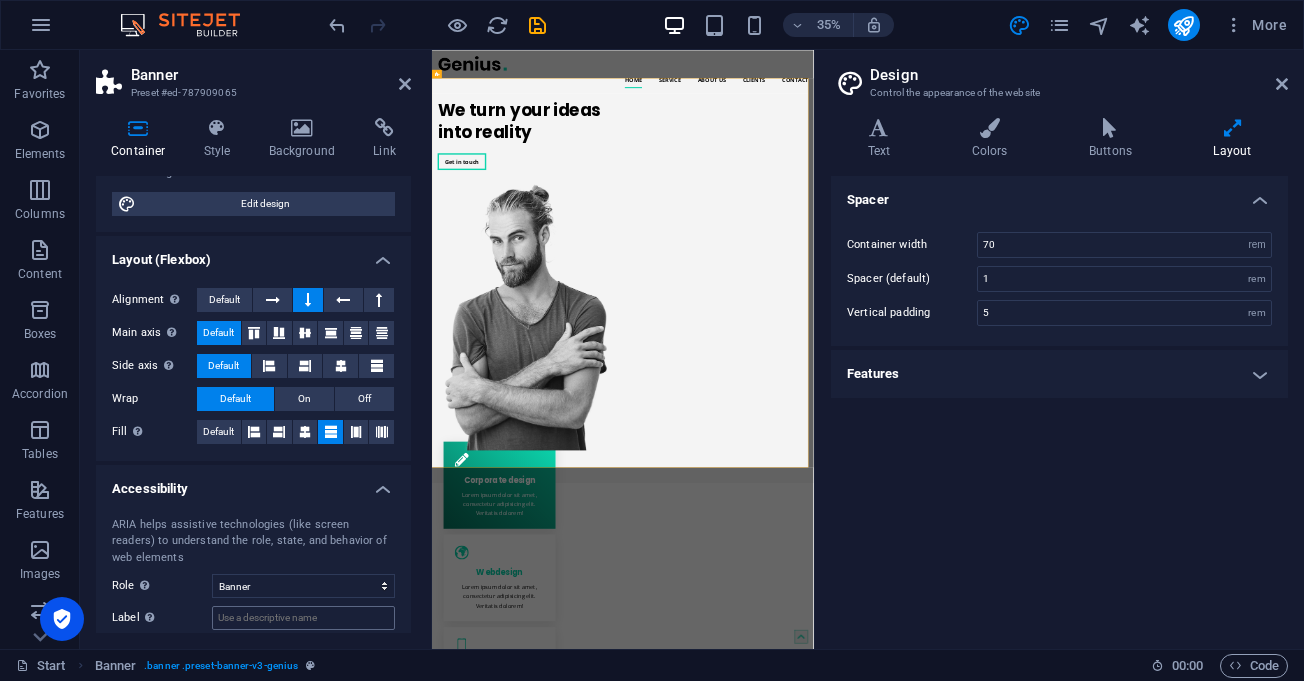 scroll, scrollTop: 308, scrollLeft: 0, axis: vertical 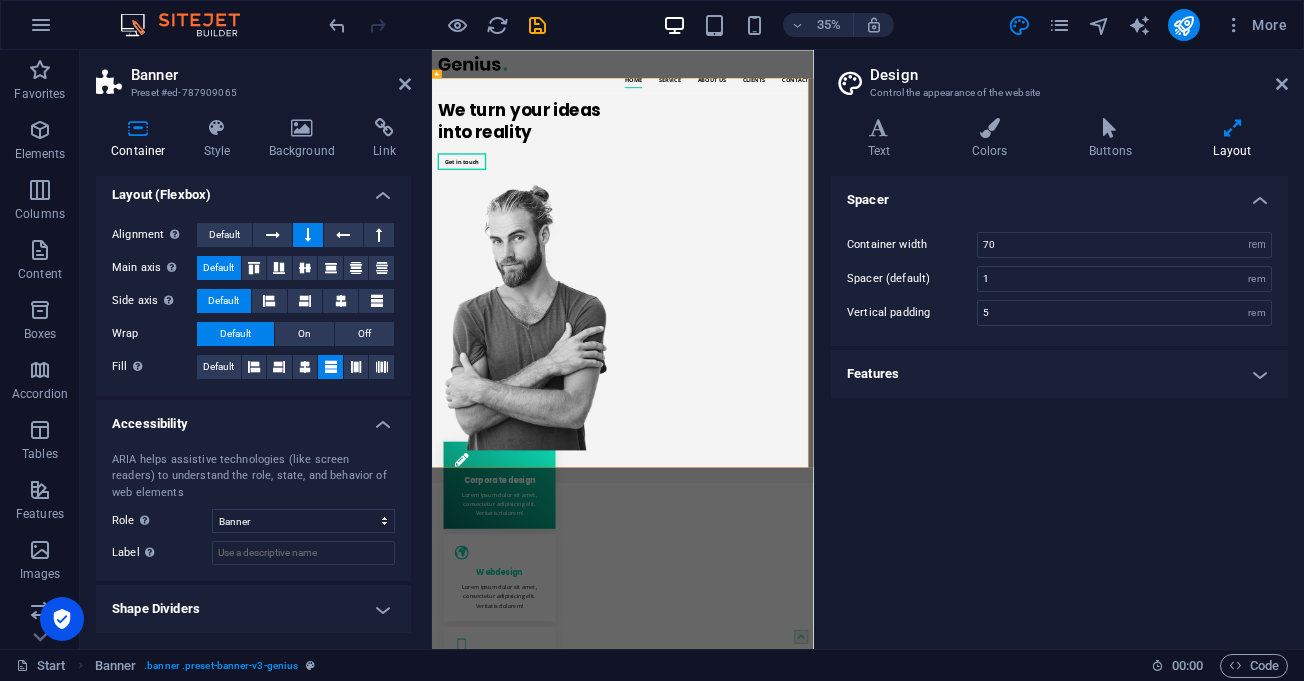 click on "Shape Dividers" at bounding box center [253, 609] 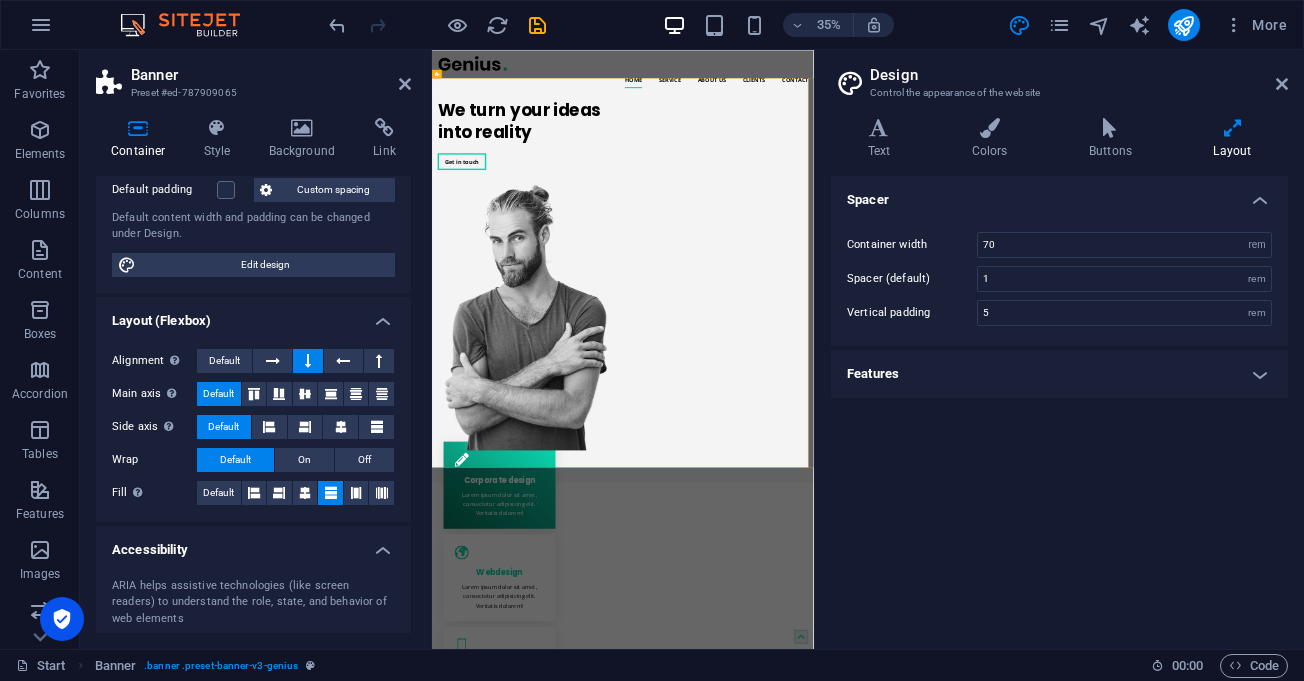 scroll, scrollTop: 0, scrollLeft: 0, axis: both 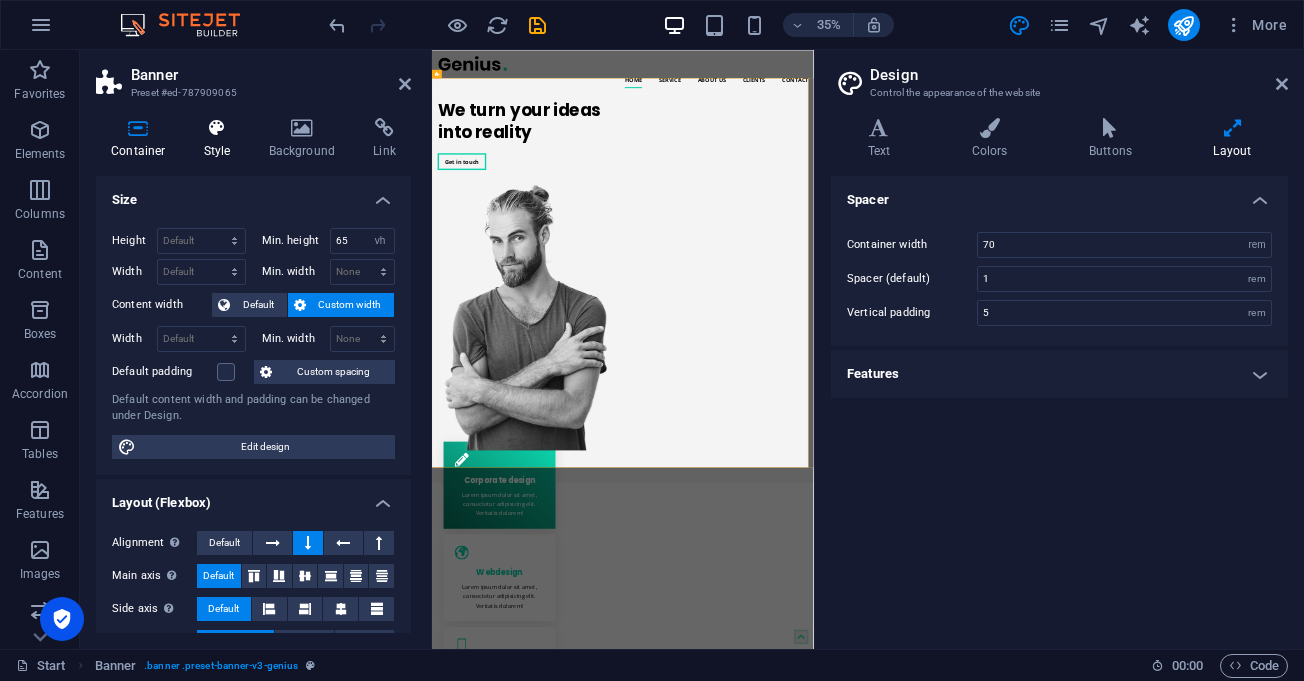 click on "Style" at bounding box center (221, 139) 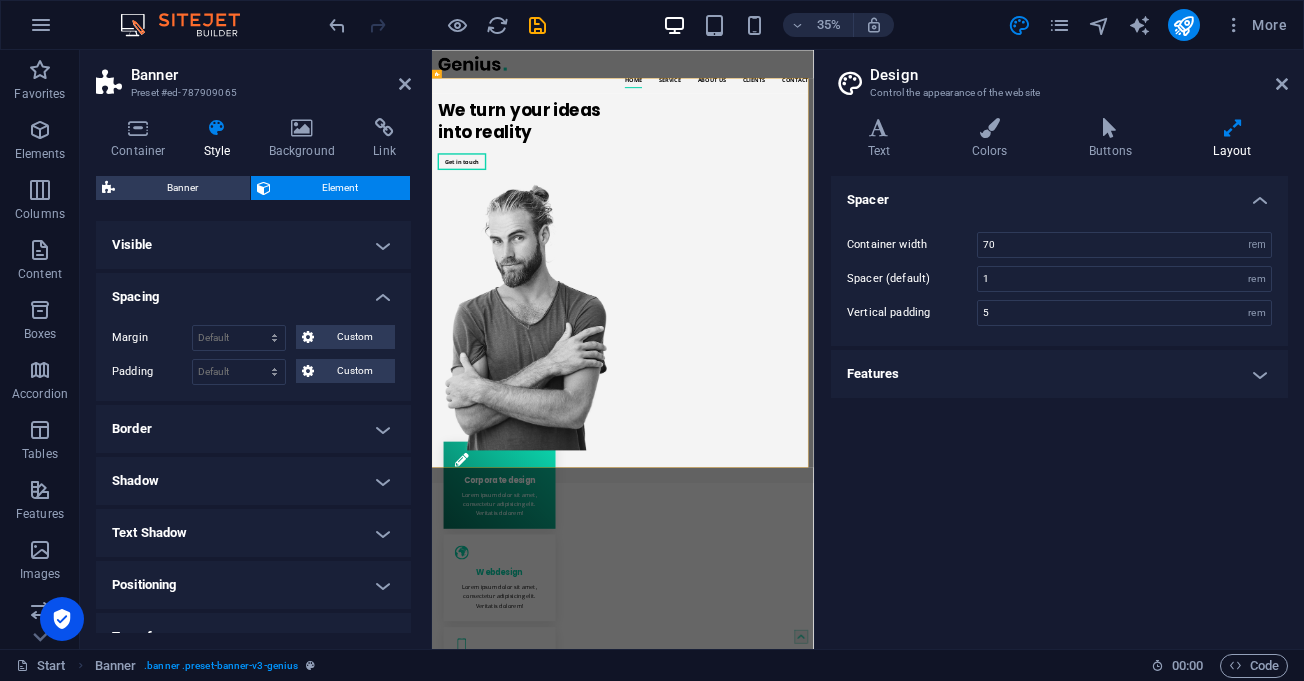click on "Visible" at bounding box center (253, 245) 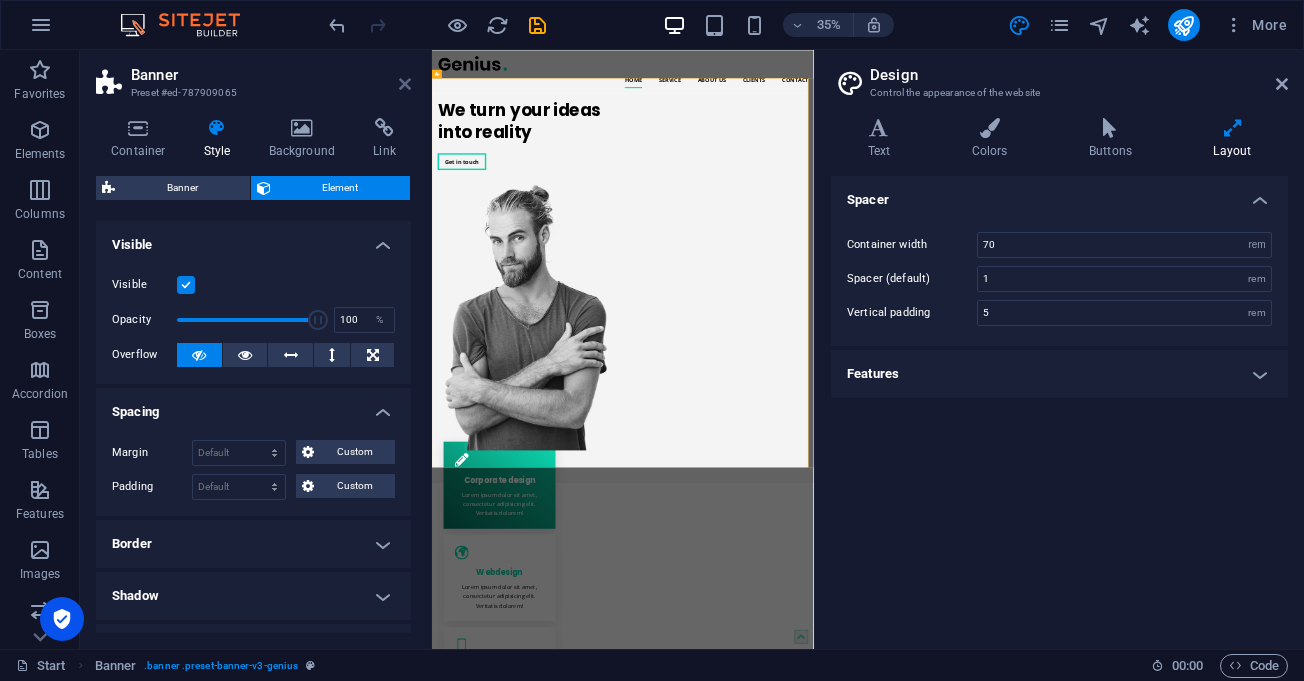 click at bounding box center [405, 84] 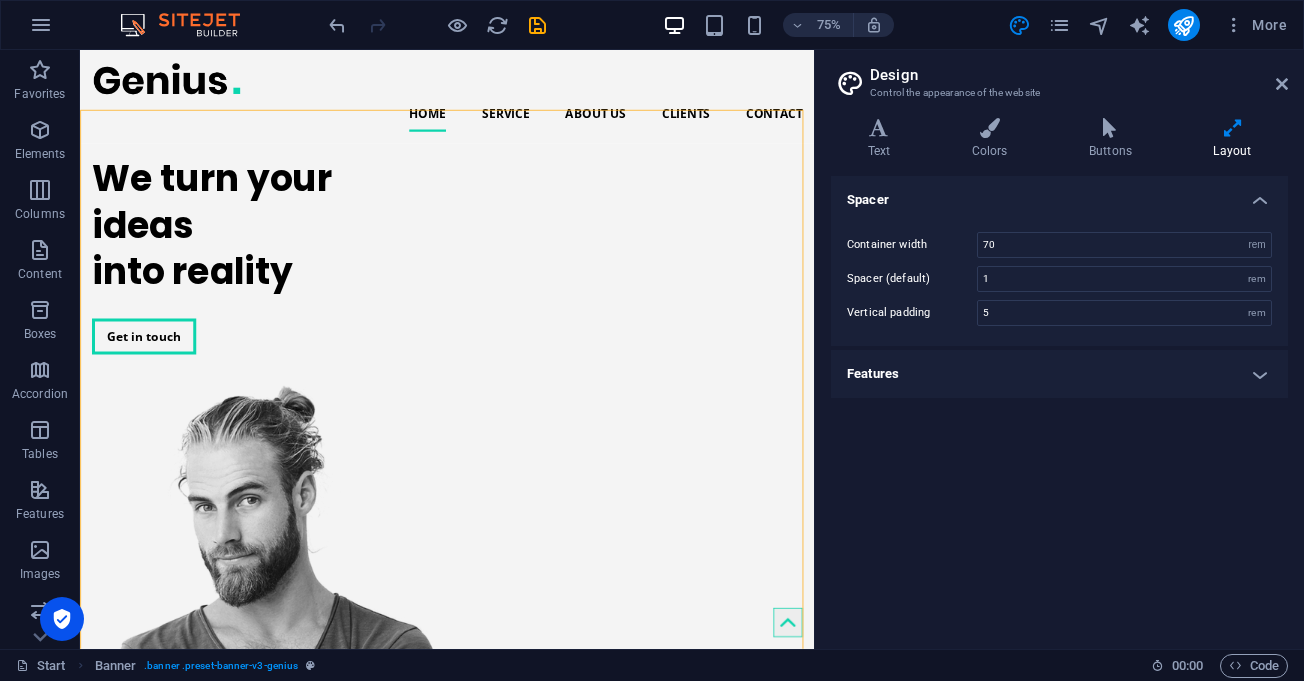 click on "Design Control the appearance of the website Variants  Text  Colors  Buttons  Layout Text Standard Bold Links Font color Font Open Sans Font size 16 rem px Line height 1.65 Font weight To display the font weight correctly, it may need to be enabled.  Manage Fonts Thin, 100 Extra-light, 200 Light, 300 Regular, 400 Medium, 500 Semi-bold, 600 Bold, 700 Extra-bold, 800 Black, 900 Letter spacing 0 rem px Font style Text transform Tt TT tt Text align Font weight To display the font weight correctly, it may need to be enabled.  Manage Fonts Thin, 100 Extra-light, 200 Light, 300 Regular, 400 Medium, 500 Semi-bold, 600 Bold, 700 Extra-bold, 800 Black, 900 Default Hover / Active Font color Font color Decoration None Decoration None Transition duration 0.3 s Transition function Ease Ease In Ease Out Ease In/Ease Out Linear Headlines All H1 / Textlogo H2 H3 H4 H5 H6 Font color Font Poppins Line height 1.3 Font weight To display the font weight correctly, it may need to be enabled.  Manage Fonts Thin, 100 Extra-light, 200" at bounding box center [1059, 349] 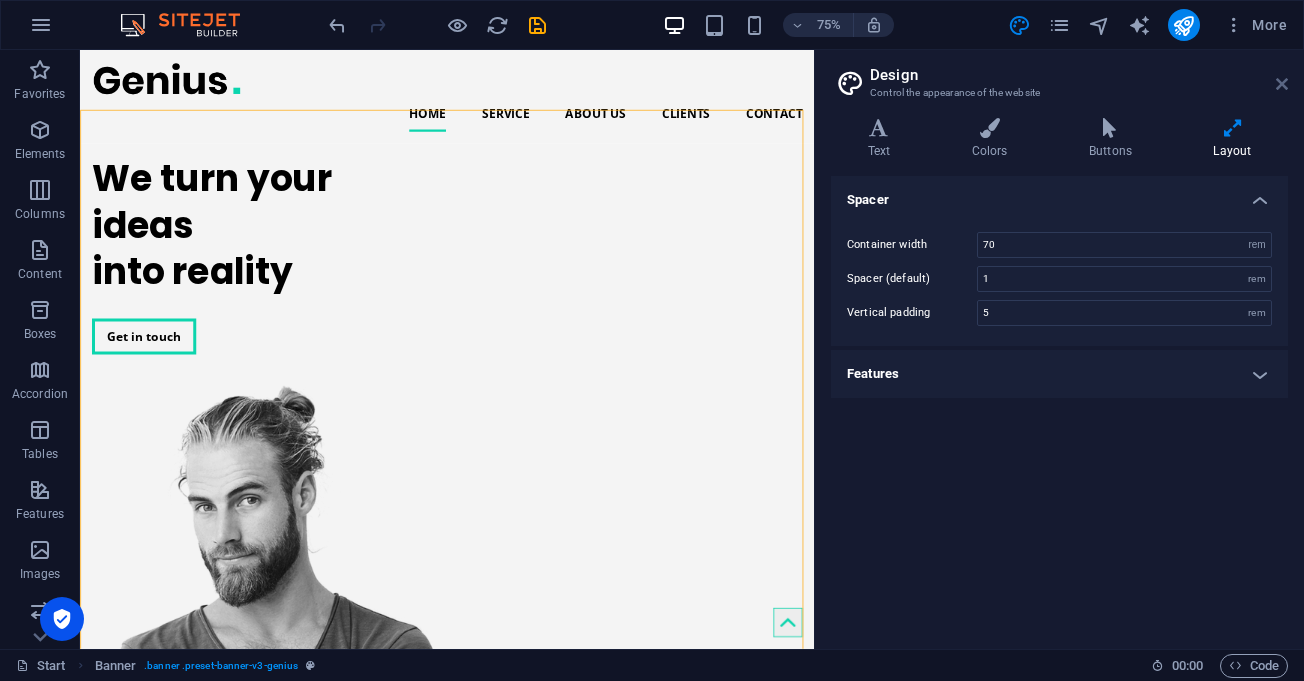 click at bounding box center (1282, 84) 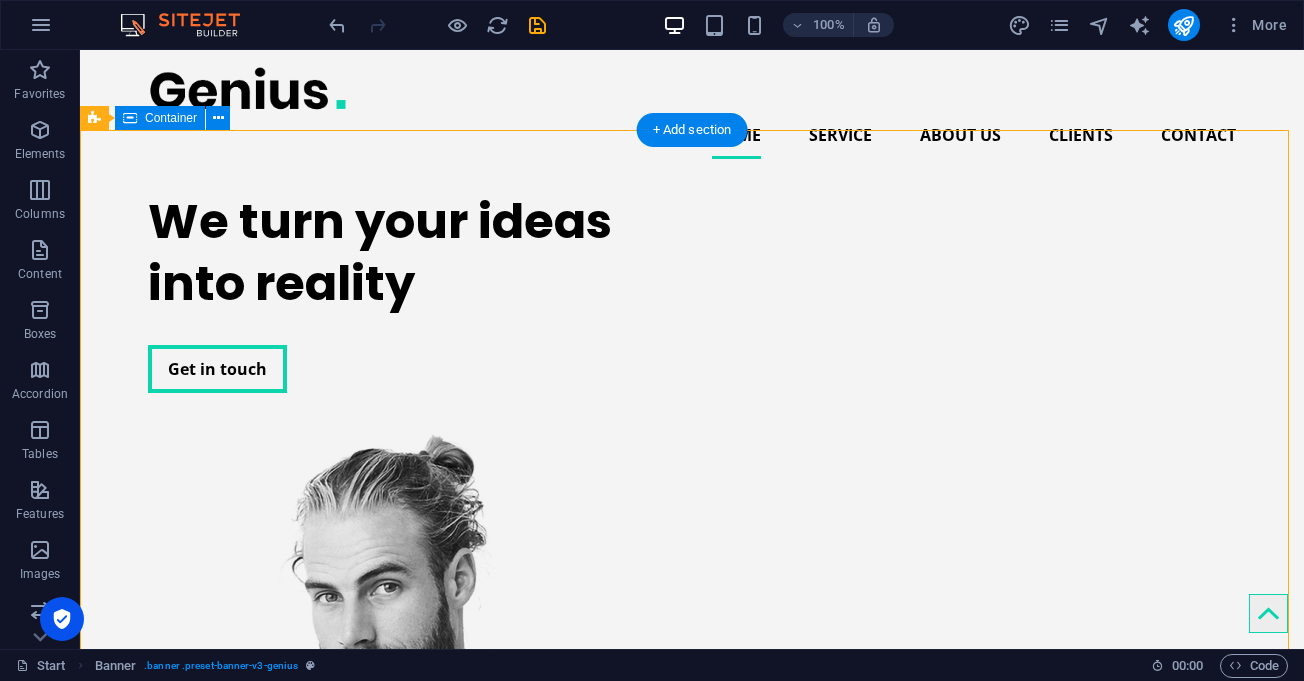 click on "We turn your ideas into reality  Get in touch" at bounding box center (692, 685) 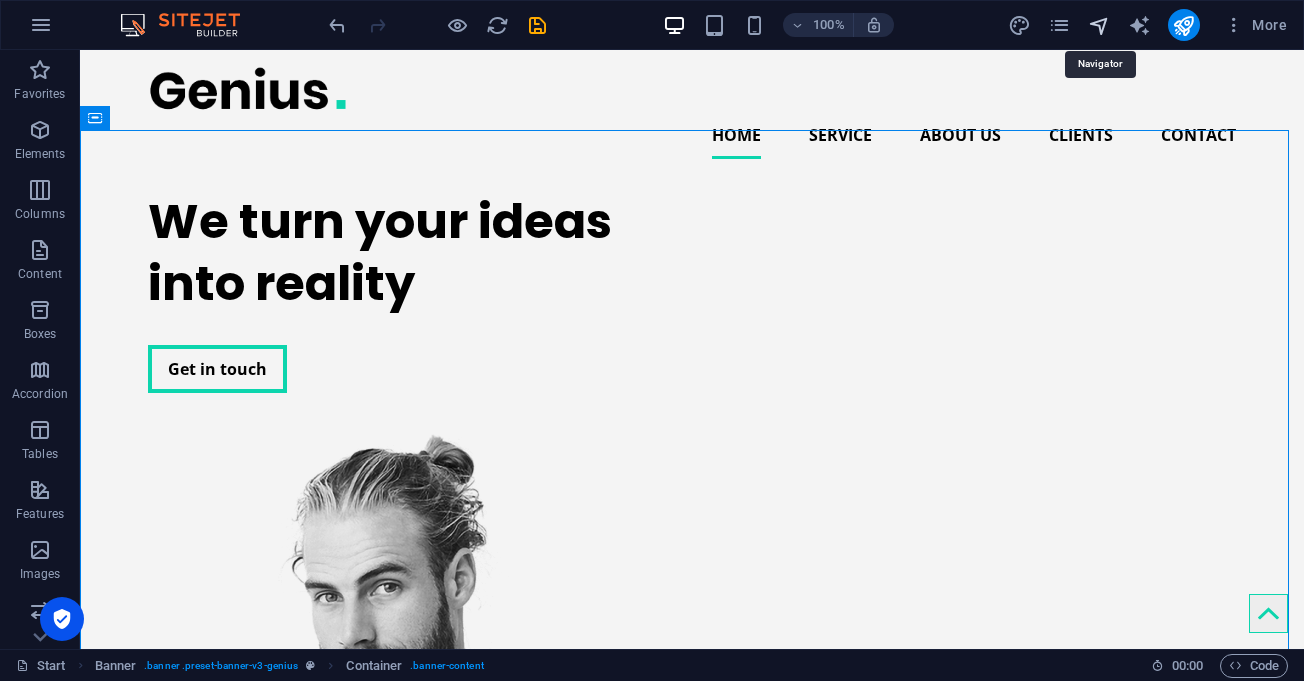 click at bounding box center [1099, 25] 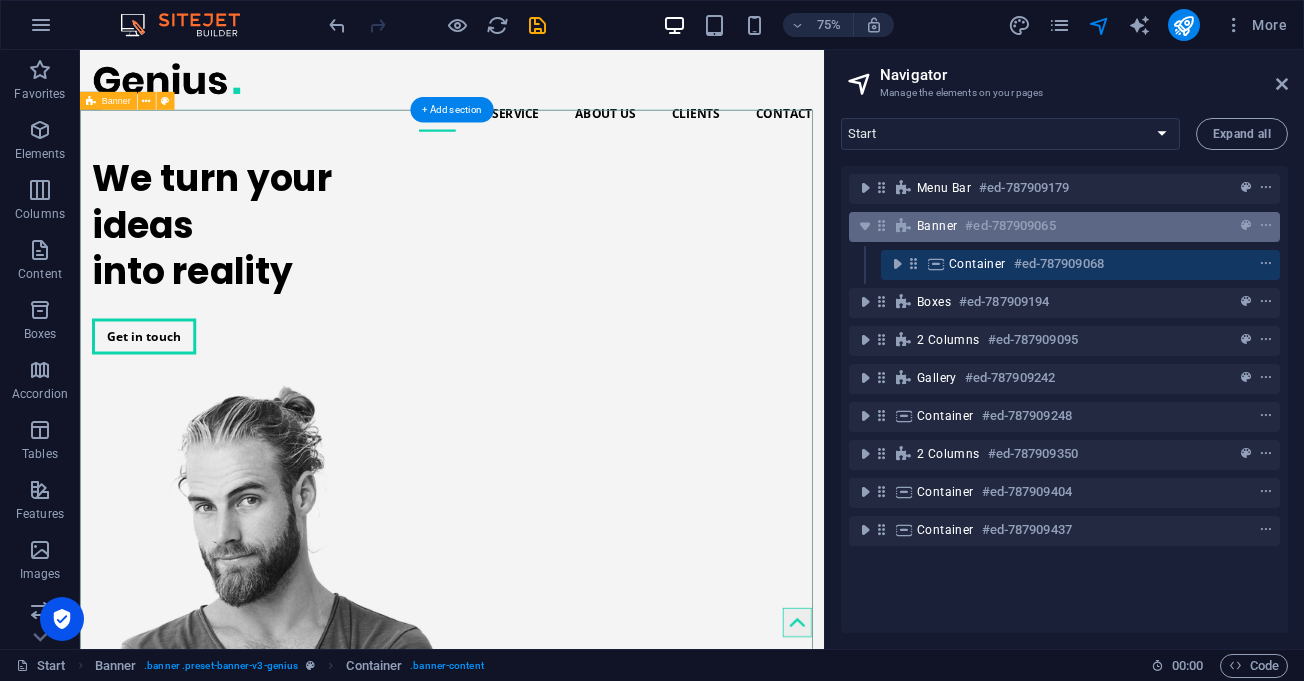 click on "#ed-787909065" at bounding box center [1010, 226] 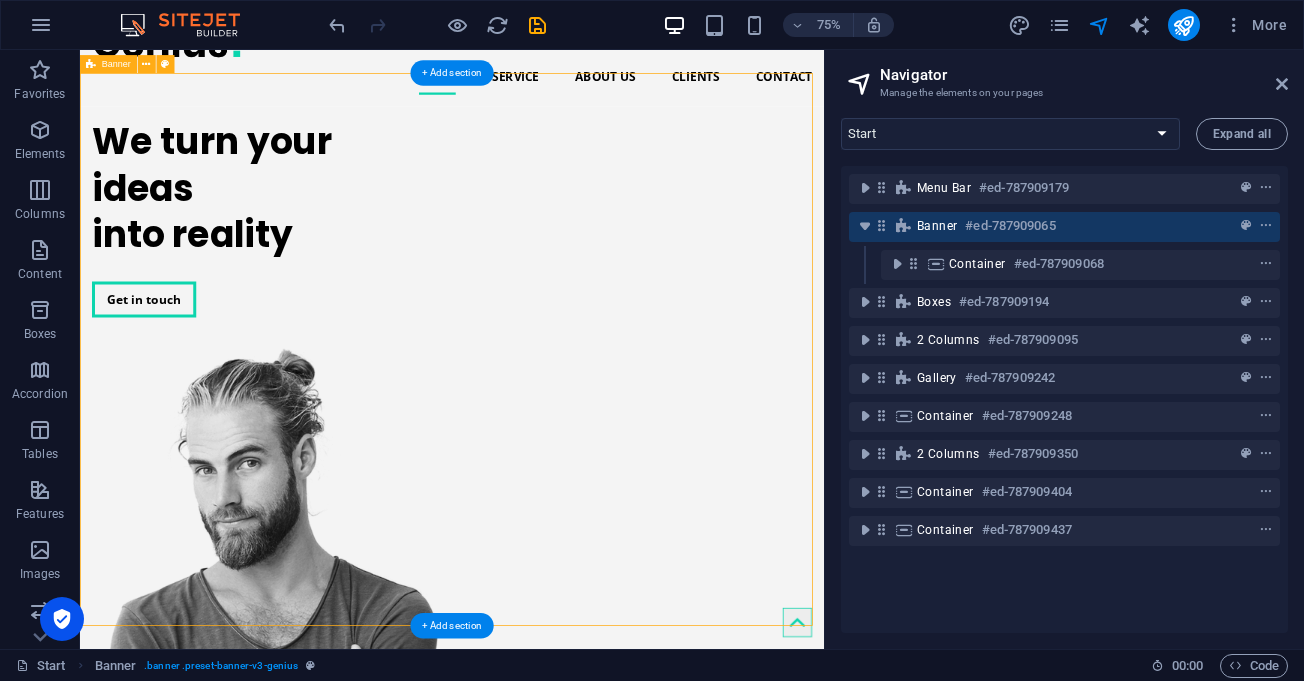 click on "#ed-787909065" at bounding box center (1010, 226) 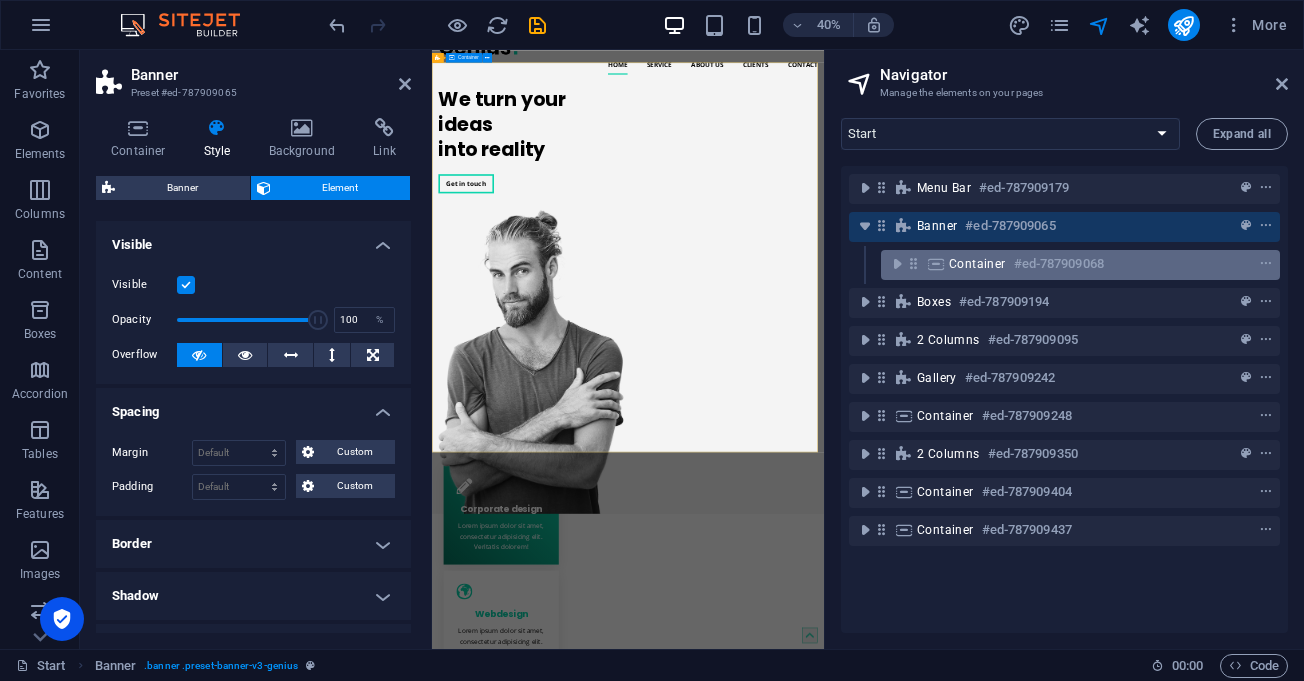 click on "#ed-787909068" at bounding box center [1059, 264] 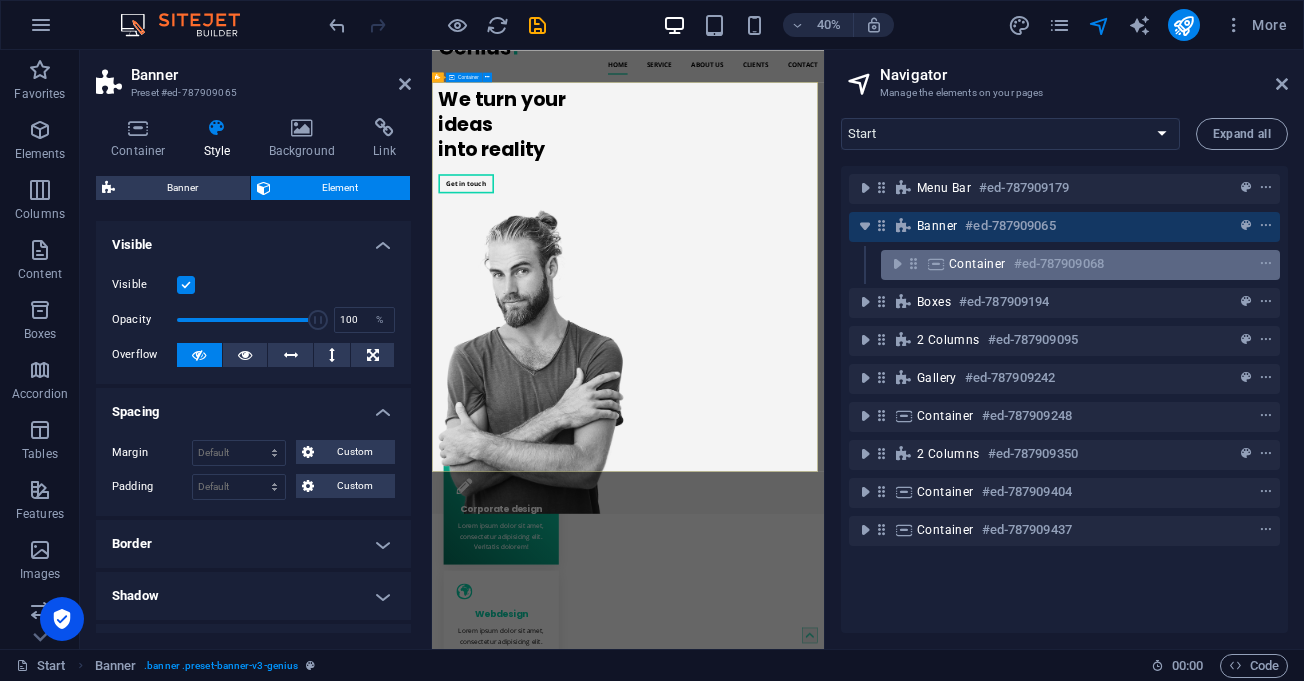 click on "#ed-787909068" at bounding box center (1059, 264) 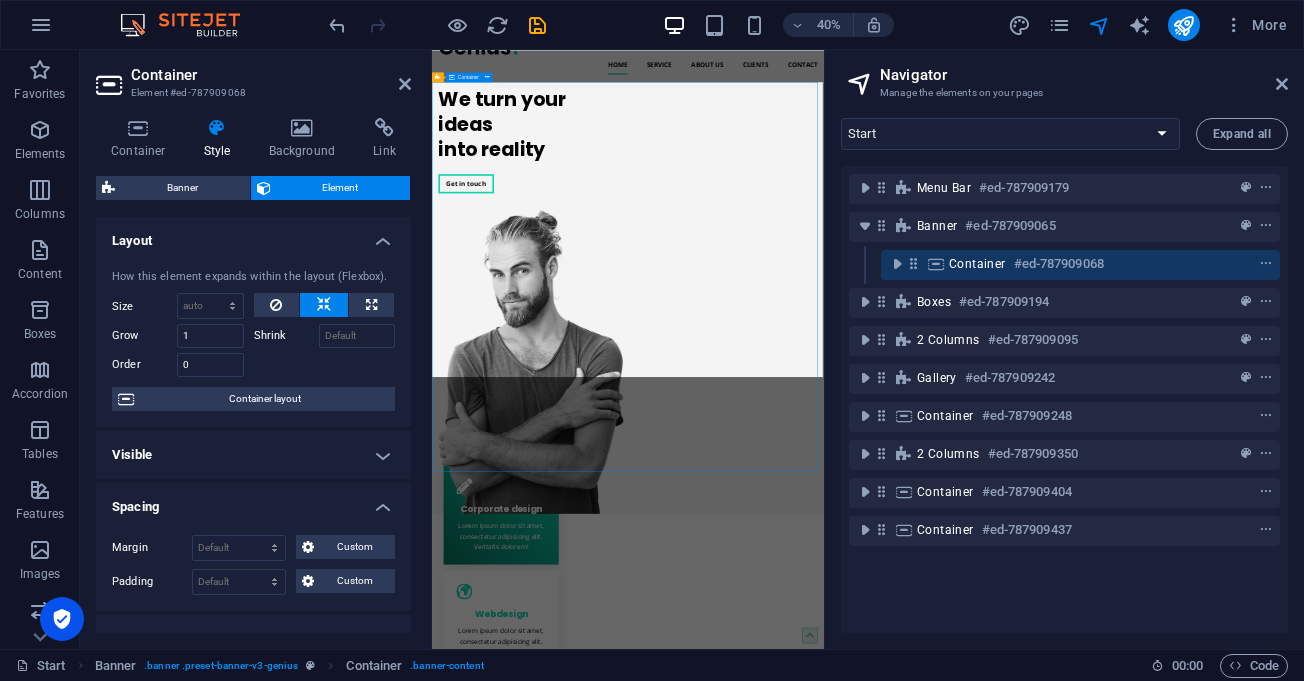 scroll, scrollTop: 0, scrollLeft: 0, axis: both 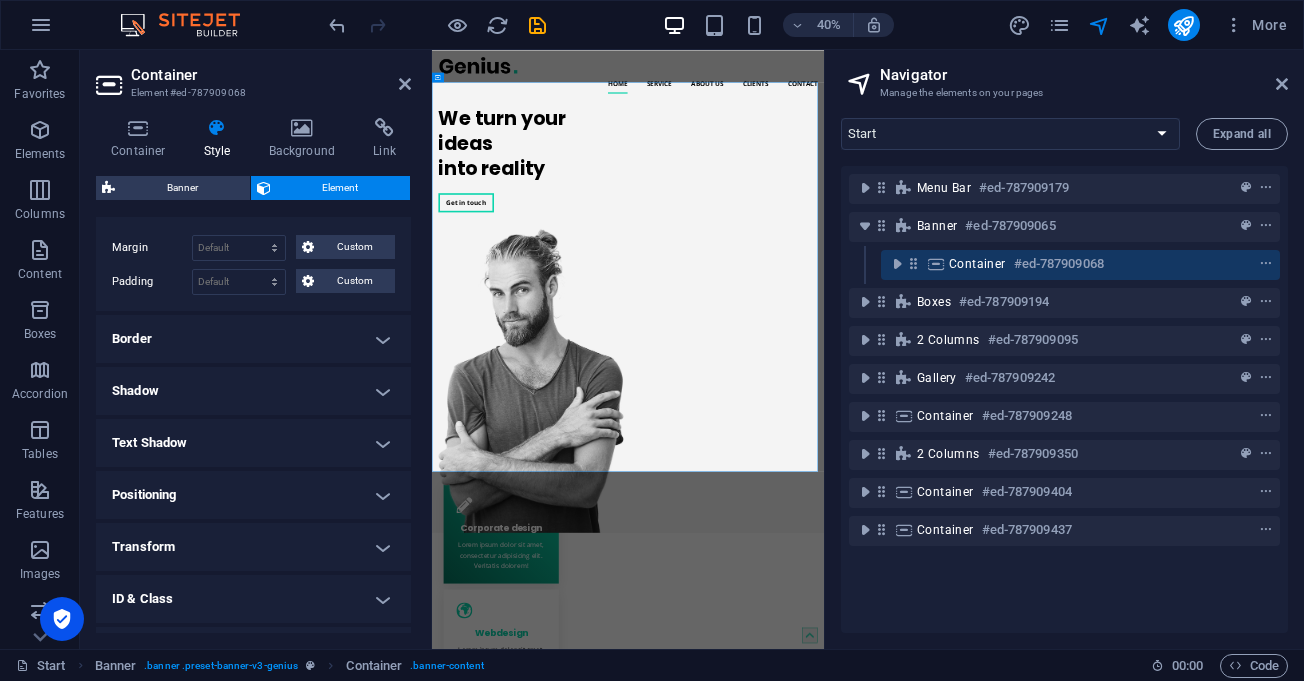 click on "Border" at bounding box center (253, 339) 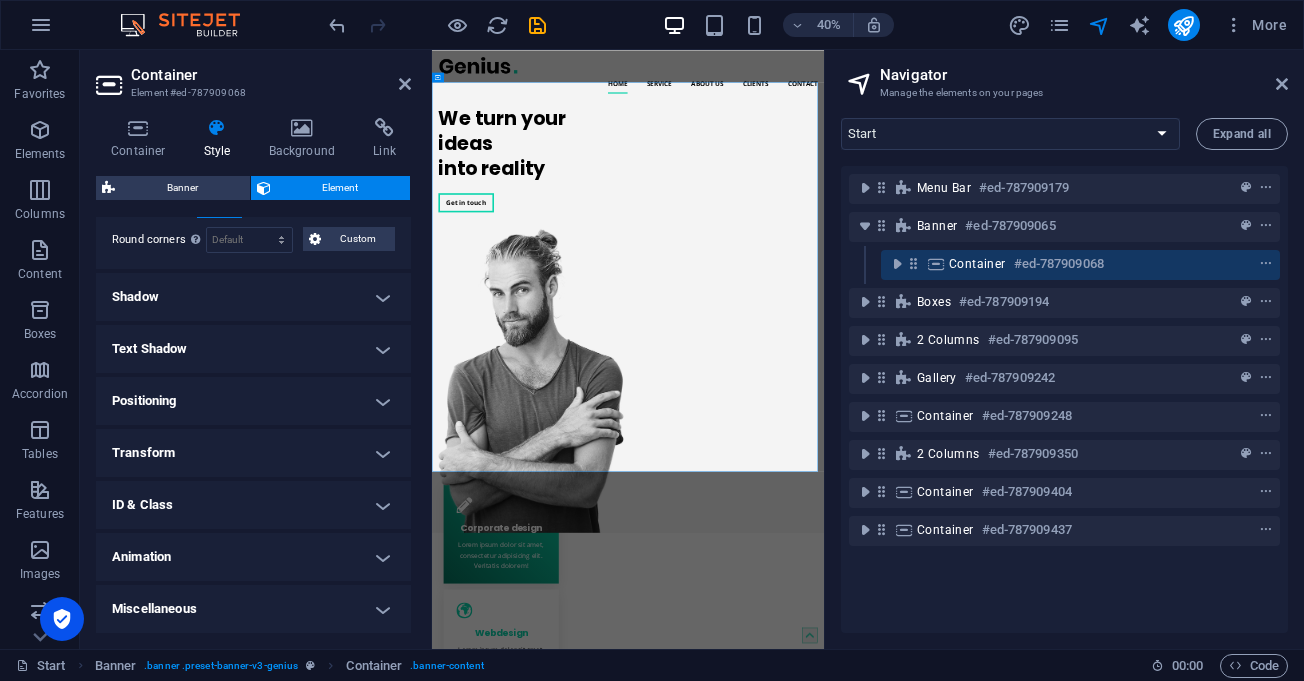 click on "Shadow" at bounding box center [253, 297] 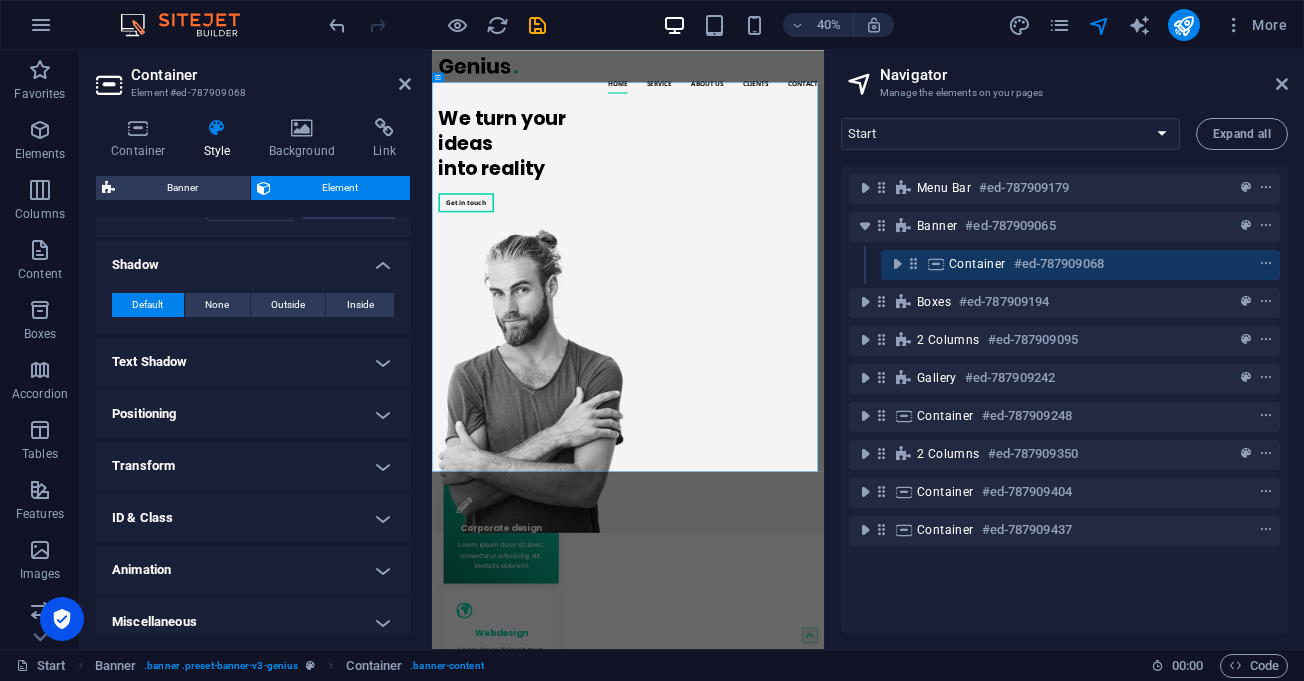scroll, scrollTop: 520, scrollLeft: 0, axis: vertical 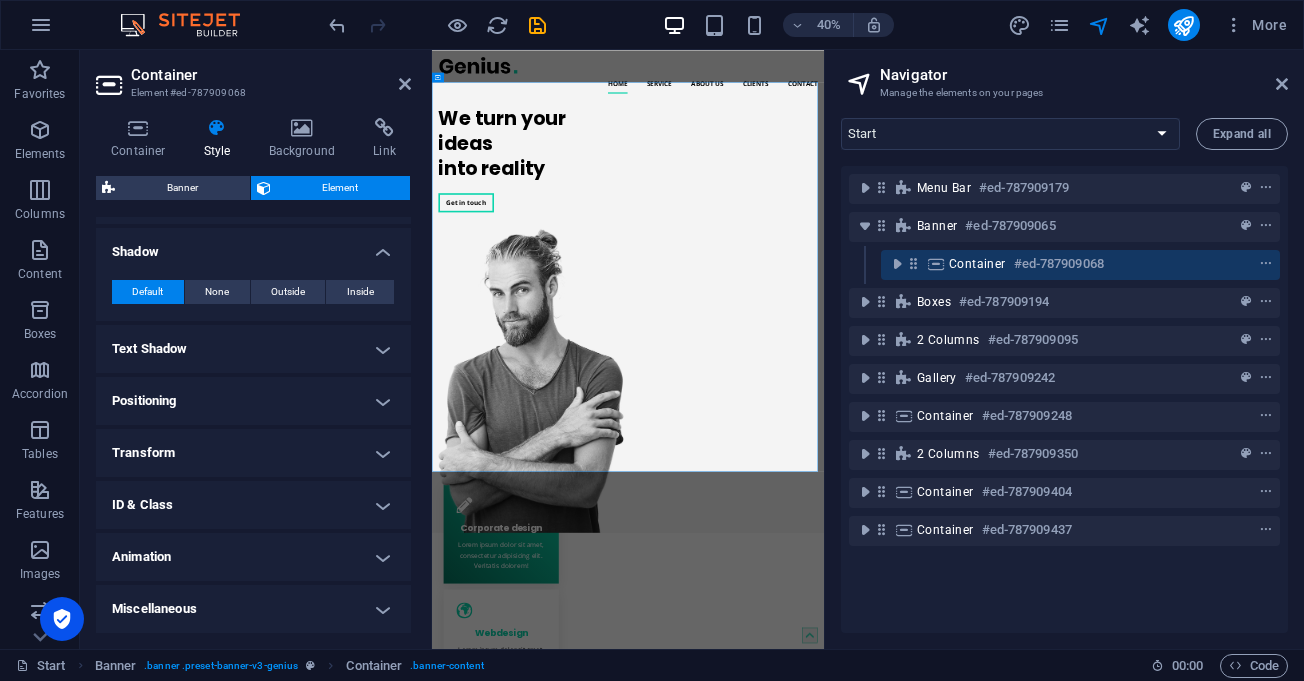click on "Text Shadow" at bounding box center (253, 349) 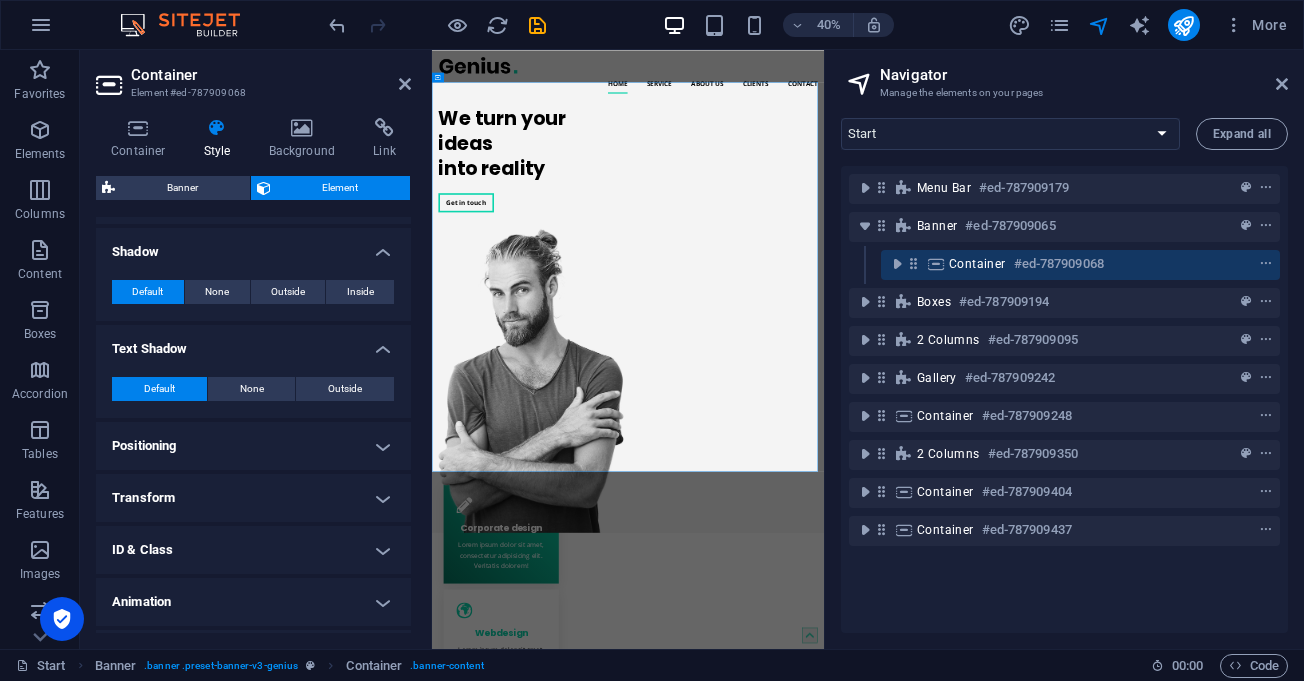 click on "Positioning" at bounding box center [253, 446] 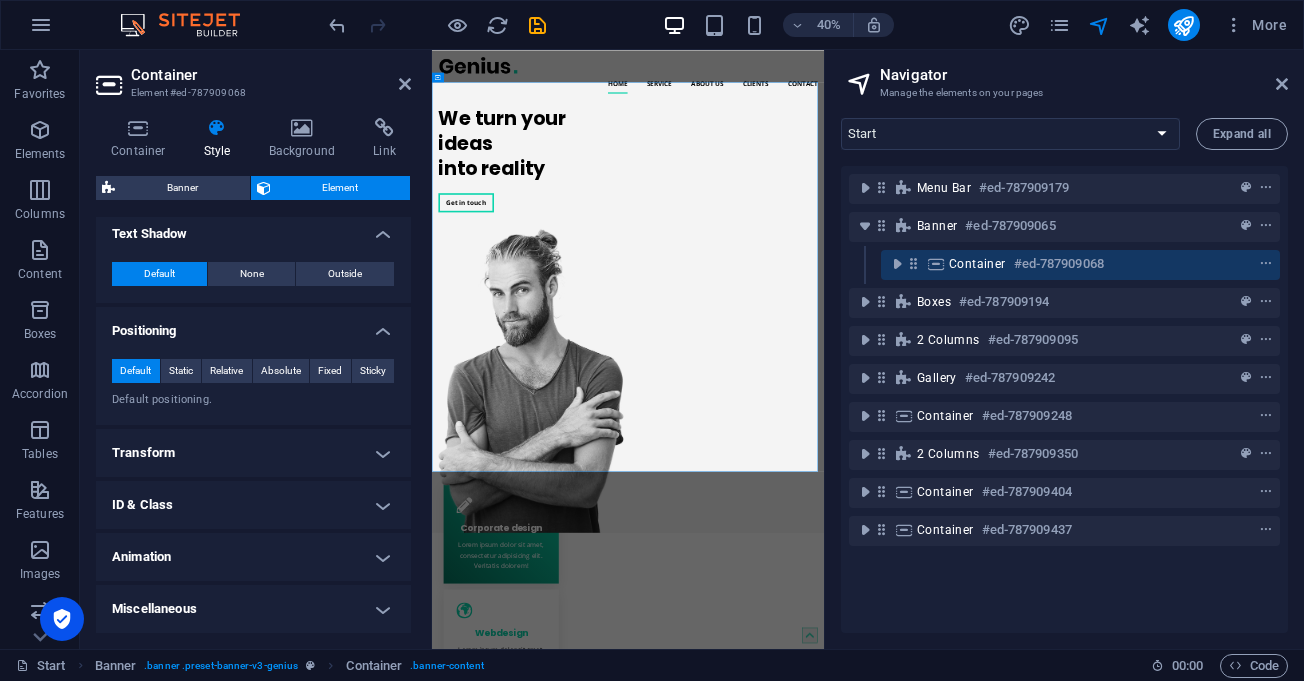 click on "Transform" at bounding box center [253, 453] 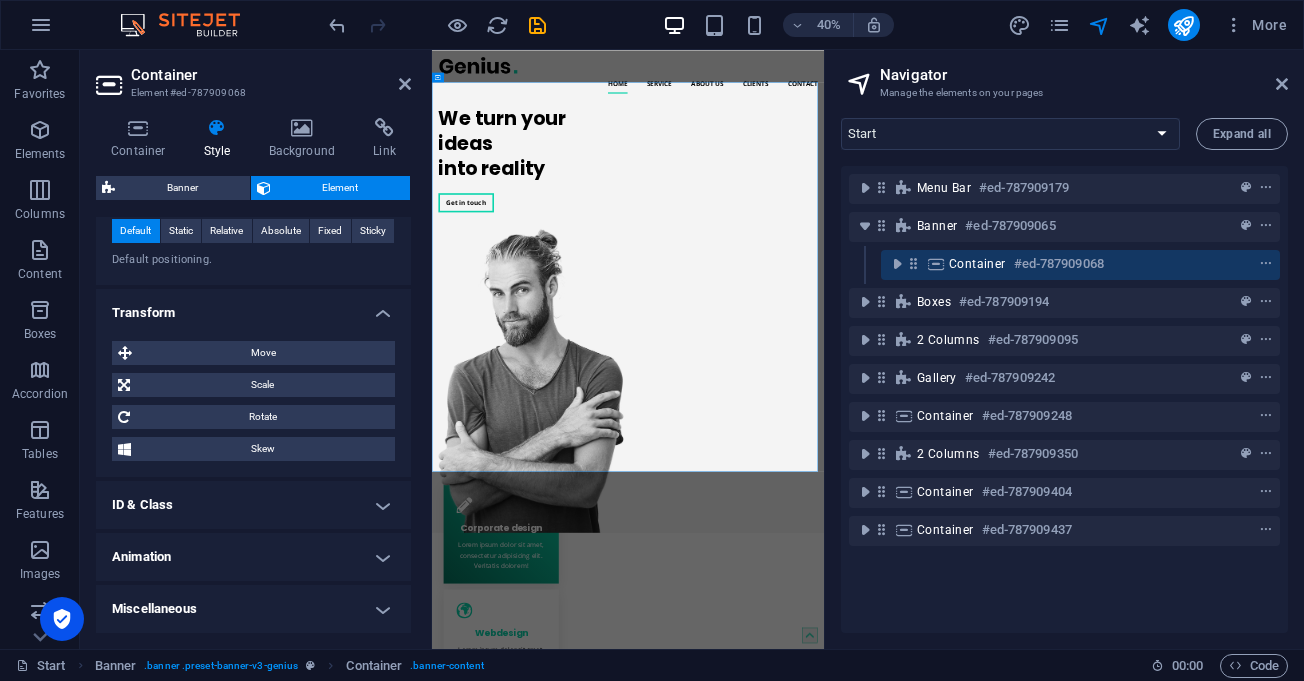 click on "ID & Class" at bounding box center [253, 505] 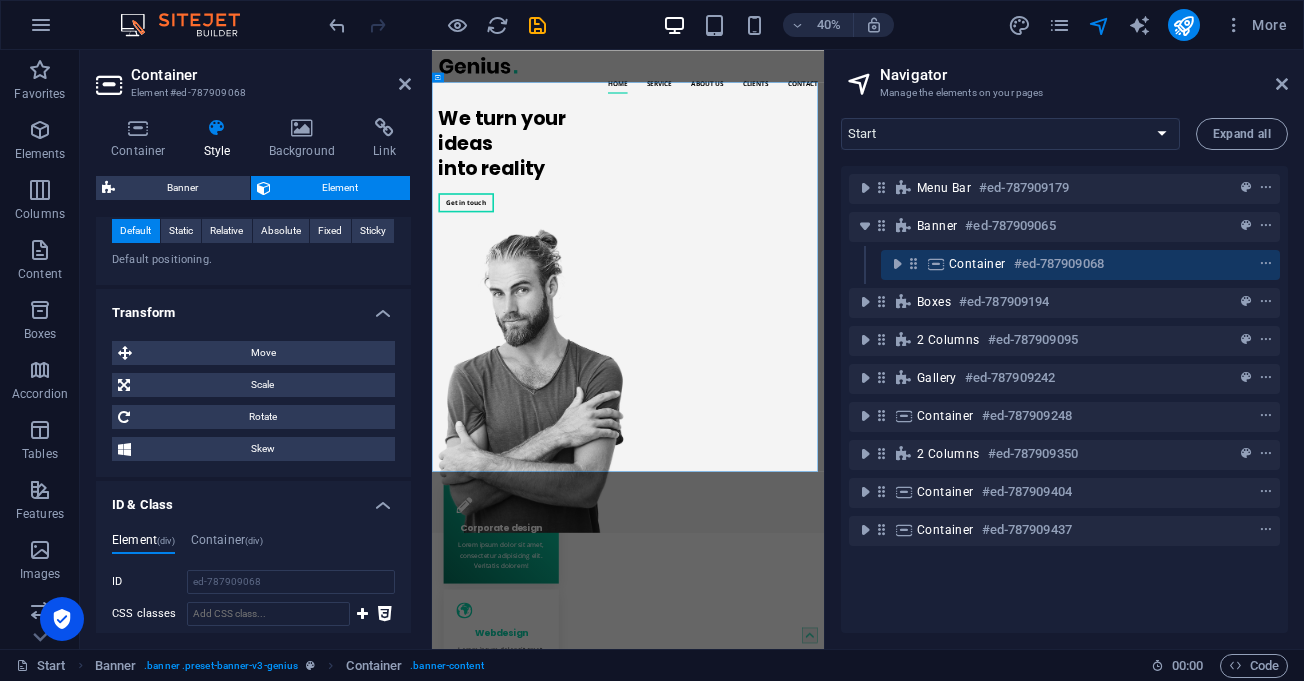 scroll, scrollTop: 1011, scrollLeft: 0, axis: vertical 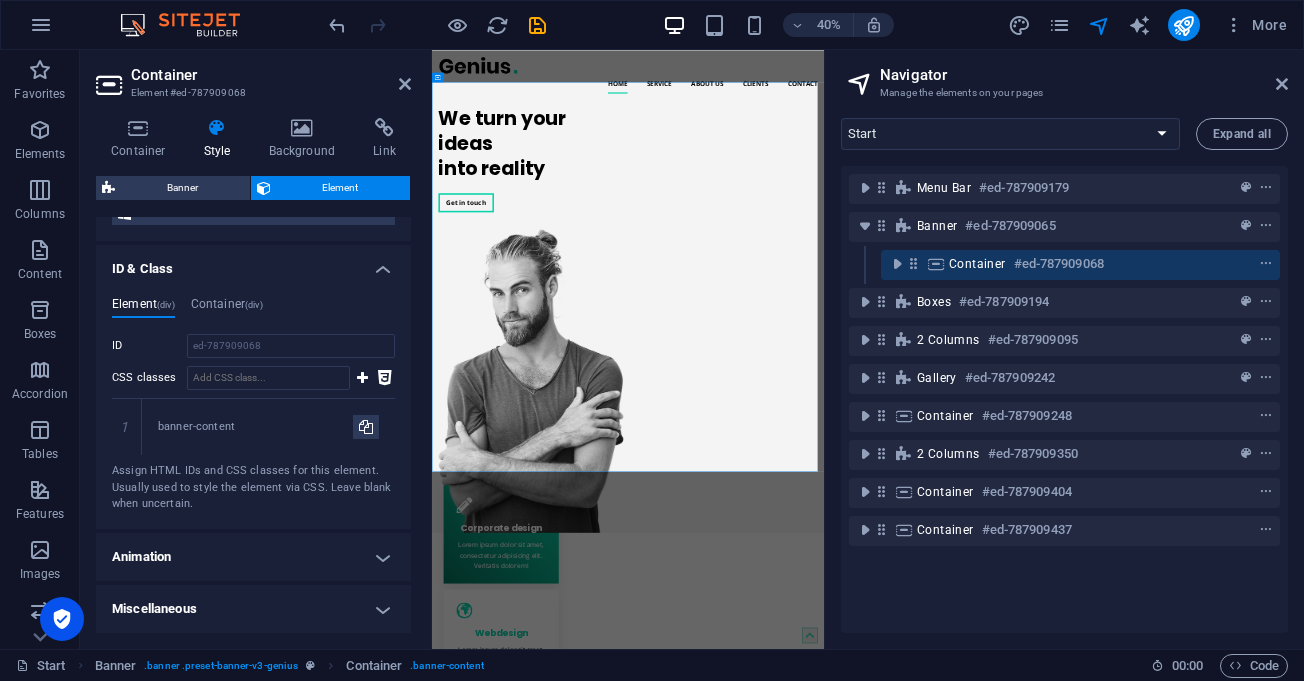 click on "Element  (div) Container  (div) ID ed-787909068 CSS classes 1 banner-content Assign HTML IDs and CSS classes for this element. Usually used to style the element via CSS. Leave blank when uncertain. ID Space and special character (except "-" or "_") are not accepted CSS classes Assign HTML IDs and CSS classes for this element. Usually used to style the element via CSS. Leave blank when uncertain." at bounding box center (253, 405) 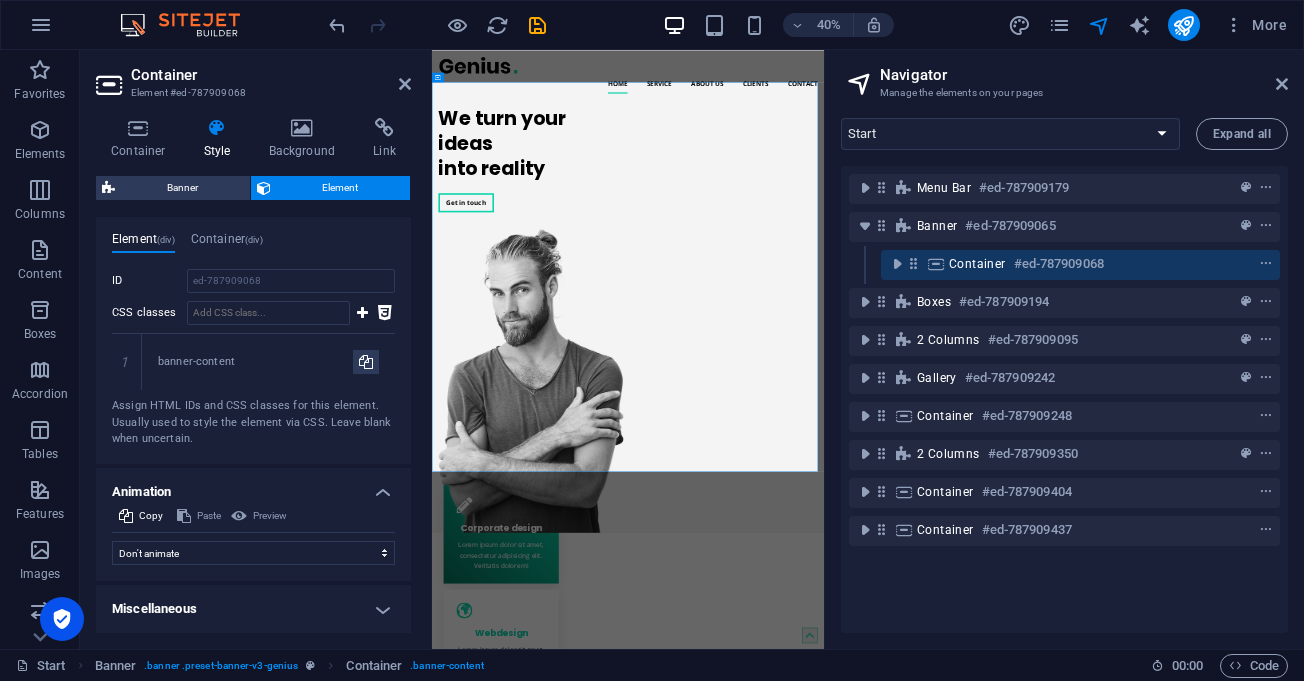 click on "Miscellaneous" at bounding box center (253, 609) 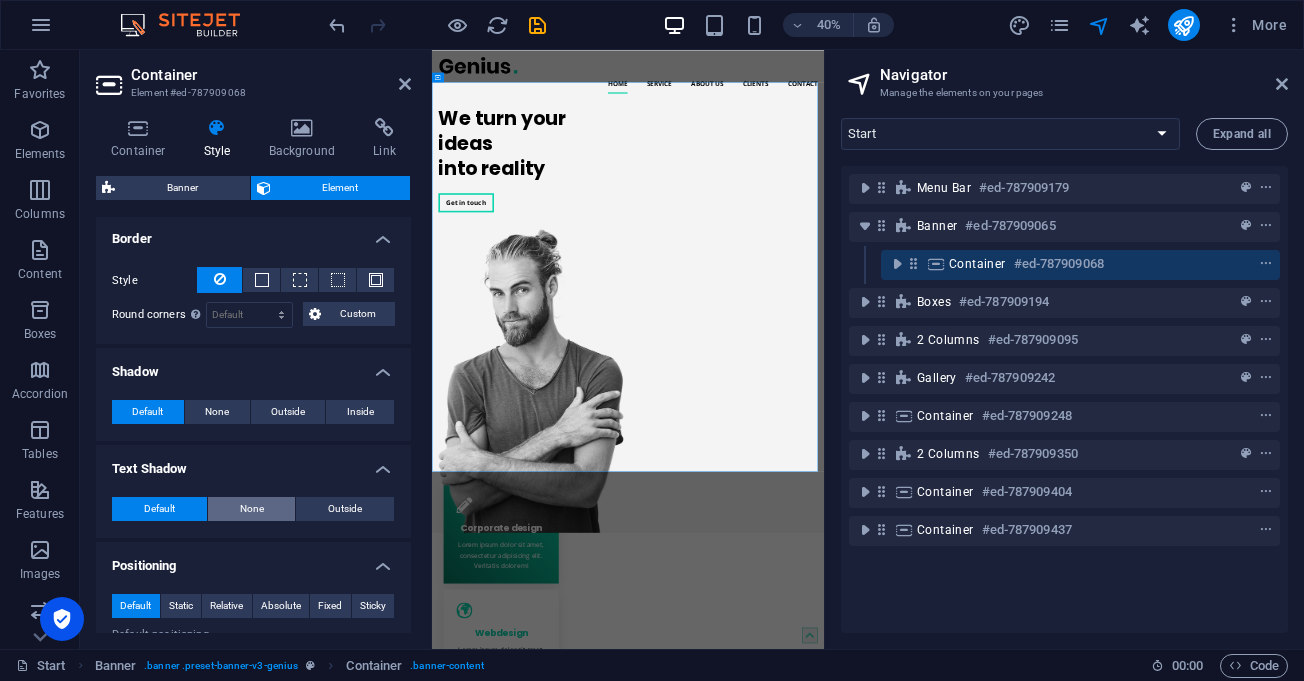 scroll, scrollTop: 0, scrollLeft: 0, axis: both 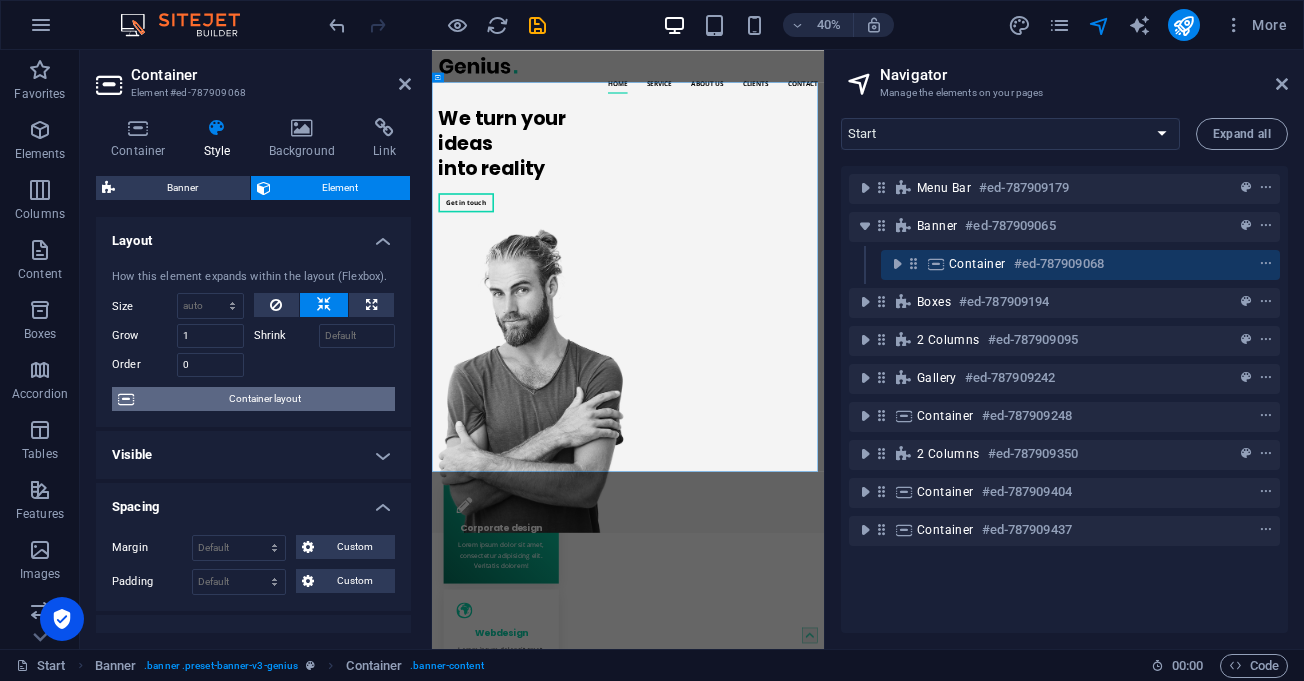 click on "Container layout" at bounding box center (264, 399) 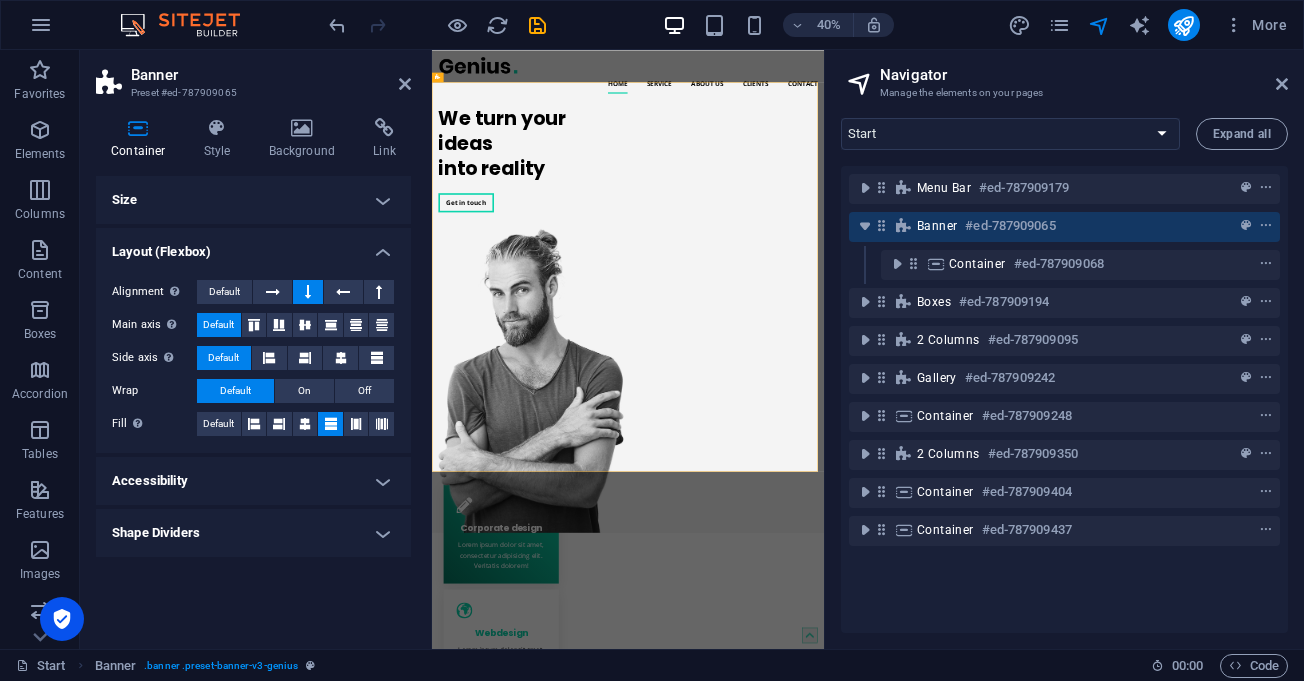 click on "Size" at bounding box center (253, 200) 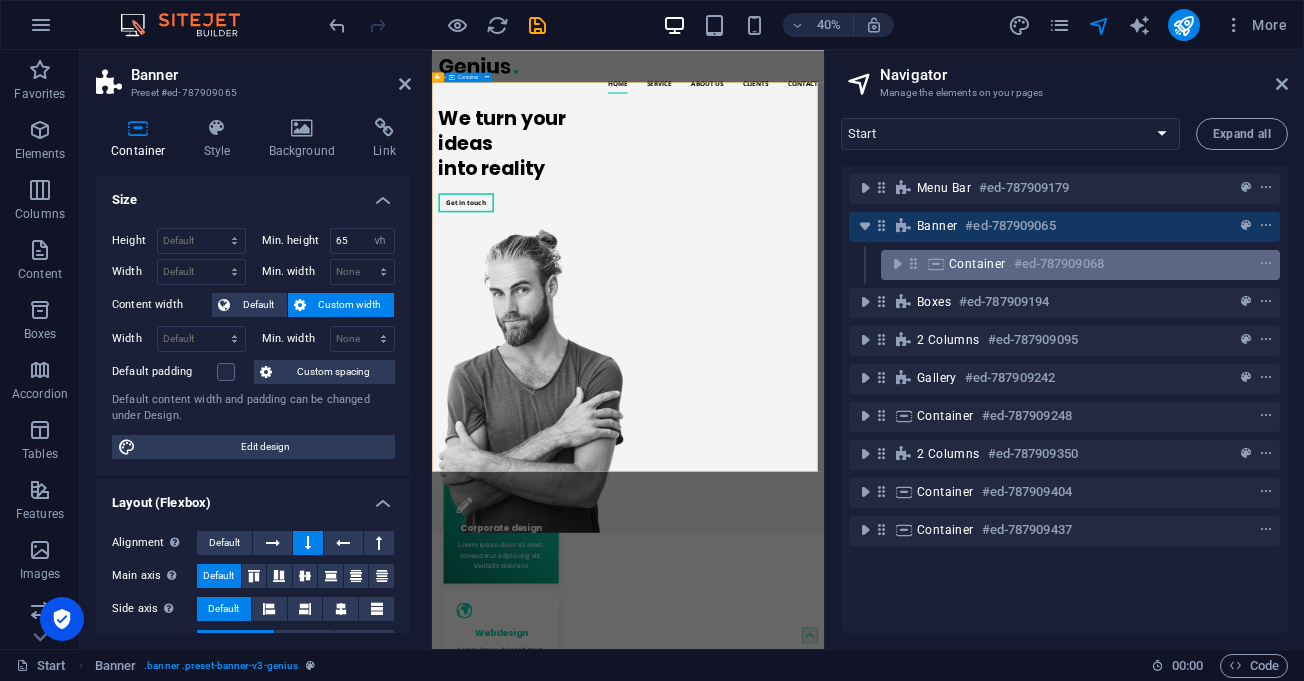 click on "Container #ed-787909068" at bounding box center [1064, 264] 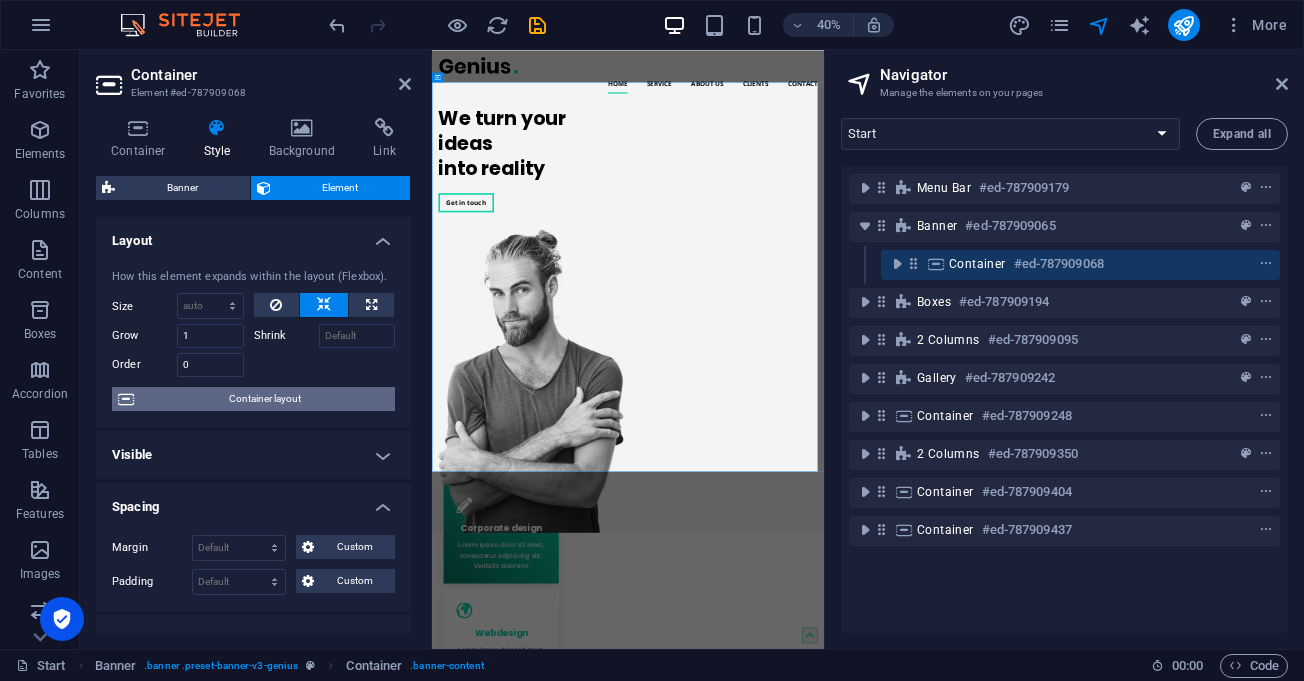 click on "Container layout" at bounding box center (264, 399) 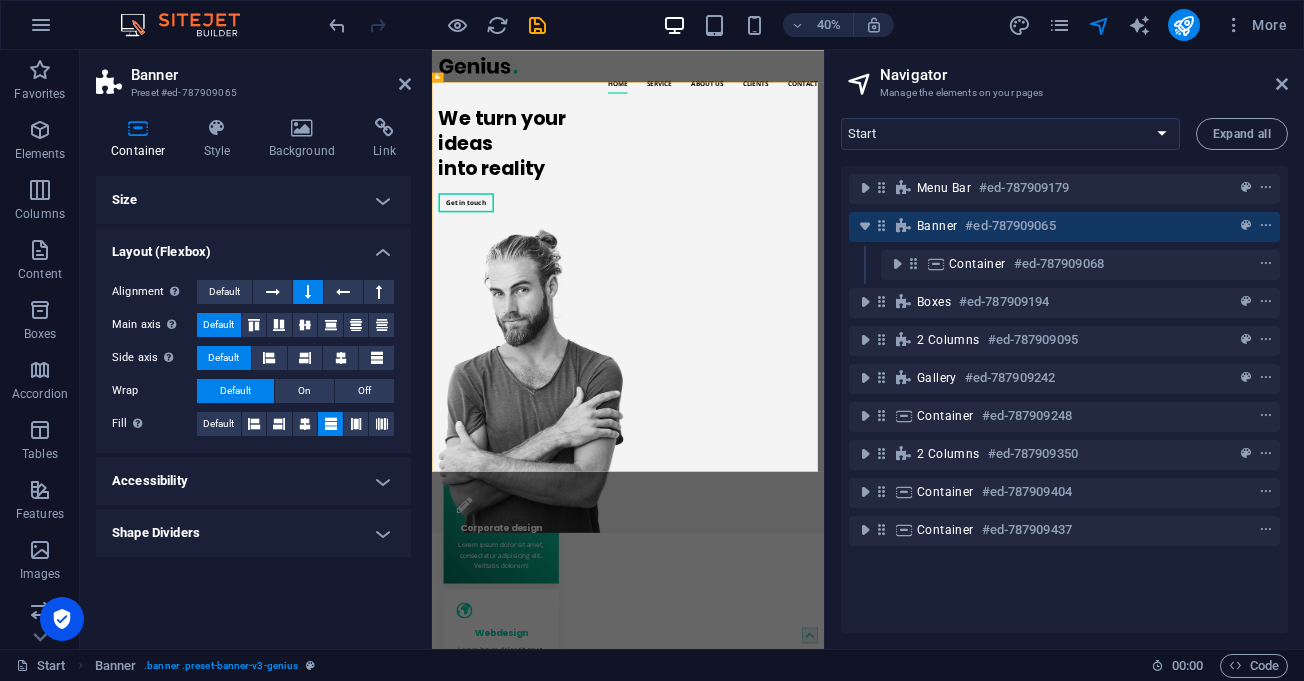 click on "Accessibility" at bounding box center [253, 481] 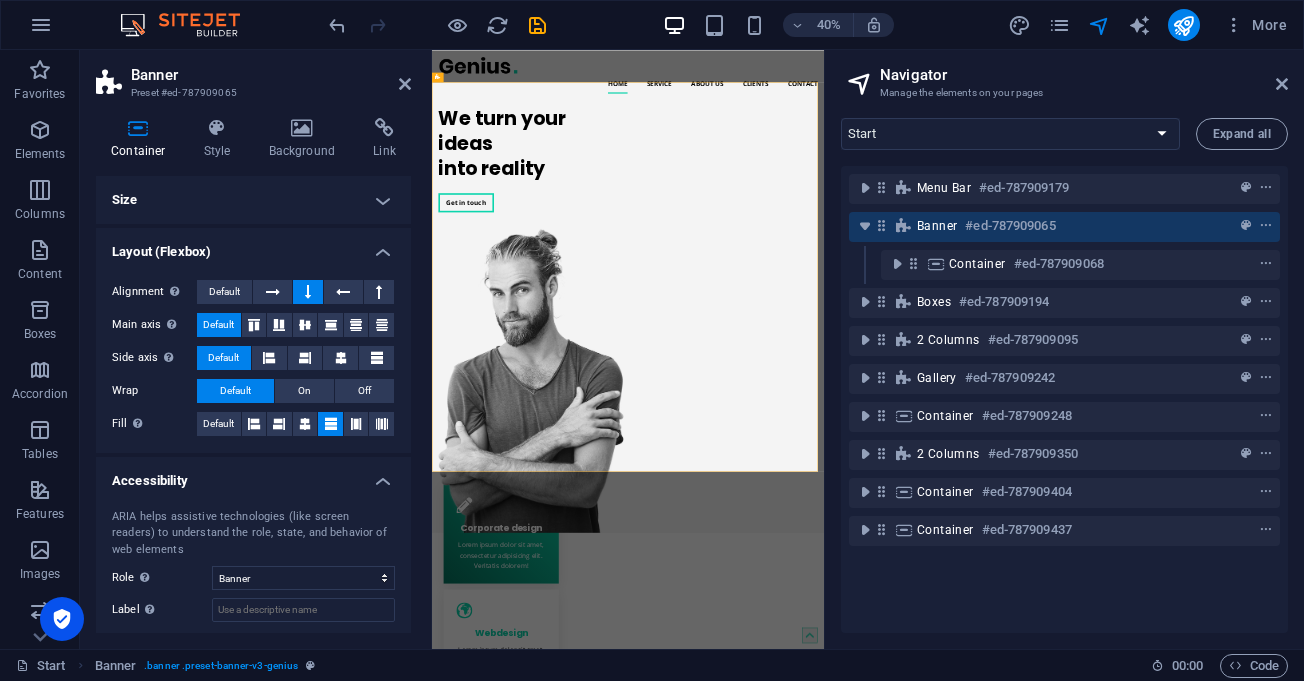click on "Accessibility" at bounding box center [253, 475] 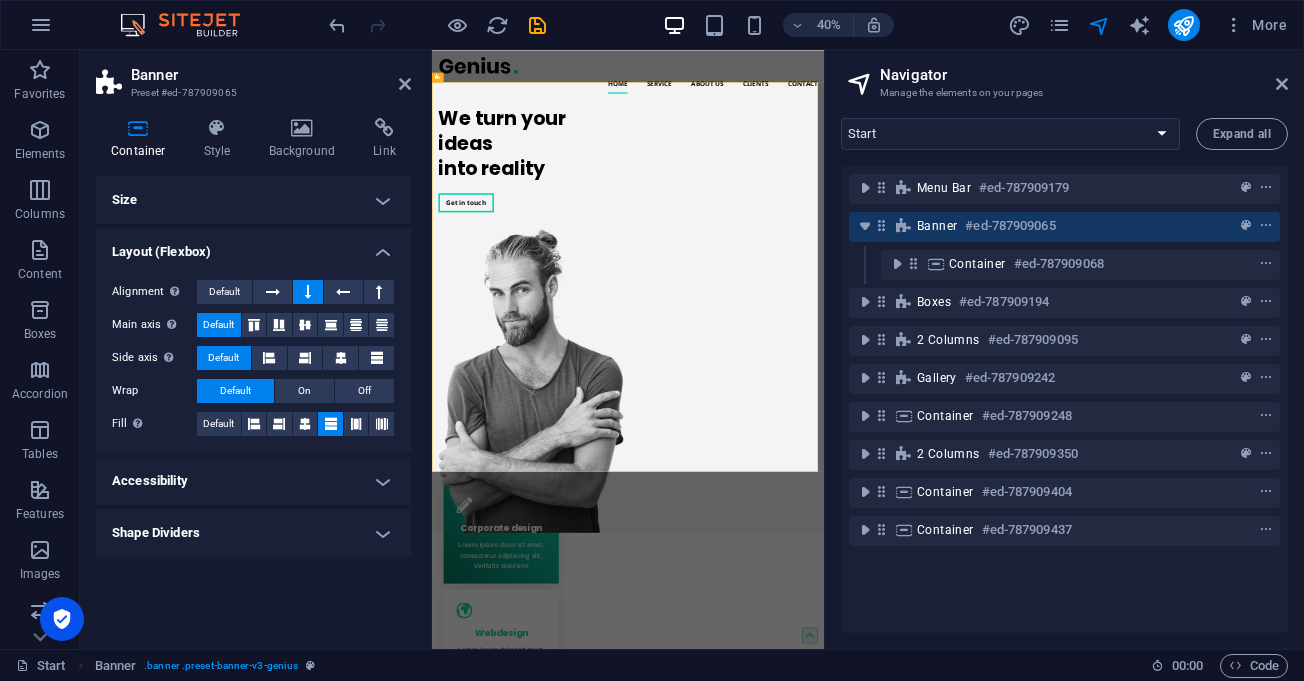 click on "Size" at bounding box center (253, 200) 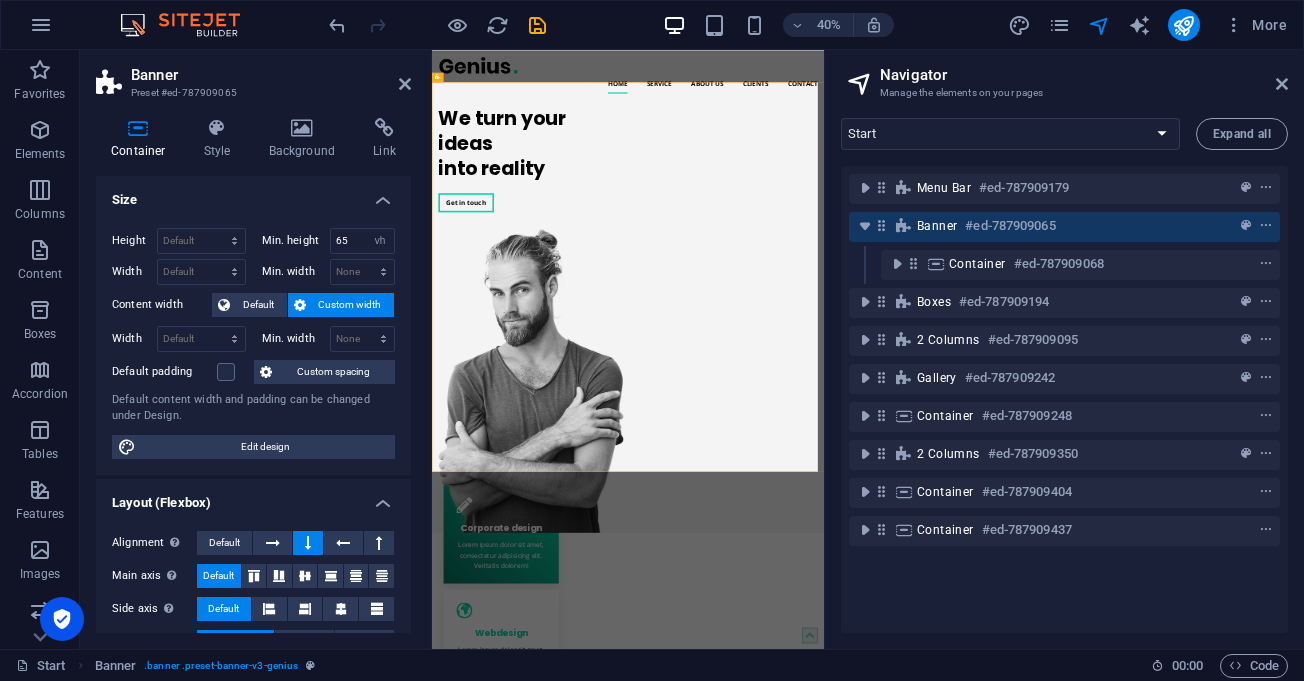 click on "Content width Default Custom width" at bounding box center (253, 305) 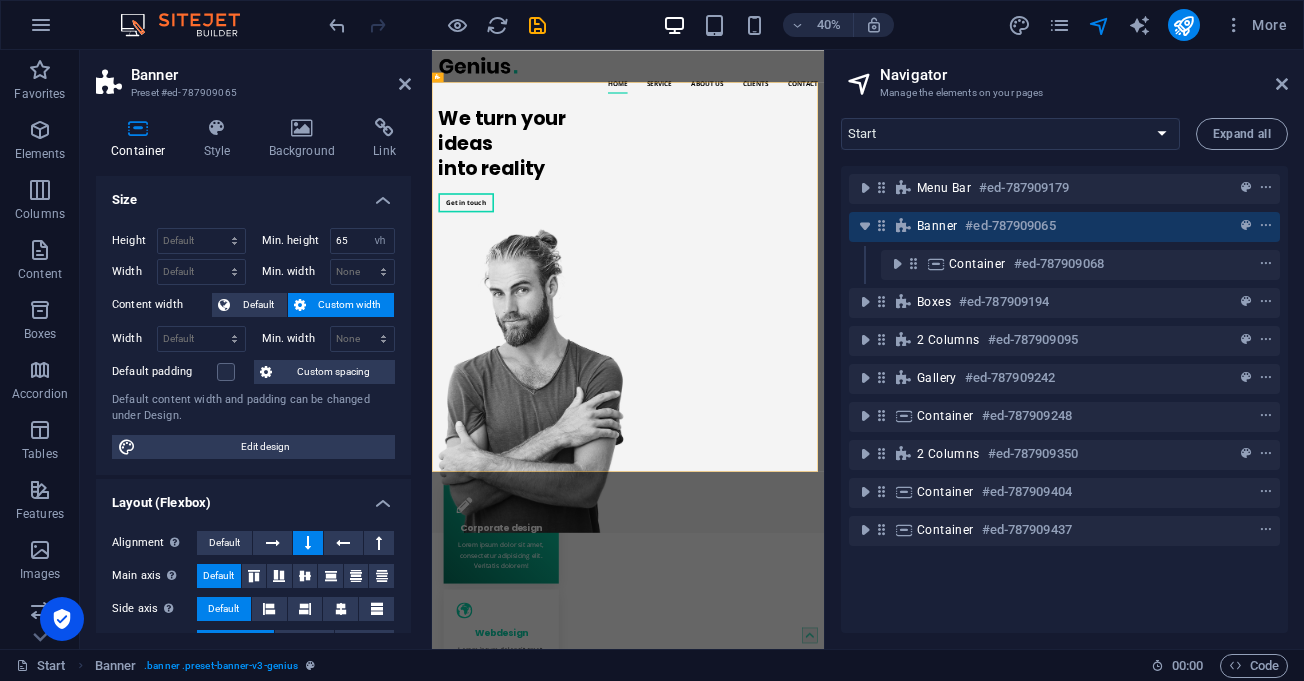 click on "Custom width" at bounding box center (350, 305) 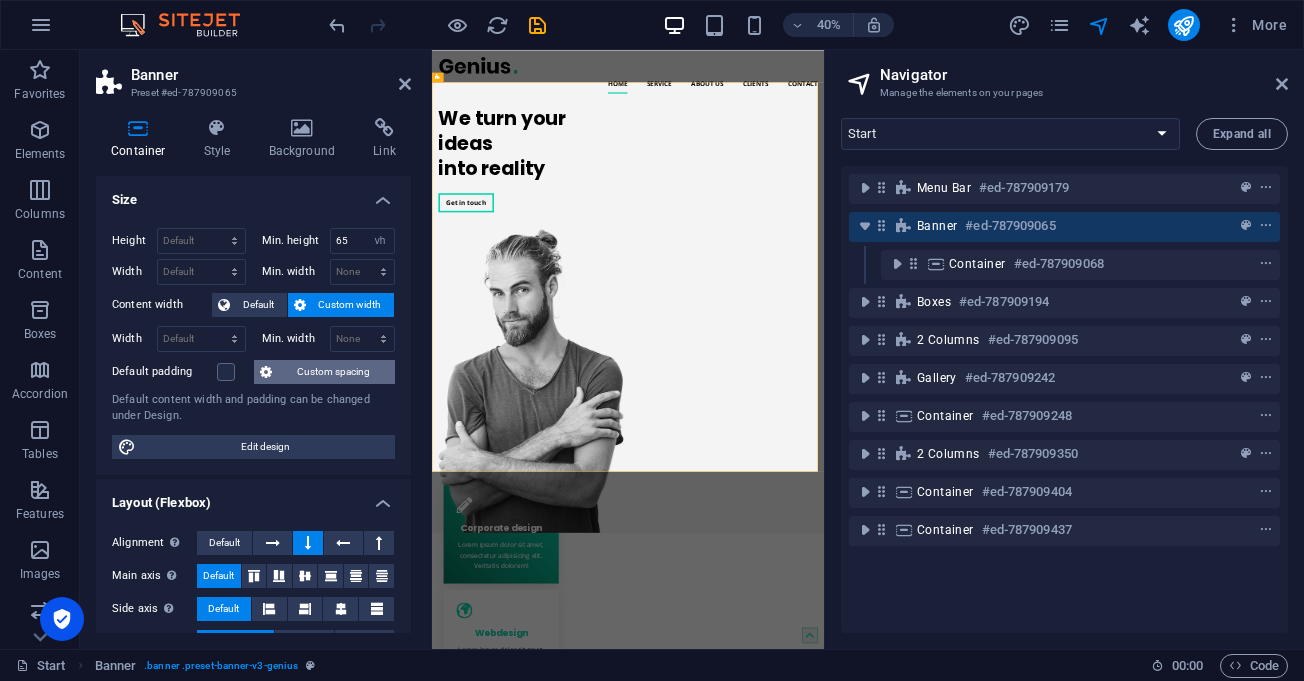 click on "Custom spacing" at bounding box center [333, 372] 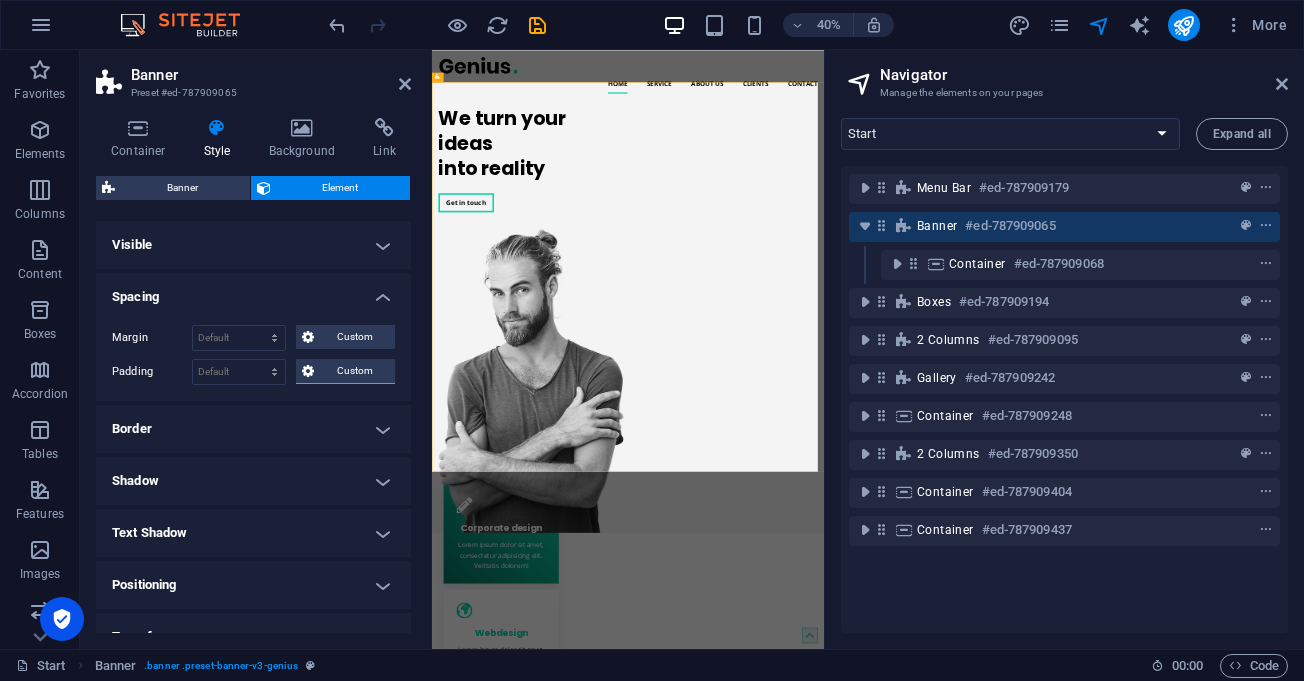 click on "Visible" at bounding box center (253, 245) 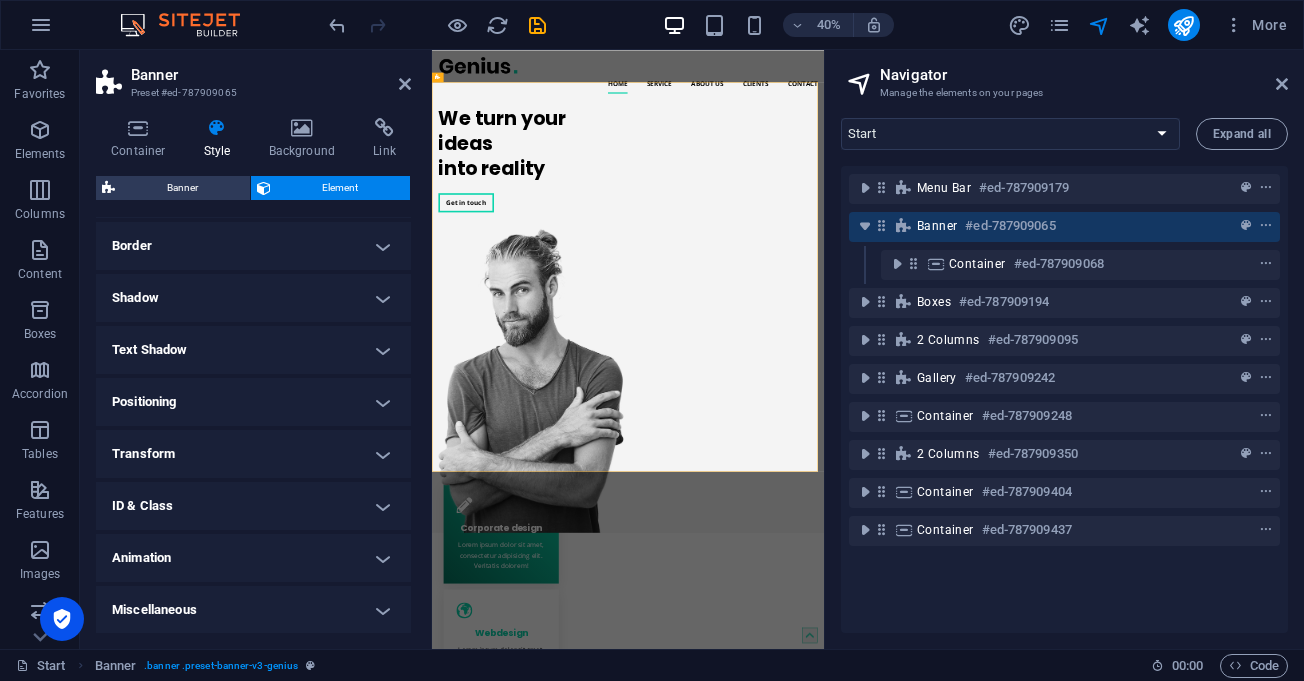 scroll, scrollTop: 299, scrollLeft: 0, axis: vertical 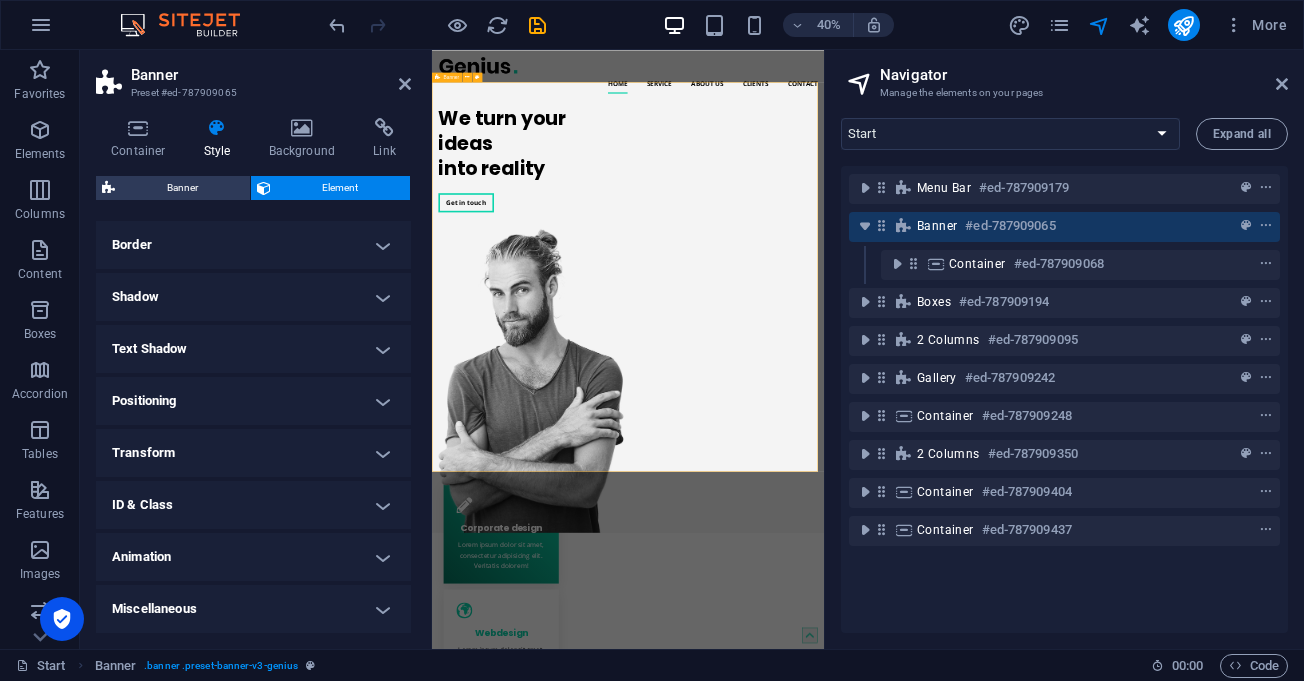 click on "#ed-787909065" at bounding box center (1010, 226) 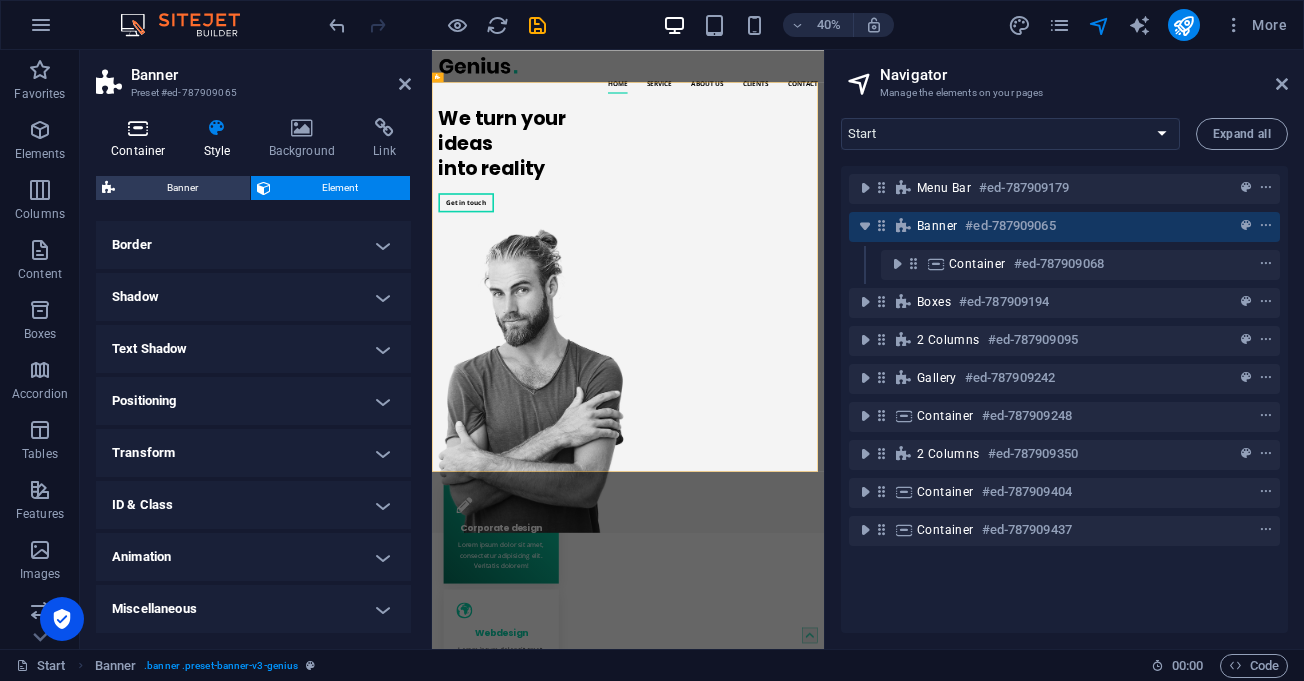 click at bounding box center [138, 128] 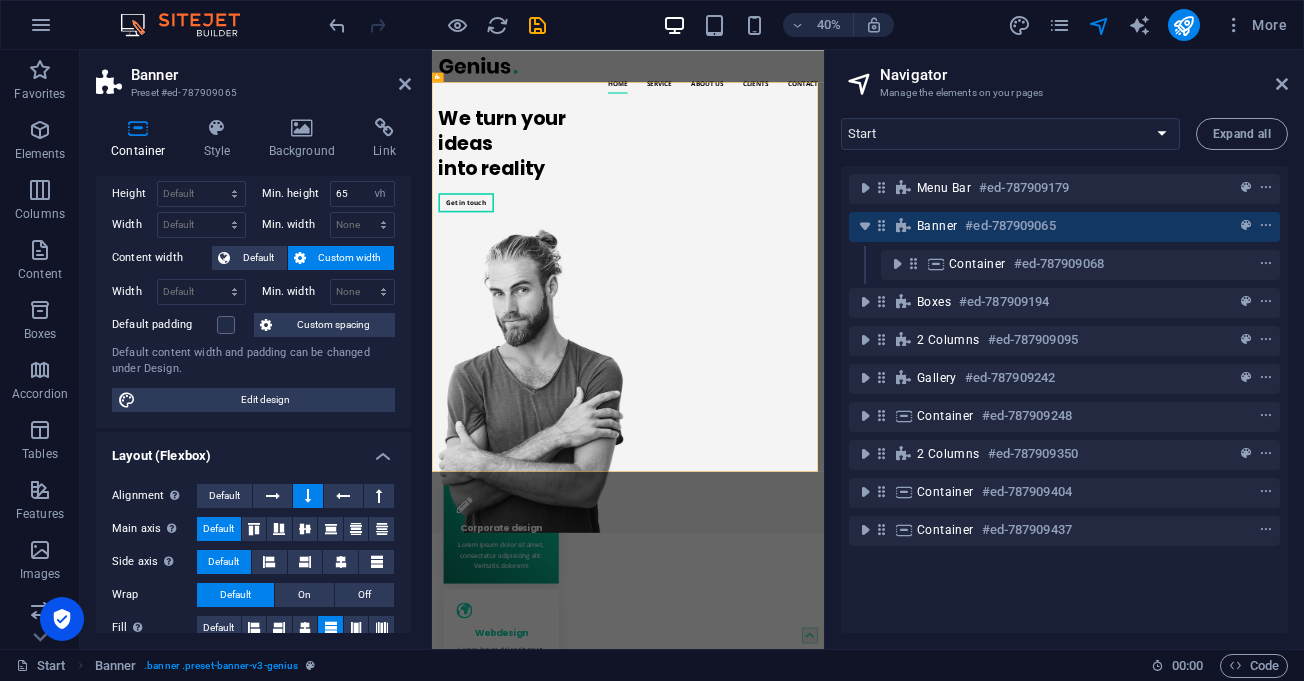 scroll, scrollTop: 0, scrollLeft: 0, axis: both 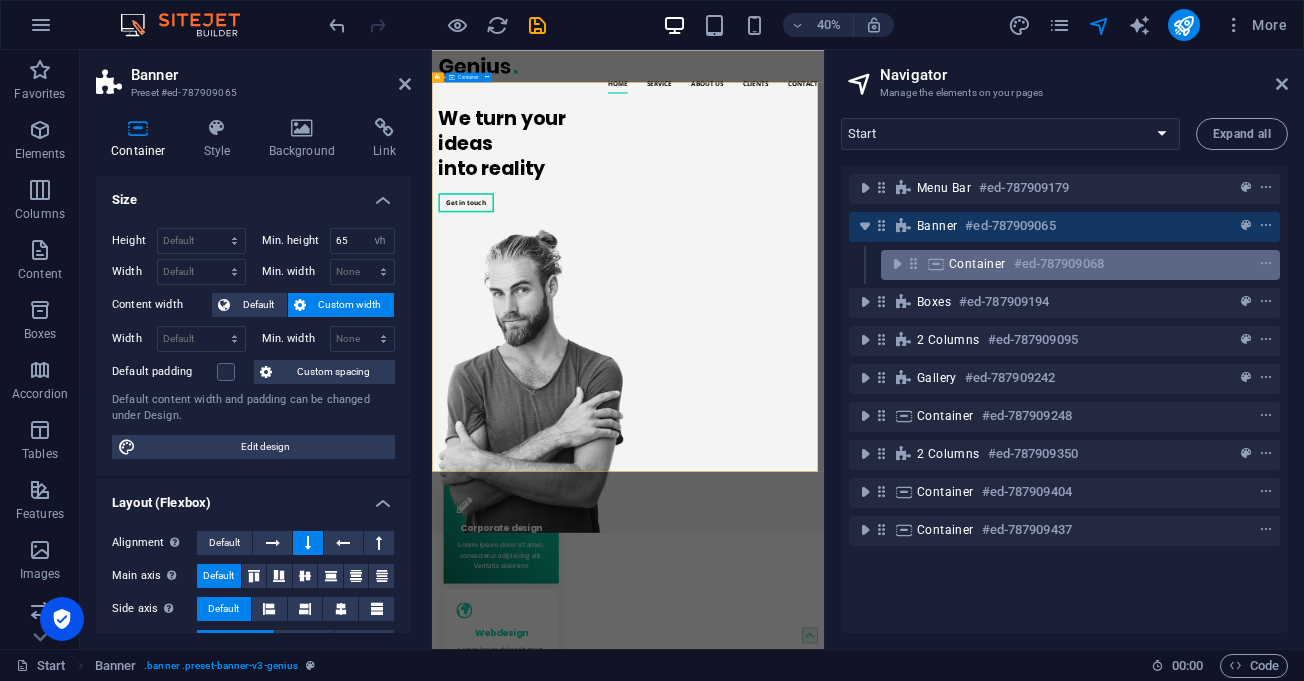 click on "Container" at bounding box center [977, 264] 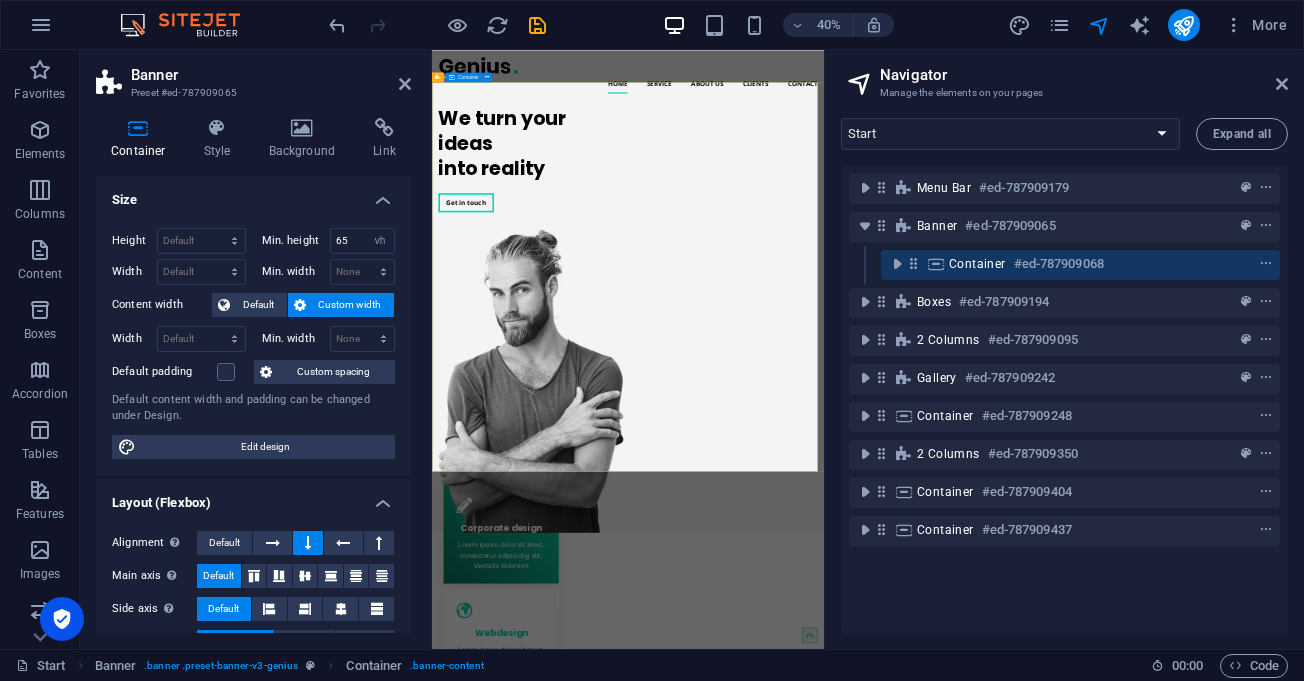 click on "Container" at bounding box center (977, 264) 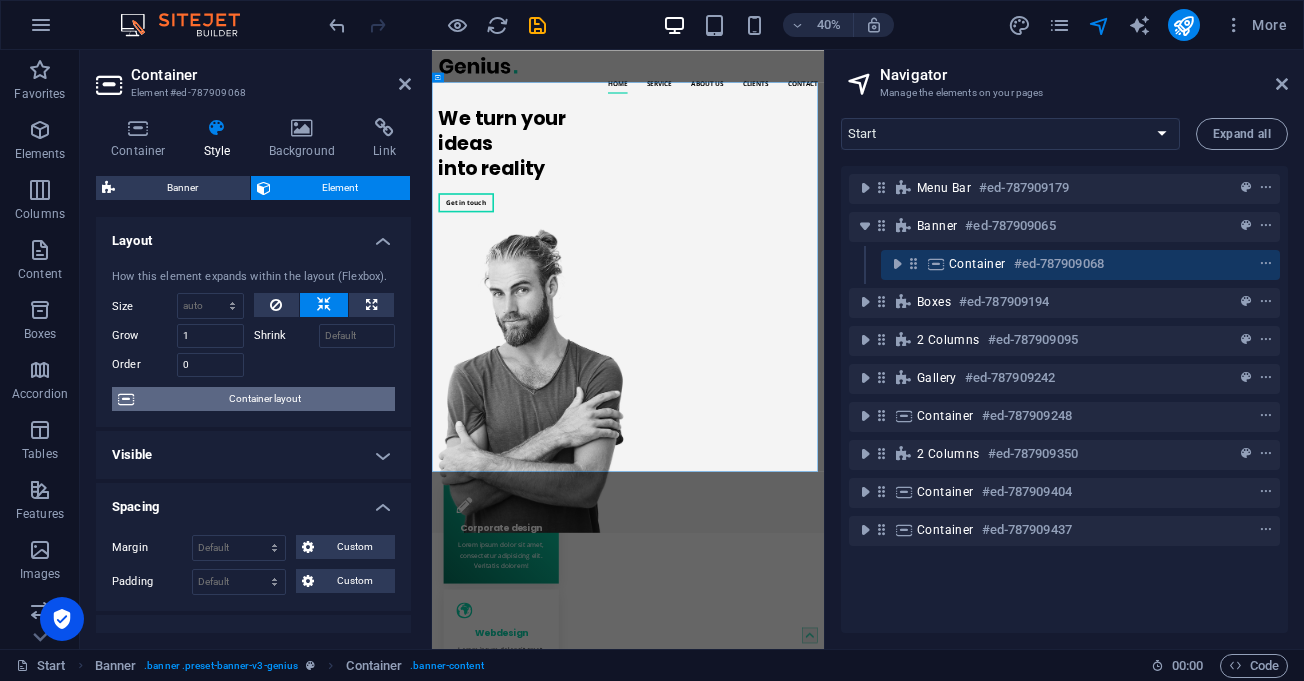 click on "Container layout" at bounding box center (264, 399) 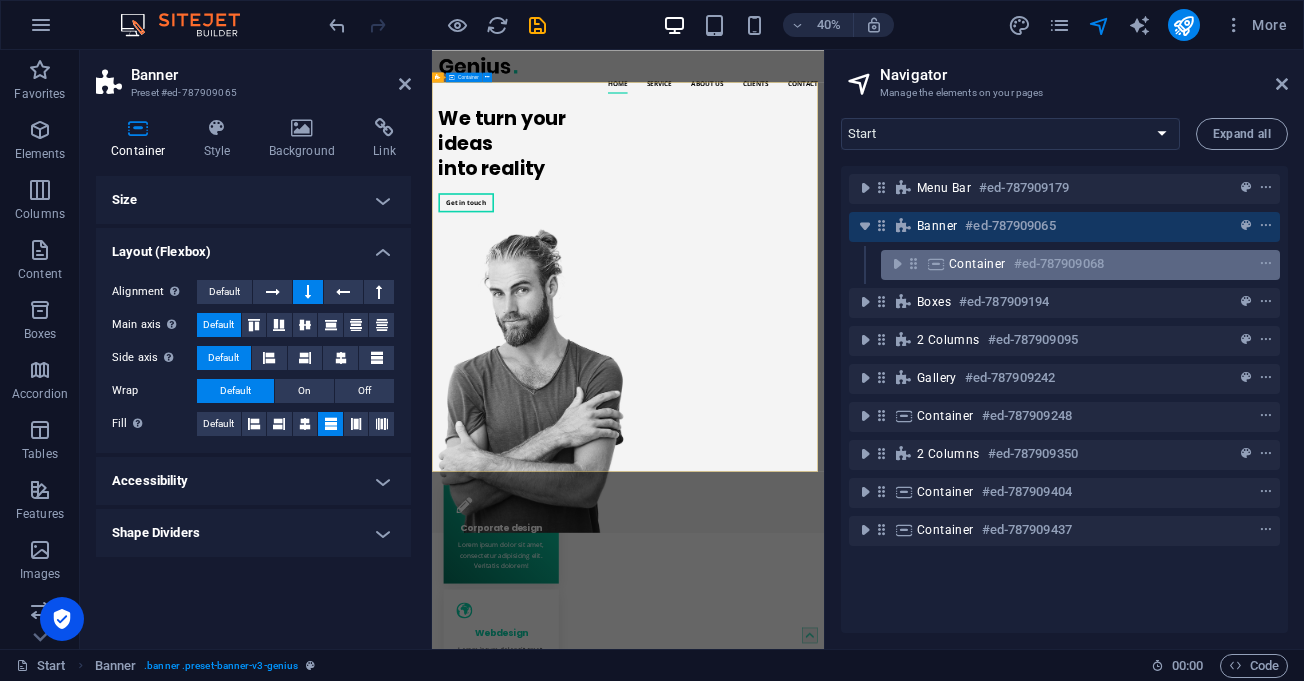 click on "#ed-787909068" at bounding box center [1059, 264] 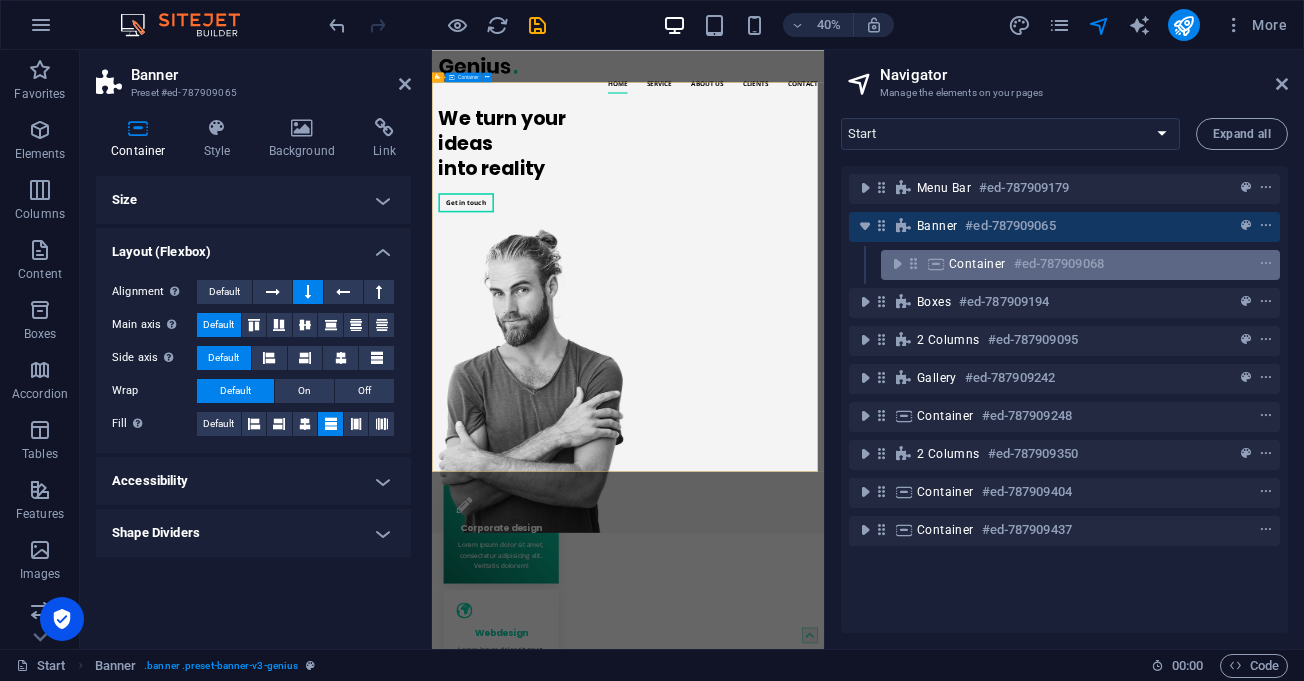 click on "#ed-787909068" at bounding box center (1059, 264) 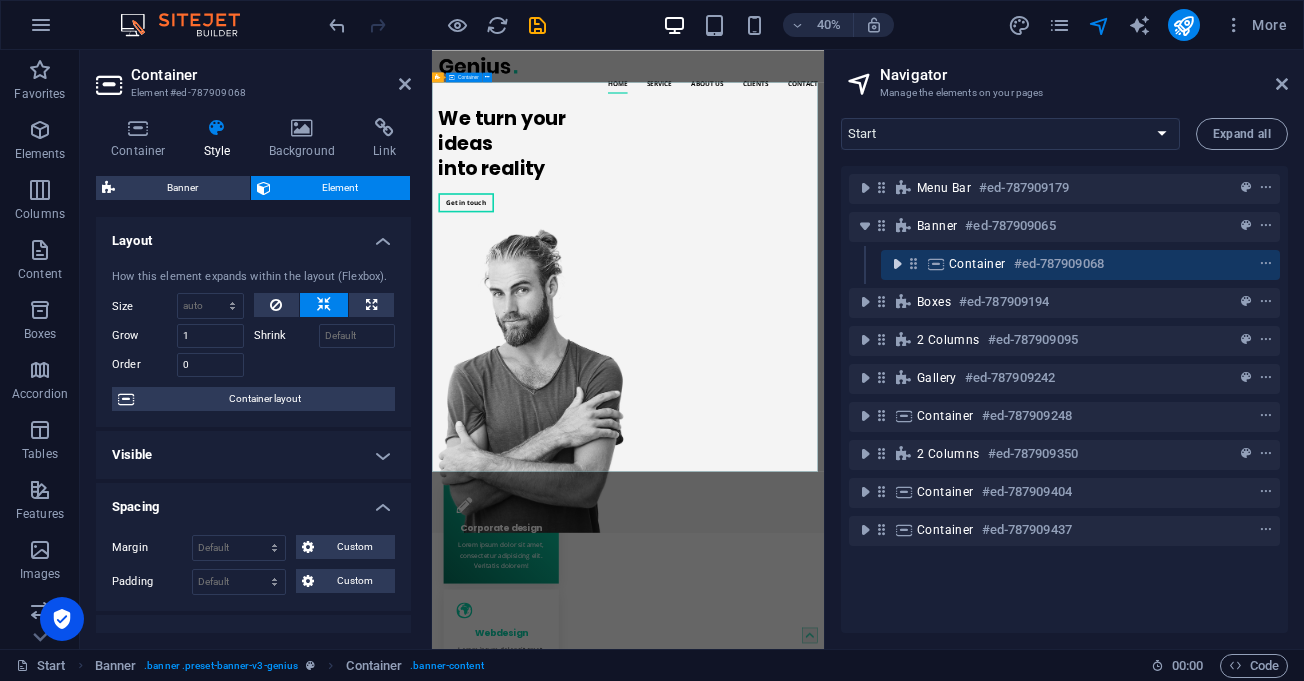 click at bounding box center [897, 264] 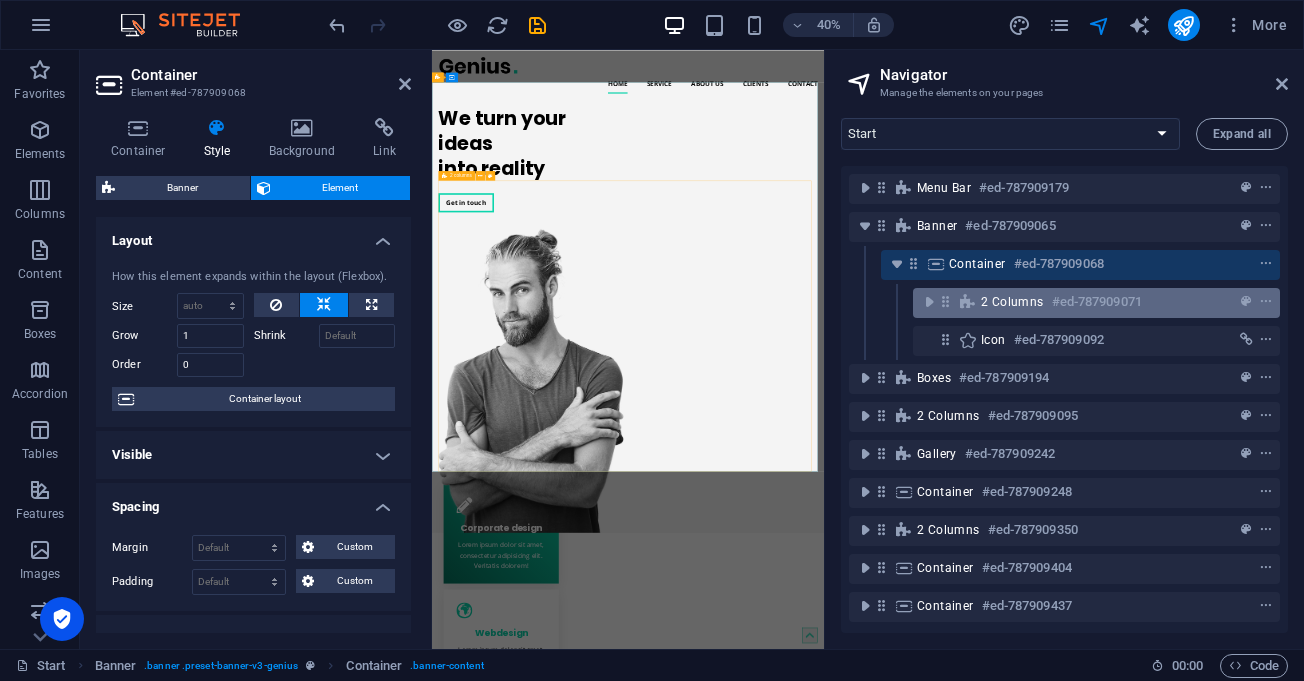 click on "#ed-787909071" at bounding box center (1097, 302) 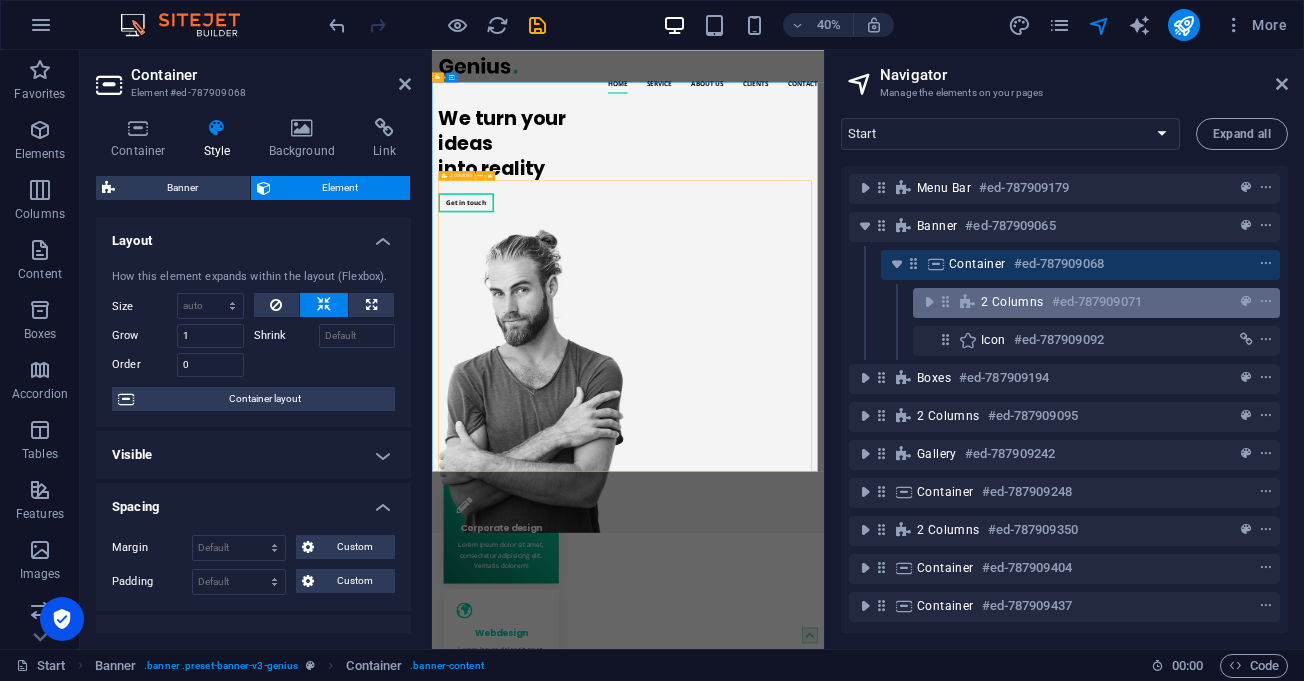 click on "#ed-787909071" at bounding box center [1097, 302] 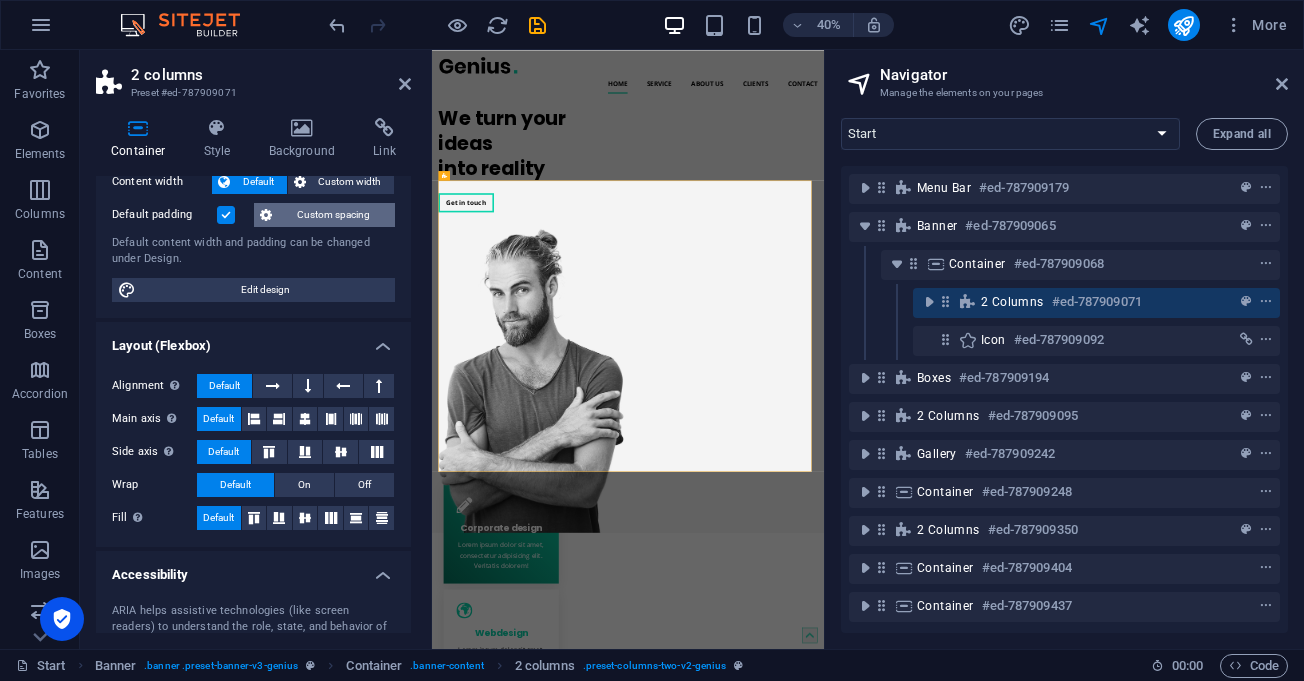 scroll, scrollTop: 0, scrollLeft: 0, axis: both 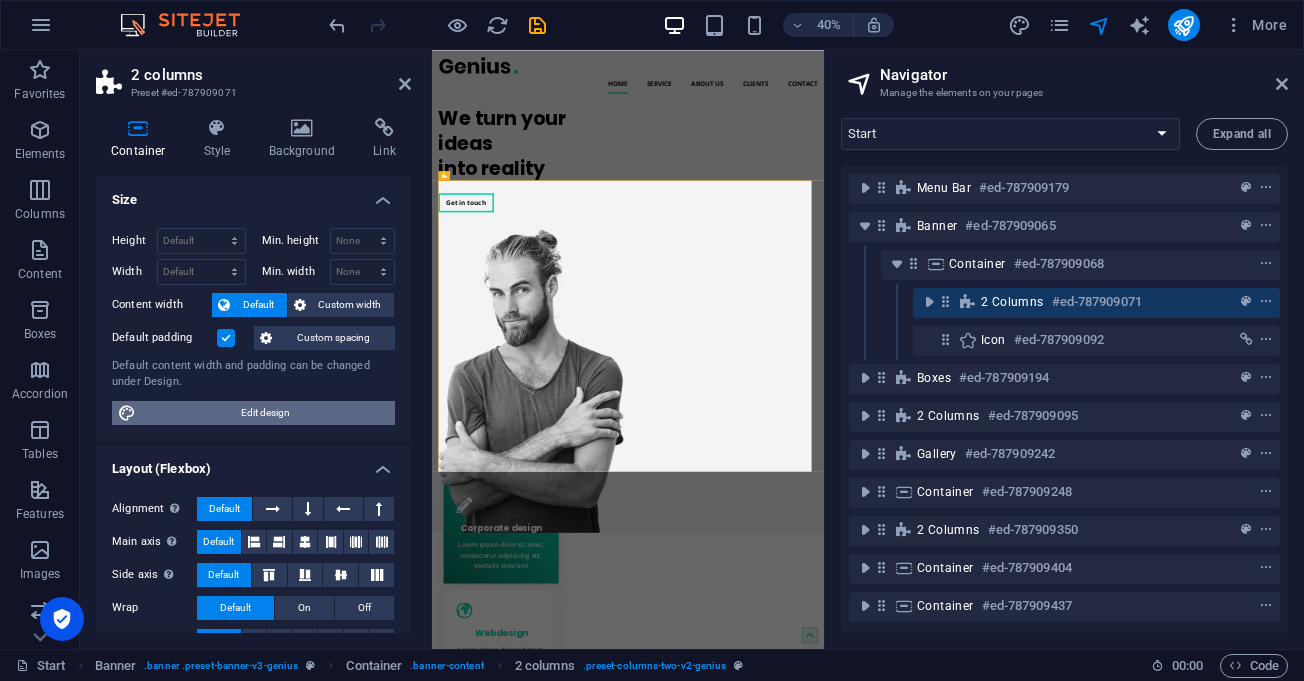 click on "Edit design" at bounding box center (265, 413) 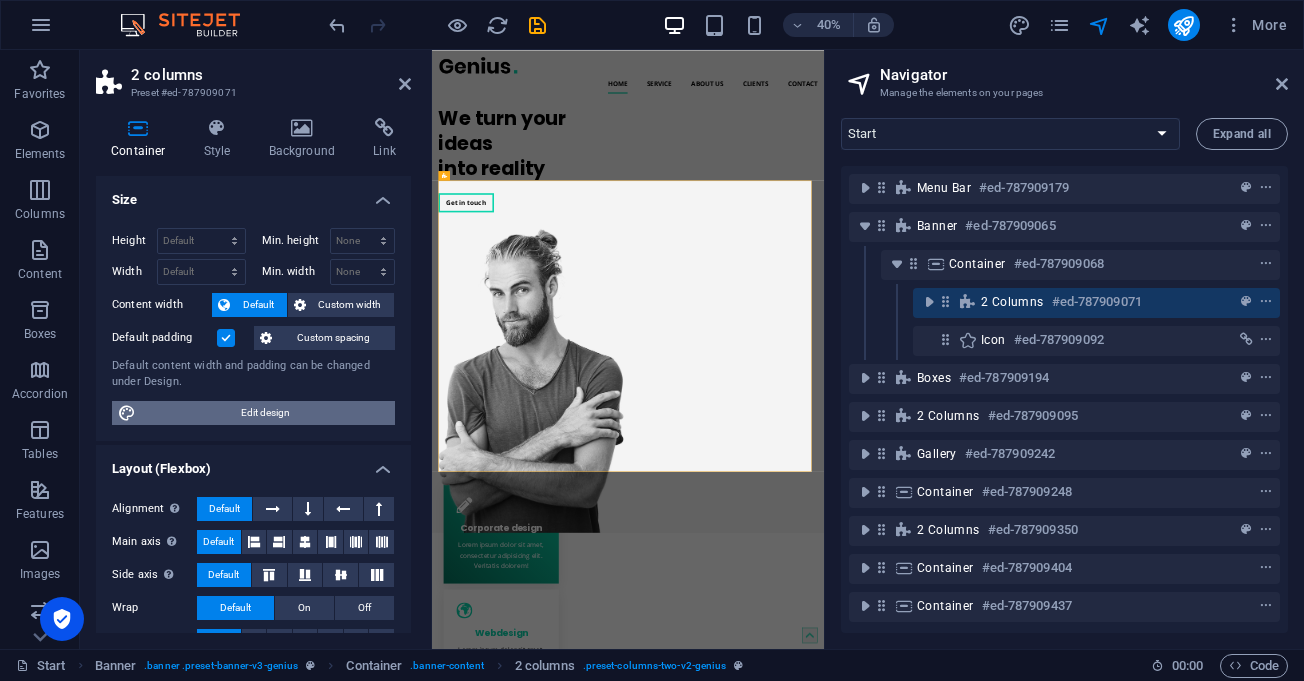 select on "rem" 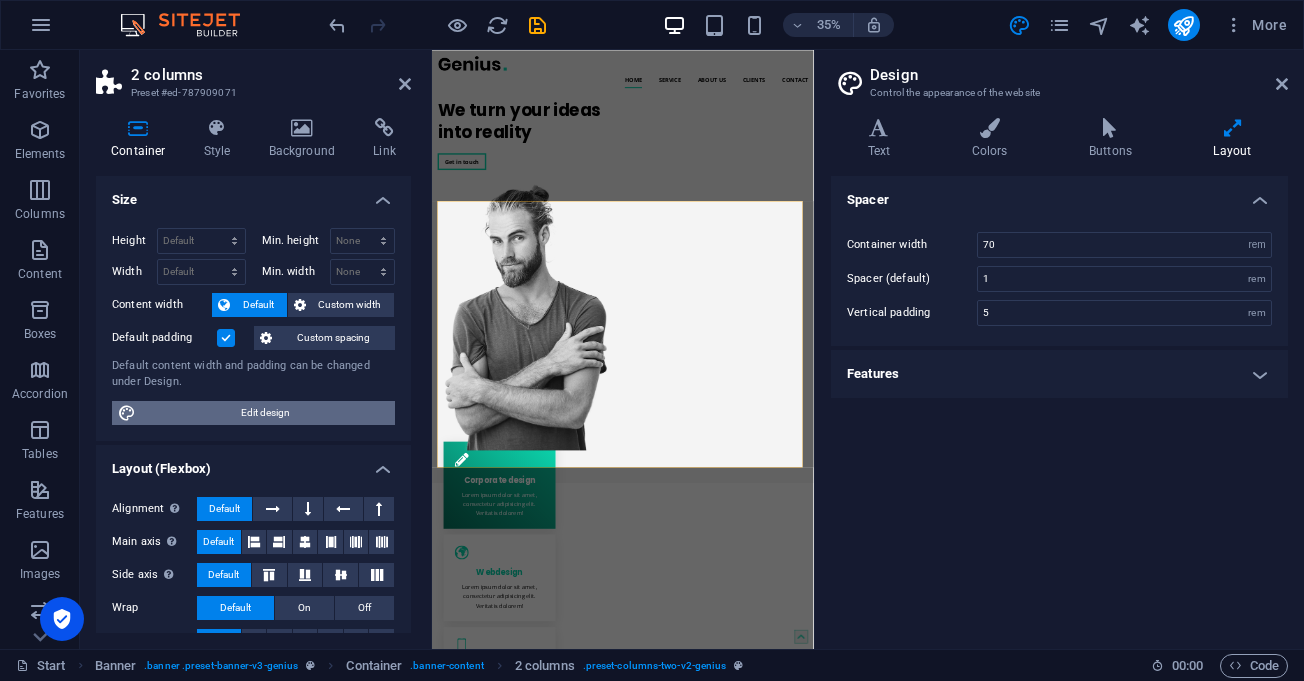 click on "Edit design" at bounding box center [265, 413] 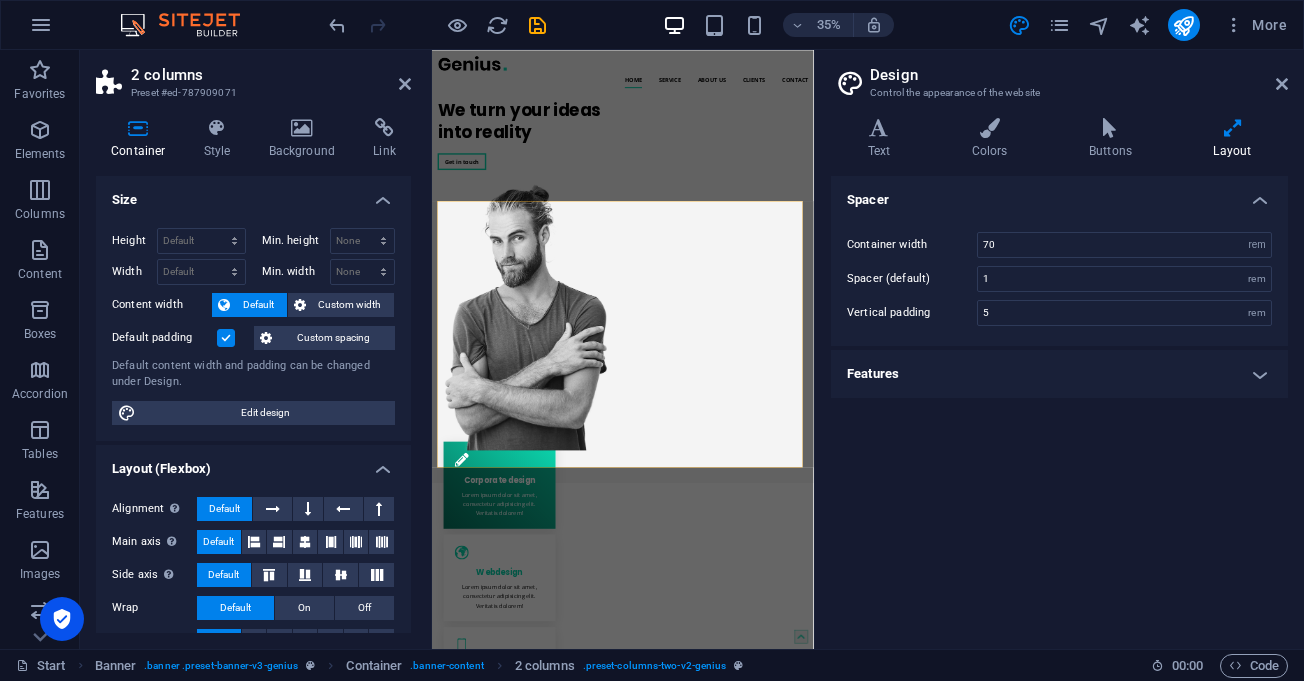 click on "Design Control the appearance of the website" at bounding box center (1061, 76) 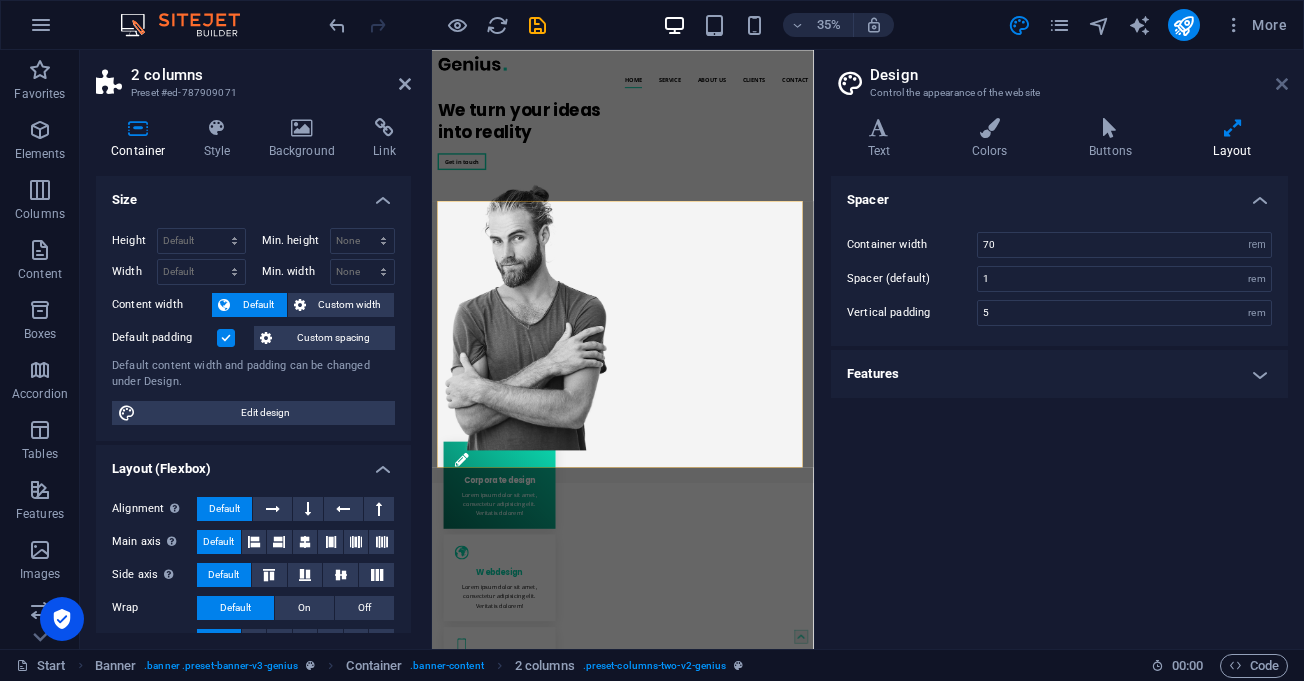 click at bounding box center (1282, 84) 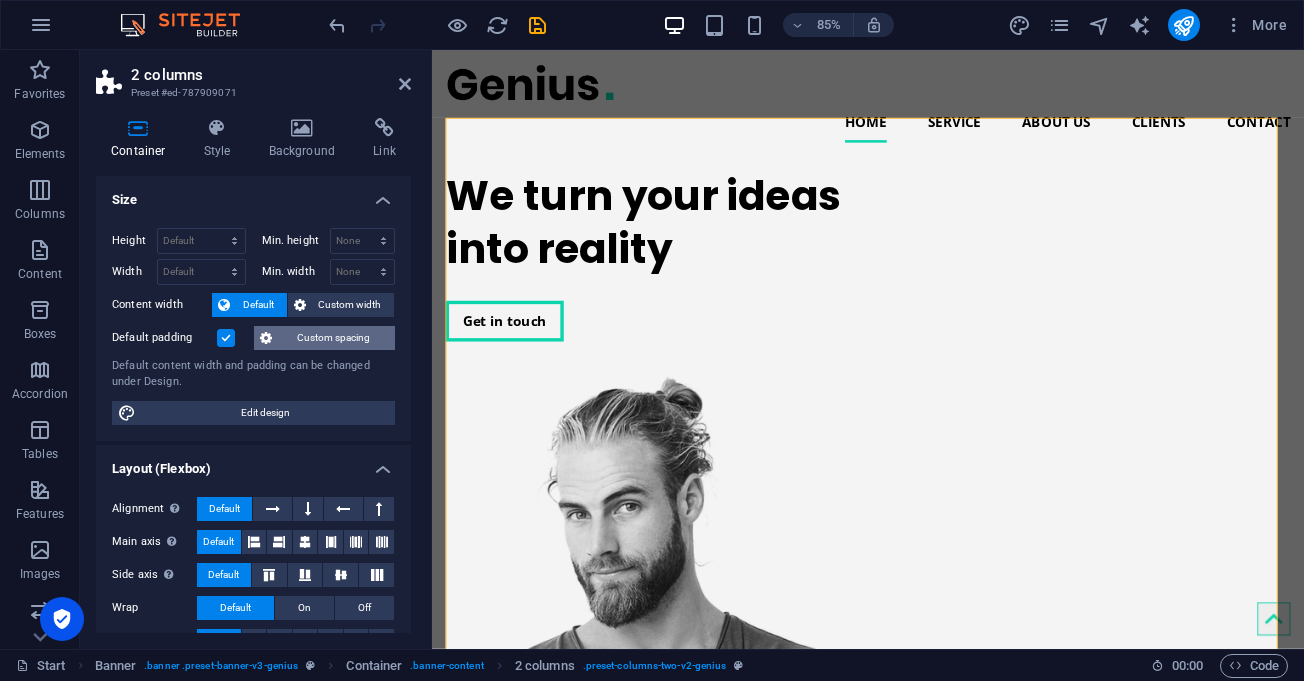 click on "Custom spacing" at bounding box center (333, 338) 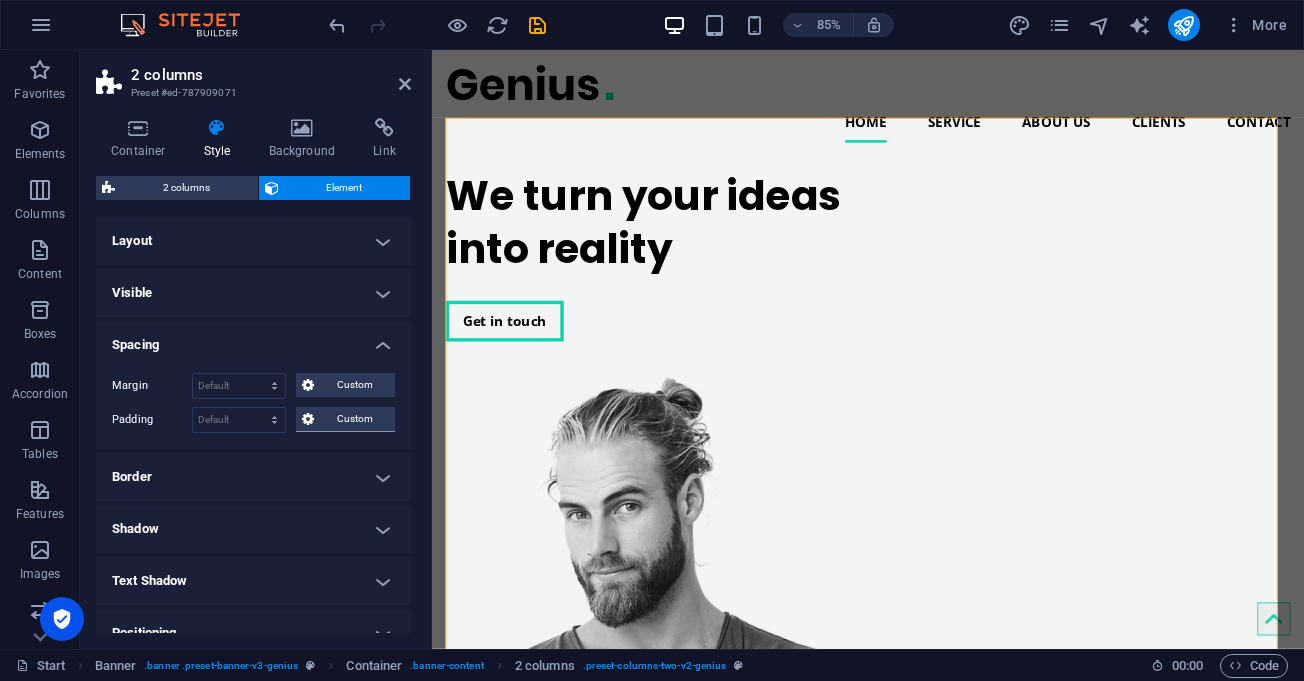 click on "Layout" at bounding box center [253, 241] 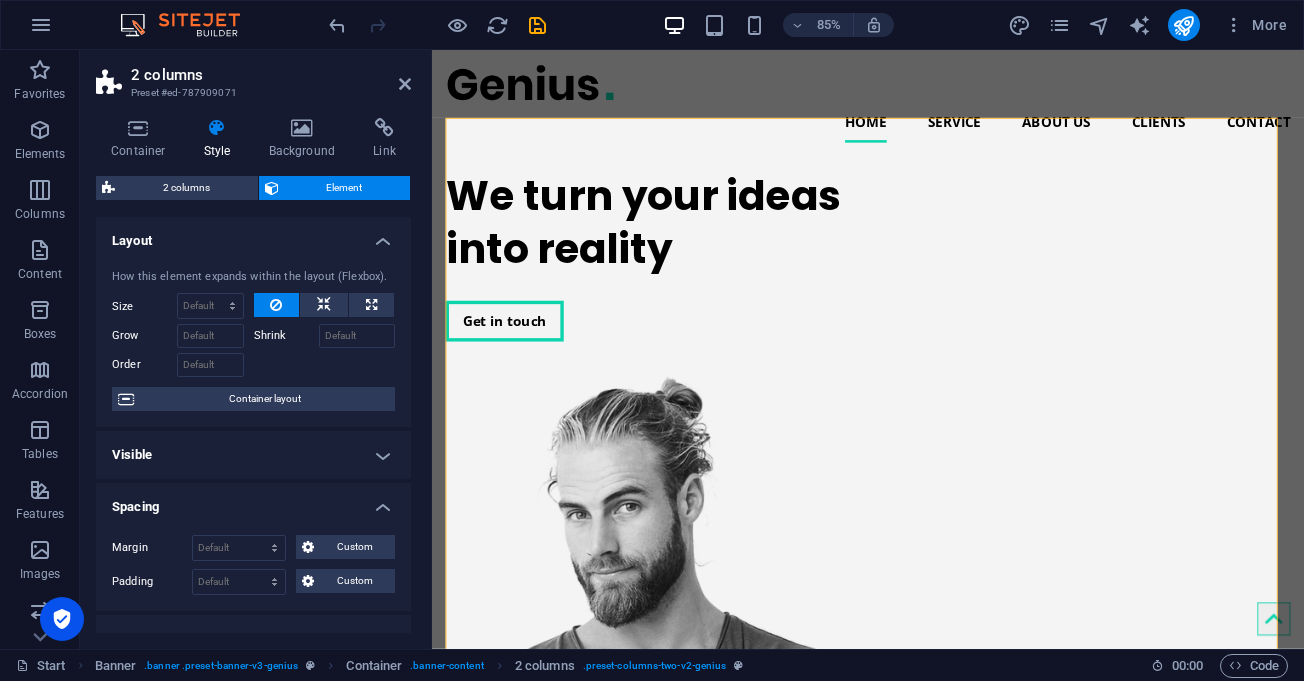 click on "Visible" at bounding box center [253, 455] 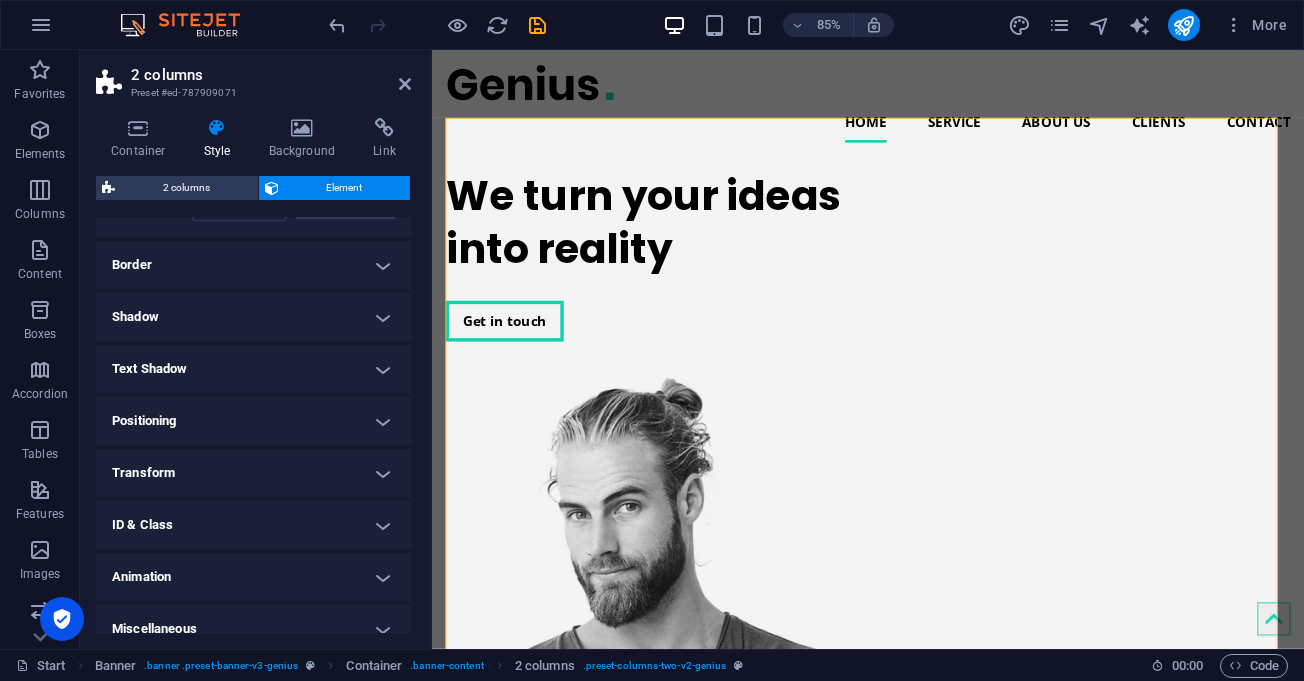 scroll, scrollTop: 500, scrollLeft: 0, axis: vertical 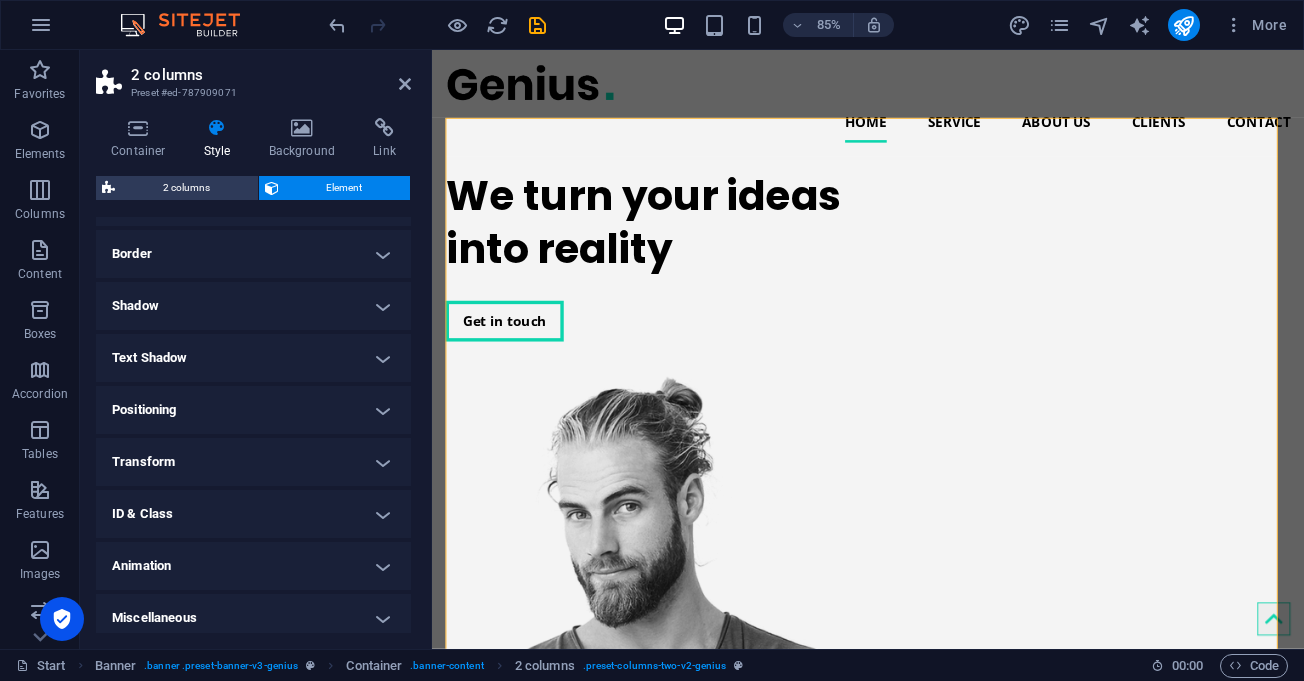 click on "Positioning" at bounding box center [253, 410] 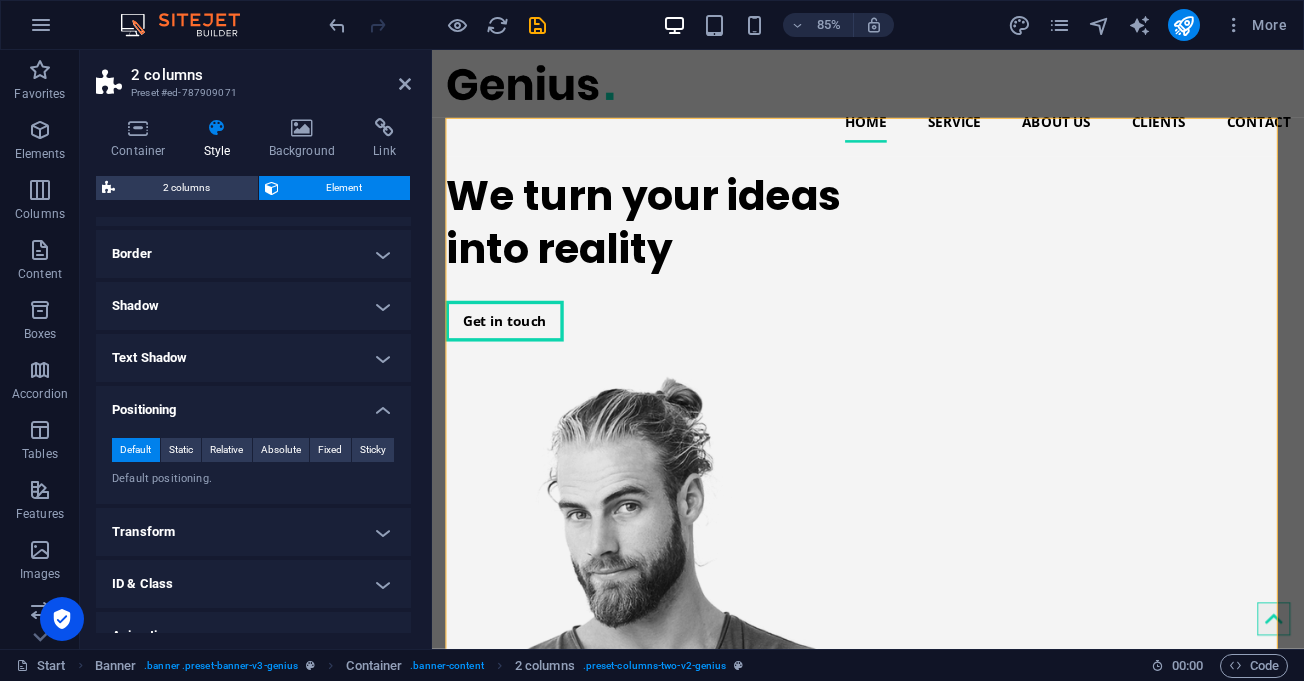 scroll, scrollTop: 579, scrollLeft: 0, axis: vertical 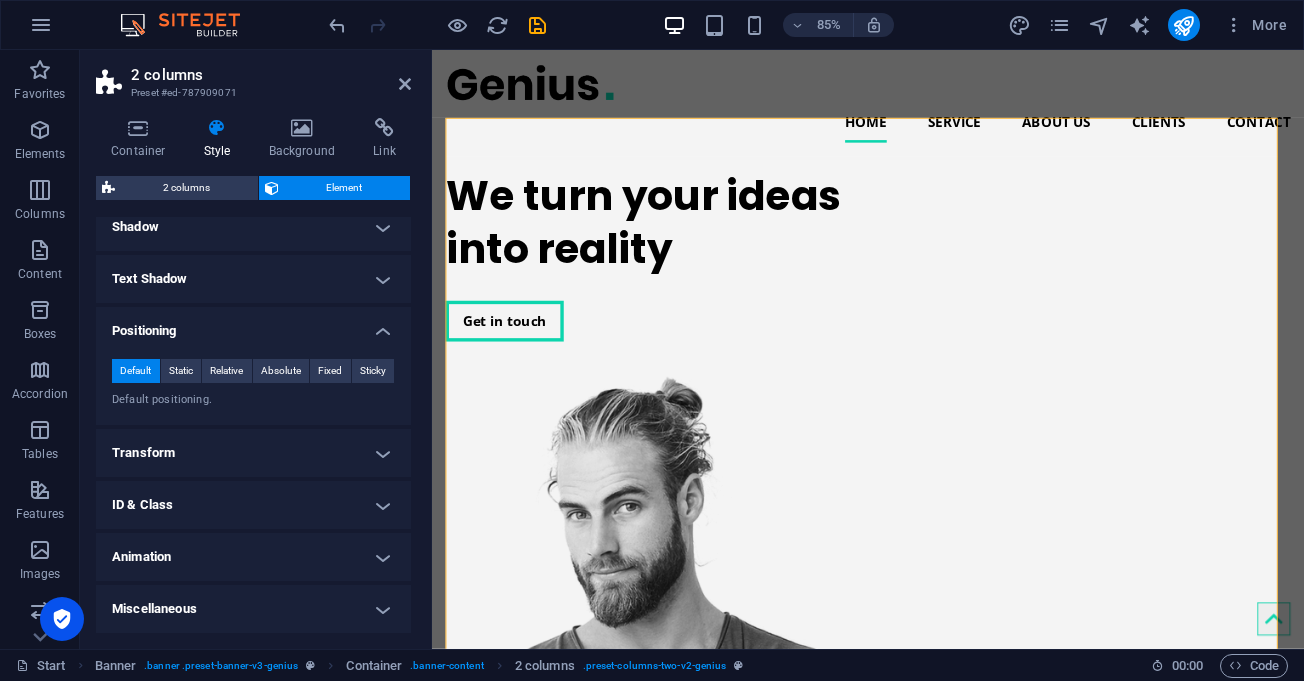 click on "Animation" at bounding box center (253, 557) 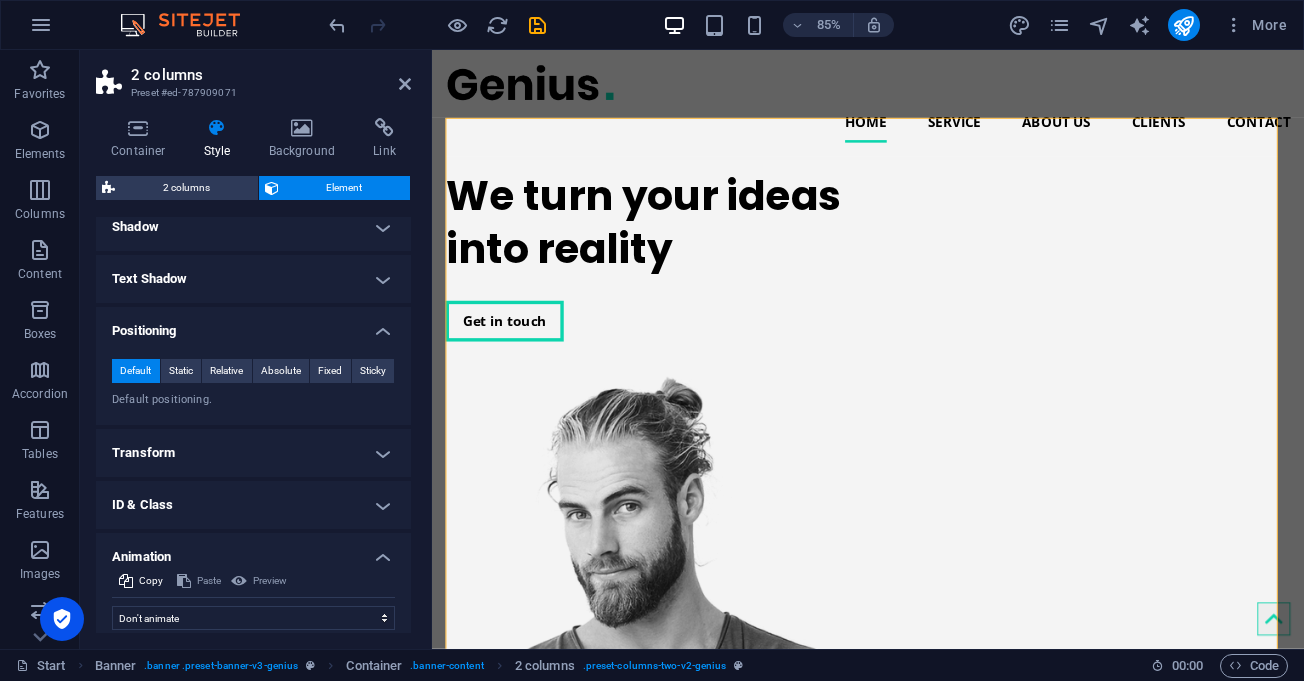 click on "ID & Class" at bounding box center (253, 505) 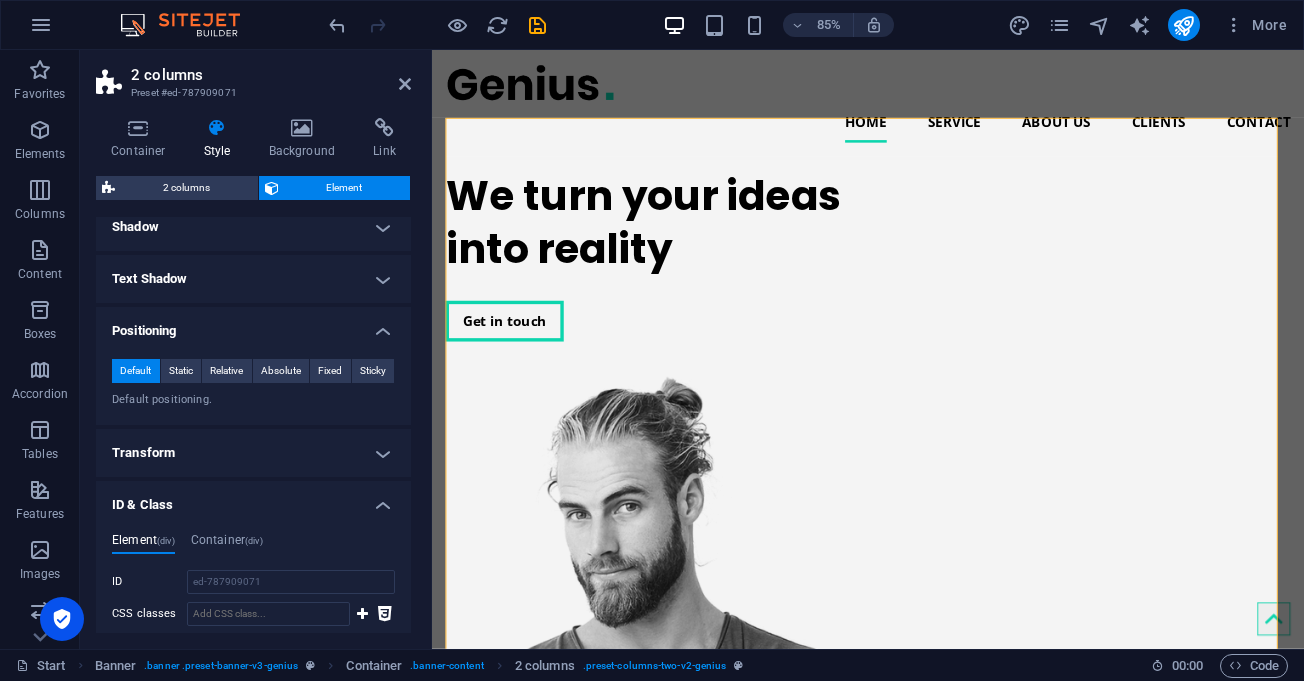 click on "Transform" at bounding box center (253, 453) 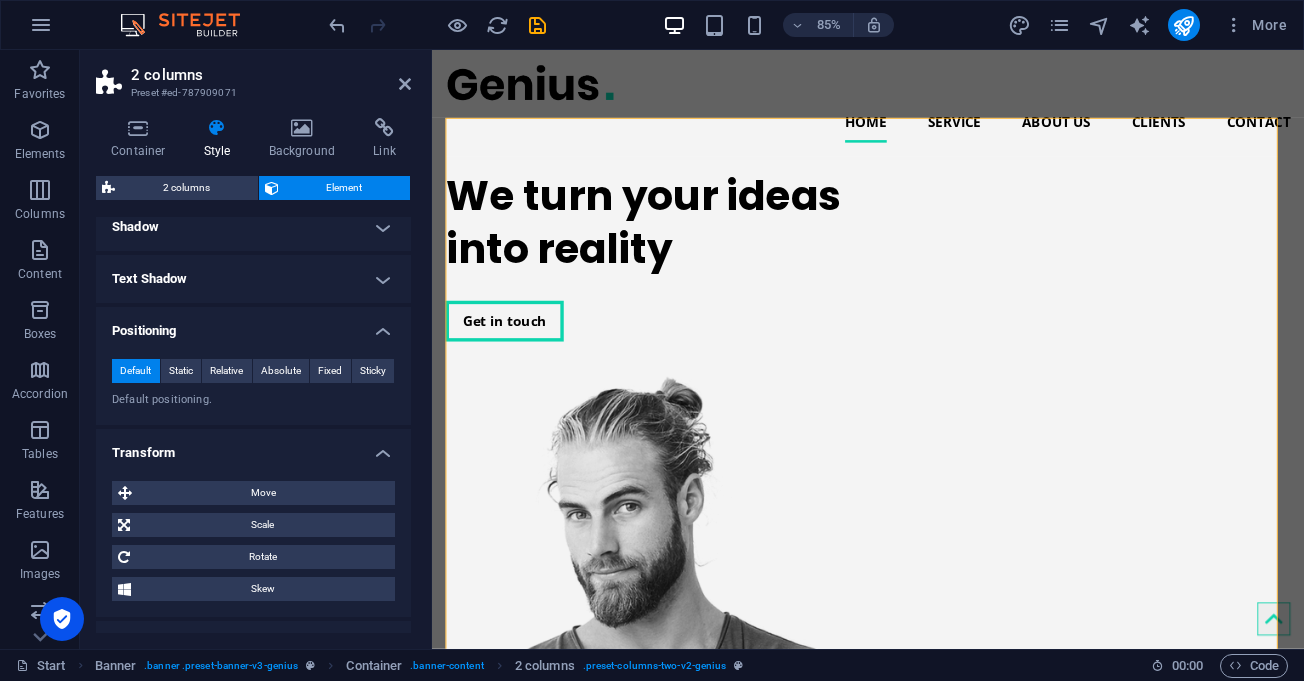 scroll, scrollTop: 0, scrollLeft: 0, axis: both 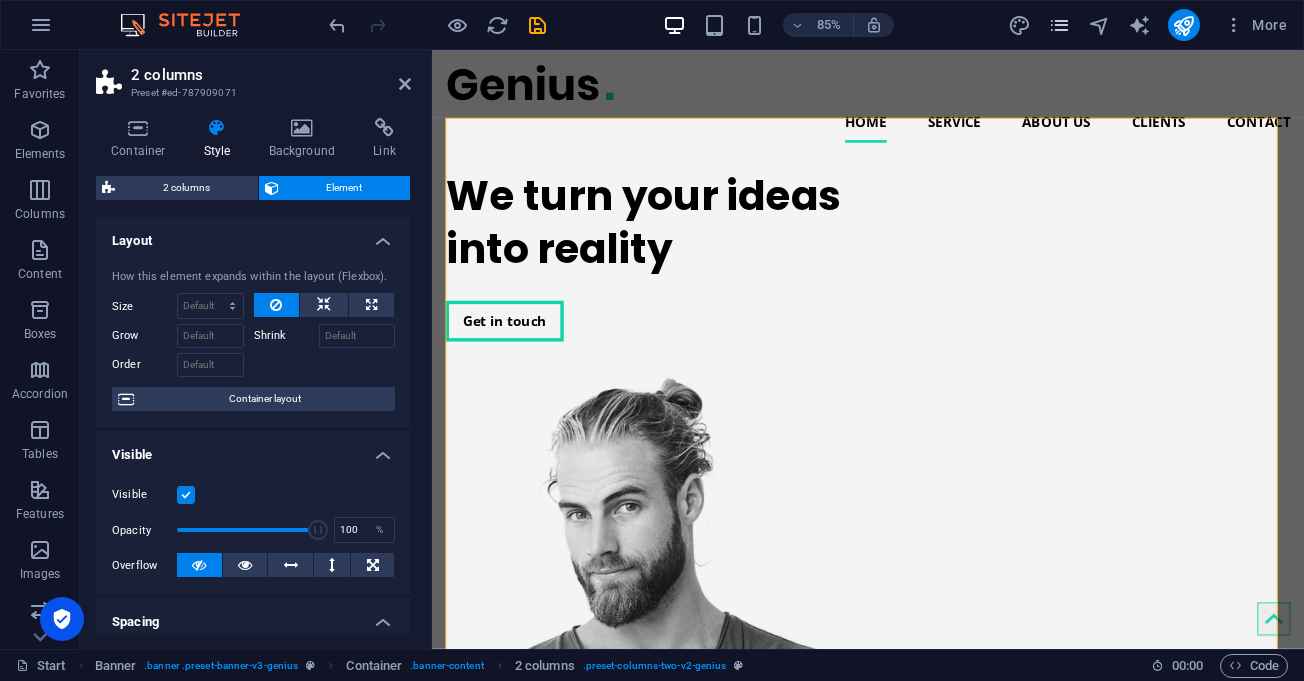 click at bounding box center [1059, 25] 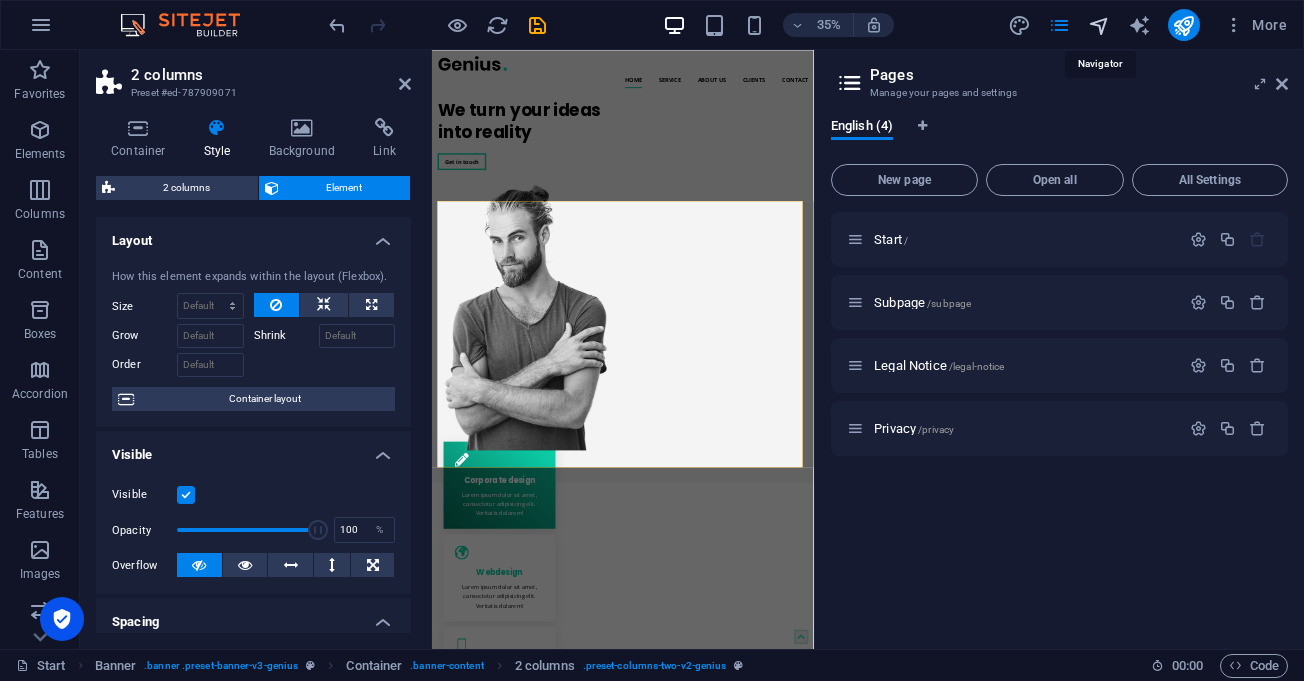 click at bounding box center (1099, 25) 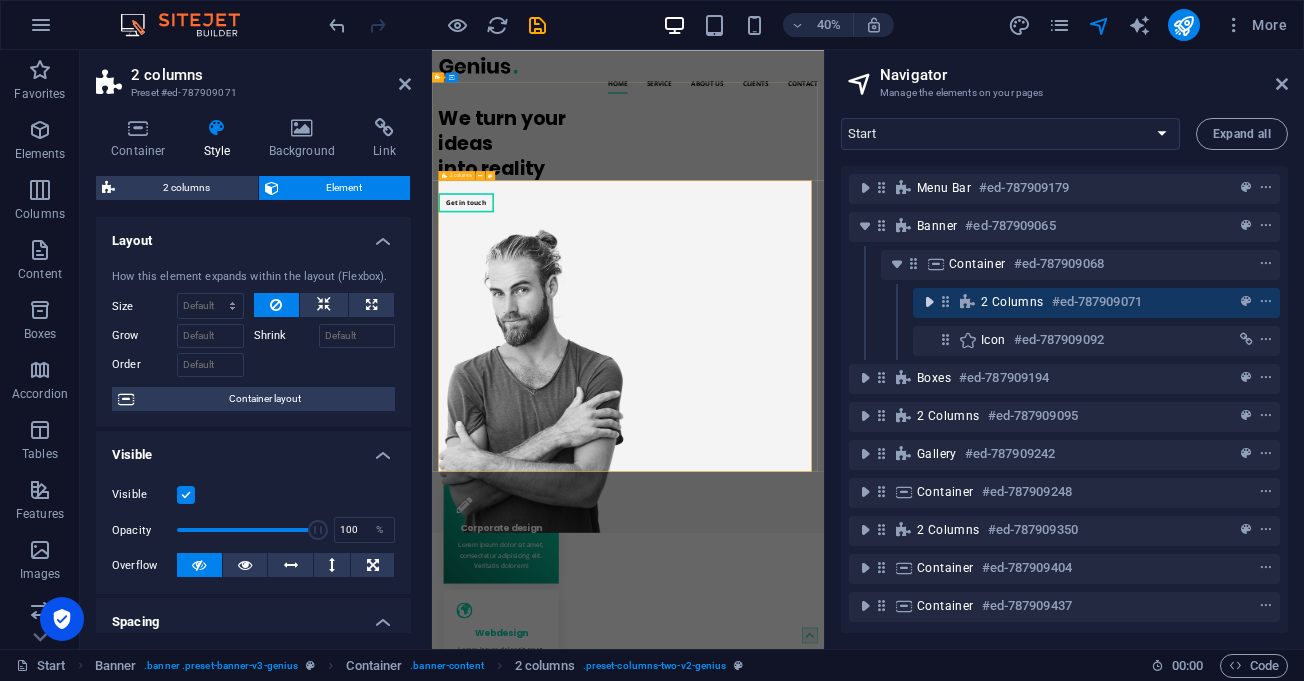 click at bounding box center [929, 302] 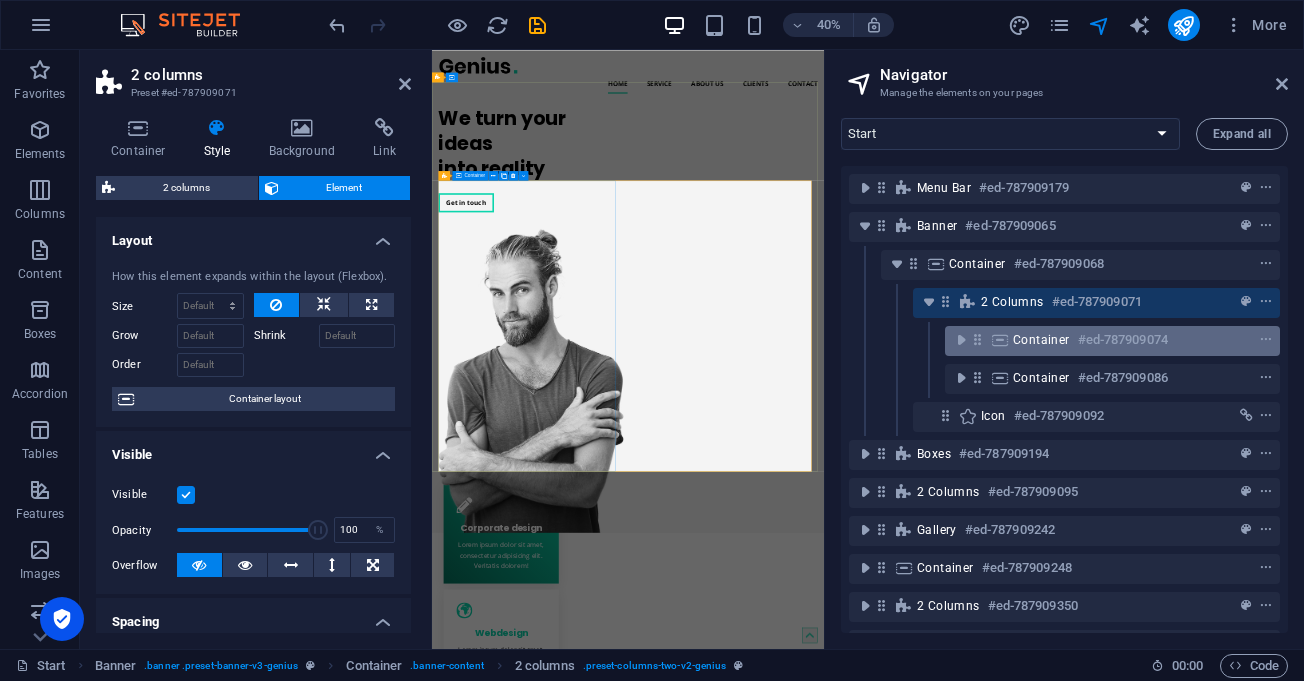 click on "#ed-787909074" at bounding box center [1123, 340] 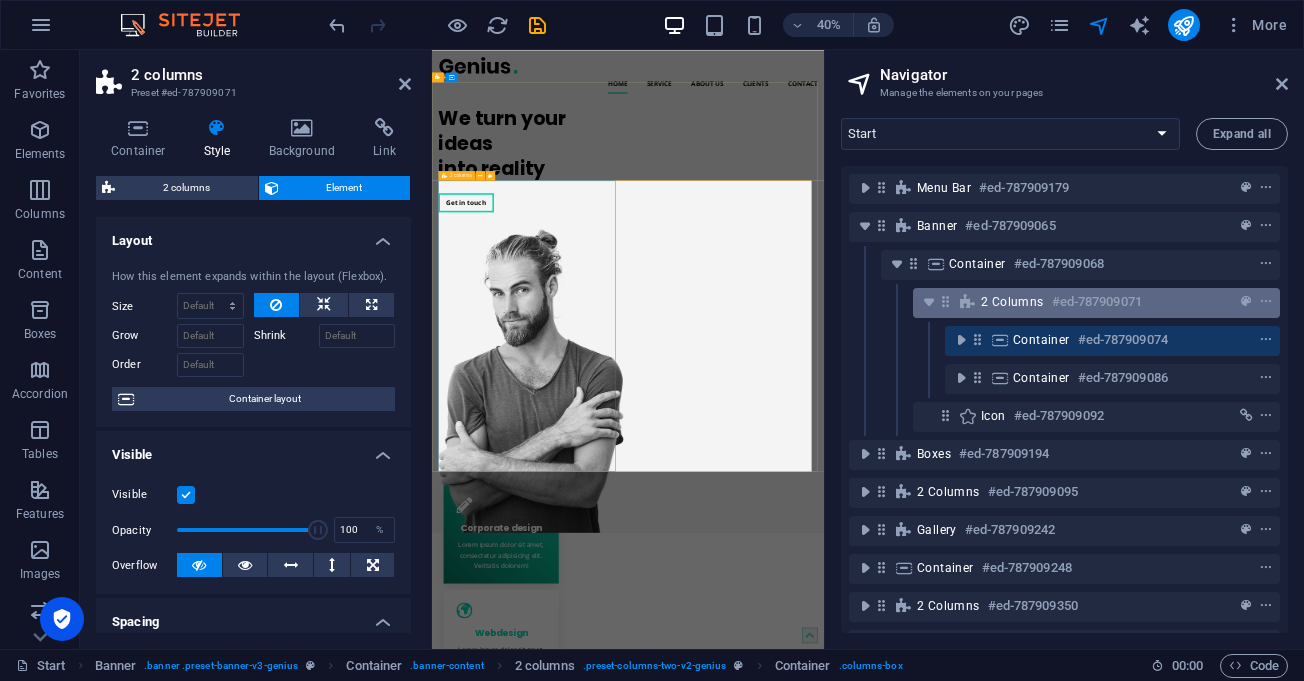 click on "#ed-787909071" at bounding box center [1097, 302] 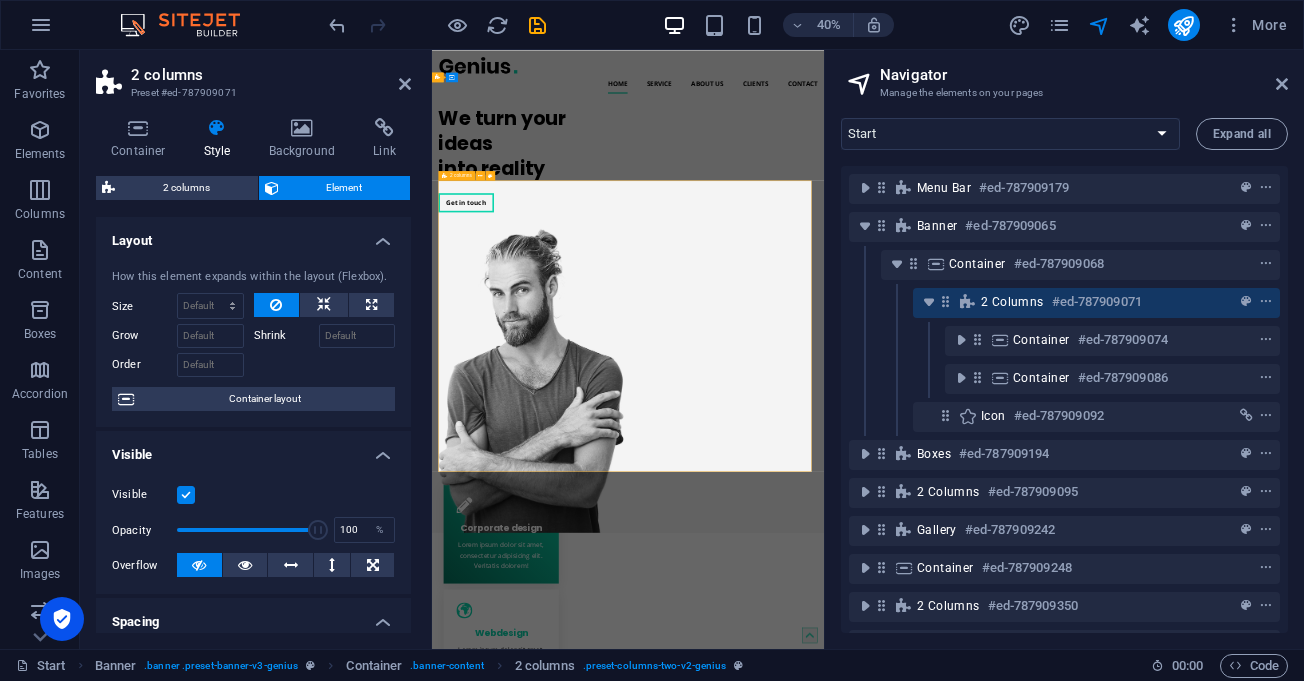 click on "#ed-787909071" at bounding box center [1097, 302] 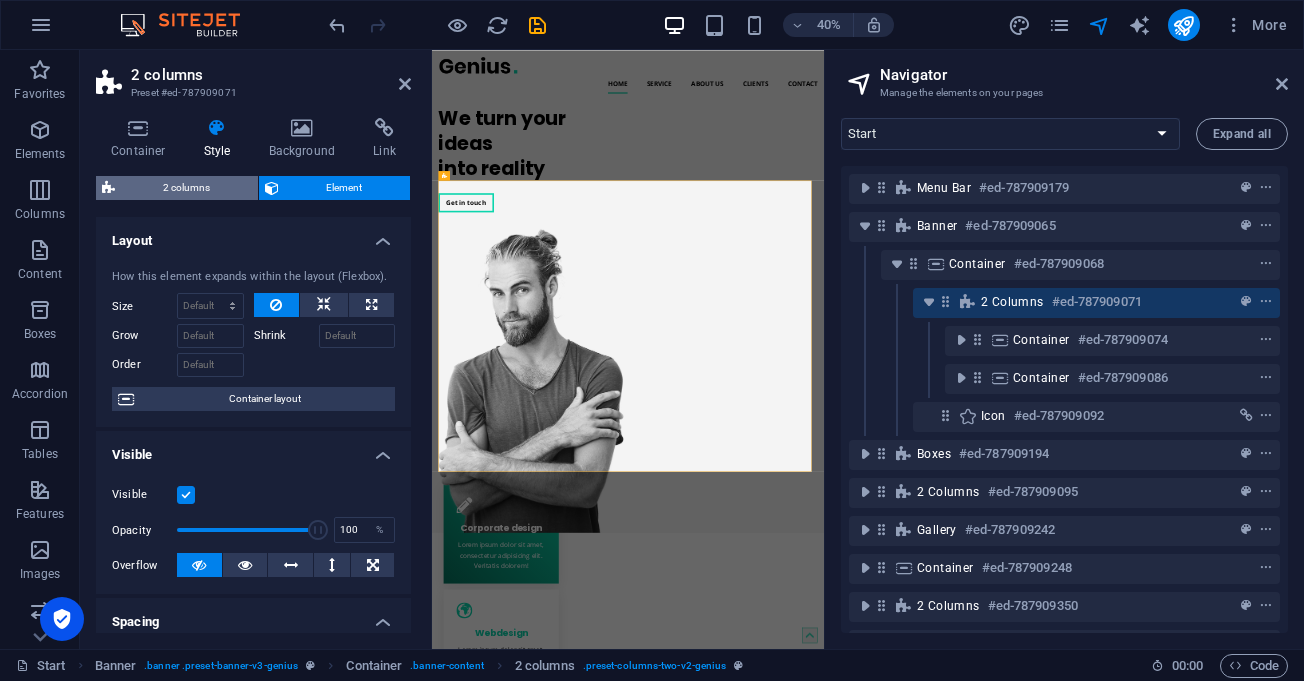 click on "2 columns" at bounding box center [186, 188] 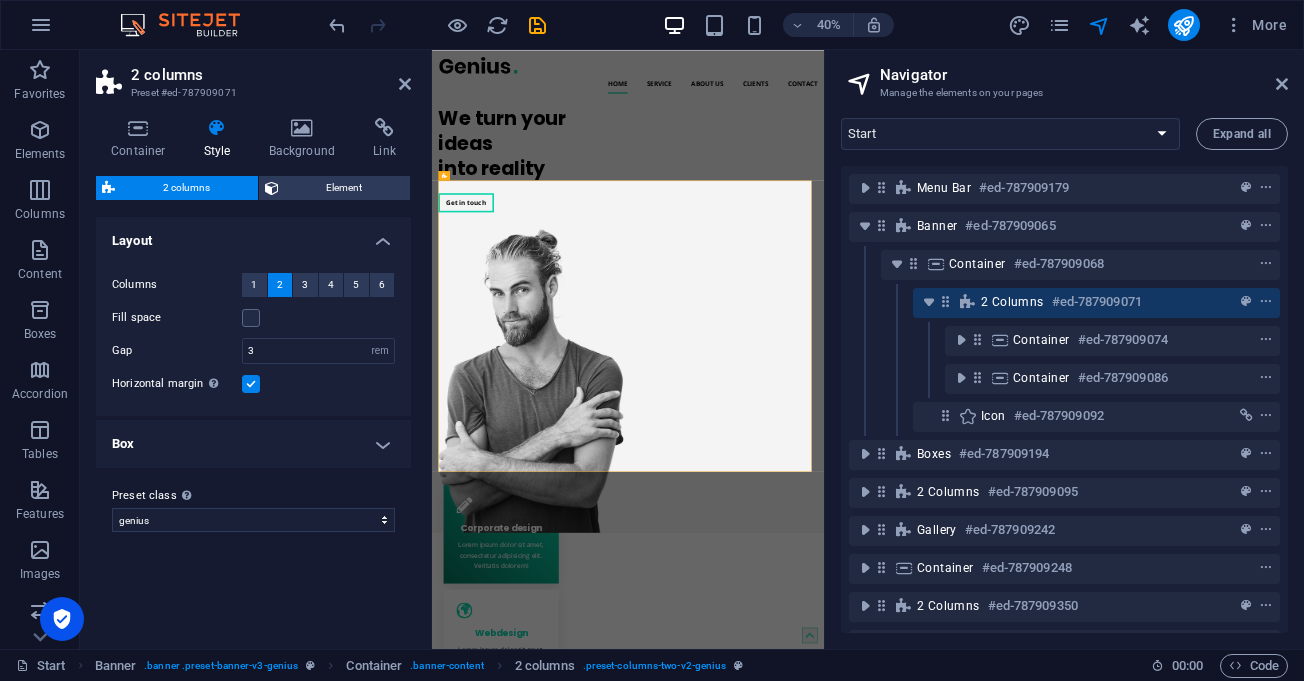 click on "Box" at bounding box center [253, 444] 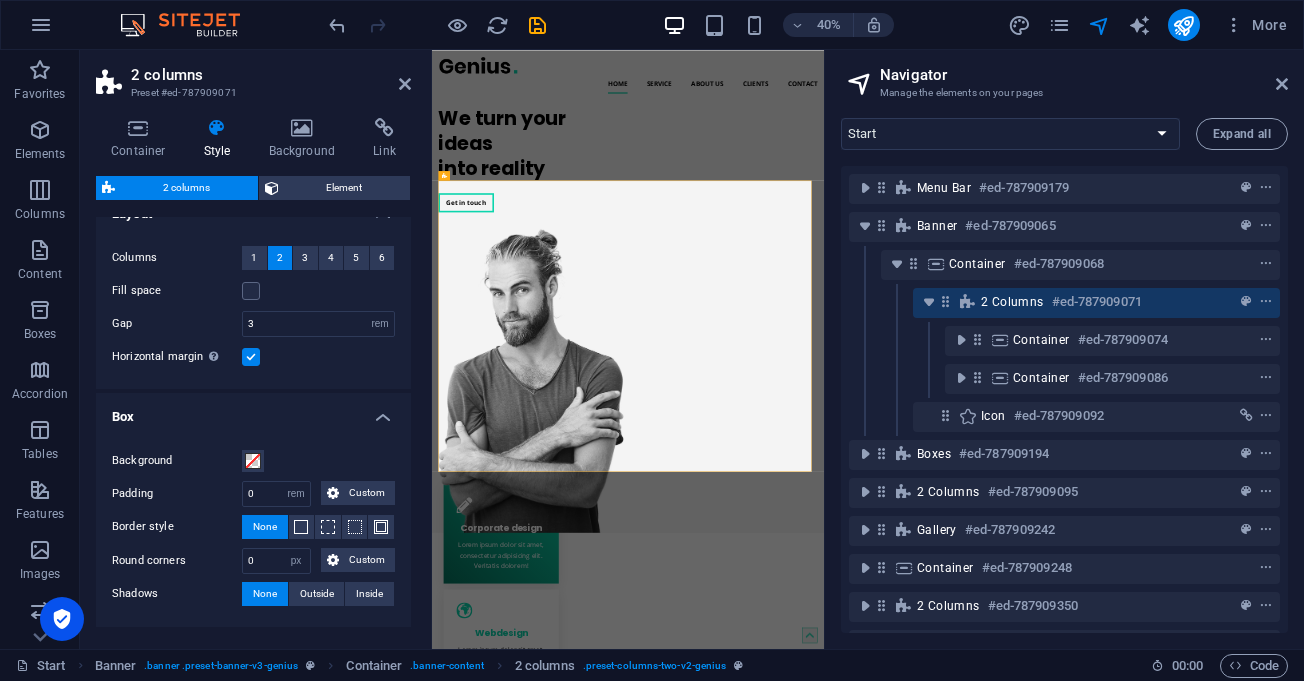 scroll, scrollTop: 0, scrollLeft: 0, axis: both 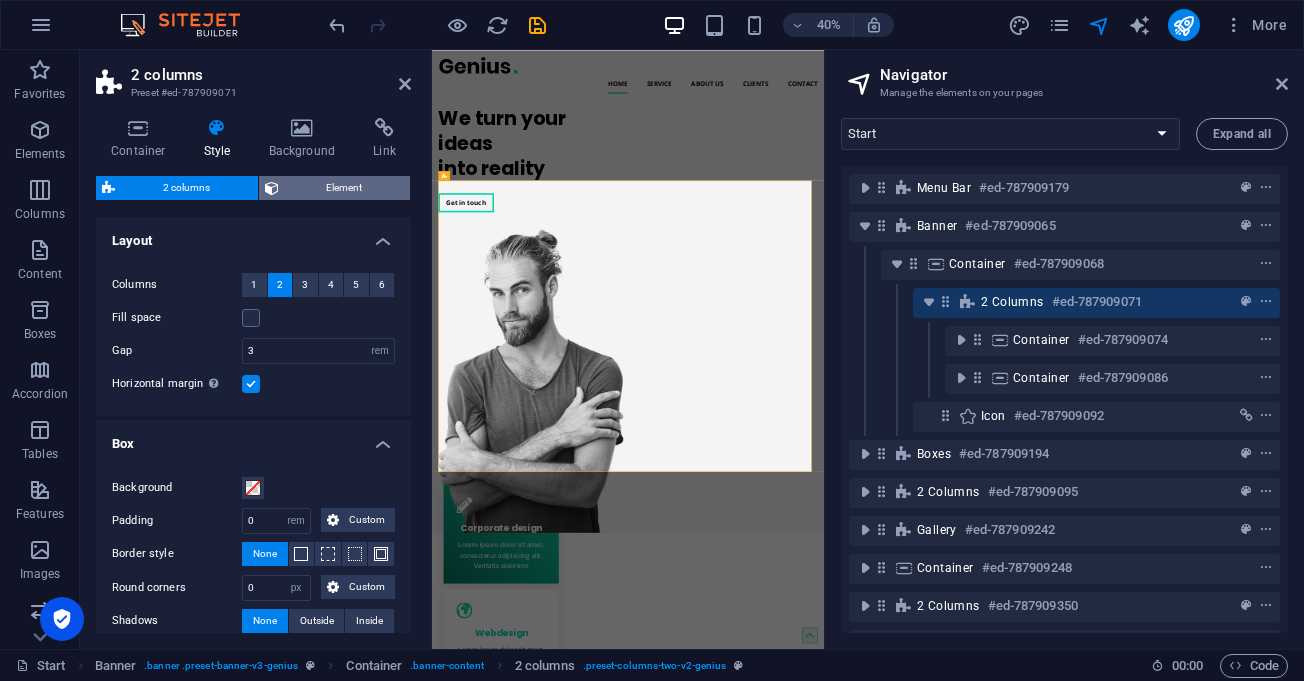click on "Element" at bounding box center (345, 188) 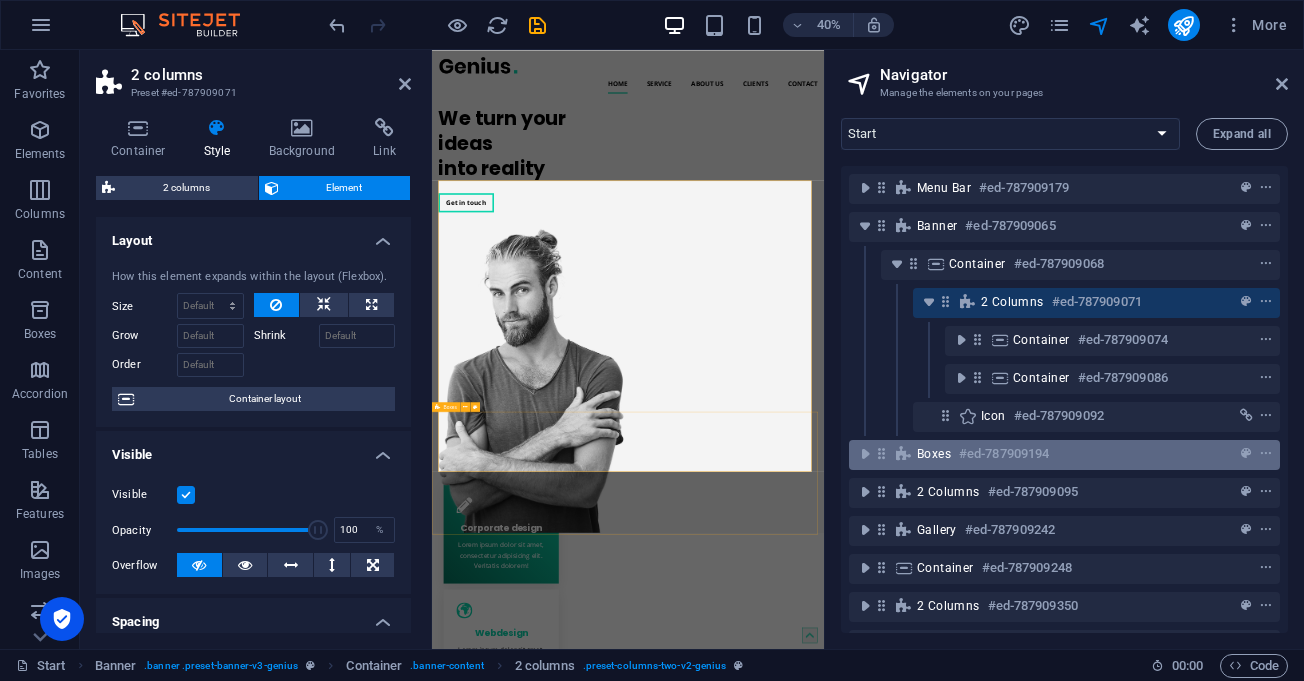 click on "#ed-787909194" at bounding box center [1004, 454] 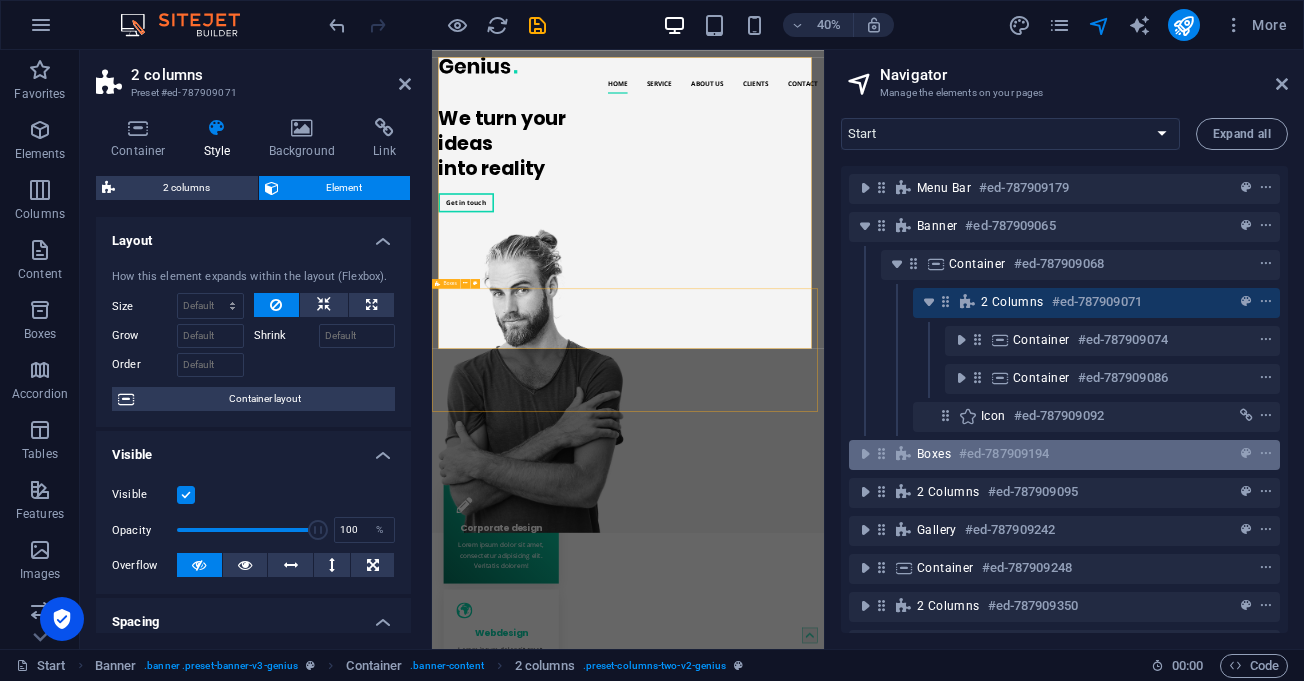 click on "#ed-787909194" at bounding box center (1004, 454) 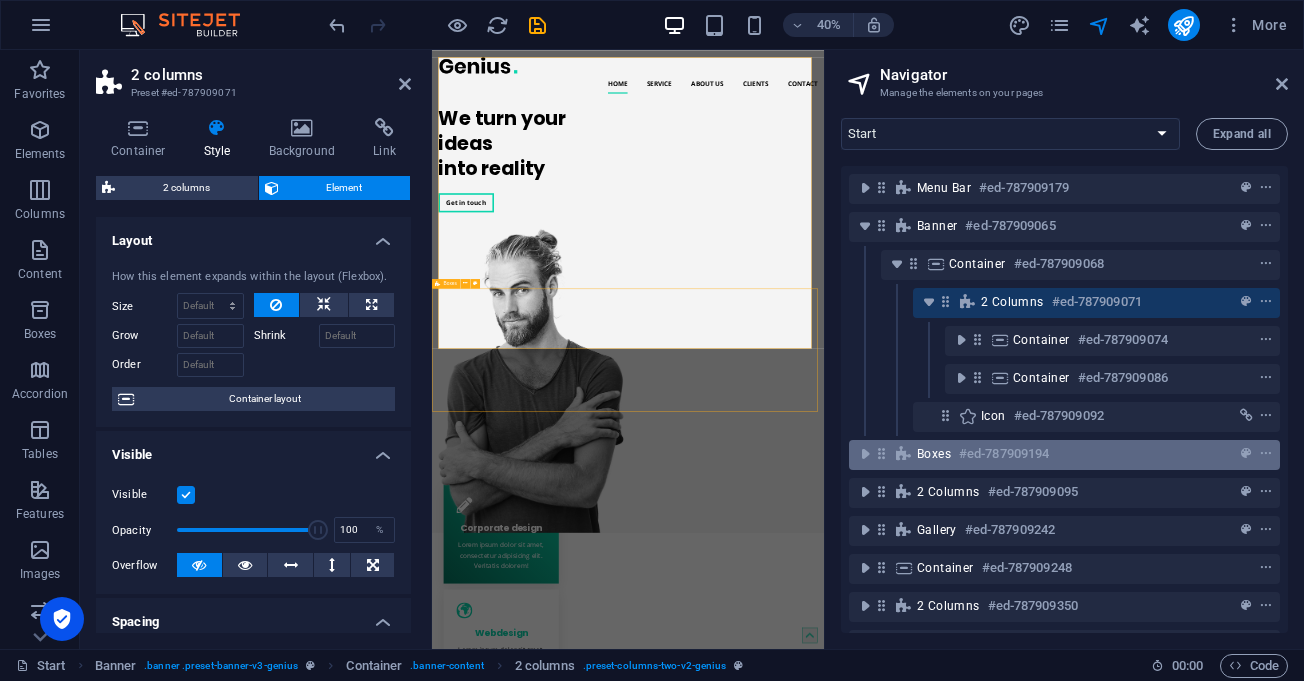 click on "#ed-787909194" at bounding box center [1004, 454] 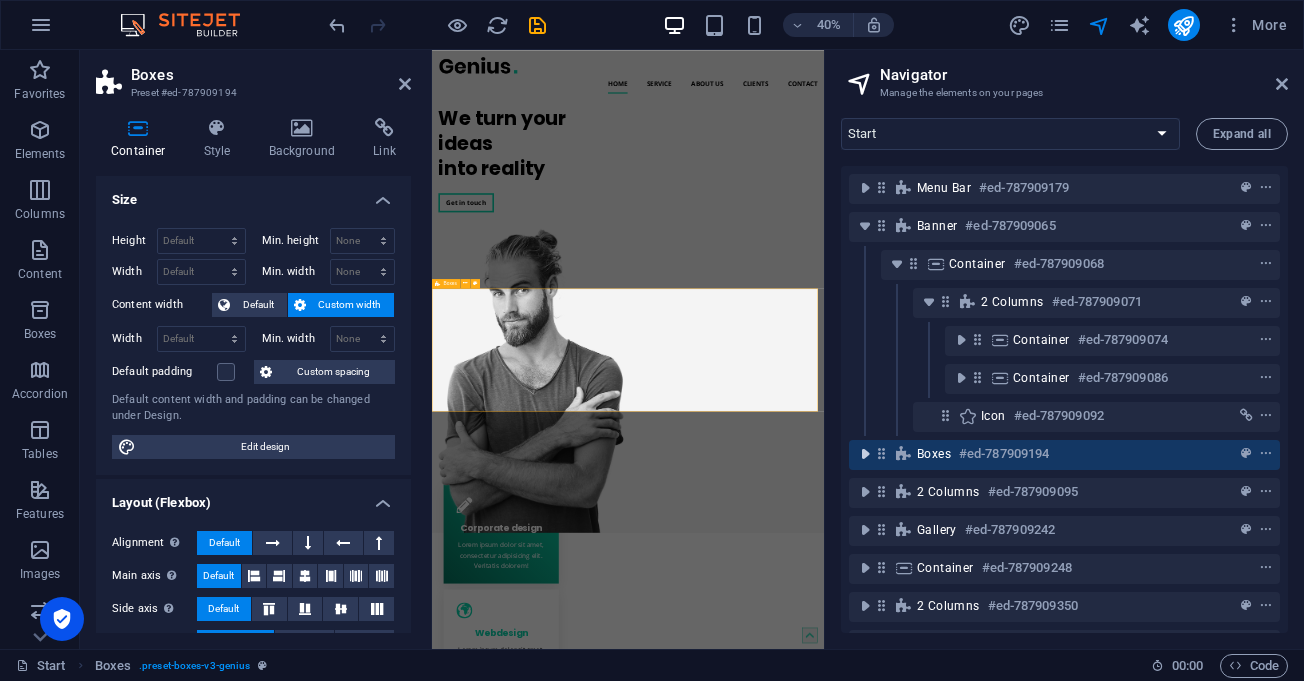 click at bounding box center (865, 454) 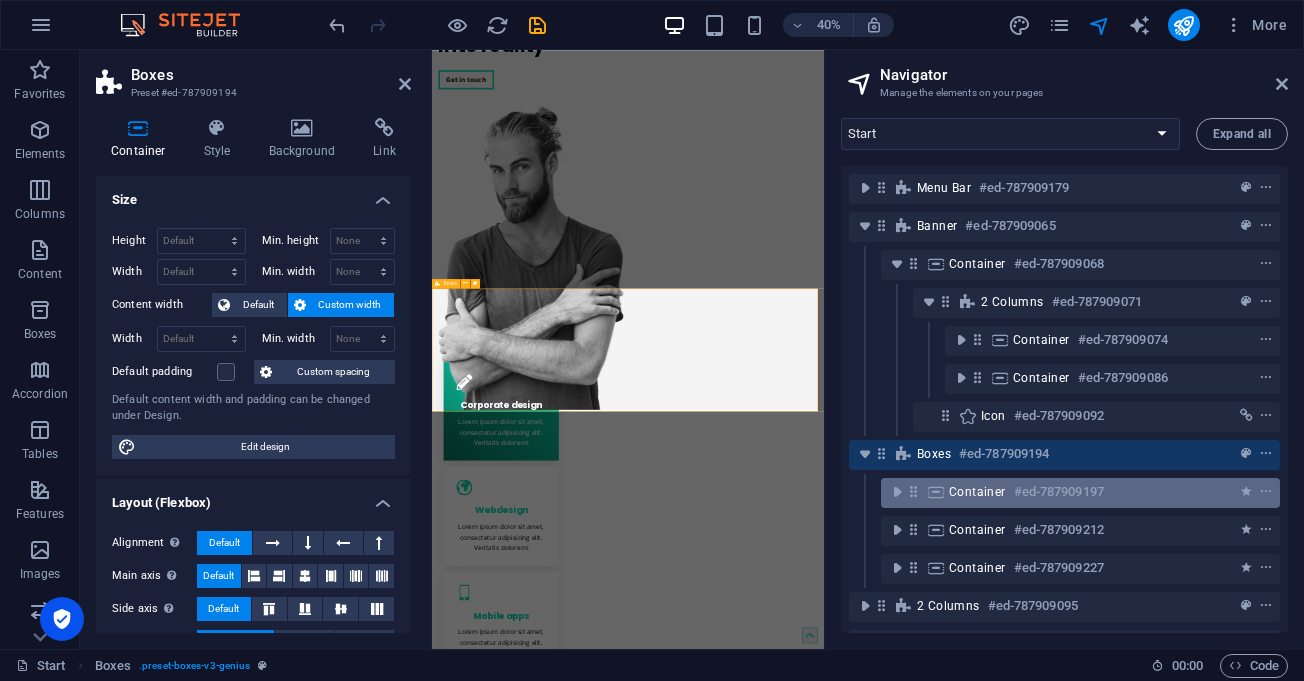 click on "Container" at bounding box center (977, 492) 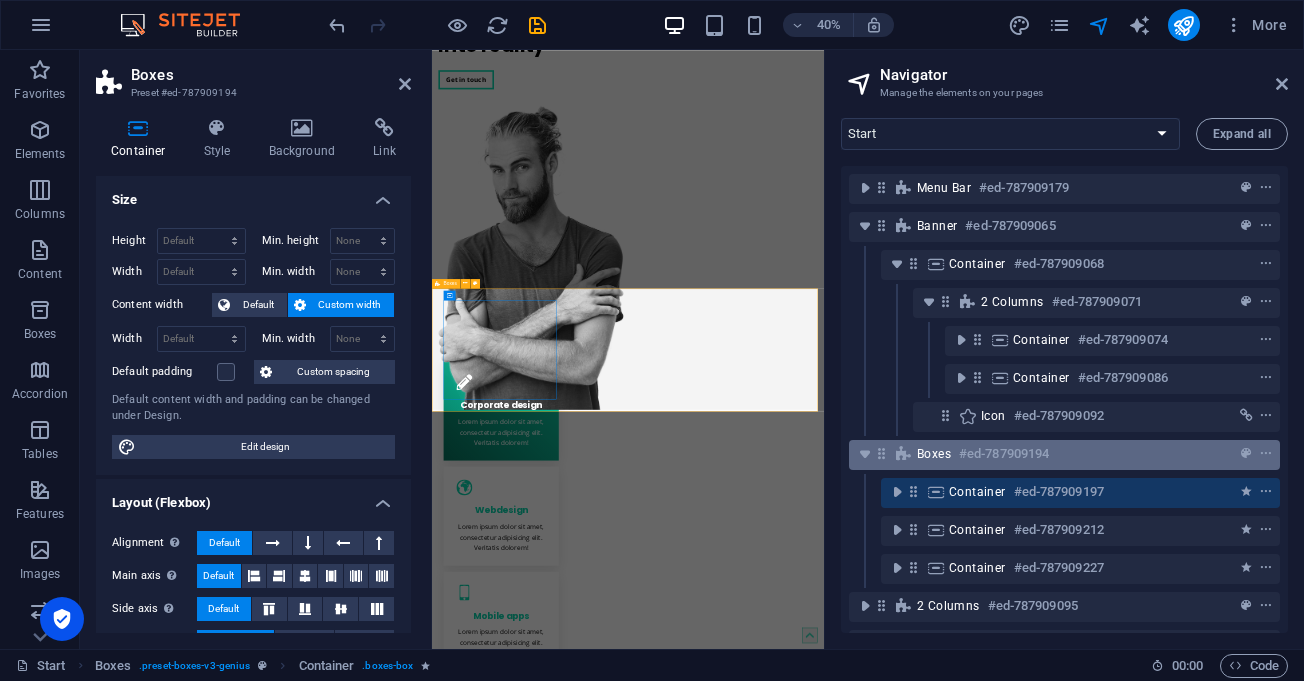 click on "#ed-787909194" at bounding box center [1004, 454] 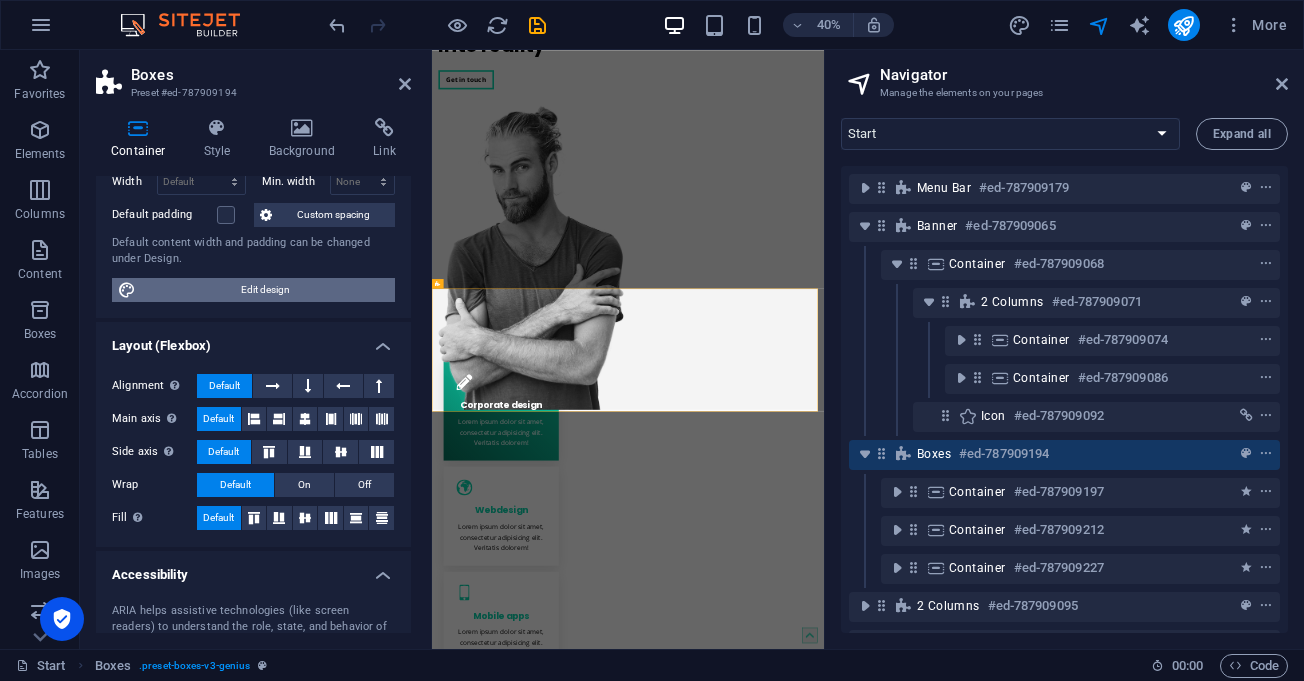 scroll, scrollTop: 0, scrollLeft: 0, axis: both 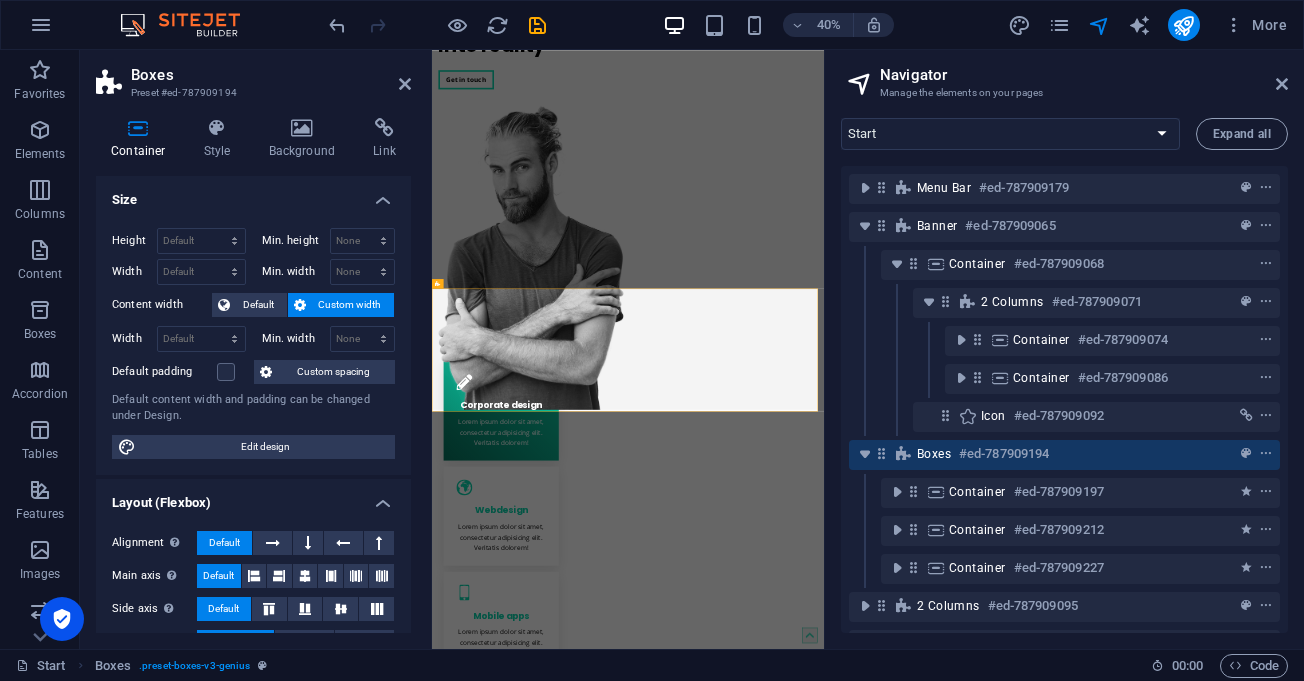 drag, startPoint x: 212, startPoint y: 137, endPoint x: 1293, endPoint y: 215, distance: 1083.8104 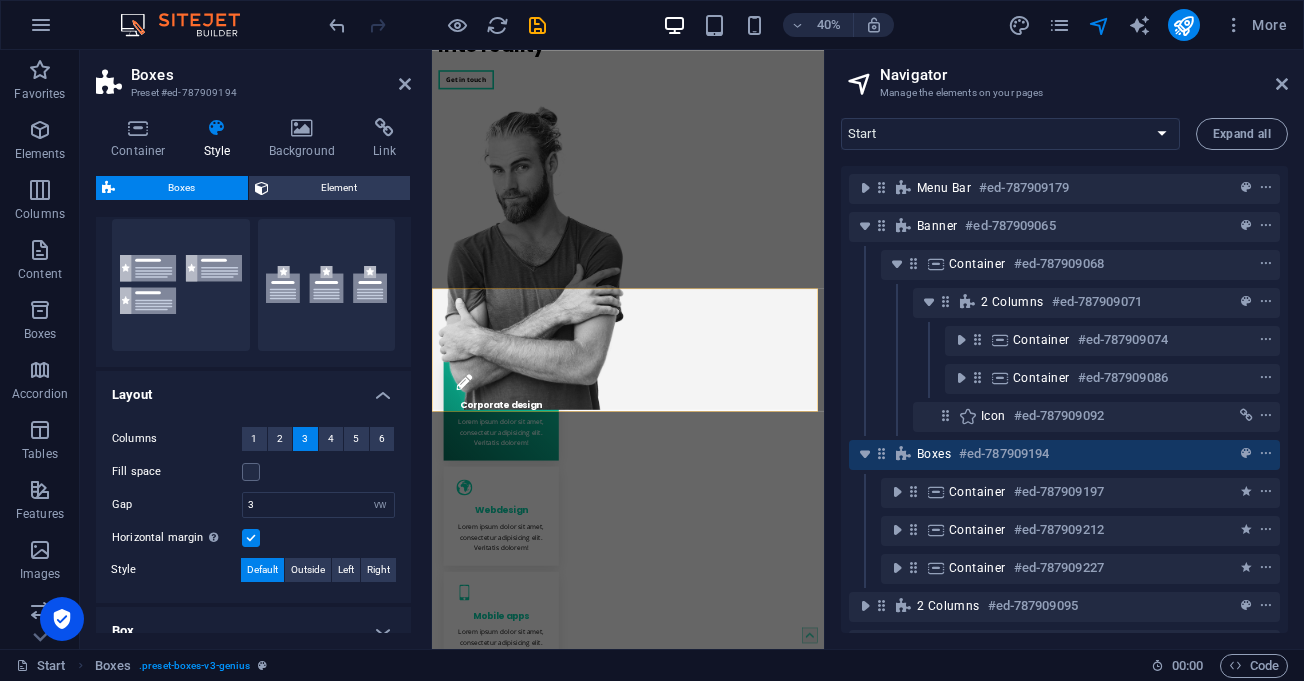 scroll, scrollTop: 344, scrollLeft: 0, axis: vertical 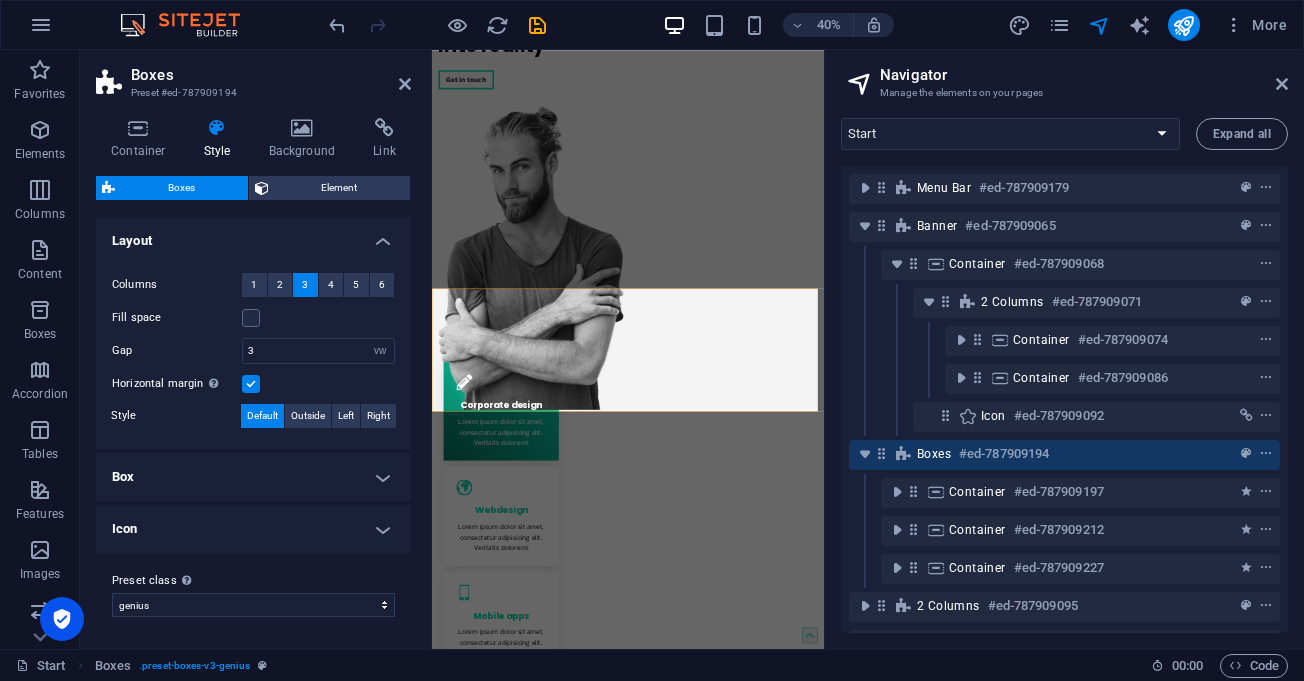 click at bounding box center [251, 384] 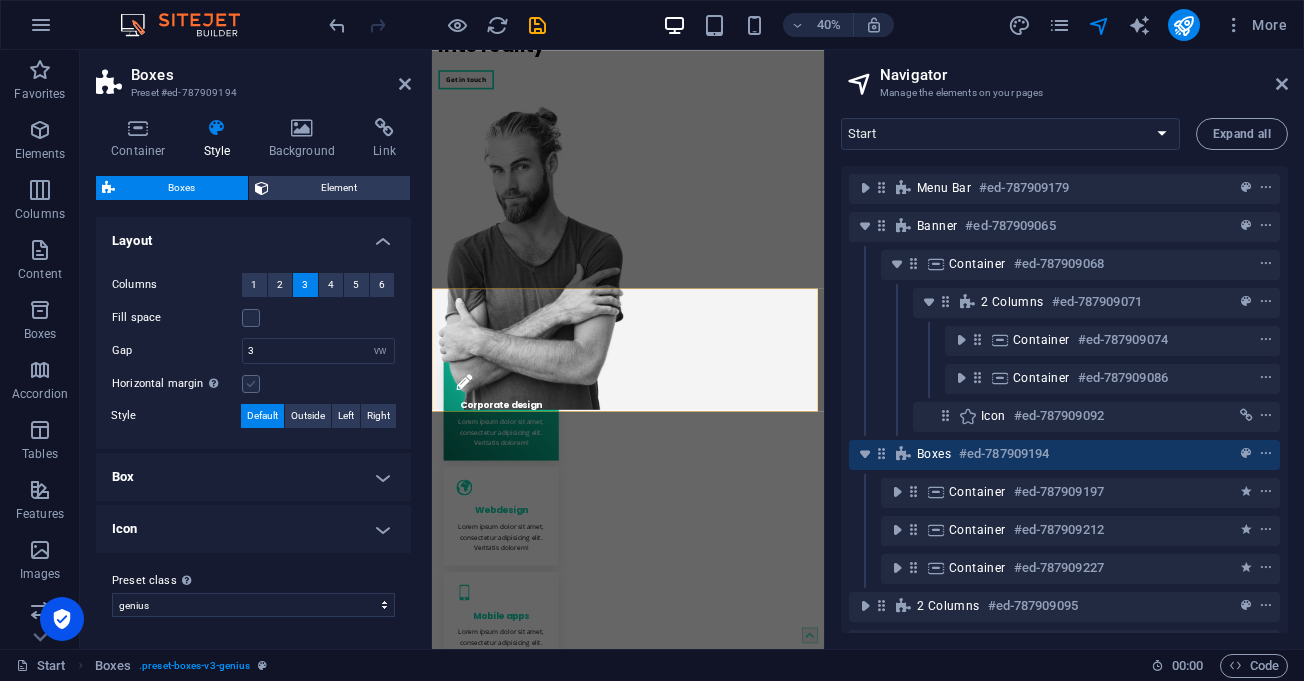 click at bounding box center (251, 384) 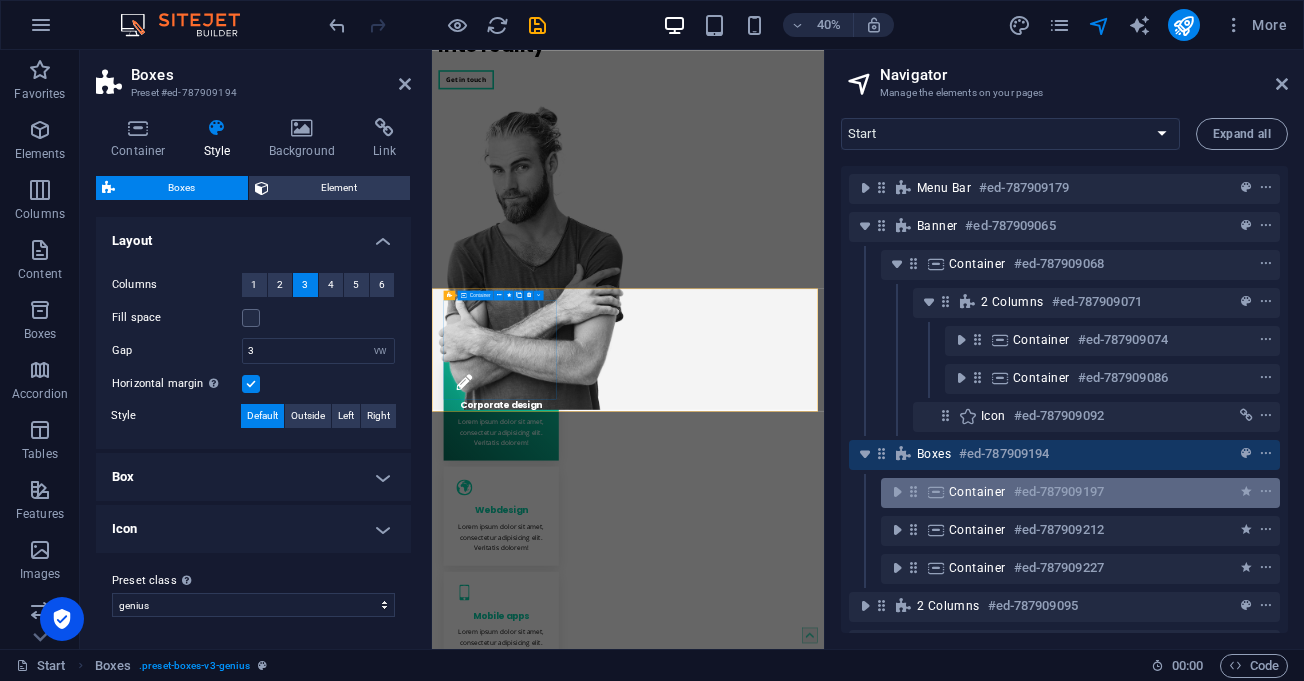 click on "Container" at bounding box center (977, 492) 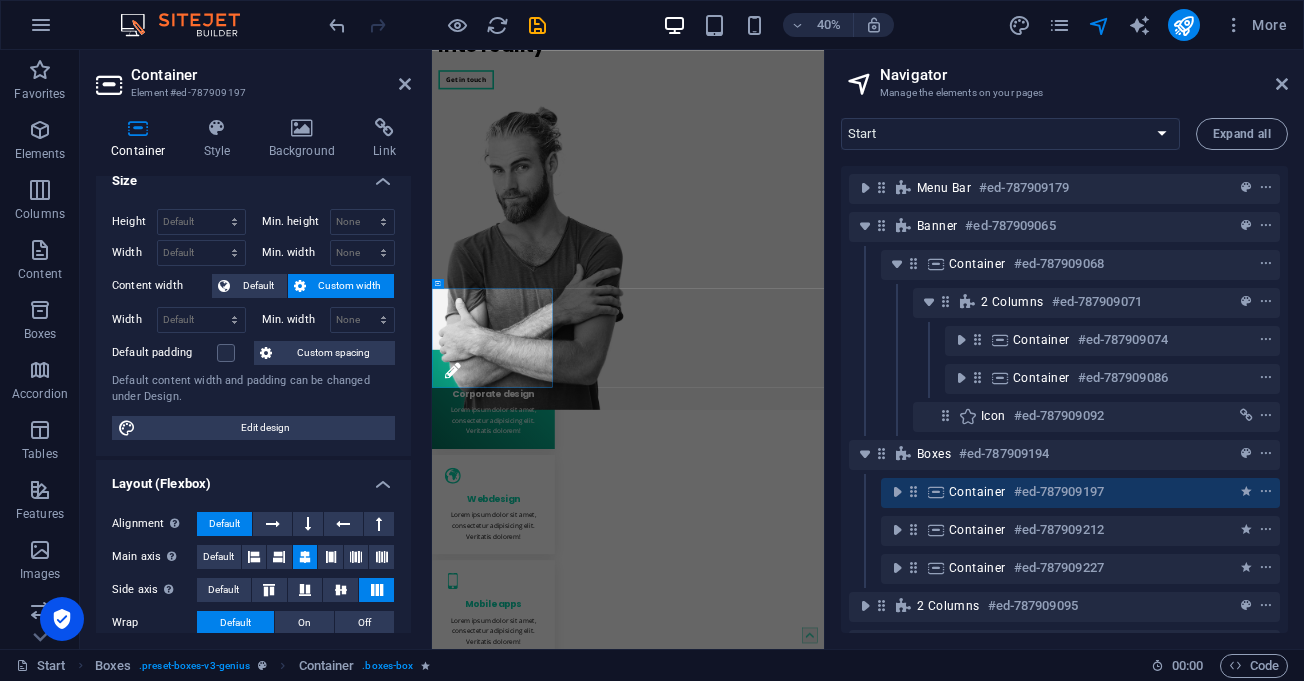 scroll, scrollTop: 0, scrollLeft: 0, axis: both 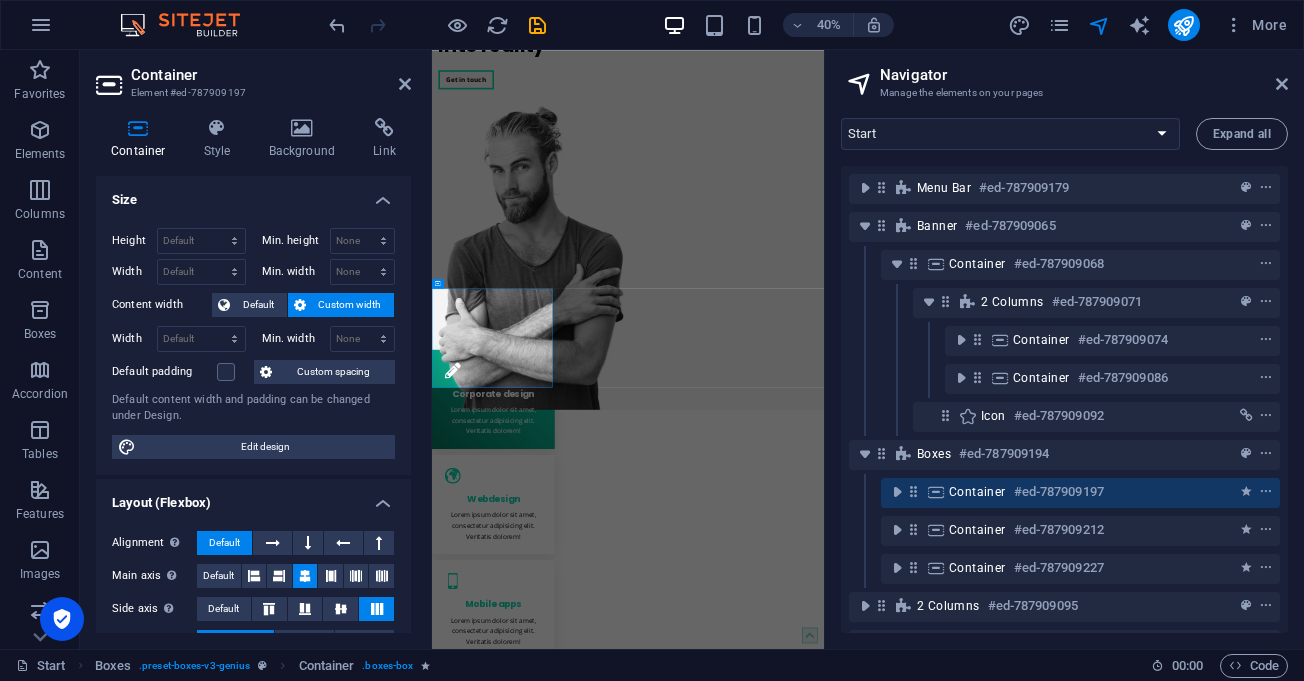 click on "Height Default px rem % vh vw Min. height None px rem % vh vw Width Default px rem % em vh vw Min. width None px rem % vh vw Content width Default Custom width Width Default px rem % em vh vw Min. width None px rem % vh vw Default padding Custom spacing Default content width and padding can be changed under Design. Edit design" at bounding box center [253, 343] 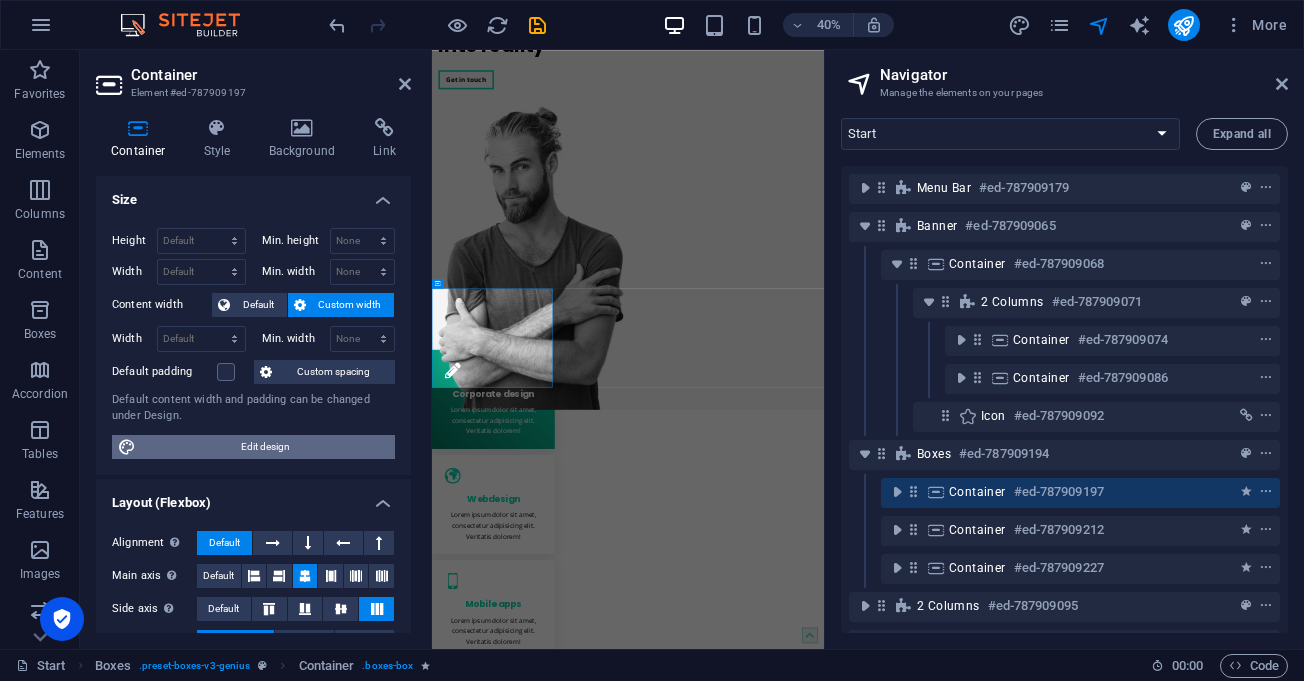 click on "Edit design" at bounding box center [265, 447] 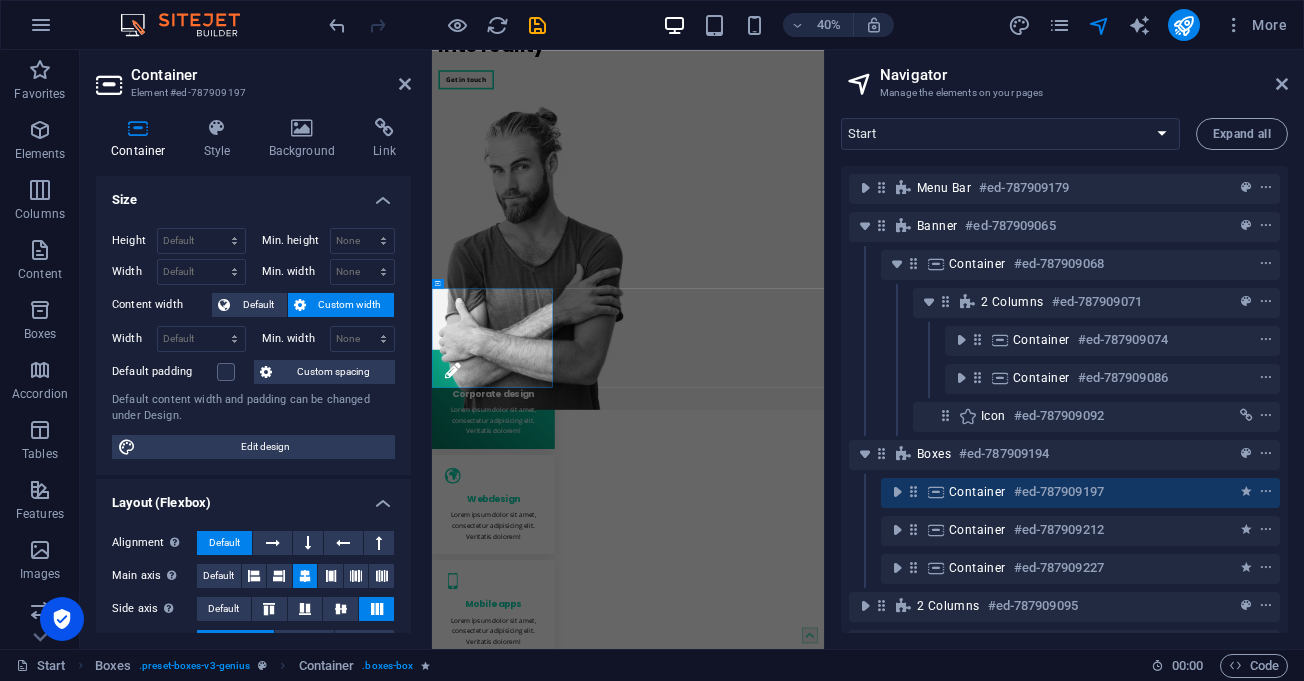 select on "rem" 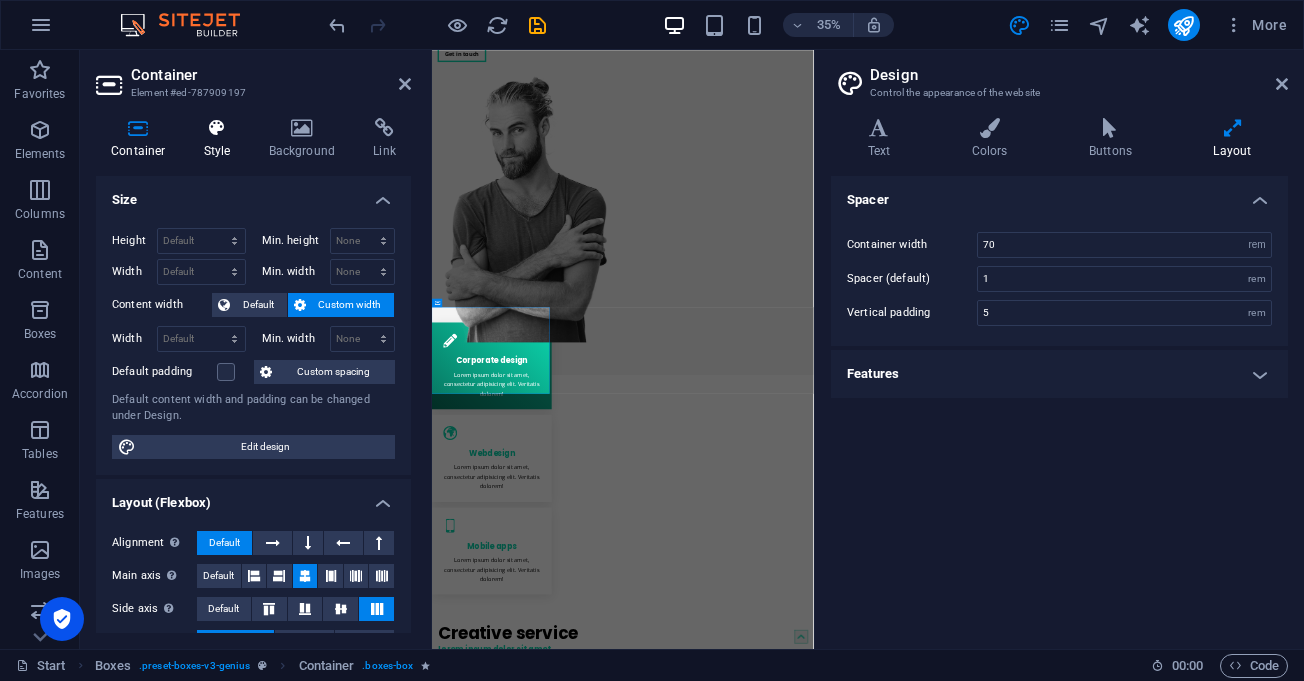 click at bounding box center (217, 128) 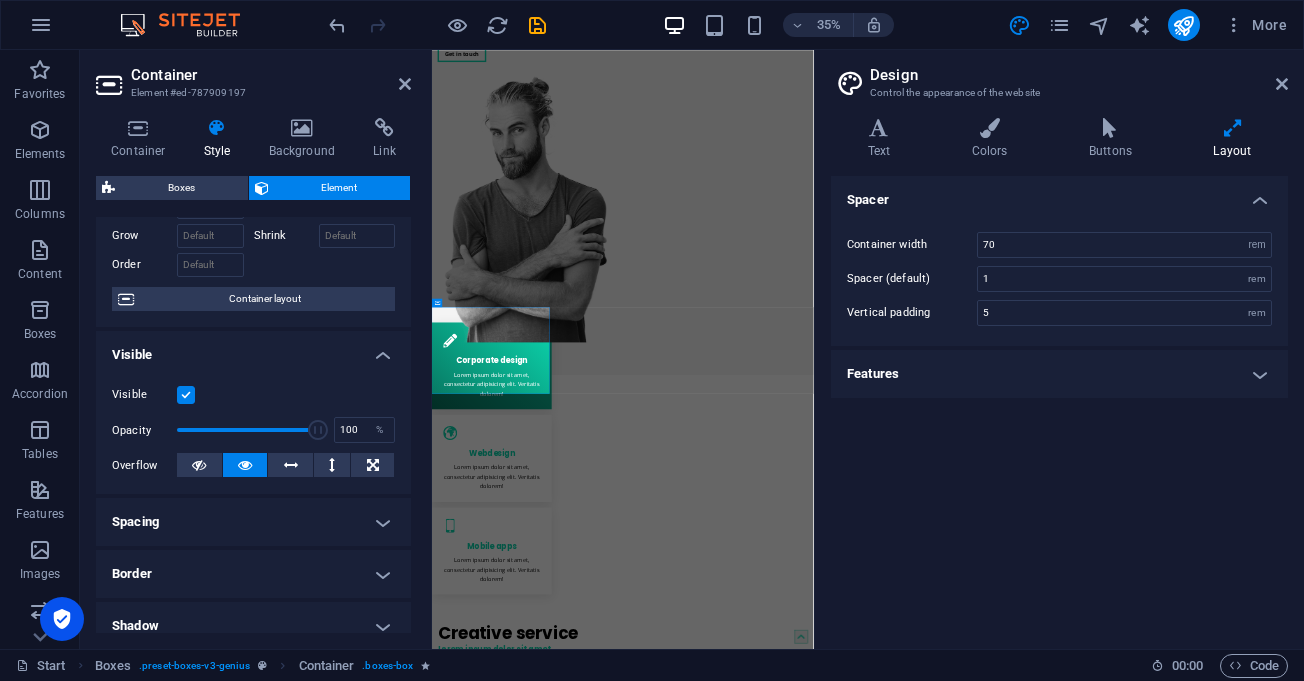 scroll, scrollTop: 300, scrollLeft: 0, axis: vertical 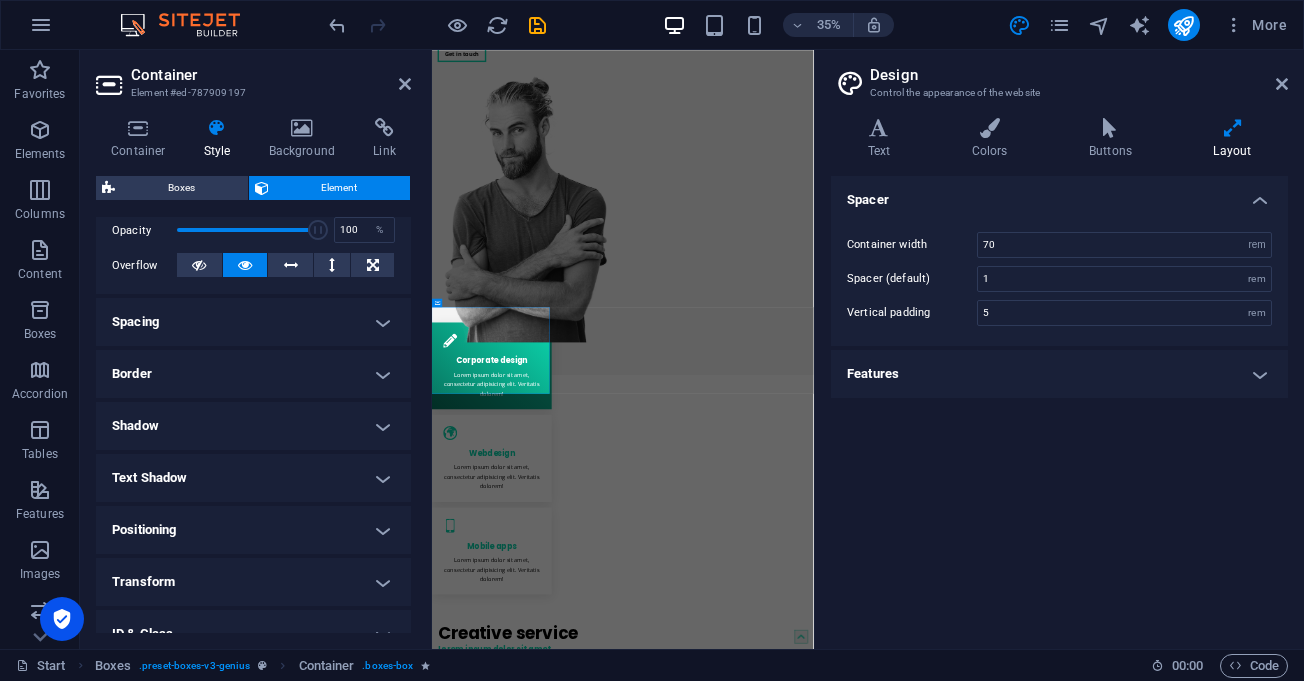 click on "Spacing" at bounding box center (253, 322) 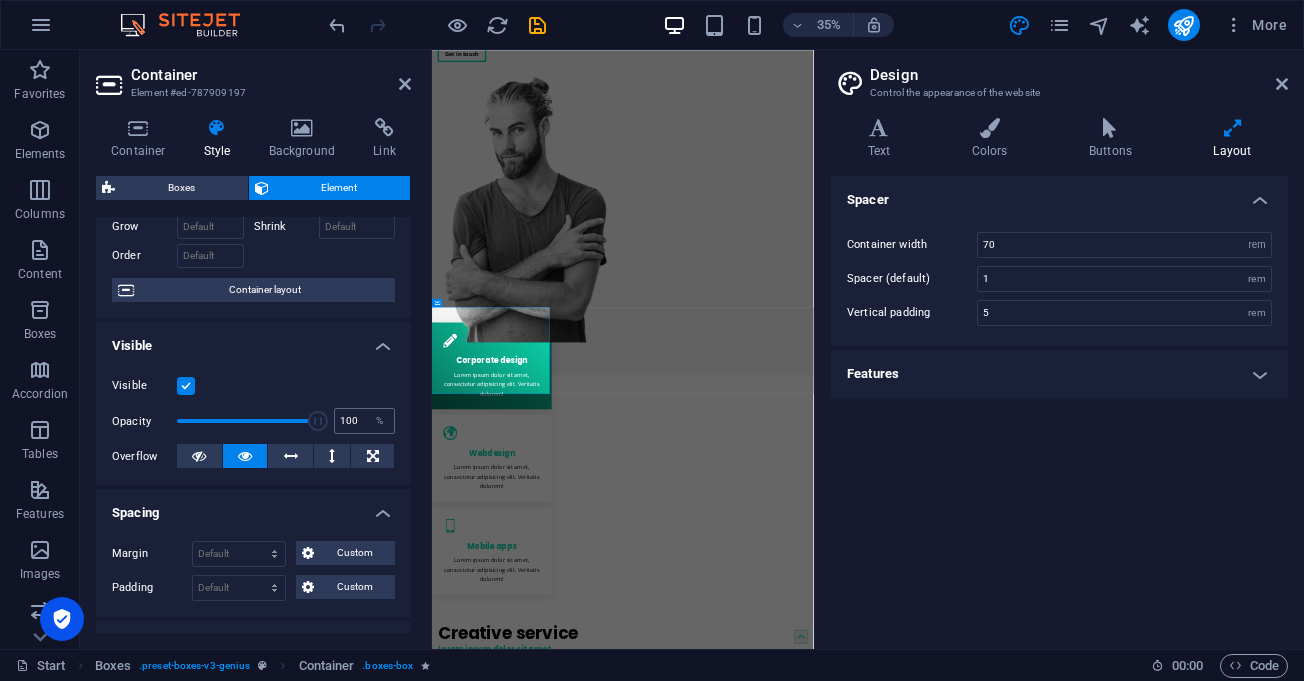 scroll, scrollTop: 0, scrollLeft: 0, axis: both 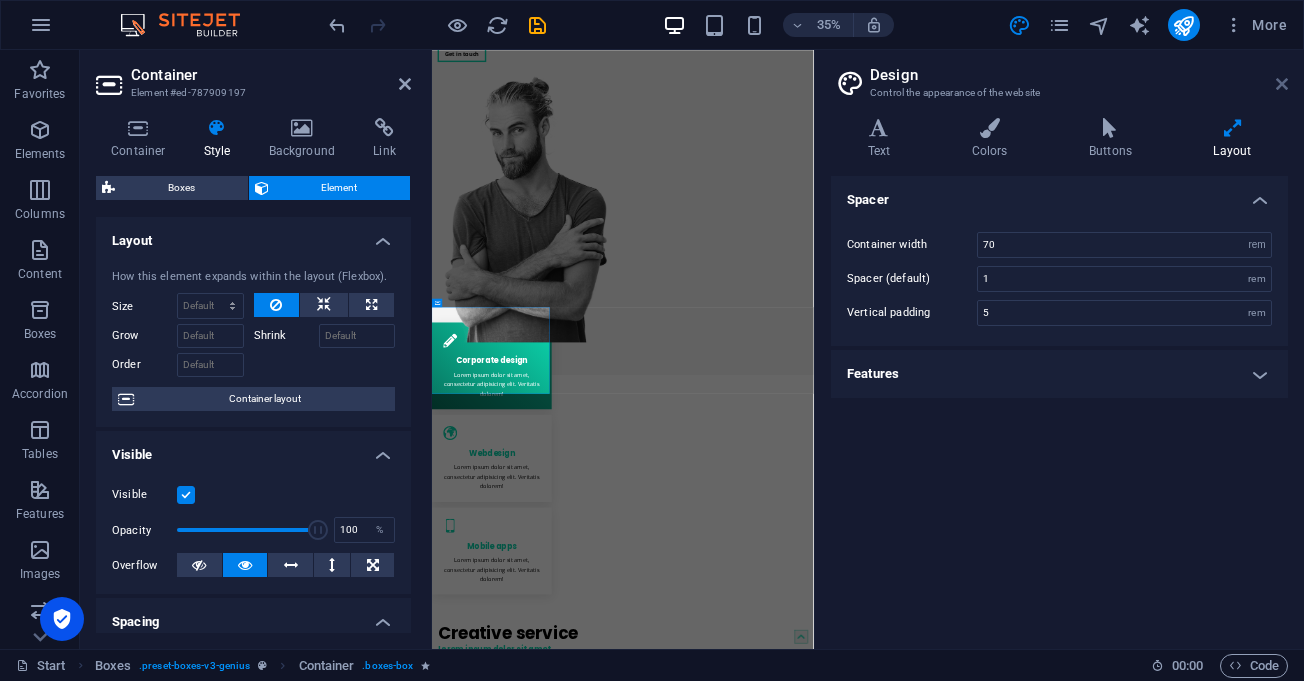 click at bounding box center [1282, 84] 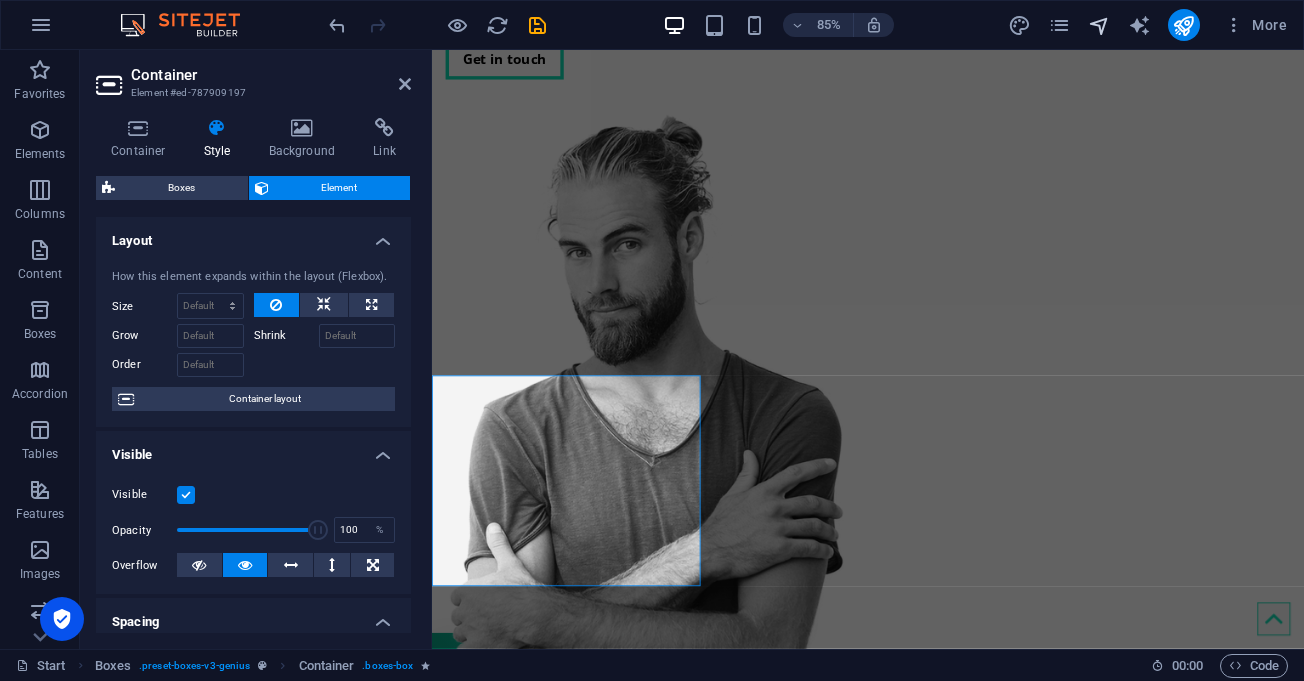 click at bounding box center [1099, 25] 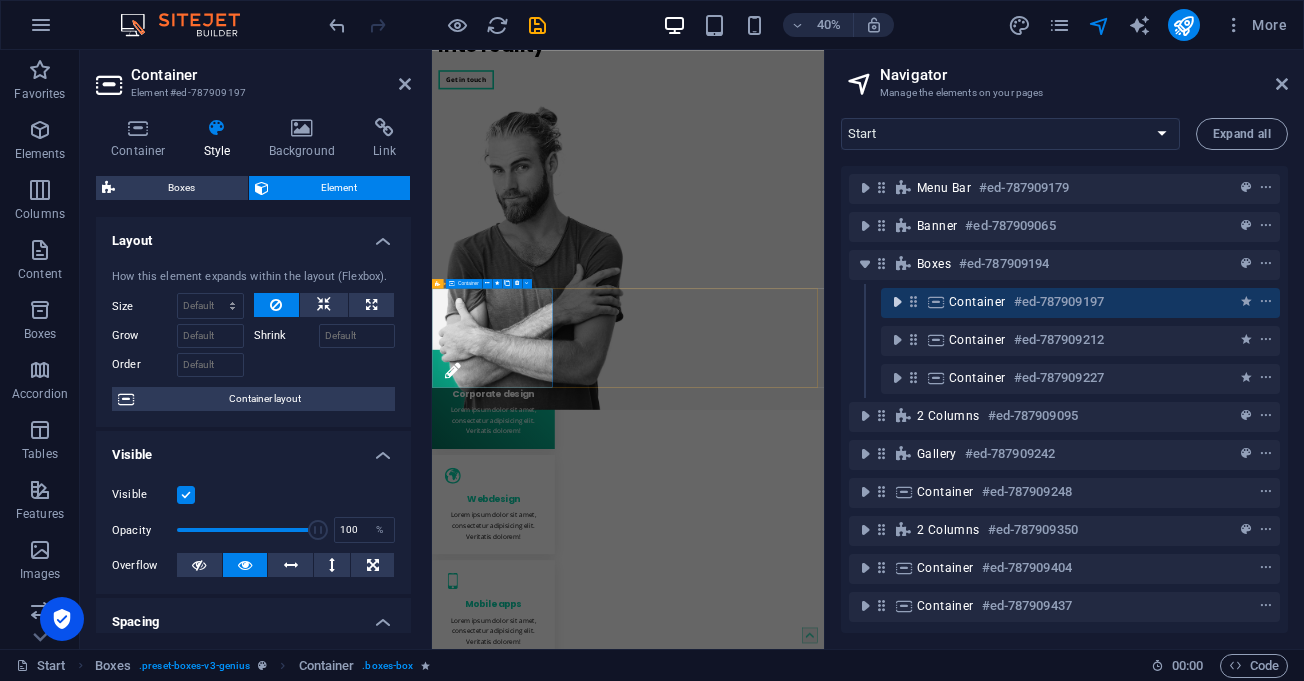click at bounding box center (897, 302) 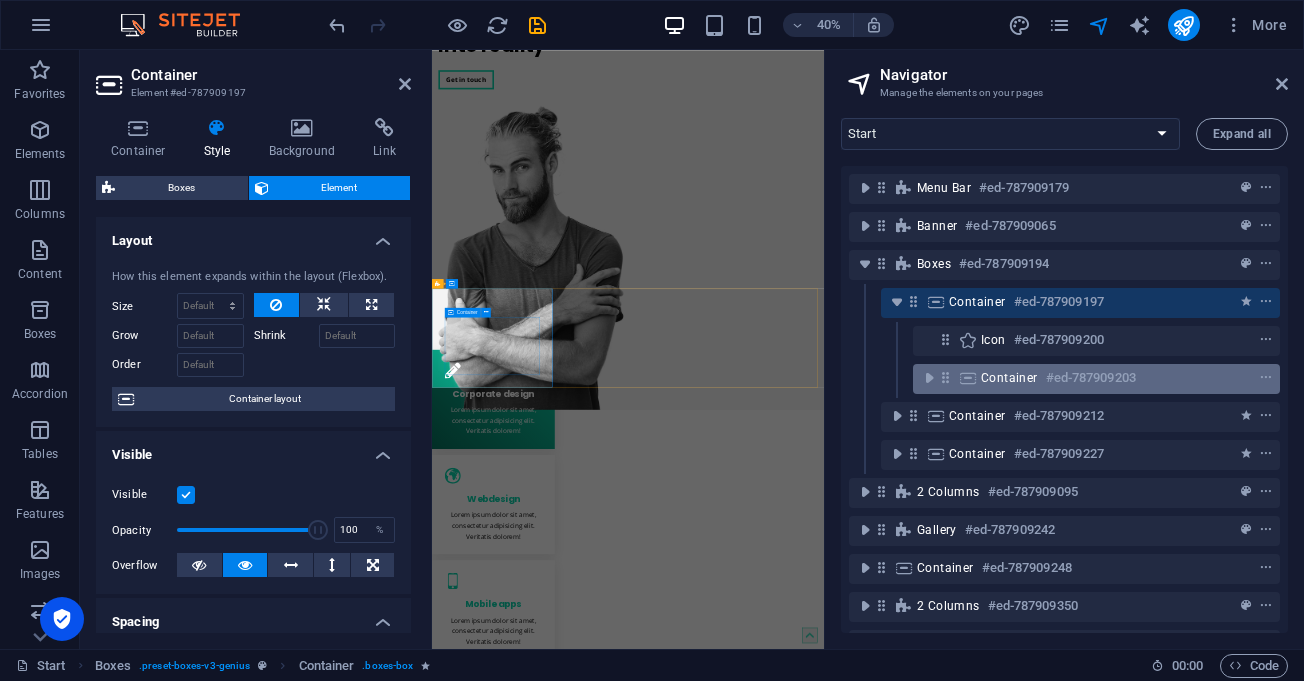 click on "Container" at bounding box center [1009, 378] 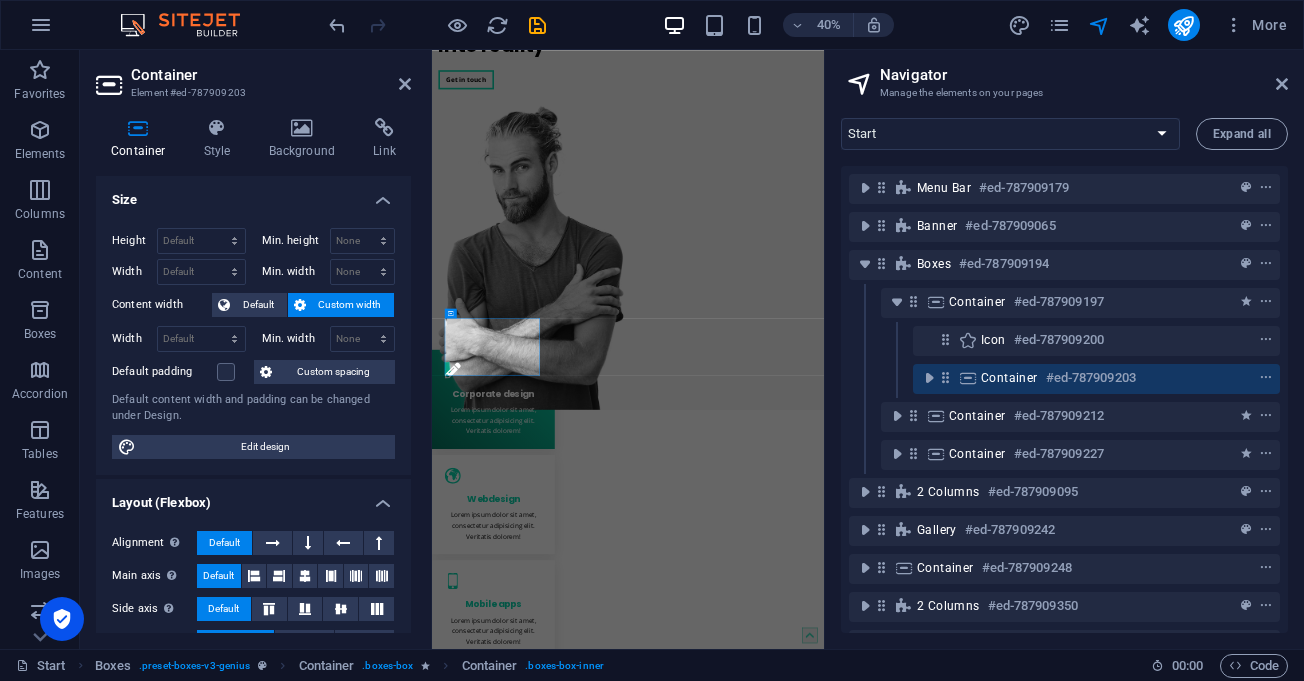 scroll, scrollTop: 306, scrollLeft: 0, axis: vertical 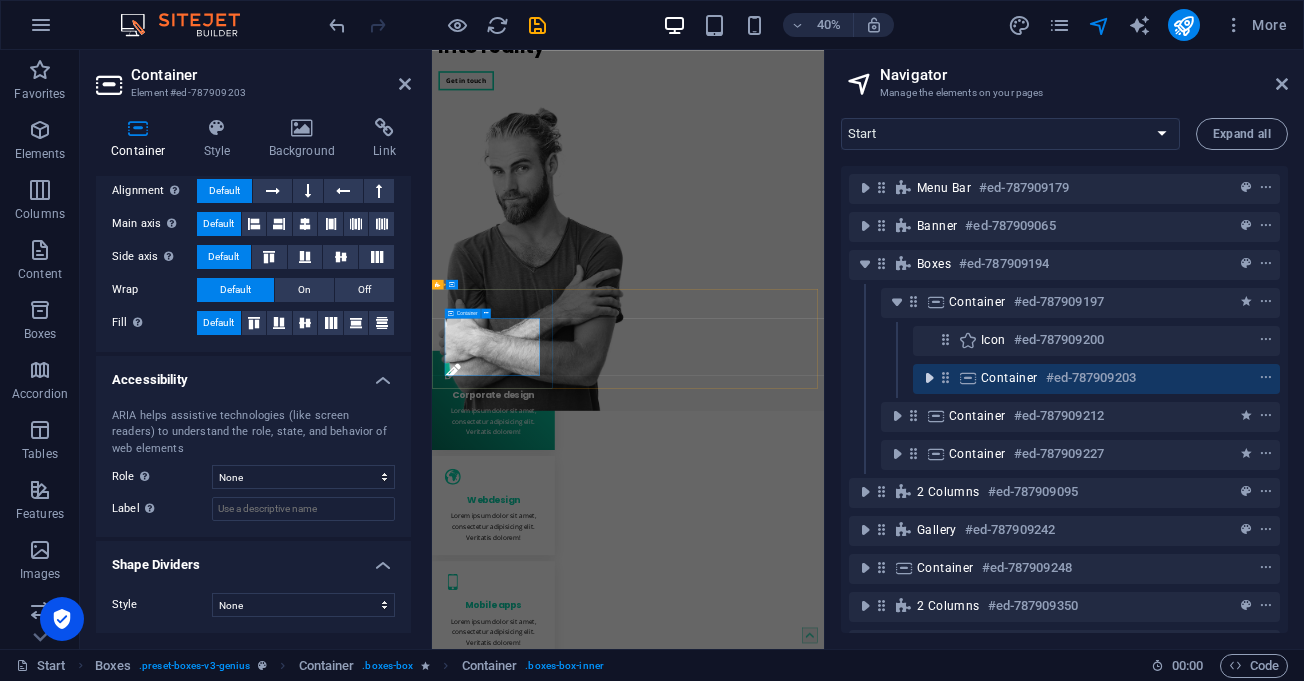 click at bounding box center (929, 378) 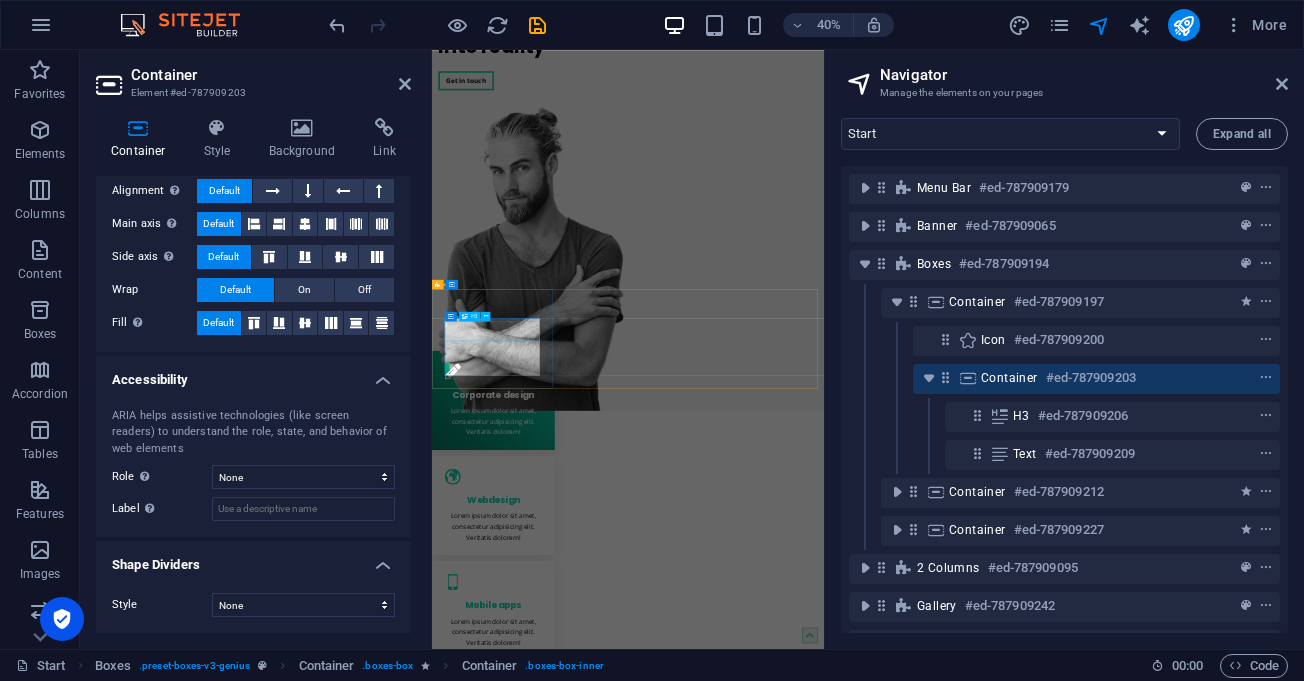 click on "Container" at bounding box center (1009, 378) 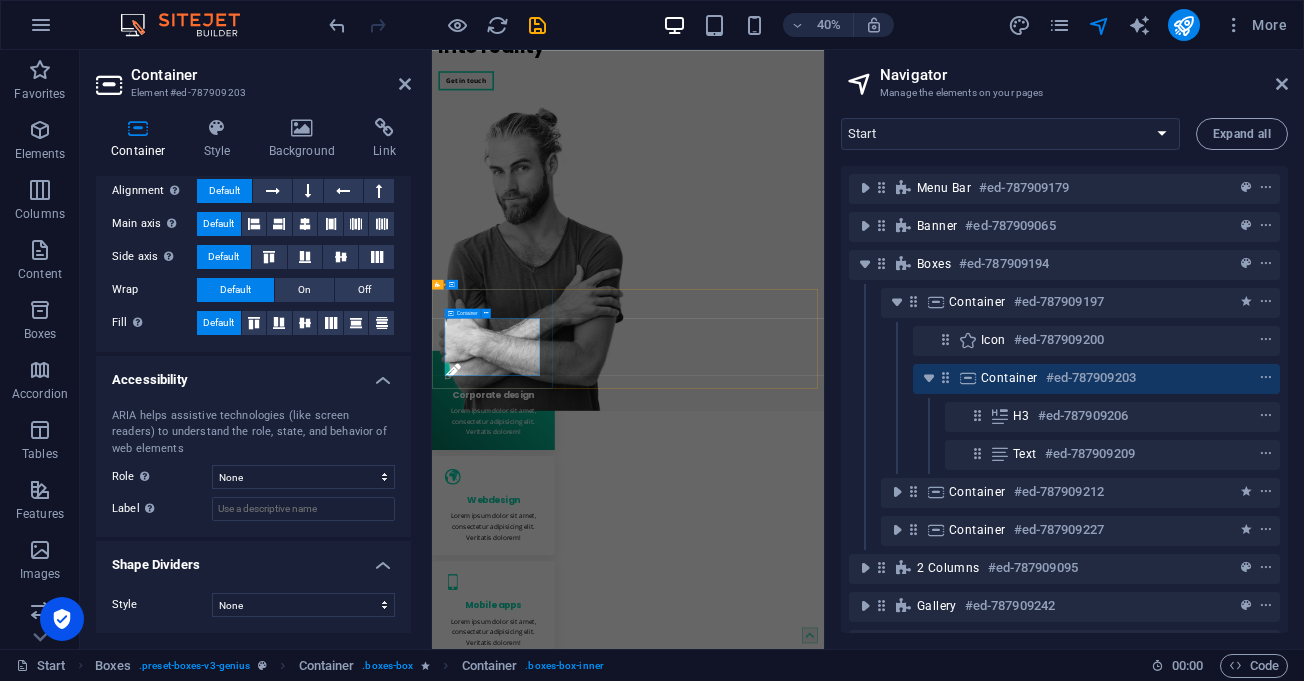 click on "Container" at bounding box center [1009, 378] 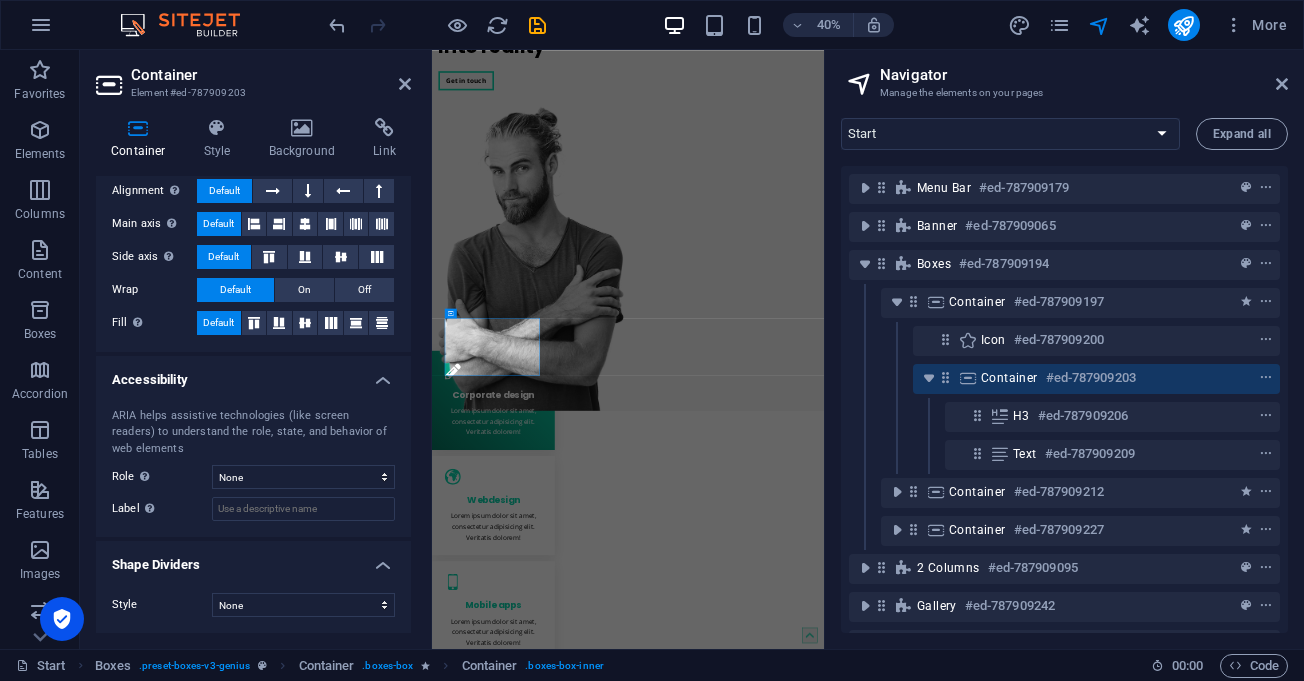scroll, scrollTop: 0, scrollLeft: 0, axis: both 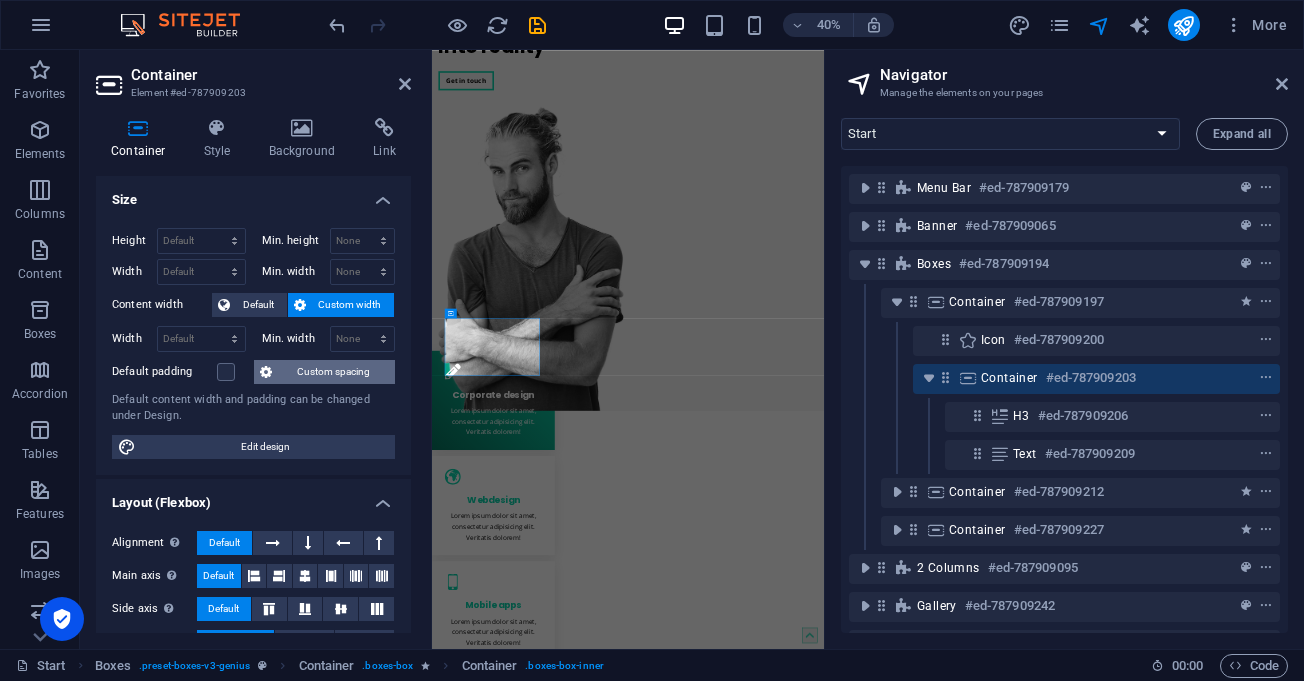 click on "Custom spacing" at bounding box center [333, 372] 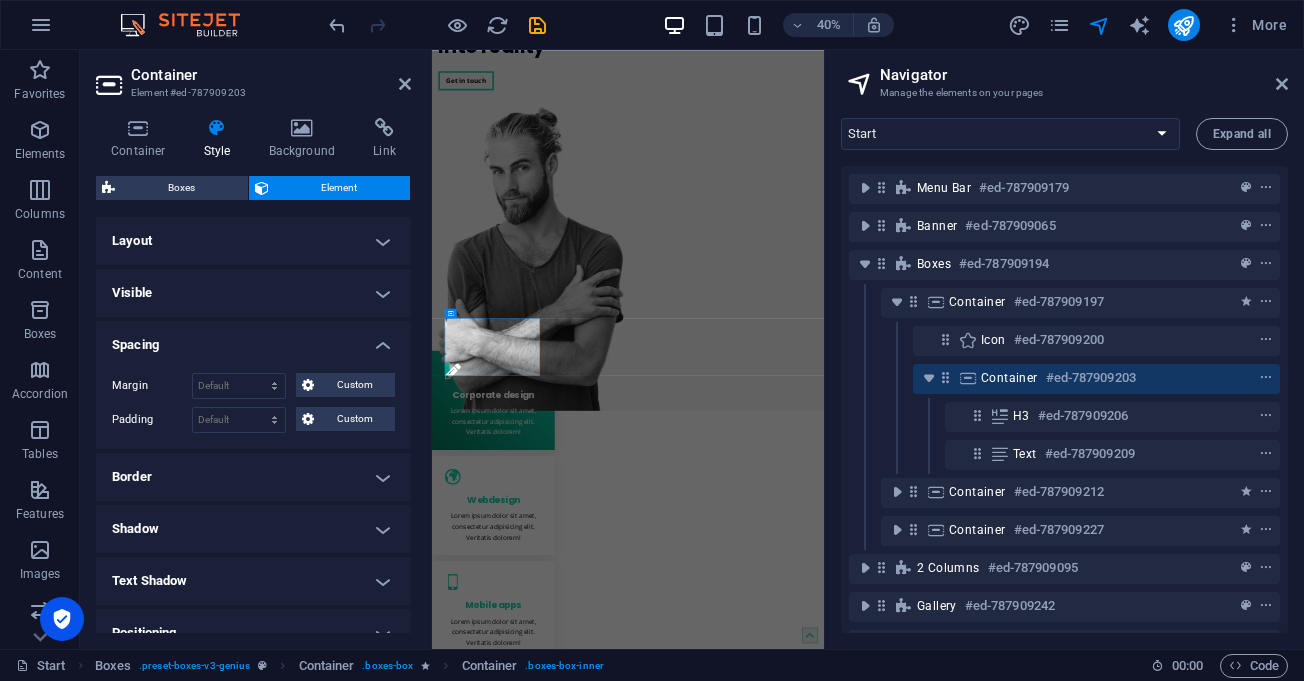 click on "Visible" at bounding box center [253, 293] 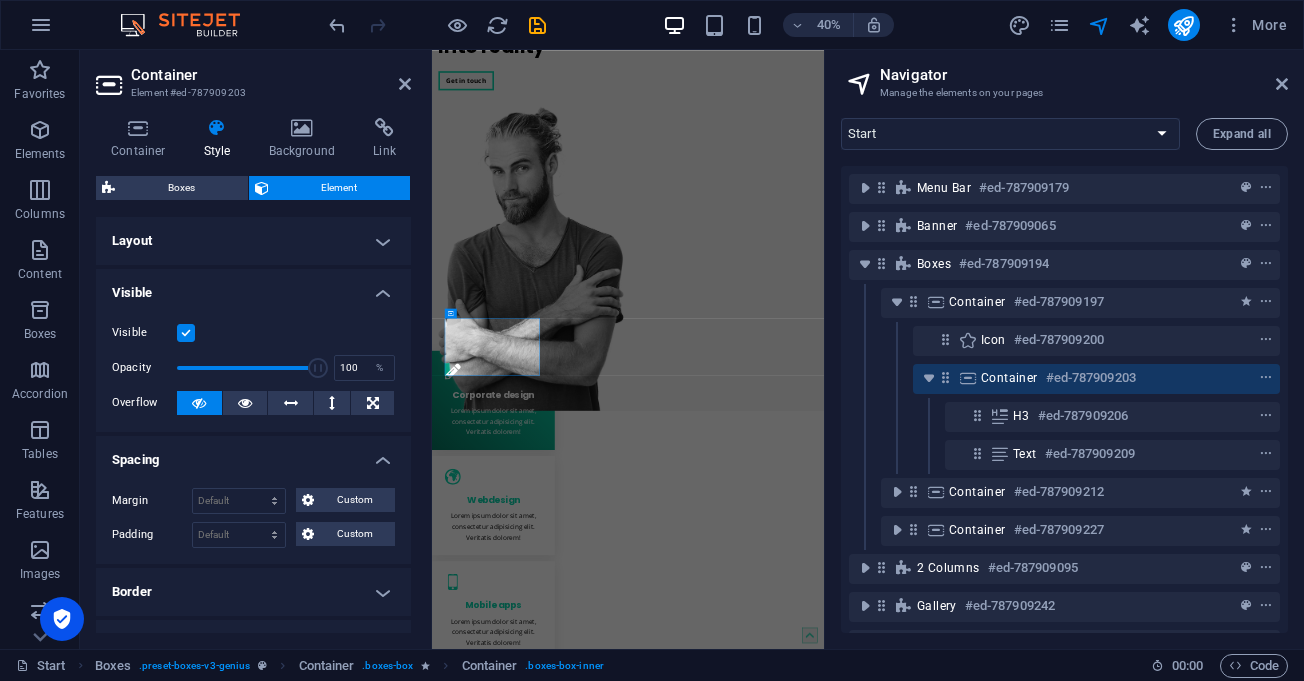 click on "Layout" at bounding box center (253, 241) 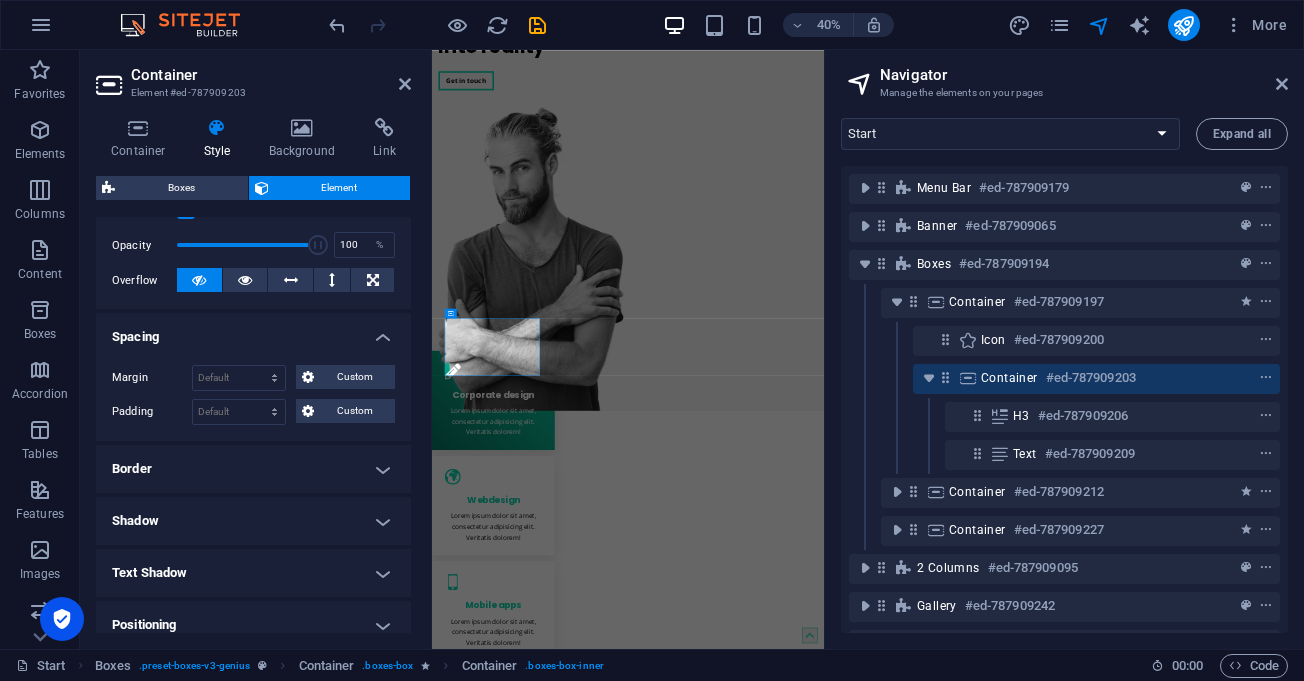 scroll, scrollTop: 300, scrollLeft: 0, axis: vertical 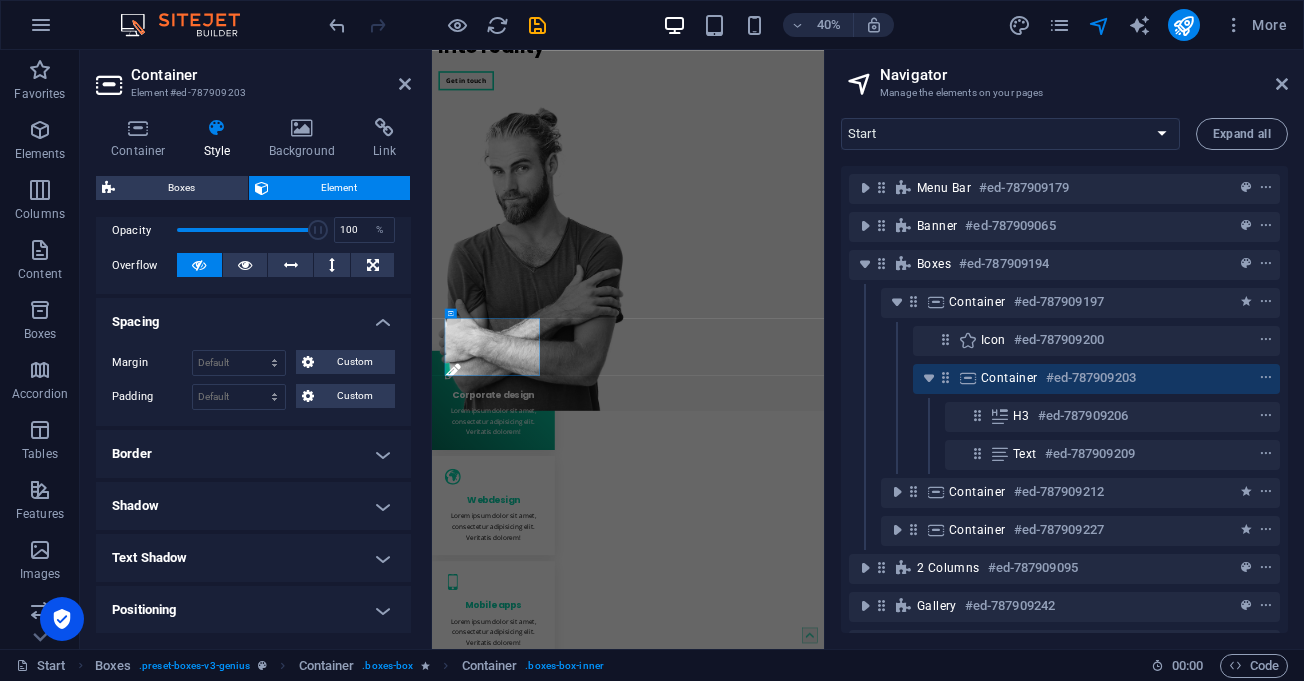 click on "Layout How this element expands within the layout (Flexbox). Size Default auto px % 1/1 1/2 1/3 1/4 1/5 1/6 1/7 1/8 1/9 1/10 Grow Shrink Order Container layout Visible Visible Opacity 100 % Overflow Spacing Margin Default auto px % rem vw vh Custom Custom auto px % rem vw vh auto px % rem vw vh auto px % rem vw vh auto px % rem vw vh Padding Default px rem % vh vw Custom Custom px rem % vh vw px rem % vh vw px rem % vh vw px rem % vh vw Border Style              - Width 1 auto px rem % vh vw Custom Custom 1 auto px rem % vh vw 1 auto px rem % vh vw 1 auto px rem % vh vw 1 auto px rem % vh vw  - Color Round corners For background overlay and background images, the overflow must be hidden so that the round corners are visible Default px rem % vh vw Custom Custom px rem % vh vw px rem % vh vw px rem % vh vw px rem % vh vw Shadow Default None Outside Inside Color X offset 0 px rem vh vw Y offset 0 px rem vh vw Blur 0 px rem % vh vw Spread 0 px rem vh vw Text Shadow Default None Outside Color X offset 0" at bounding box center (253, 380) 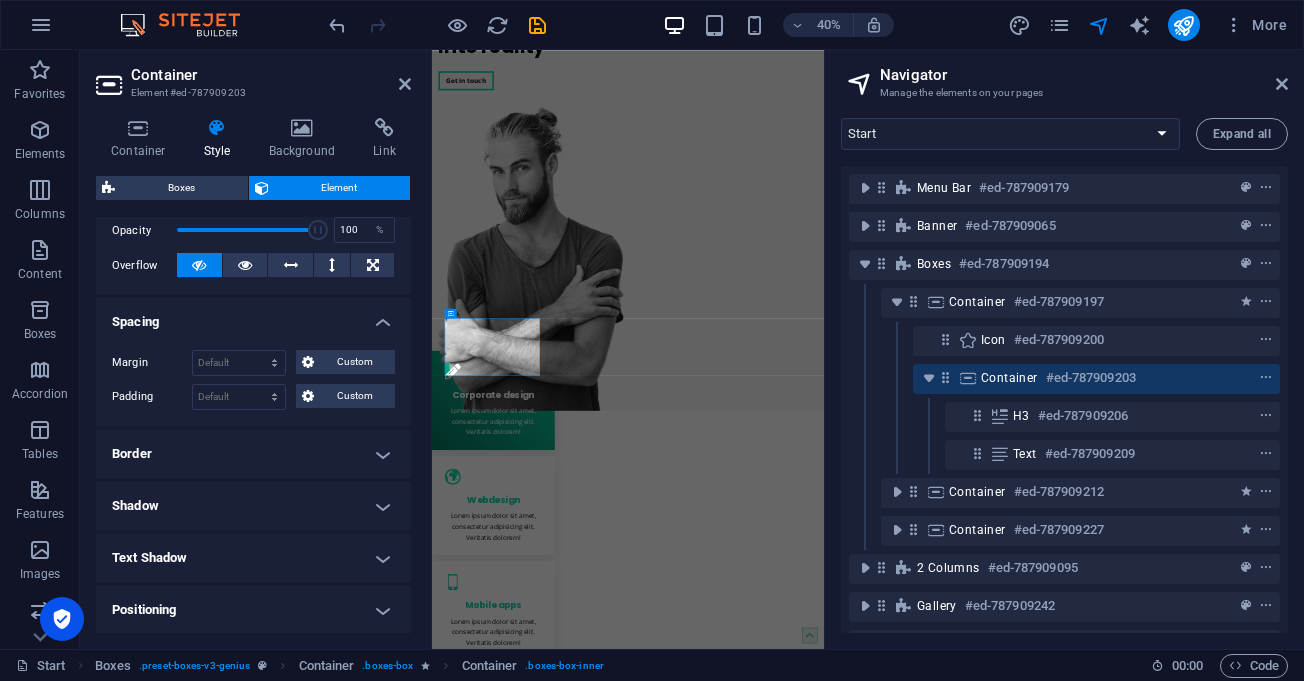 click on "ID & Class" at bounding box center (253, 714) 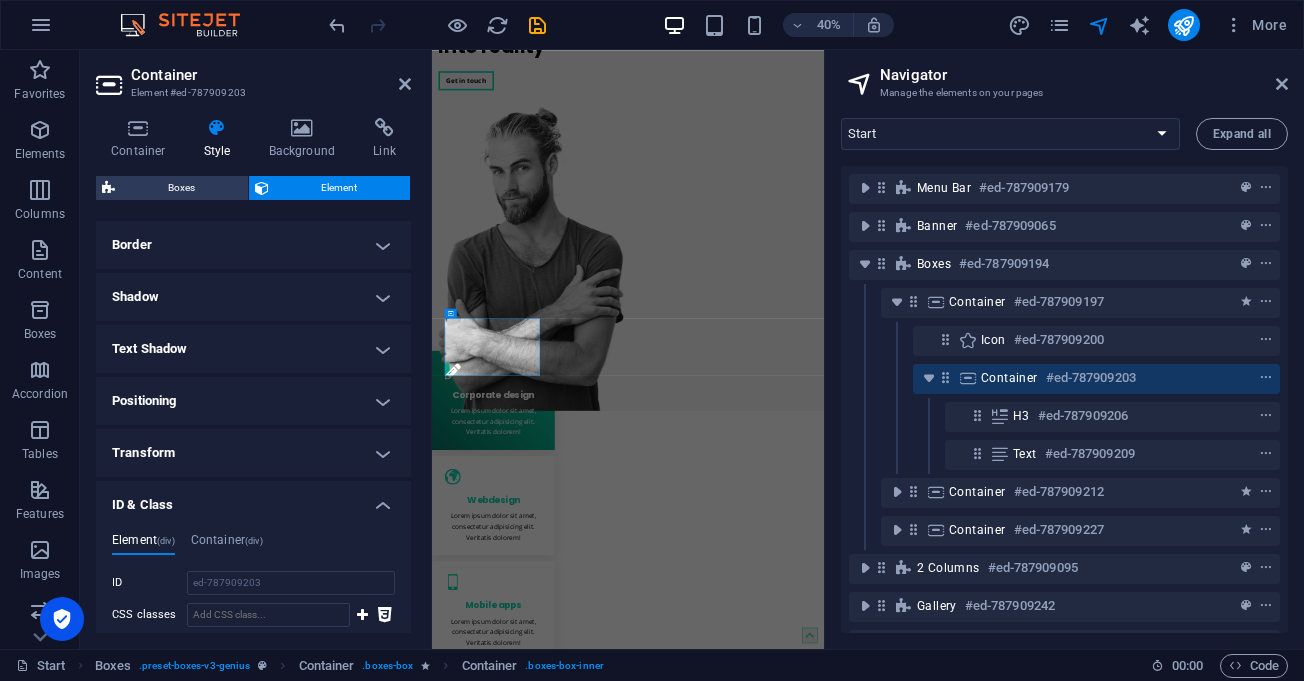 click on "Positioning" at bounding box center [253, 401] 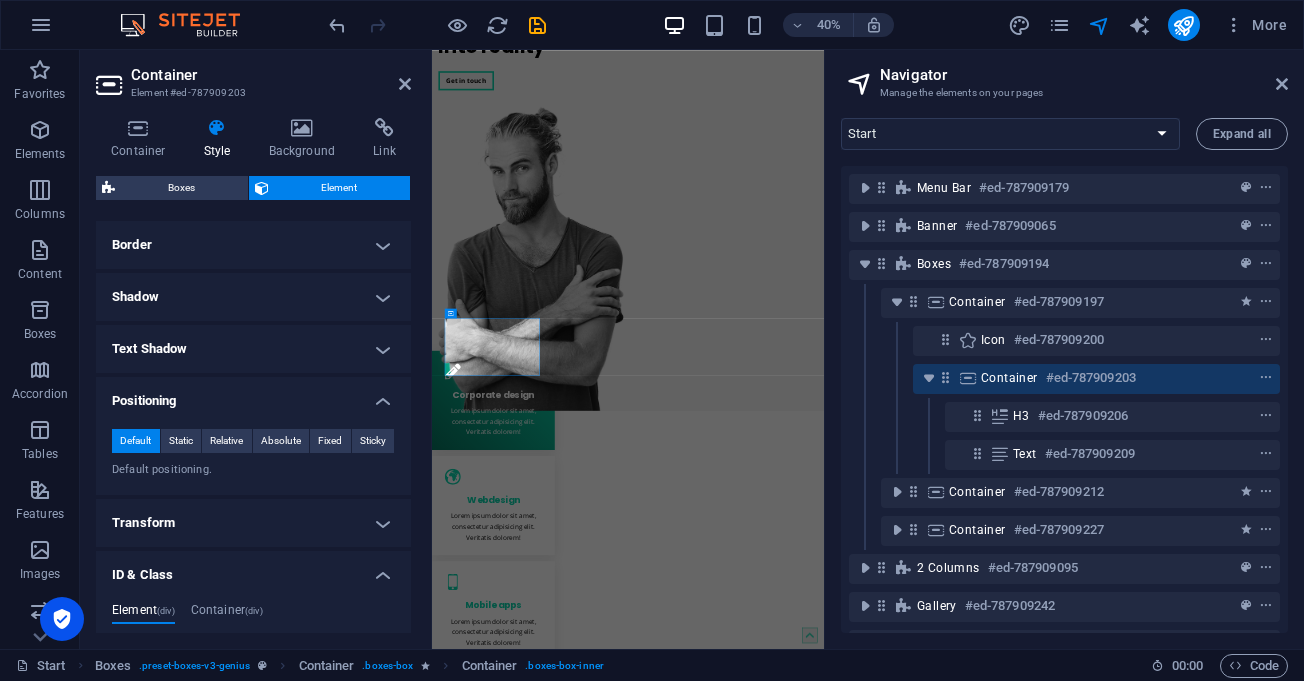 click on "Text Shadow" at bounding box center [253, 349] 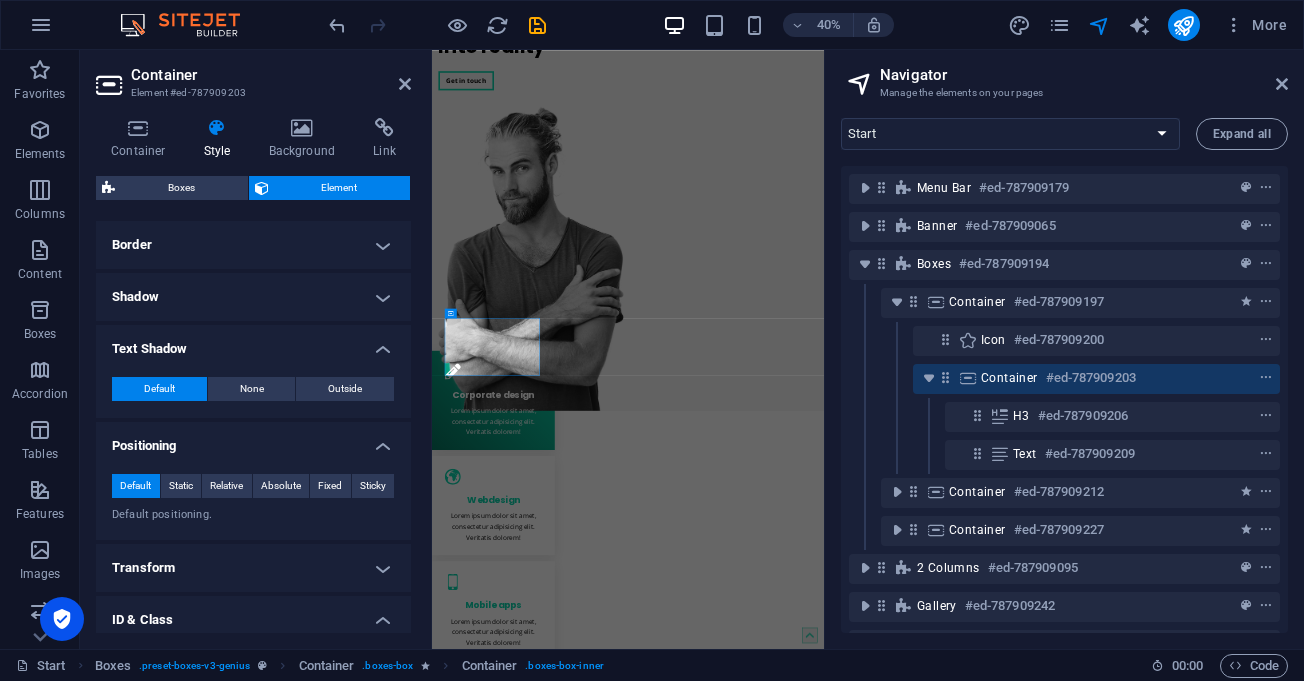 click on "Shadow" at bounding box center (253, 297) 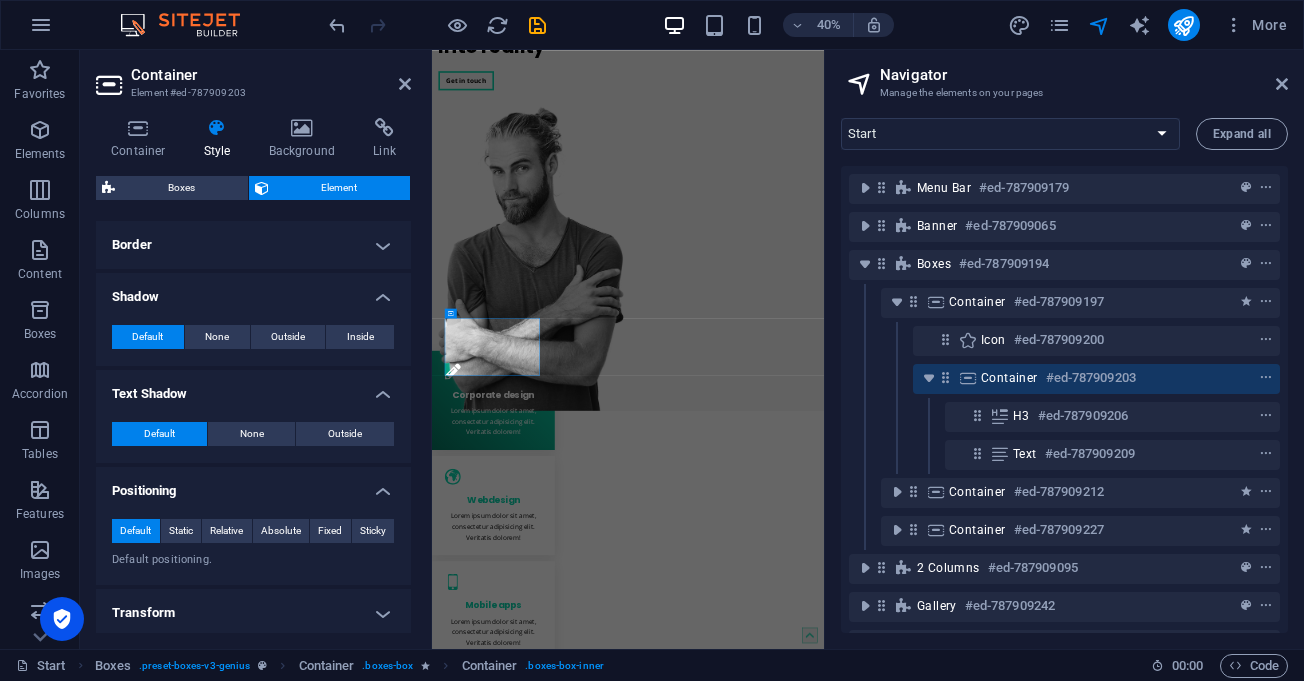 click on "Border" at bounding box center [253, 245] 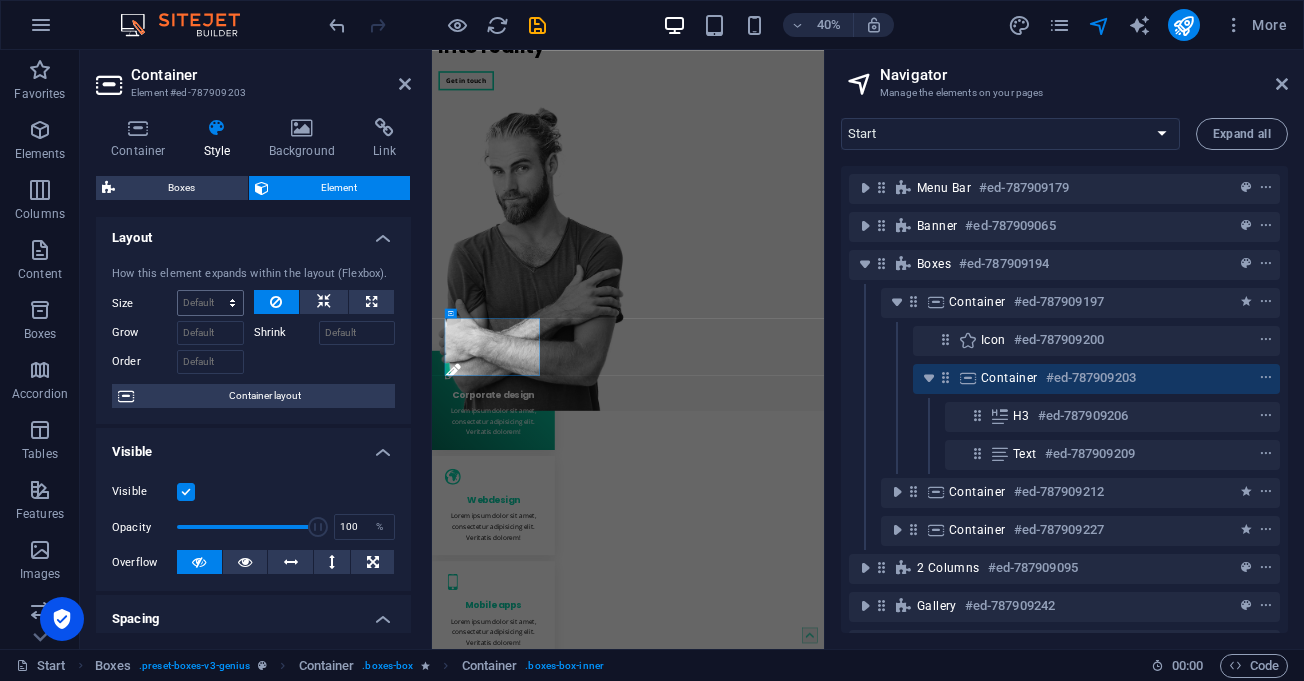 scroll, scrollTop: 0, scrollLeft: 0, axis: both 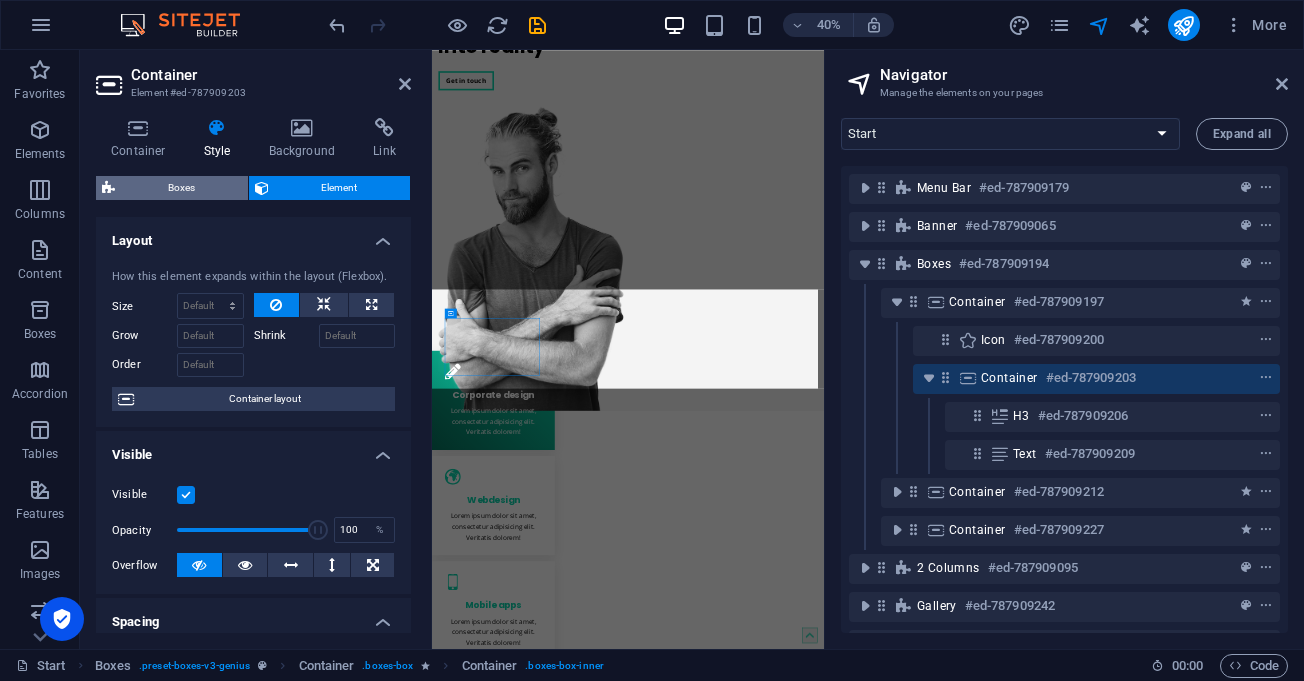 click on "Boxes" at bounding box center (181, 188) 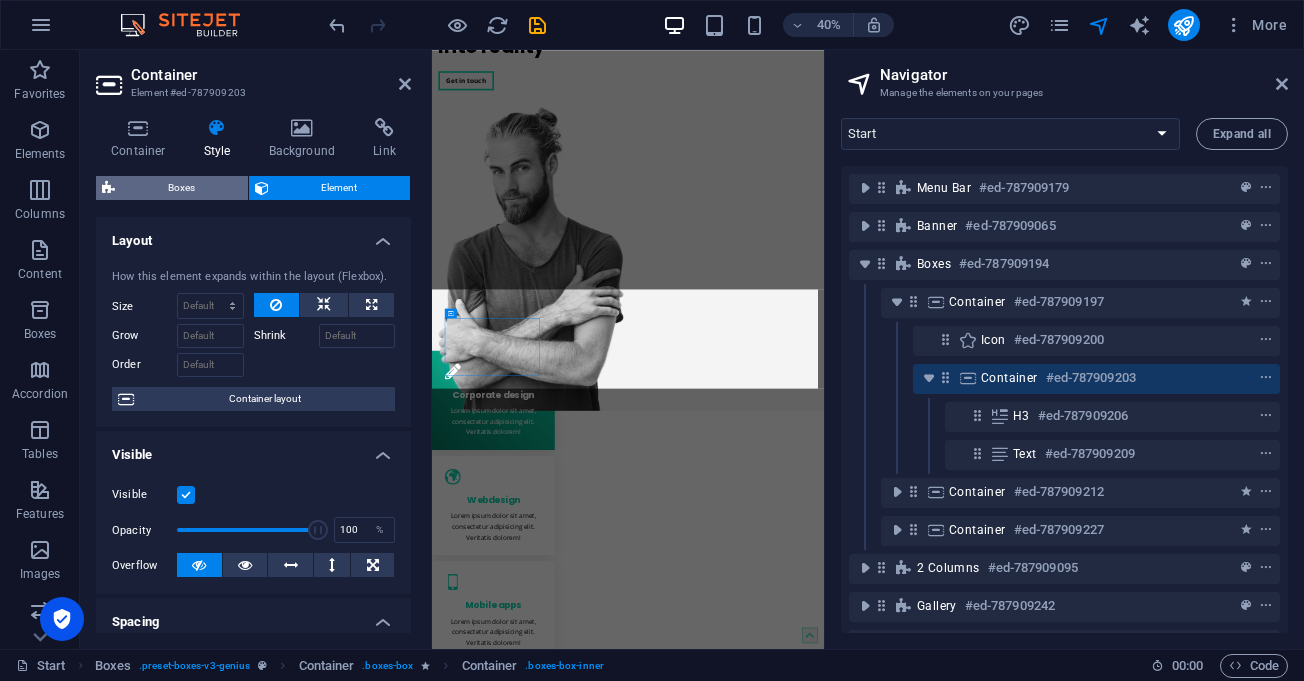 select on "vw" 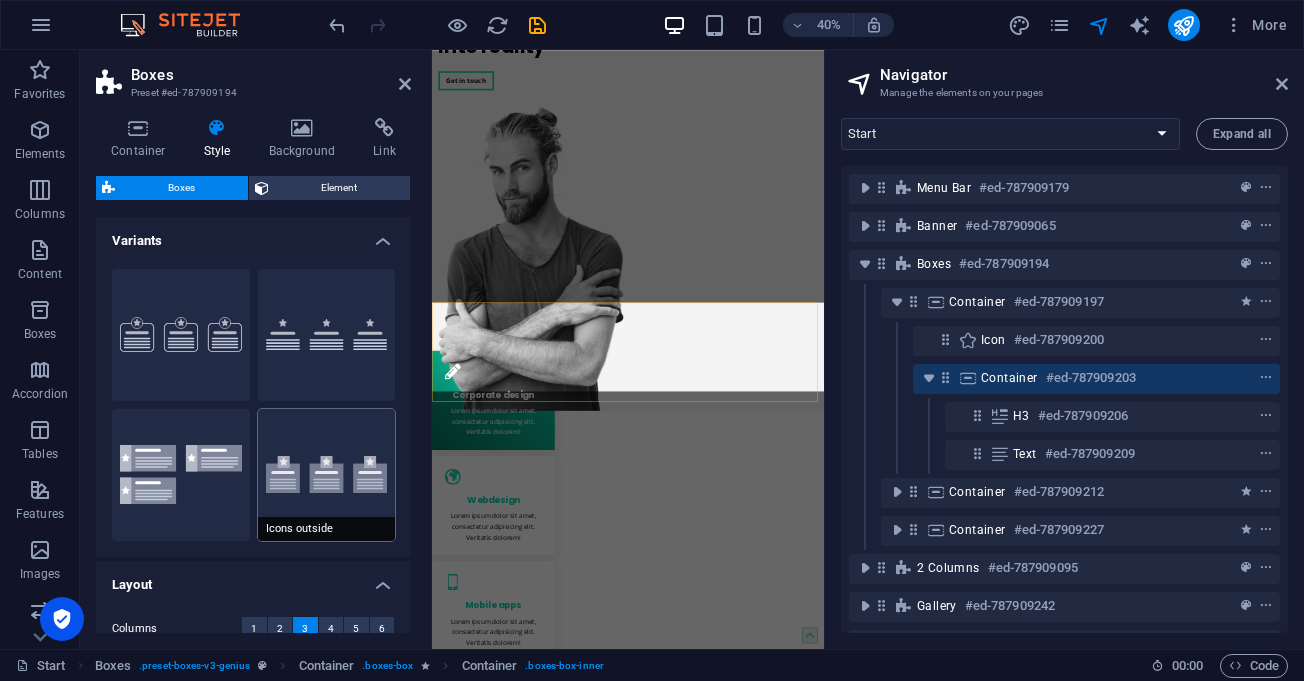 scroll, scrollTop: 273, scrollLeft: 0, axis: vertical 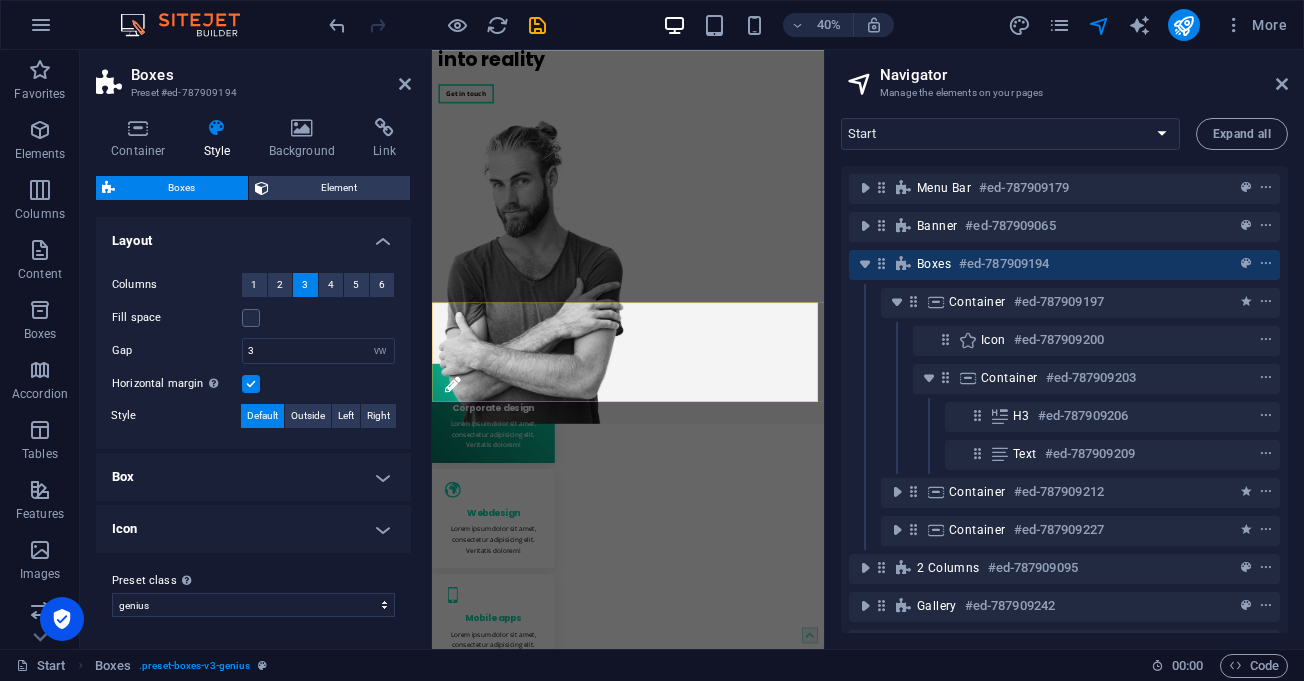 click on "Box" at bounding box center [253, 477] 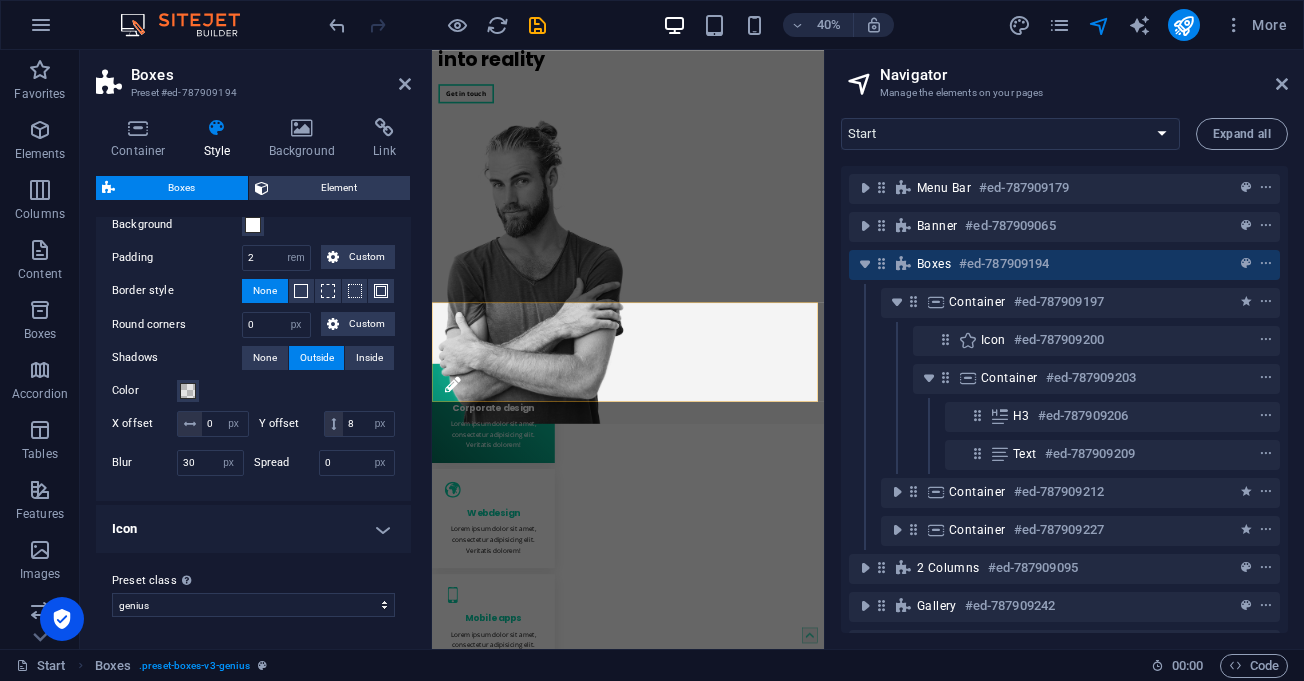 scroll, scrollTop: 544, scrollLeft: 0, axis: vertical 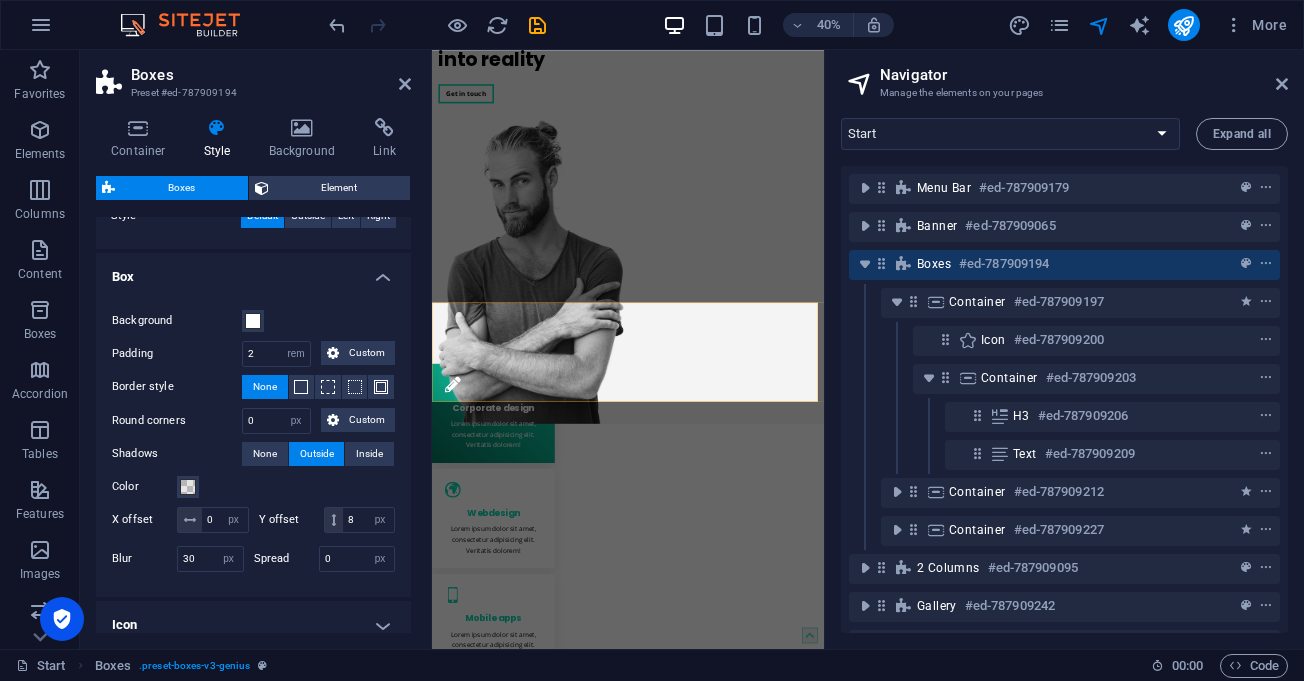 click on "Photoshop" at bounding box center [673, 2168] 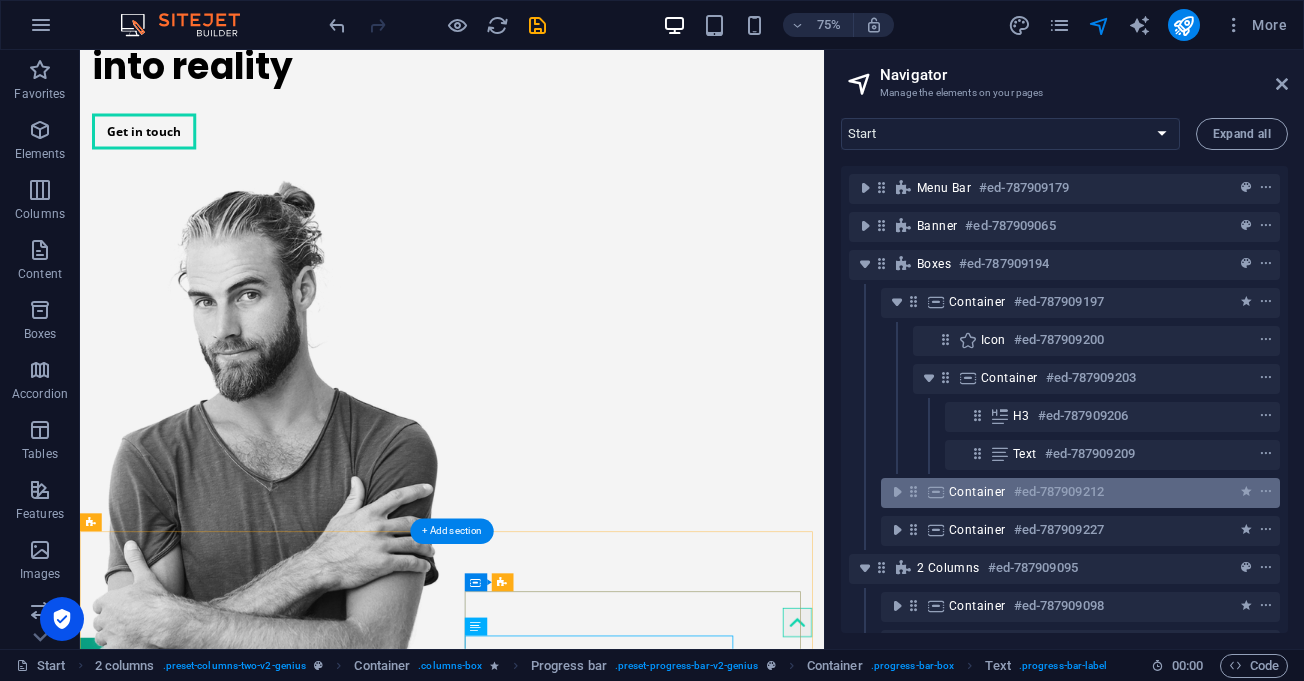 scroll, scrollTop: 405, scrollLeft: 5, axis: both 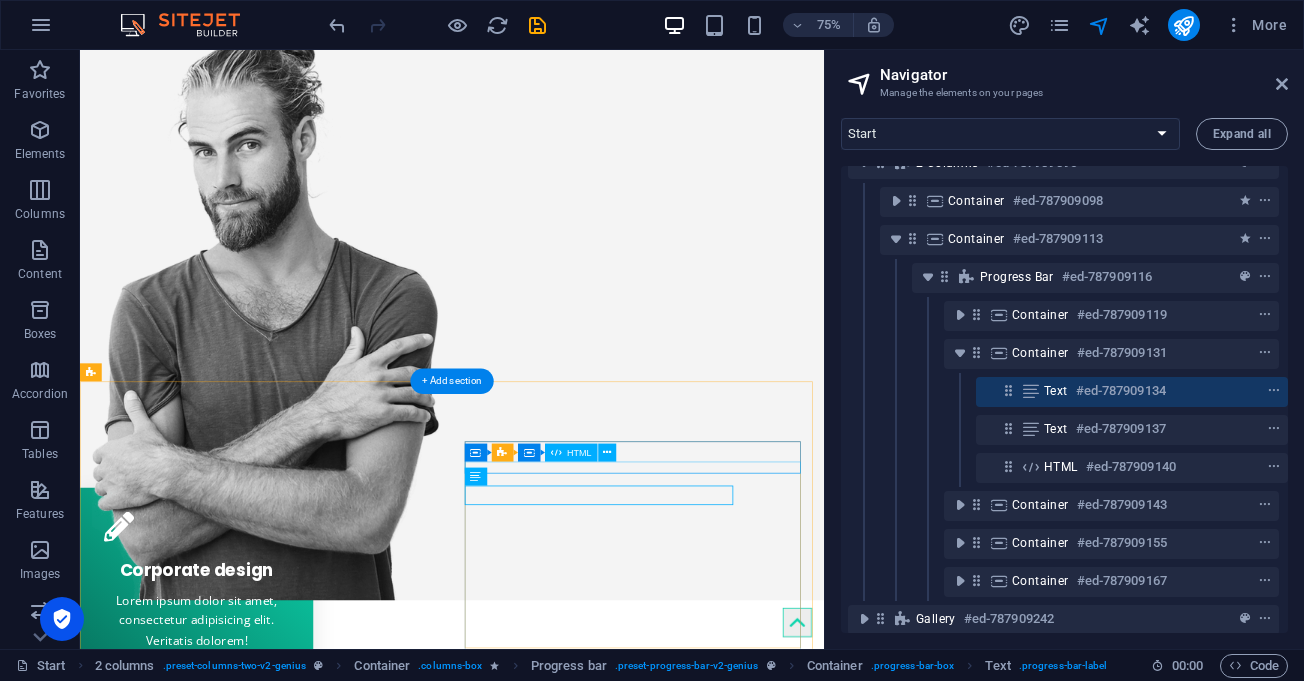 drag, startPoint x: 818, startPoint y: 605, endPoint x: 817, endPoint y: 526, distance: 79.00633 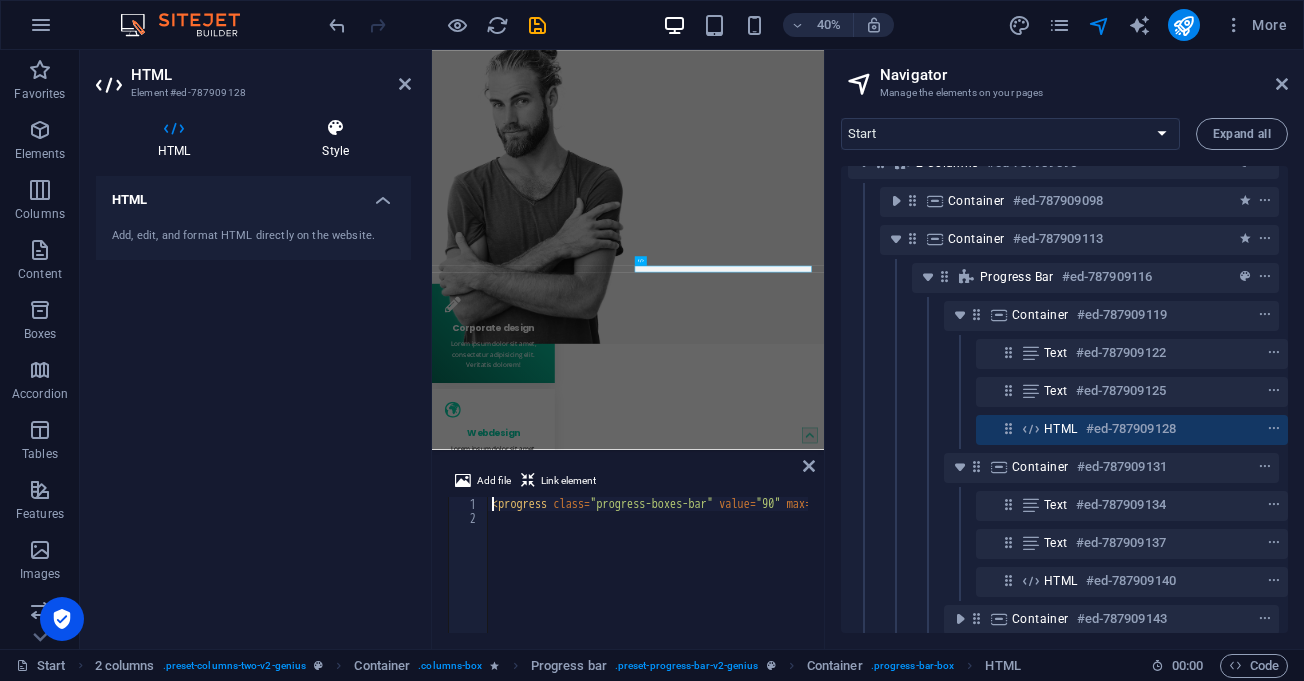 click at bounding box center (335, 128) 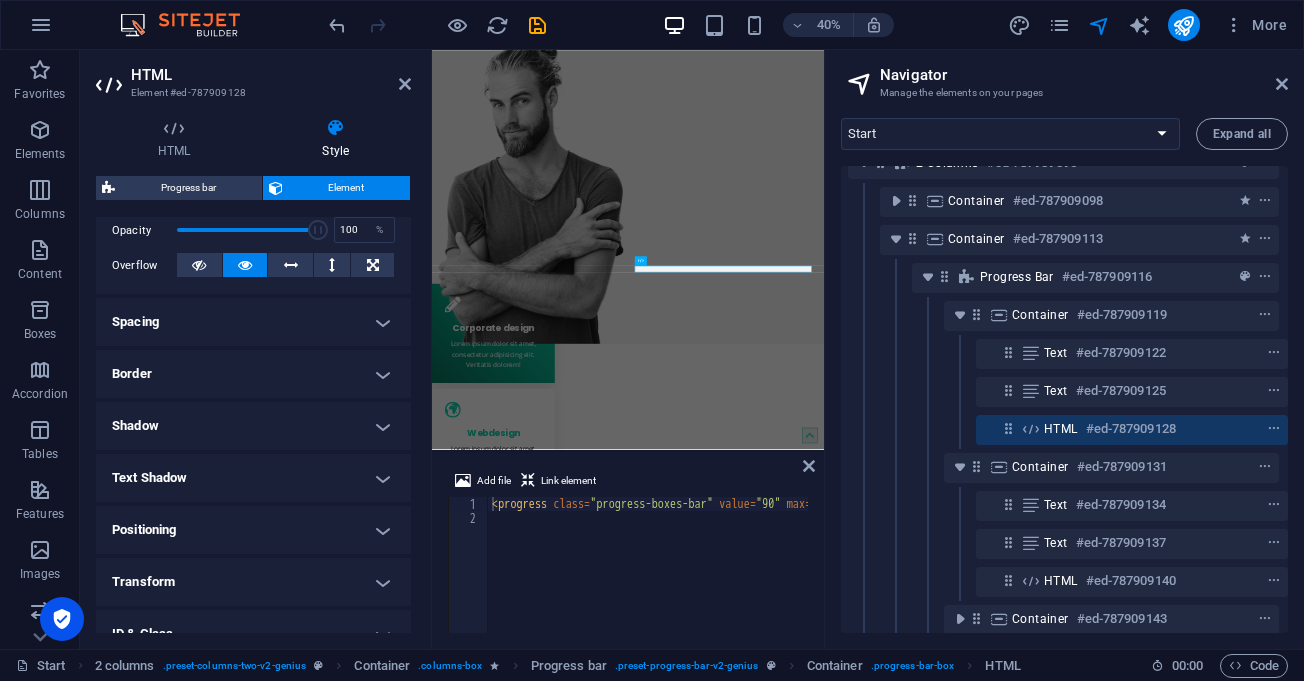 scroll, scrollTop: 429, scrollLeft: 0, axis: vertical 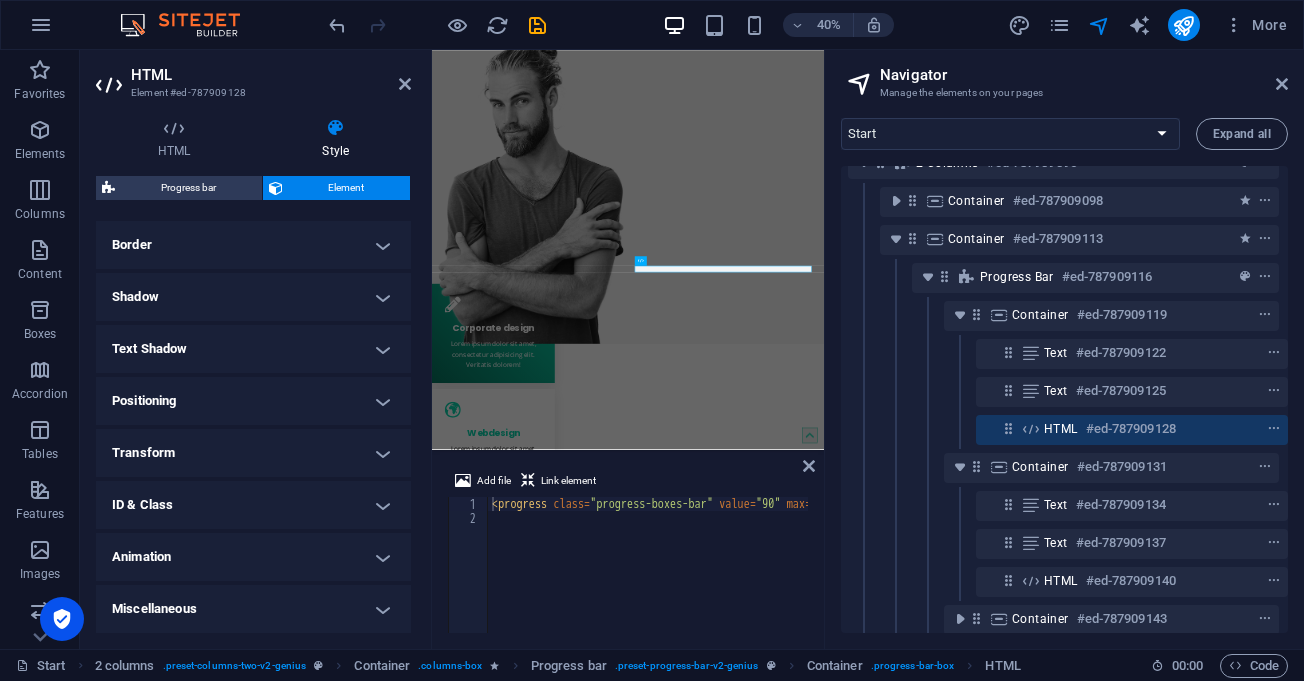 click on "ID & Class" at bounding box center [253, 505] 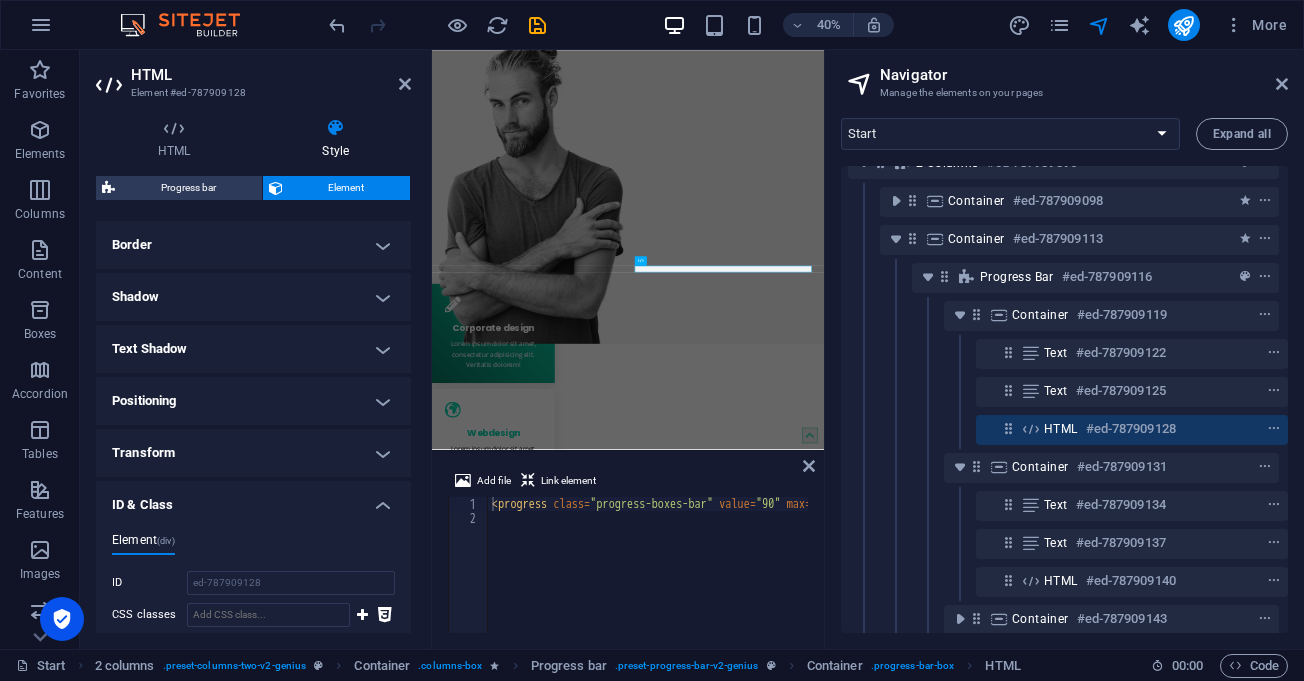 scroll, scrollTop: 609, scrollLeft: 0, axis: vertical 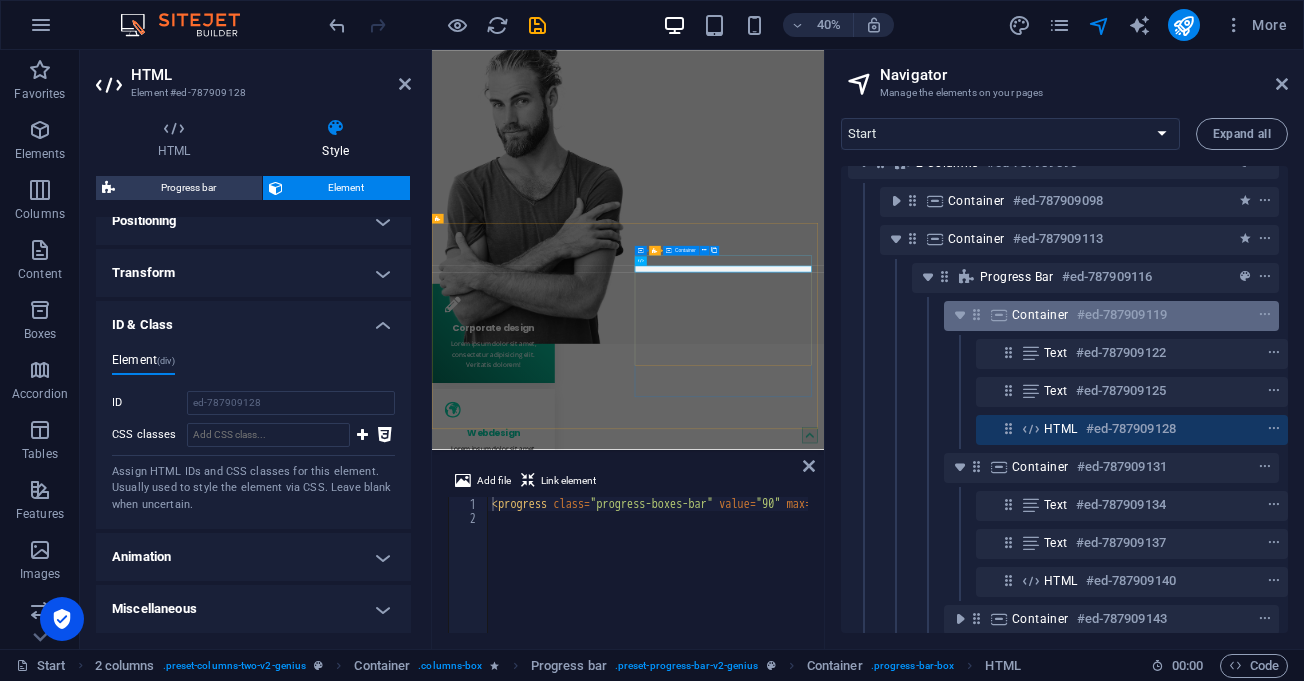 click on "#ed-787909119" at bounding box center (1122, 315) 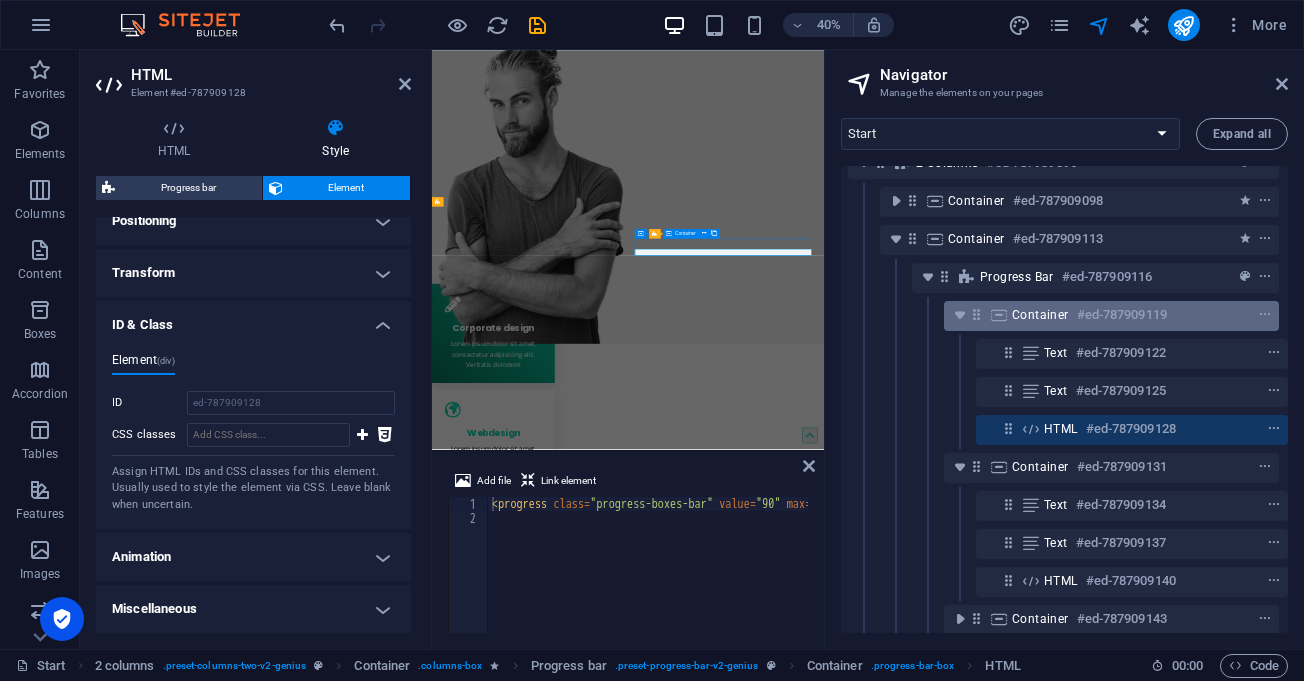 click on "#ed-787909119" at bounding box center (1122, 315) 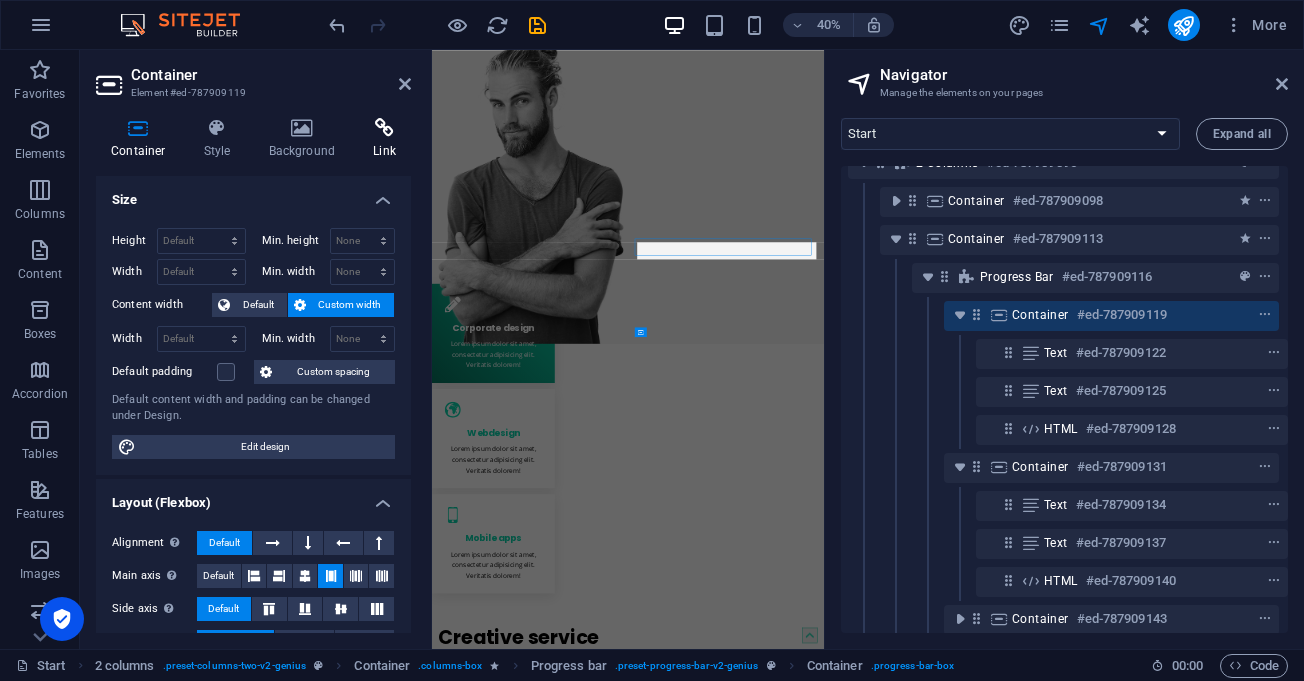 scroll, scrollTop: 515, scrollLeft: 0, axis: vertical 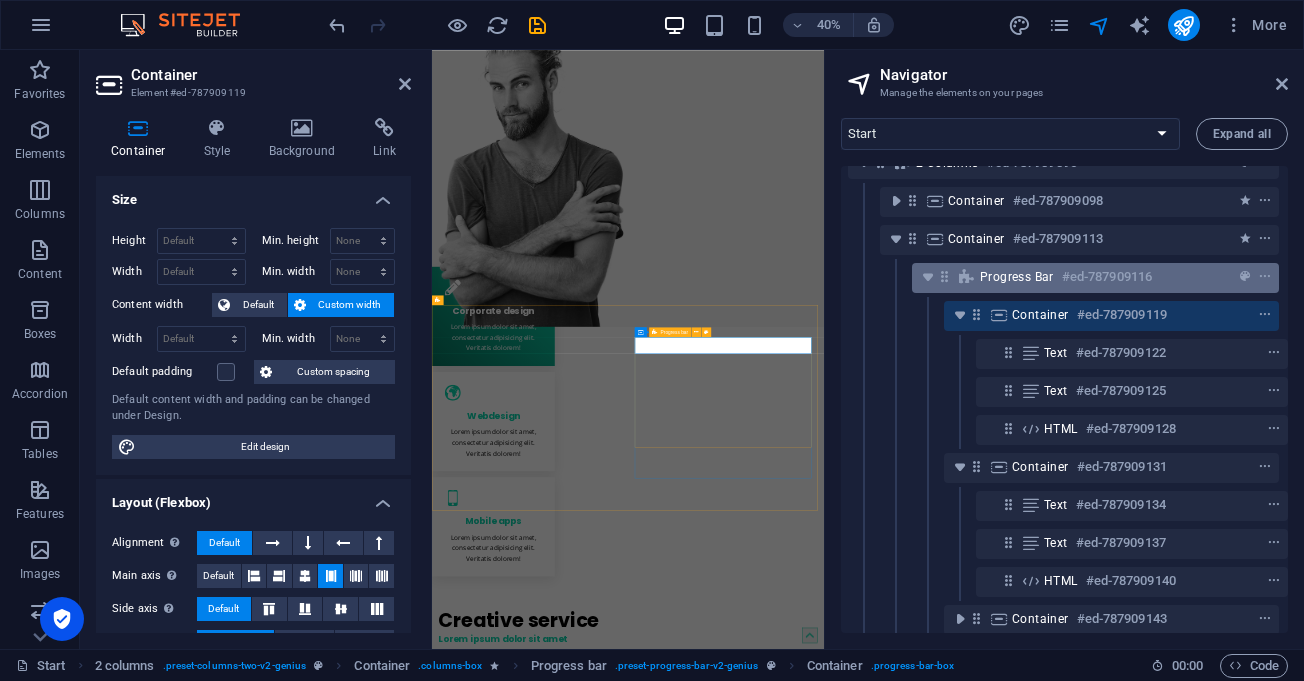 click on "#ed-787909116" at bounding box center (1107, 277) 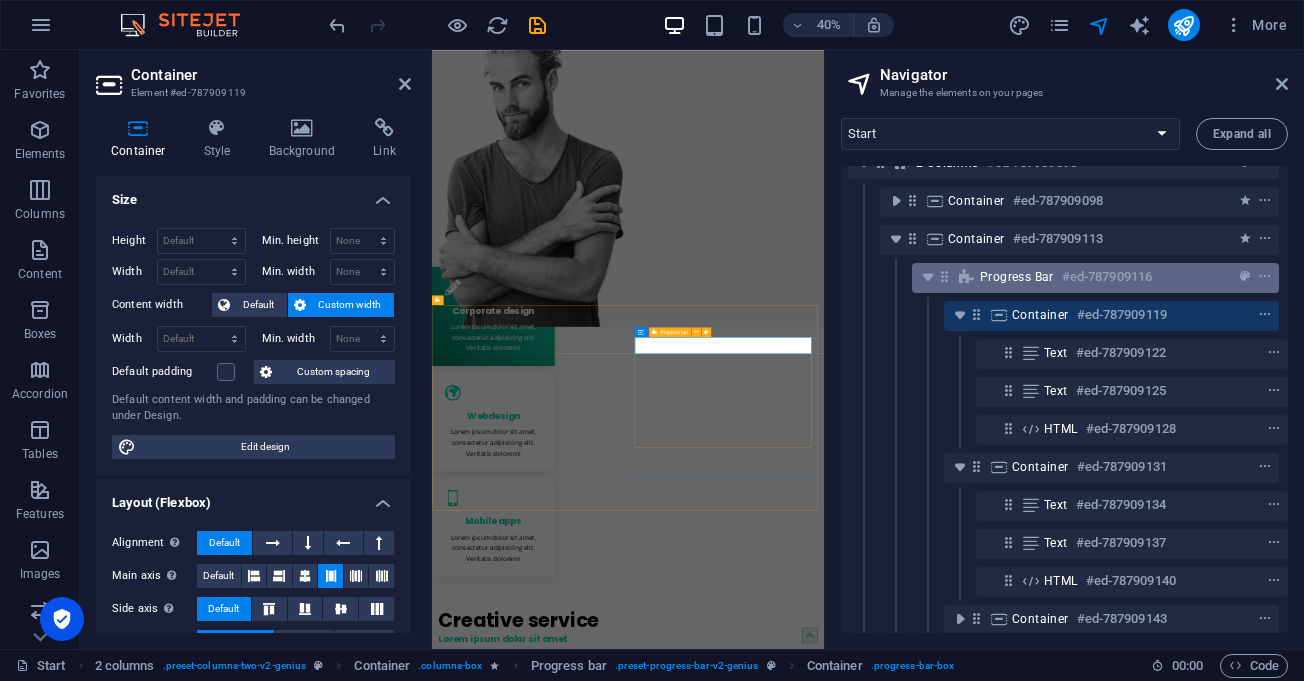 scroll, scrollTop: 628, scrollLeft: 0, axis: vertical 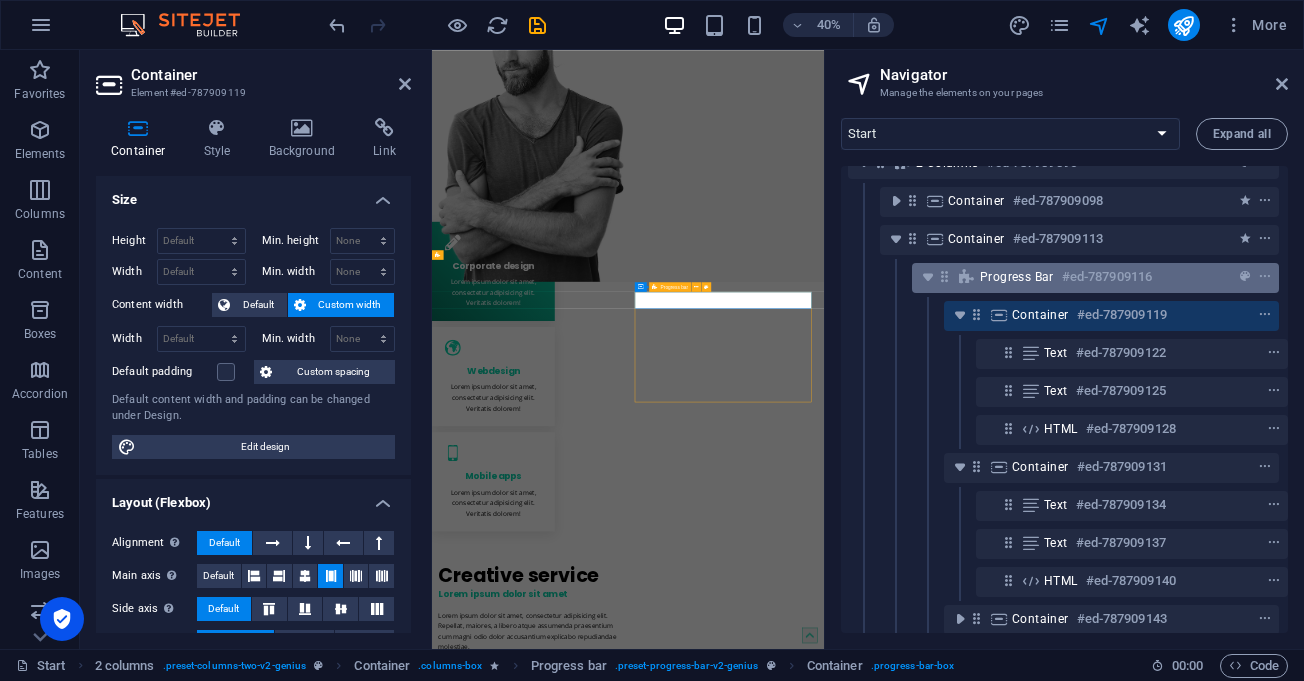 click on "#ed-787909116" at bounding box center [1107, 277] 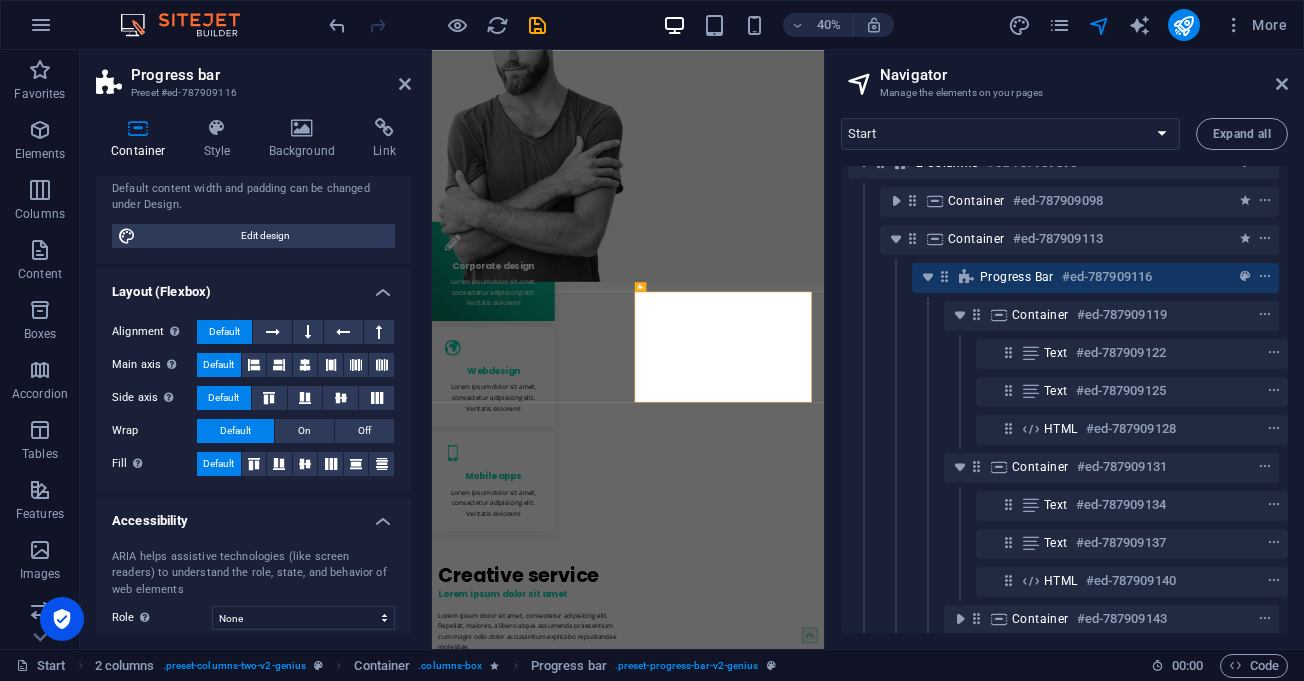 scroll, scrollTop: 0, scrollLeft: 0, axis: both 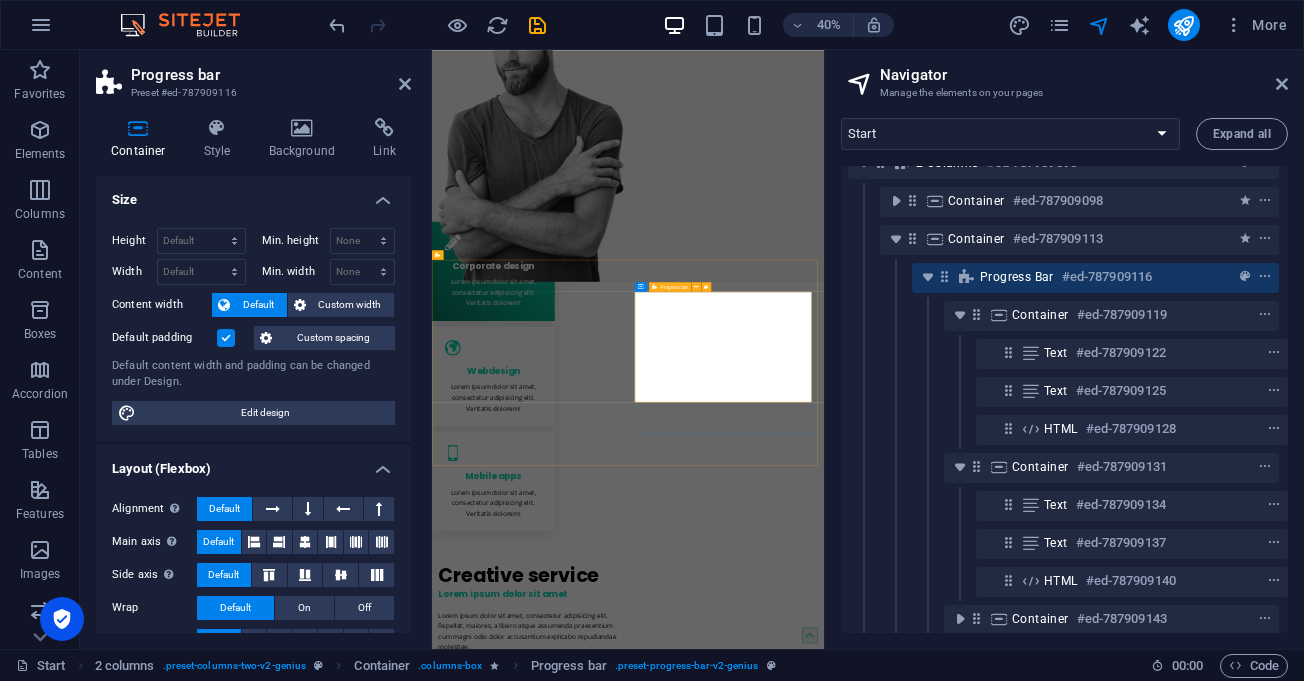 click on "#ed-787909116" at bounding box center [1107, 277] 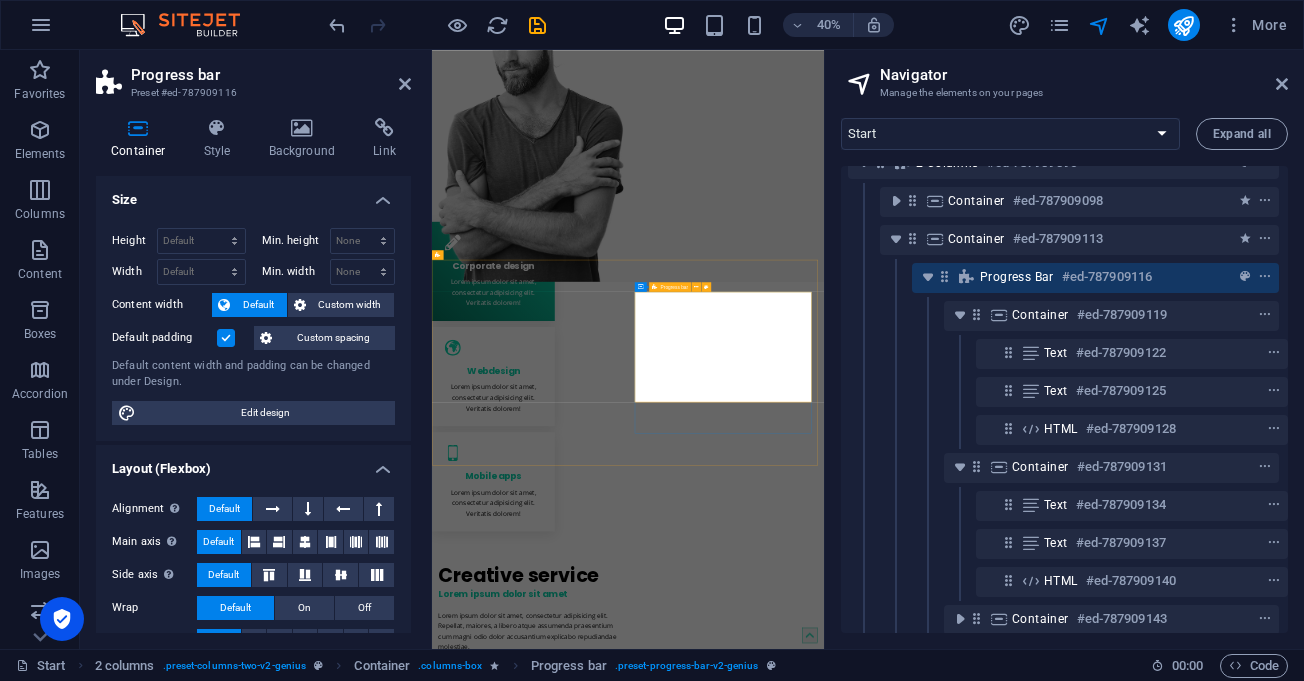 click on "#ed-787909116" at bounding box center (1107, 277) 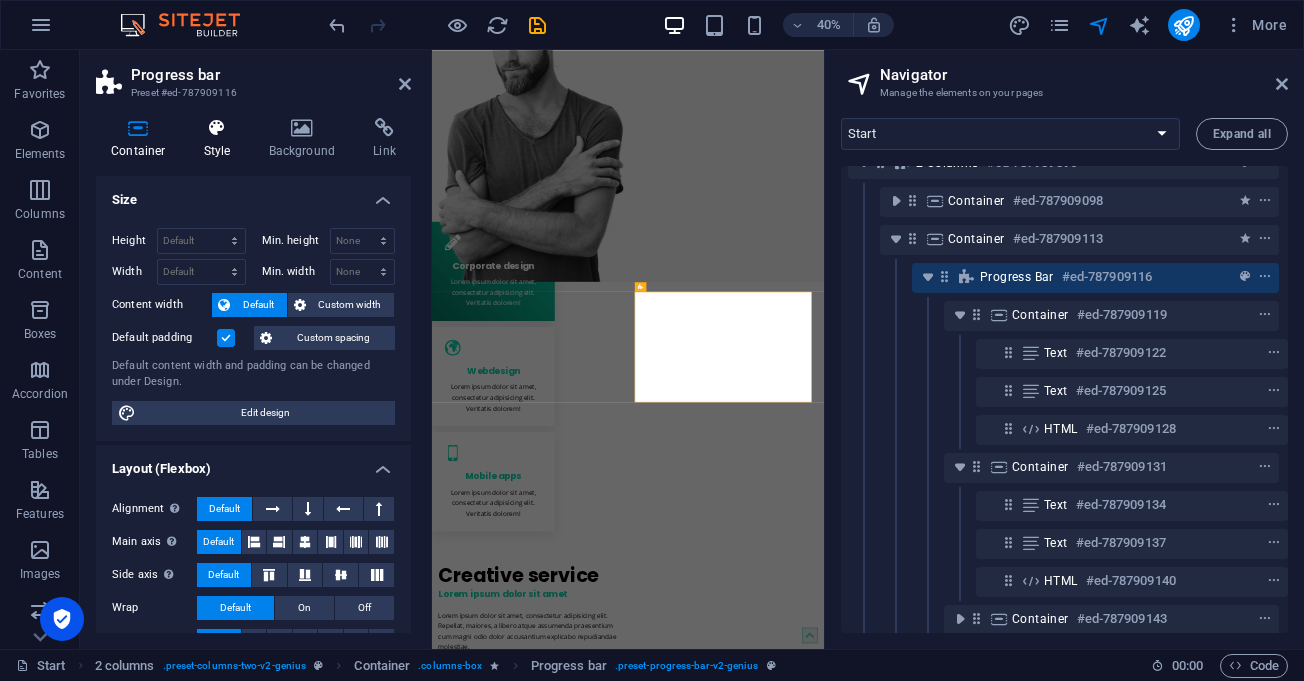 click at bounding box center (217, 128) 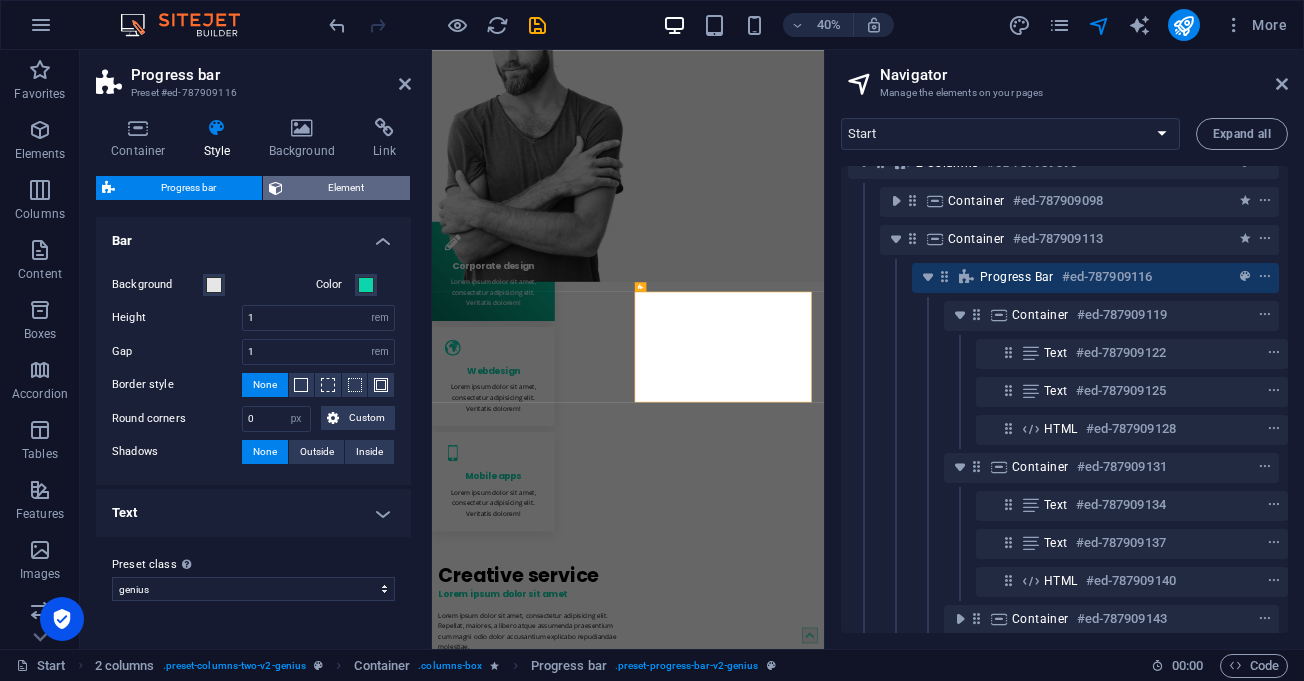 click on "Element" at bounding box center [347, 188] 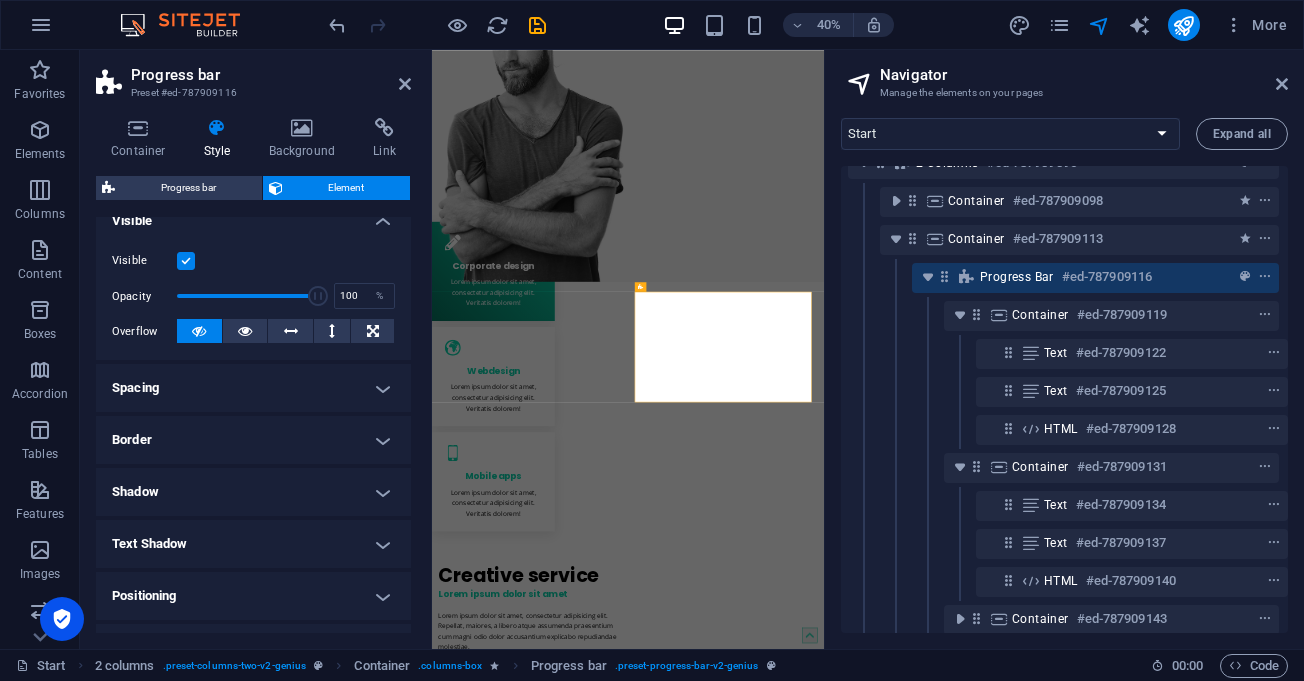 scroll, scrollTop: 429, scrollLeft: 0, axis: vertical 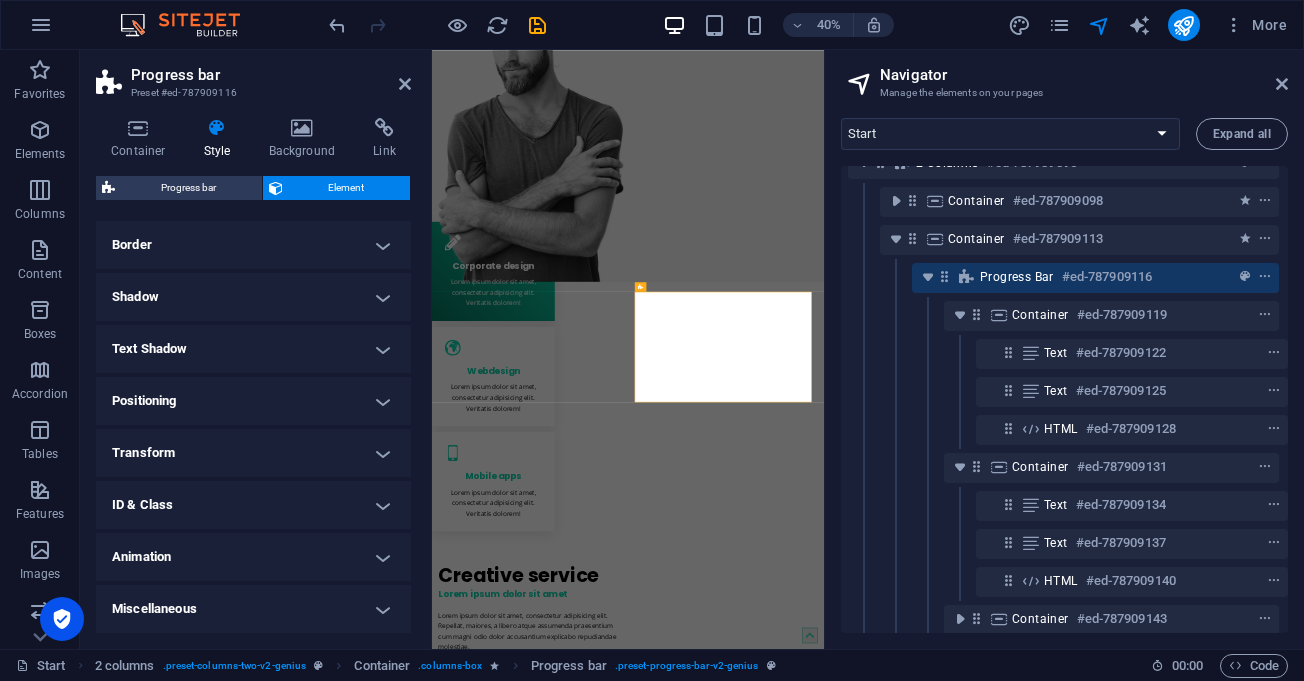 click on "ID & Class" at bounding box center (253, 505) 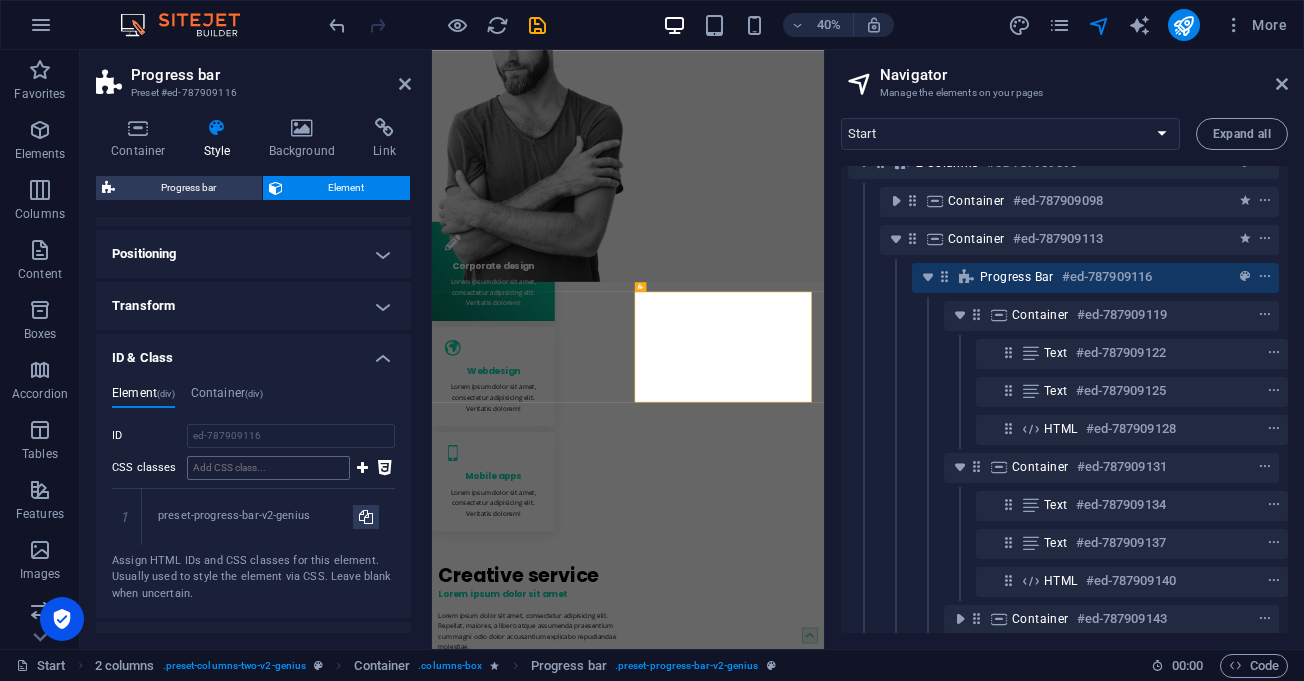scroll, scrollTop: 665, scrollLeft: 0, axis: vertical 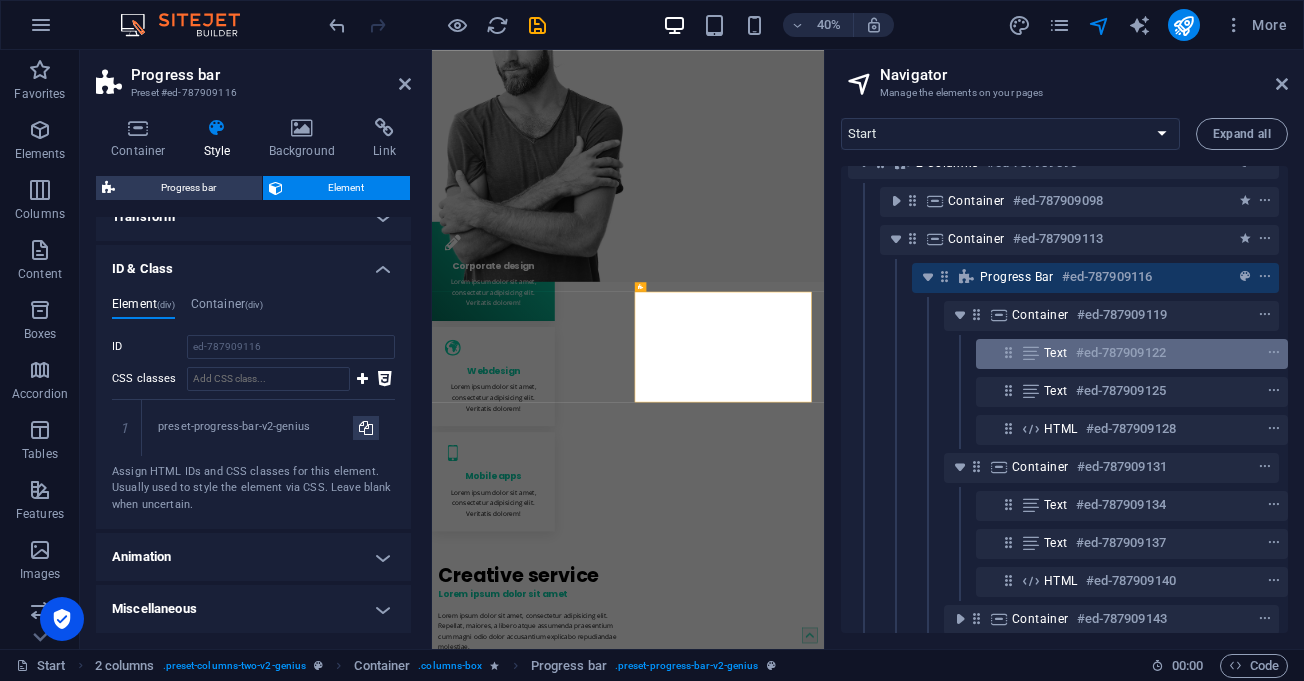 drag, startPoint x: 203, startPoint y: 301, endPoint x: 1249, endPoint y: 362, distance: 1047.7772 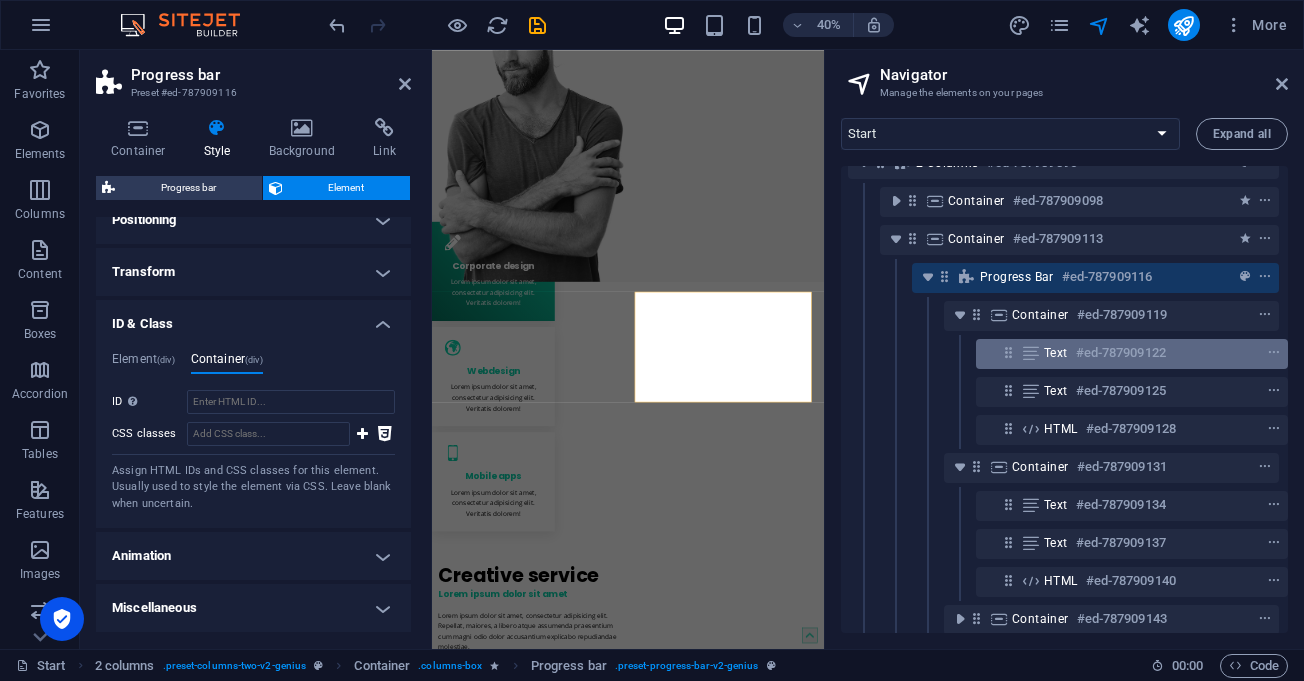 scroll, scrollTop: 610, scrollLeft: 0, axis: vertical 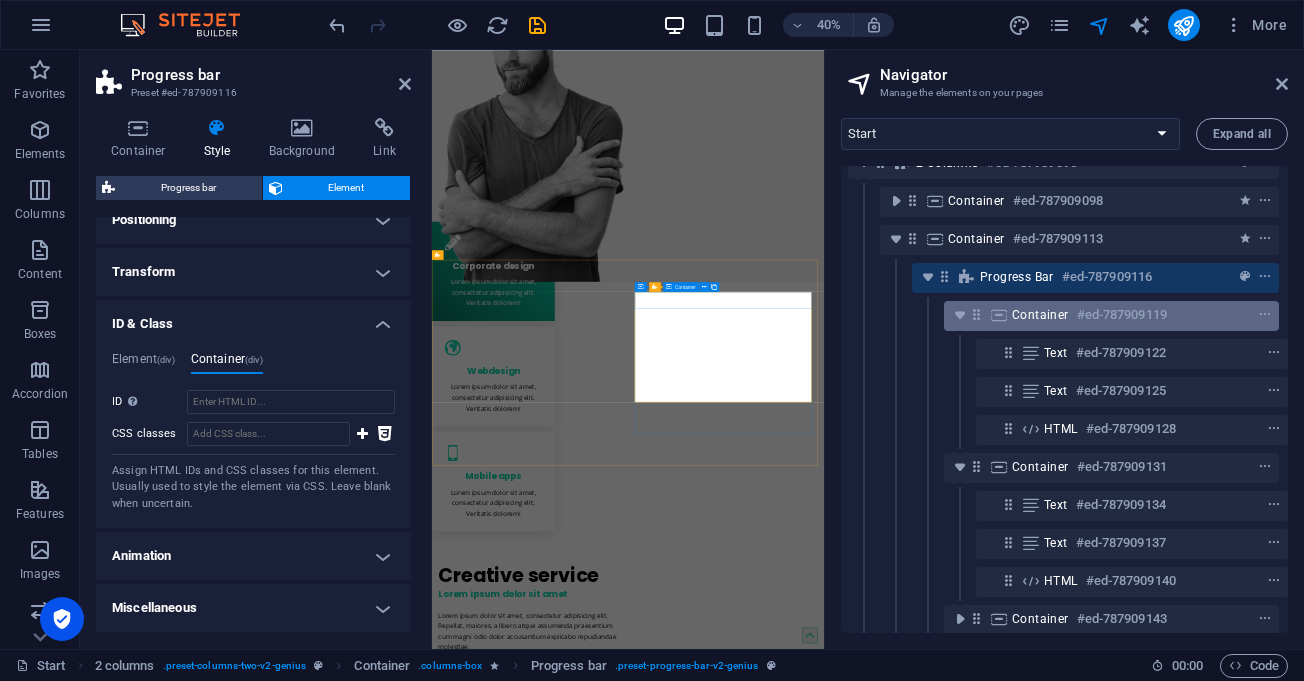 click on "Container #ed-787909119" at bounding box center (1095, 315) 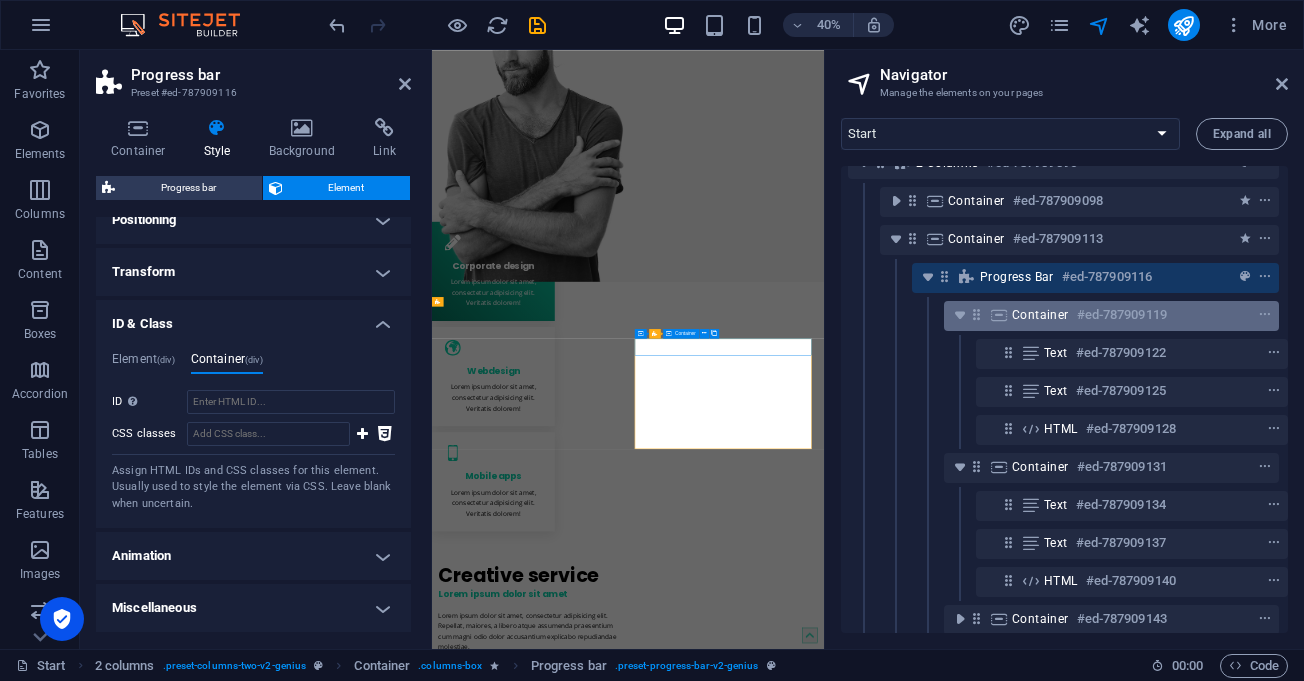 scroll, scrollTop: 511, scrollLeft: 0, axis: vertical 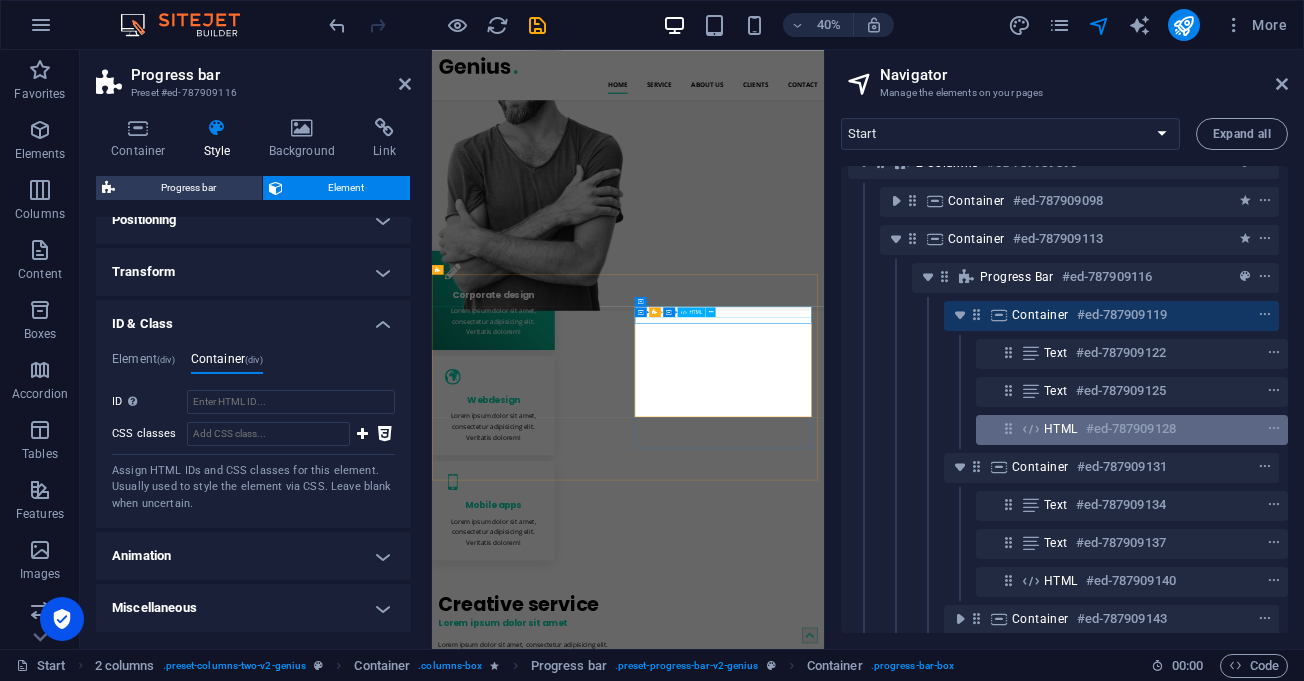 click on "#ed-787909128" at bounding box center (1131, 429) 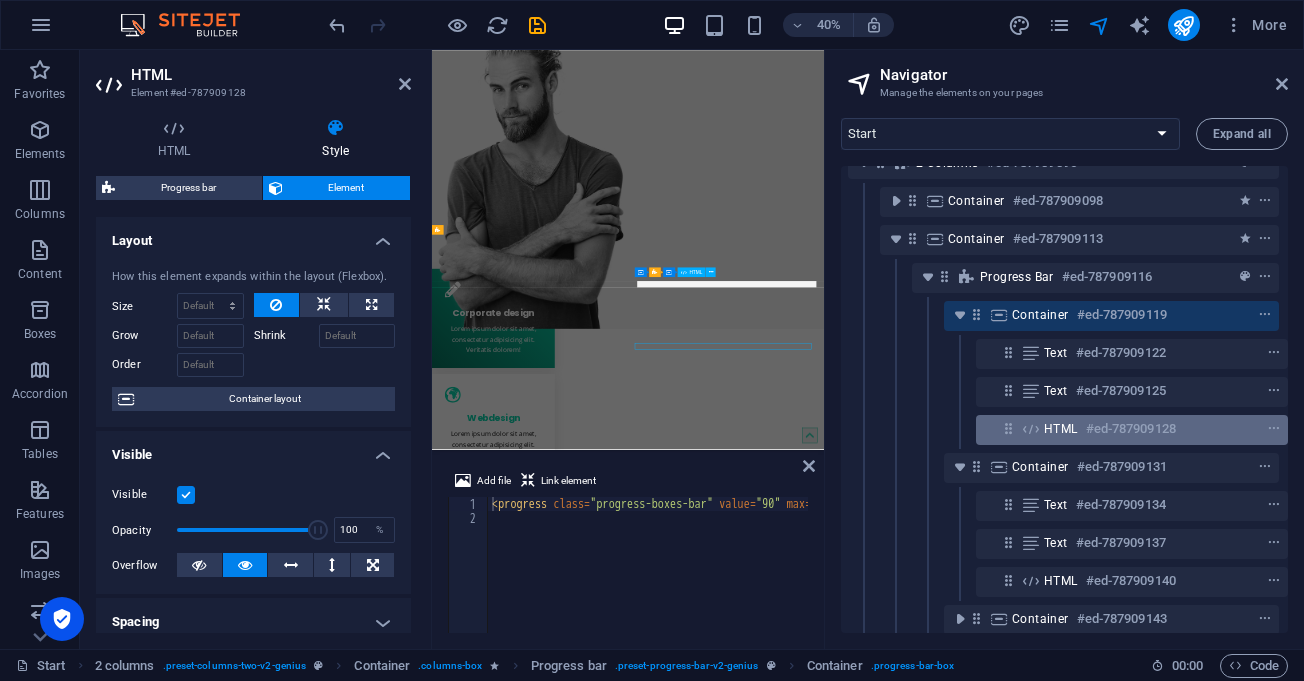 scroll, scrollTop: 445, scrollLeft: 0, axis: vertical 